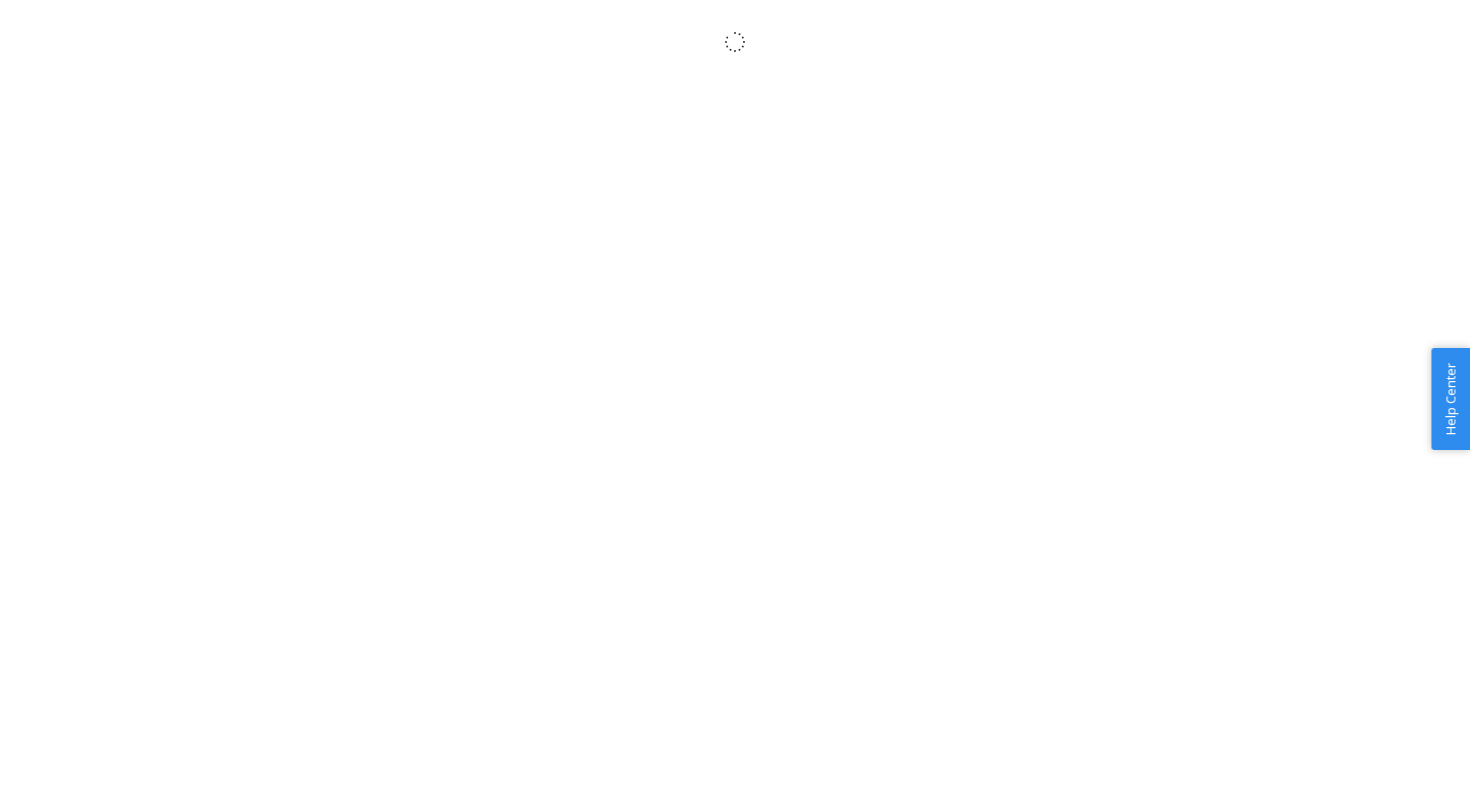 scroll, scrollTop: 0, scrollLeft: 0, axis: both 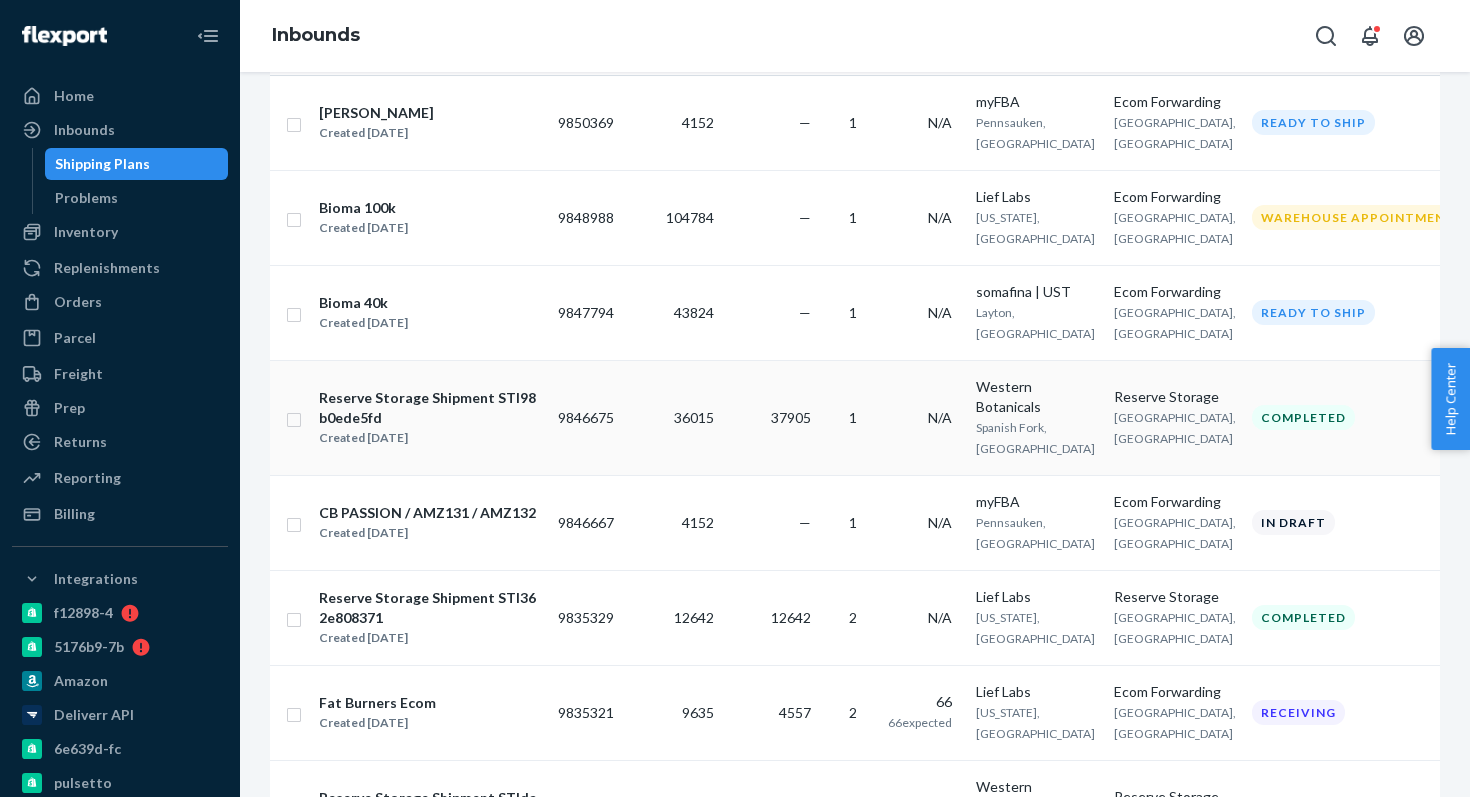 click on "37905" at bounding box center (770, 417) 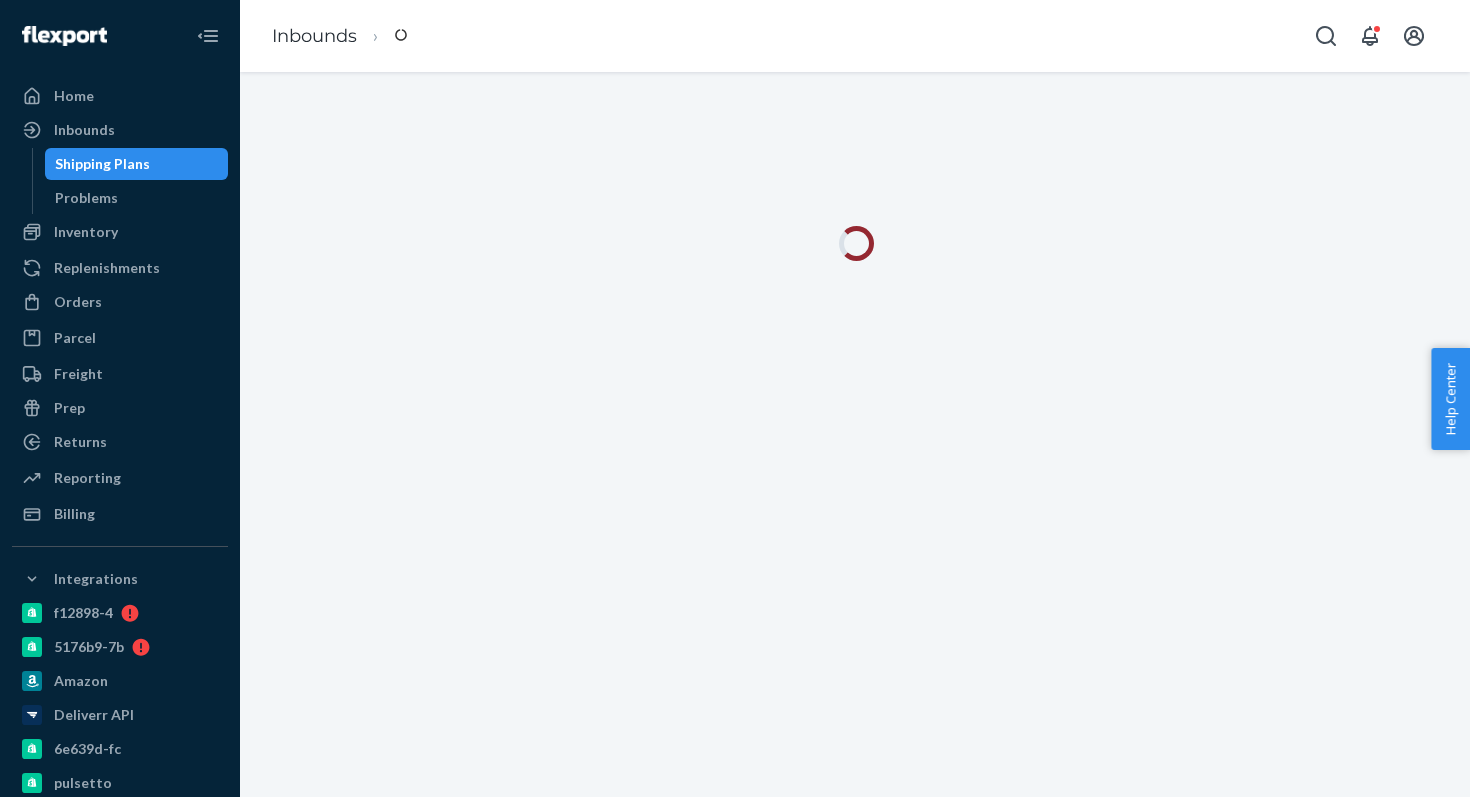 scroll, scrollTop: 0, scrollLeft: 0, axis: both 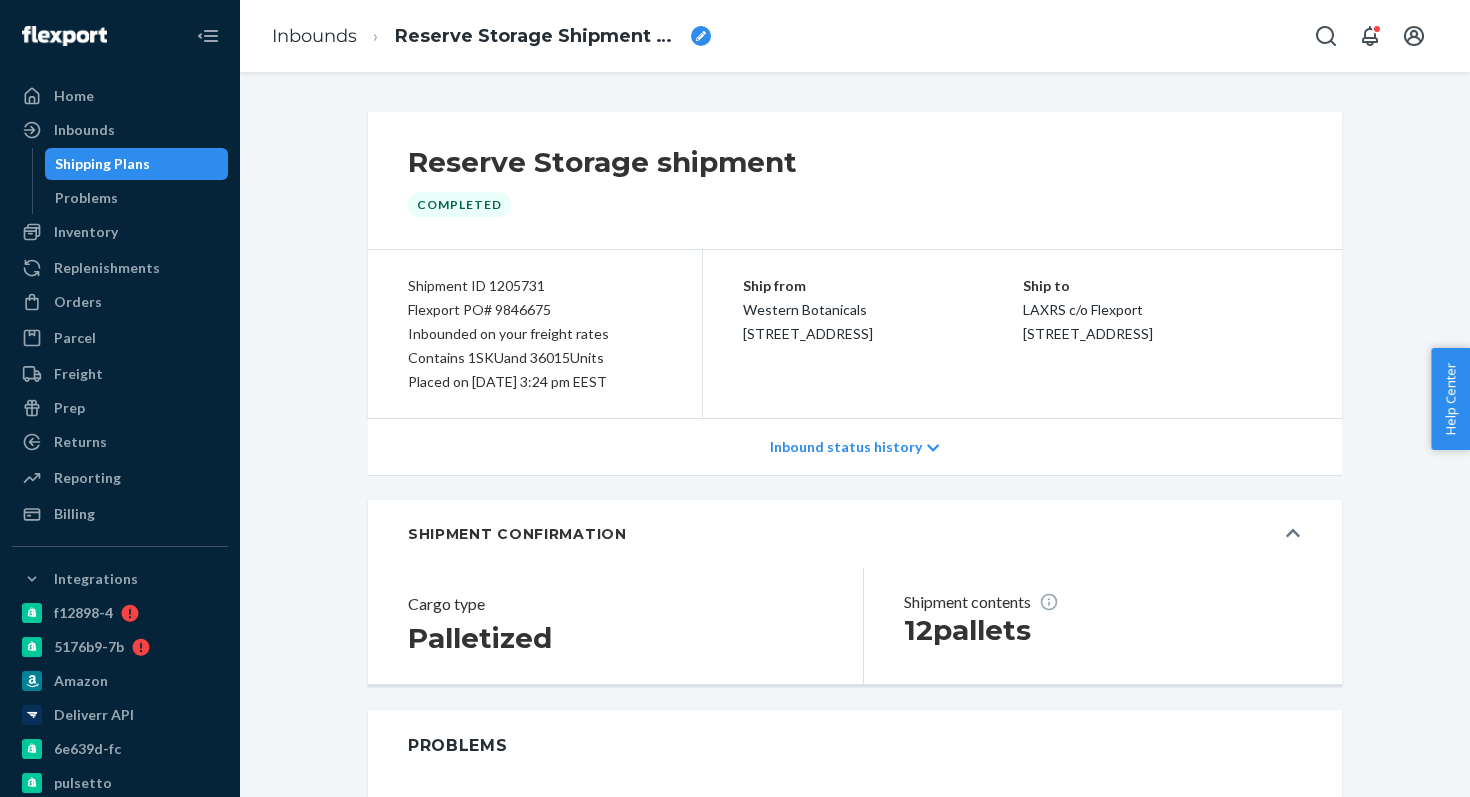 click on "Flexport PO# 9846675" at bounding box center [535, 310] 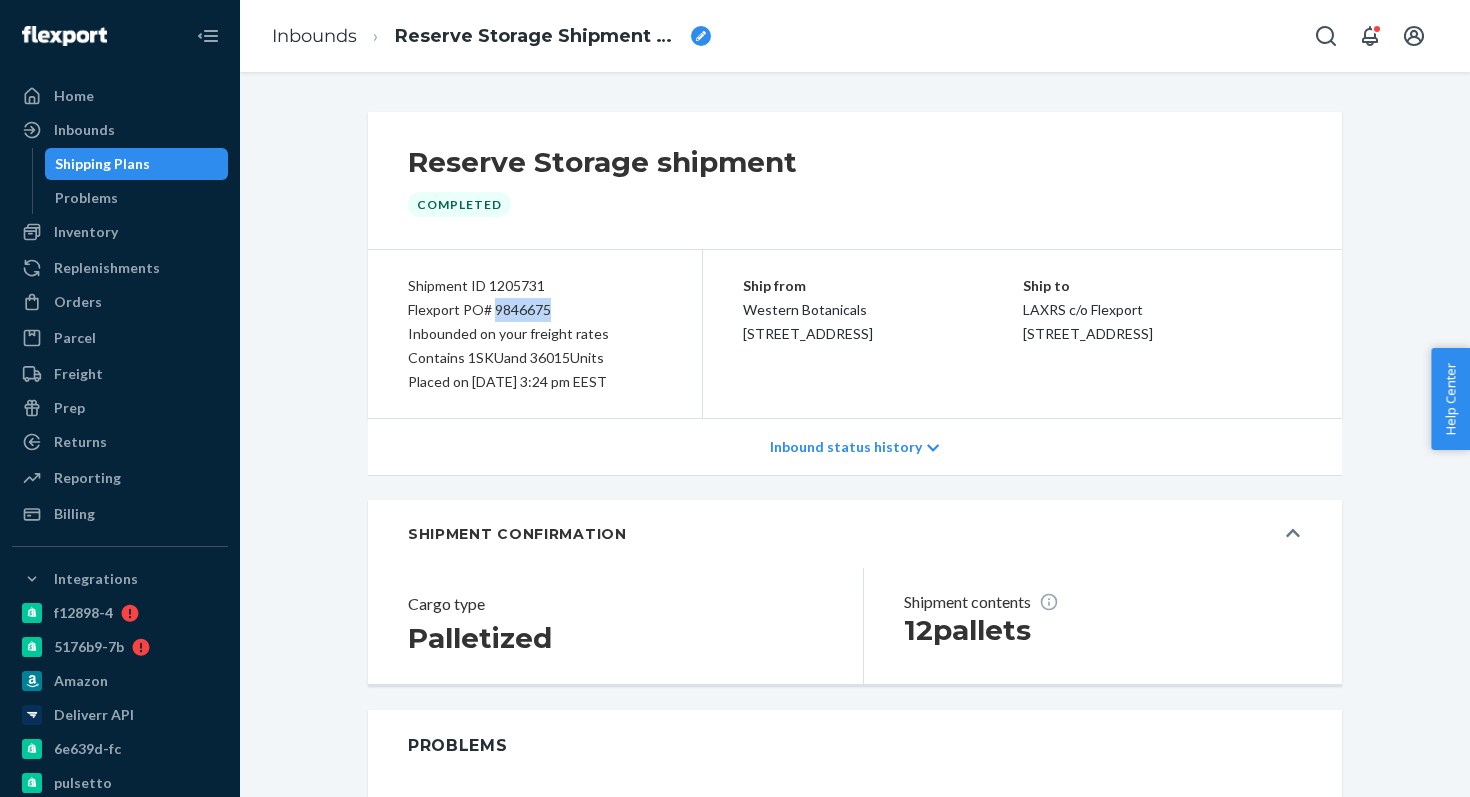 click on "Flexport PO# 9846675" at bounding box center (535, 310) 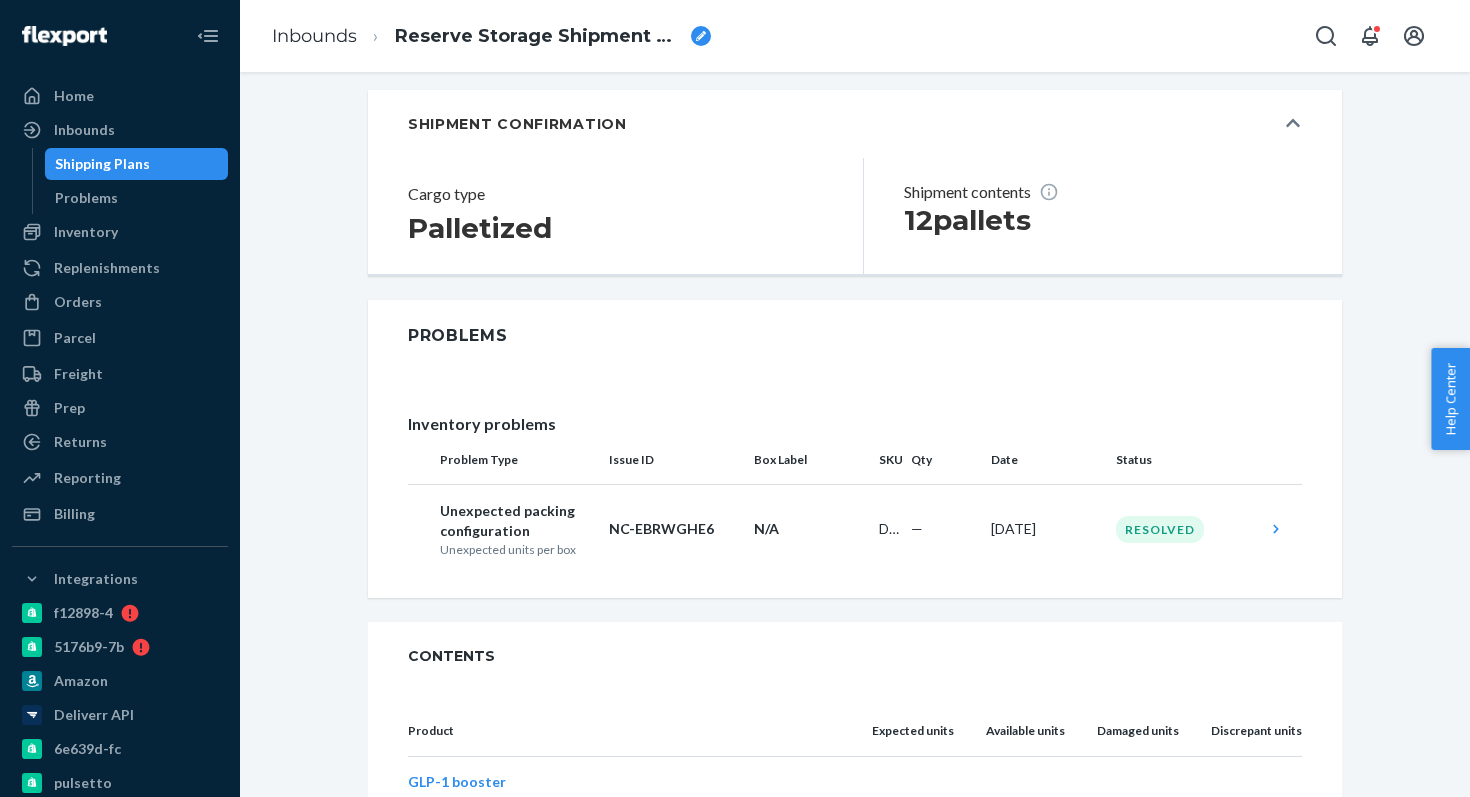 scroll, scrollTop: 552, scrollLeft: 0, axis: vertical 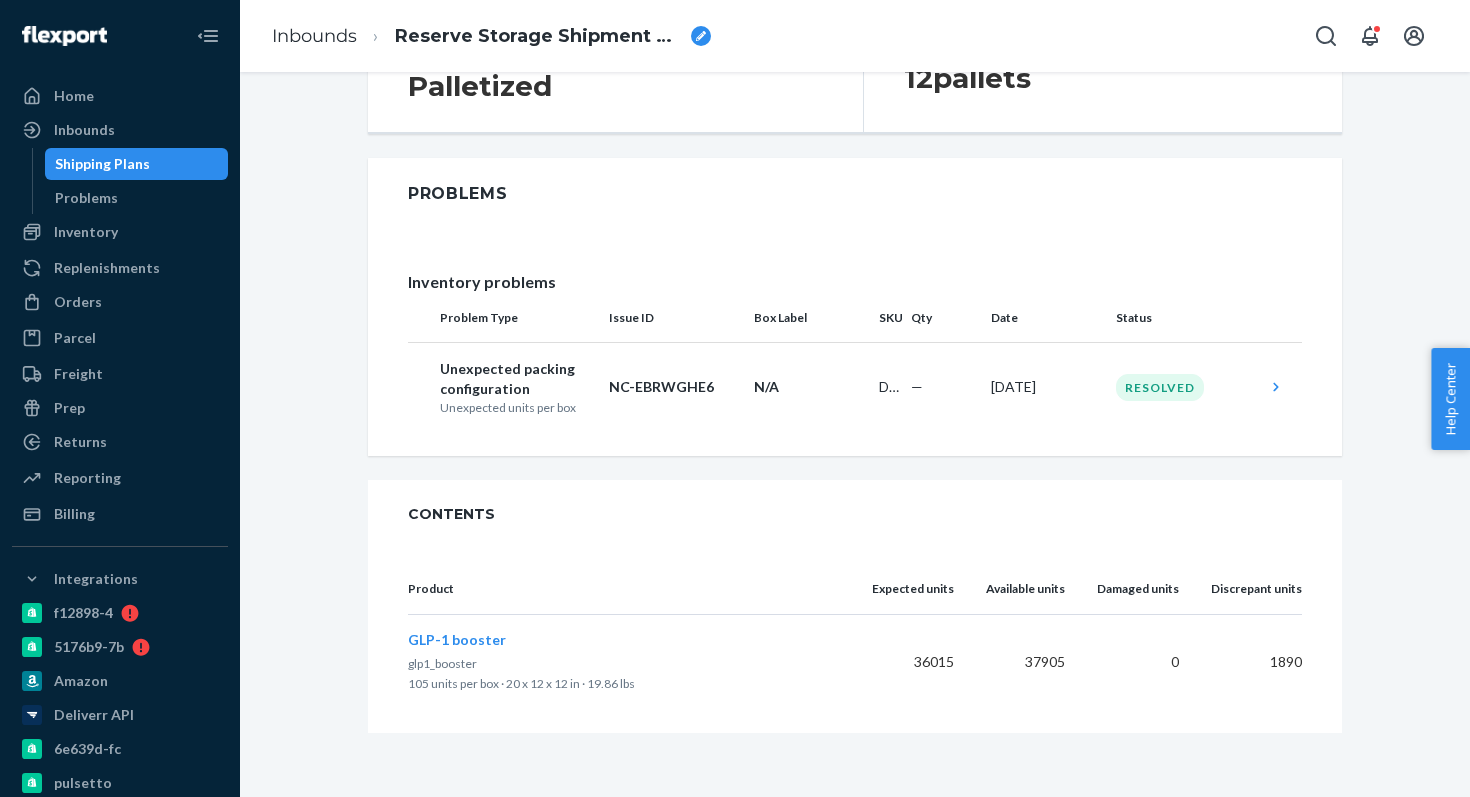 click on "GLP-1 booster" at bounding box center (457, 639) 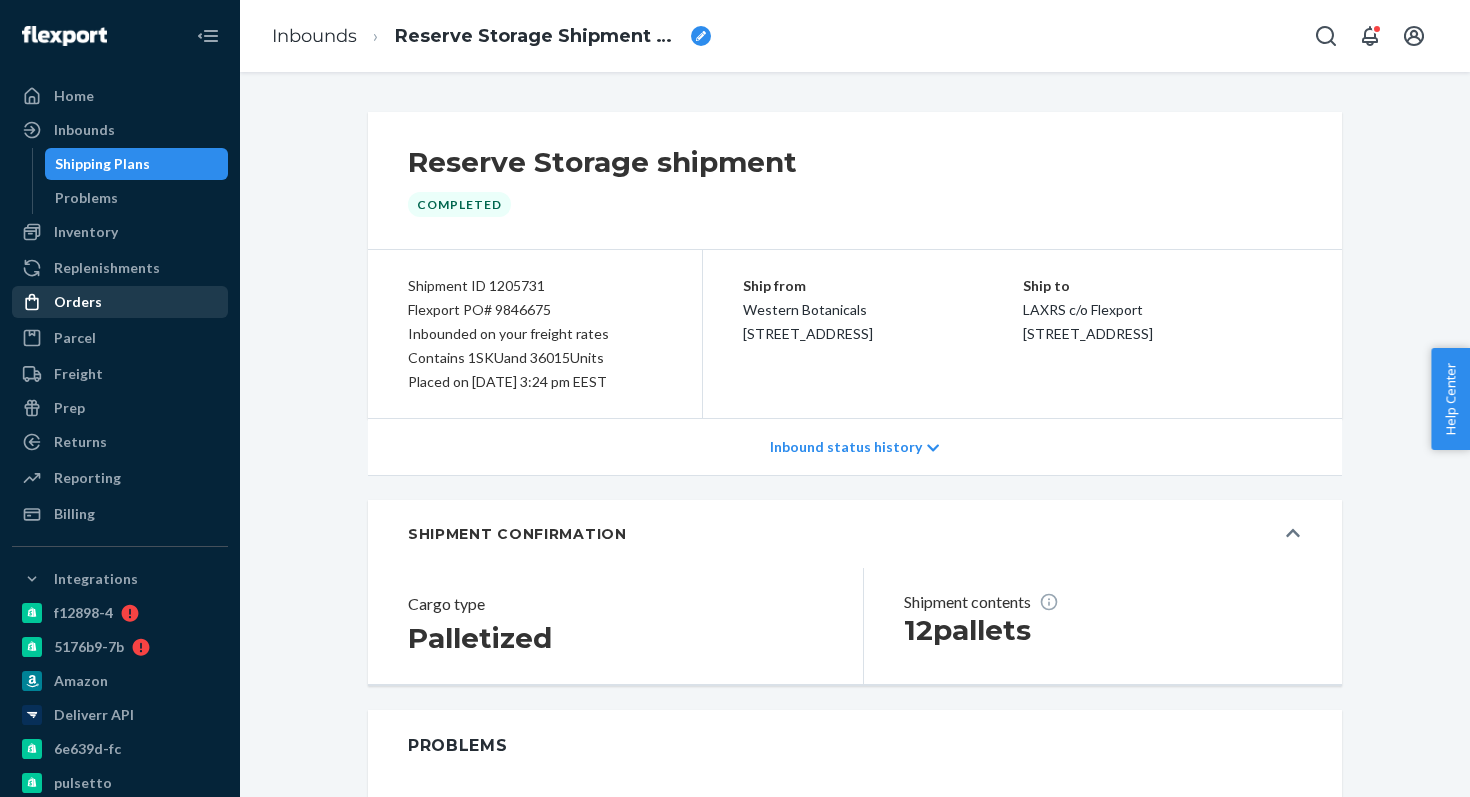 click on "Orders" at bounding box center [78, 302] 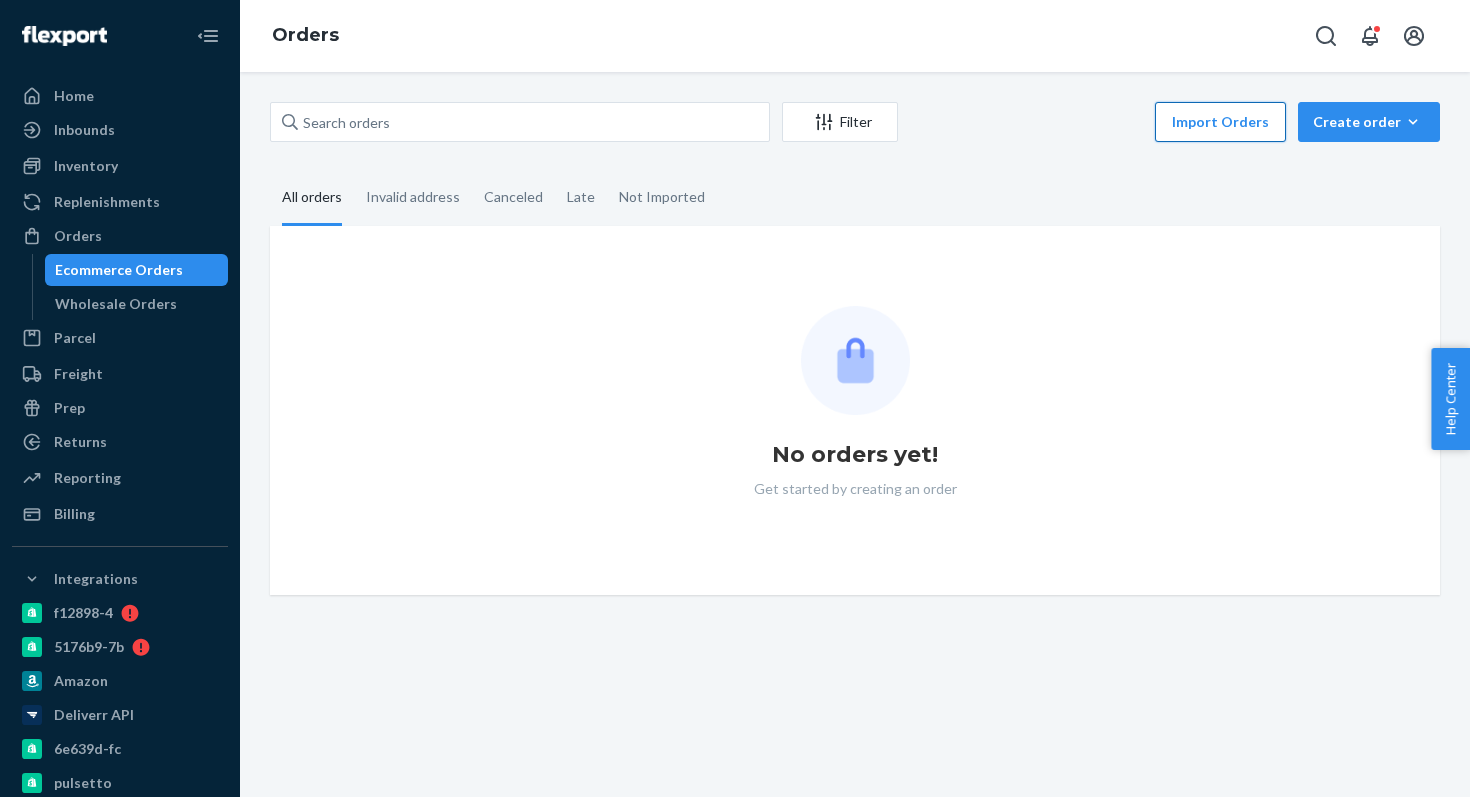 click on "Import Orders" at bounding box center (1220, 122) 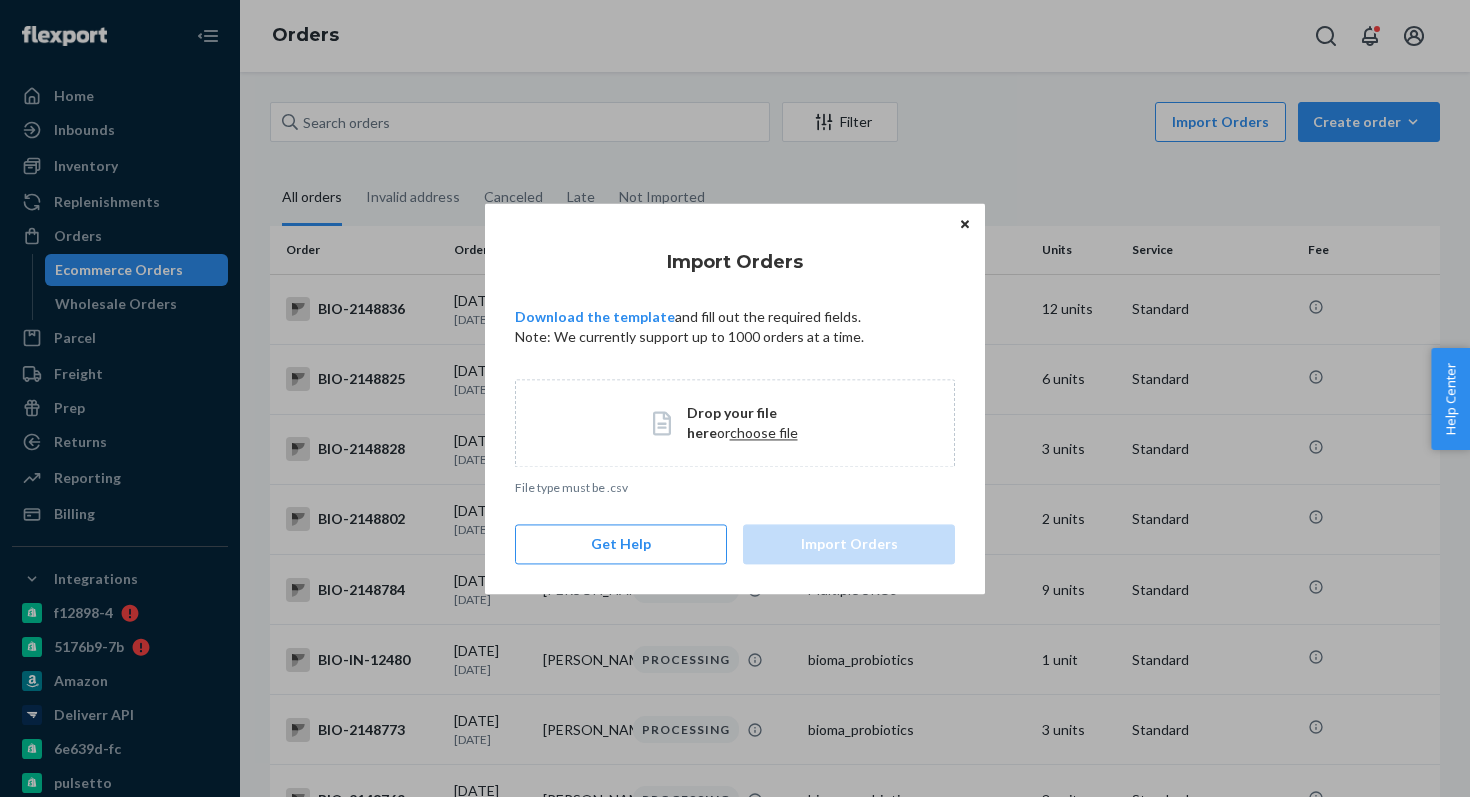 click on "choose file" at bounding box center [764, 432] 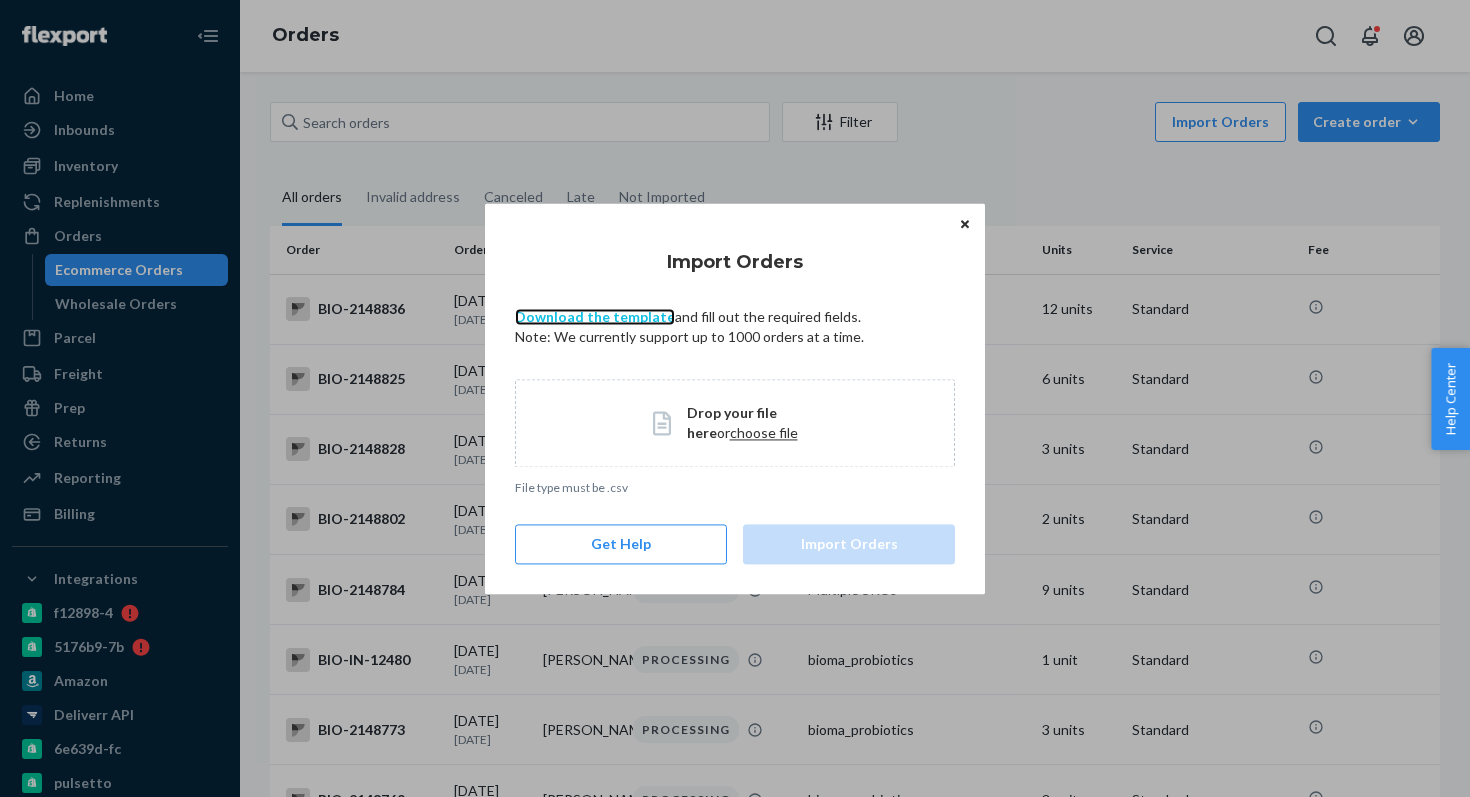 click on "Download the template" at bounding box center [595, 316] 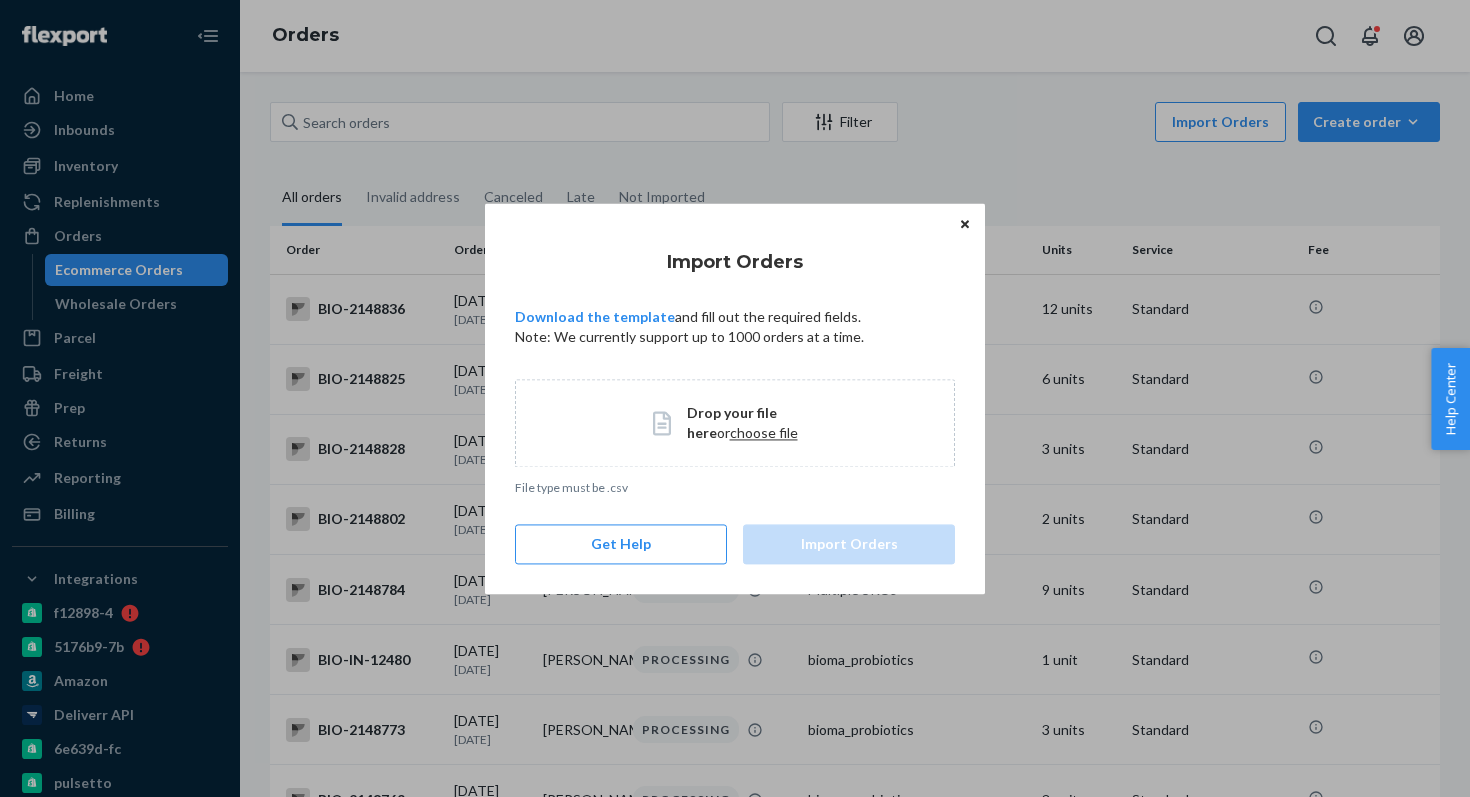 click on "Import Orders Download the template  and fill out the required fields.   Note: We currently support up to 1000 orders at a time. Drop your file here  or  choose file File type must be .csv Get Help Import Orders Home Inbounds Shipping Plans Problems Inventory Products Branded Packaging Replenishments Orders Ecommerce Orders Wholesale Orders Parcel Parcel orders Integrations Freight Prep Returns All Returns Settings Packages Reporting Reports Analytics Billing Integrations f12898-4 5176b9-7b Amazon Deliverr API 6e639d-fc pulsetto gnzsuz-v5 colon-broom Add Integration Fast Tags Add Fast Tag Settings Talk to Support Help Center Give Feedback Orders Filter Import Orders Create order Ecommerce order Removal order All orders Invalid address Canceled Late Not Imported Order Order Date Customer Status SKU Units Service Fee BIO-2148836 07/10/2025 Today Pamela Wright PROCESSING Multiple SKUs 12 units Standard BIO-2148825 07/10/2025 Today Evelyn Nieves PROCESSING bioma_probiotics 6 units Standard BIO-2148828 07/10/2025" at bounding box center (735, 398) 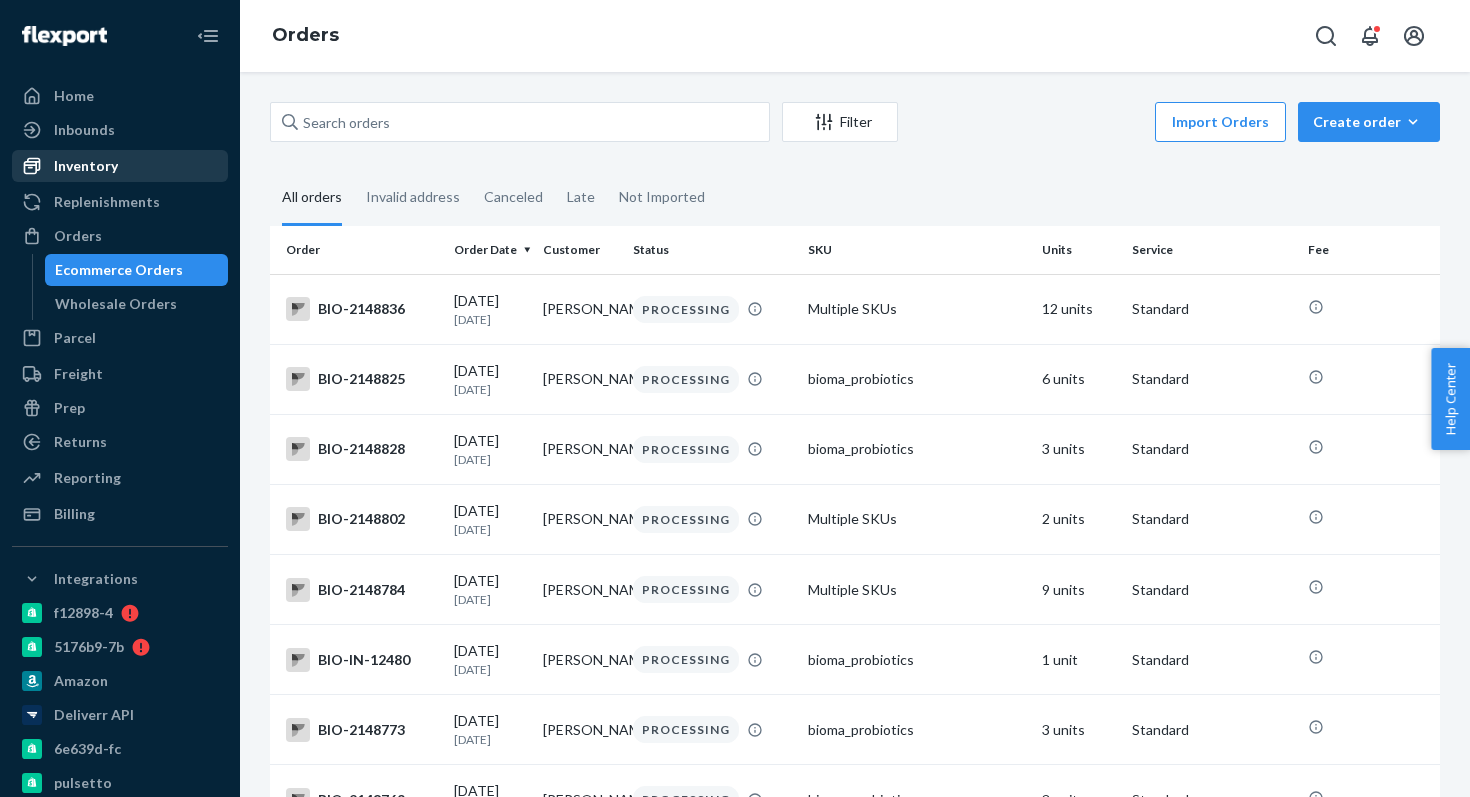 click on "Inventory" at bounding box center (86, 166) 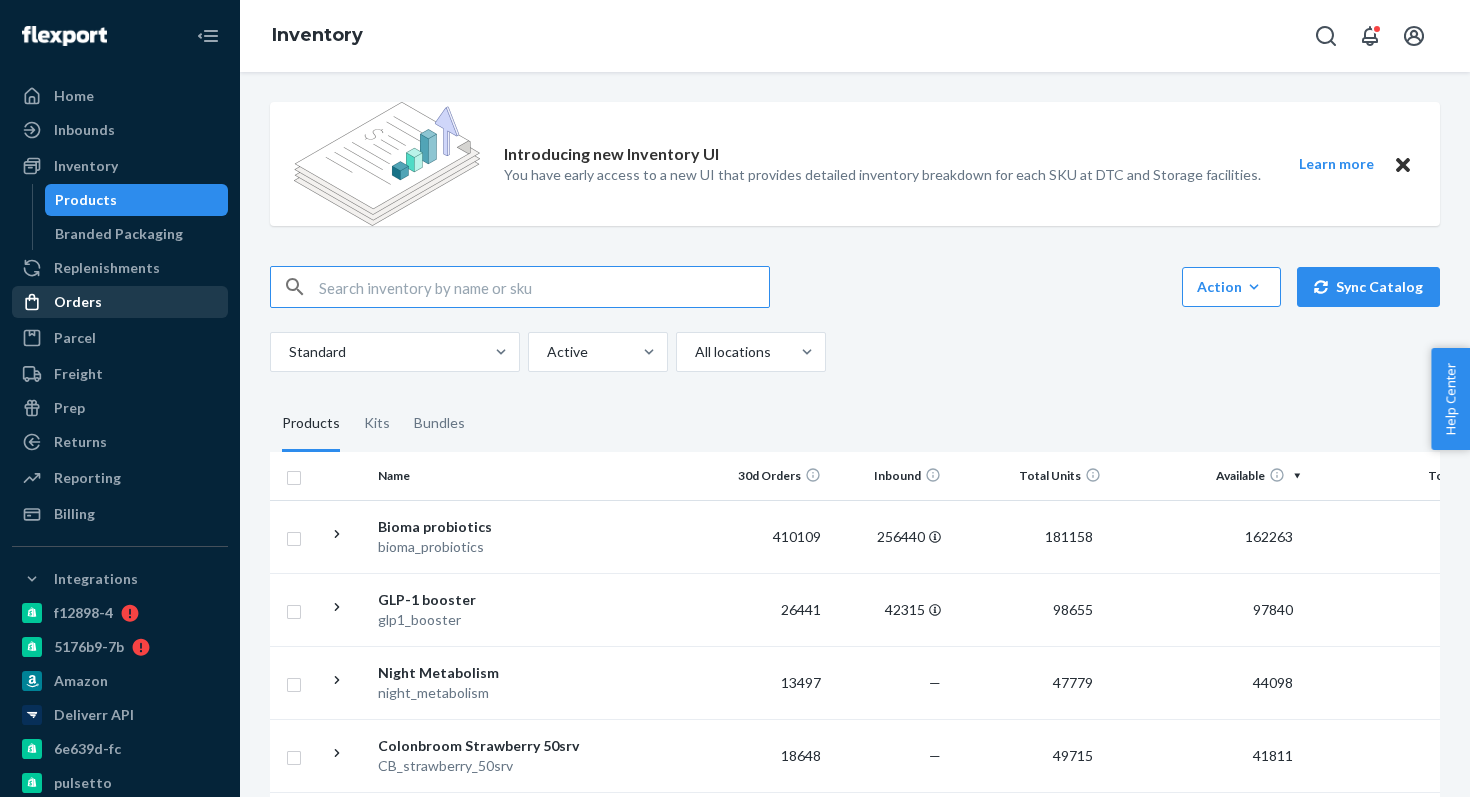 click on "Orders" at bounding box center (78, 302) 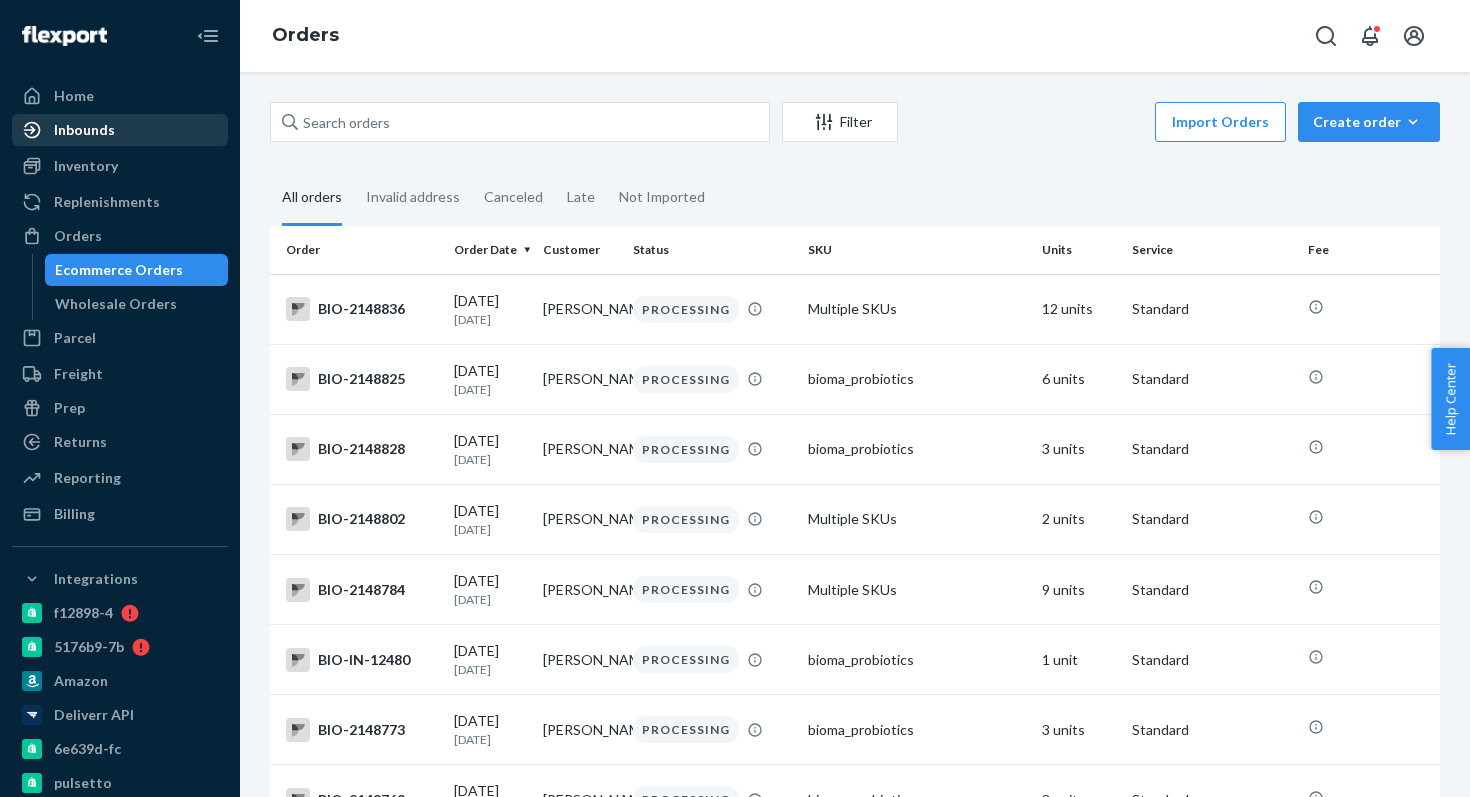 click on "Inbounds" at bounding box center [120, 130] 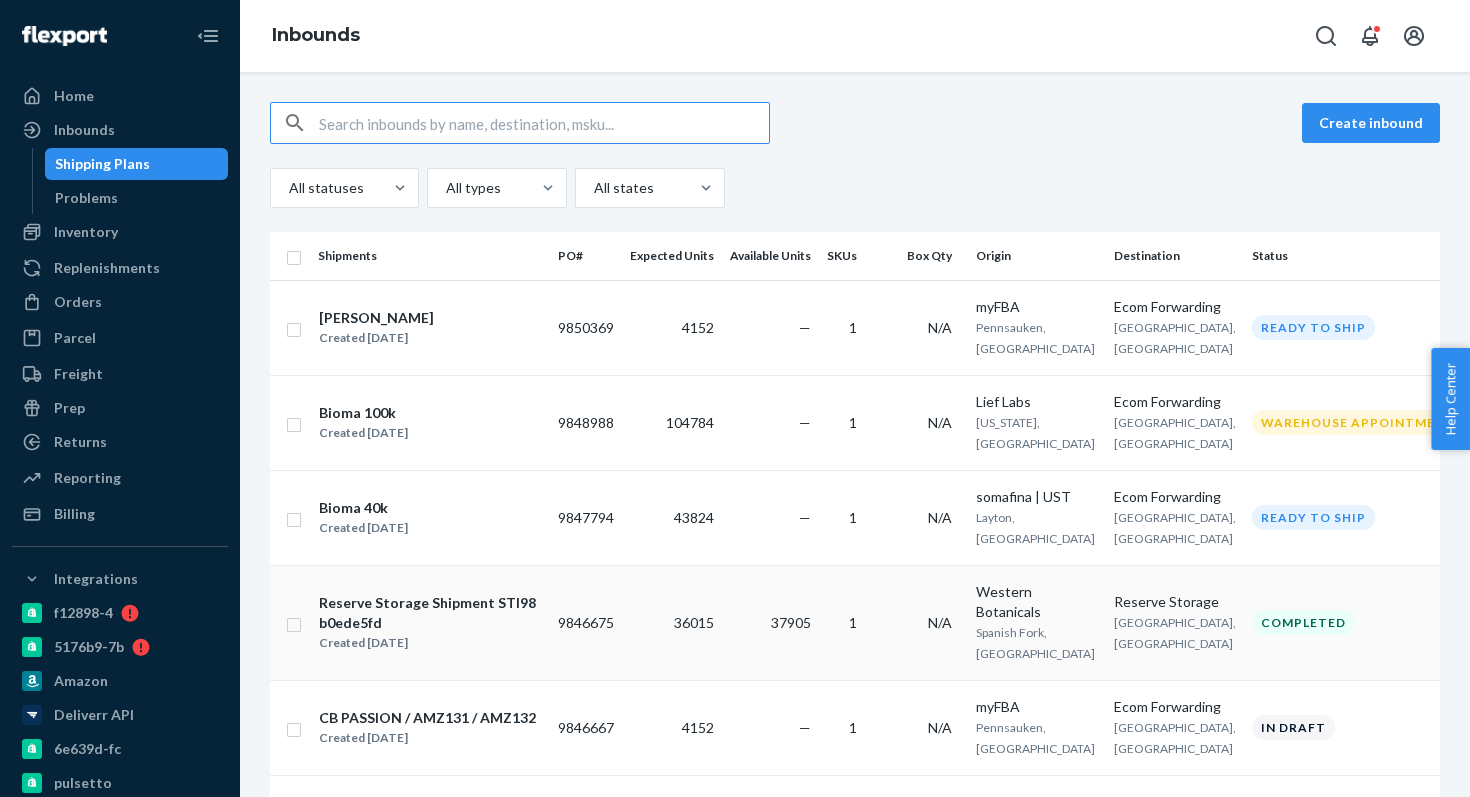 click on "Reserve Storage Shipment STI98b0ede5fd" at bounding box center (430, 613) 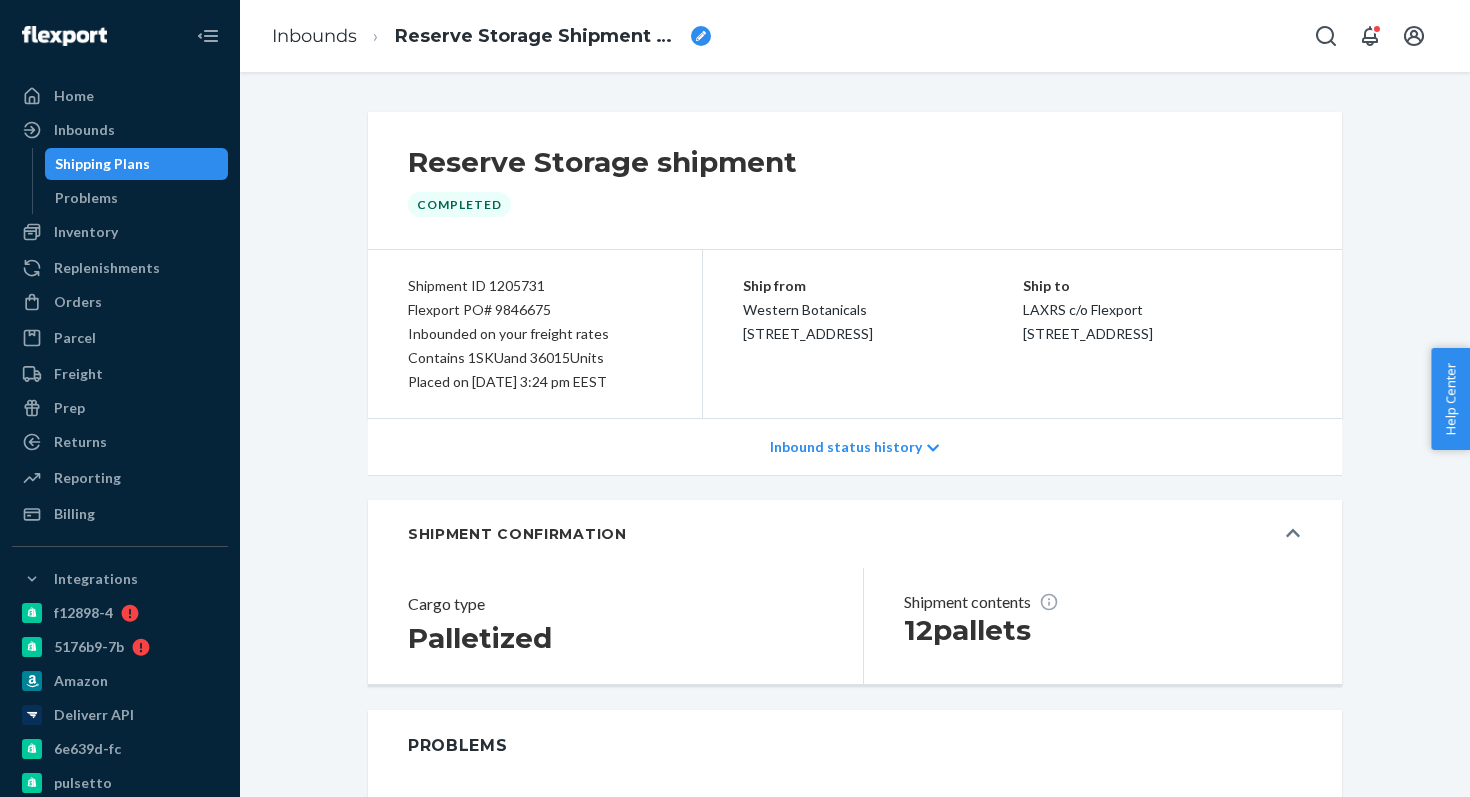 click on "Flexport PO# 9846675" at bounding box center (535, 310) 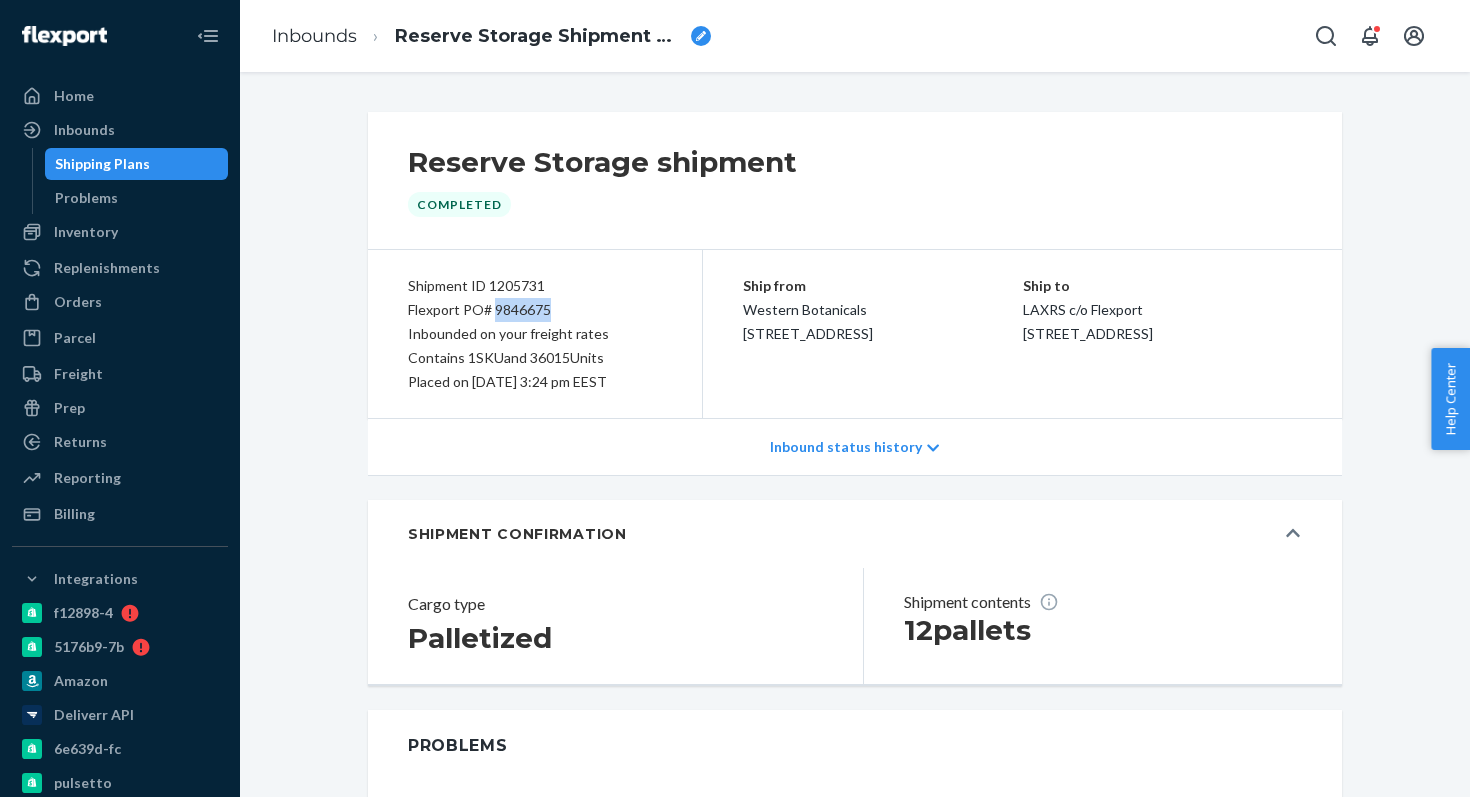 click on "Flexport PO# 9846675" at bounding box center [535, 310] 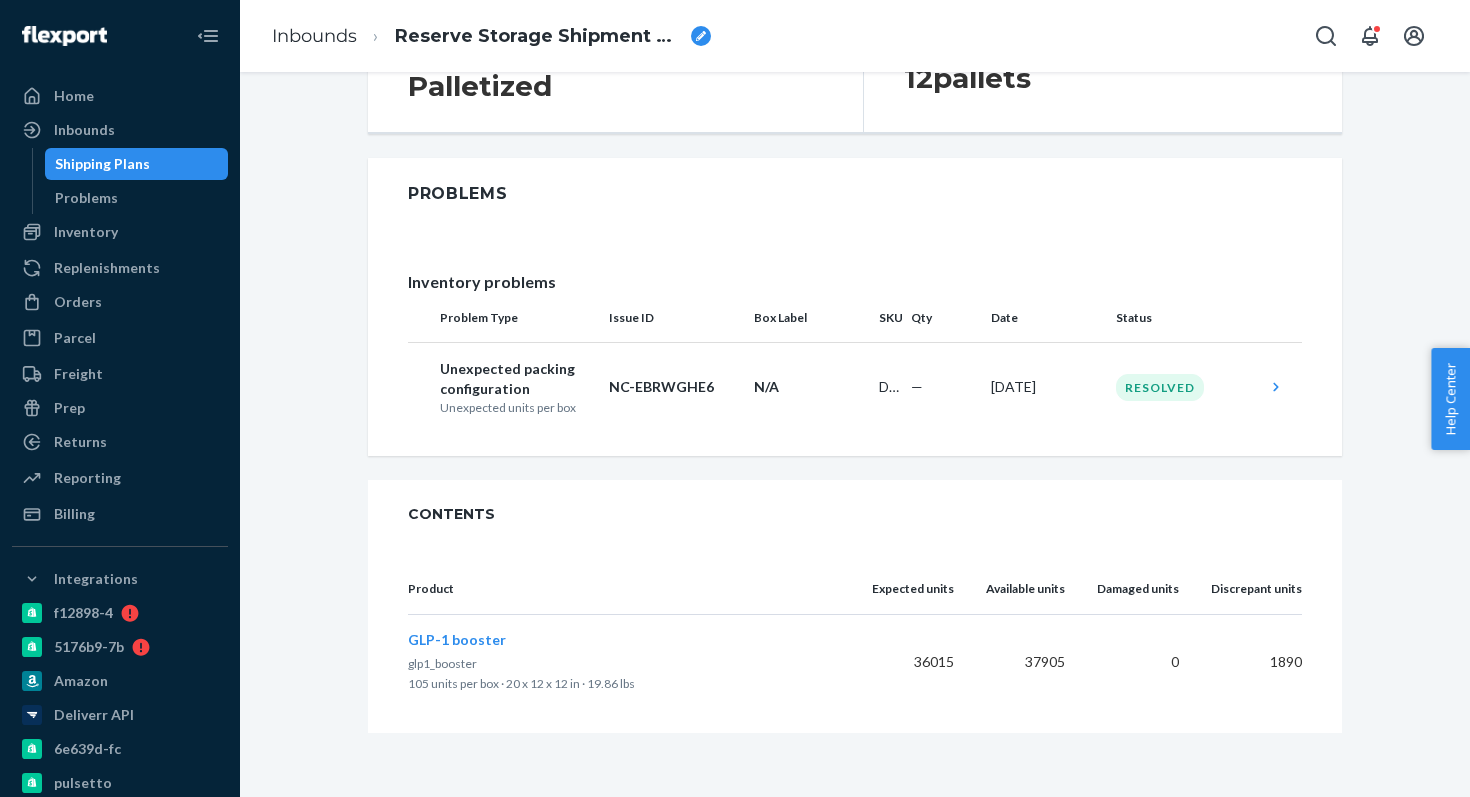 click on "GLP-1 booster" at bounding box center [457, 639] 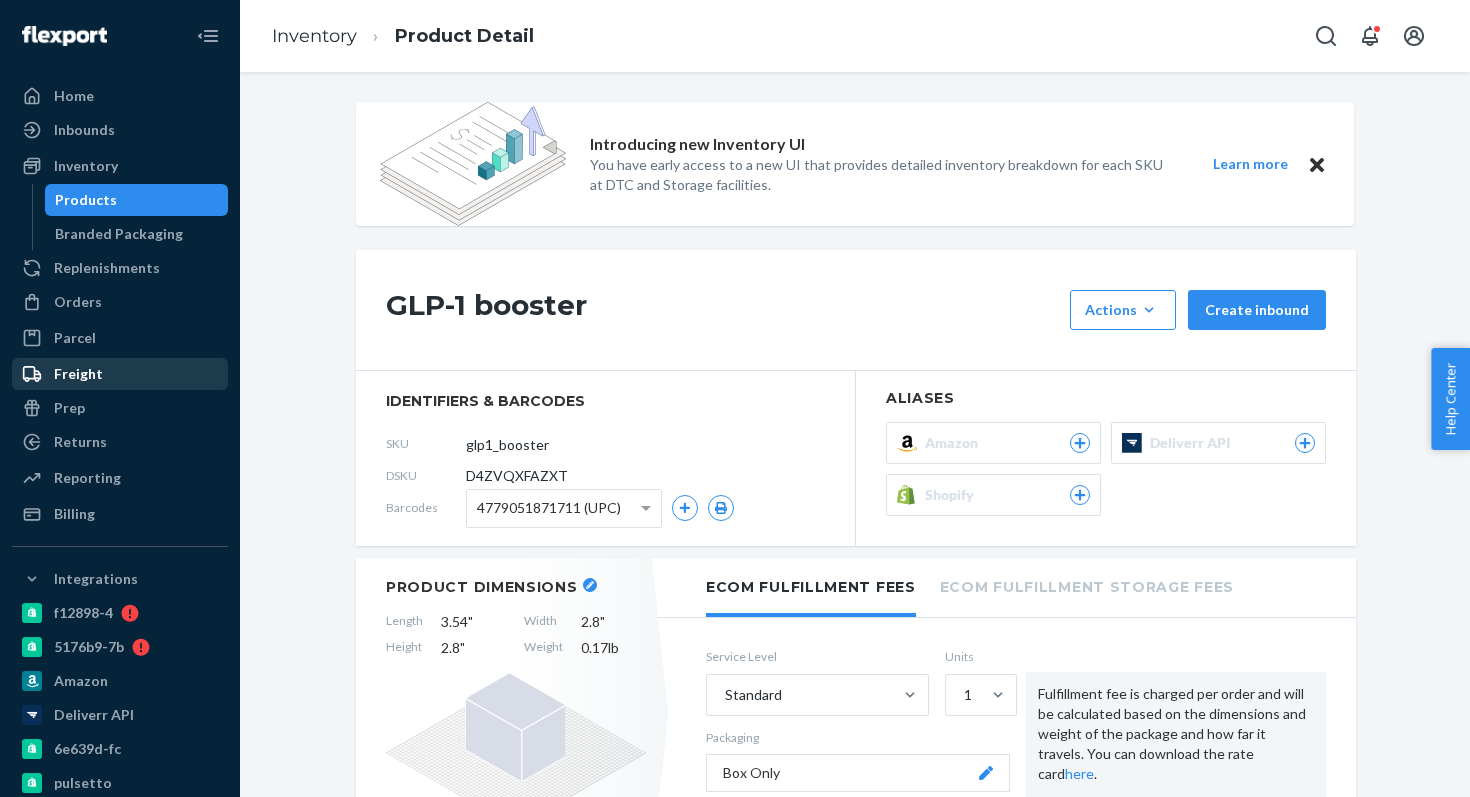 click on "Freight" at bounding box center (78, 374) 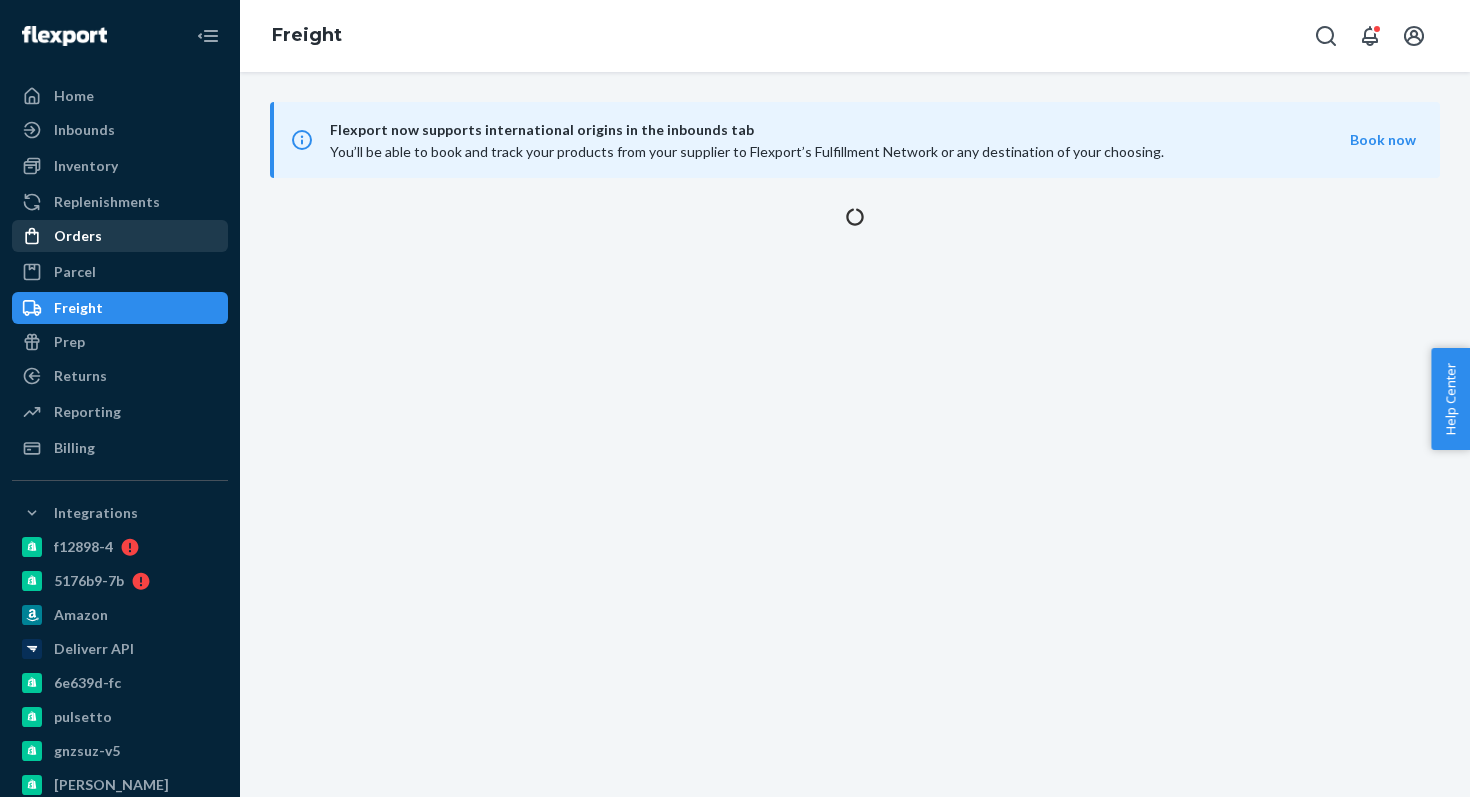 click on "Orders" at bounding box center [78, 236] 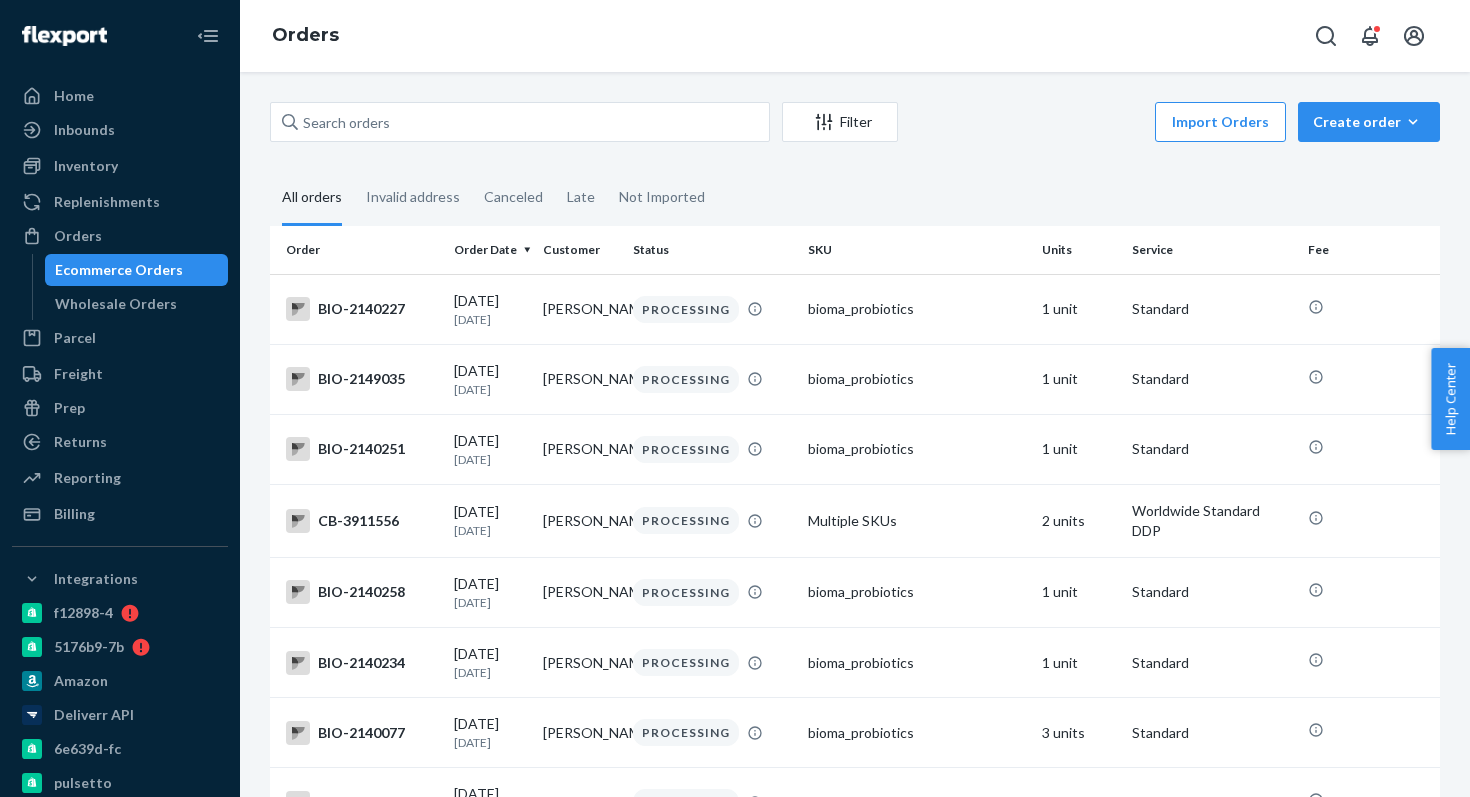 click on "Parcel Parcel orders Integrations" at bounding box center (120, 339) 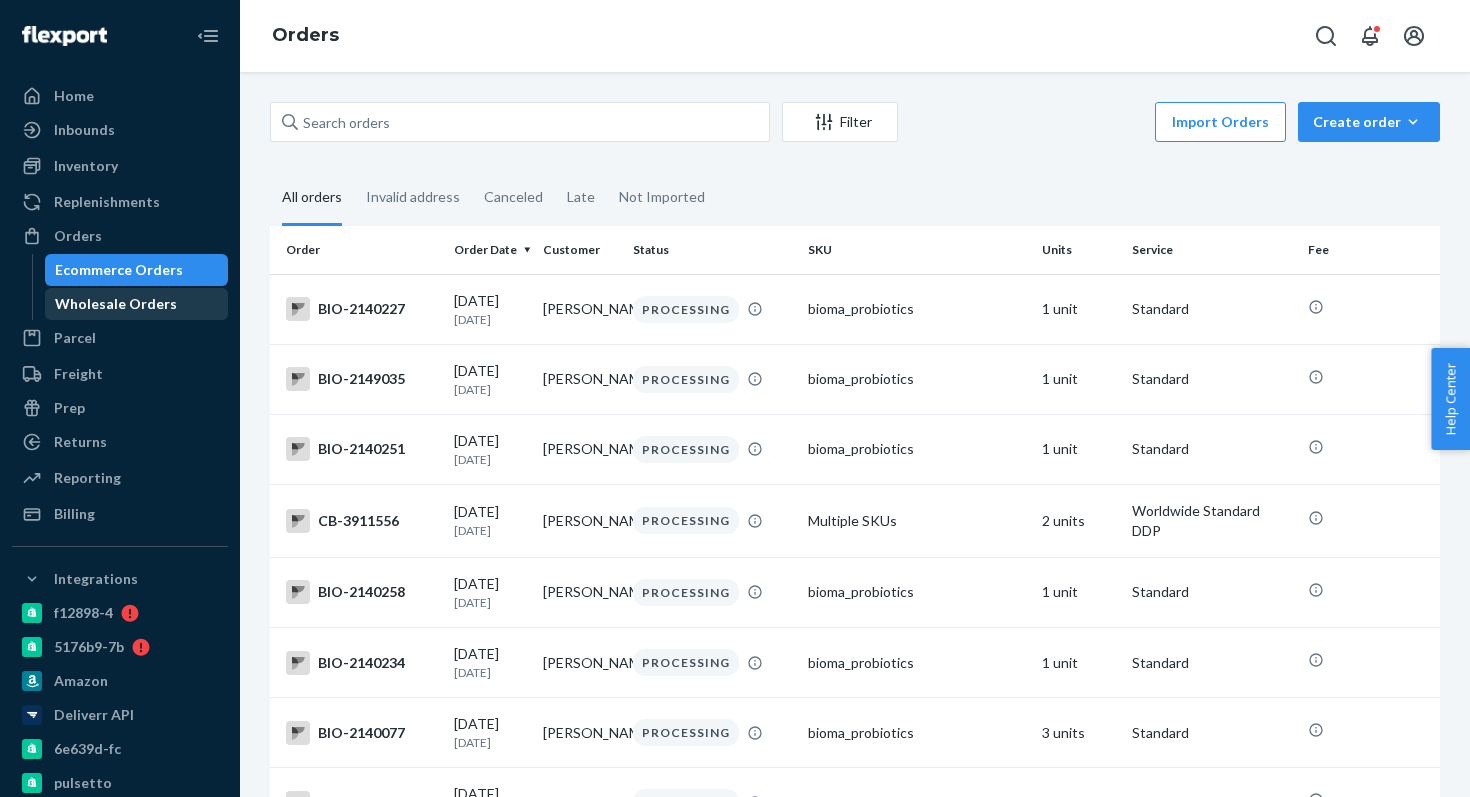 click on "Wholesale Orders" at bounding box center (137, 304) 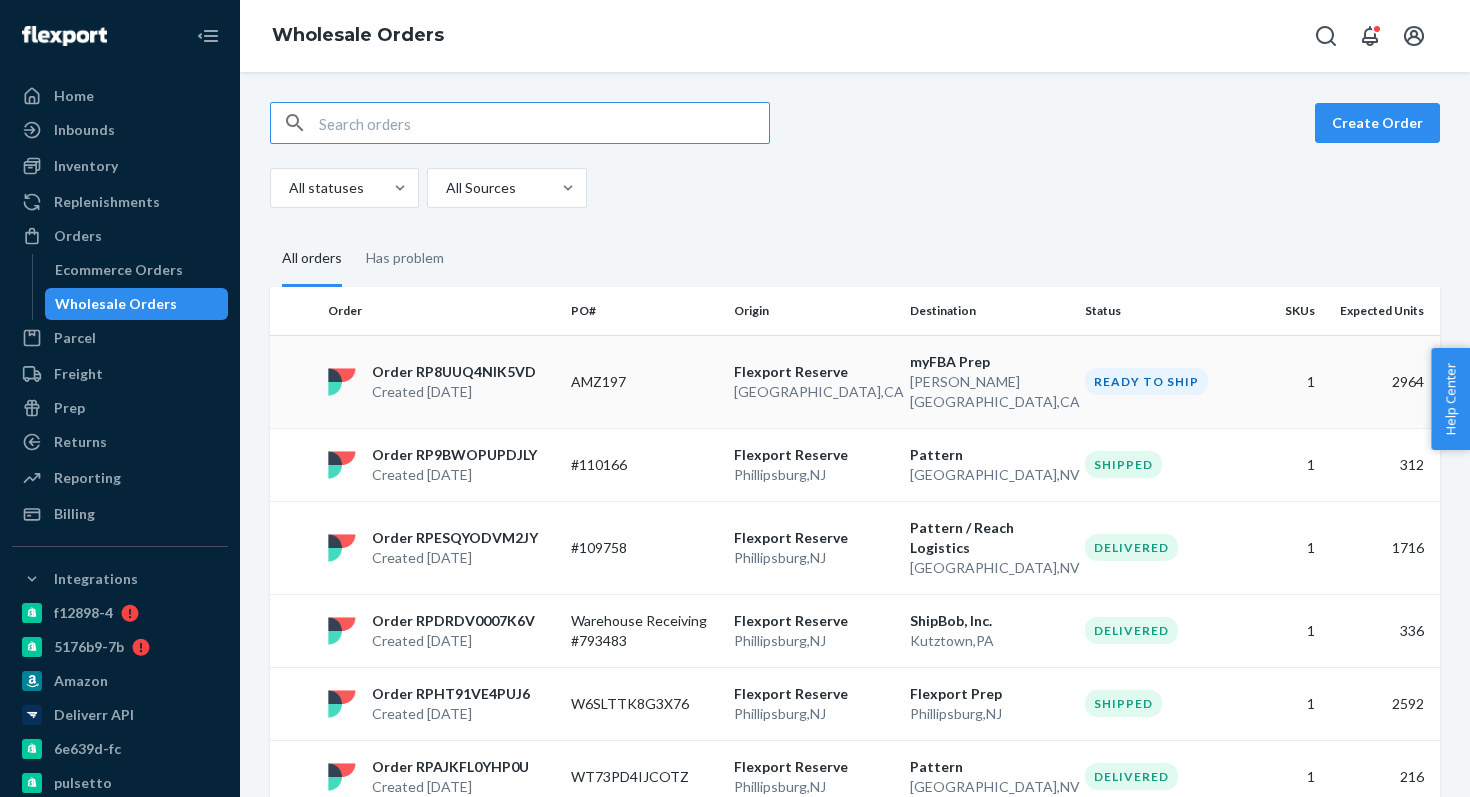 click on "Flexport Reserve" at bounding box center (814, 372) 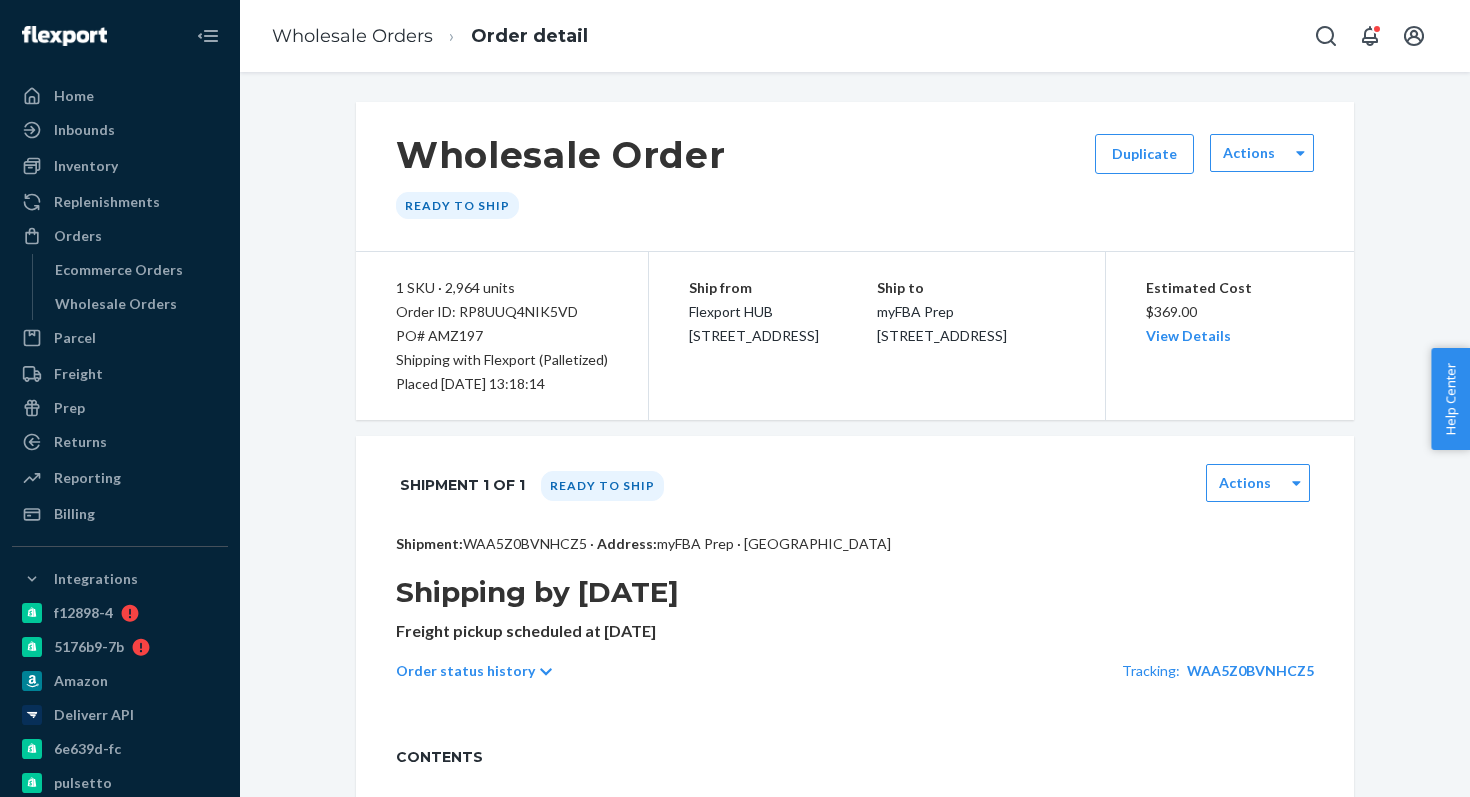 scroll, scrollTop: 211, scrollLeft: 0, axis: vertical 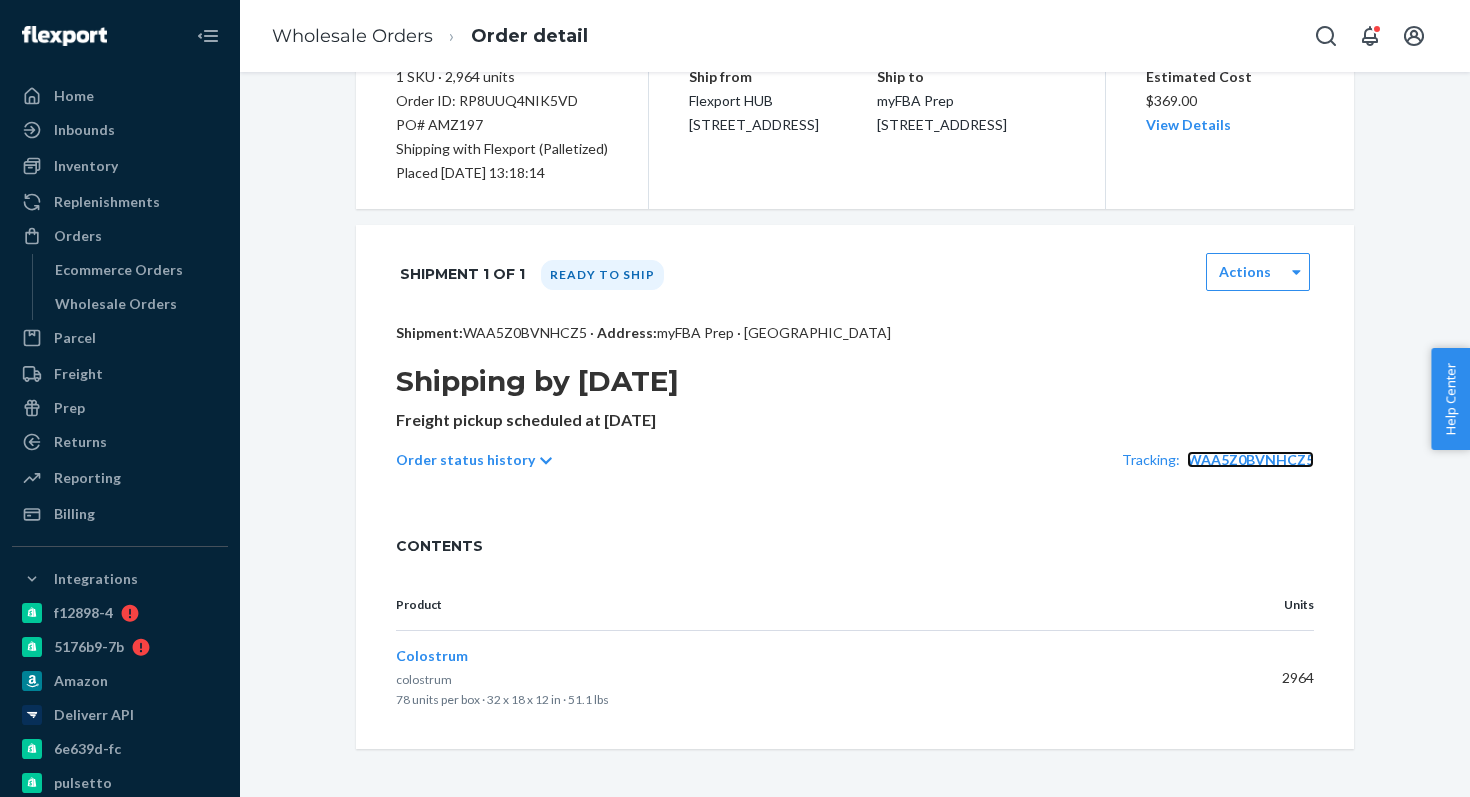 click on "WAA5Z0BVNHCZ5" at bounding box center (1250, 459) 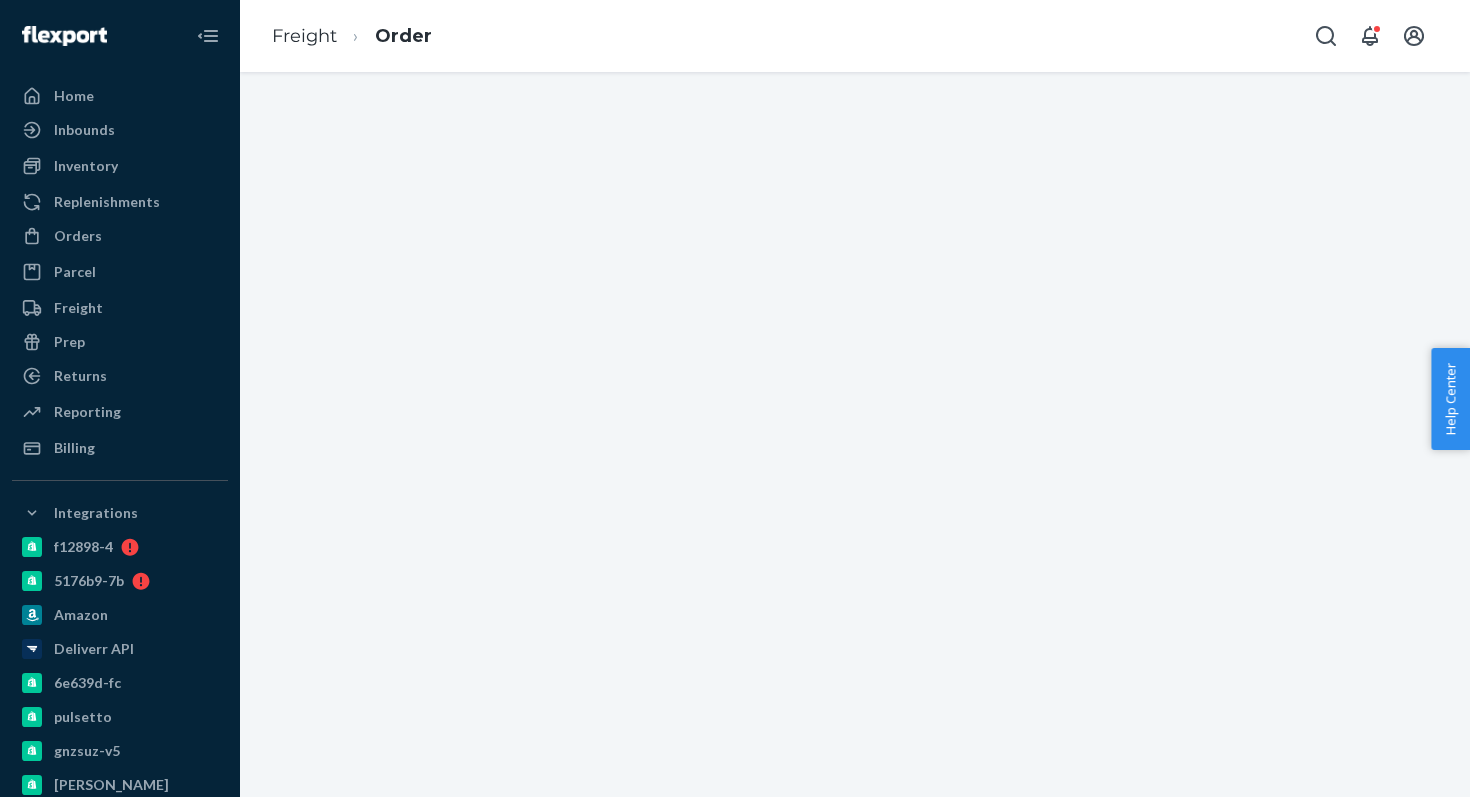 scroll, scrollTop: 0, scrollLeft: 0, axis: both 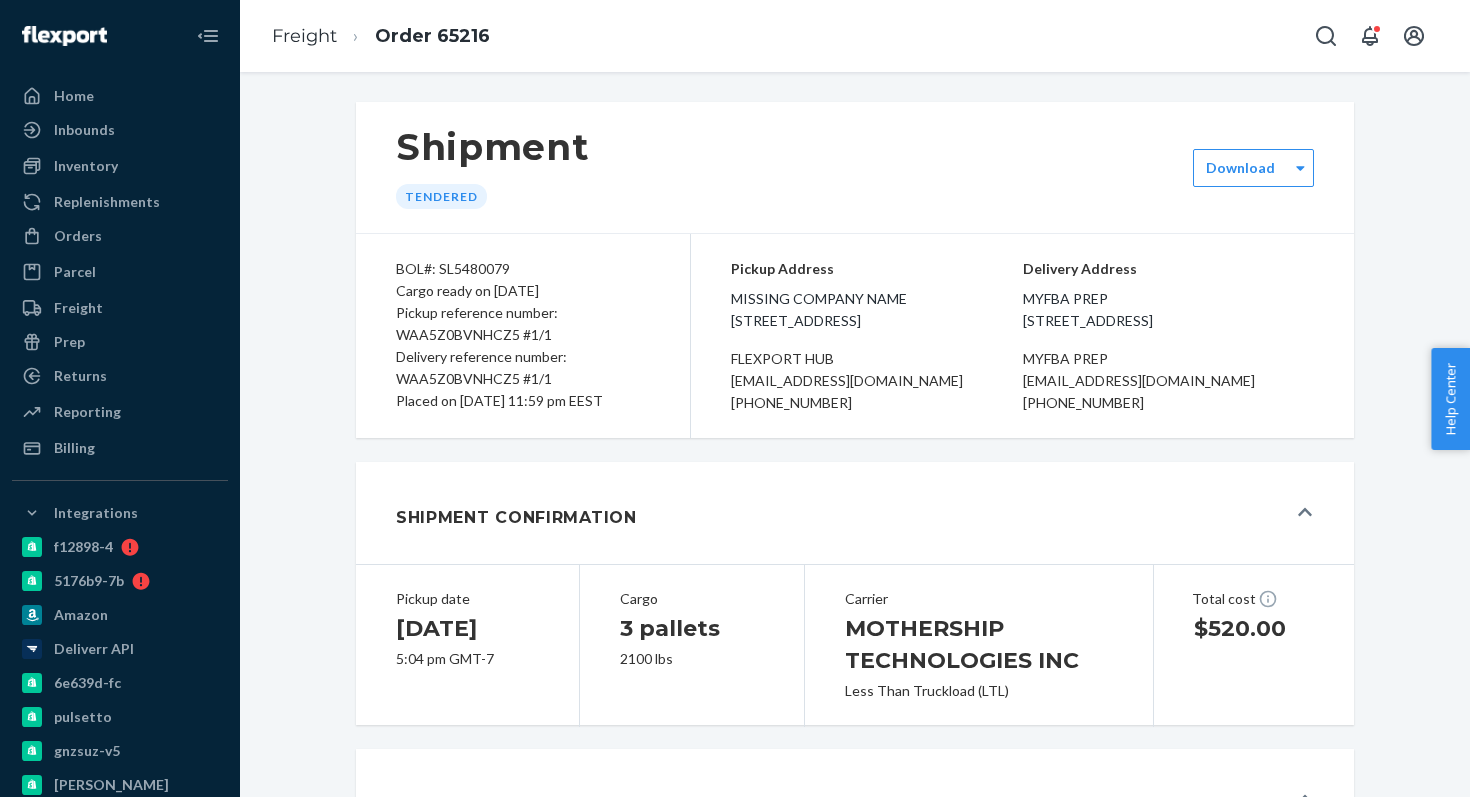 click on "myFBA Prep
1035 S Otterbein Ave
Rowland Heights, CA 91748" at bounding box center (1169, 310) 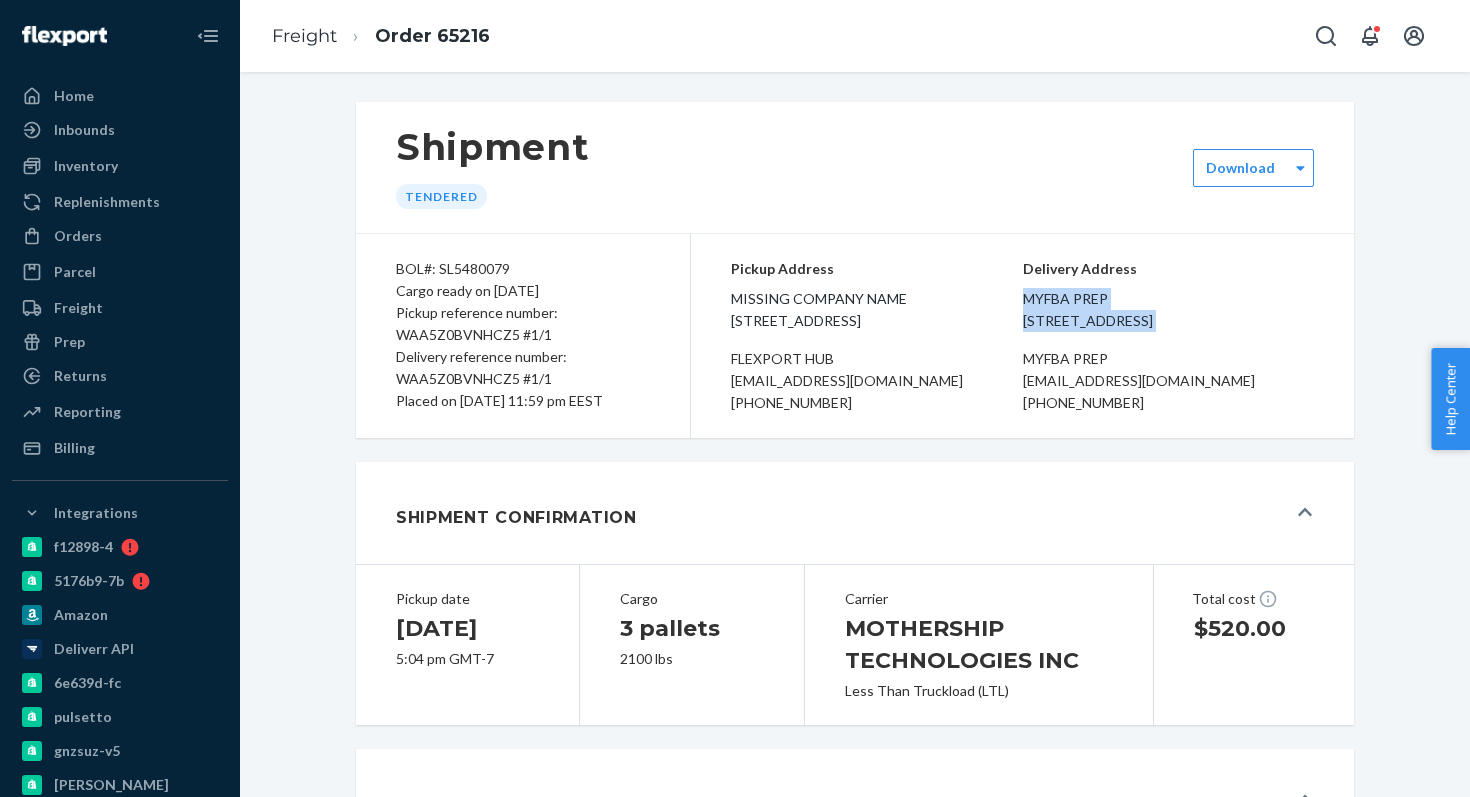 drag, startPoint x: 1022, startPoint y: 294, endPoint x: 1242, endPoint y: 350, distance: 227.01541 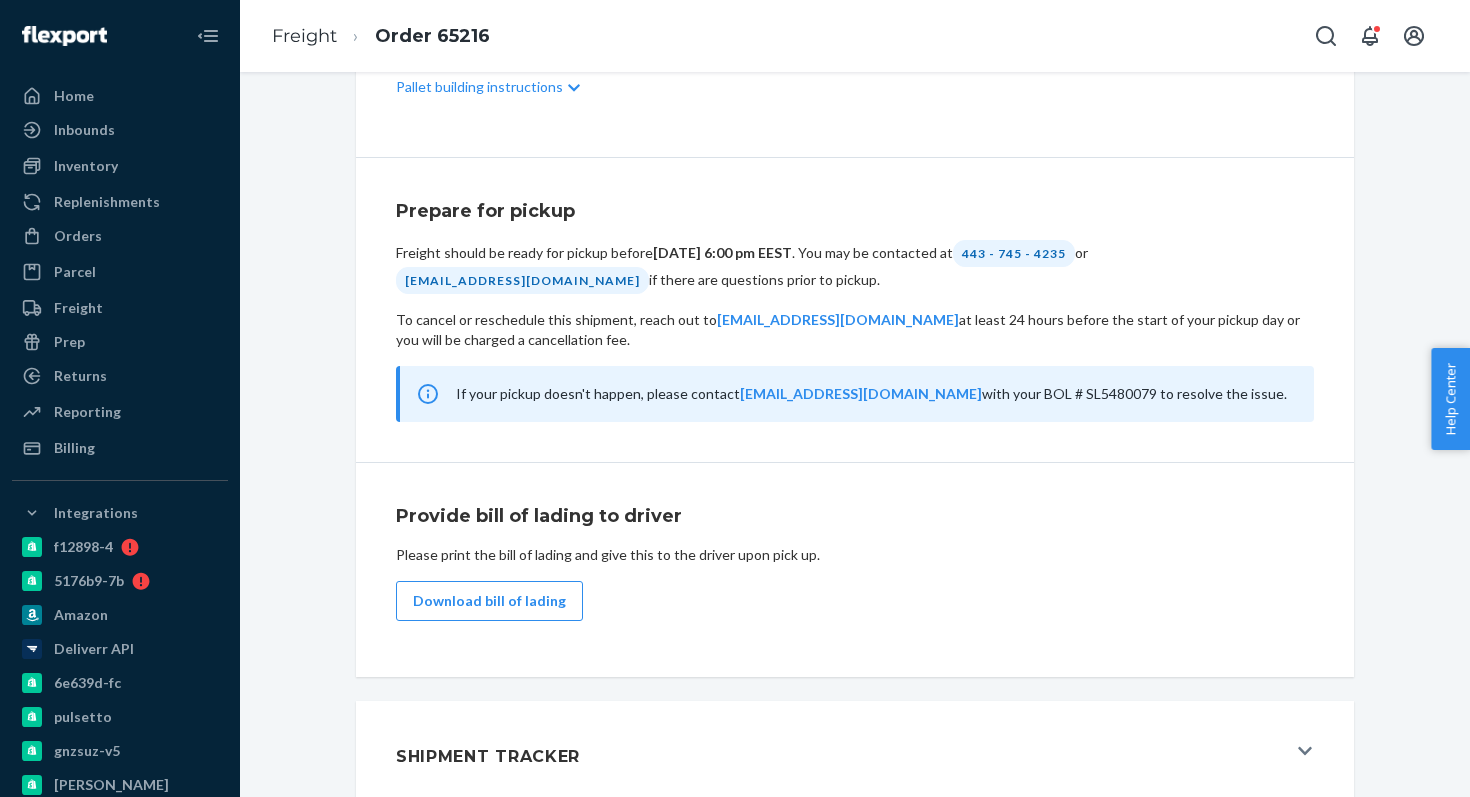 scroll, scrollTop: 993, scrollLeft: 0, axis: vertical 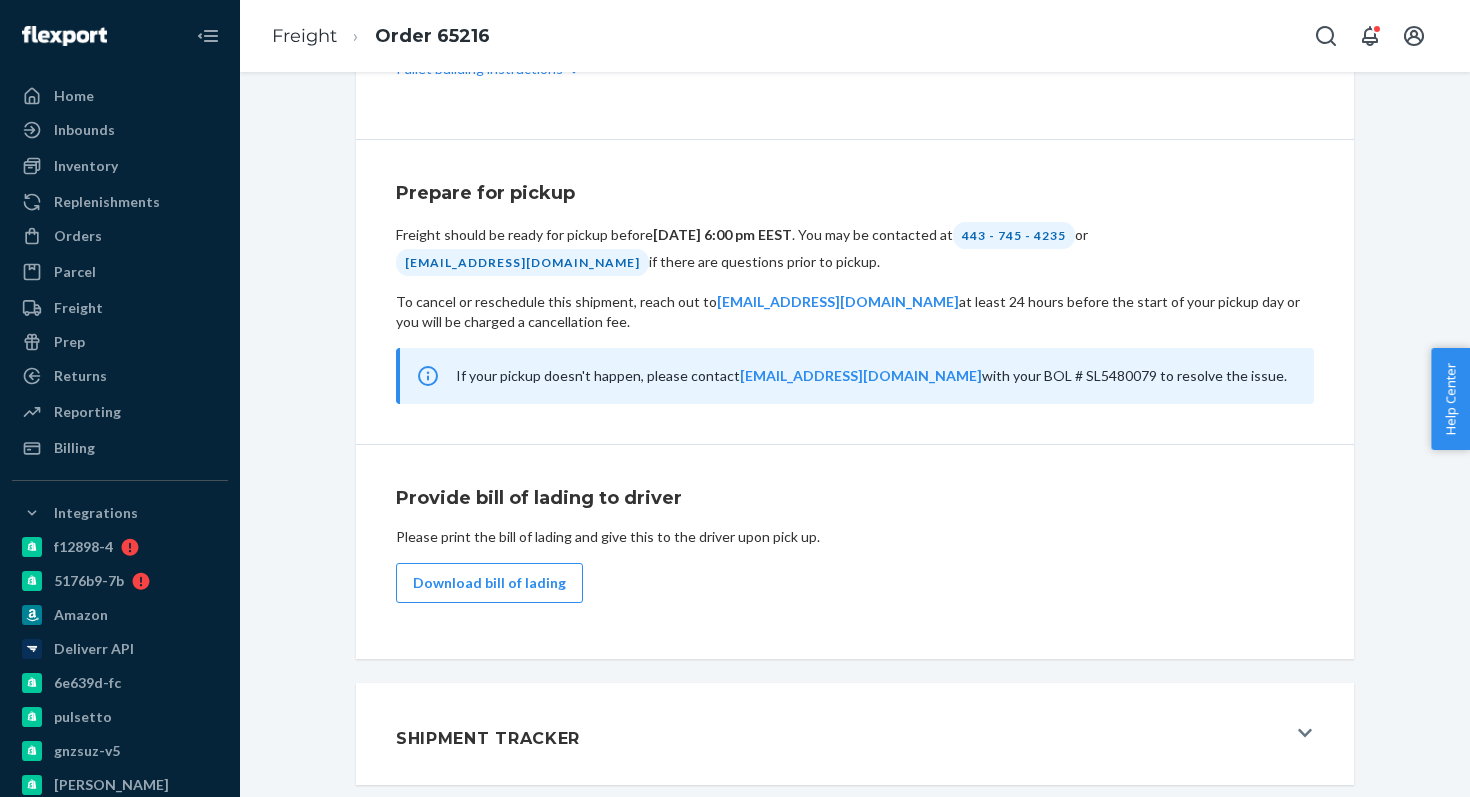click on "Shipment Tracker" at bounding box center [841, 734] 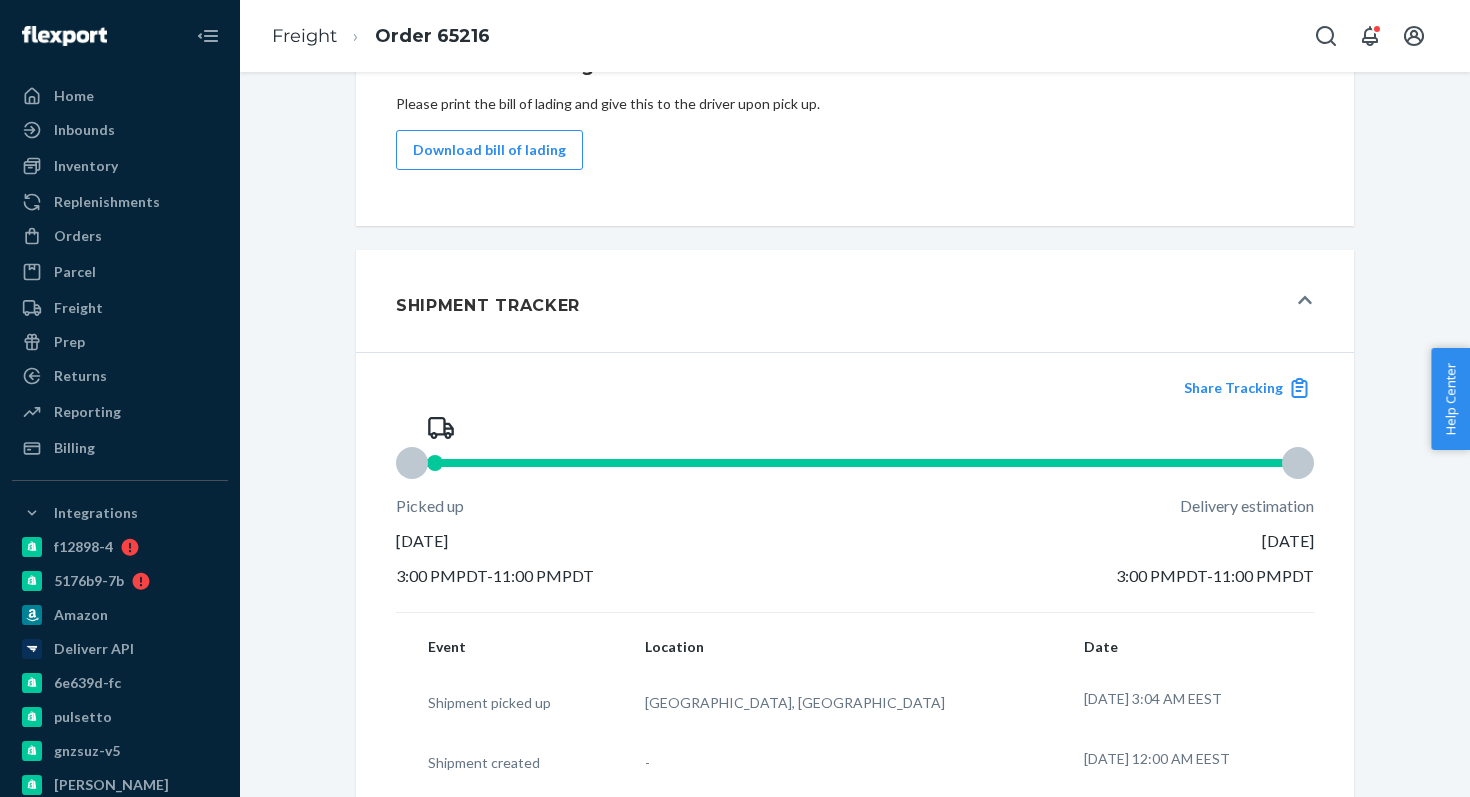 scroll, scrollTop: 1458, scrollLeft: 0, axis: vertical 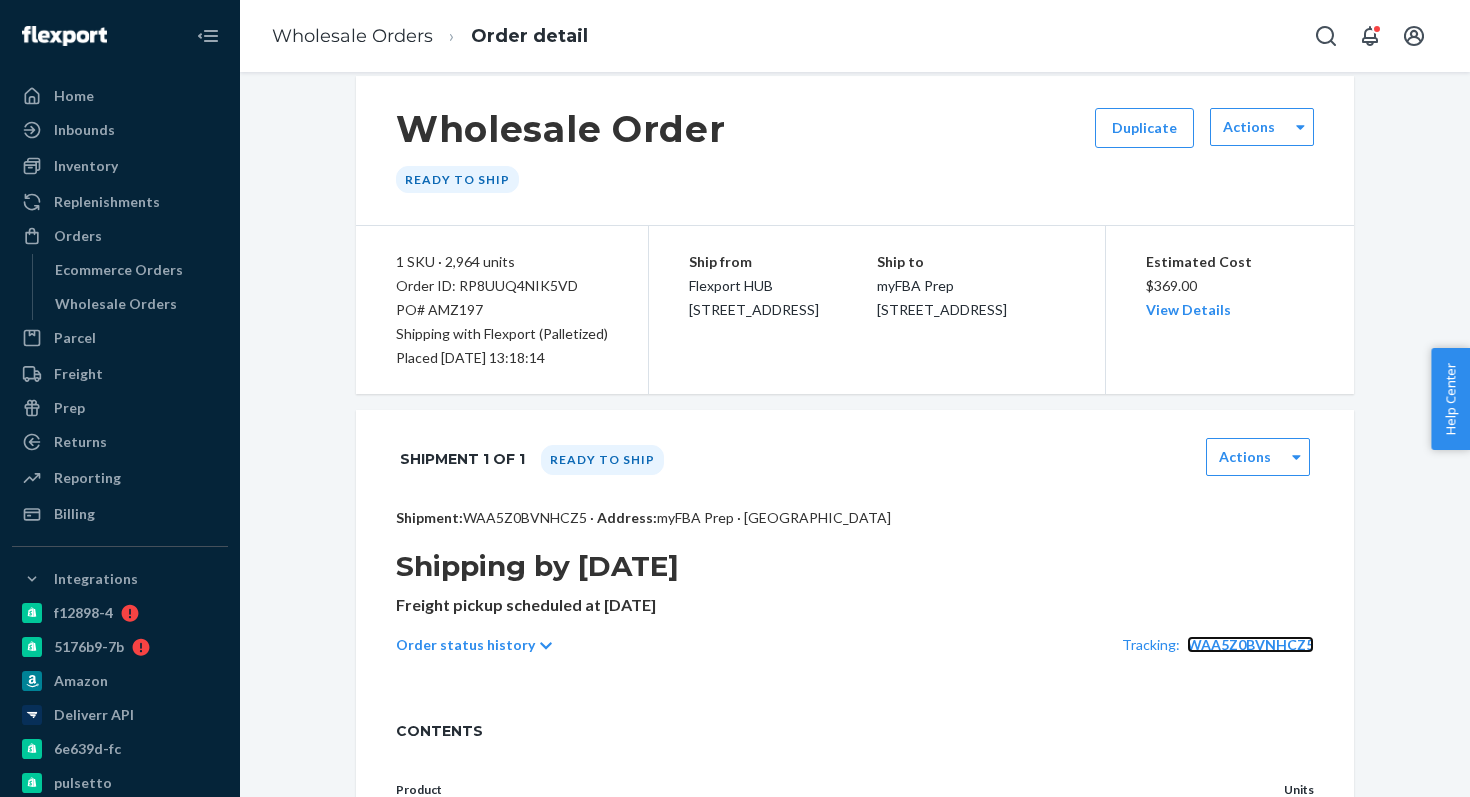 click on "WAA5Z0BVNHCZ5" at bounding box center [1250, 644] 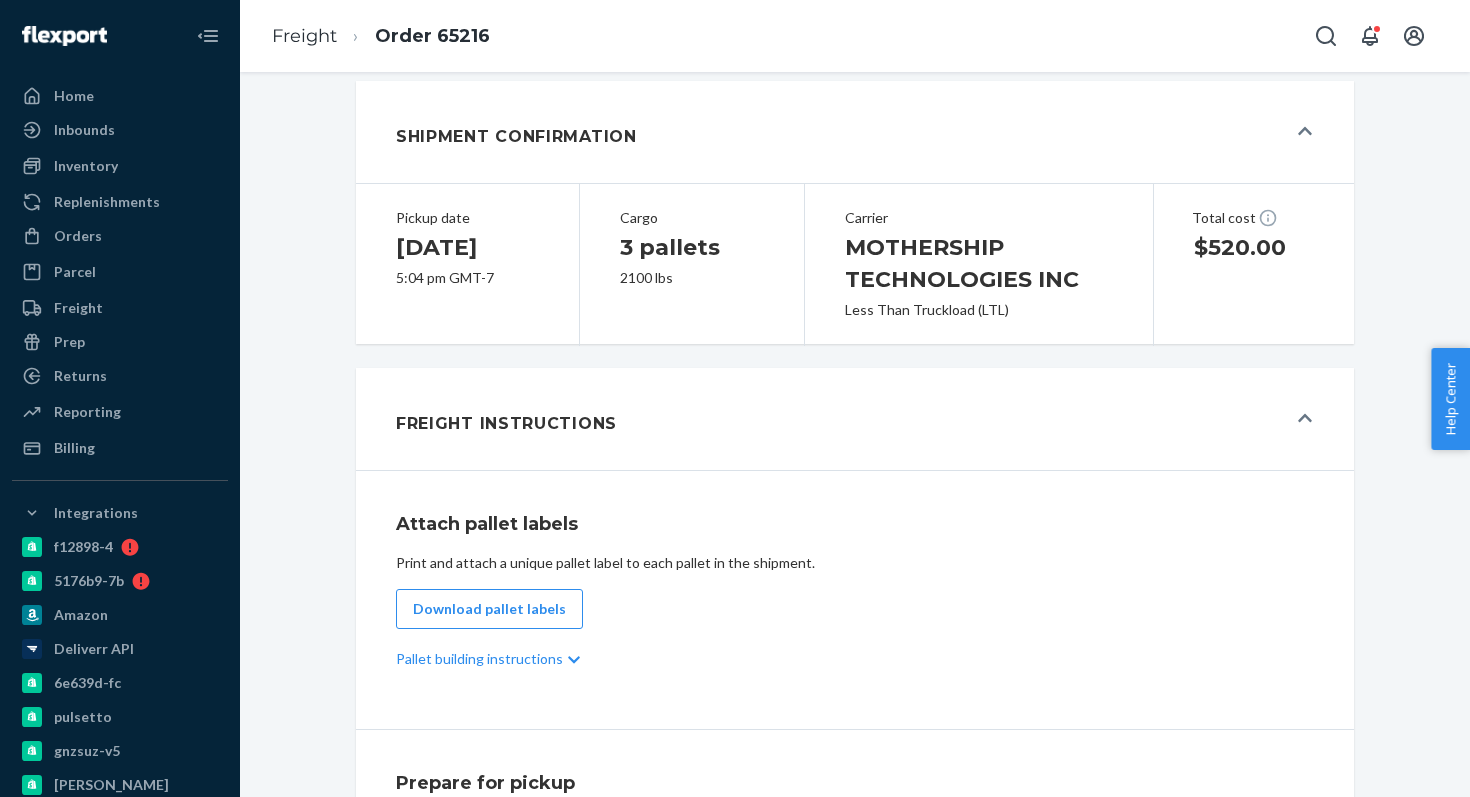 scroll, scrollTop: 993, scrollLeft: 0, axis: vertical 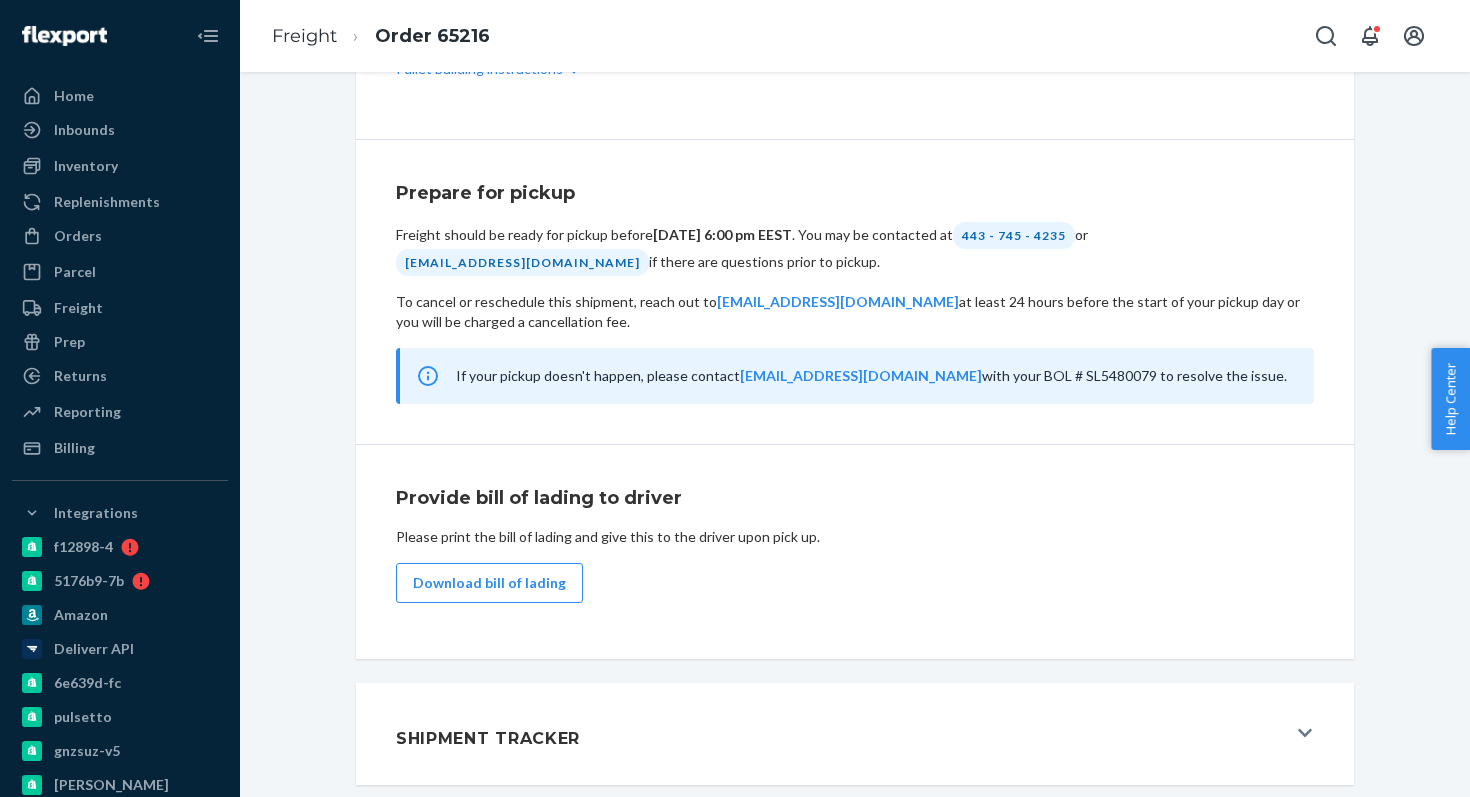 click on "Shipment Tracker" at bounding box center [488, 739] 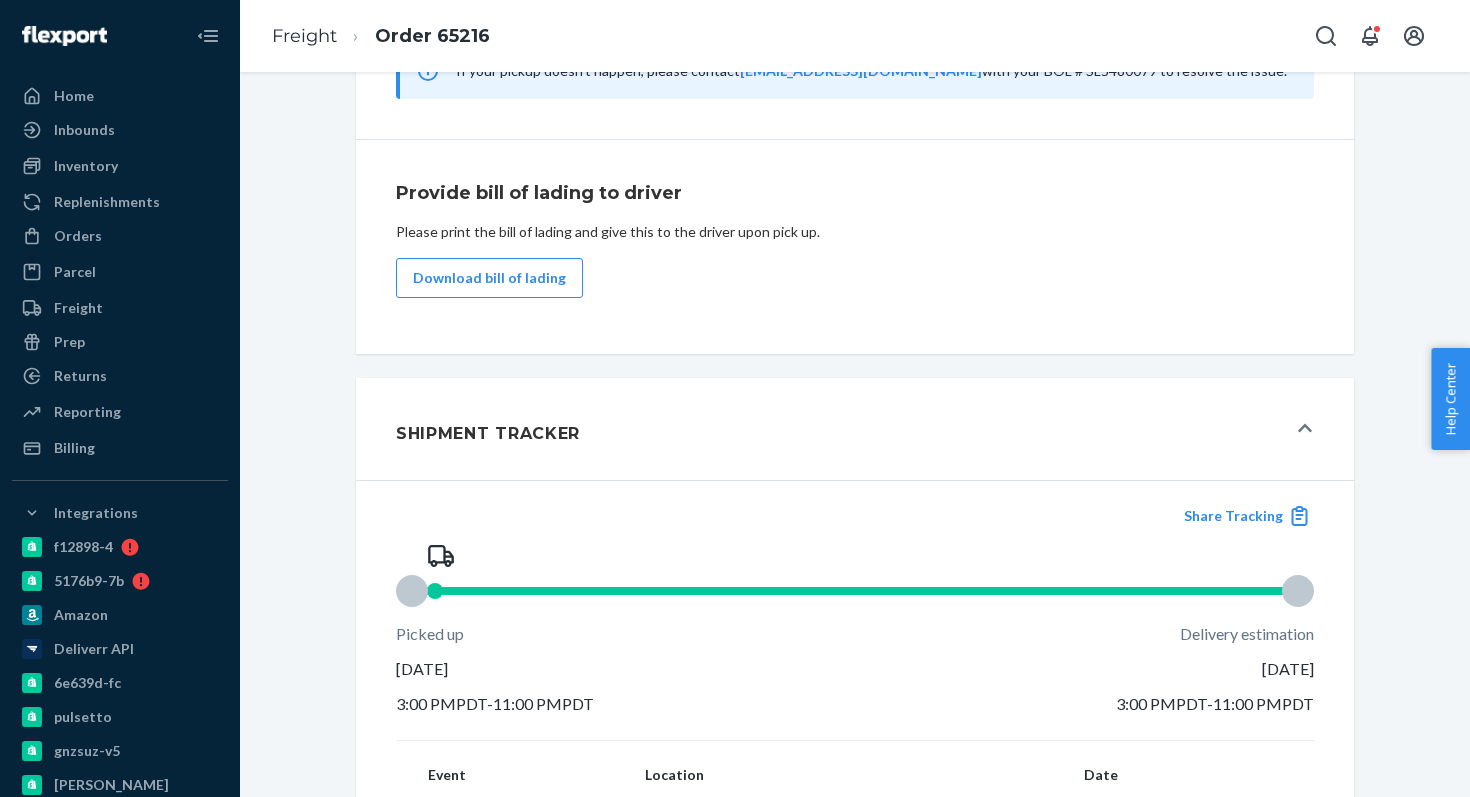 scroll, scrollTop: 1275, scrollLeft: 0, axis: vertical 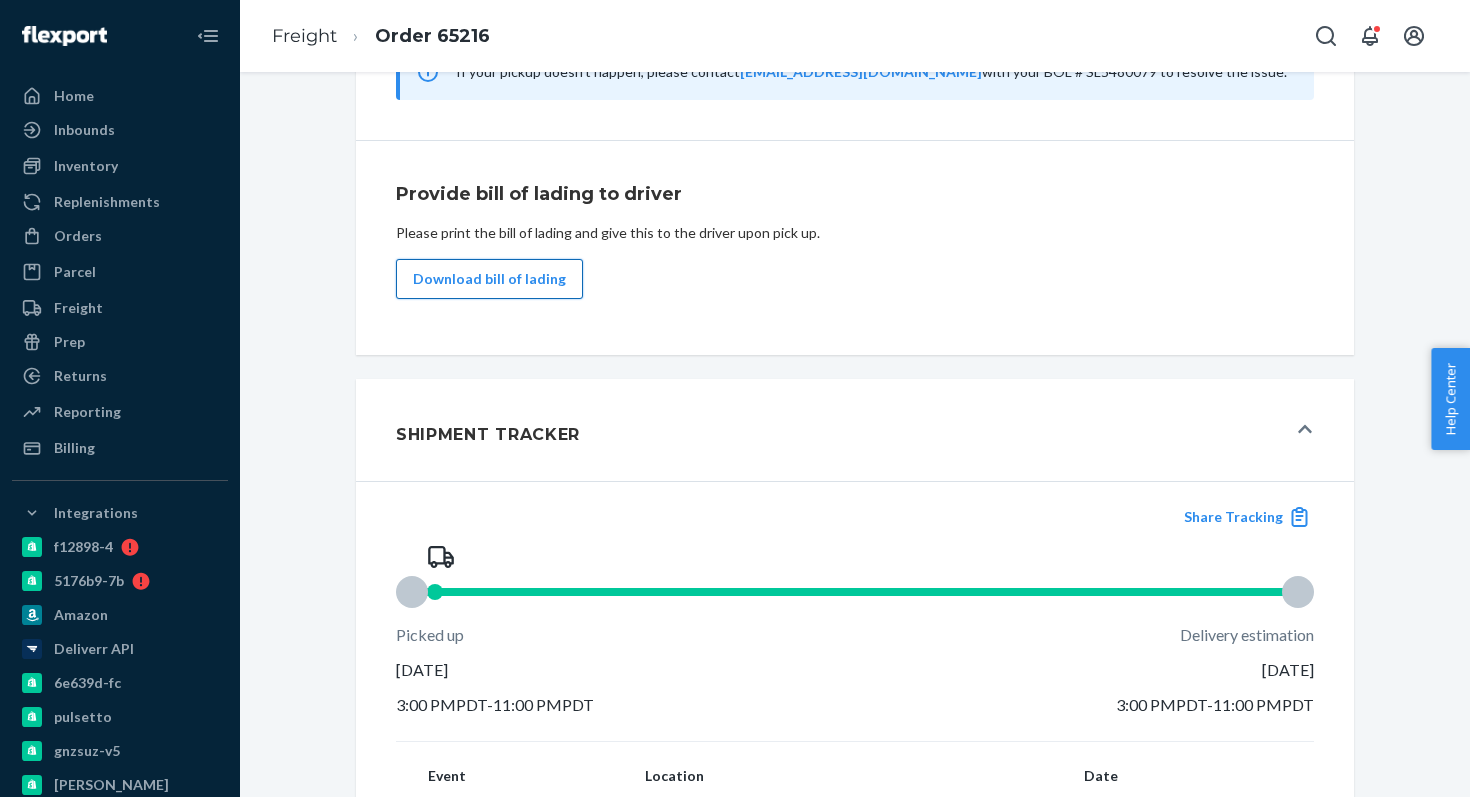 click on "Download bill of lading" at bounding box center (489, 279) 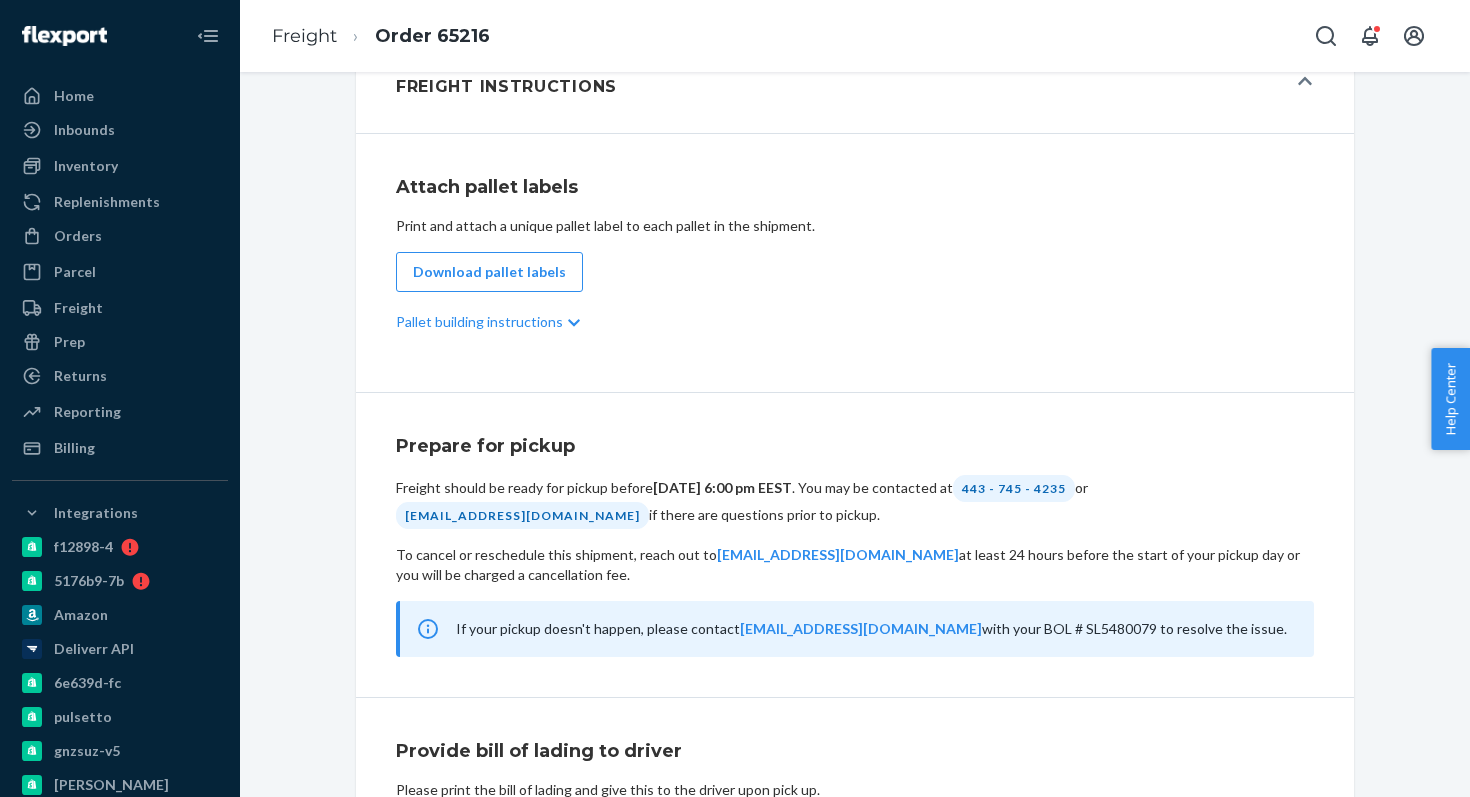 scroll, scrollTop: 0, scrollLeft: 0, axis: both 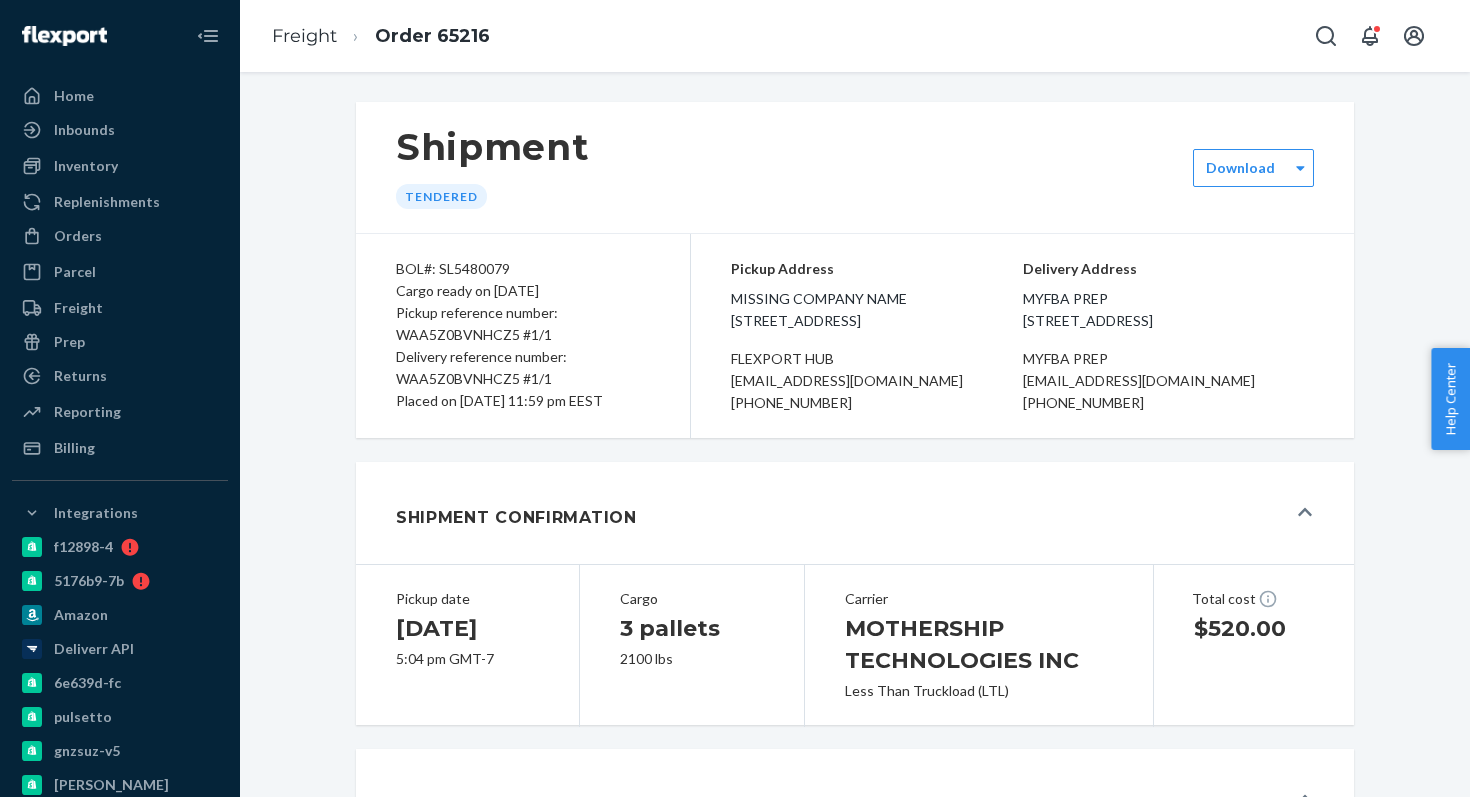 click on "BOL#: SL5480079 Cargo ready on 07/10/2025 Pickup reference number: WAA5Z0BVNHCZ5 #1/1 Delivery reference number: WAA5Z0BVNHCZ5 #1/1 Placed on 07/09/2025 at 11:59 pm EEST" at bounding box center (523, 336) 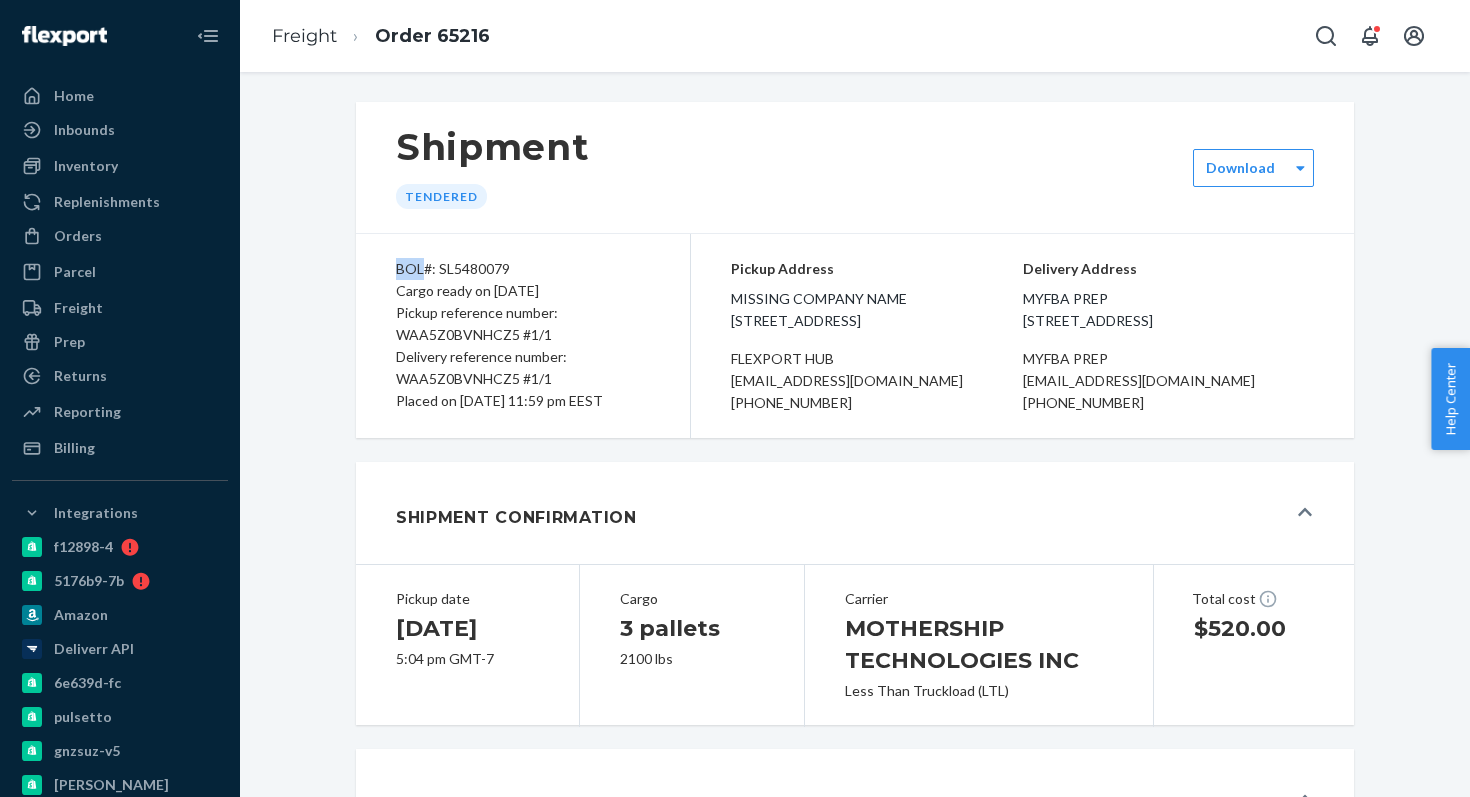click on "BOL#: SL5480079 Cargo ready on 07/10/2025 Pickup reference number: WAA5Z0BVNHCZ5 #1/1 Delivery reference number: WAA5Z0BVNHCZ5 #1/1 Placed on 07/09/2025 at 11:59 pm EEST" at bounding box center [523, 336] 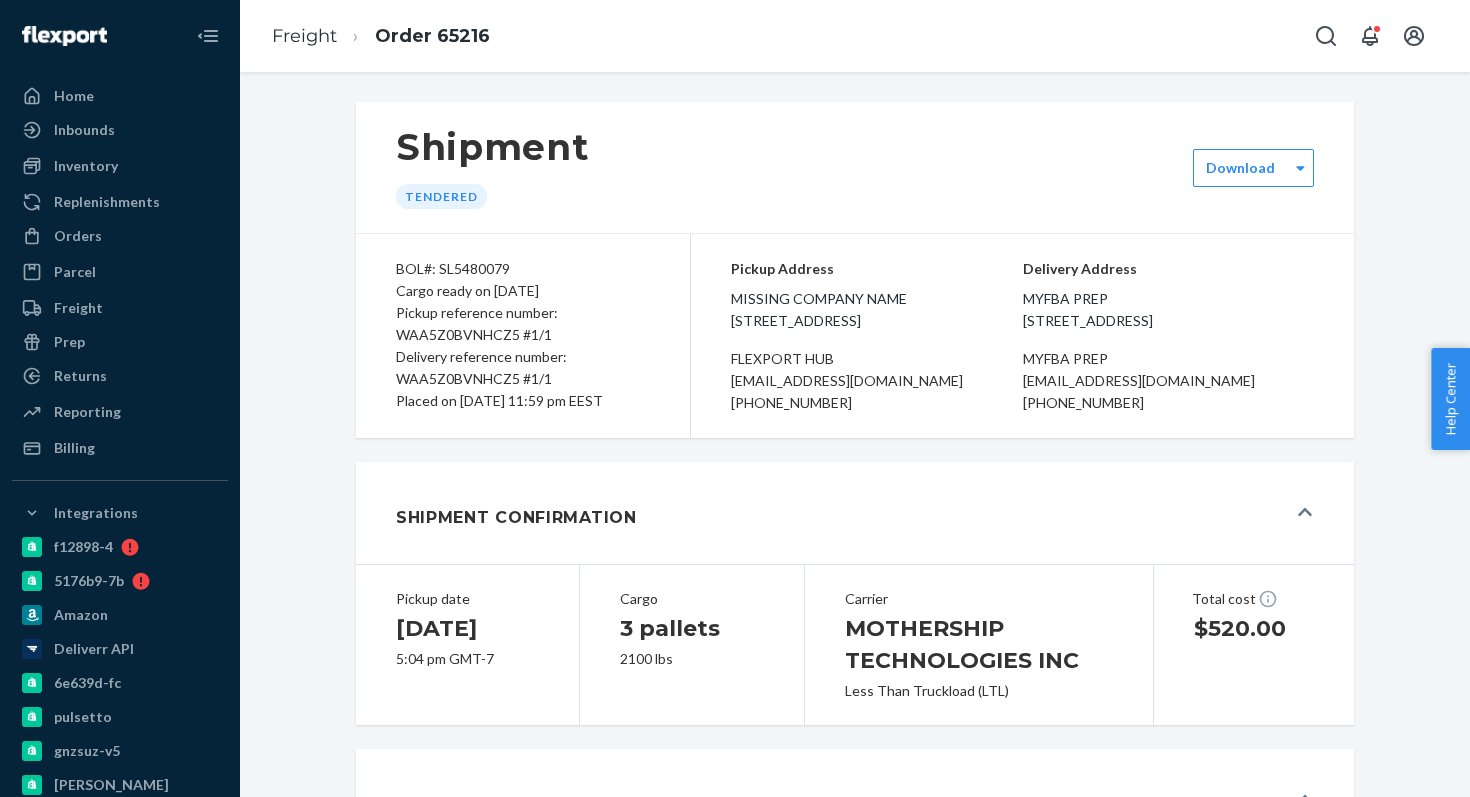 click on "BOL#: SL5480079" at bounding box center [523, 269] 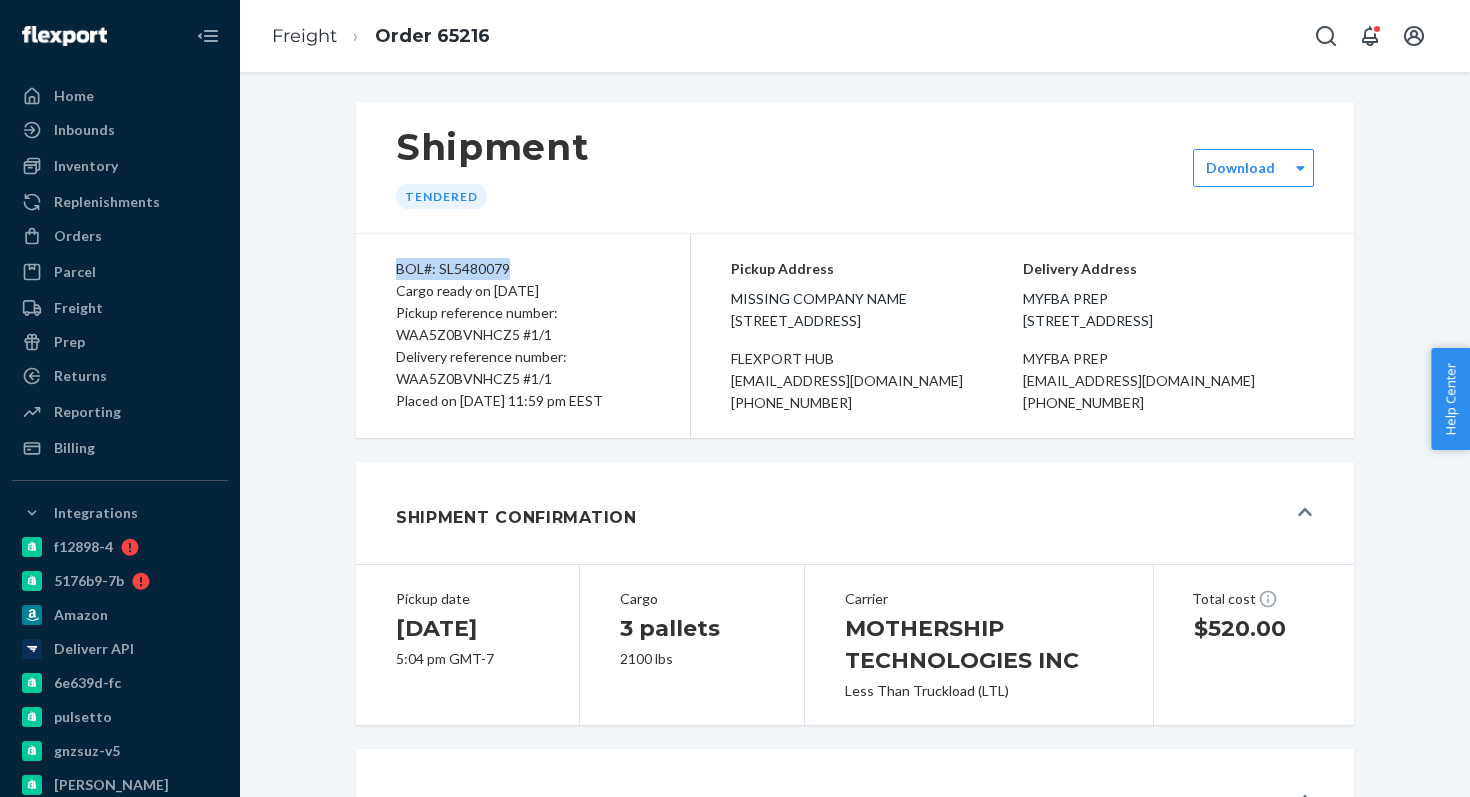 drag, startPoint x: 406, startPoint y: 270, endPoint x: 500, endPoint y: 270, distance: 94 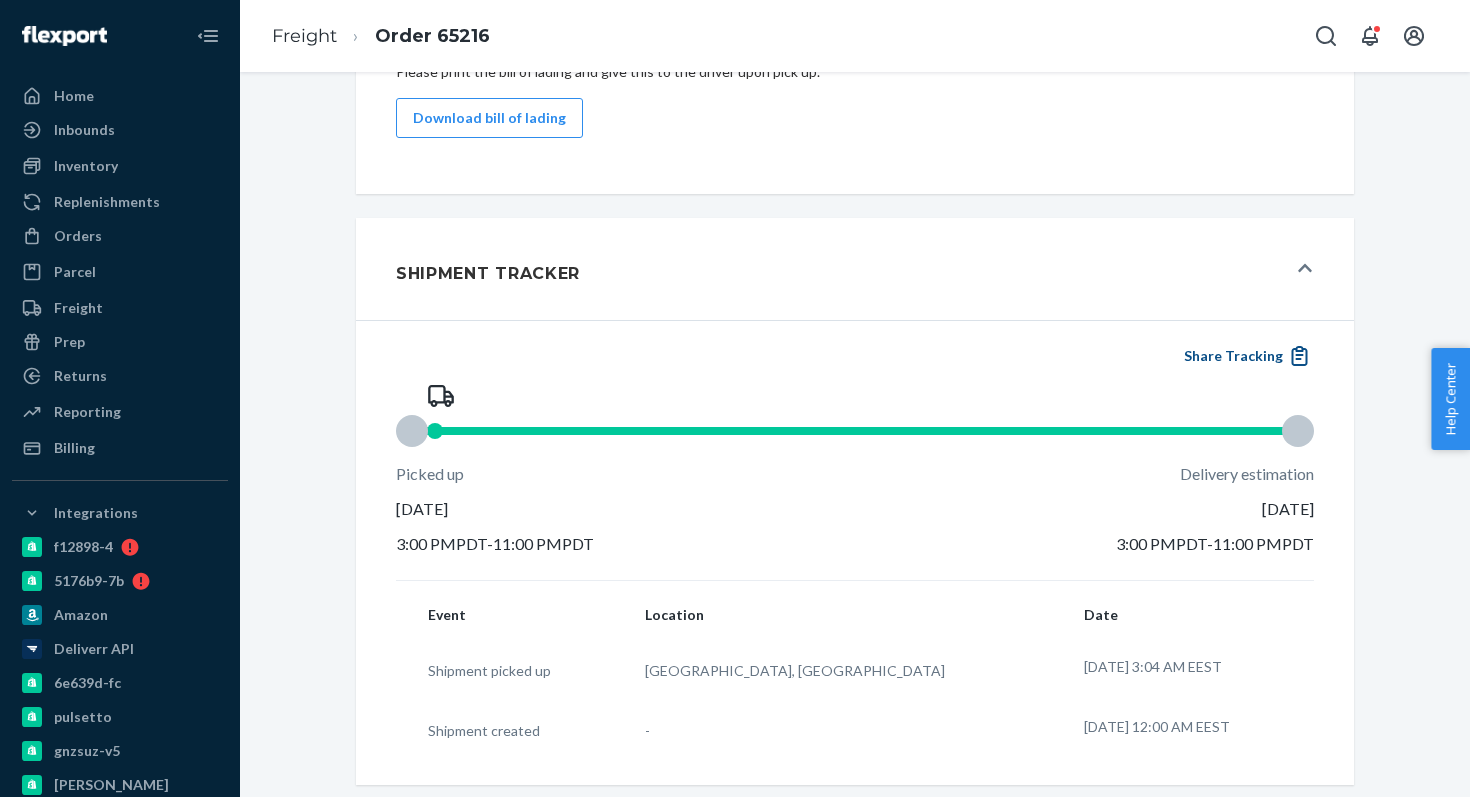 click on "Share Tracking" at bounding box center (1246, 356) 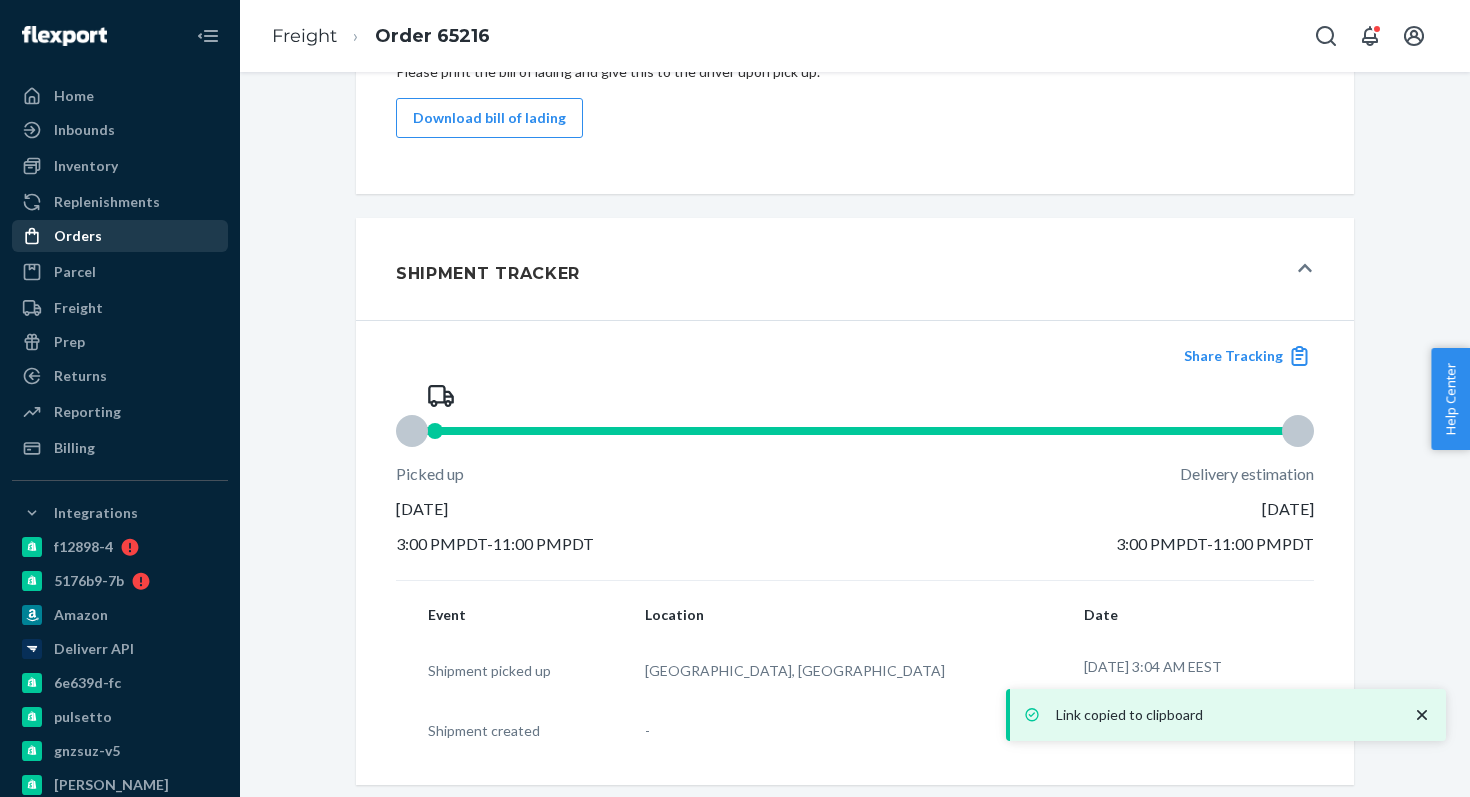 click on "Orders" at bounding box center (78, 236) 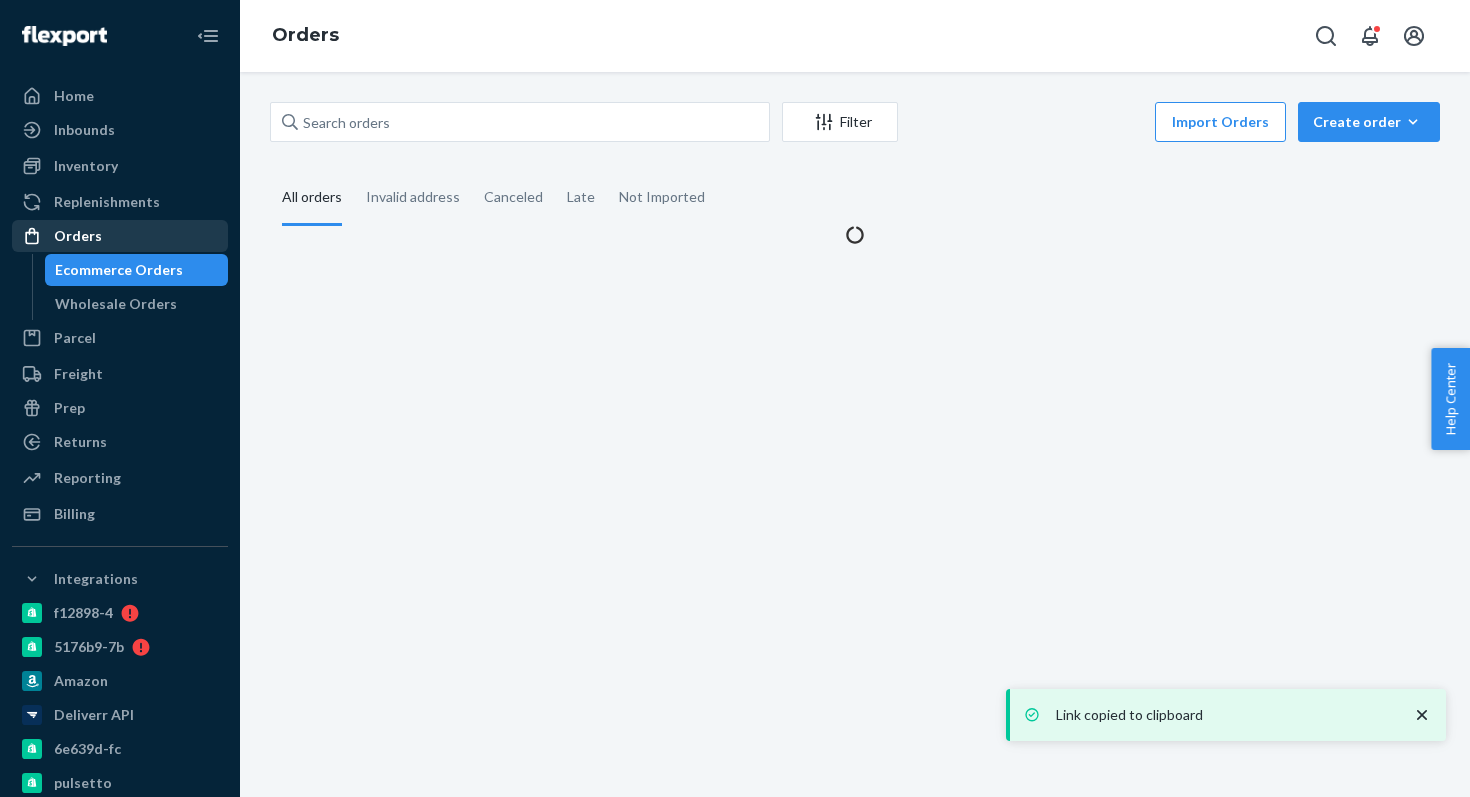 scroll, scrollTop: 0, scrollLeft: 0, axis: both 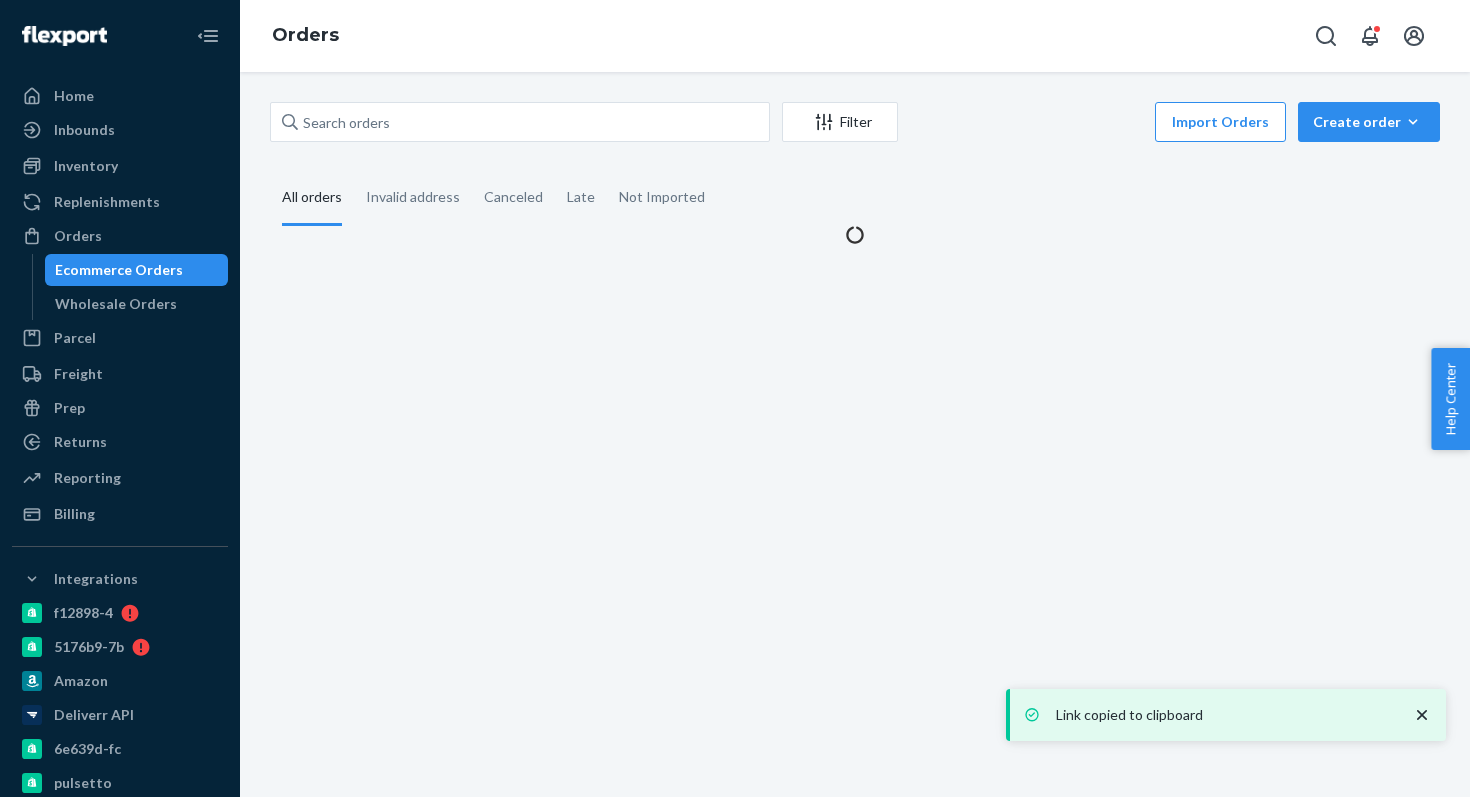 click on "Ecommerce Orders" at bounding box center (119, 270) 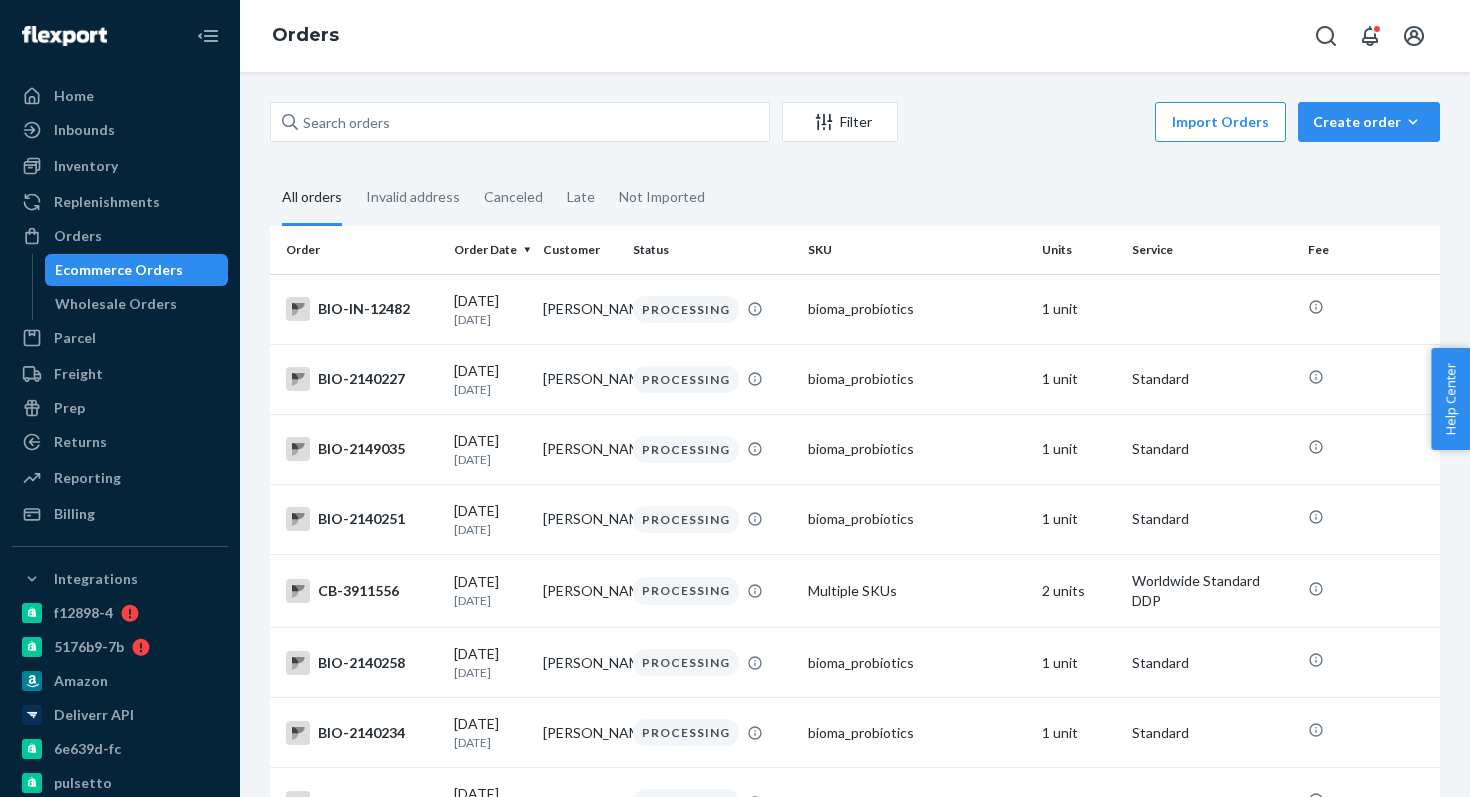 click on "Home Inbounds Shipping Plans Problems Inventory Products Branded Packaging Replenishments Orders Ecommerce Orders Wholesale Orders Parcel Parcel orders Integrations Freight Prep Returns All Returns Settings Packages Reporting Reports Analytics Billing Integrations f12898-4 5176b9-7b Amazon Deliverr API 6e639d-fc pulsetto gnzsuz-v5 colon-broom Add Integration Fast Tags Add Fast Tag Settings Talk to Support Help Center Give Feedback" at bounding box center [120, 398] 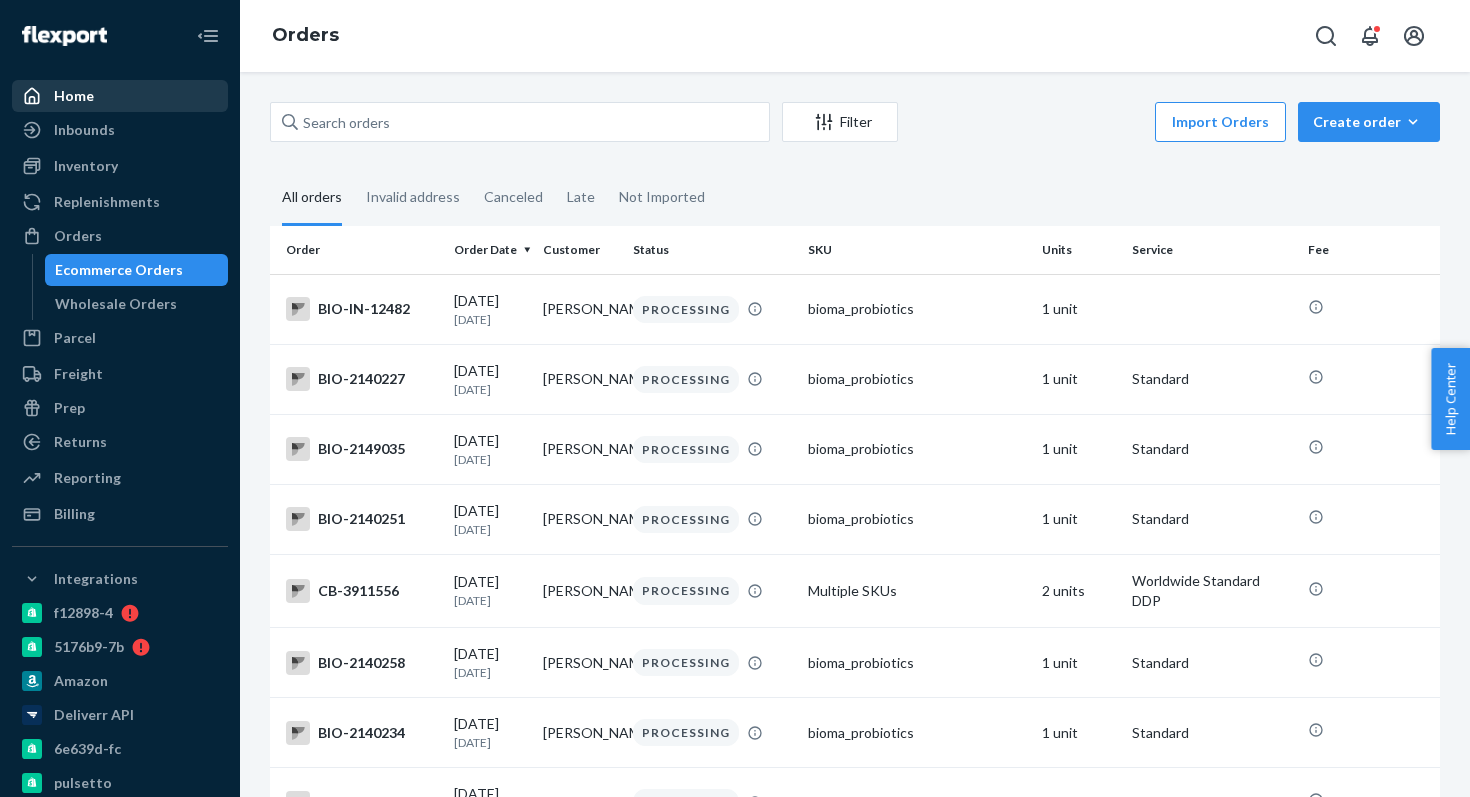click on "Home" at bounding box center [74, 96] 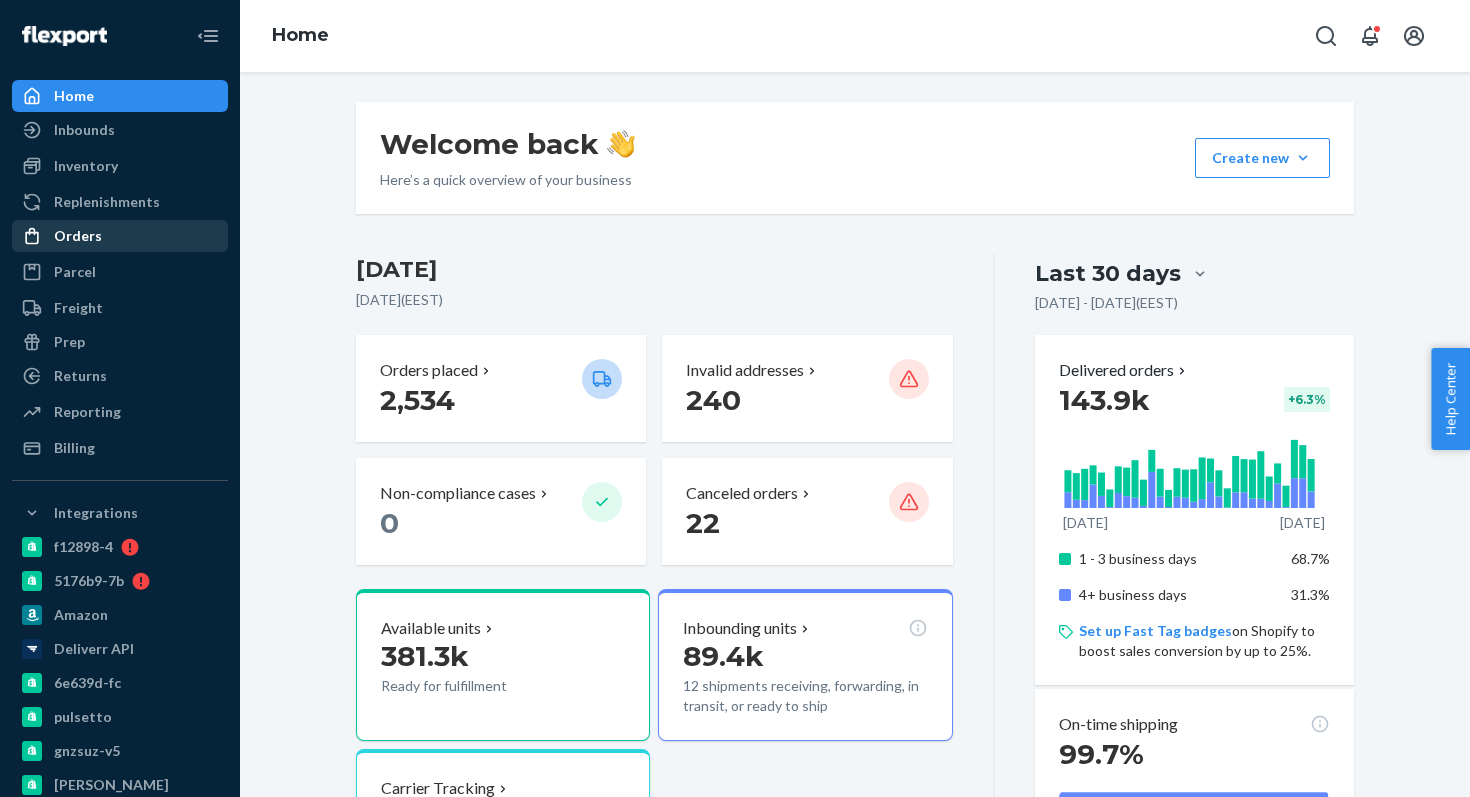 click on "Orders" at bounding box center (120, 236) 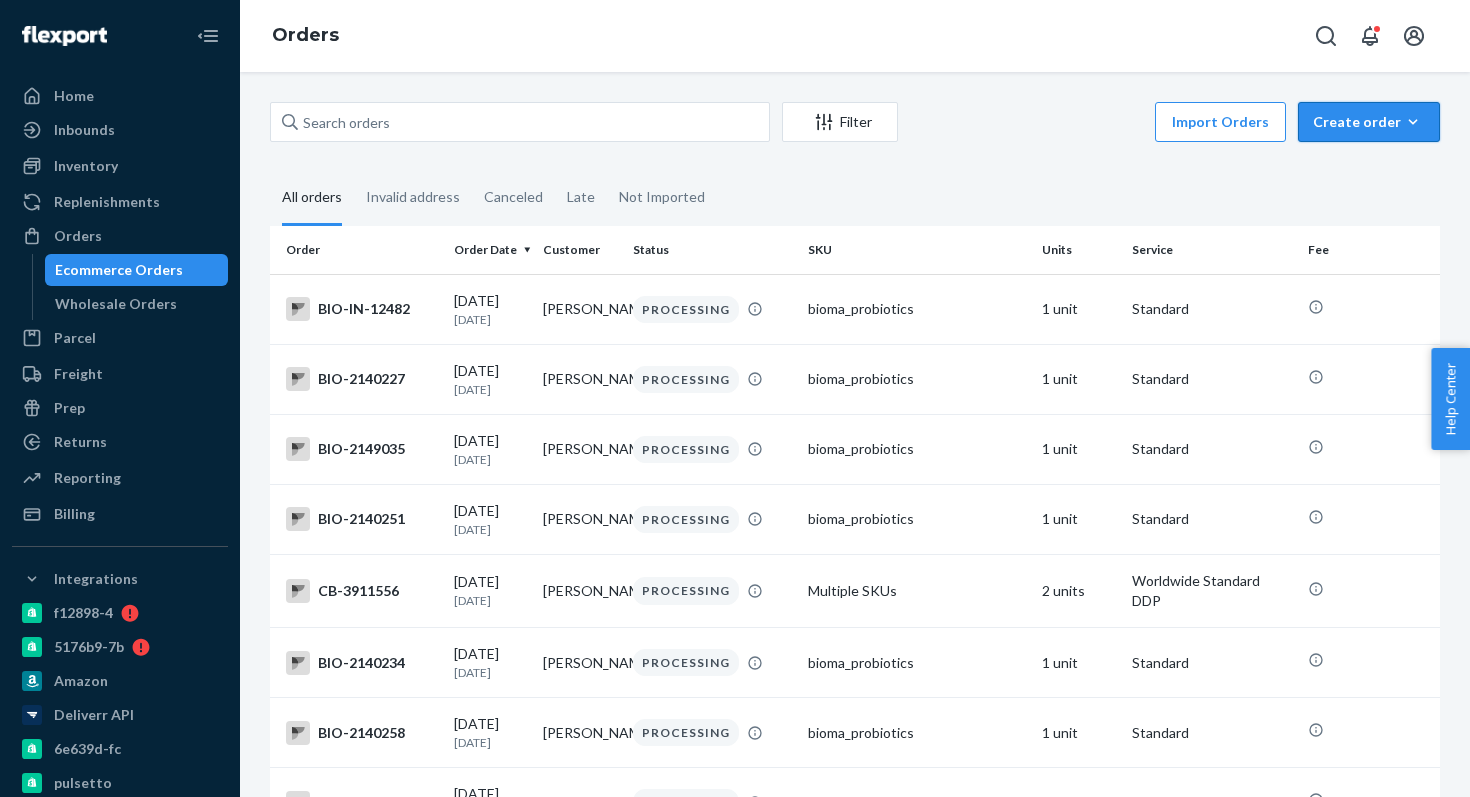 click on "Create order" at bounding box center (1369, 122) 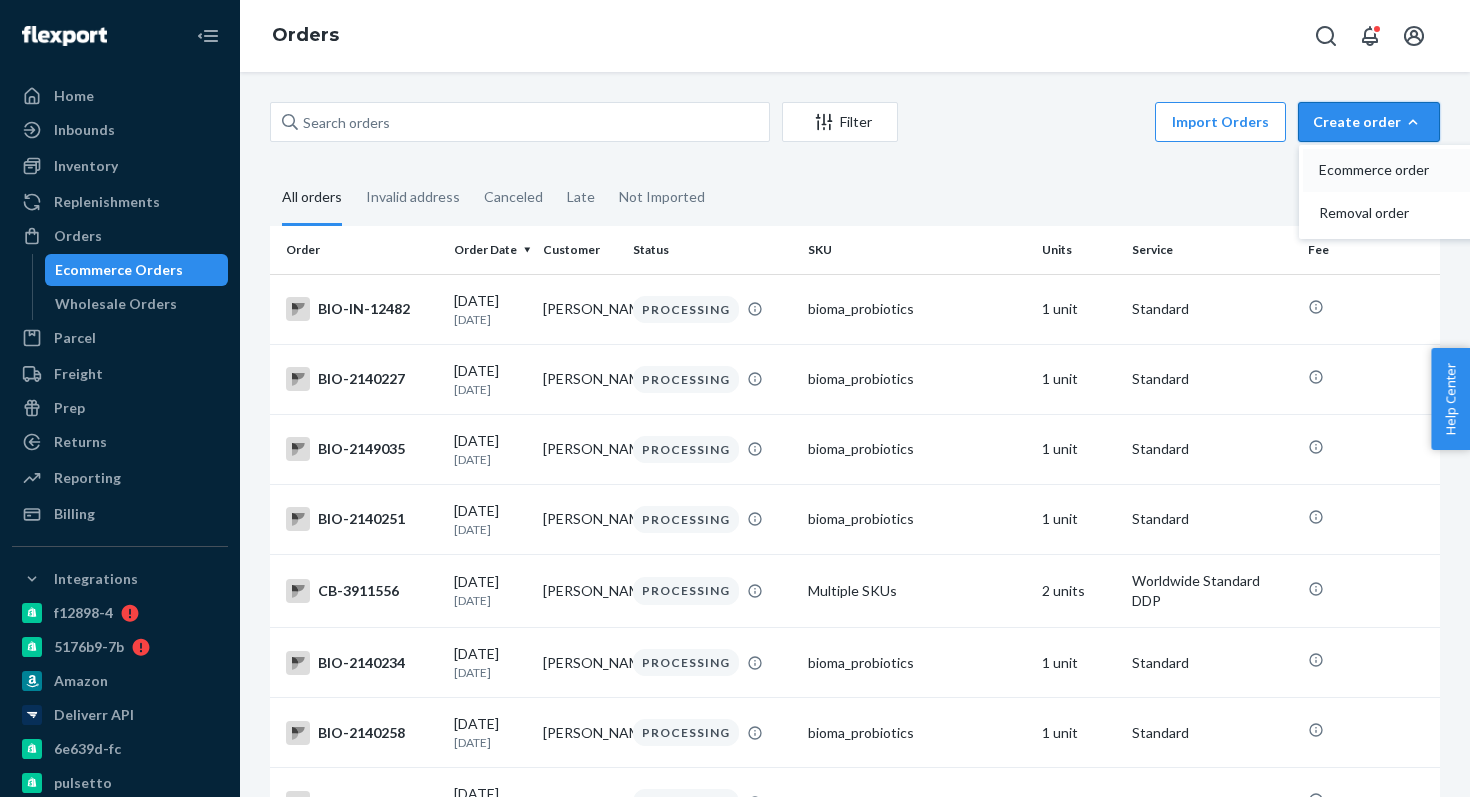 click on "Ecommerce order" at bounding box center [1381, 170] 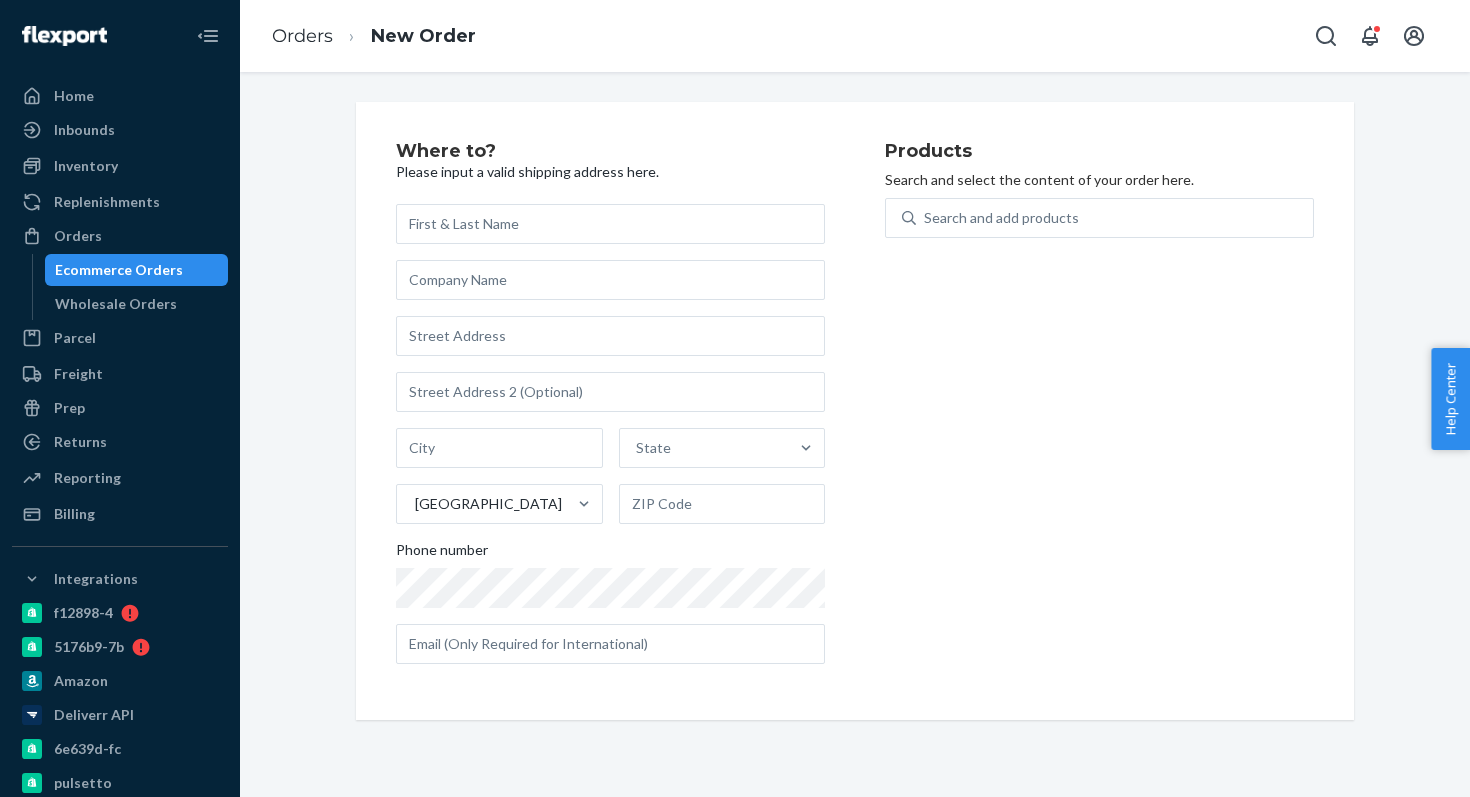 click at bounding box center [610, 224] 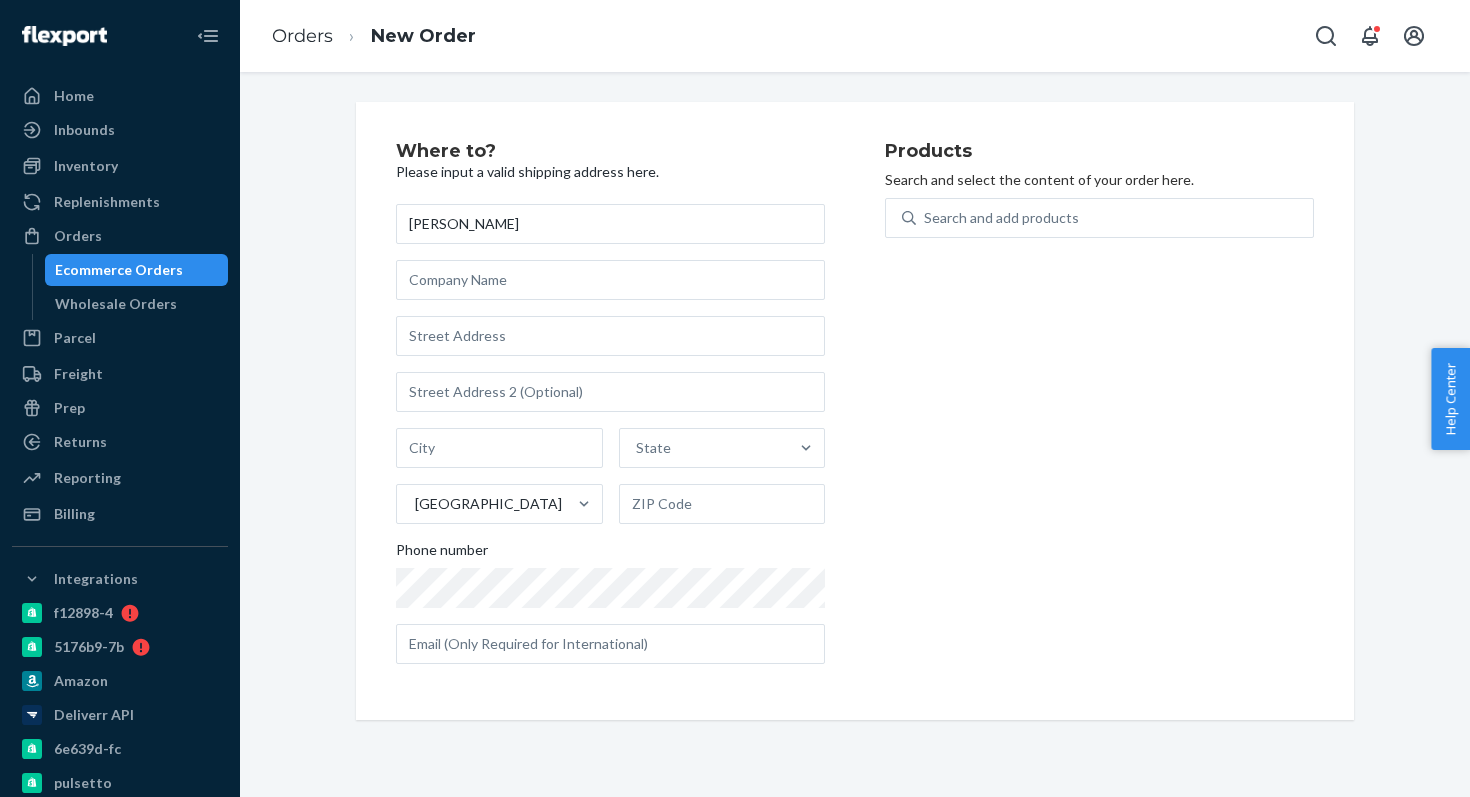 type on "John Pork" 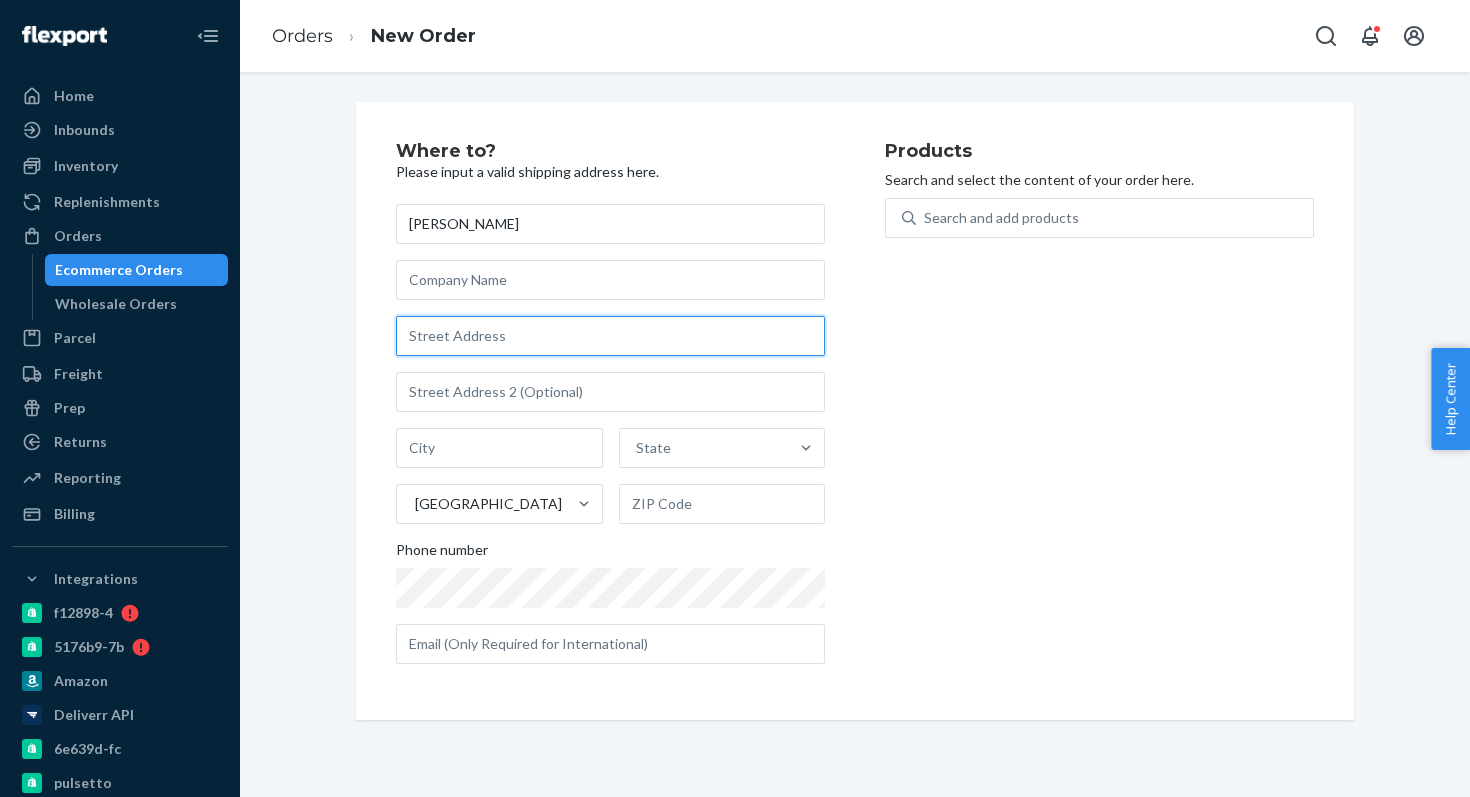click at bounding box center [610, 336] 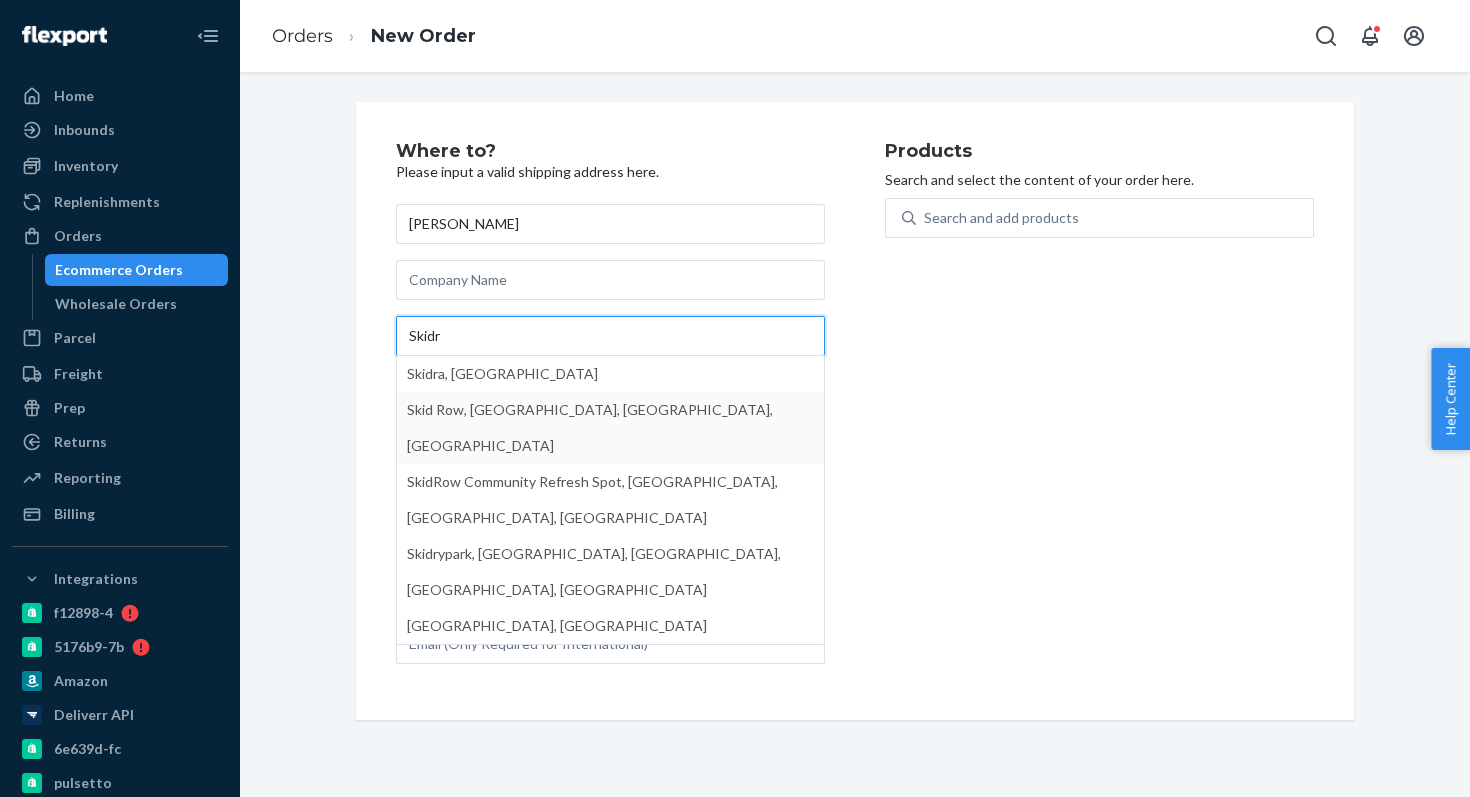 type on "Skidr" 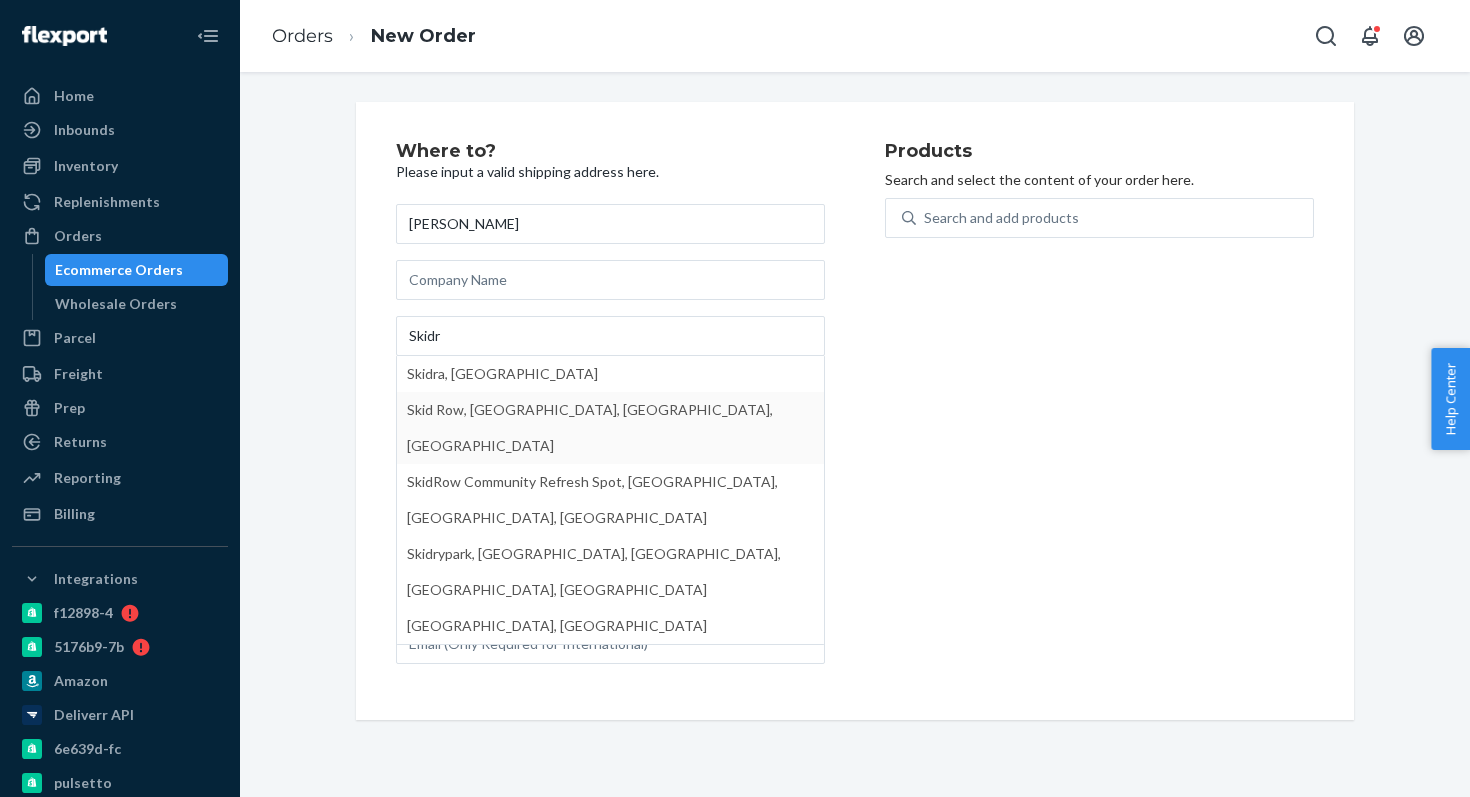 type 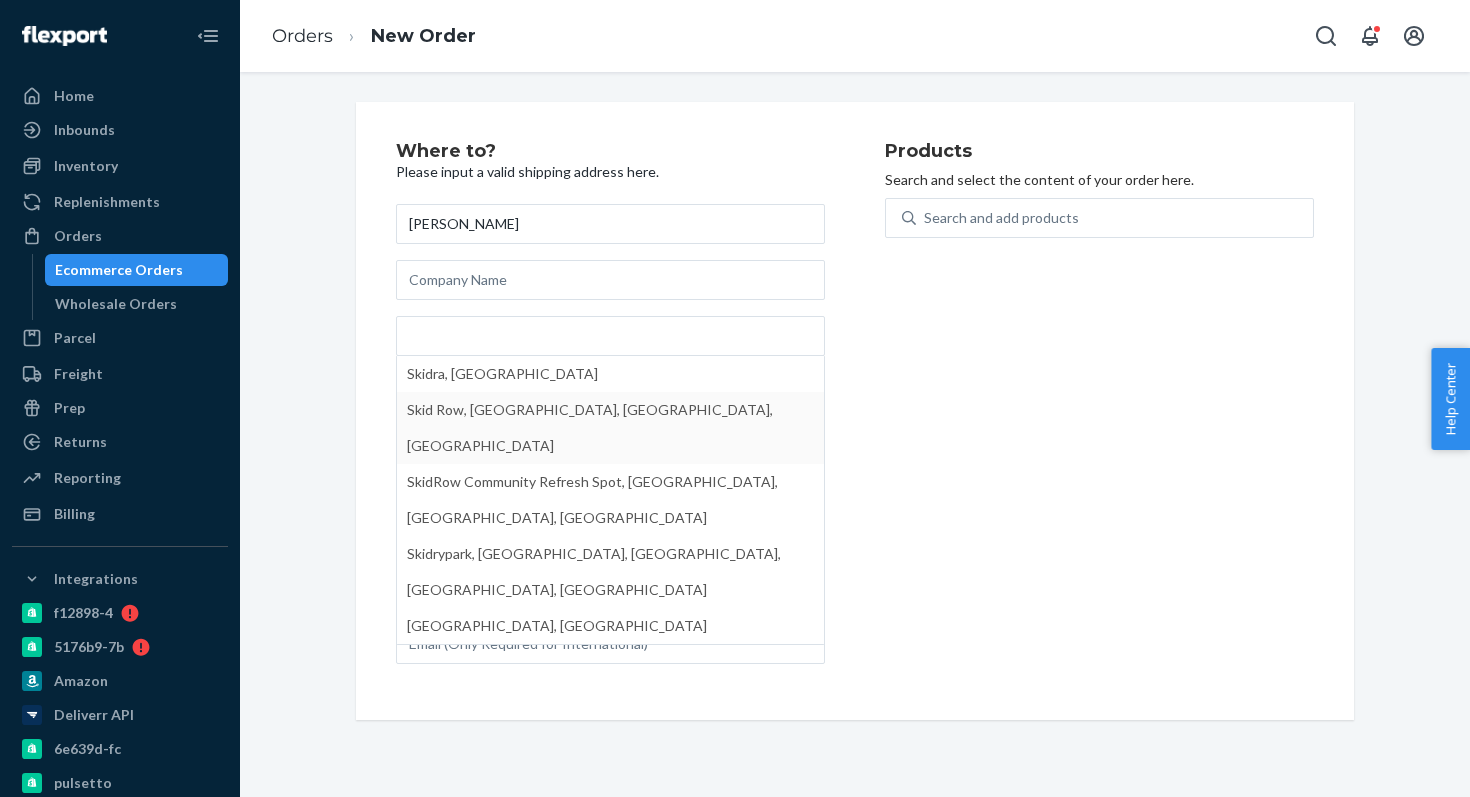 type on "Los Angeles" 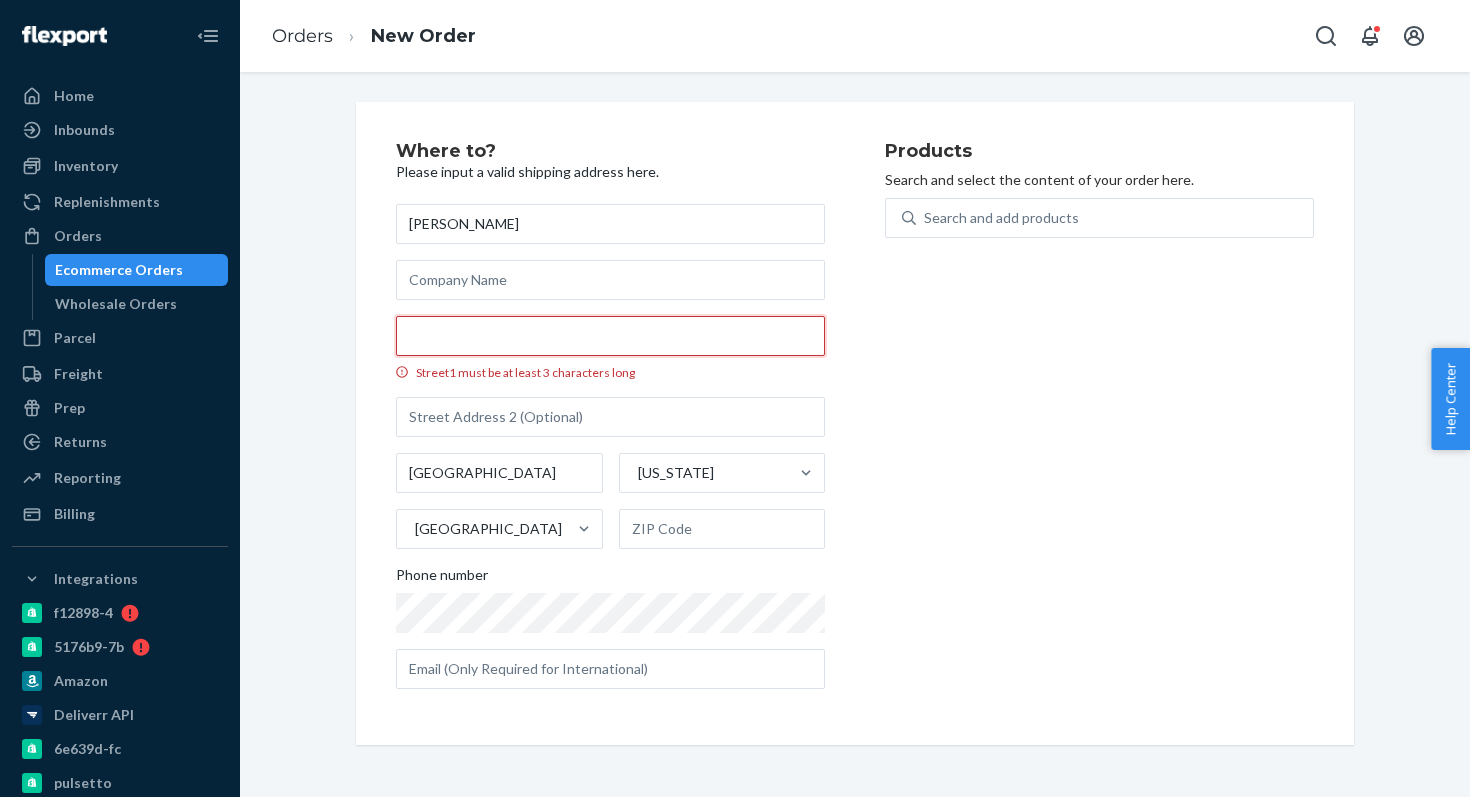 click on "Street1 must be at least 3 characters long" at bounding box center [610, 336] 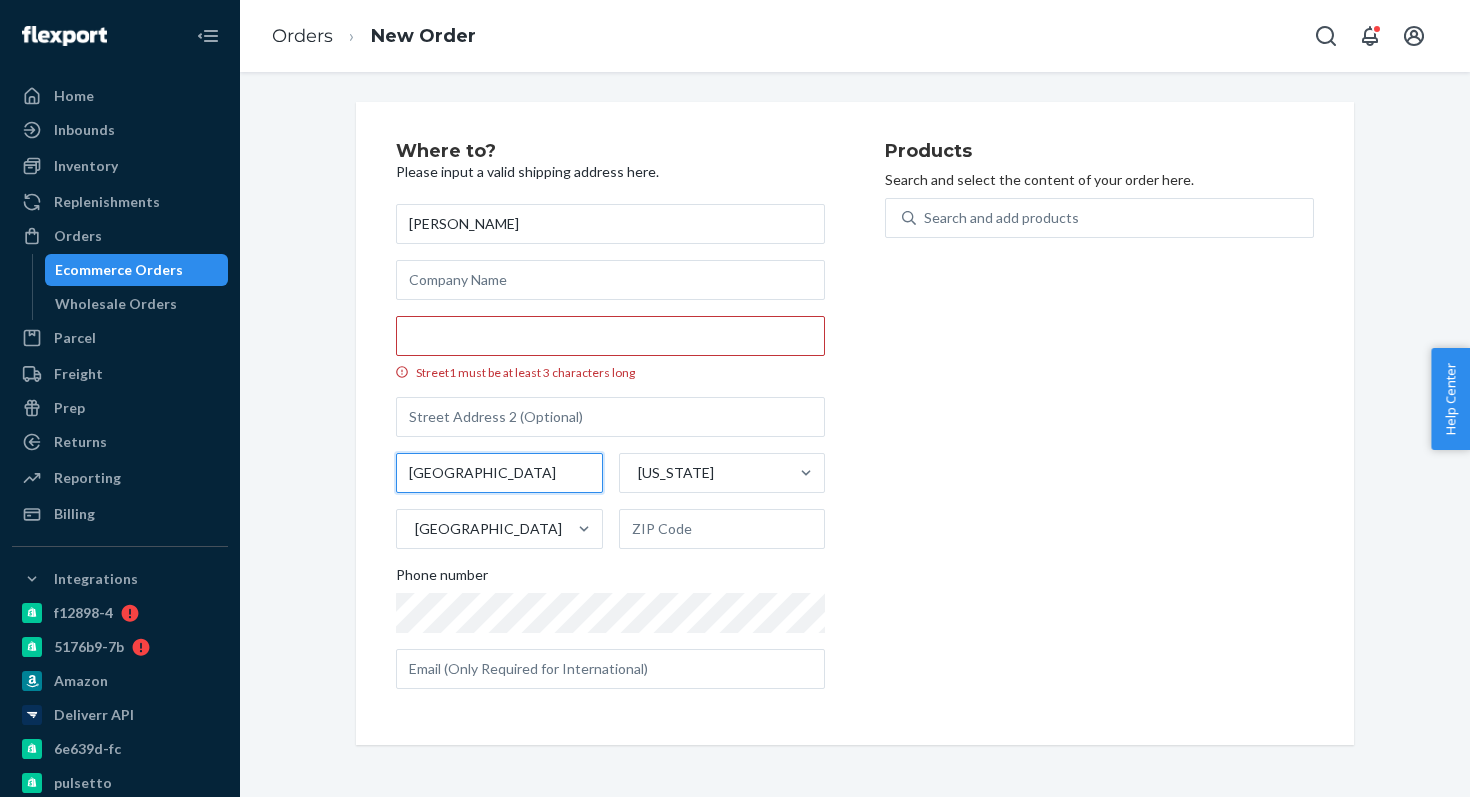 click on "Los Angeles" at bounding box center (499, 473) 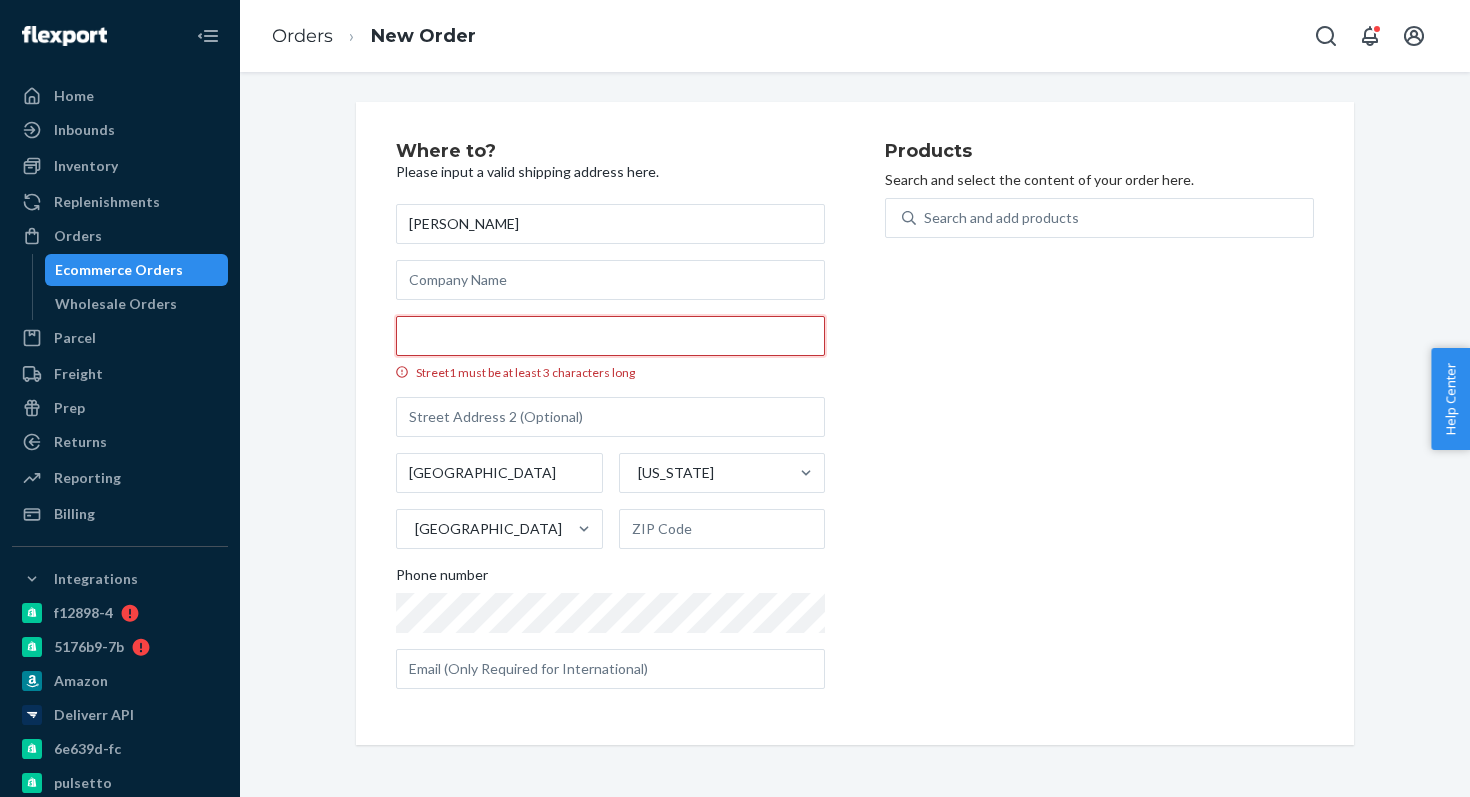 click on "Street1 must be at least 3 characters long" at bounding box center [610, 336] 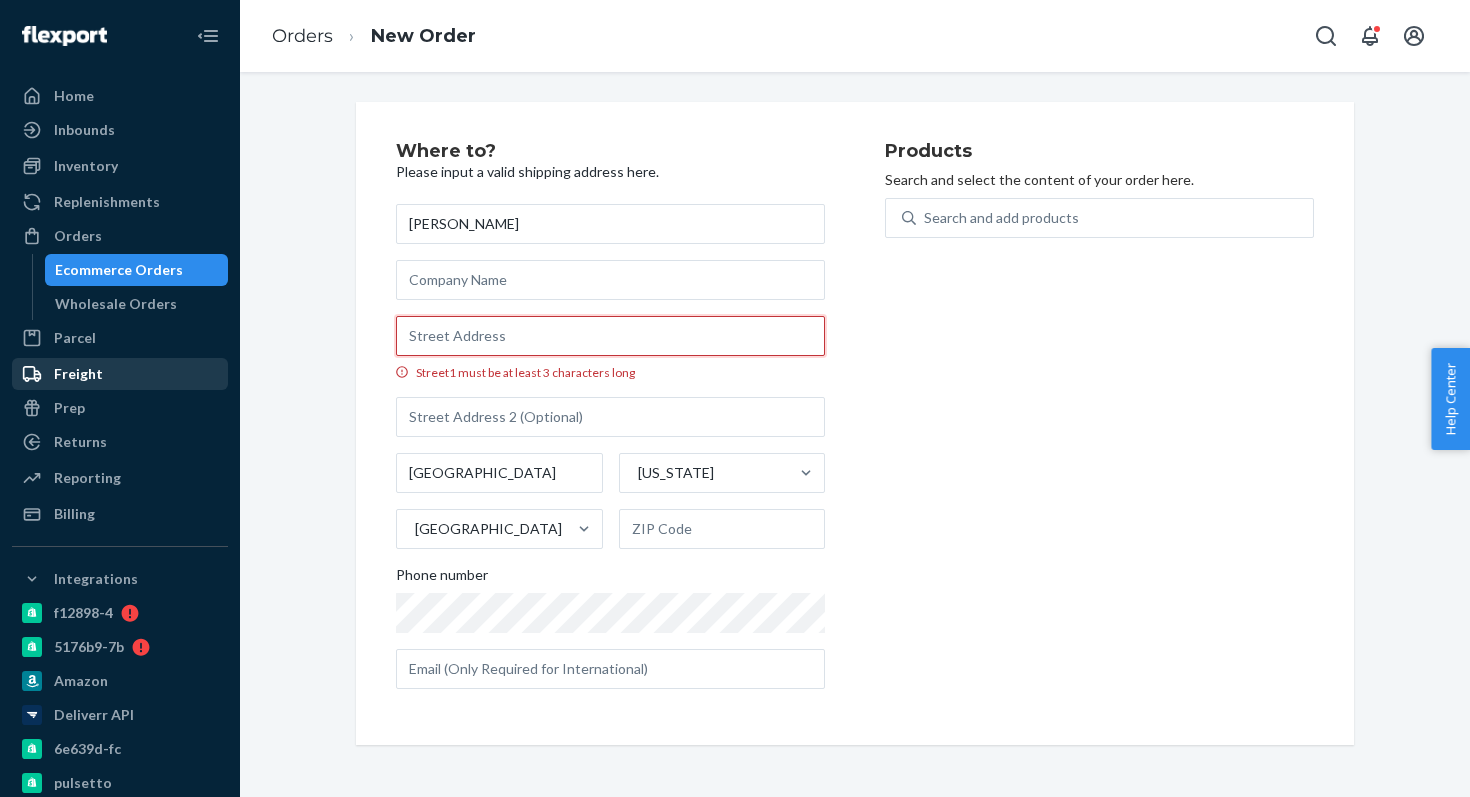 type 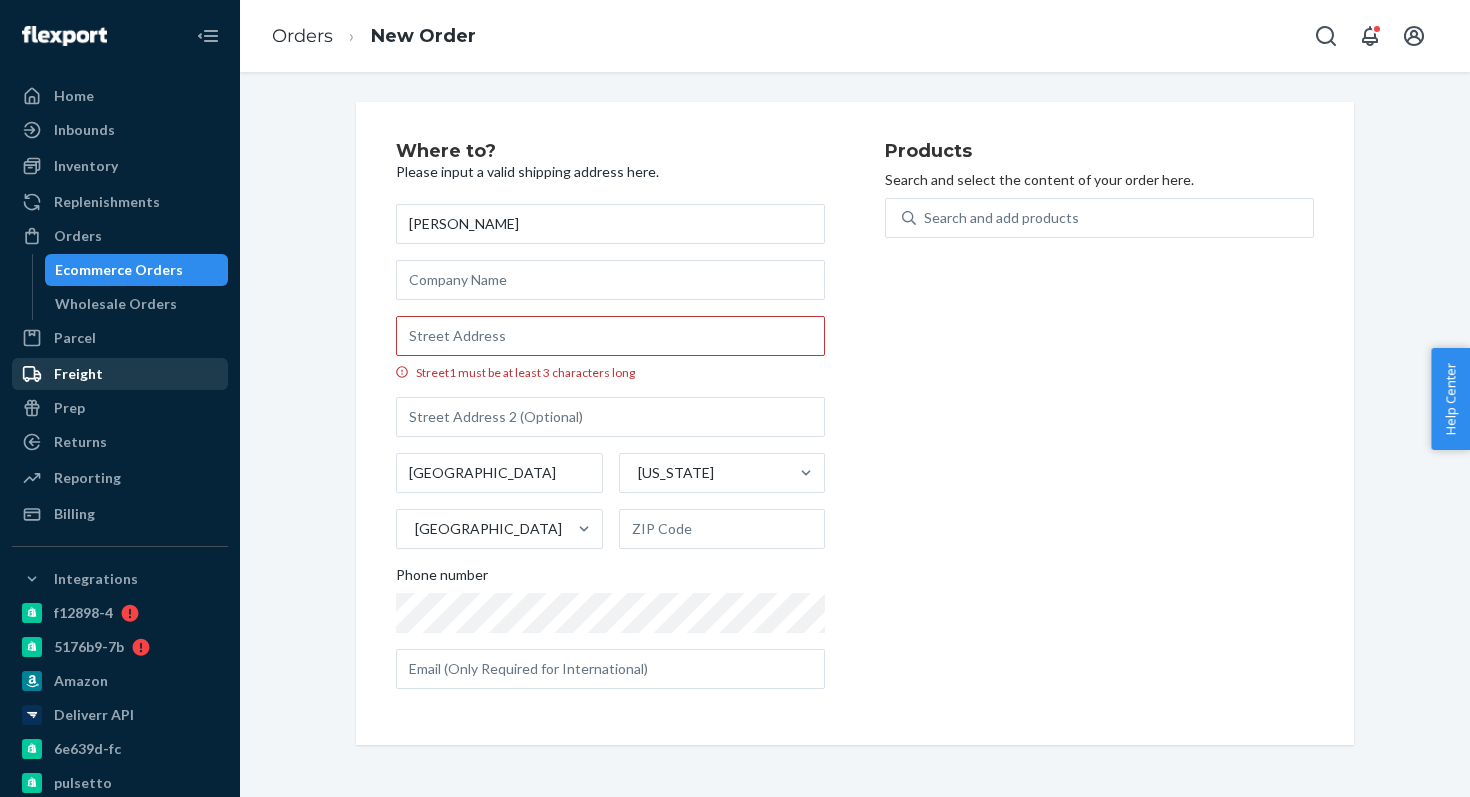 click on "Freight" at bounding box center (120, 374) 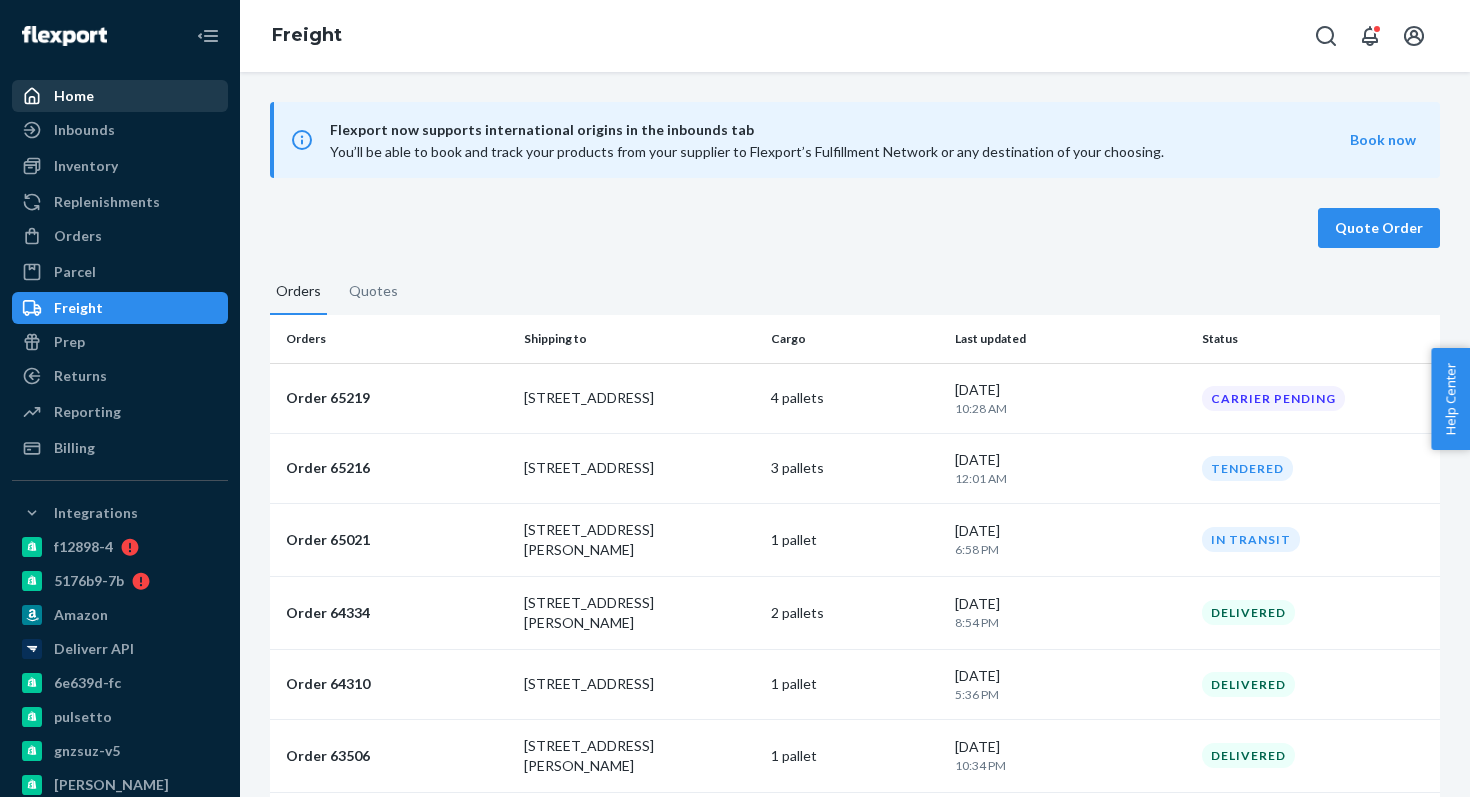 click on "Home" at bounding box center [120, 96] 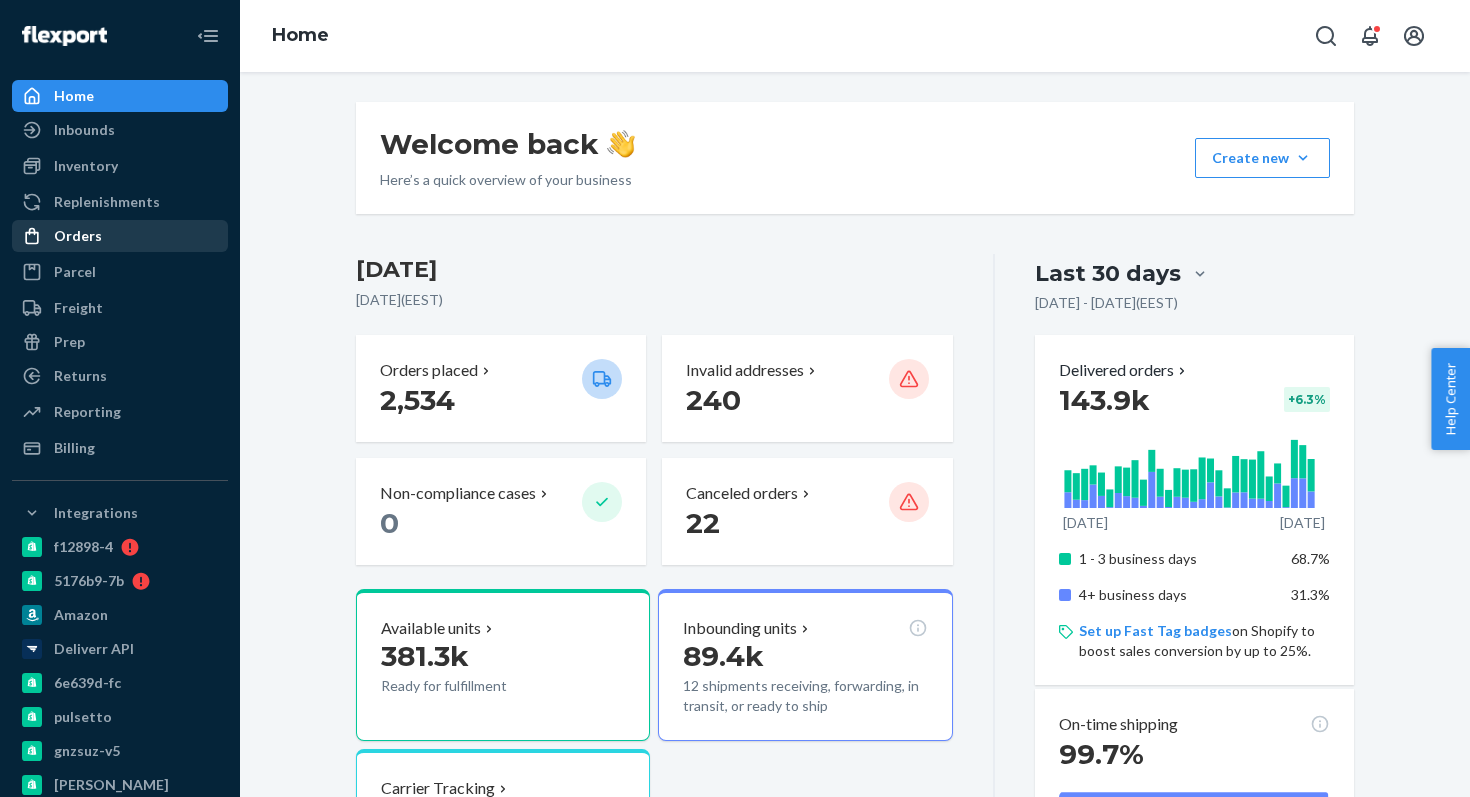 click on "Orders" at bounding box center [120, 236] 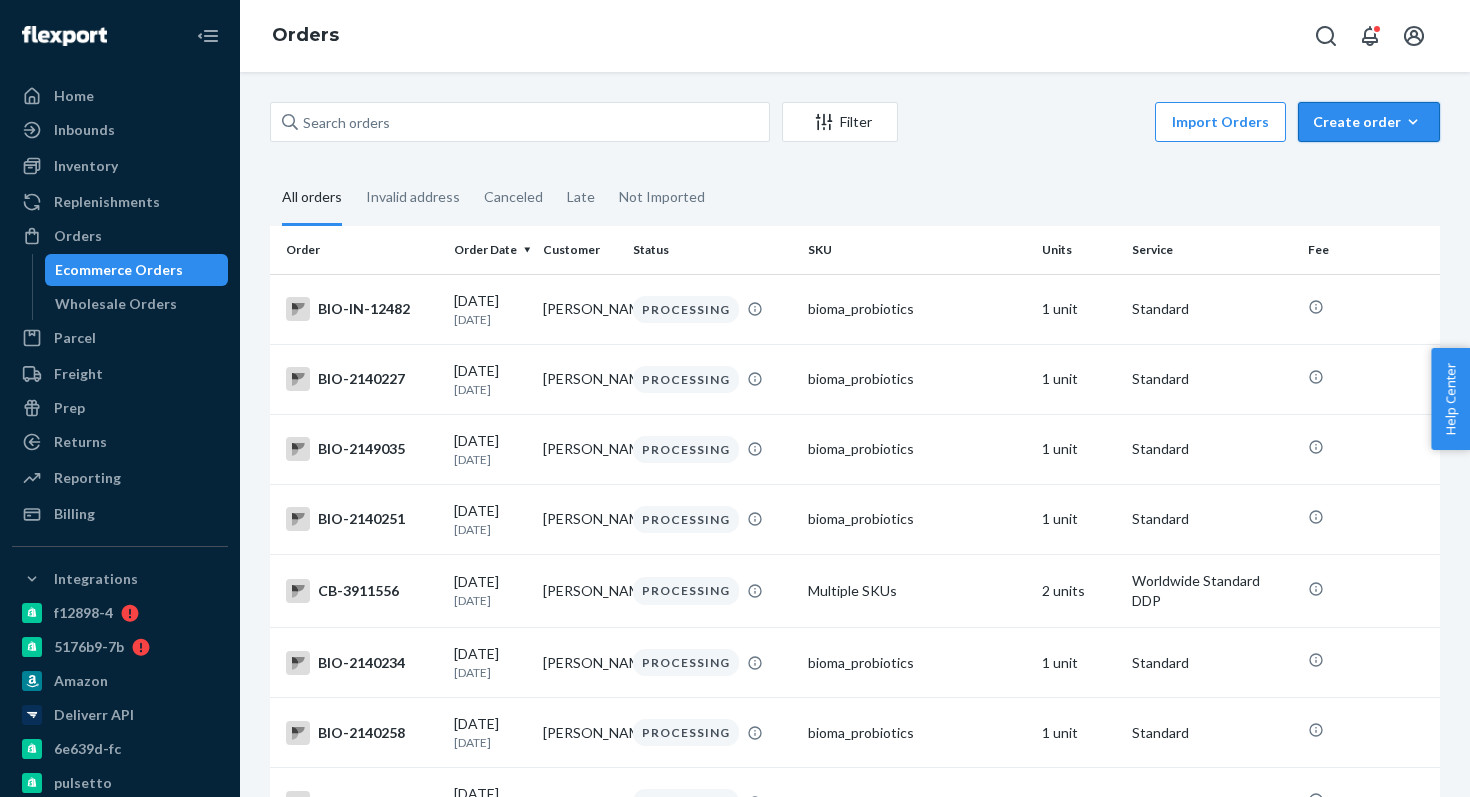 click on "Create order" at bounding box center (1369, 122) 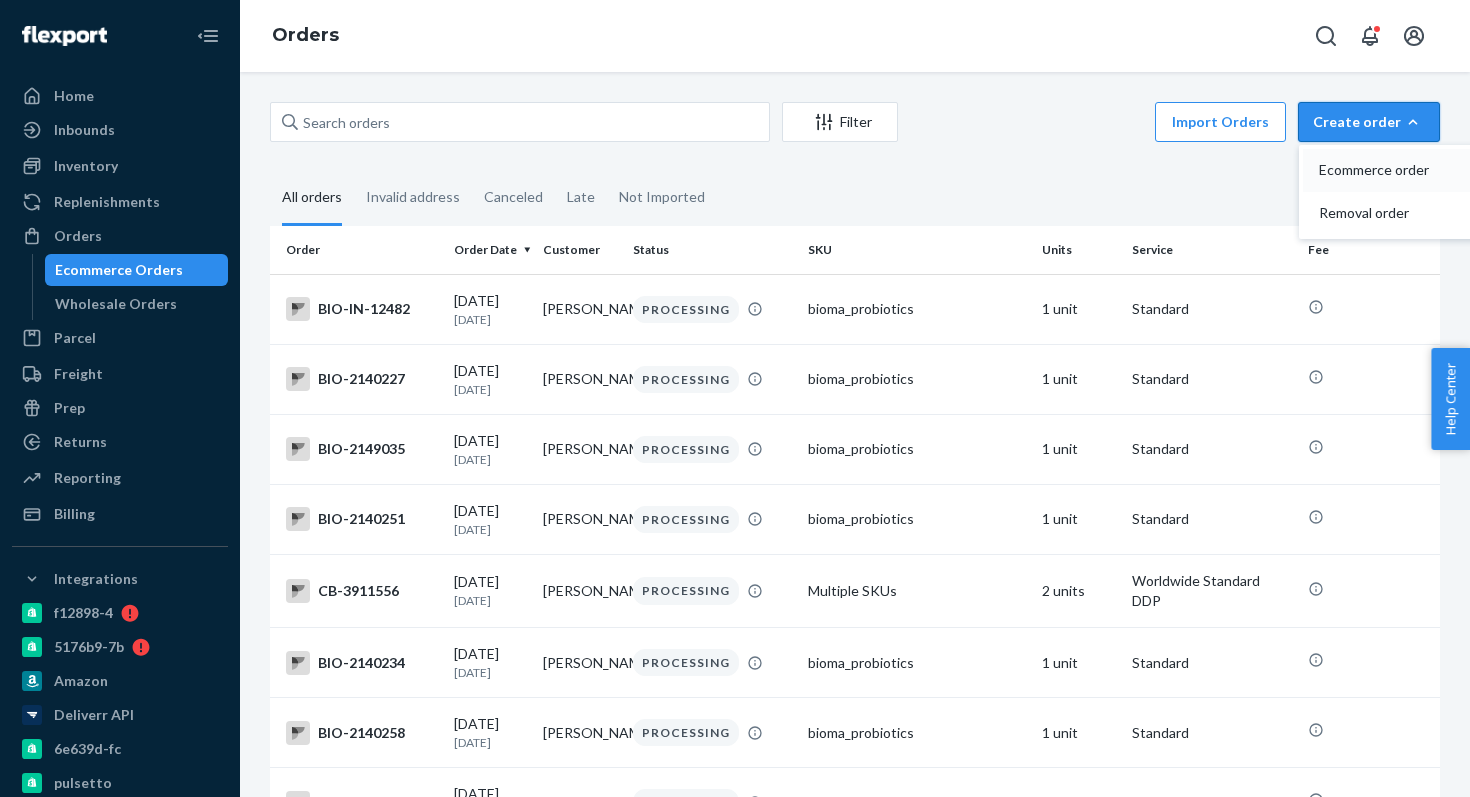 click on "Ecommerce order" at bounding box center [1381, 170] 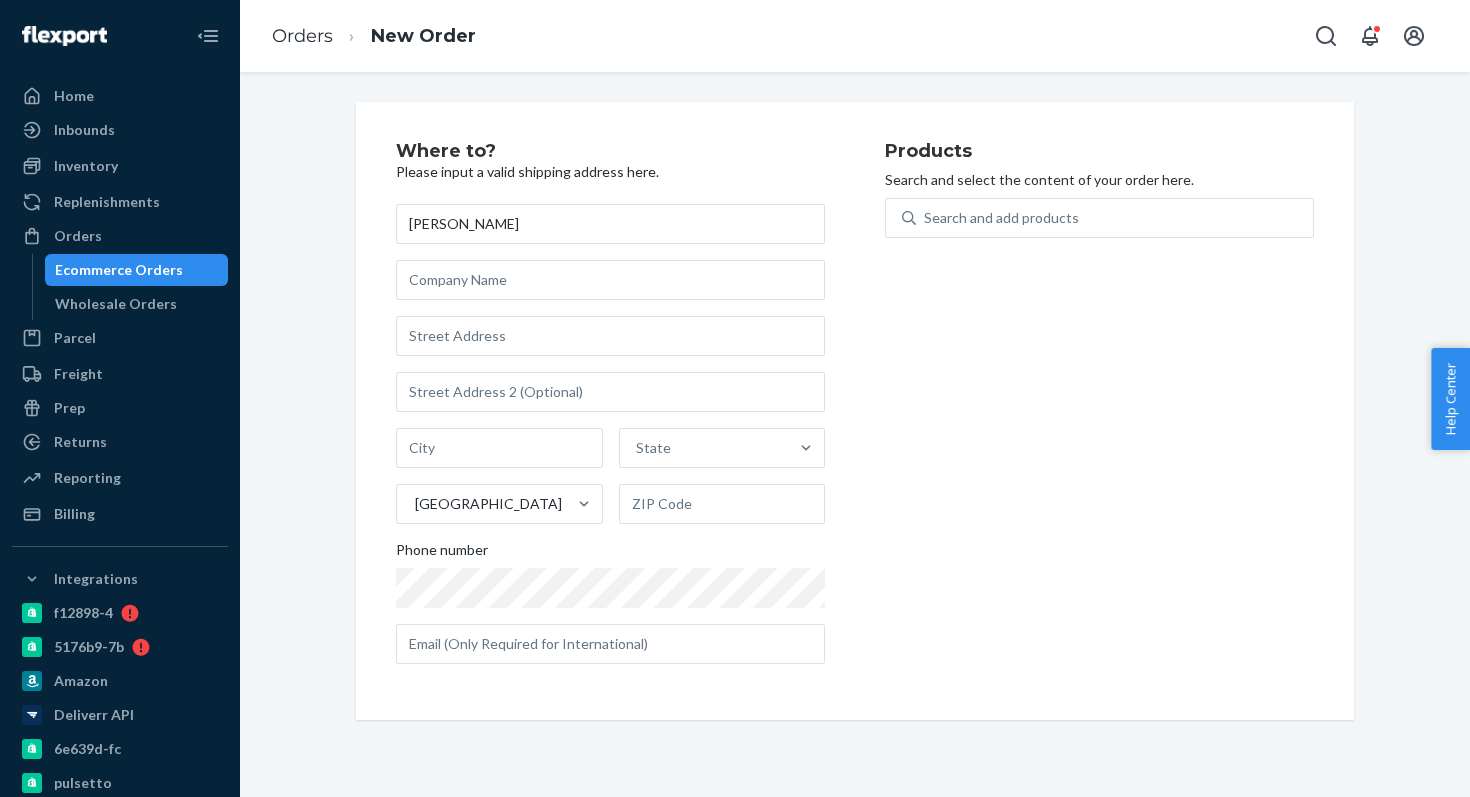 type on "John Pork" 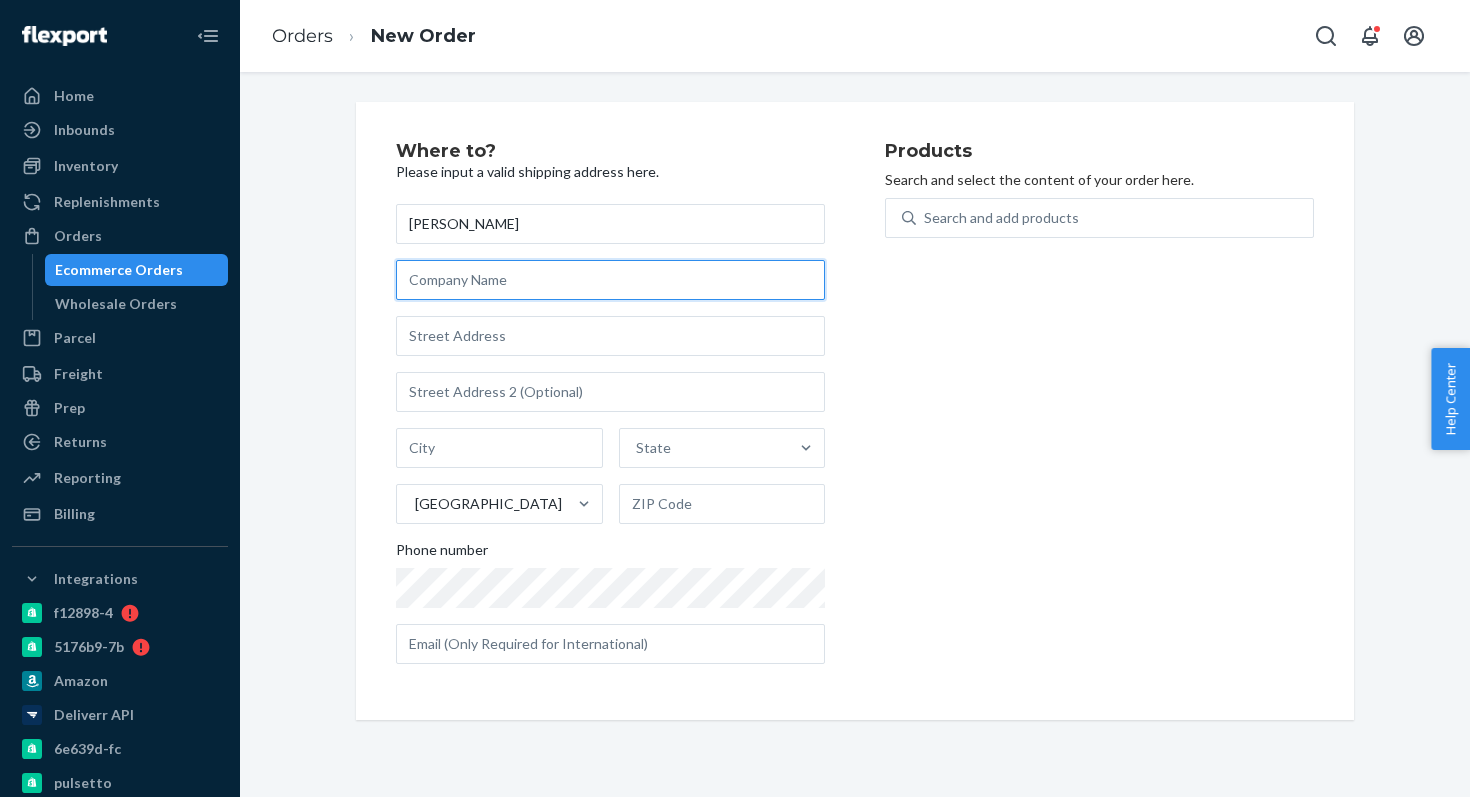 click at bounding box center [610, 280] 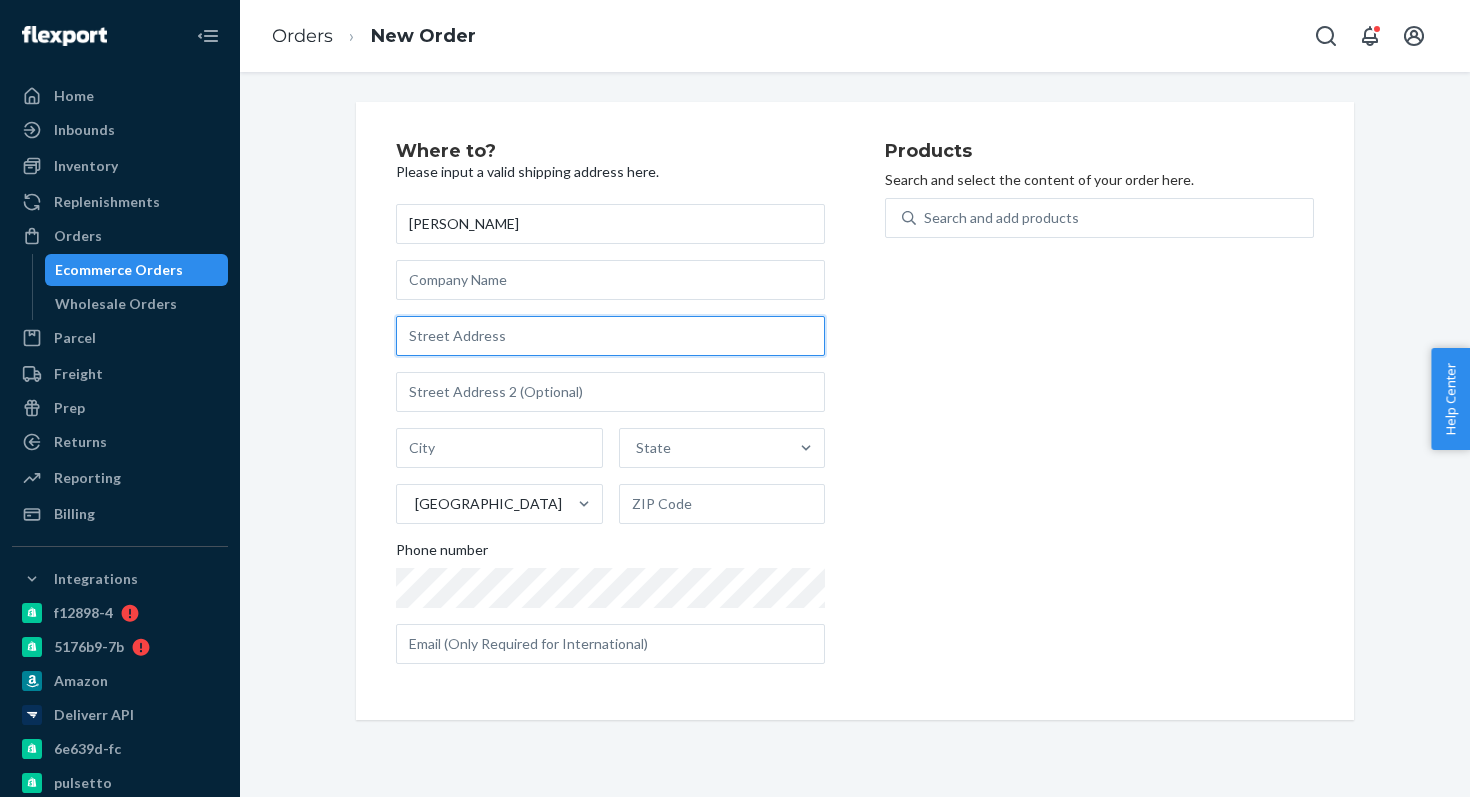 click at bounding box center (610, 336) 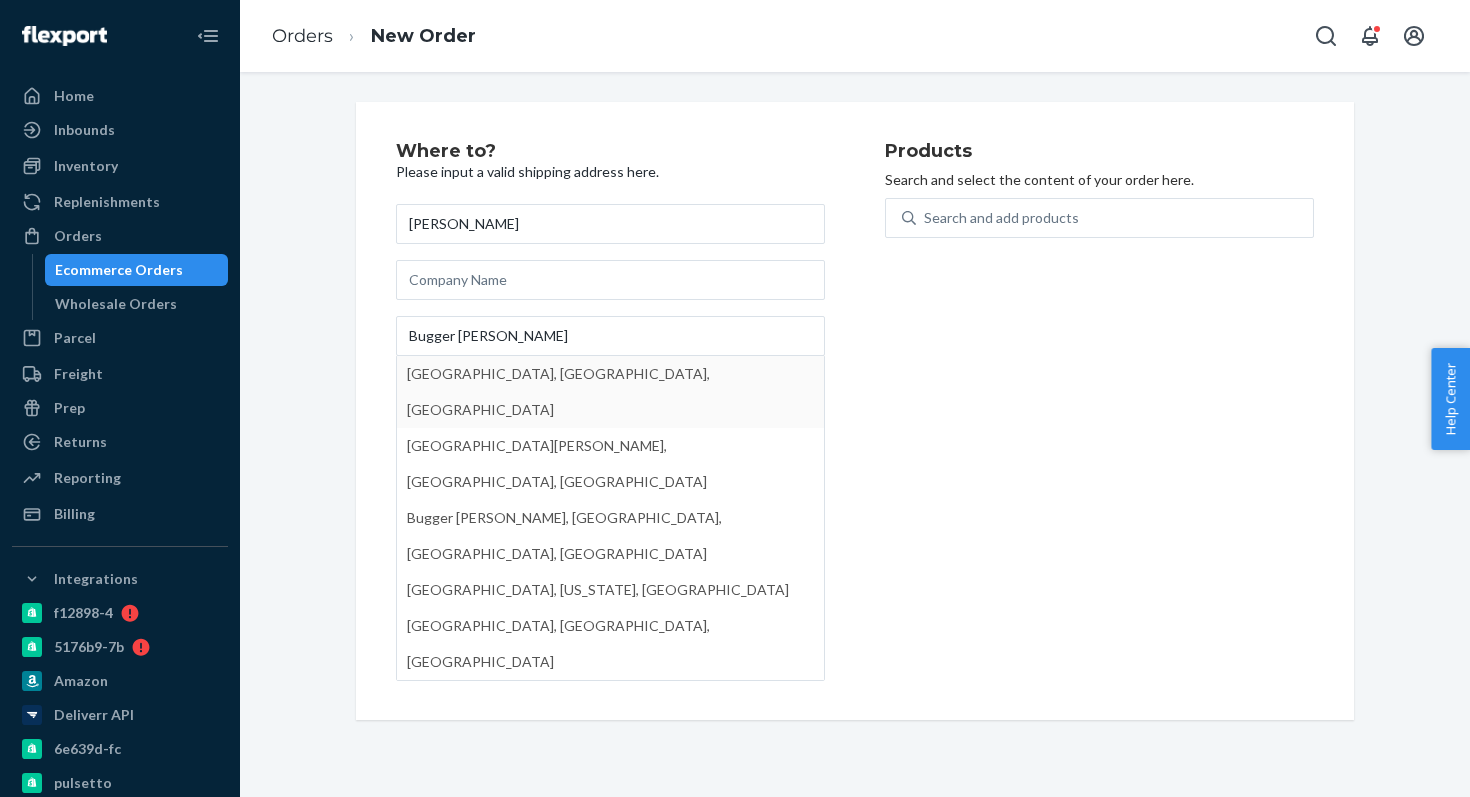 type on "Bugger Hollow Rd" 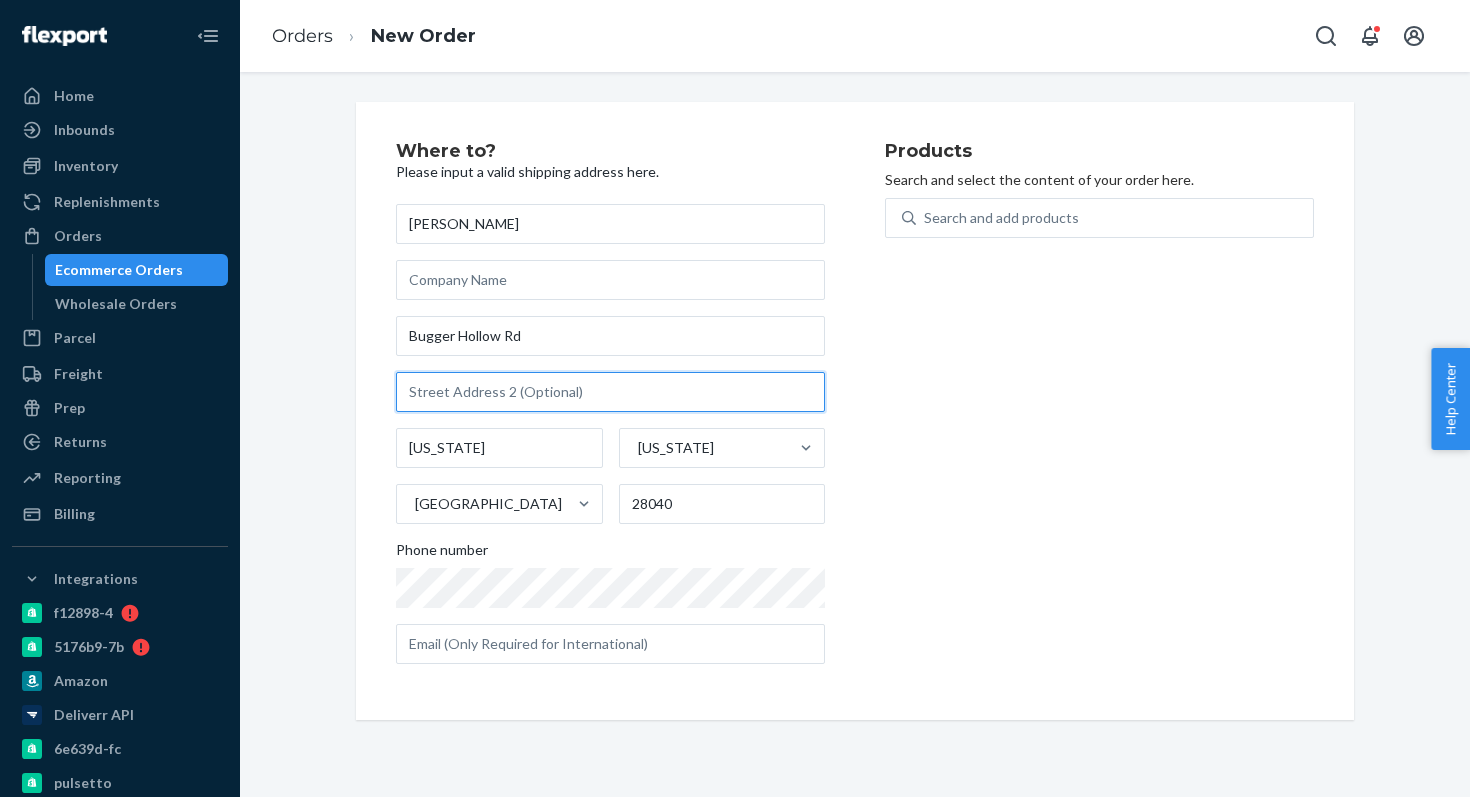 click at bounding box center [610, 392] 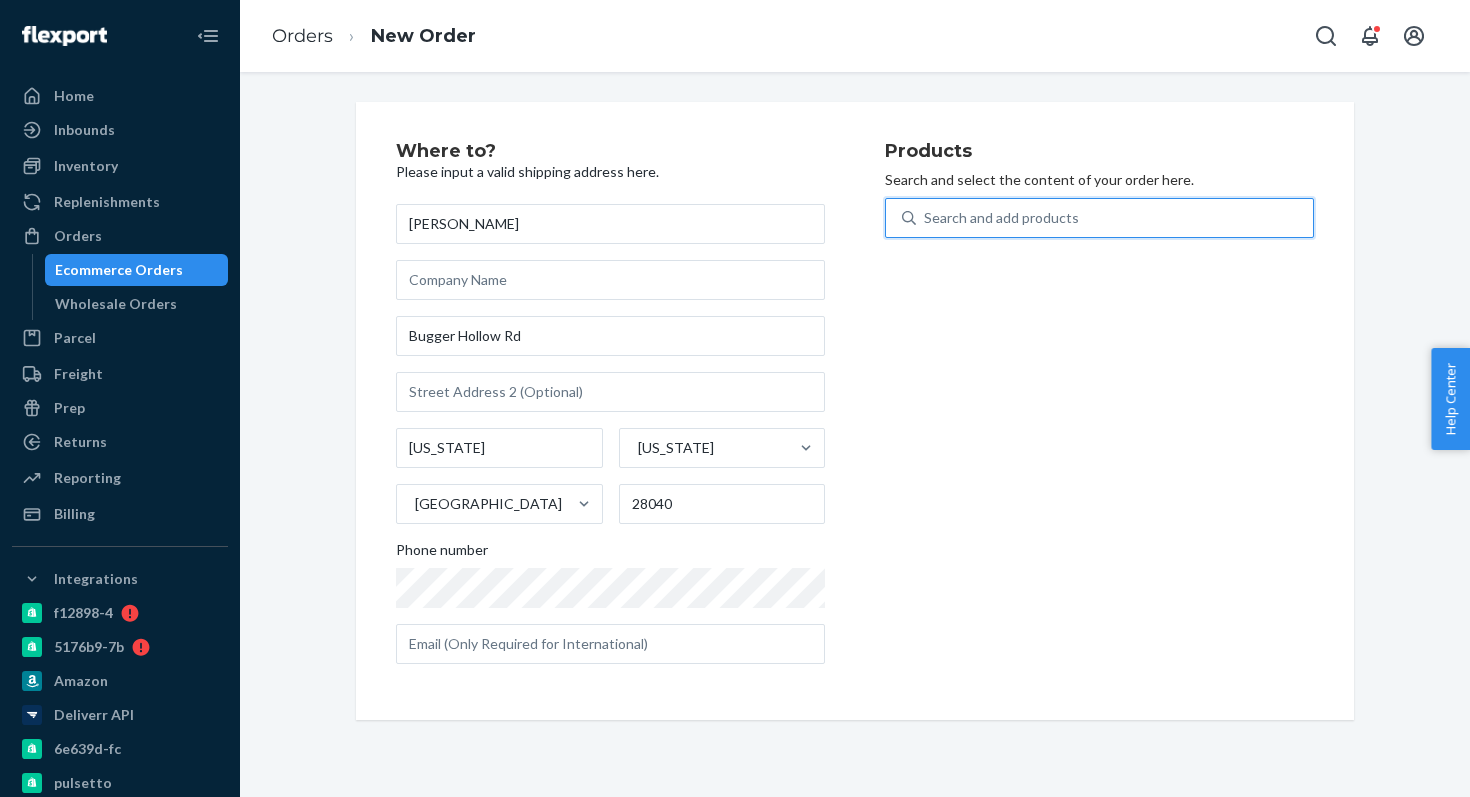 click on "Search and add products" at bounding box center [1114, 218] 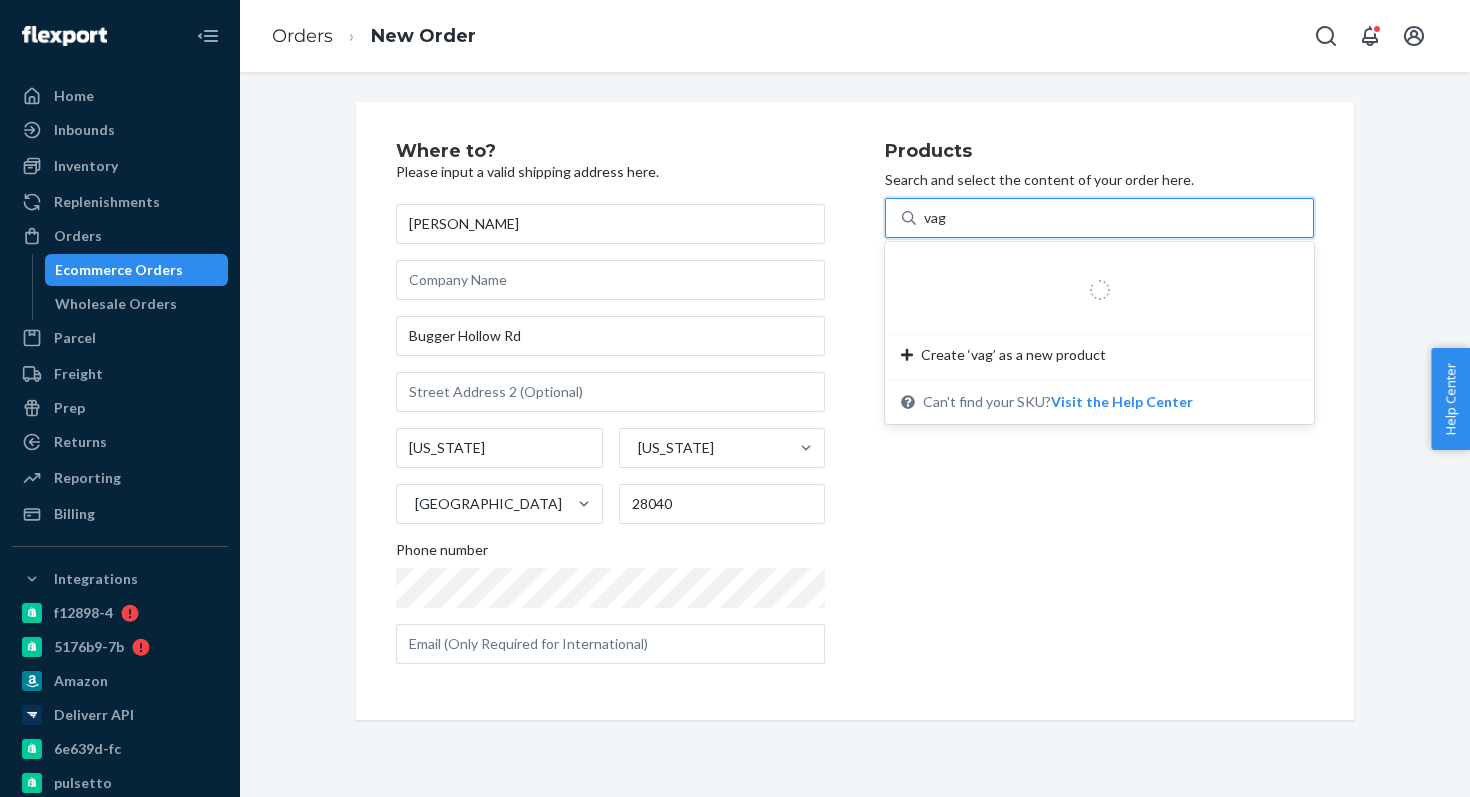 type on "vagu" 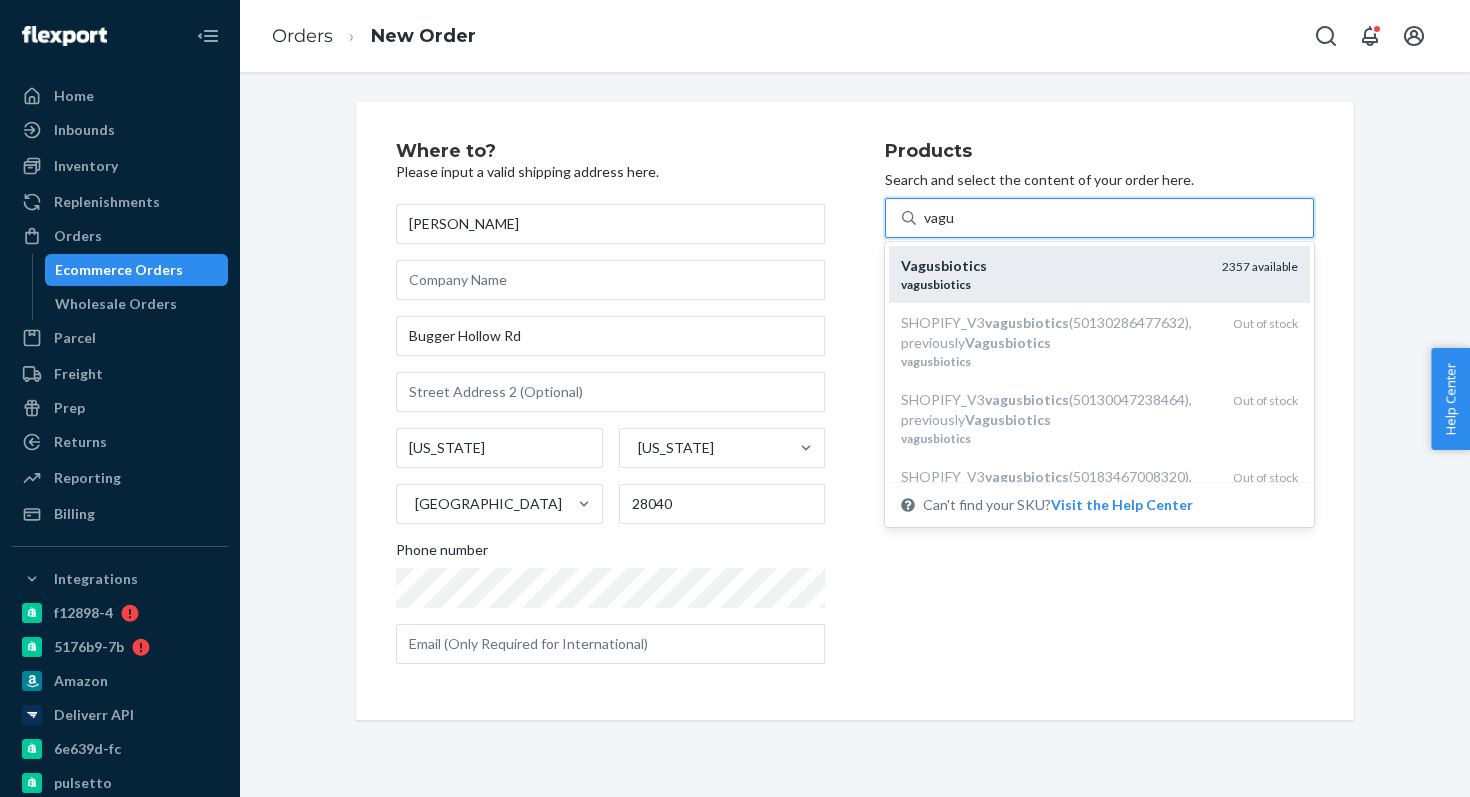 click on "Vagusbiotics" at bounding box center [1053, 266] 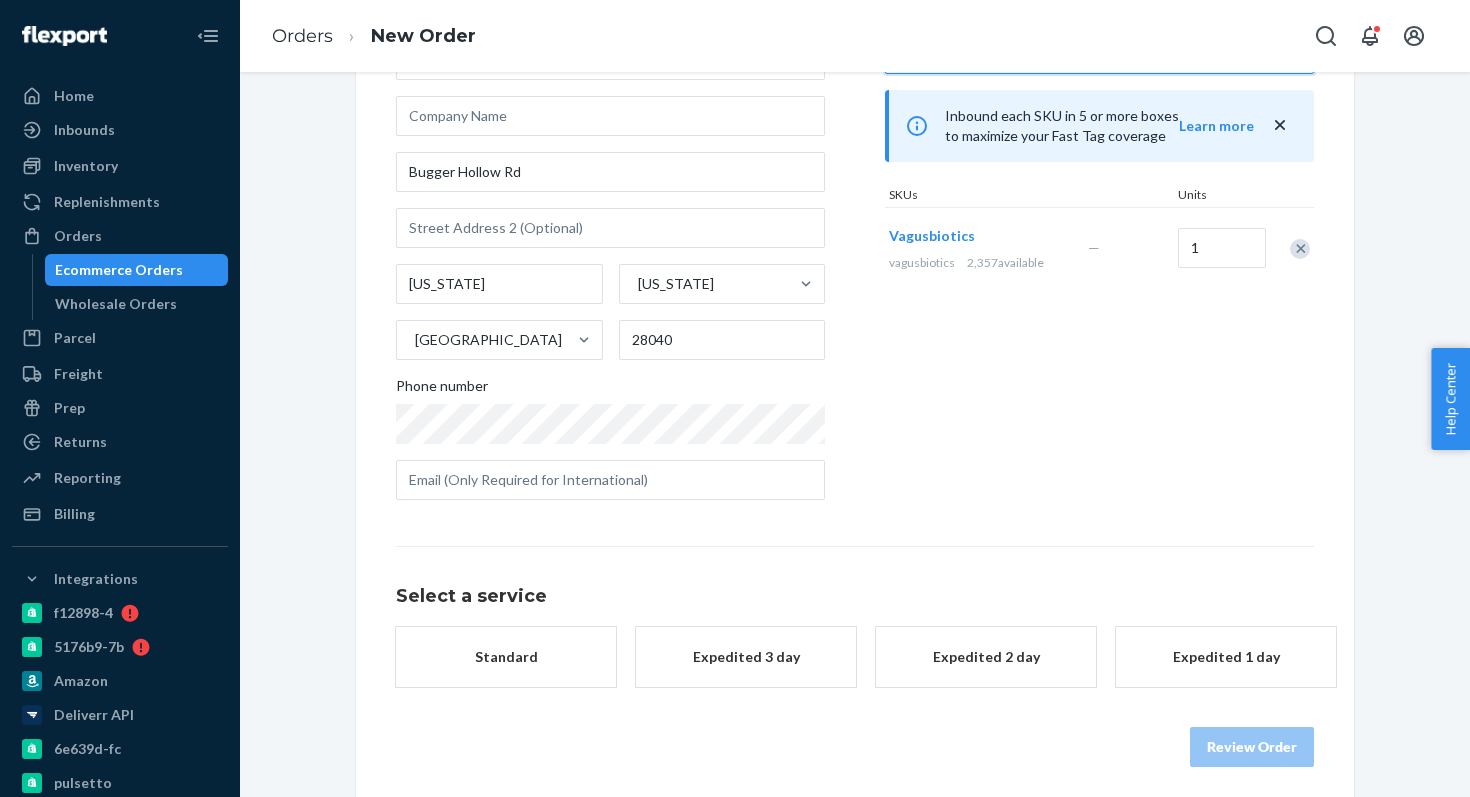 scroll, scrollTop: 173, scrollLeft: 0, axis: vertical 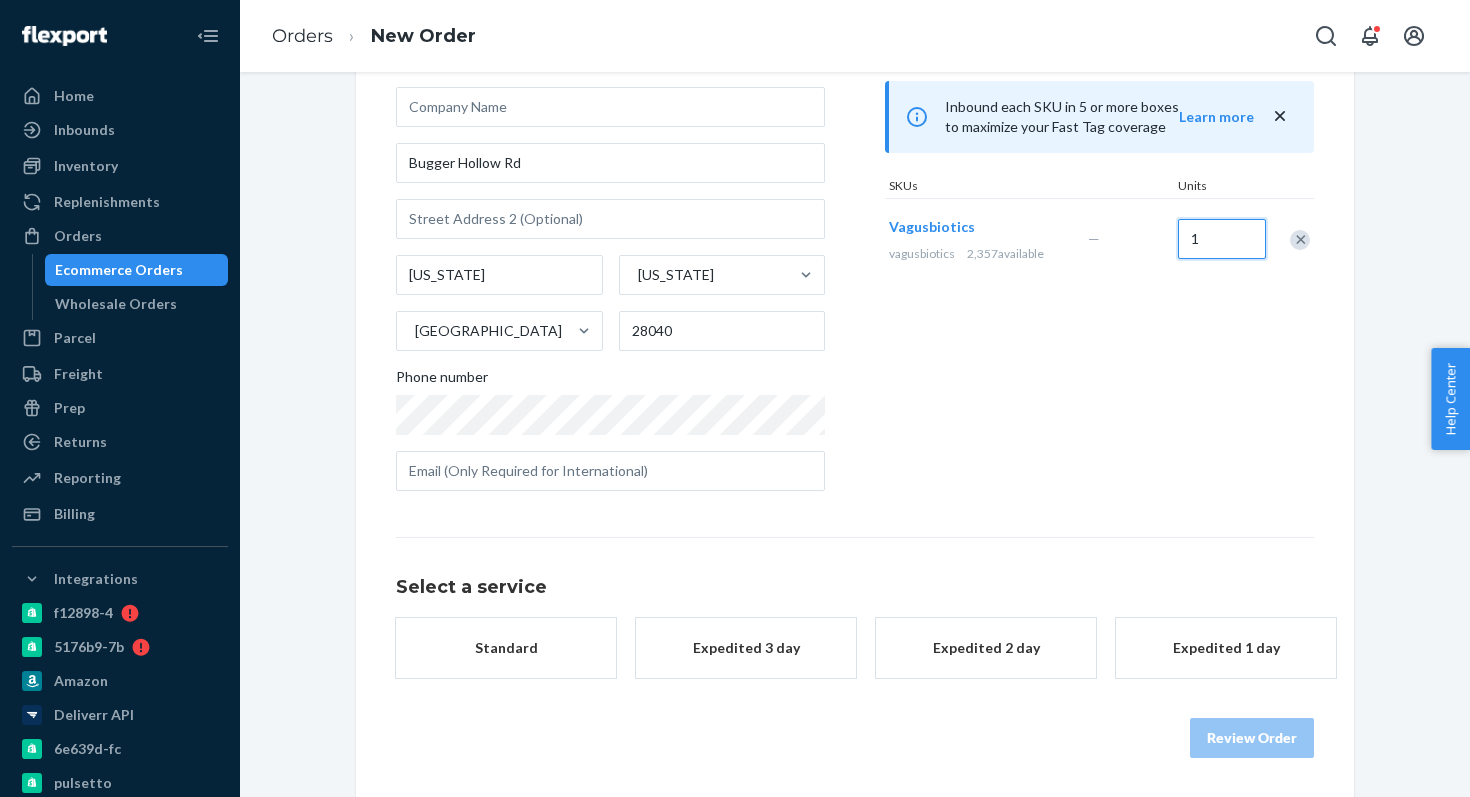 click on "1" at bounding box center [1222, 239] 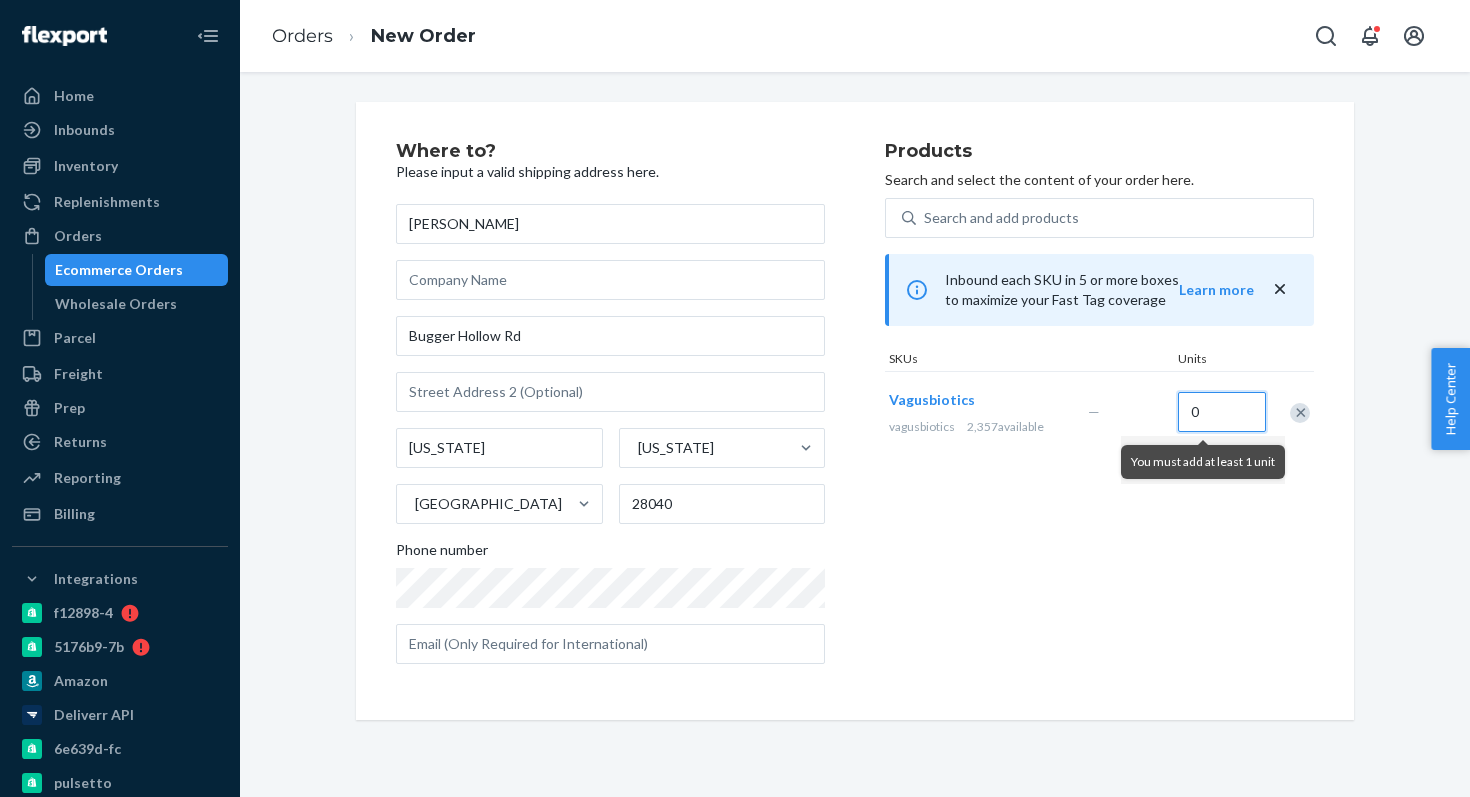 scroll, scrollTop: 0, scrollLeft: 0, axis: both 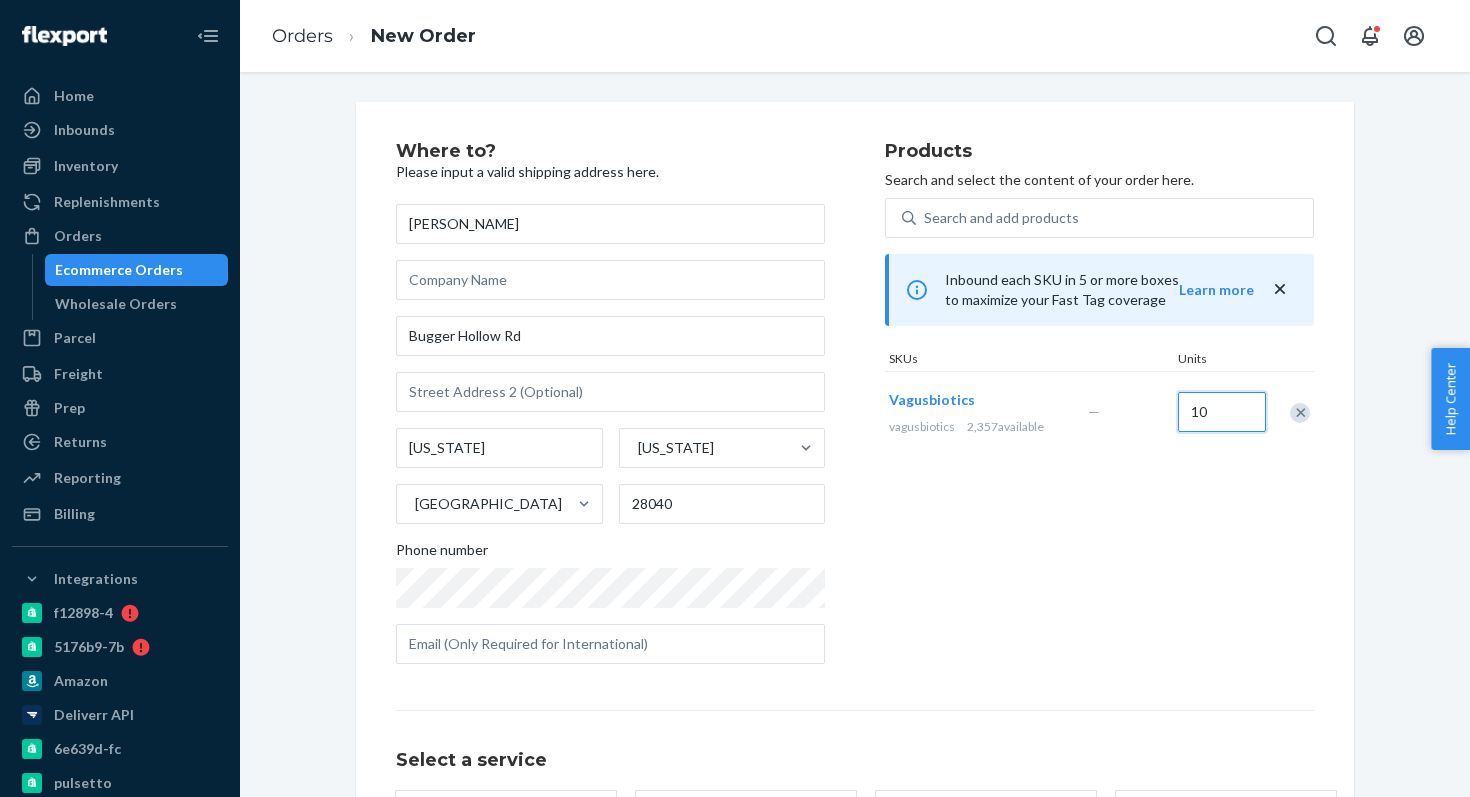click on "10" at bounding box center (1222, 412) 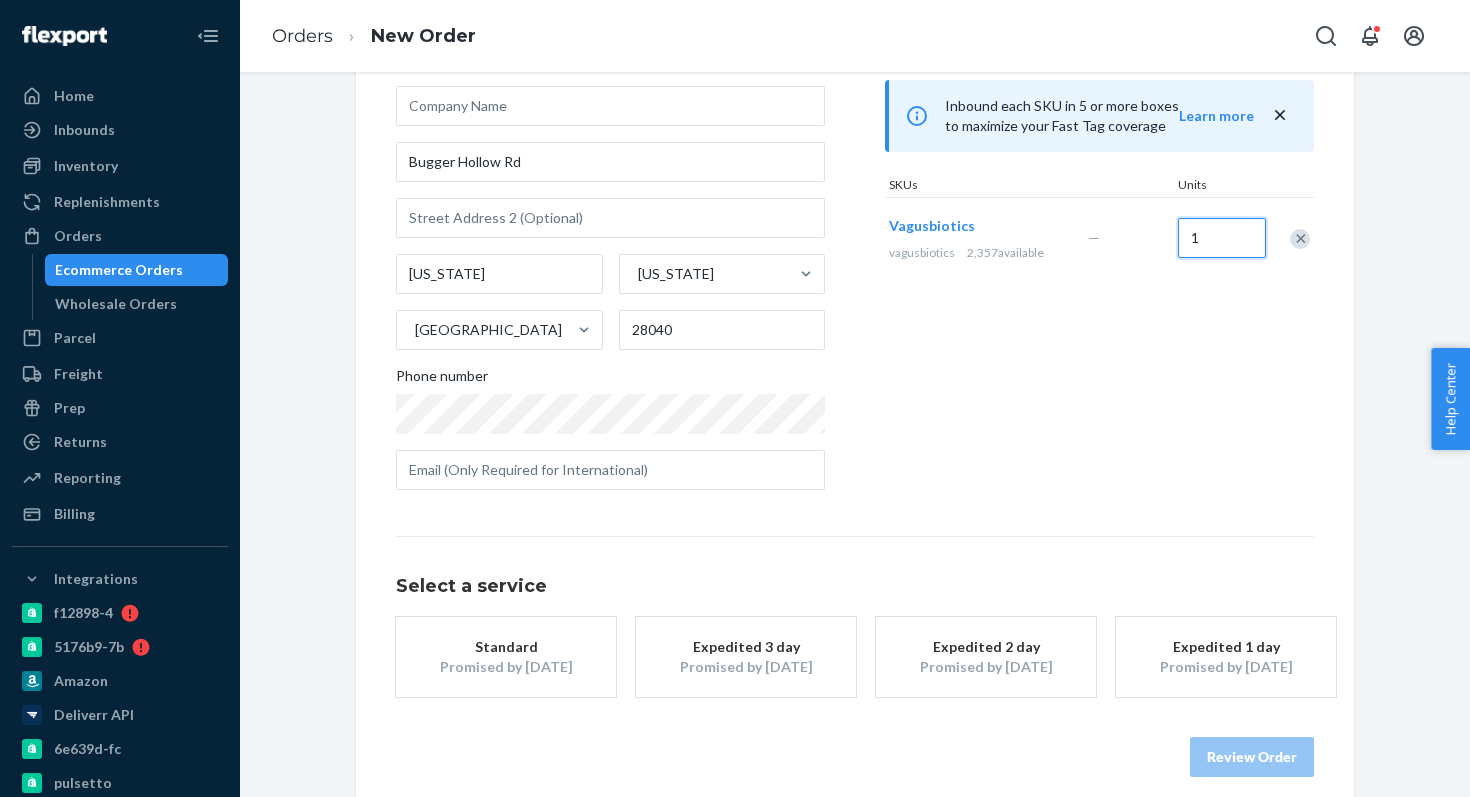 scroll, scrollTop: 193, scrollLeft: 0, axis: vertical 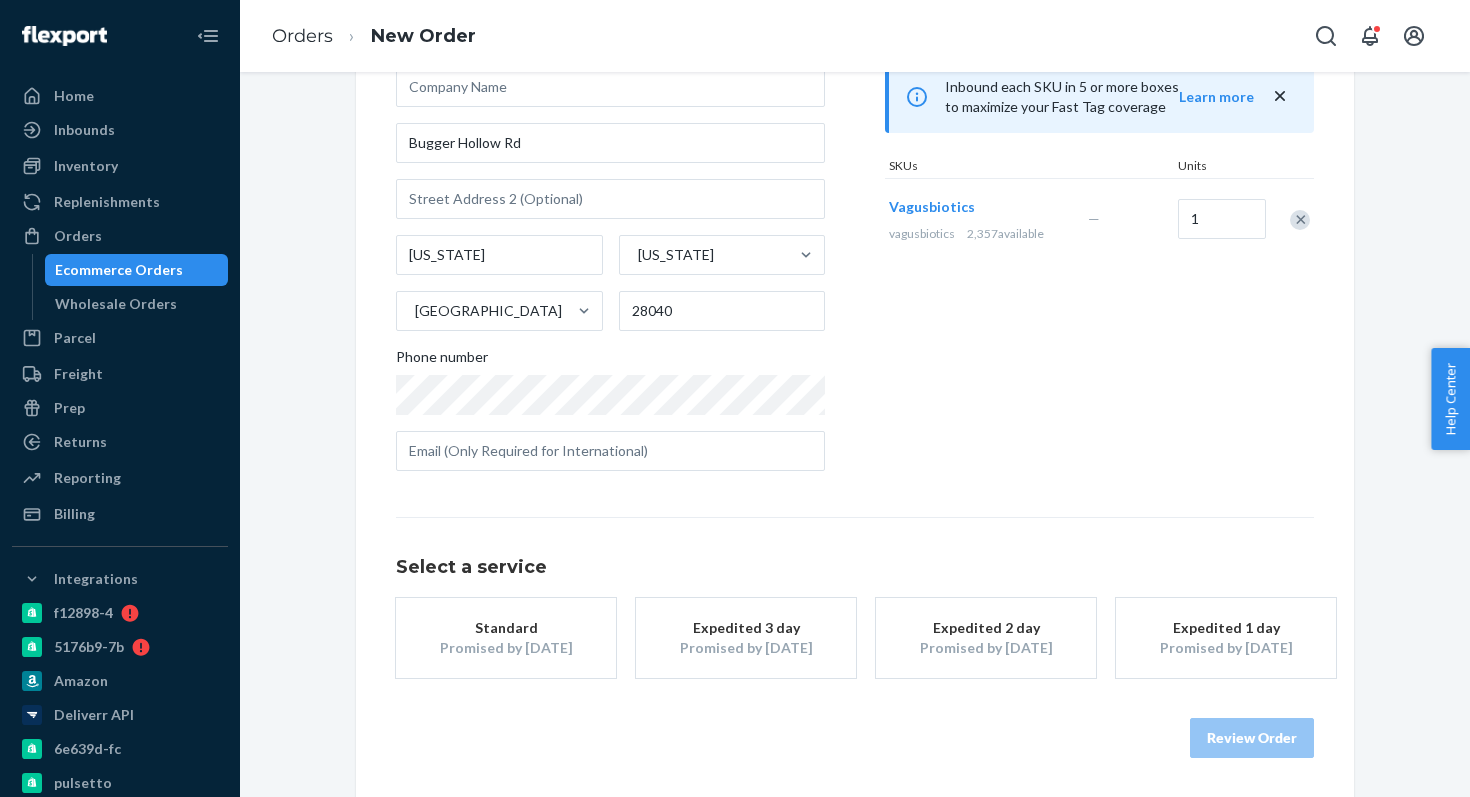 click on "Standard" at bounding box center [506, 628] 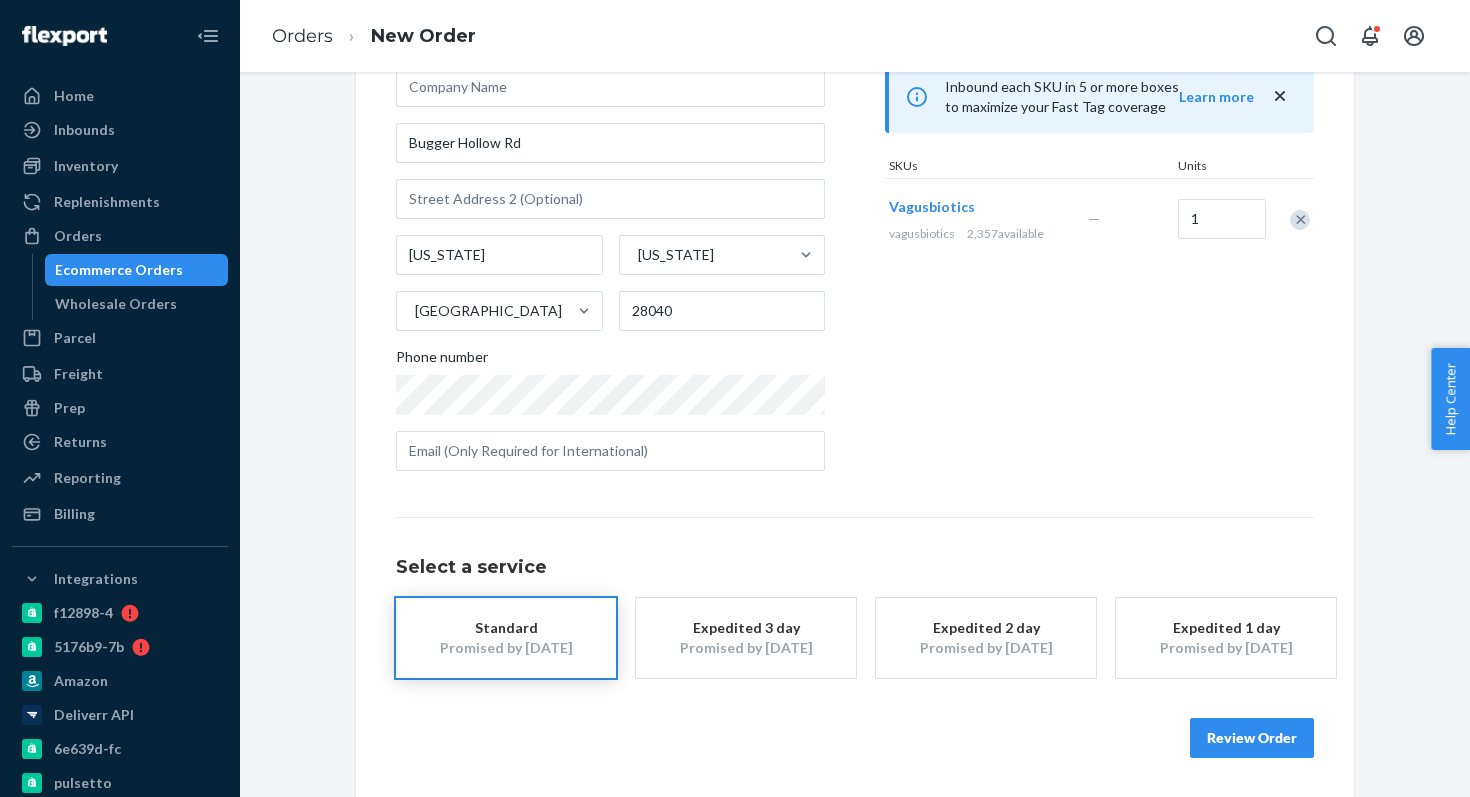 click on "Review Order" at bounding box center [1252, 738] 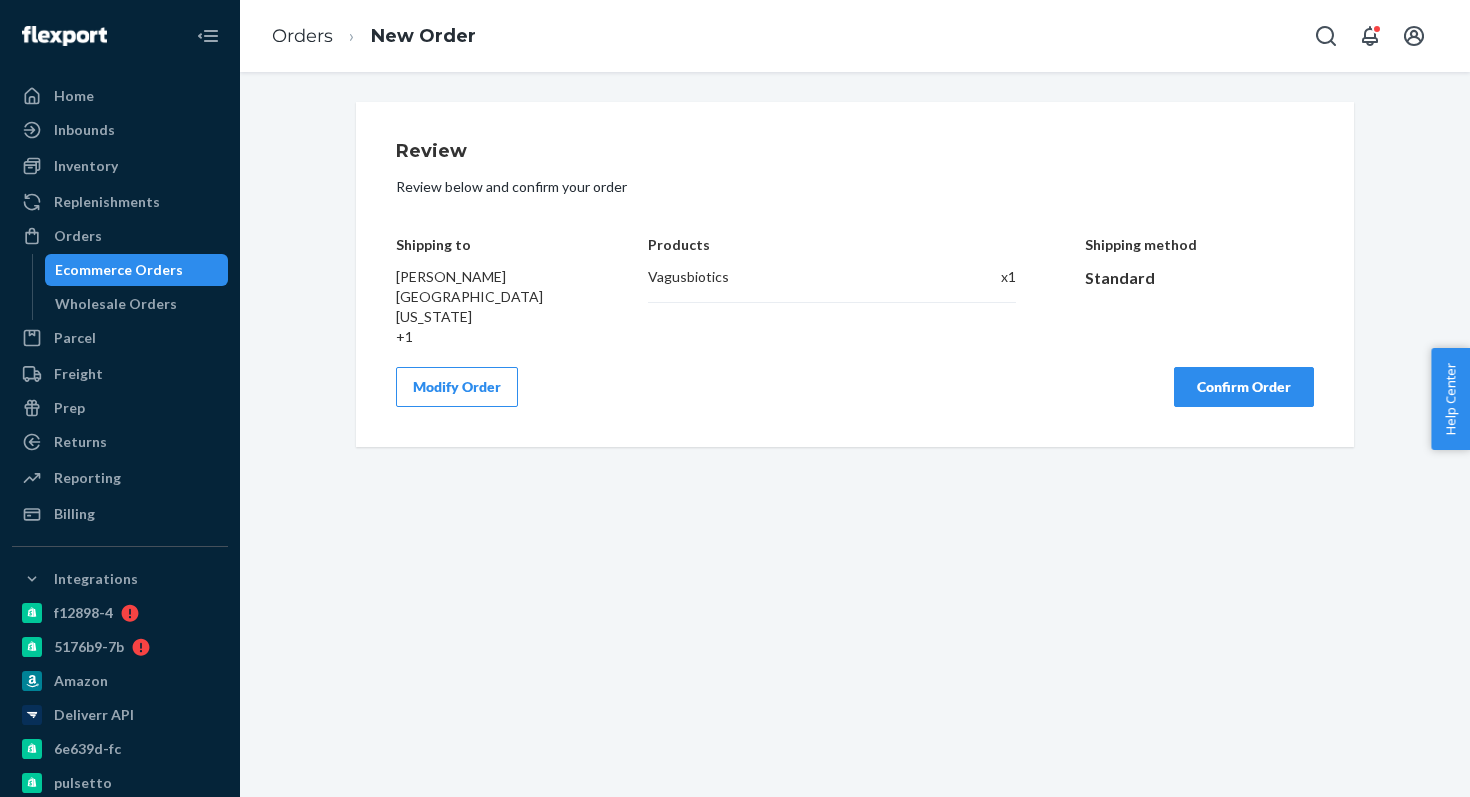 scroll, scrollTop: 0, scrollLeft: 0, axis: both 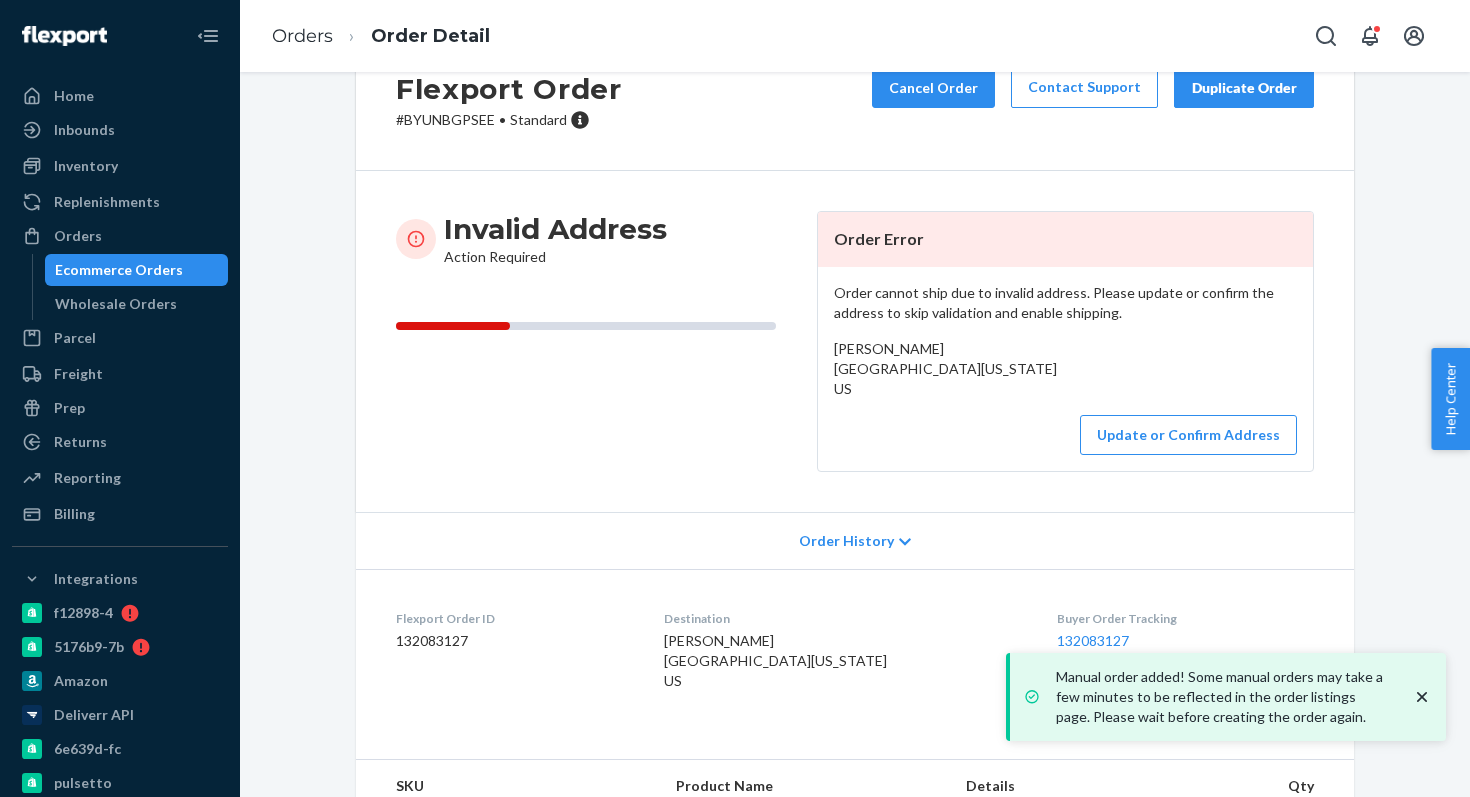 drag, startPoint x: 902, startPoint y: 350, endPoint x: 953, endPoint y: 395, distance: 68.0147 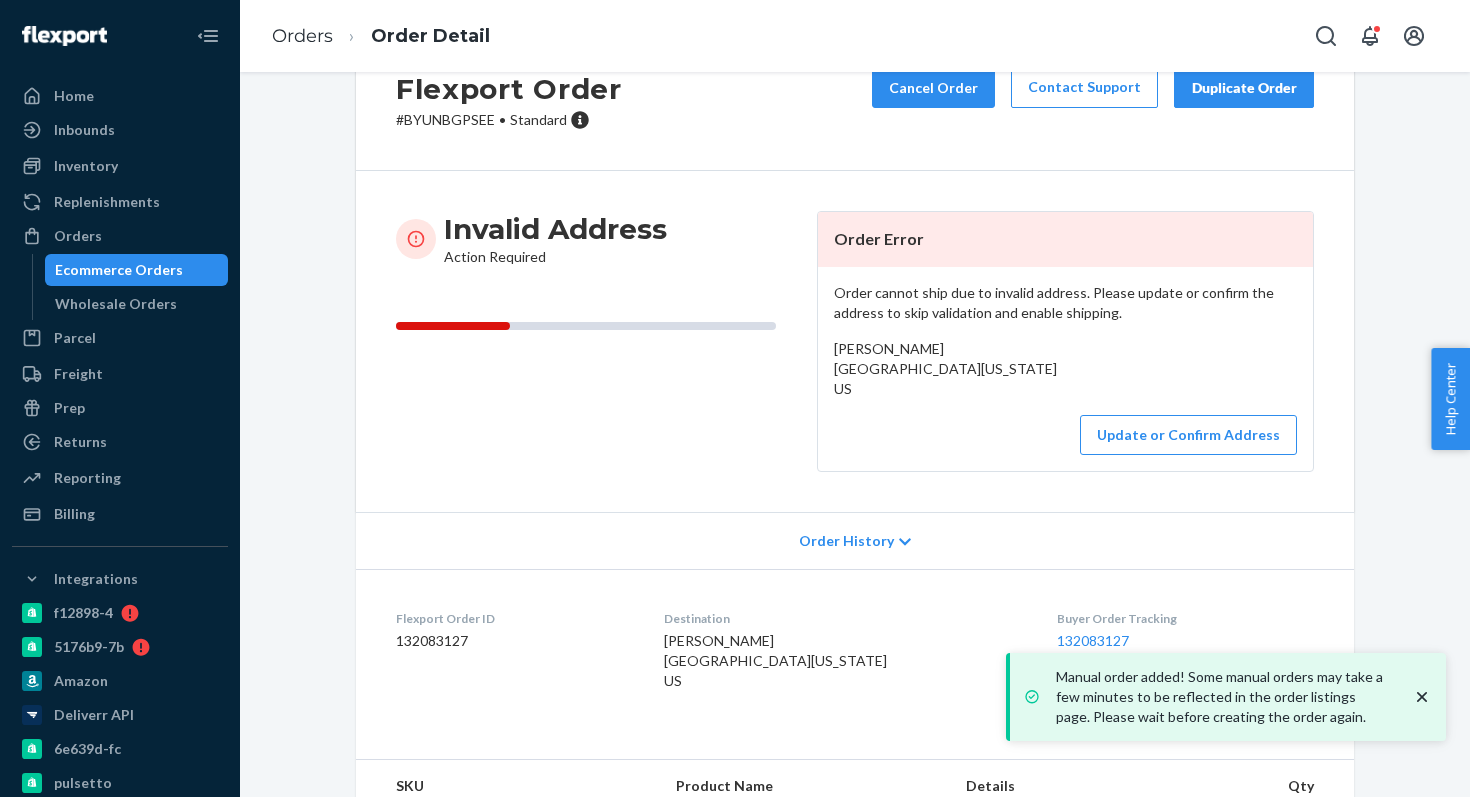 click on "John Pork
Bugger Hollow Rd
North Carolina, NC 28040
US" at bounding box center (1065, 369) 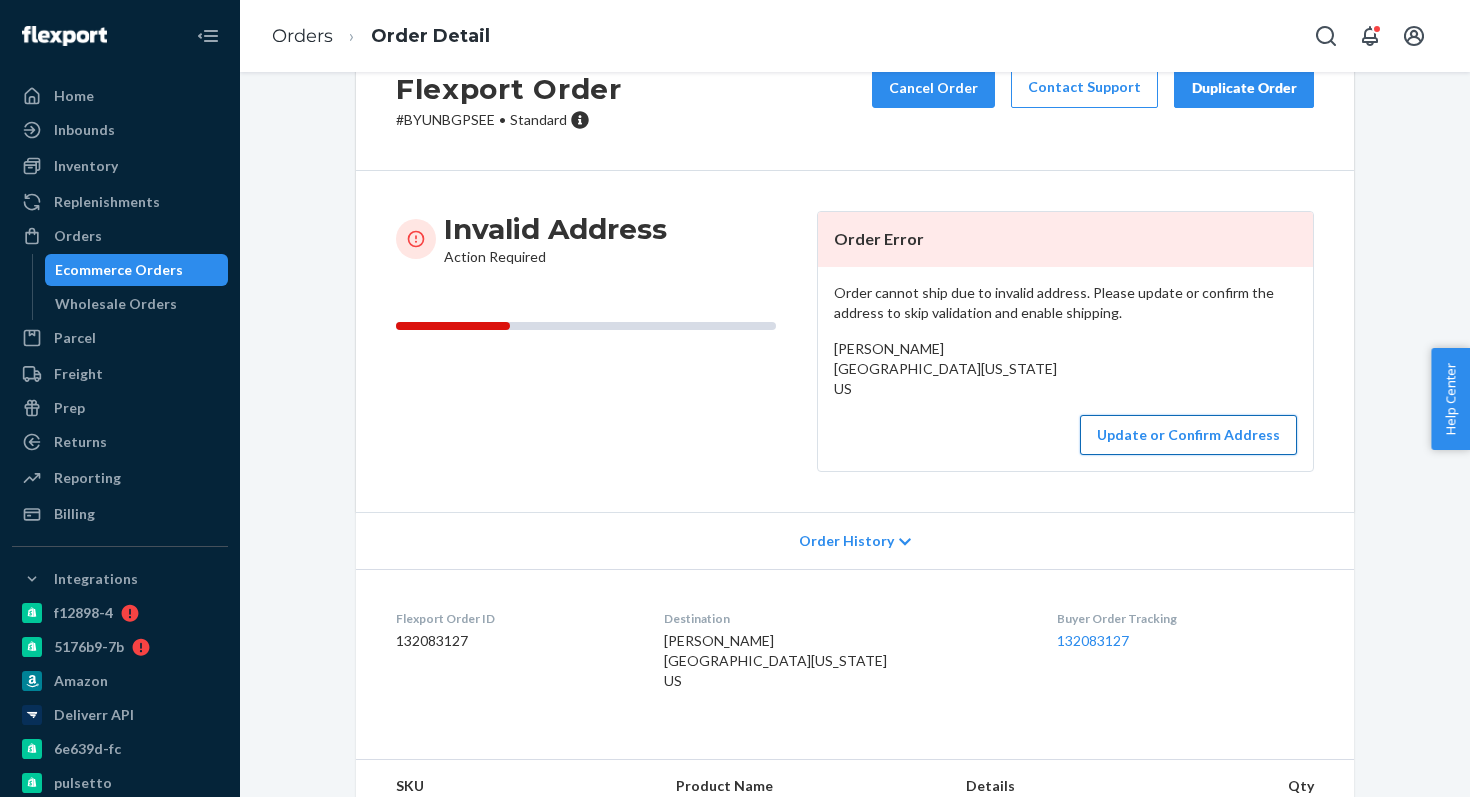 click on "Update or Confirm Address" at bounding box center [1188, 435] 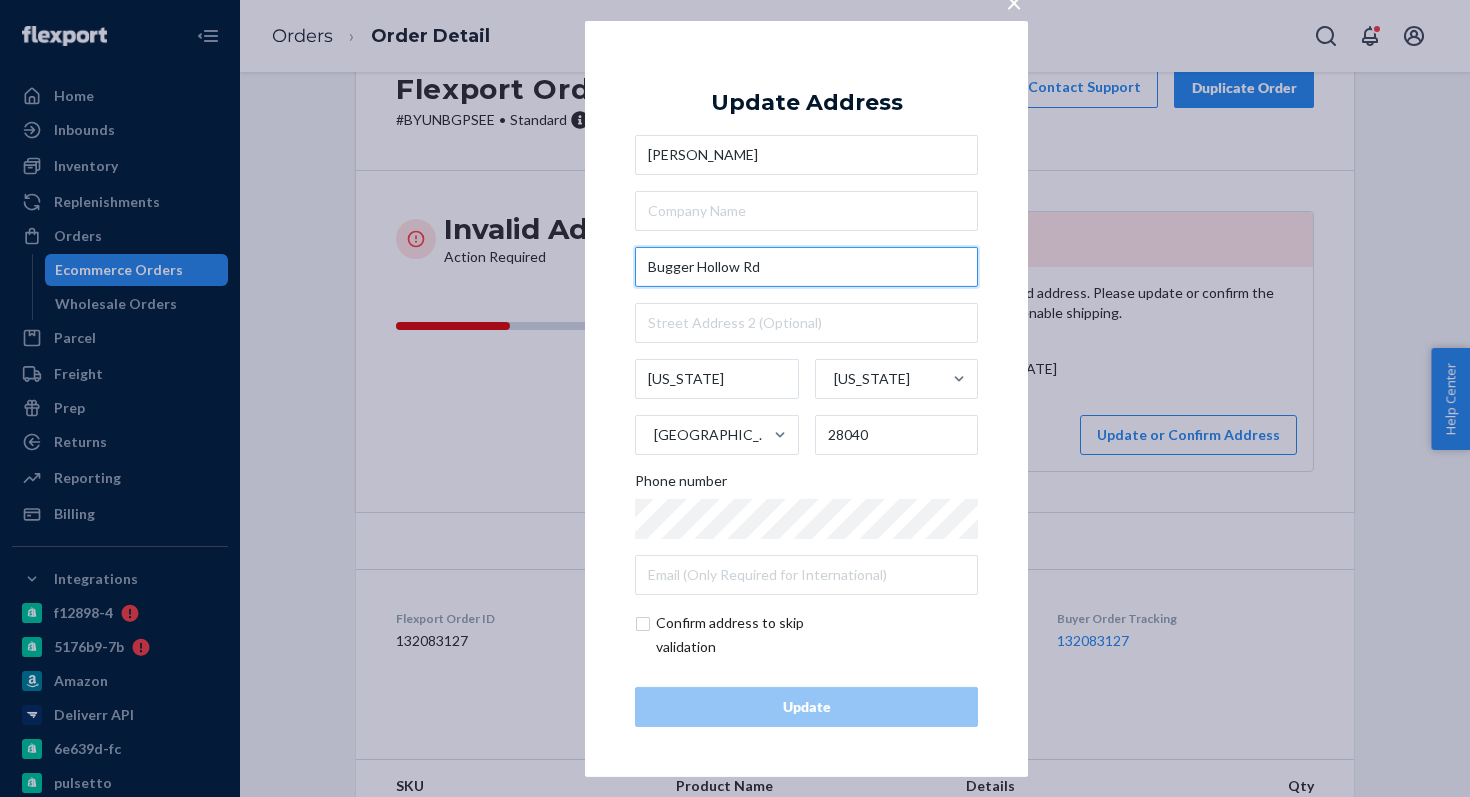 click on "Bugger Hollow Rd" at bounding box center (806, 267) 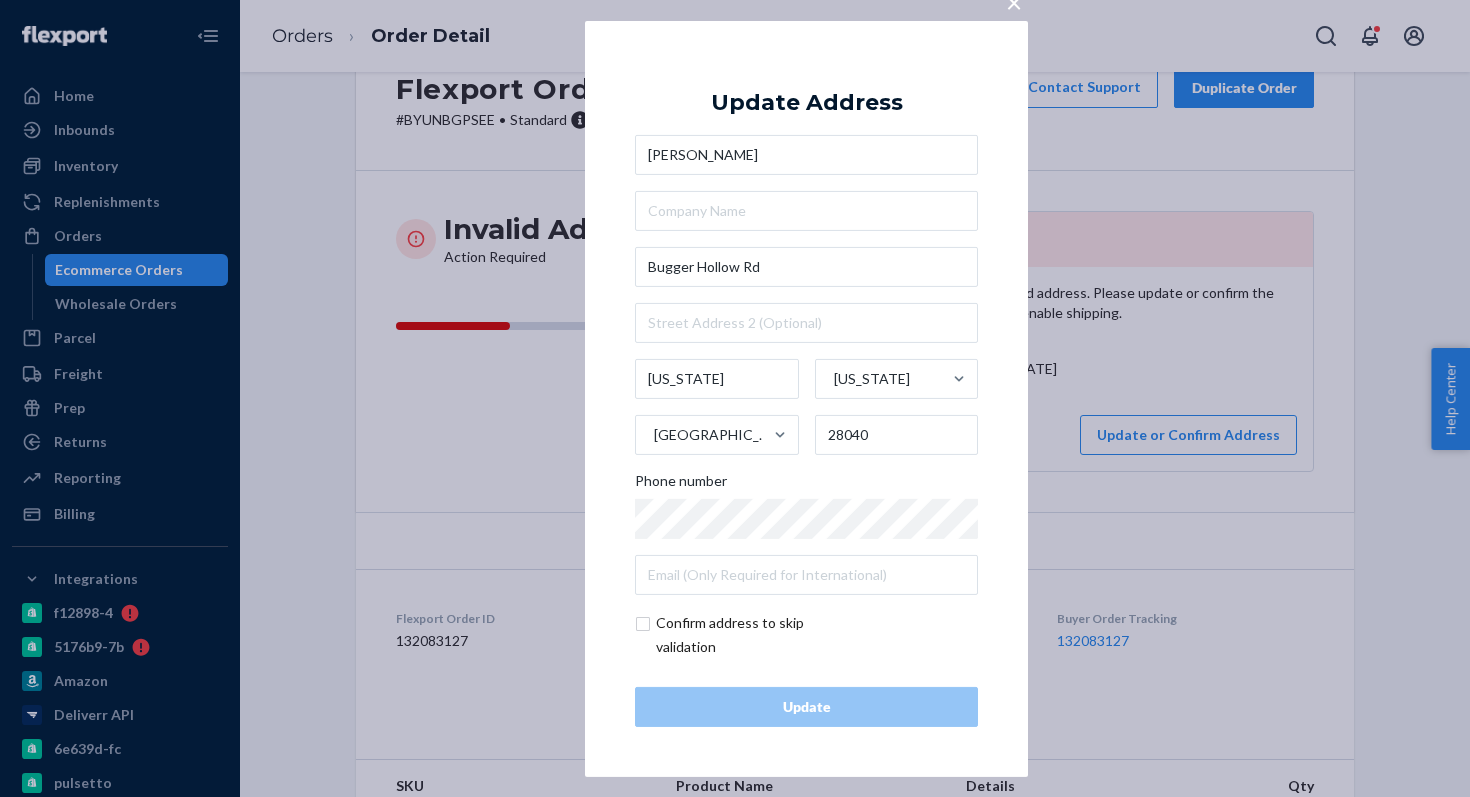 click on "John Pork Bugger Hollow Rd North Carolina North Carolina United States 28040 Phone number" at bounding box center (806, 365) 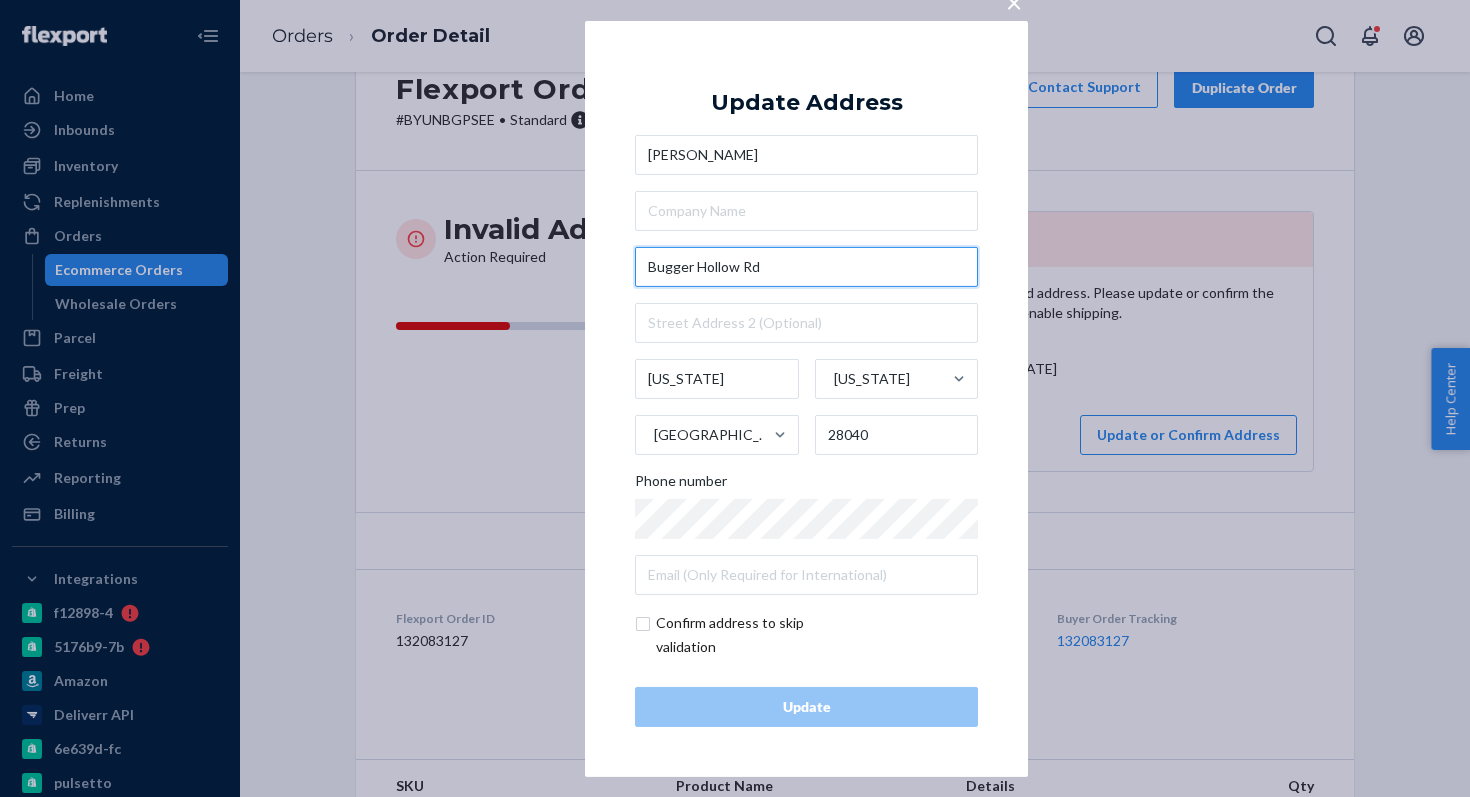 click on "Bugger Hollow Rd" at bounding box center (806, 267) 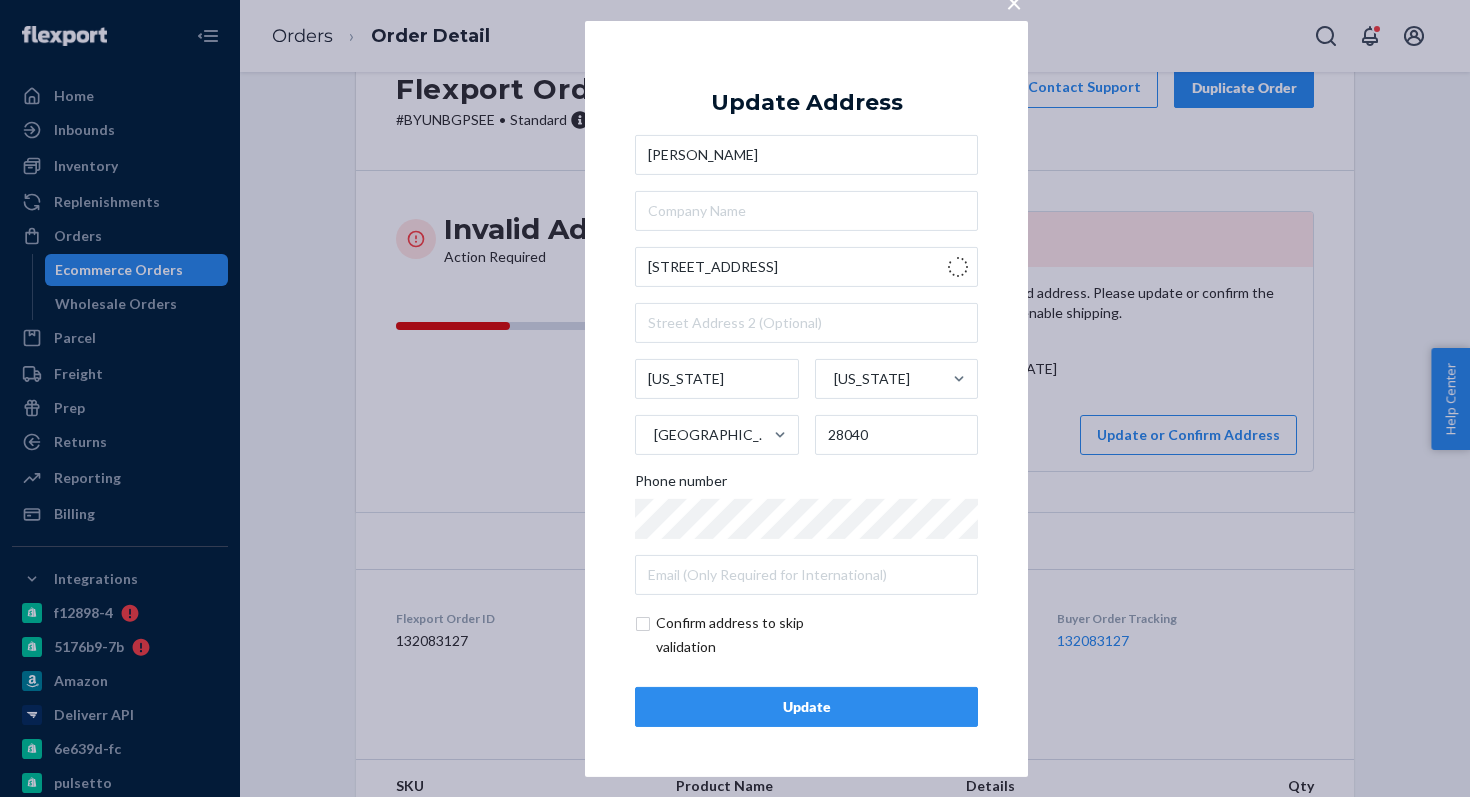 type on "43 Bugger Hollow Rd" 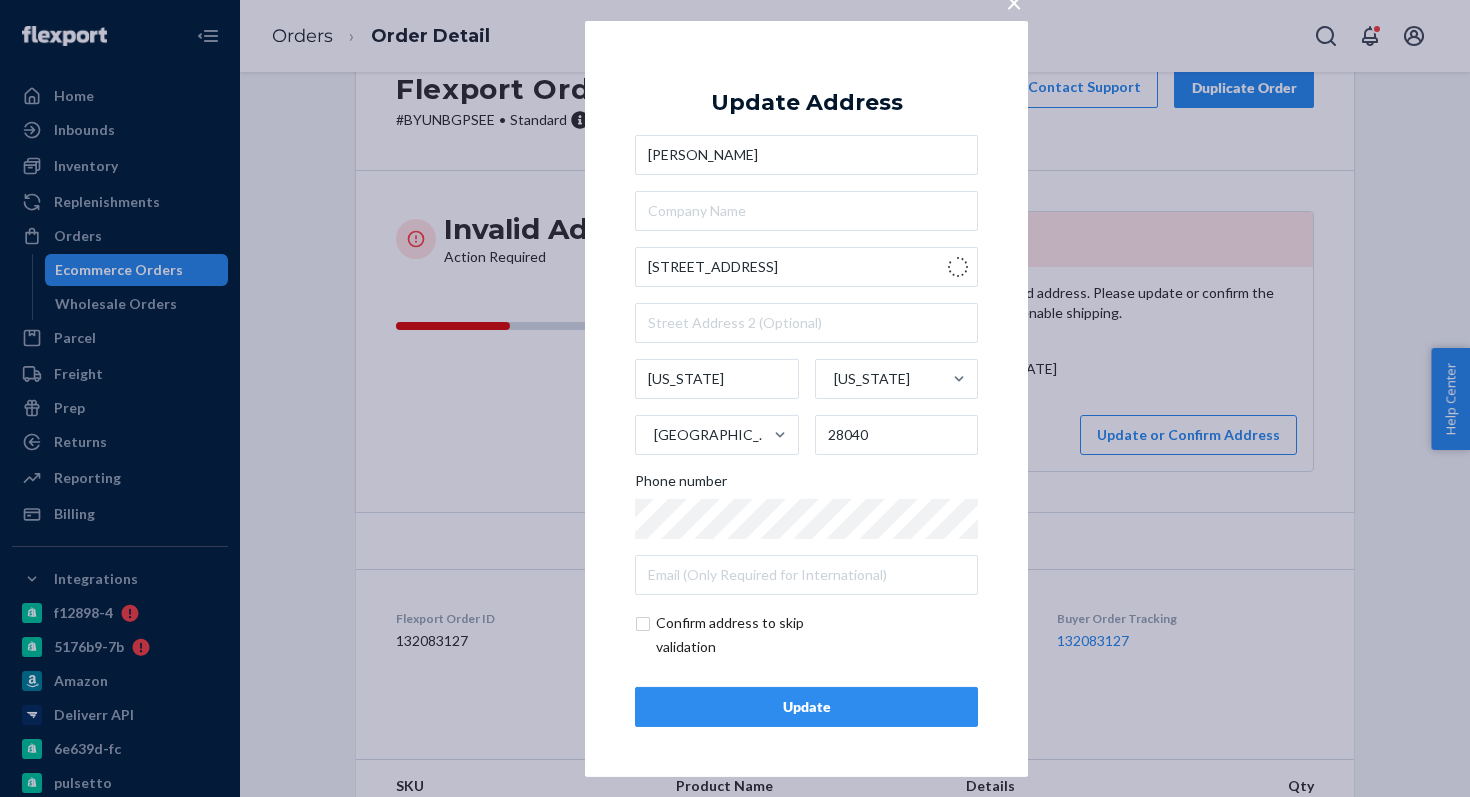 type on "Fayetteville" 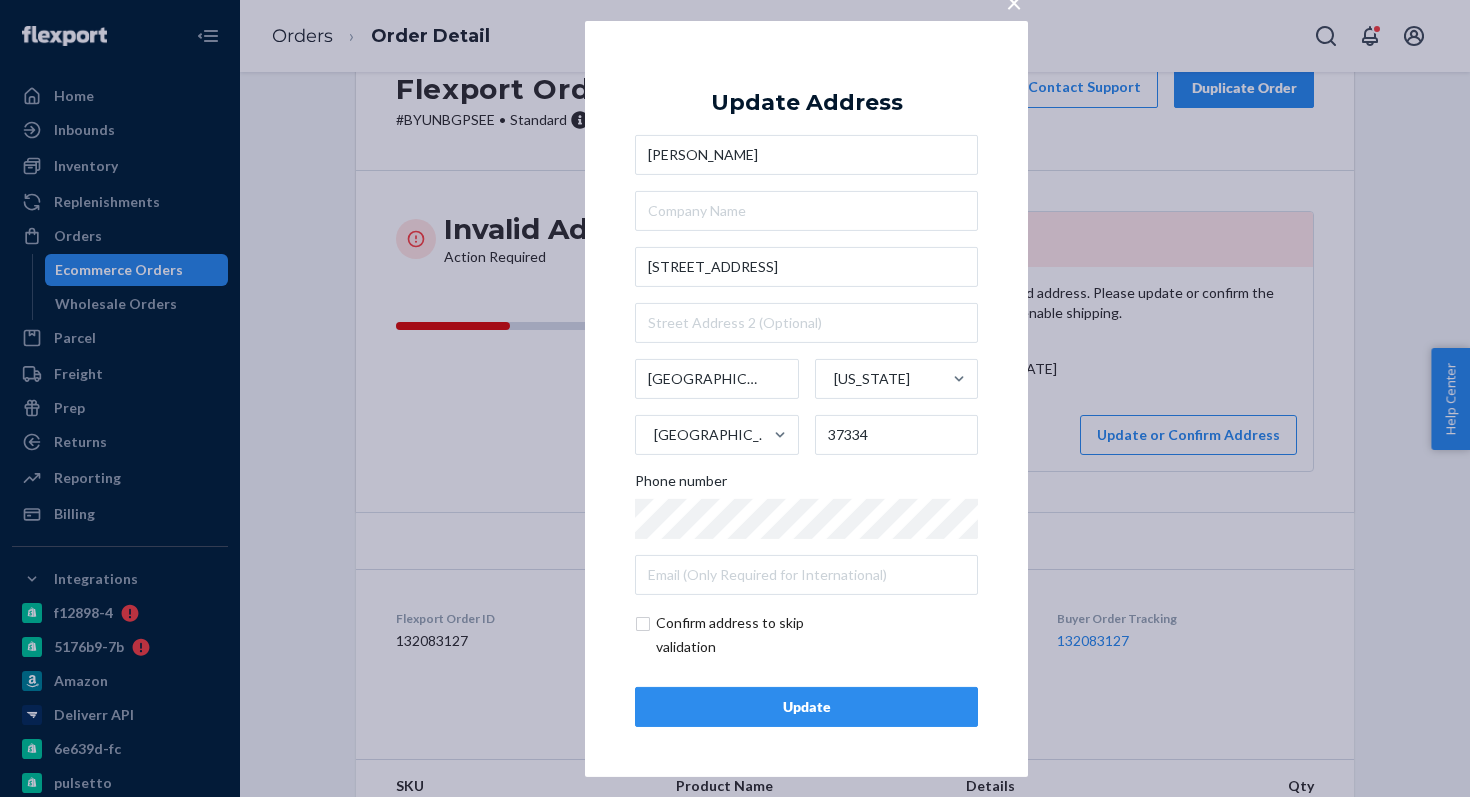 click on "Update" at bounding box center (806, 707) 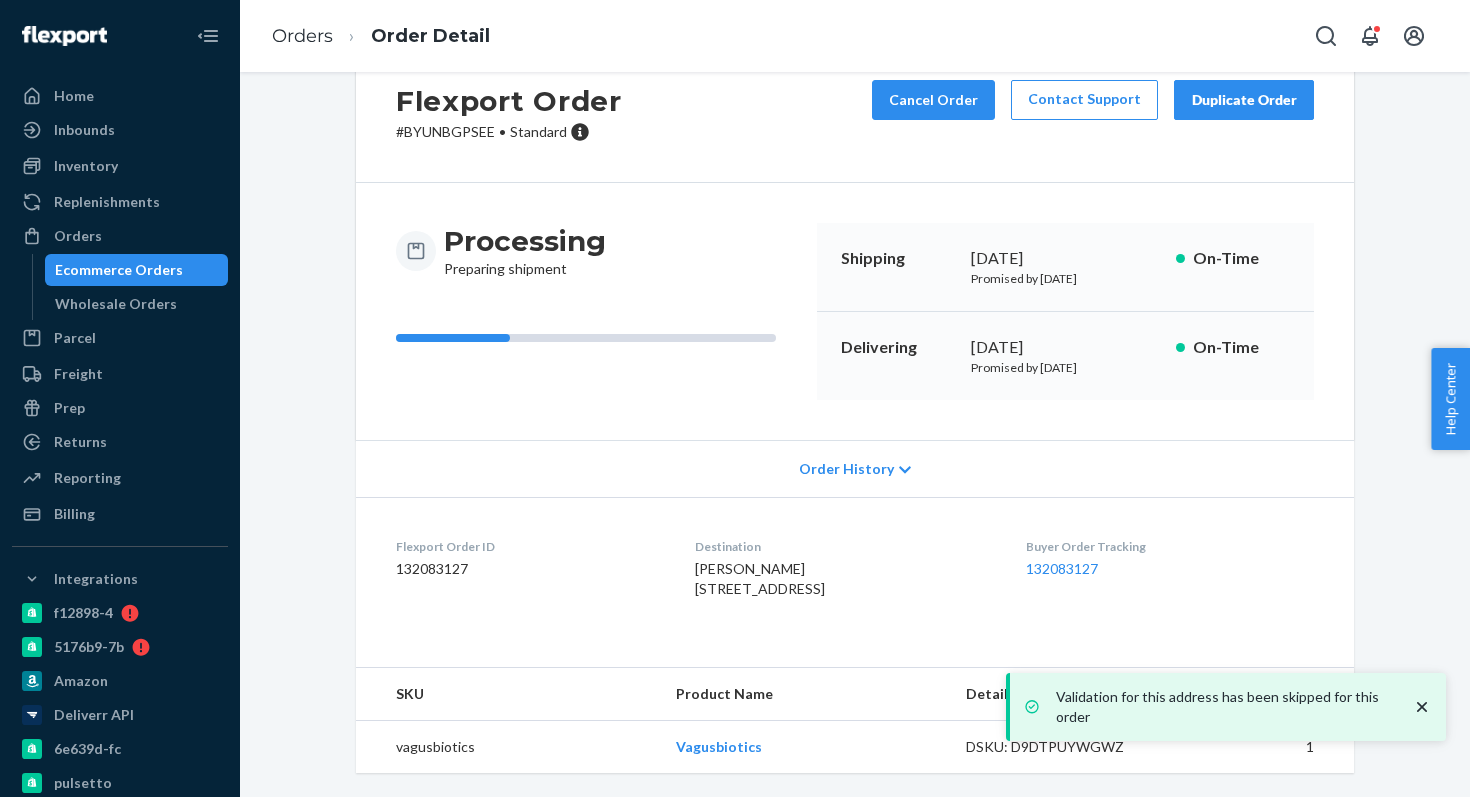 scroll, scrollTop: 0, scrollLeft: 0, axis: both 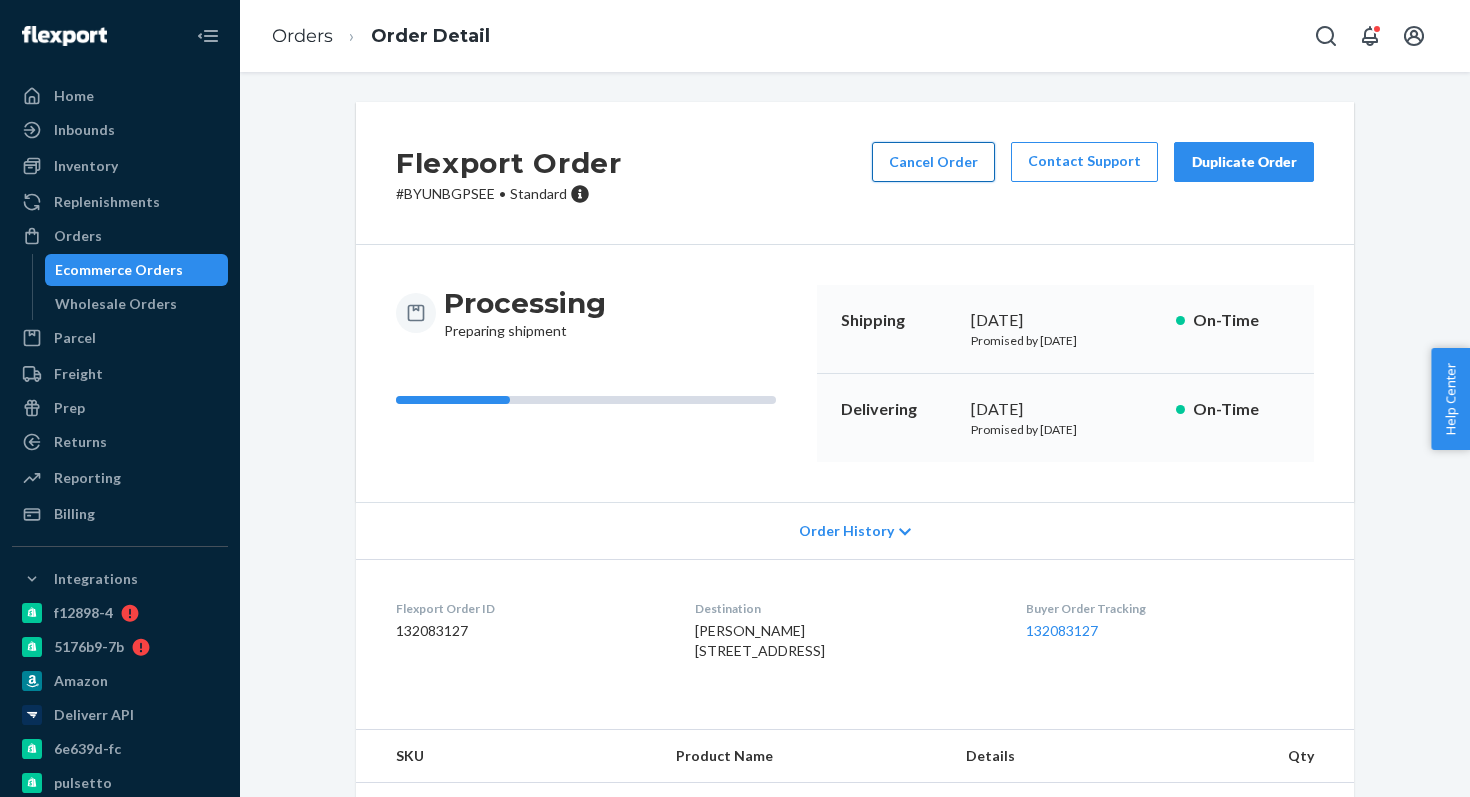 click on "Cancel Order" at bounding box center (933, 162) 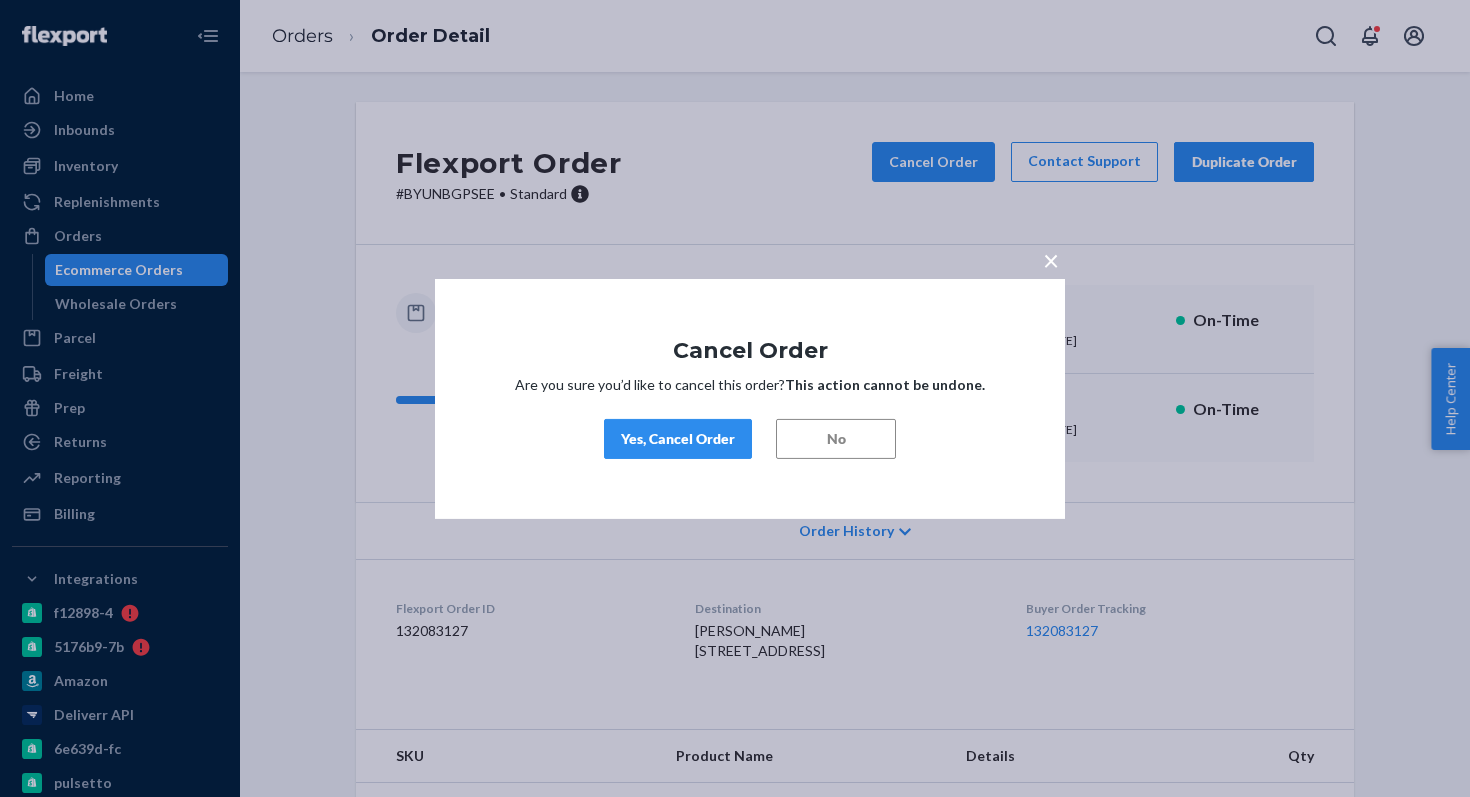 click on "Yes, Cancel Order" at bounding box center [678, 439] 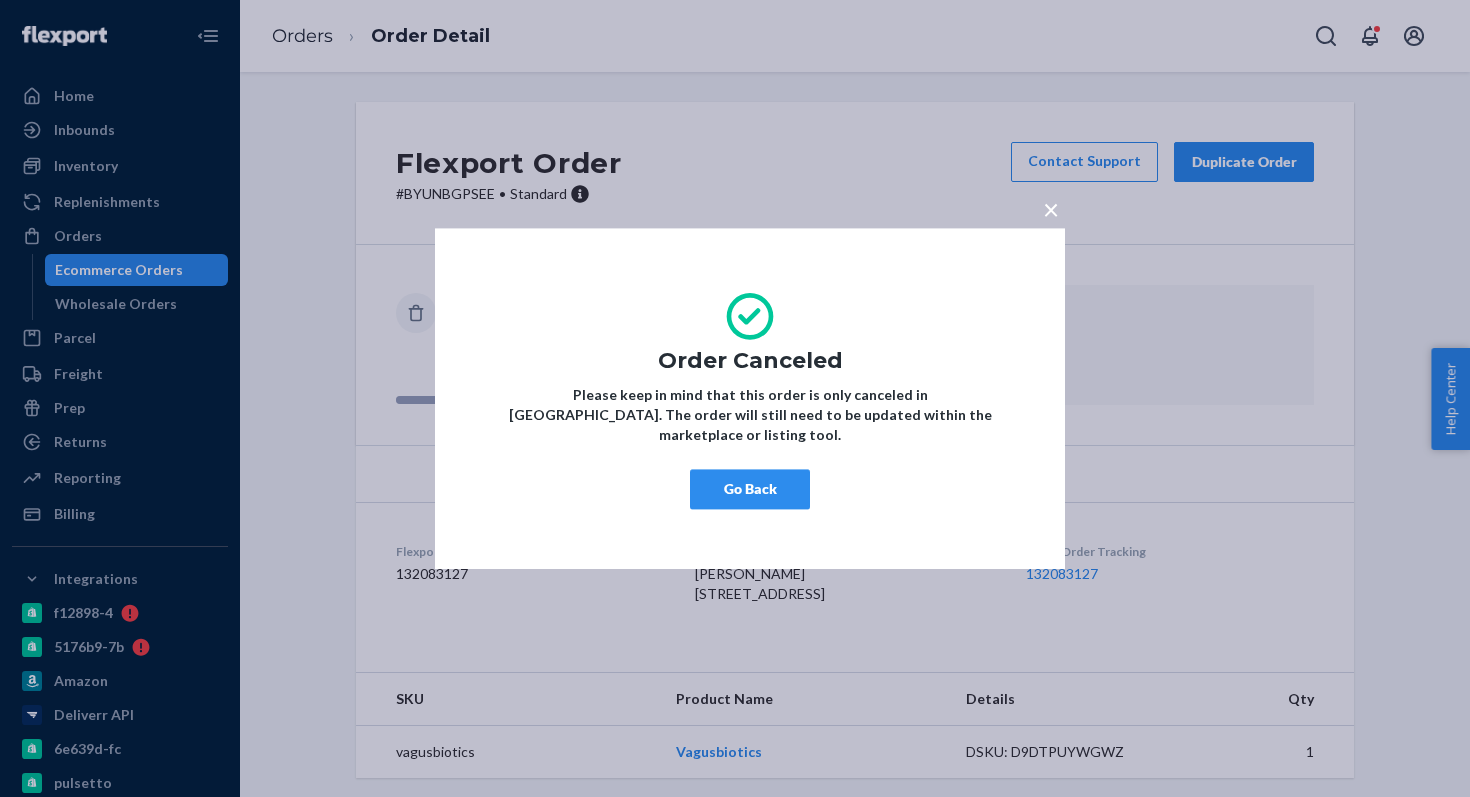 click on "Go Back" at bounding box center [750, 489] 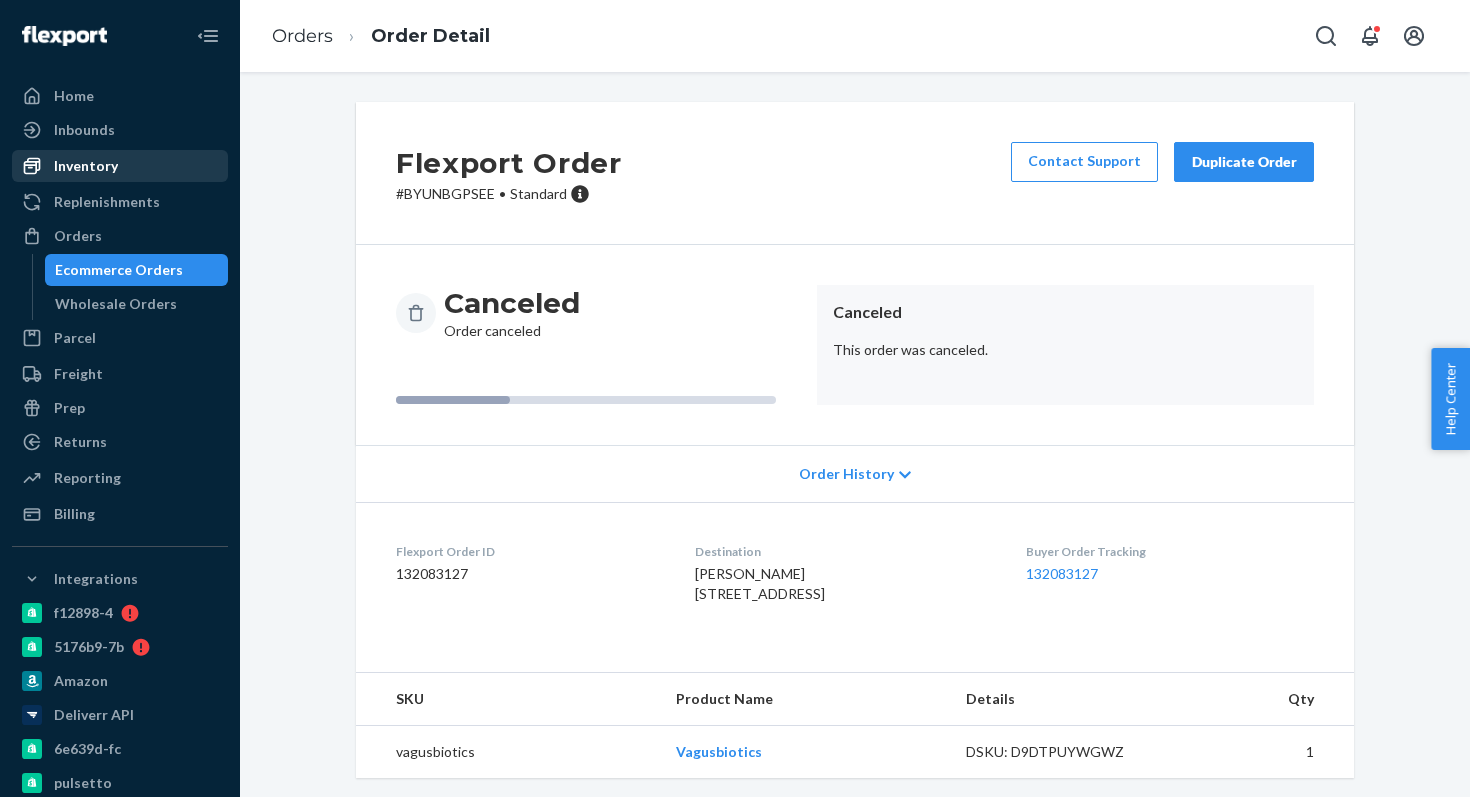 click on "Inventory" at bounding box center [120, 166] 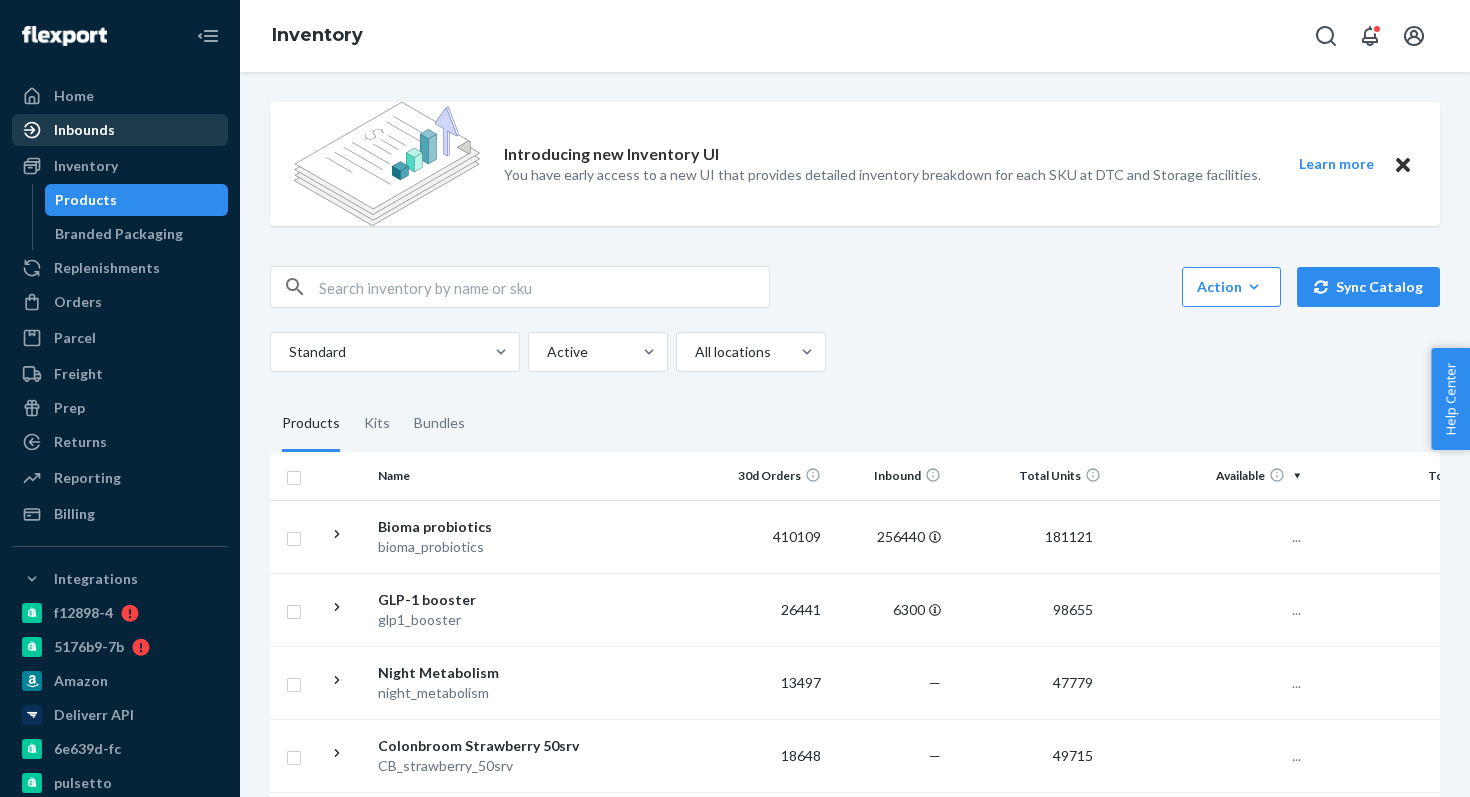 click on "Inbounds" at bounding box center [120, 130] 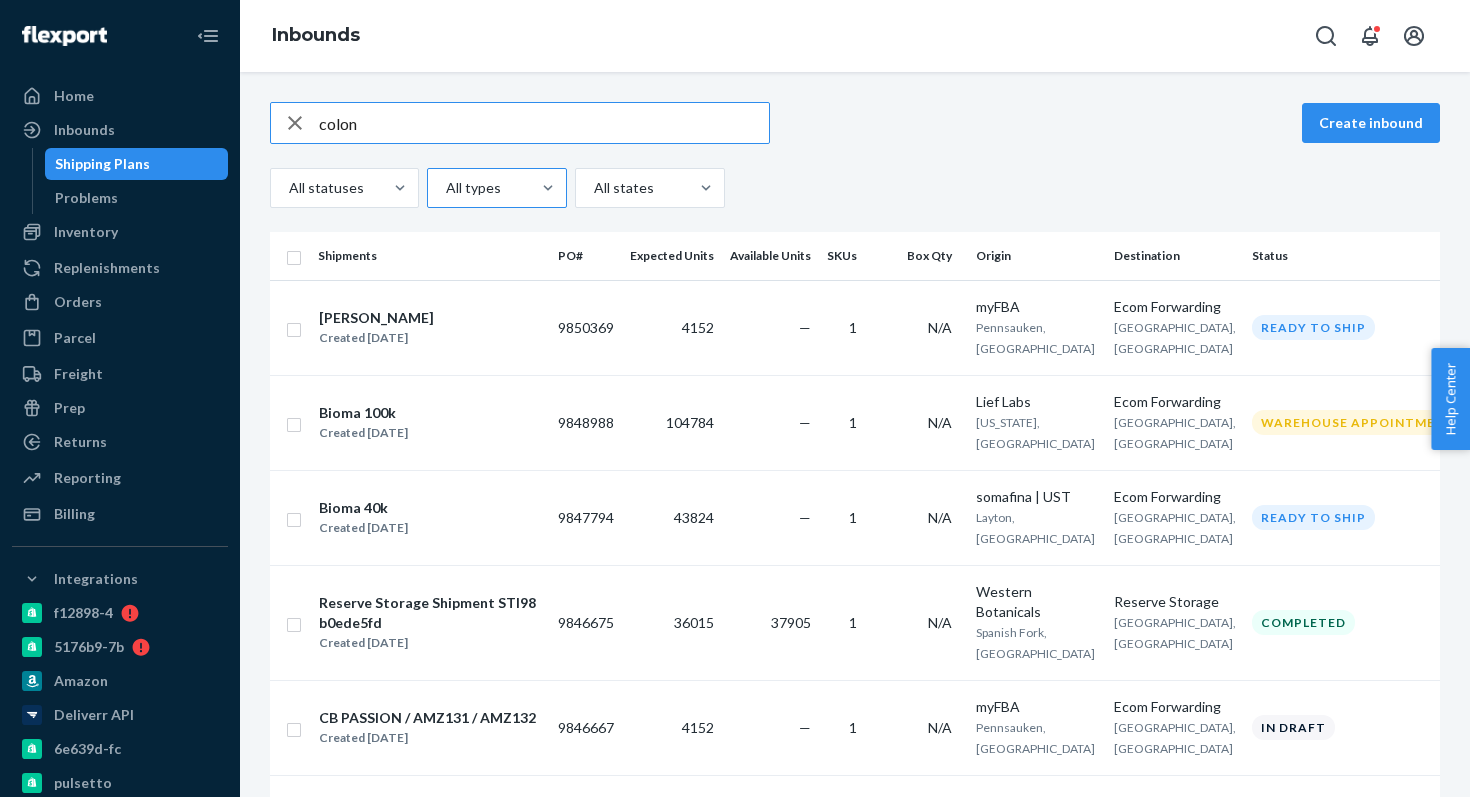 type on "colonc" 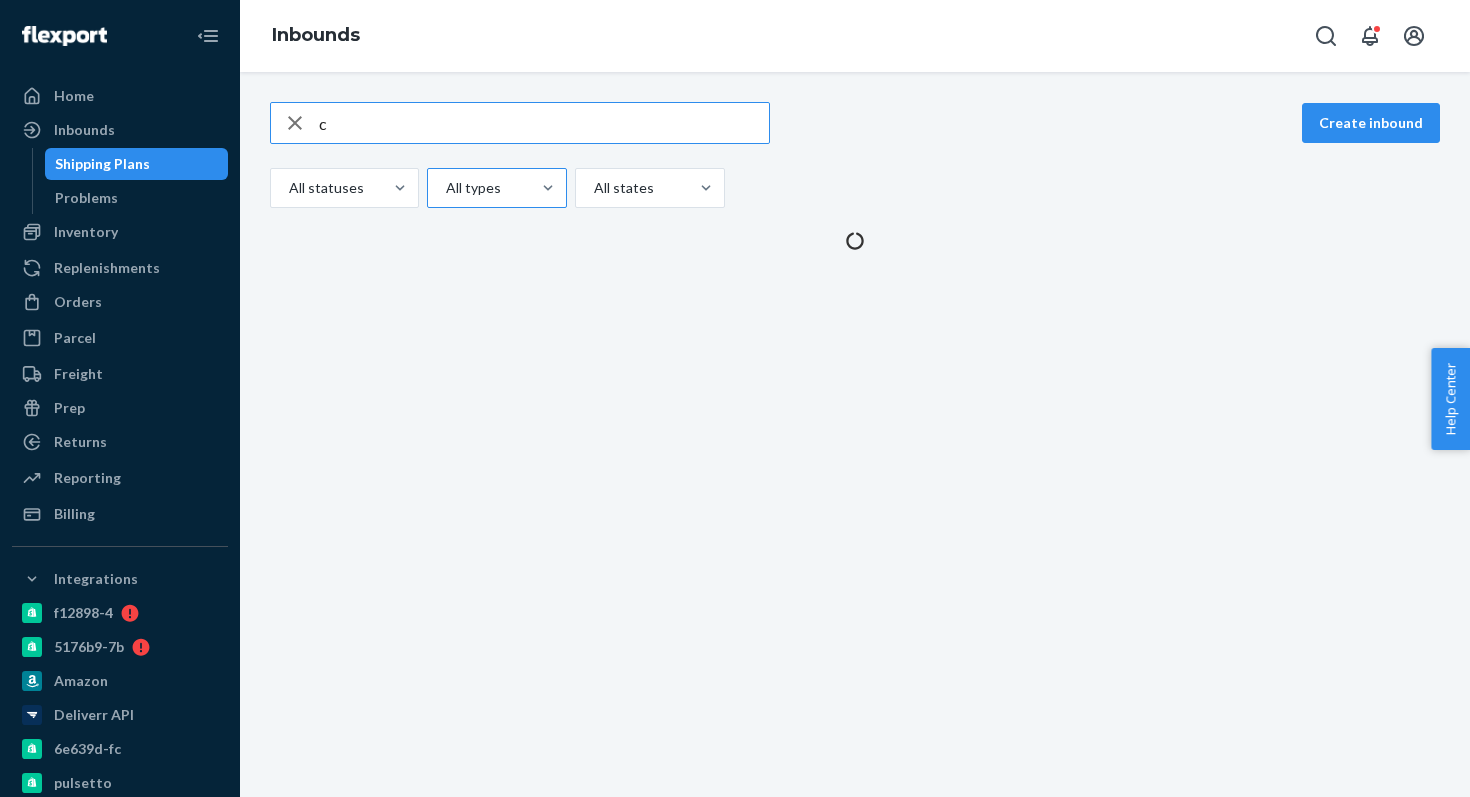 type on "cl" 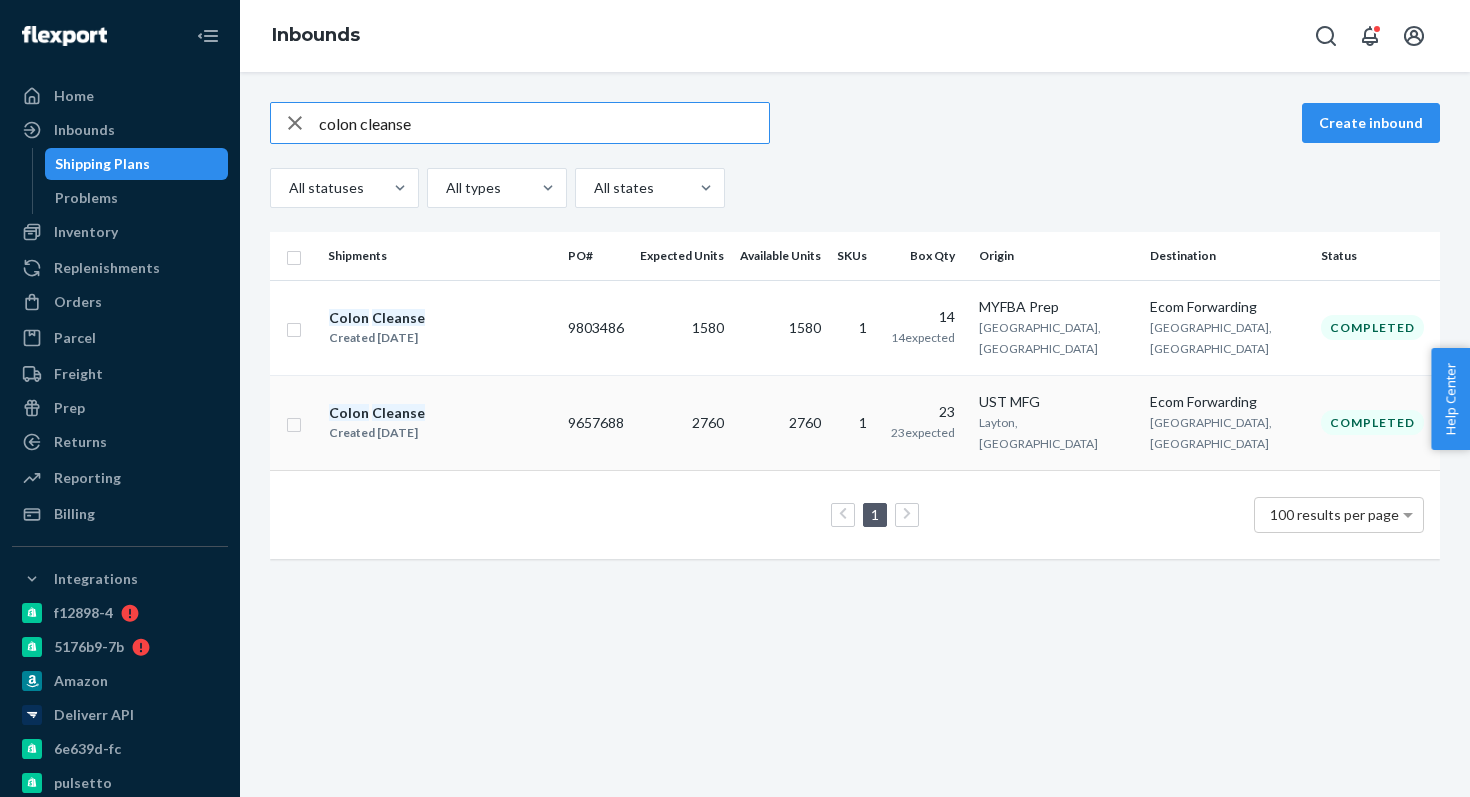 type on "colon cleanse" 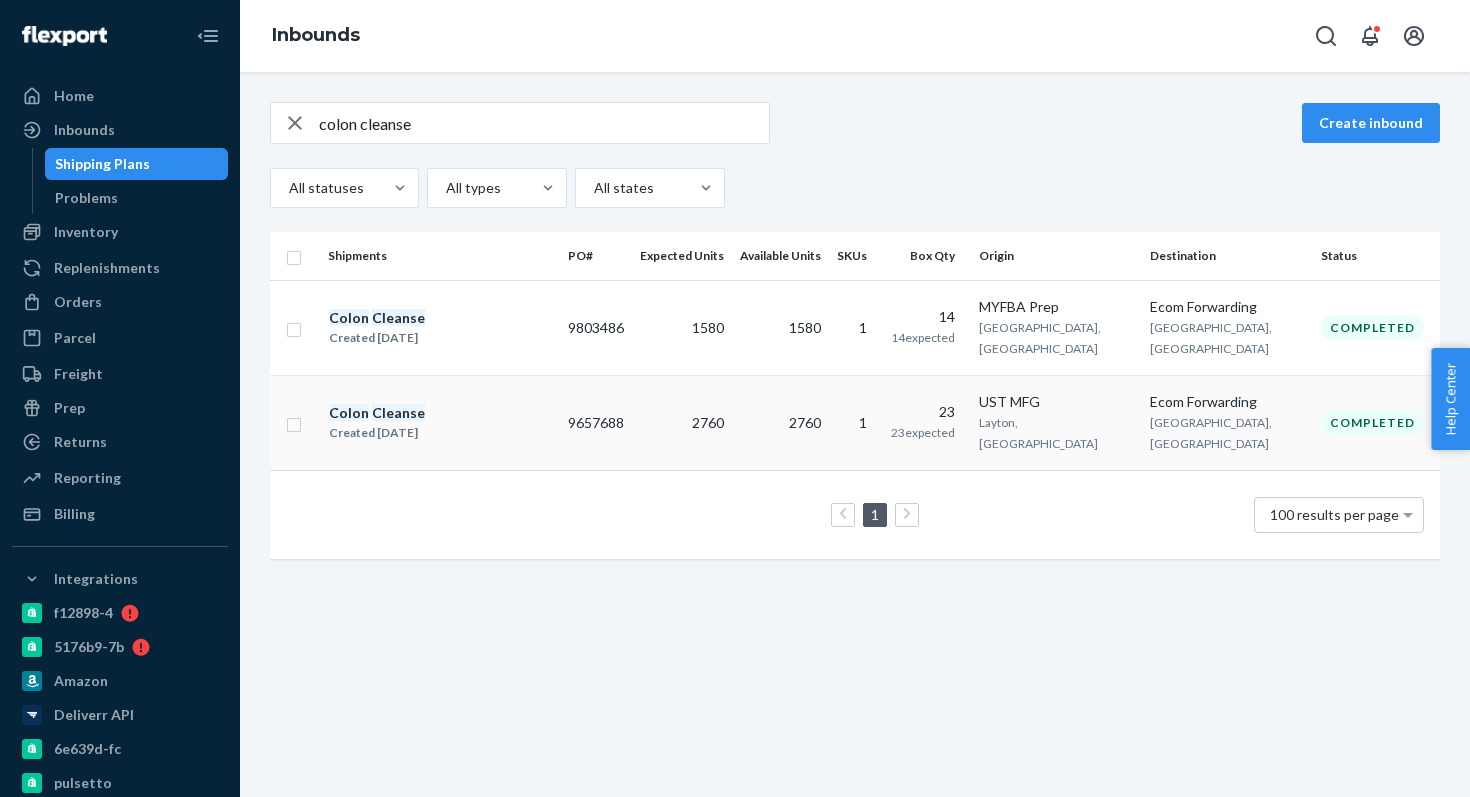 click on "Colon   Cleanse Created Mar 18, 2025" at bounding box center [440, 422] 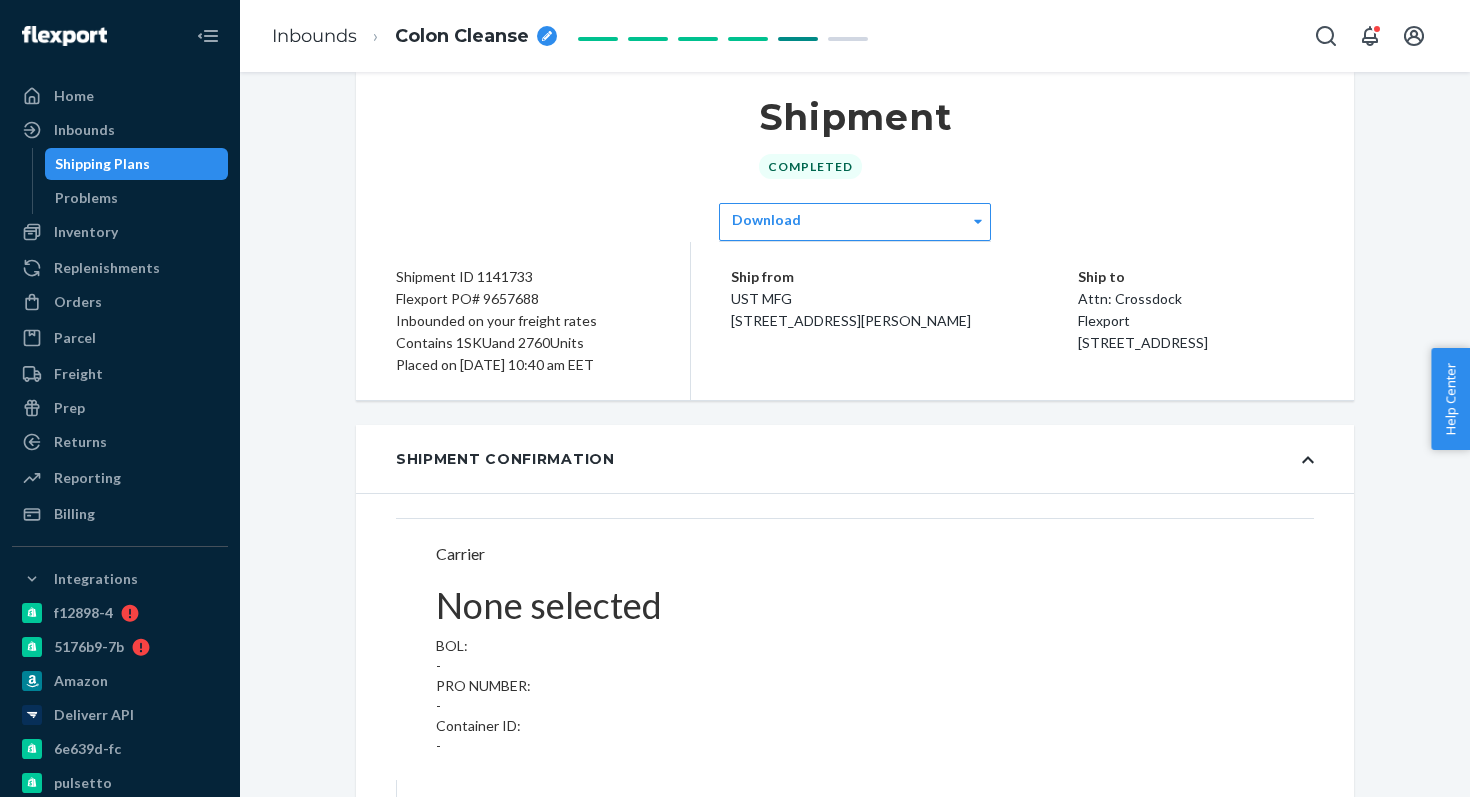 click on "Flexport PO# 9657688" at bounding box center [523, 299] 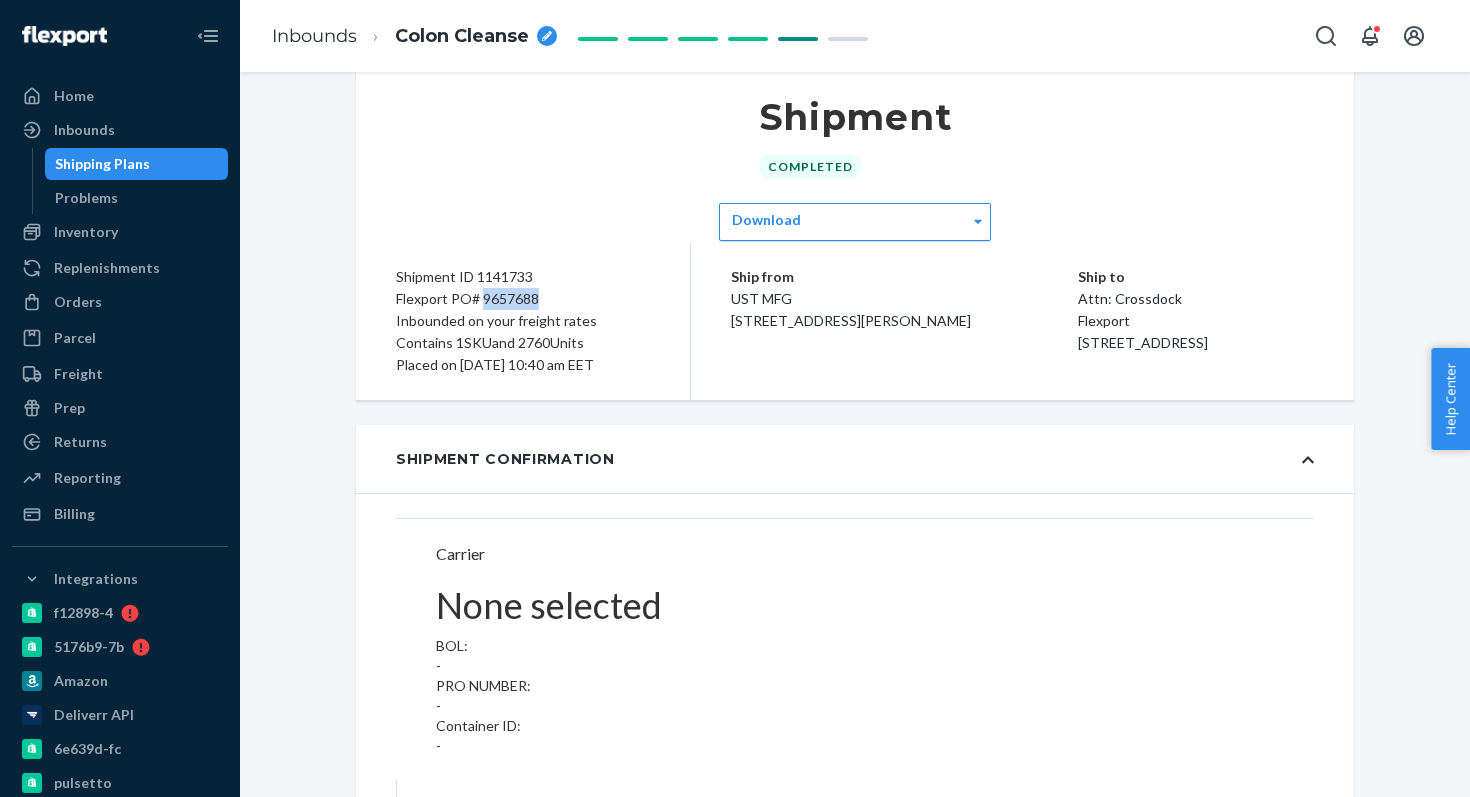 click on "Flexport PO# 9657688" at bounding box center [523, 299] 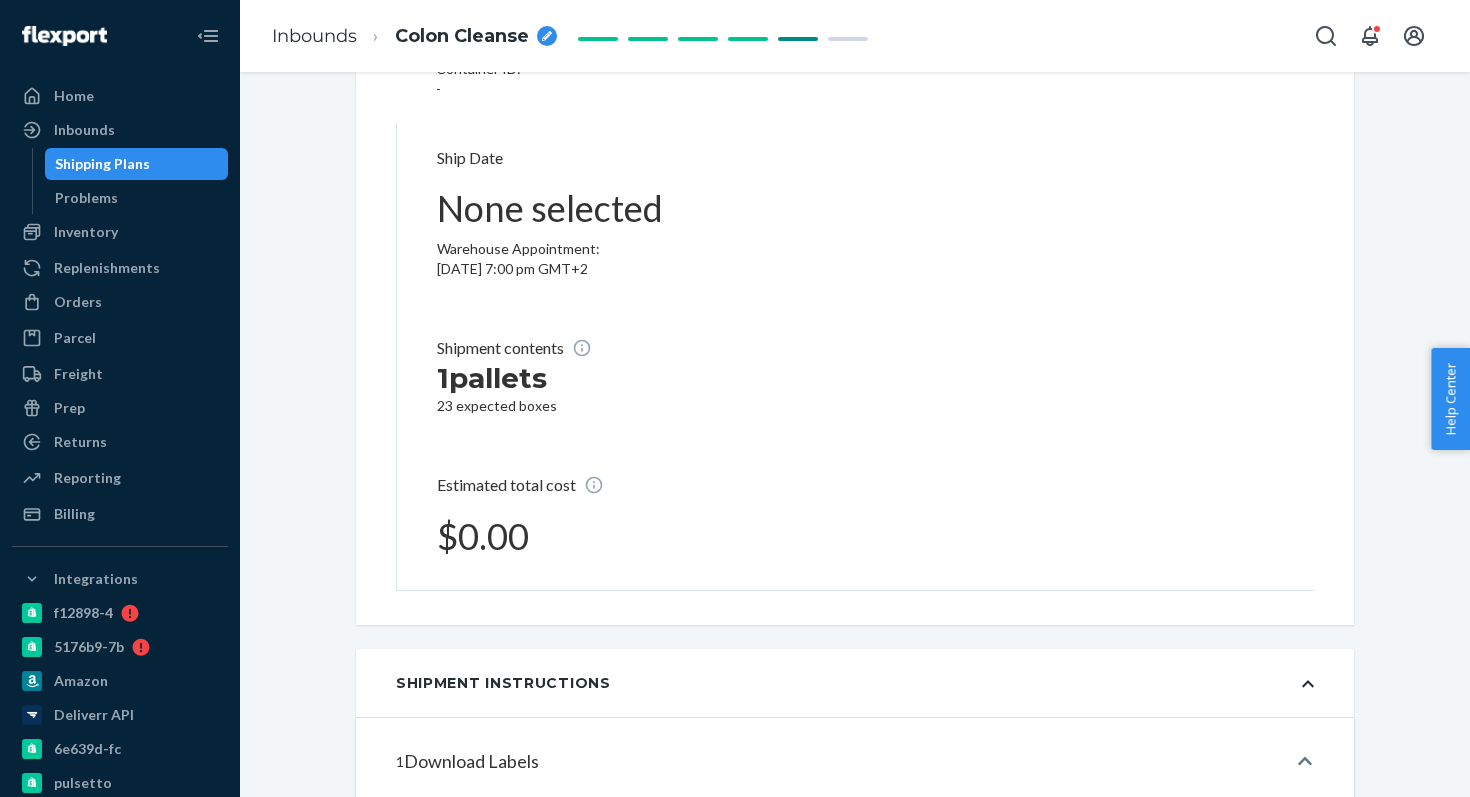 scroll, scrollTop: 438, scrollLeft: 0, axis: vertical 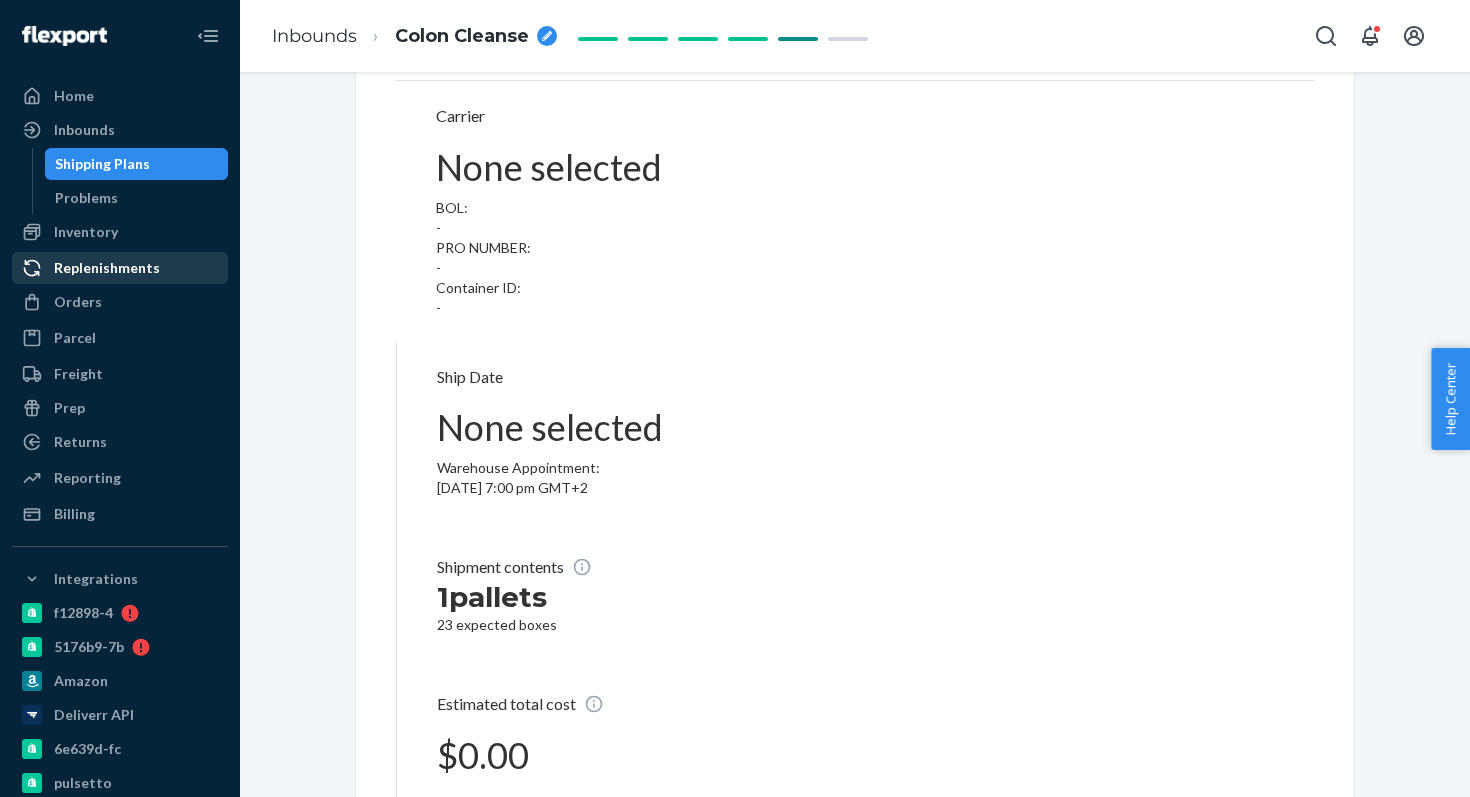 click on "Replenishments" at bounding box center [107, 268] 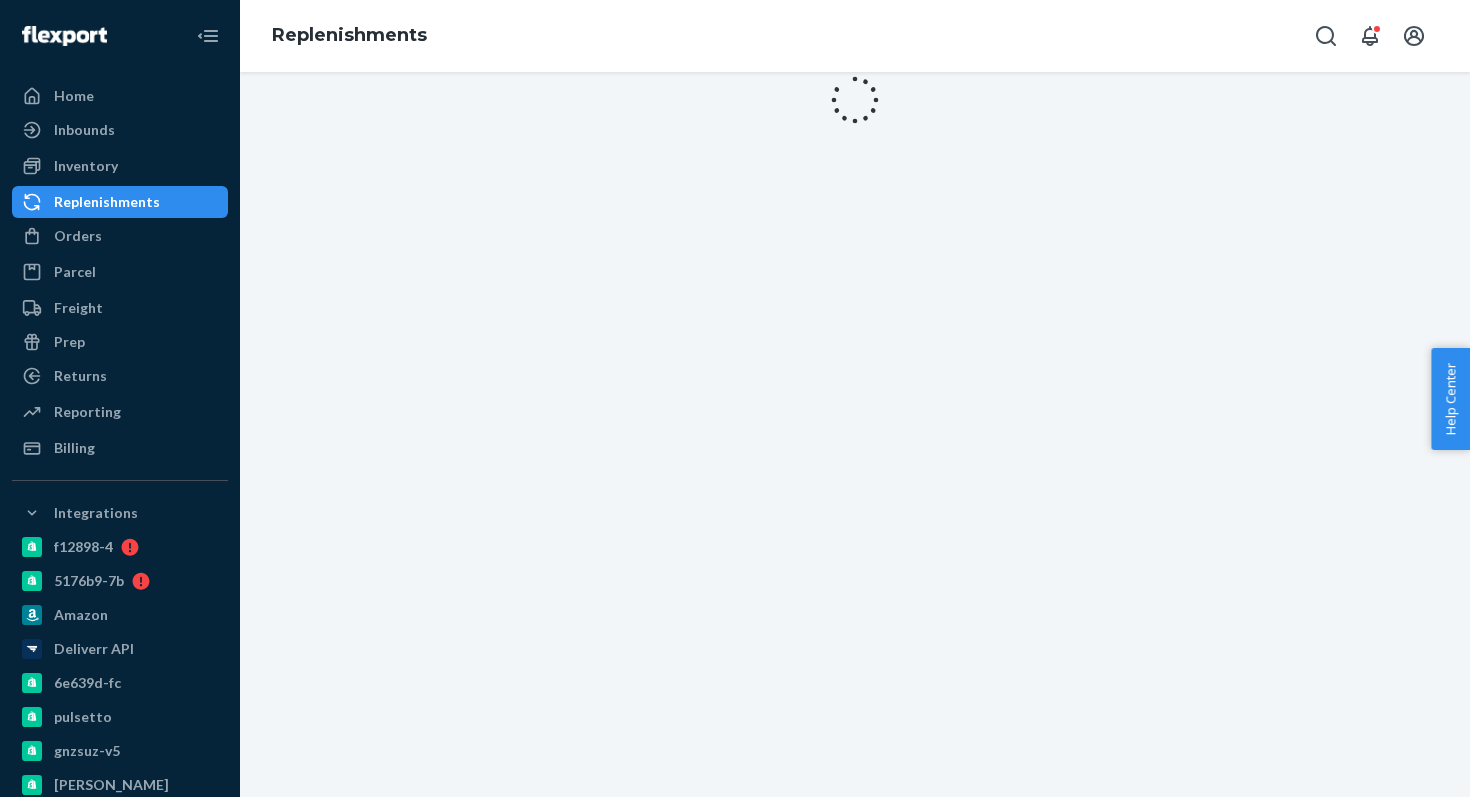scroll, scrollTop: 0, scrollLeft: 0, axis: both 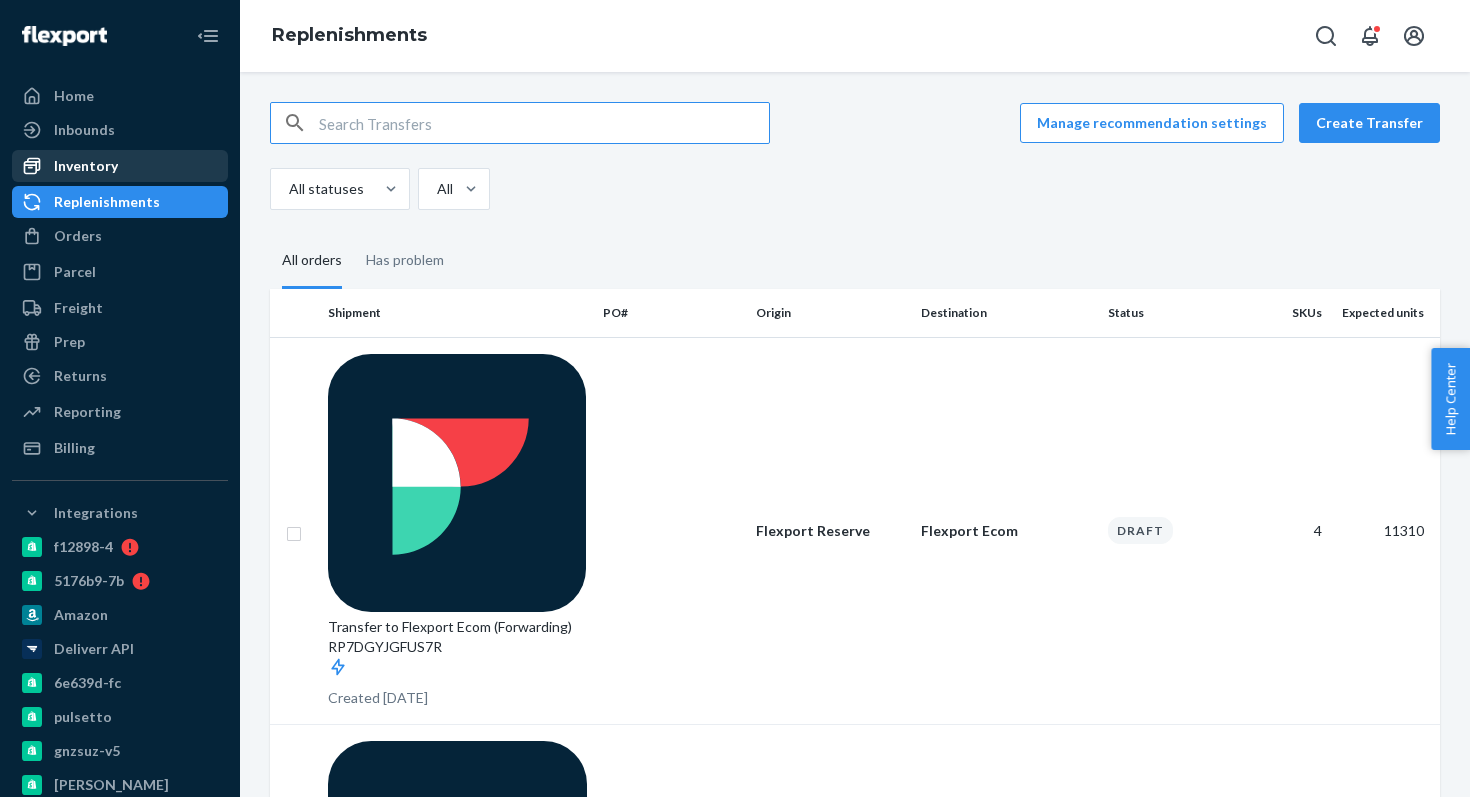 click on "Inventory" at bounding box center [120, 166] 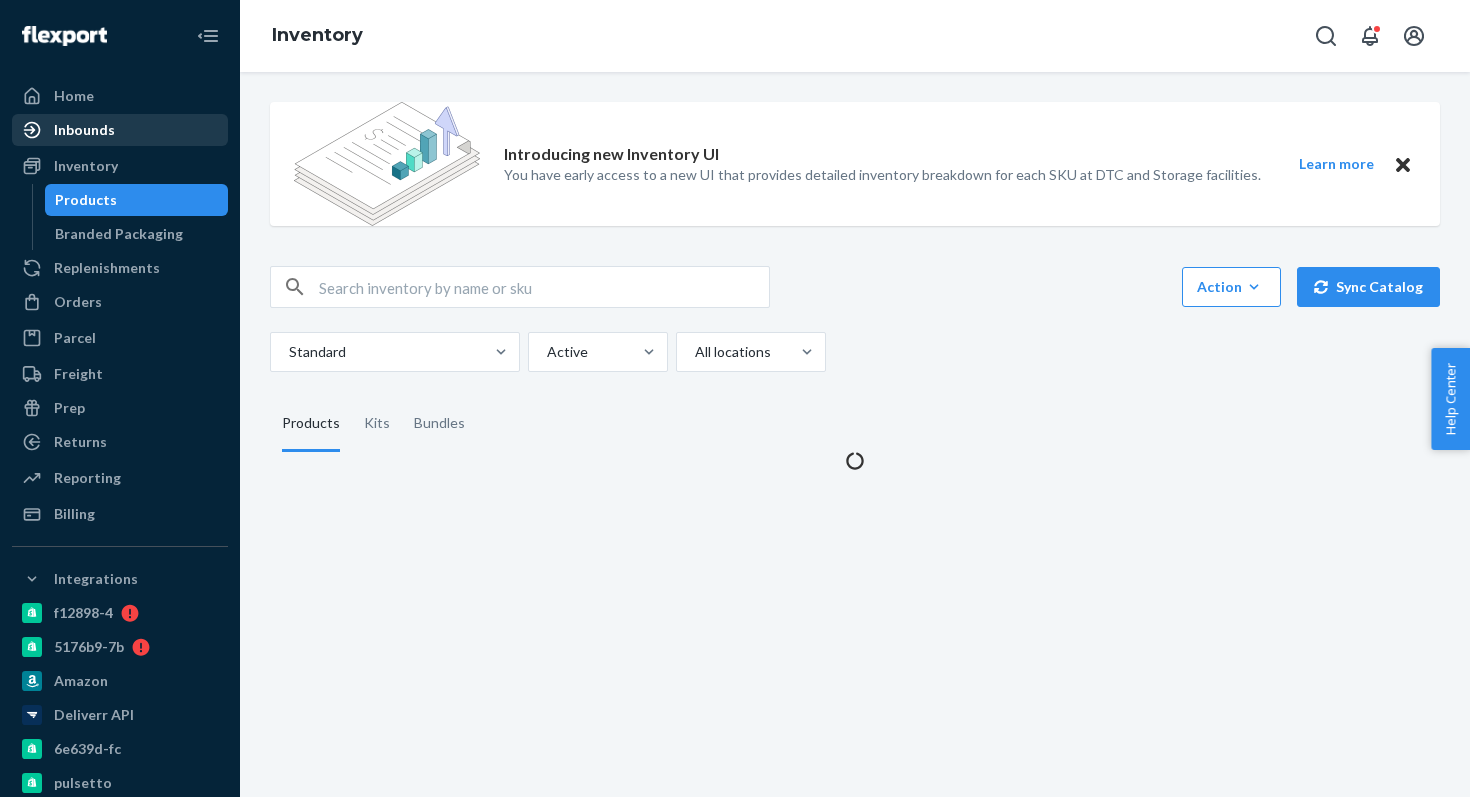 click on "Inbounds" at bounding box center (120, 130) 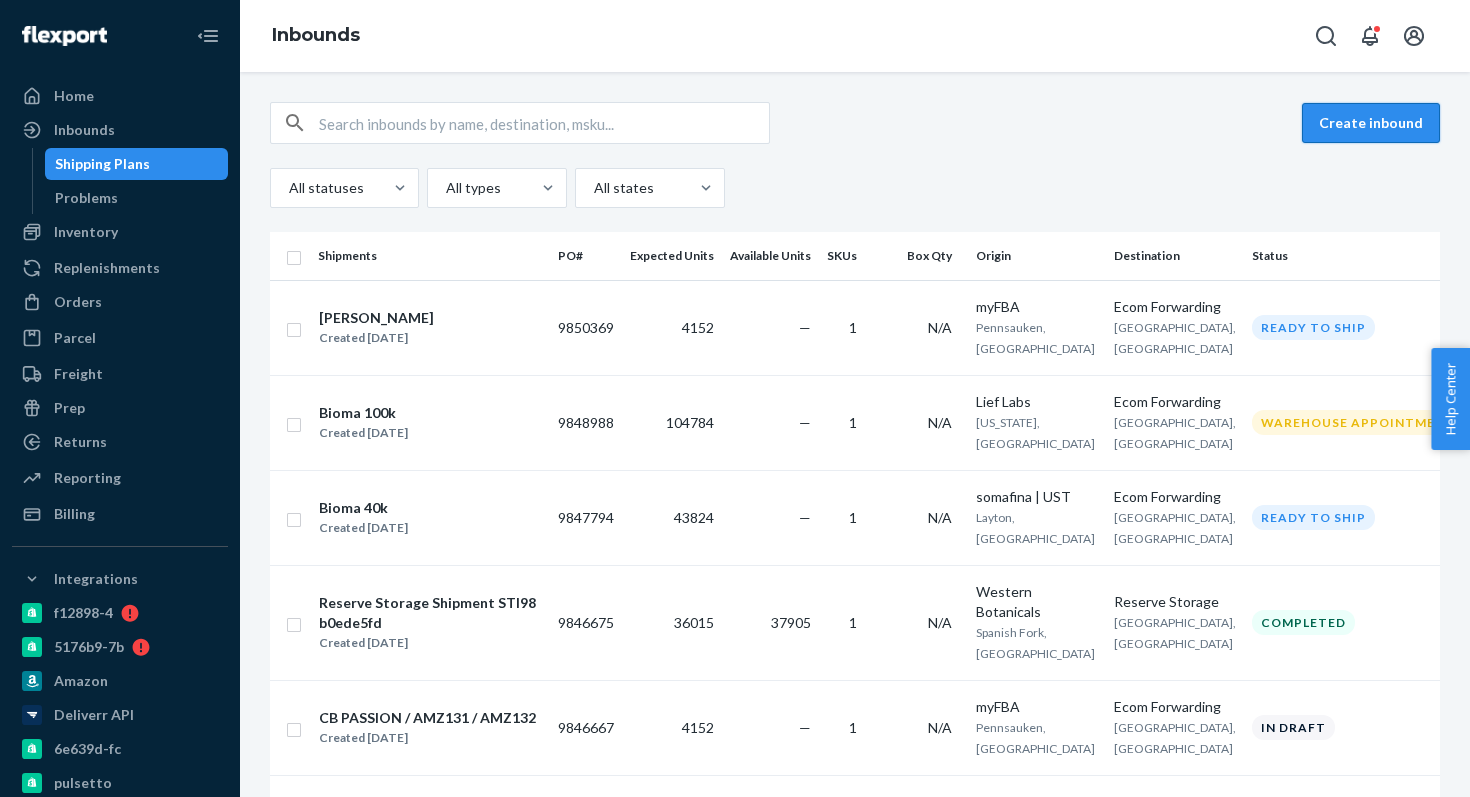 click on "Create inbound" at bounding box center (1371, 123) 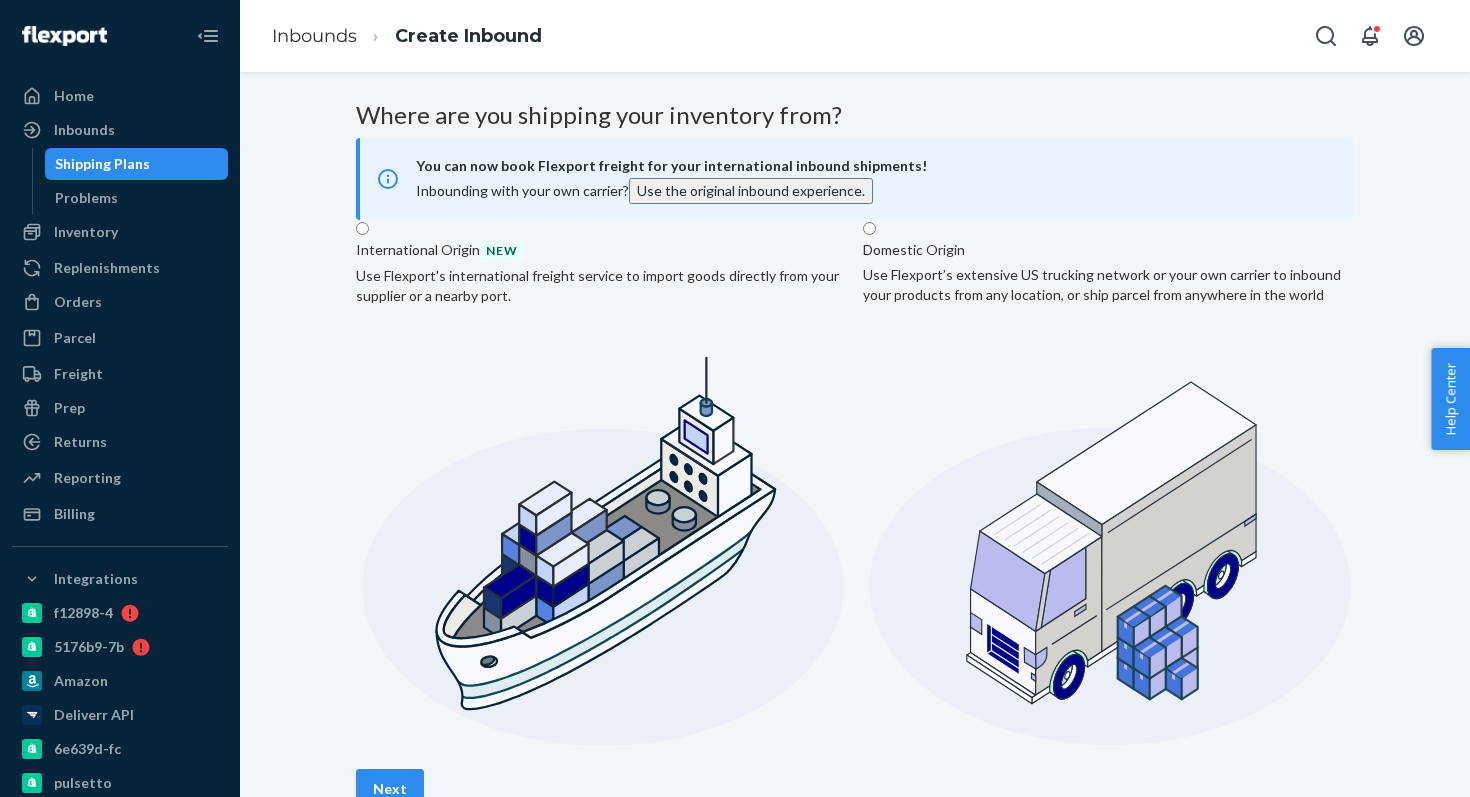 click on "Domestic Origin Use Flexport’s extensive US trucking network or your own carrier to inbound your products from any location, or ship parcel from anywhere in the world" at bounding box center (1108, 491) 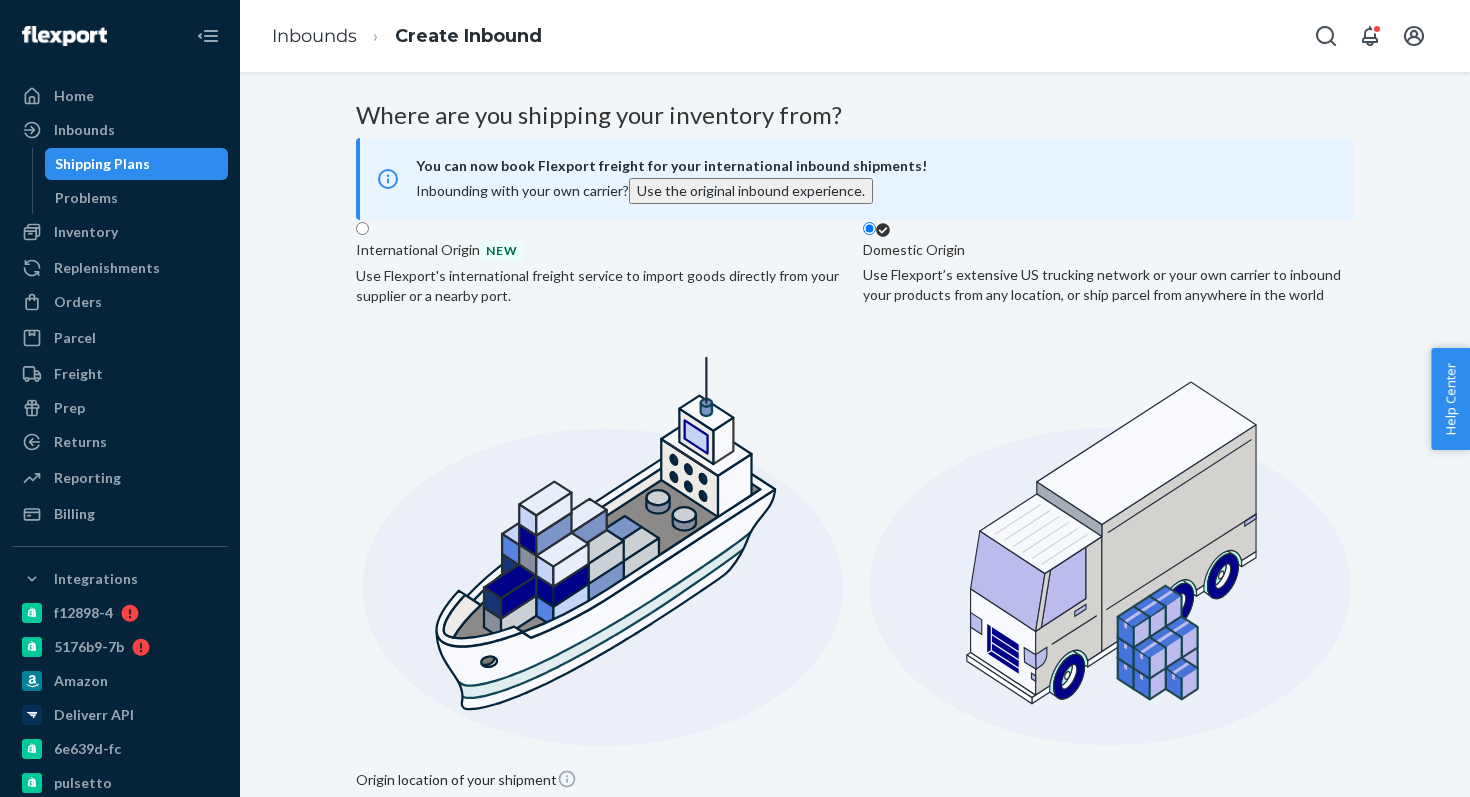 type on "ust" 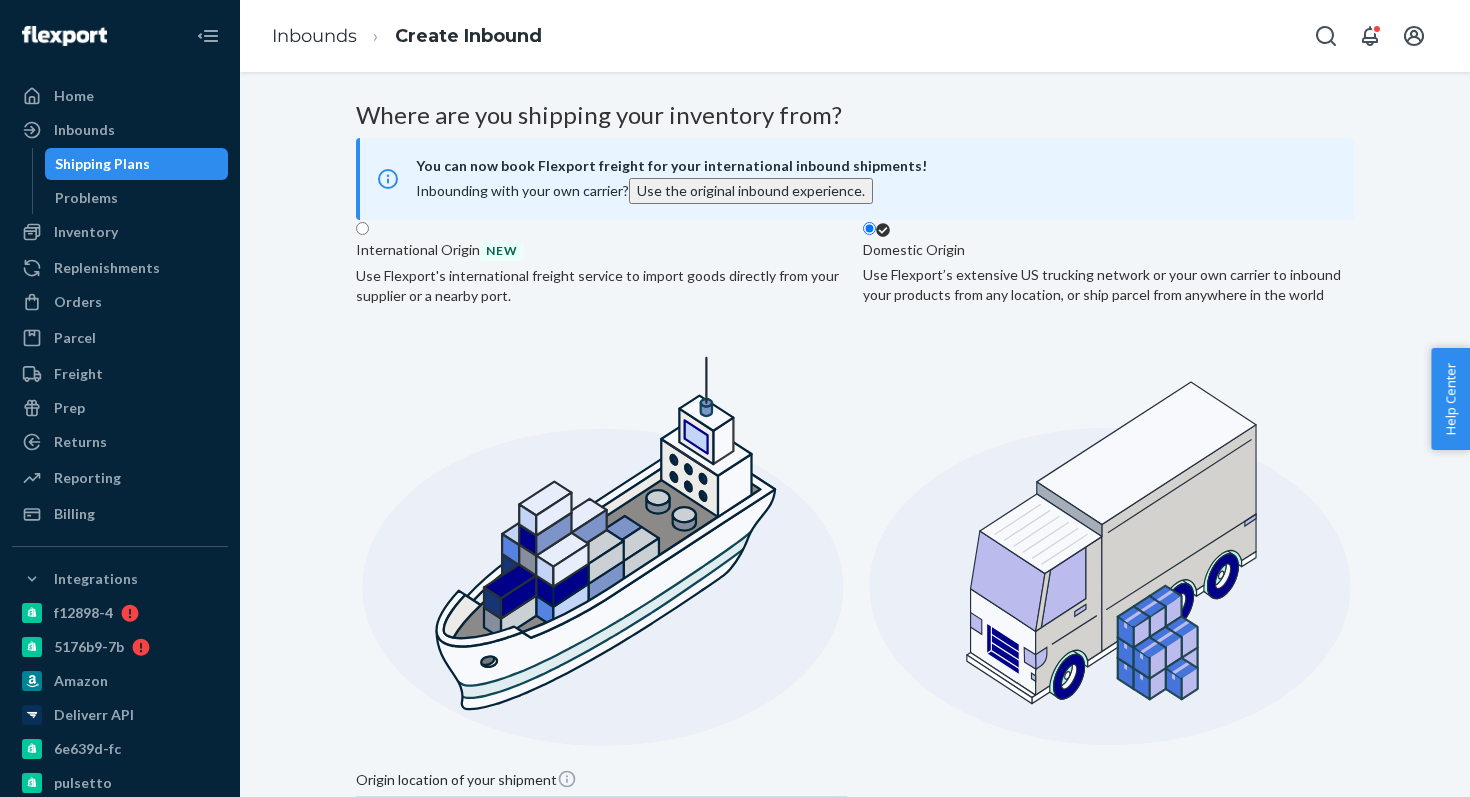 click on "somafina | UST
[STREET_ADDRESS][PERSON_NAME]" at bounding box center [956, 1374] 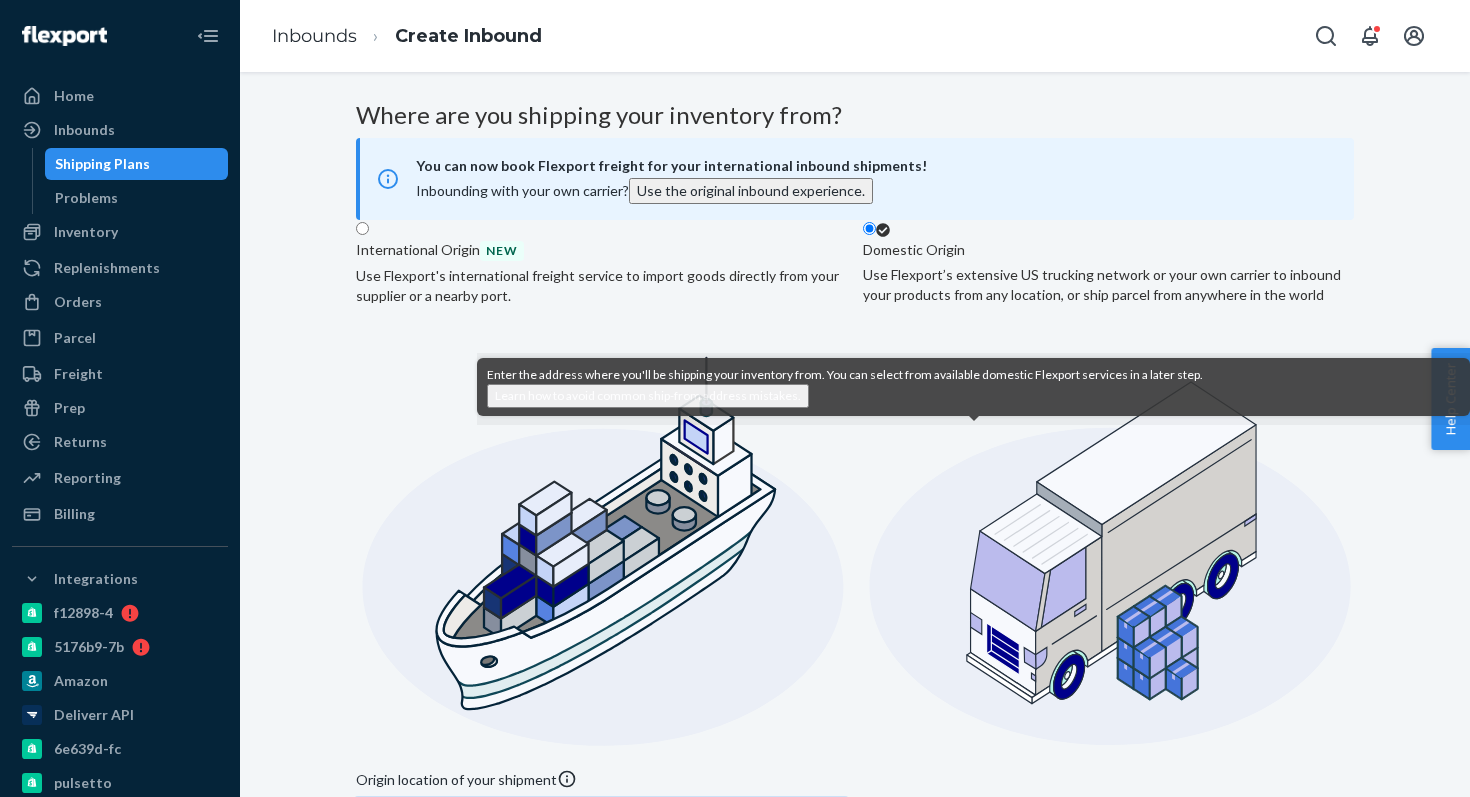 scroll, scrollTop: 242, scrollLeft: 0, axis: vertical 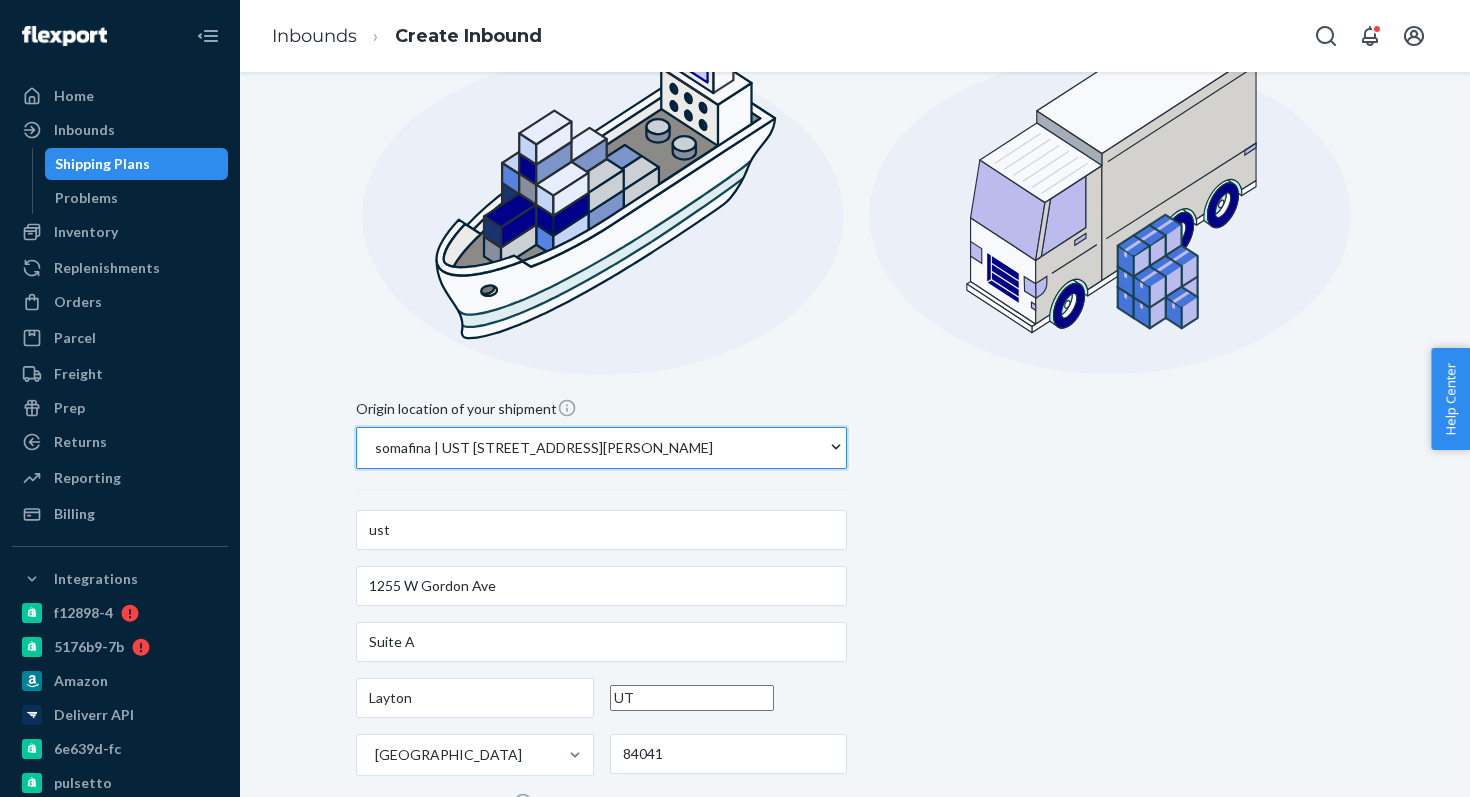 click on "Next" at bounding box center (390, 959) 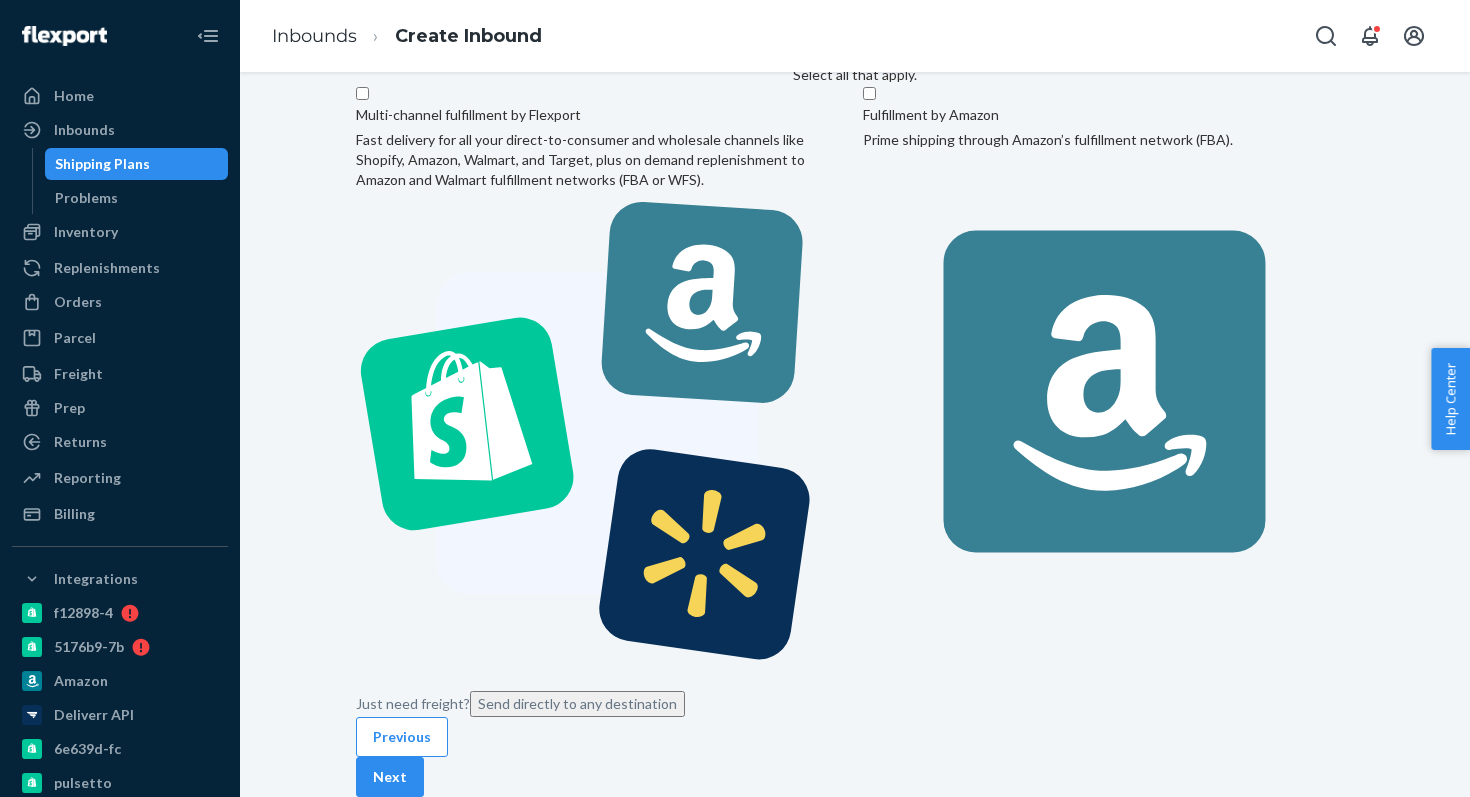 scroll, scrollTop: 0, scrollLeft: 0, axis: both 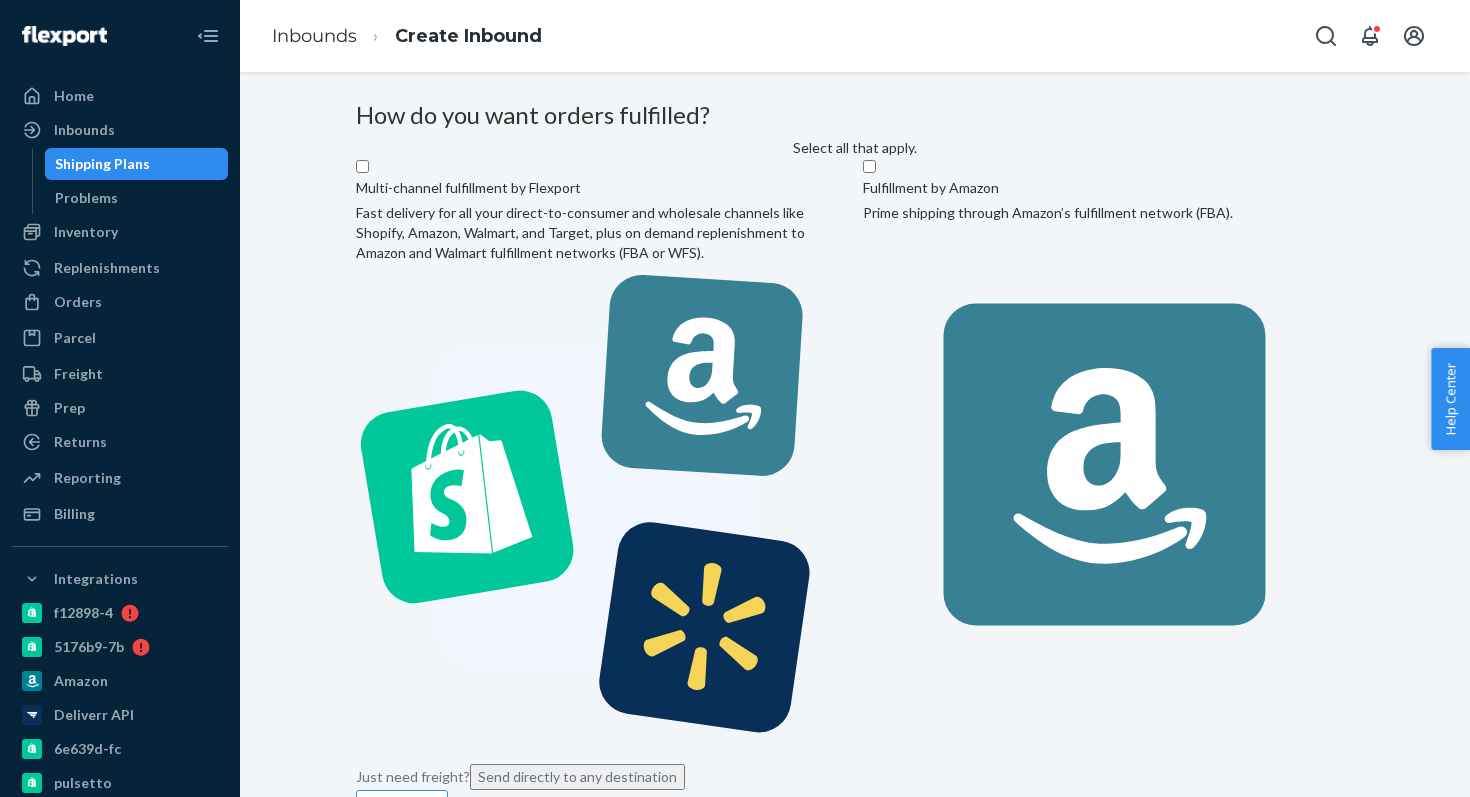 click on "Multi-channel fulfillment by Flexport Fast delivery for all your direct-to-consumer and wholesale channels like Shopify, Amazon, Walmart, and Target, plus on demand replenishment to Amazon and Walmart fulfillment networks (FBA or WFS)." at bounding box center (601, 458) 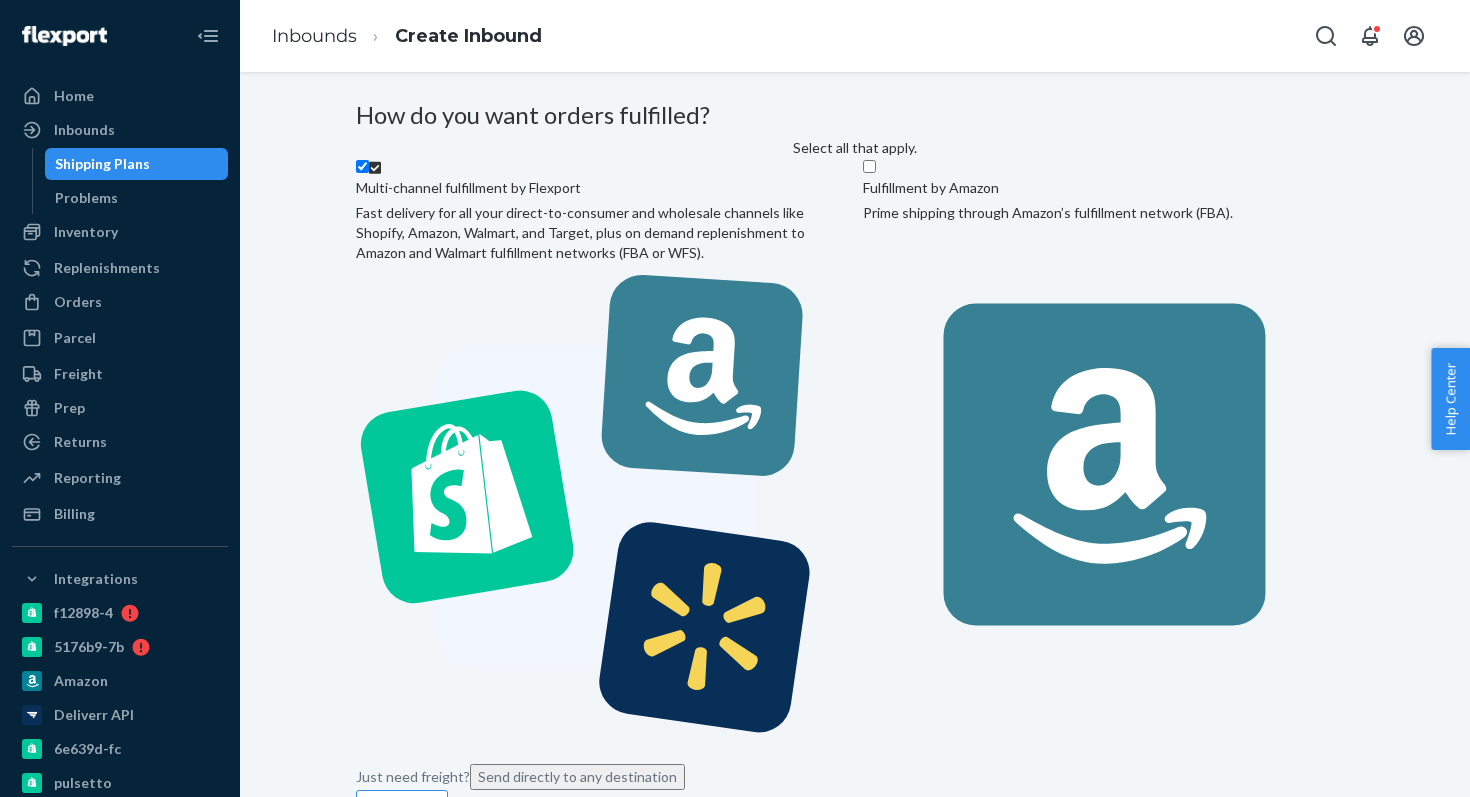 click on "Next" at bounding box center [390, 850] 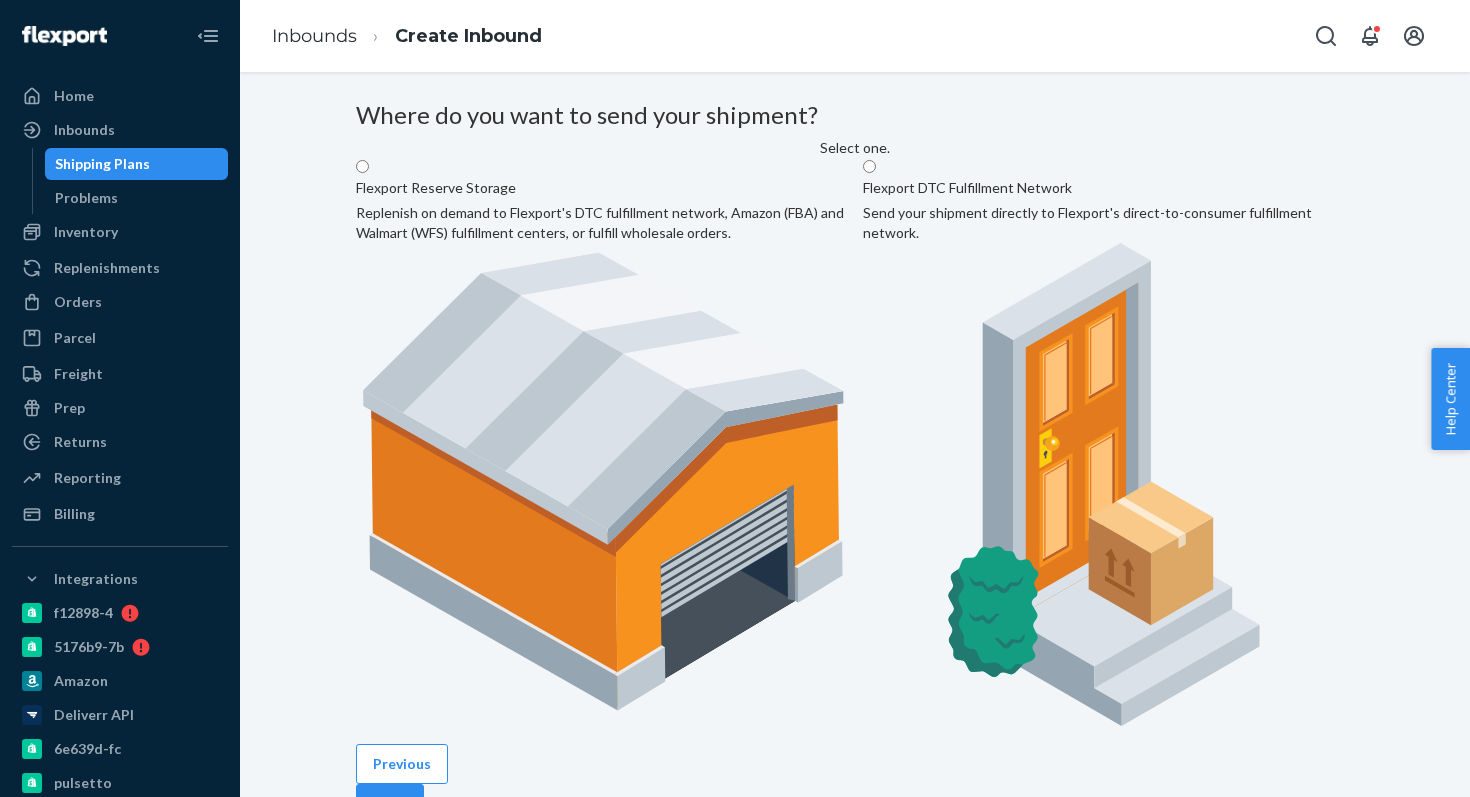 click on "Flexport DTC Fulfillment Network Send your shipment directly to Flexport's direct-to-consumer fulfillment network." at bounding box center (1108, 448) 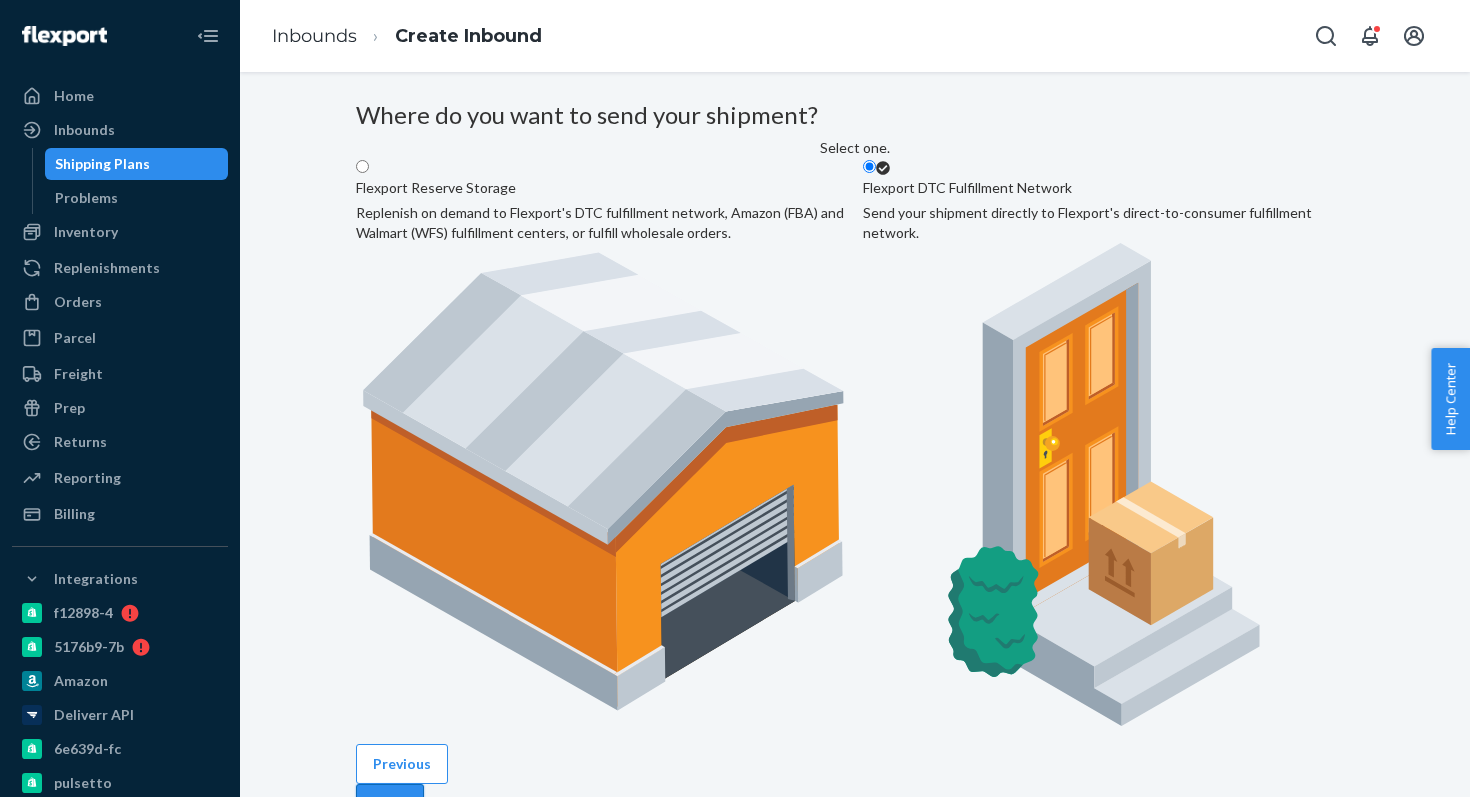 click on "Next" at bounding box center (390, 804) 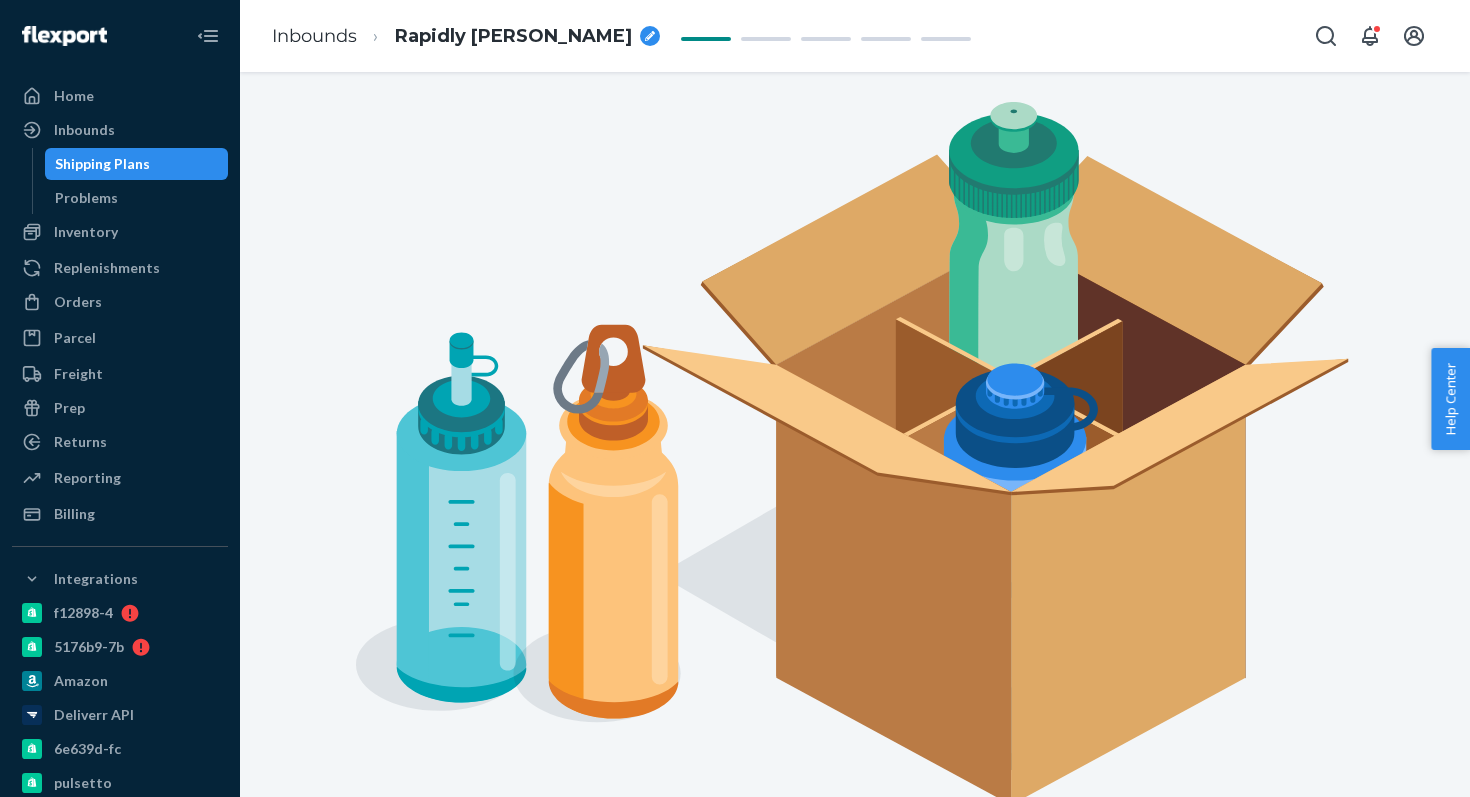 click on "Inbounds Rapidly Eager Caiman" at bounding box center [466, 36] 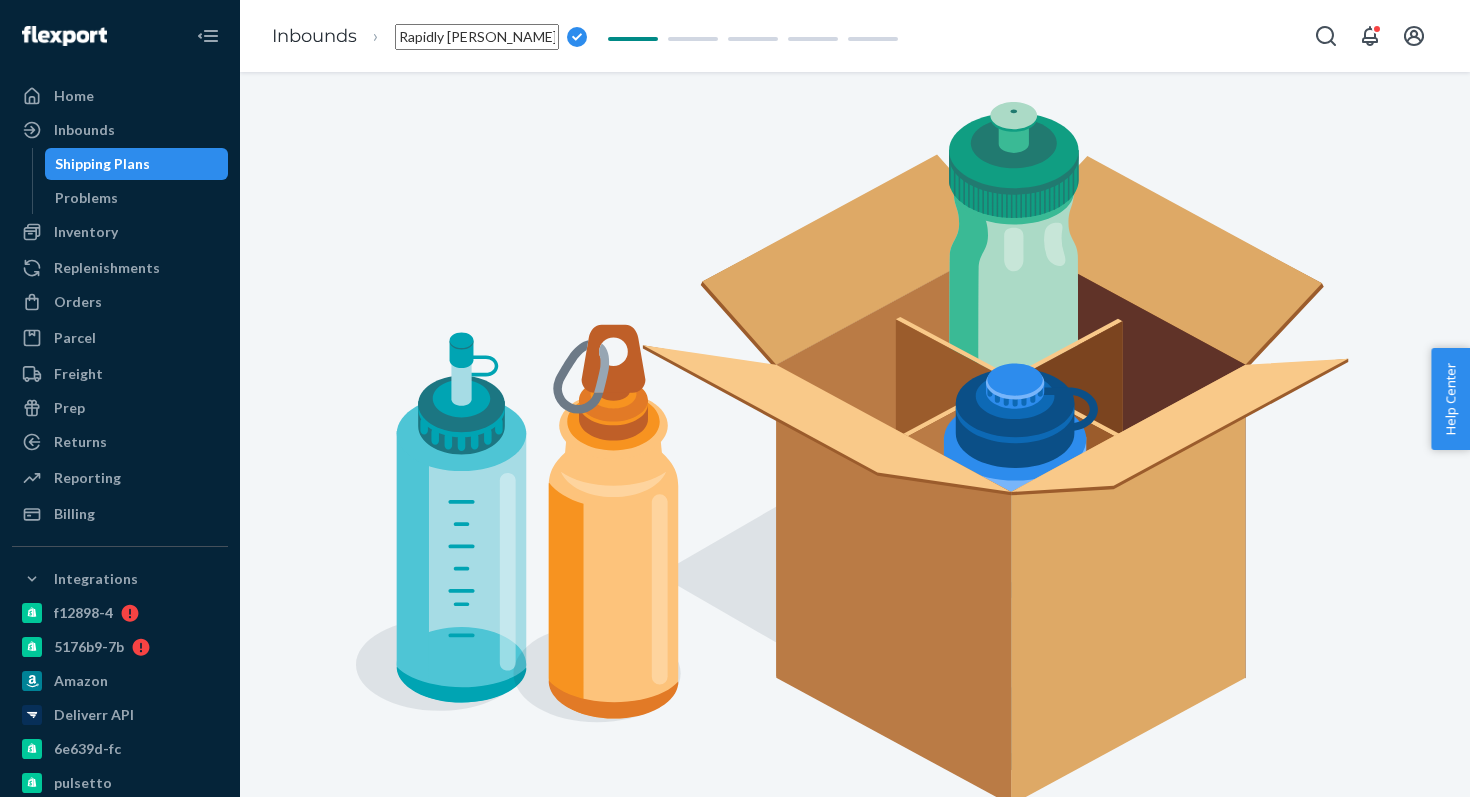 click on "Rapidly Eager Caiman" at bounding box center (477, 37) 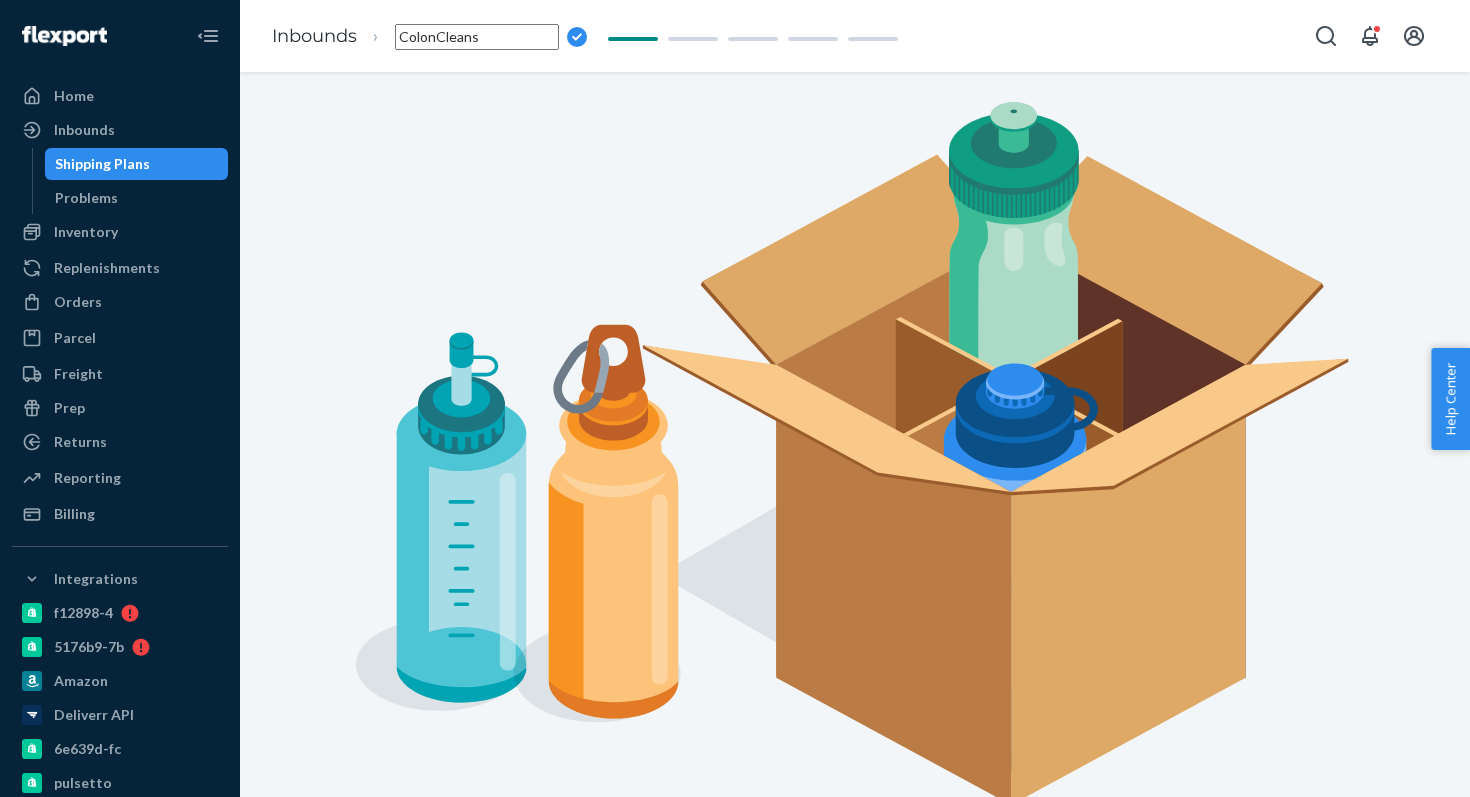 type on "ColonCleanse" 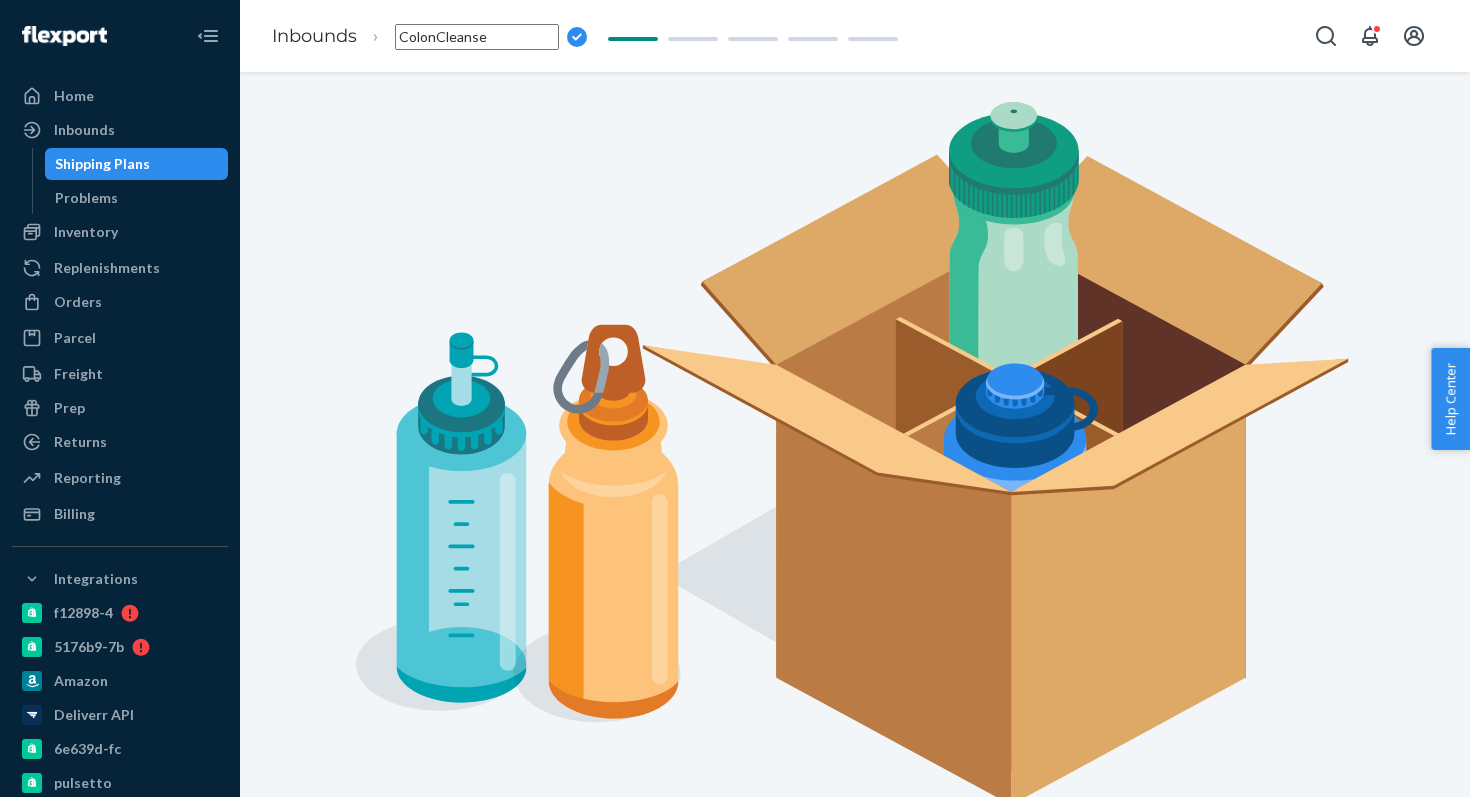 scroll, scrollTop: 186, scrollLeft: 0, axis: vertical 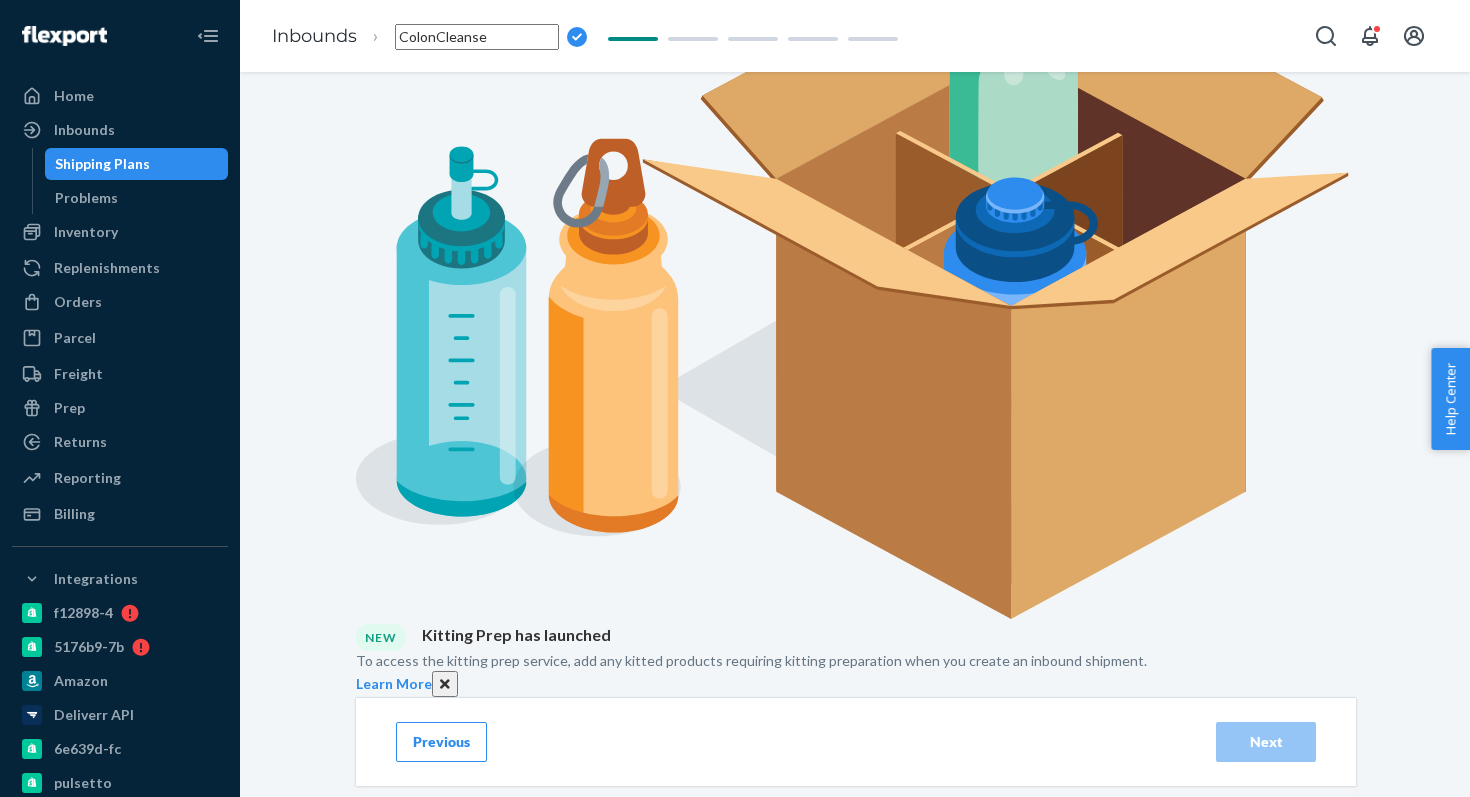 click on "Search and add products" at bounding box center [812, 1150] 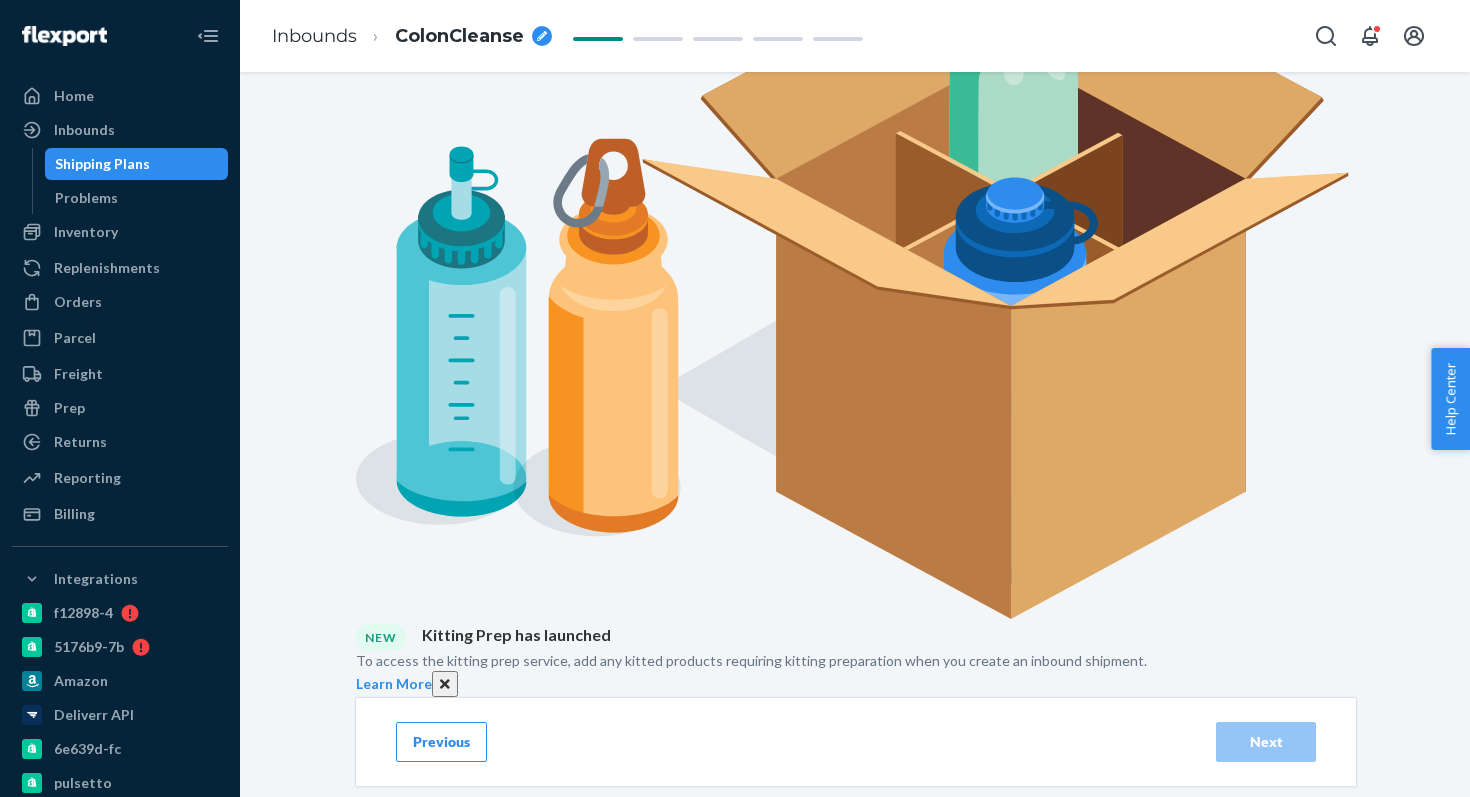 type on "colon cleanse" 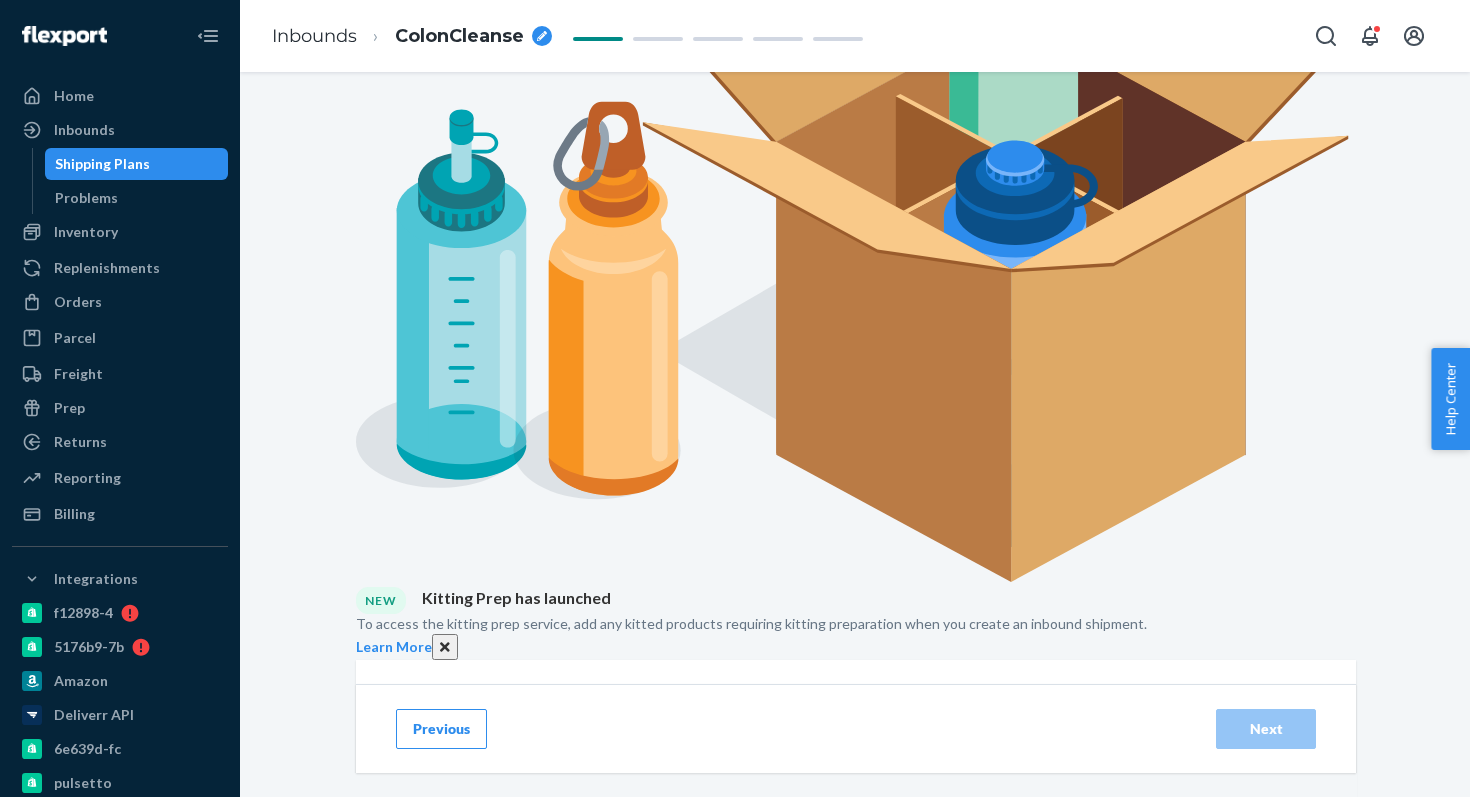 click on "CB  Colon   Cleanse" at bounding box center [754, 1157] 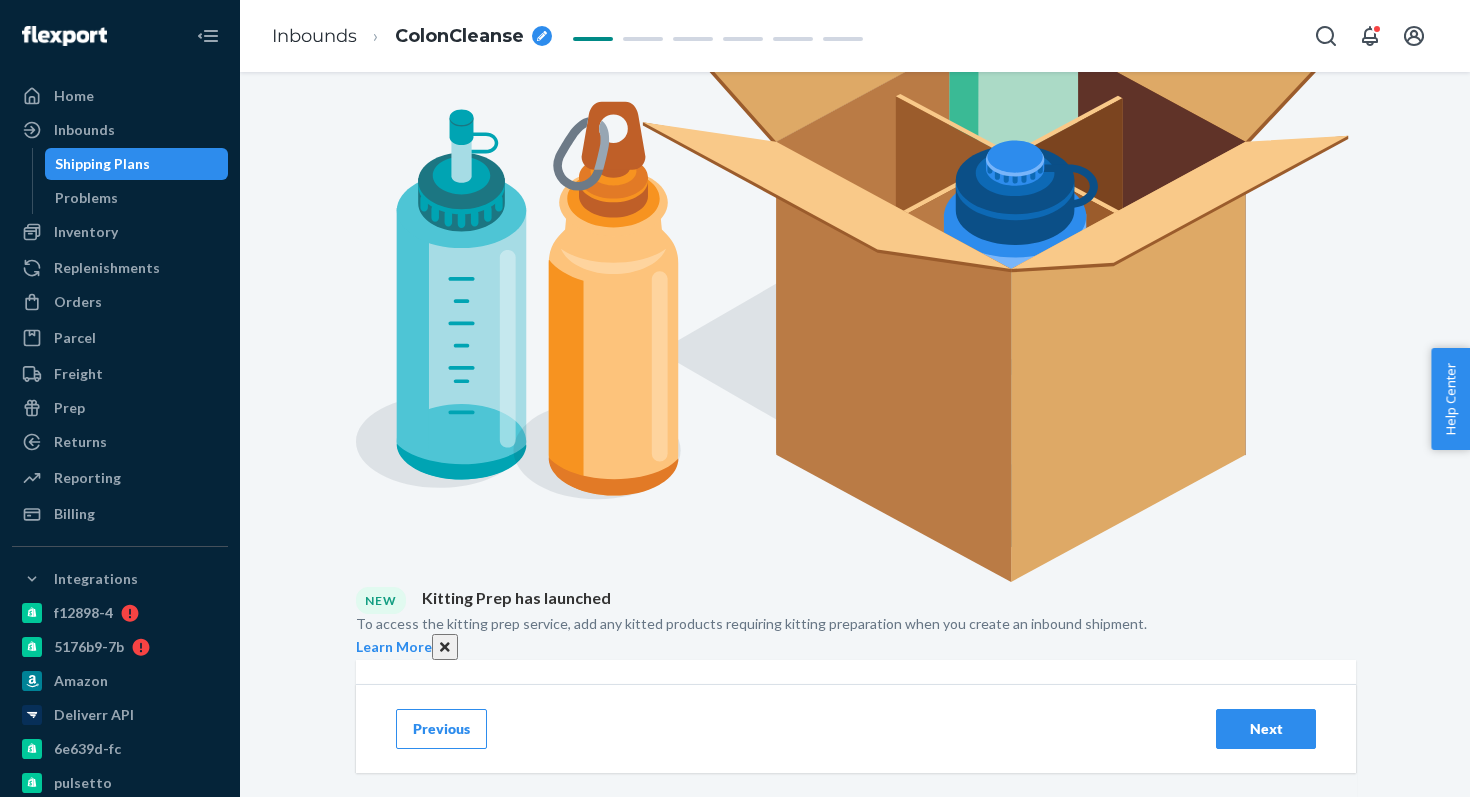 scroll, scrollTop: 362, scrollLeft: 0, axis: vertical 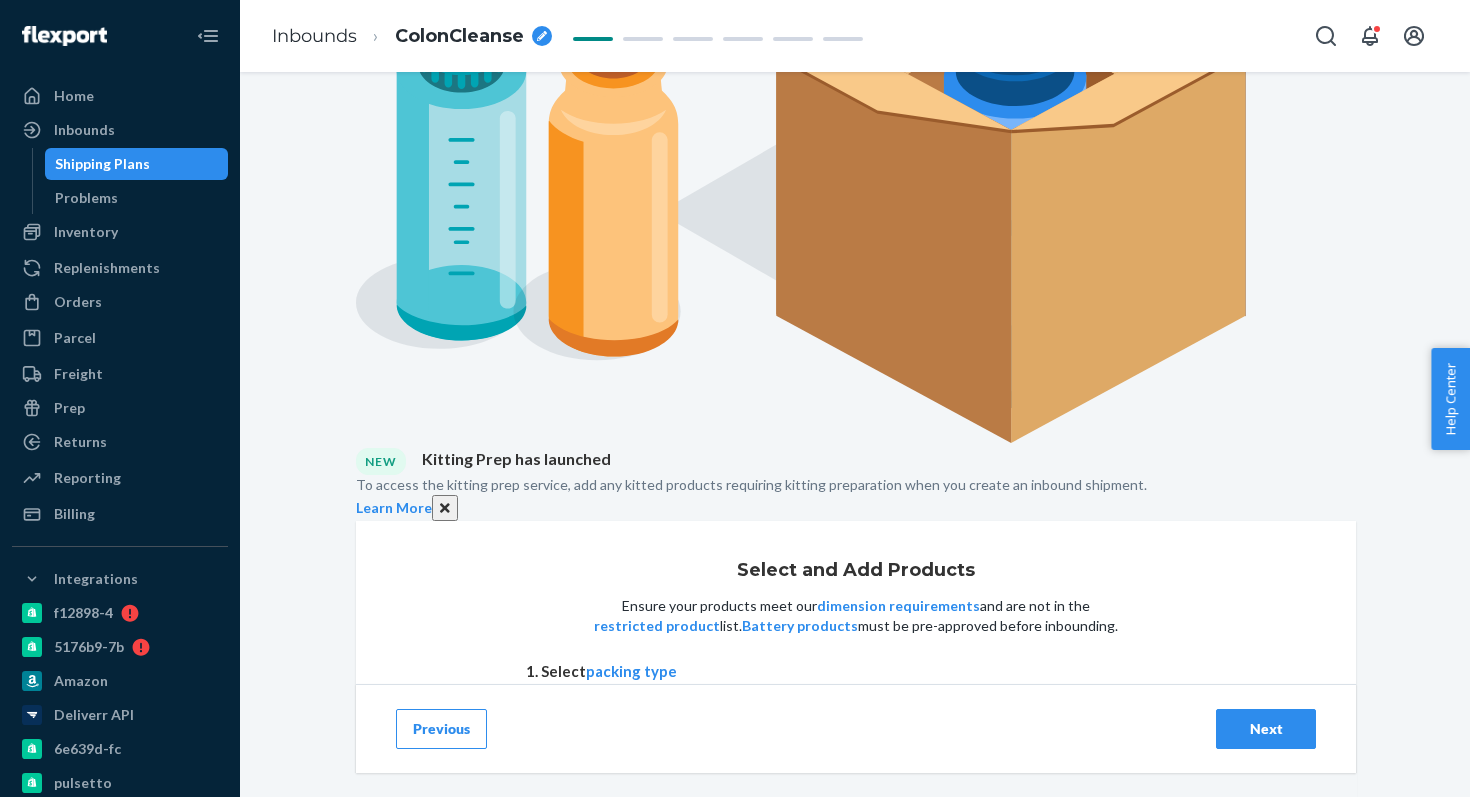 click on "Case-packed products Sellable units are pre-packaged in boxes that need to be broken down." at bounding box center (1016, 867) 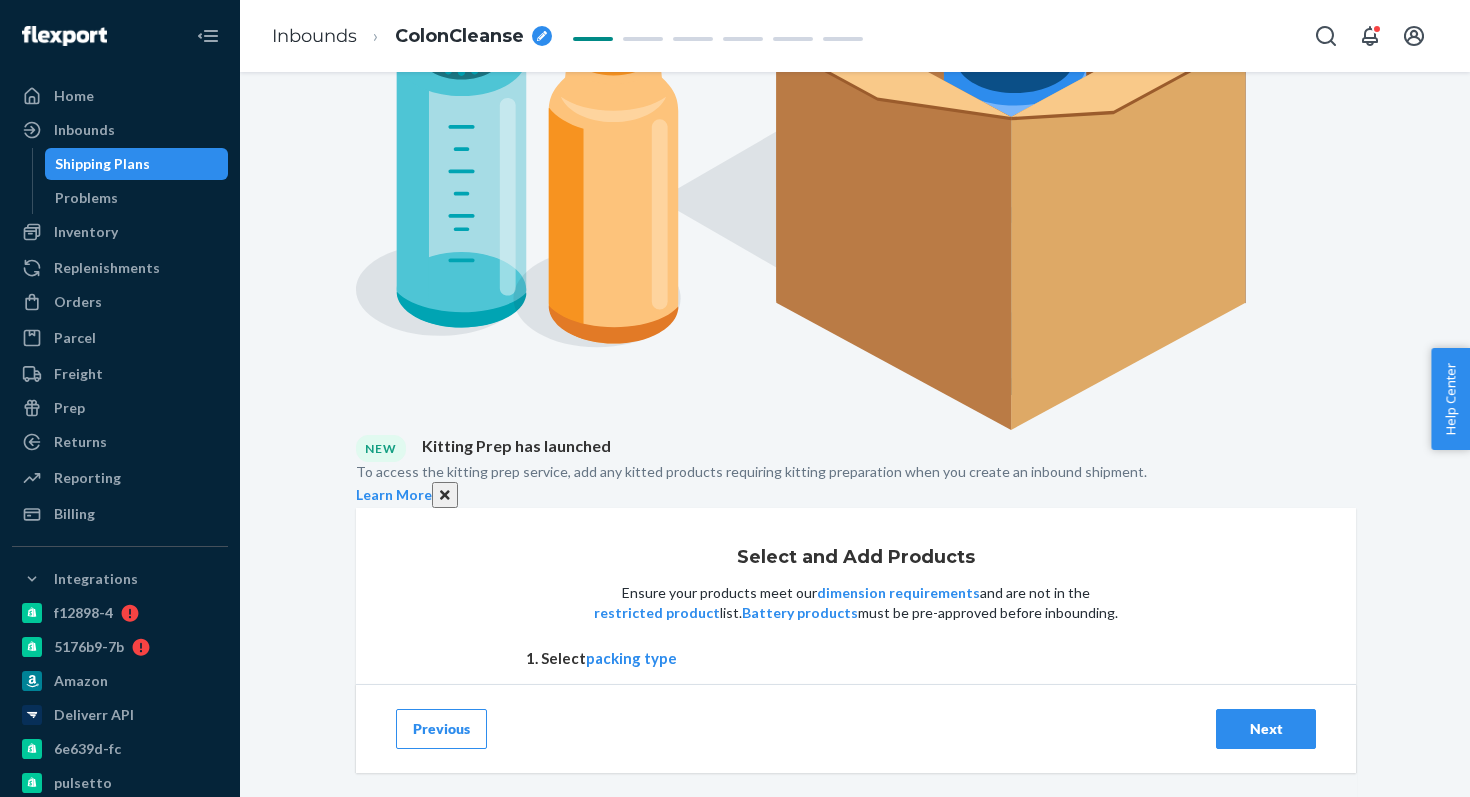 type on "30" 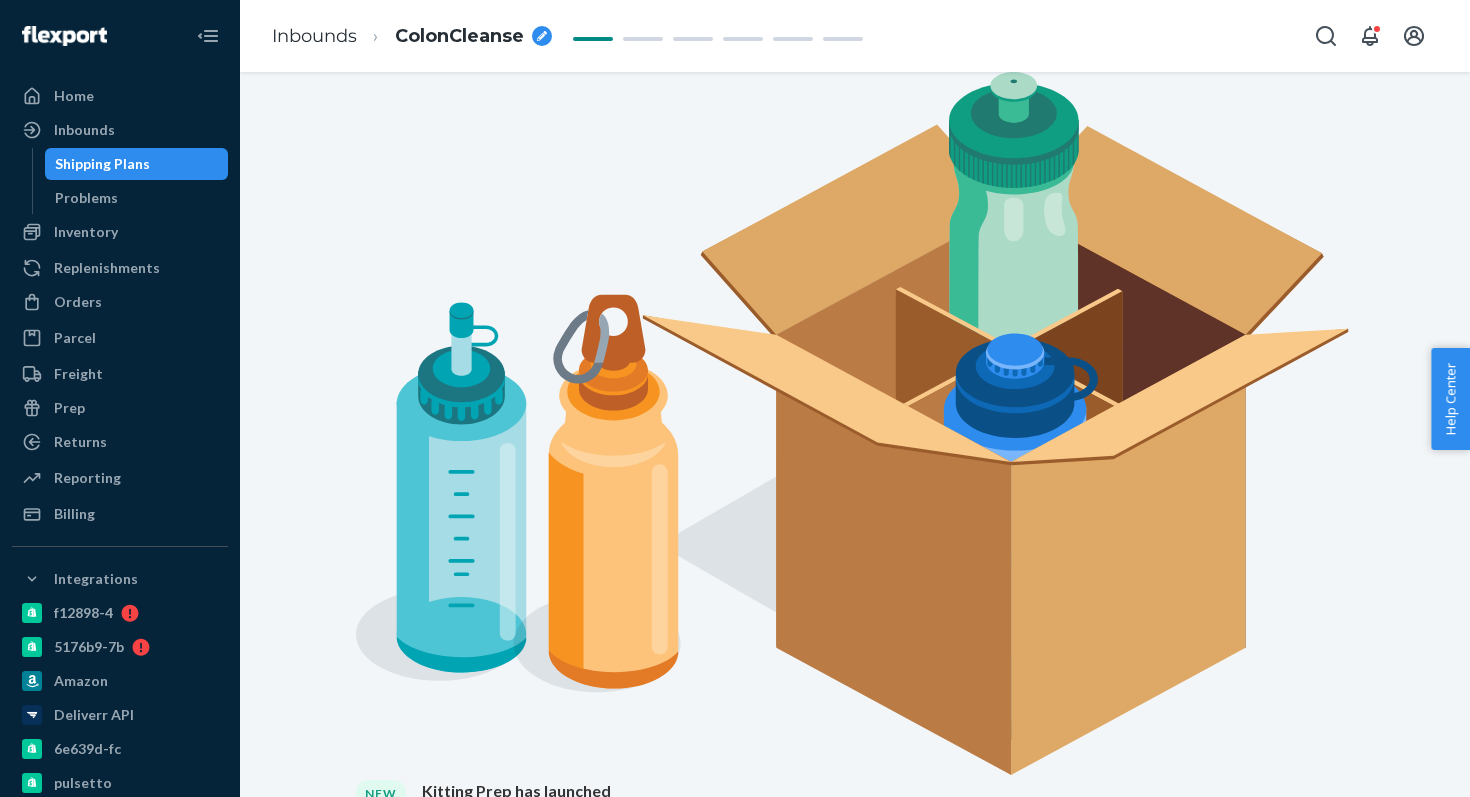 scroll, scrollTop: 375, scrollLeft: 0, axis: vertical 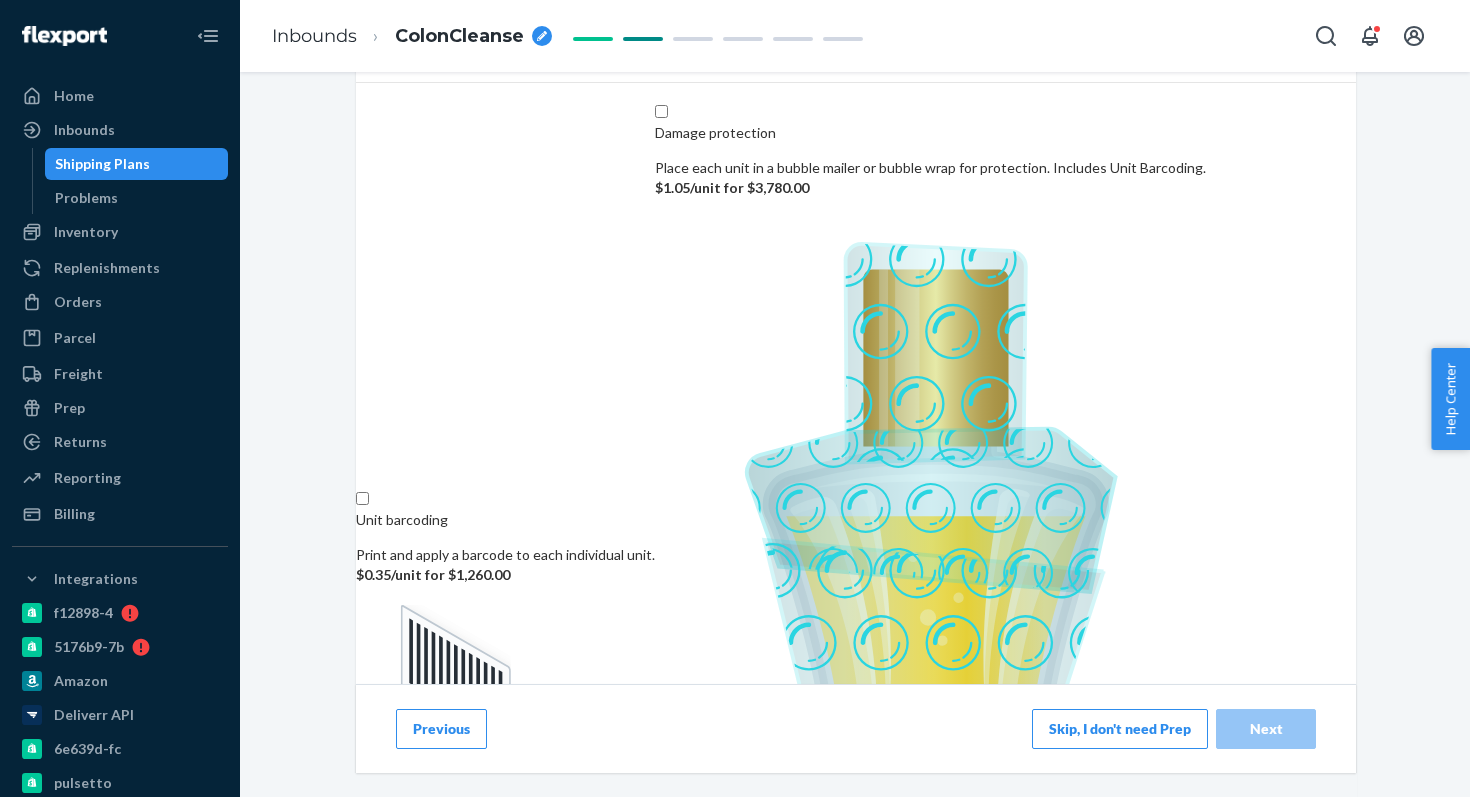 click on "Skip, I don't need Prep" at bounding box center (1120, 729) 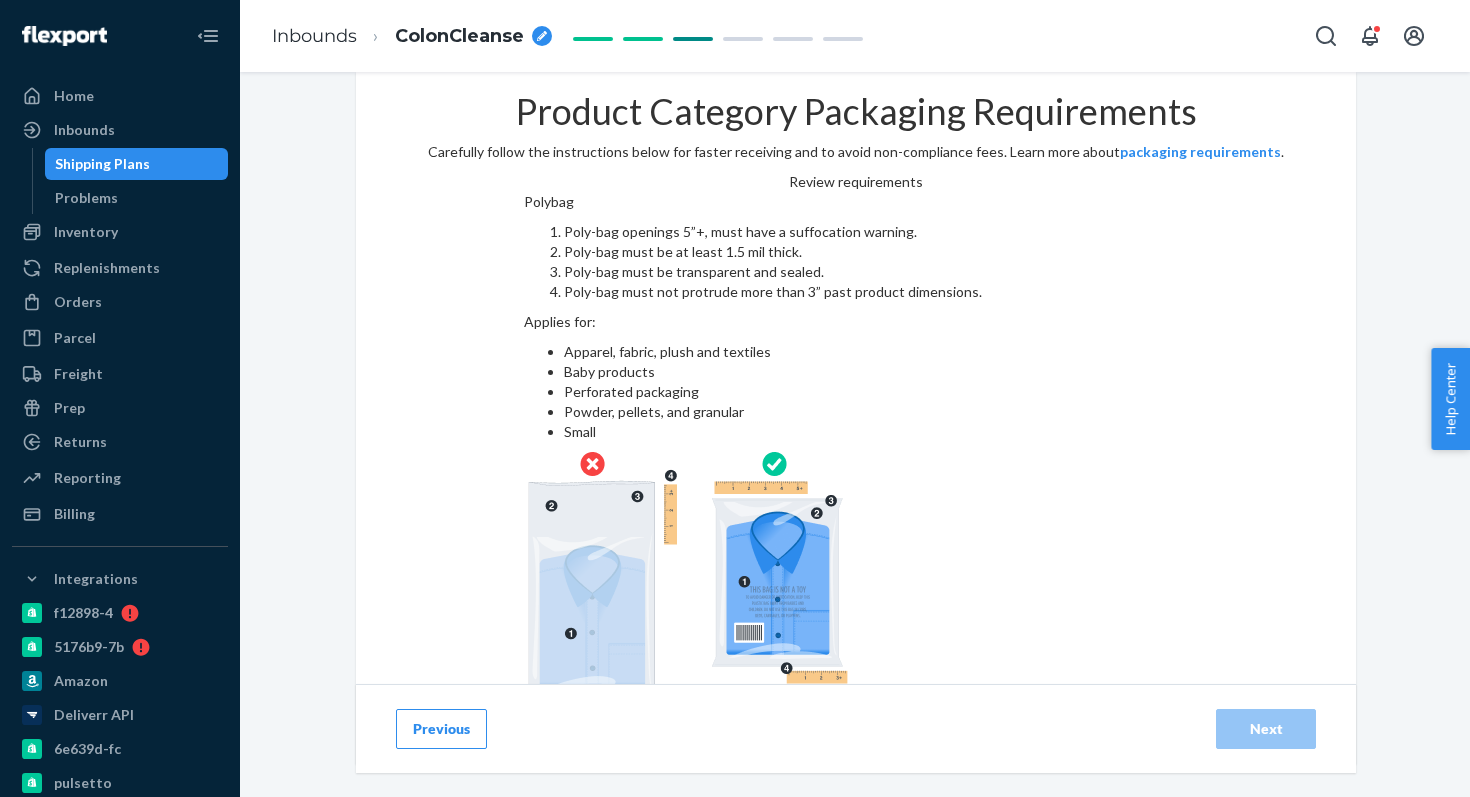 scroll, scrollTop: 69, scrollLeft: 0, axis: vertical 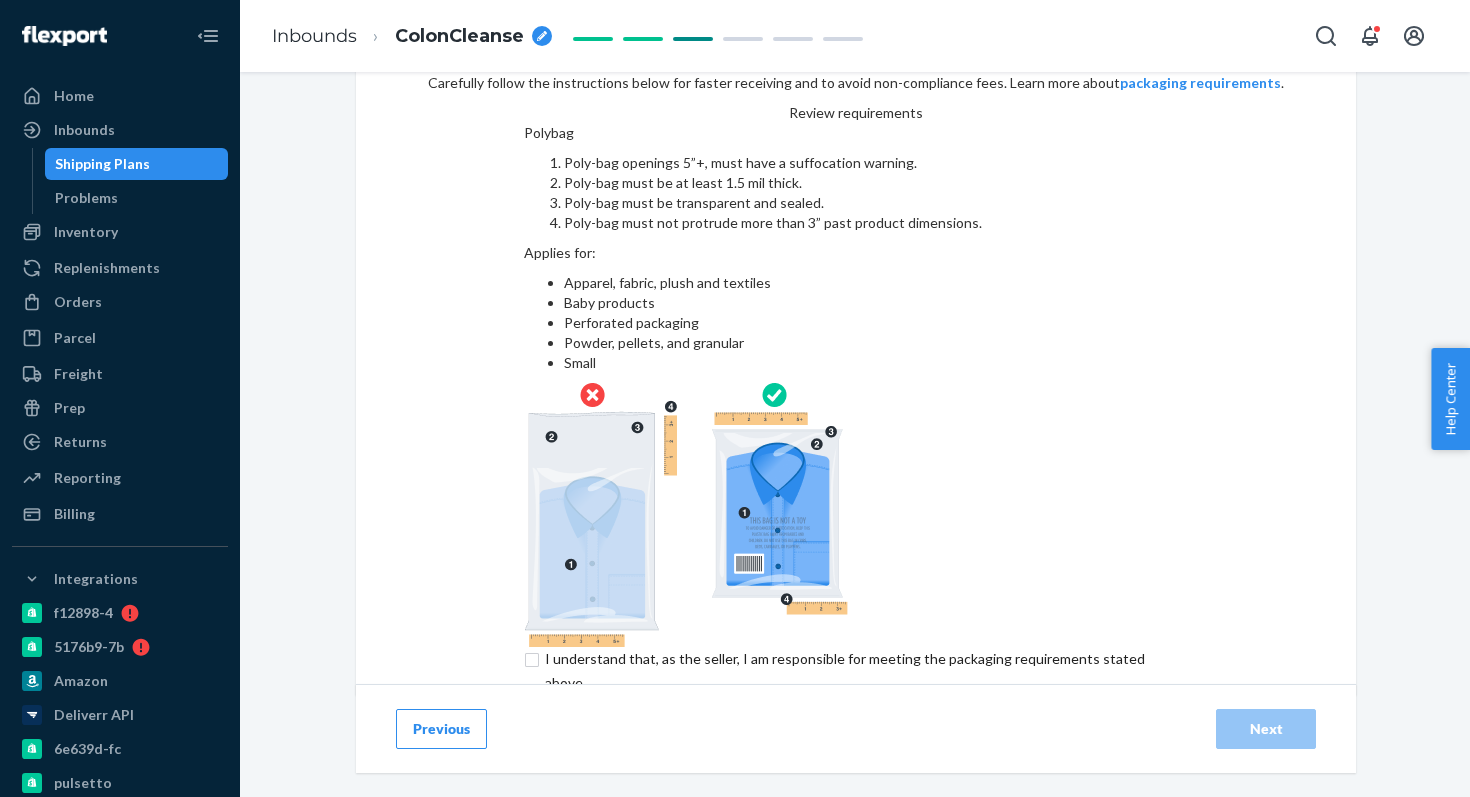 click on "Polybag Poly-bag openings 5”+, must have a suffocation warning. Poly-bag must be at least 1.5 mil thick. Poly-bag must be transparent and sealed. Poly-bag must not protrude more than 3” past product dimensions. Applies for: Apparel, fabric, plush and textiles Baby products Perforated packaging Powder, pellets, and granular Small" at bounding box center (856, 385) 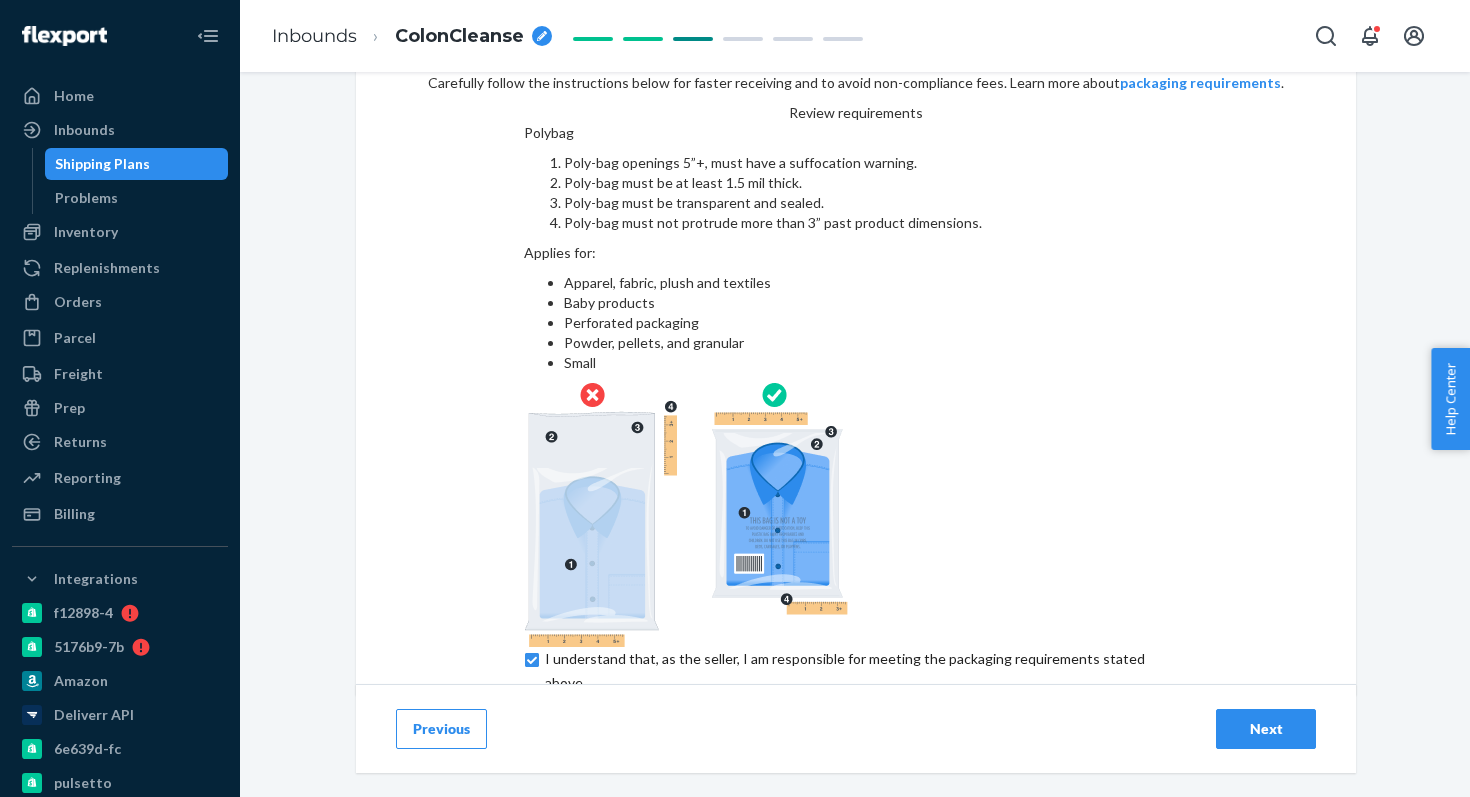click on "Next" at bounding box center (1266, 729) 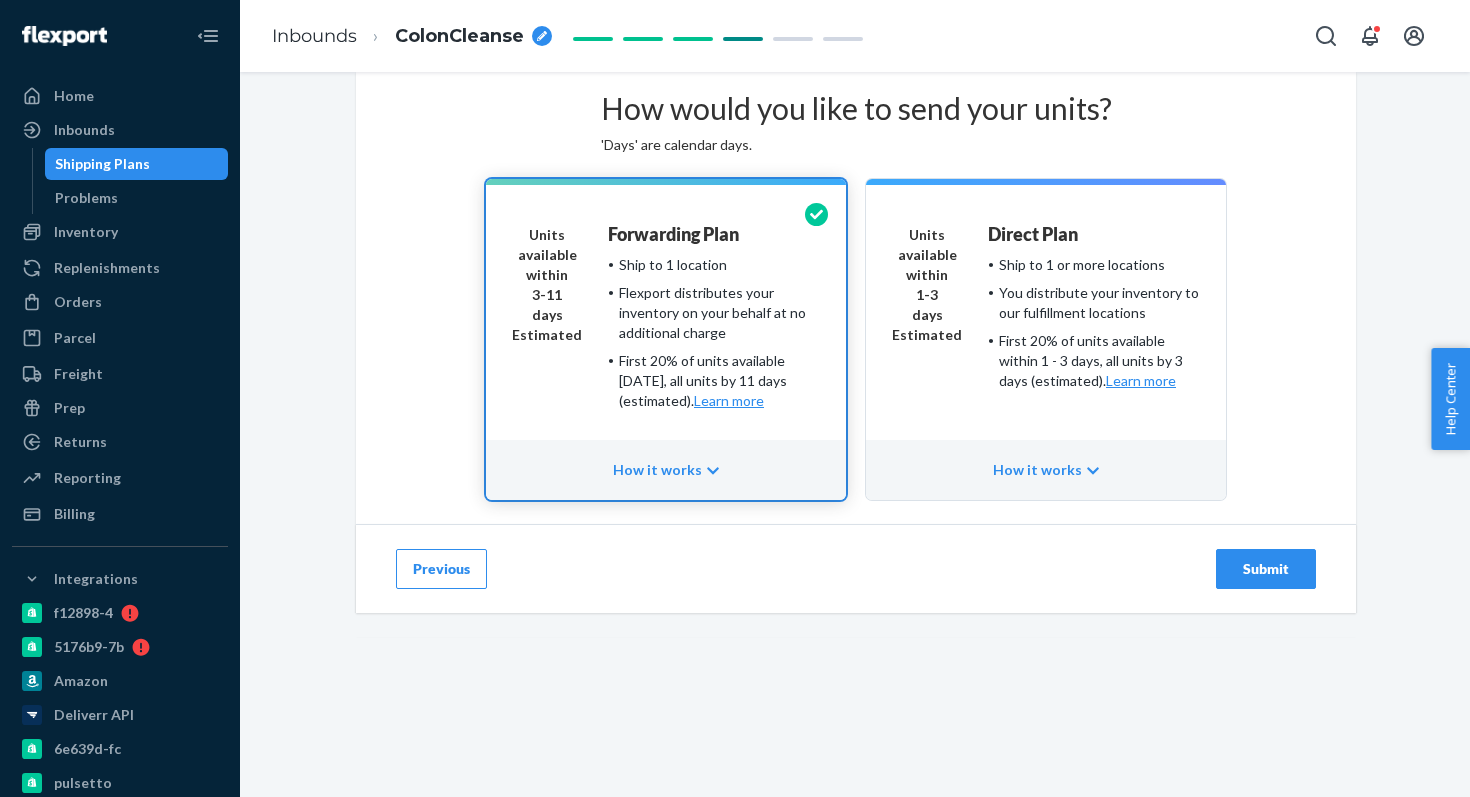scroll, scrollTop: 0, scrollLeft: 0, axis: both 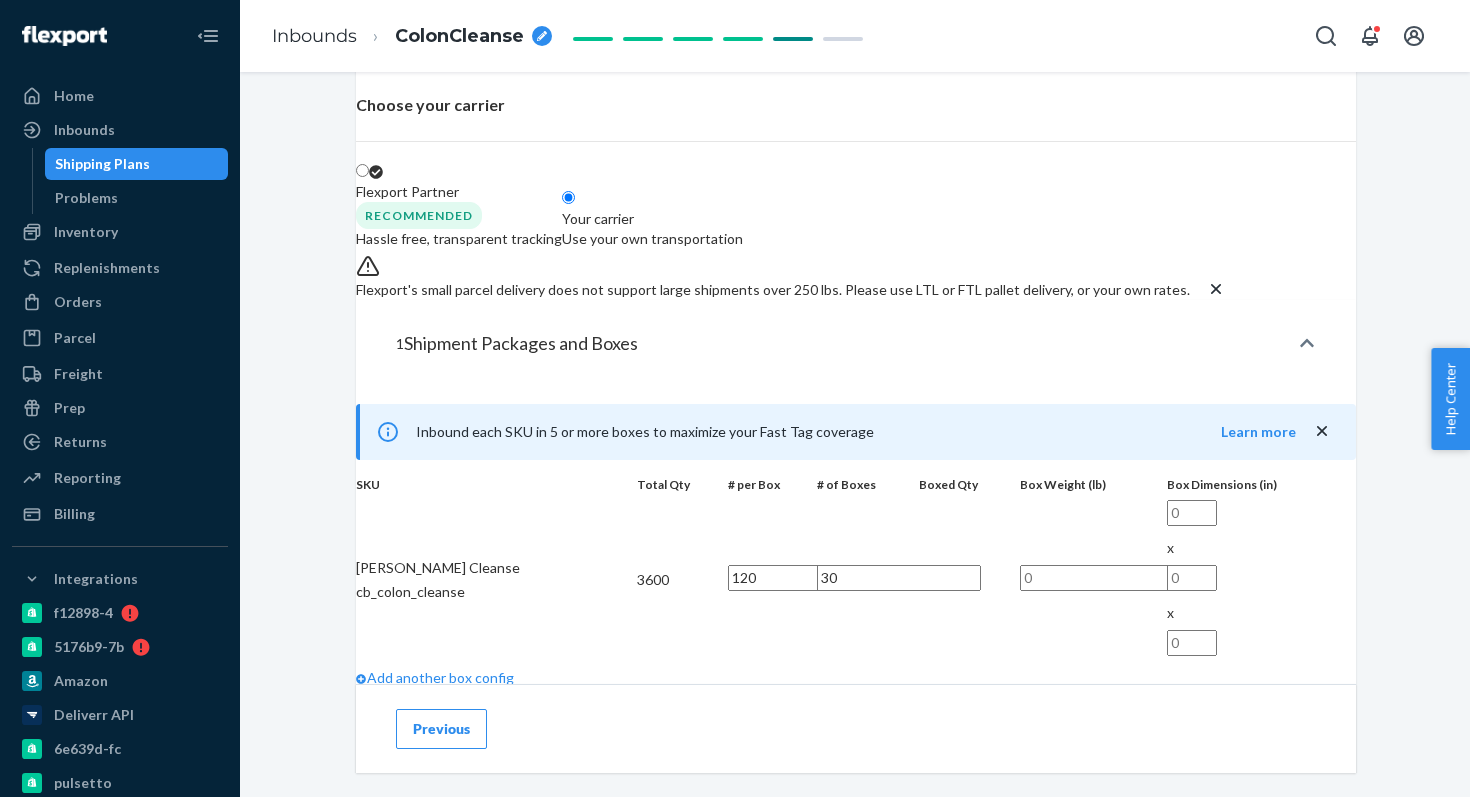 click on "Freight (LTL/FTL) Over 250 lbs on pallets" at bounding box center [591, 35] 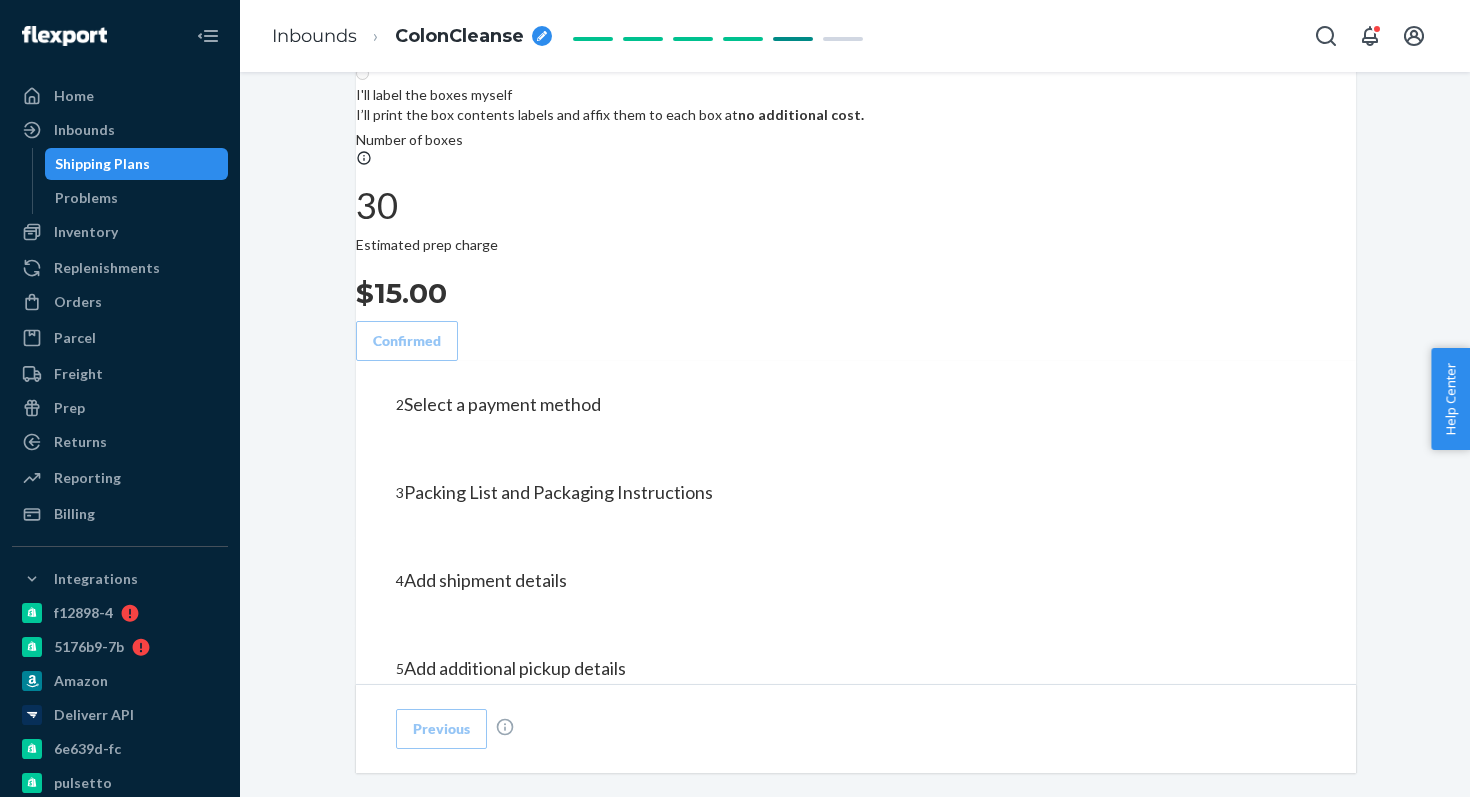 scroll, scrollTop: 745, scrollLeft: 0, axis: vertical 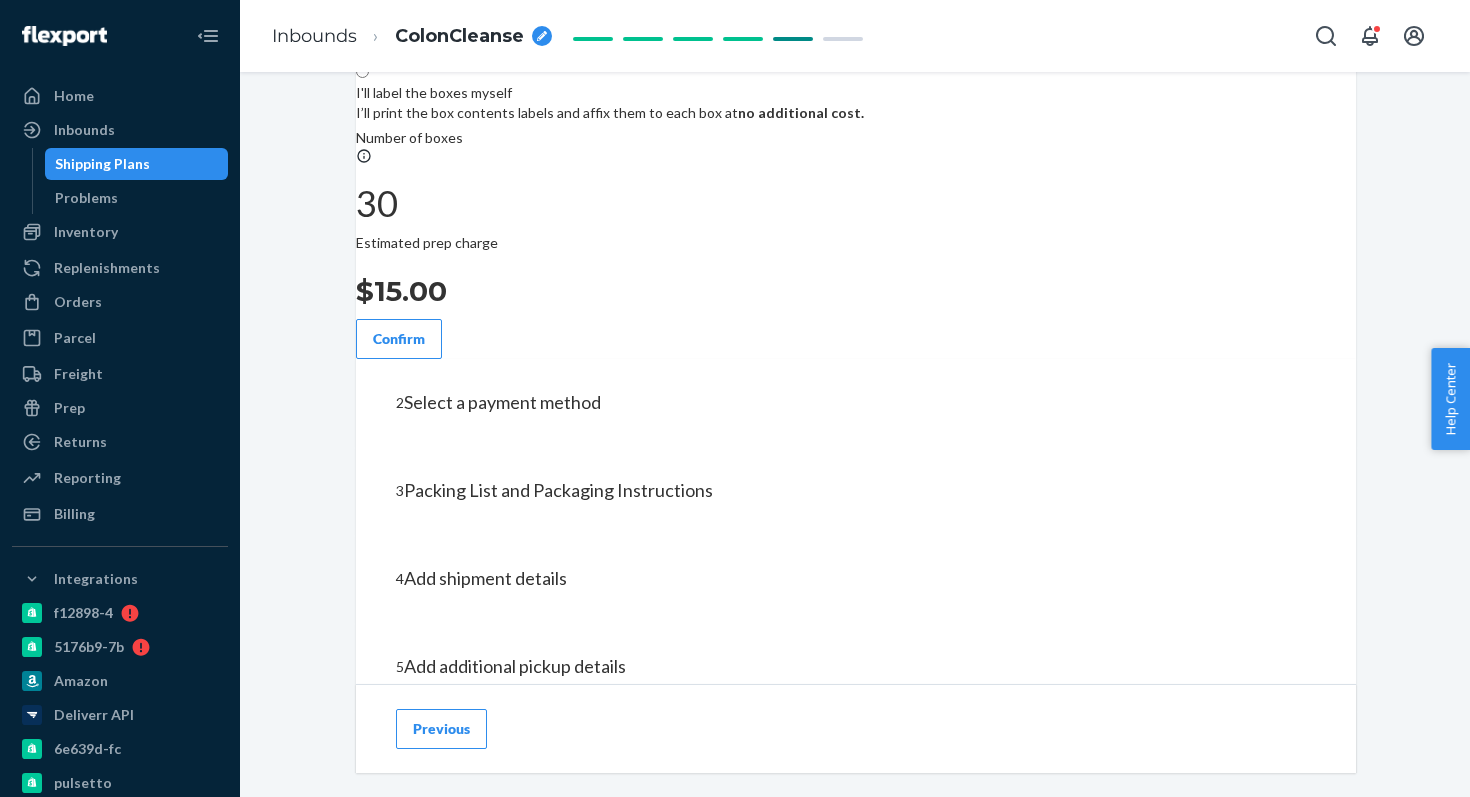 click on "I'll label the boxes myself I’ll print the box contents labels and affix them to each box at  no additional cost." at bounding box center [610, 93] 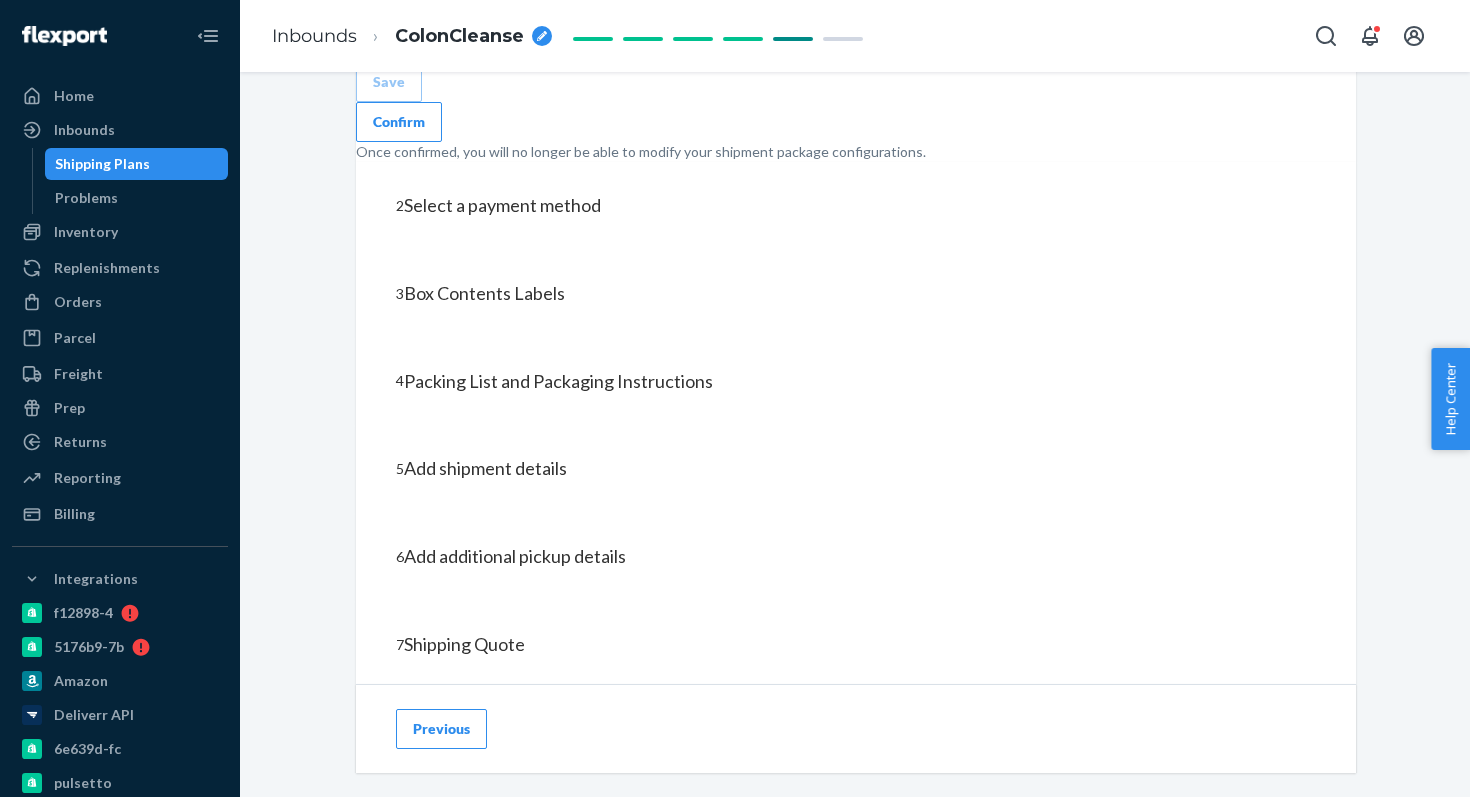 scroll, scrollTop: 1074, scrollLeft: 0, axis: vertical 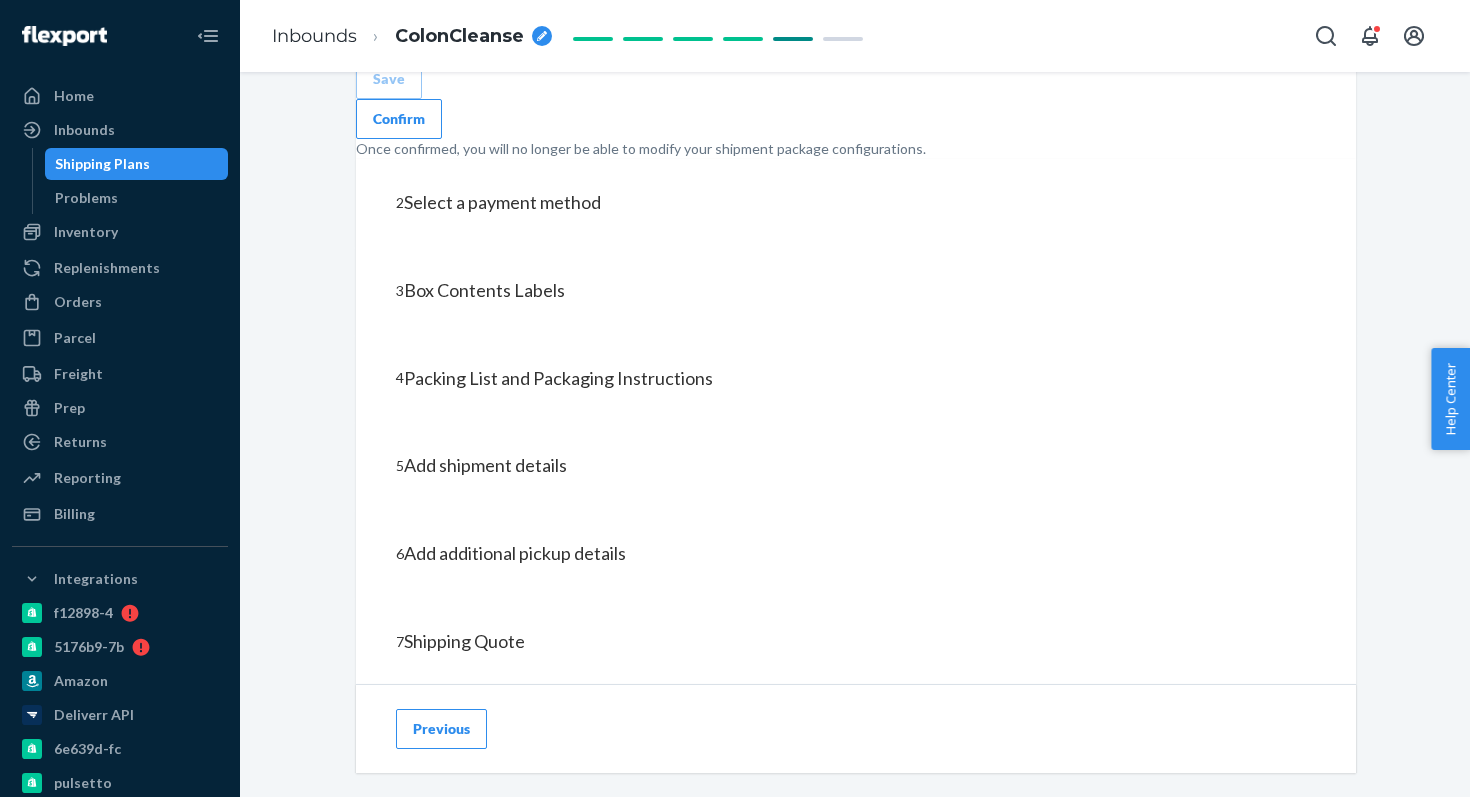 click on "Confirm" at bounding box center (399, 119) 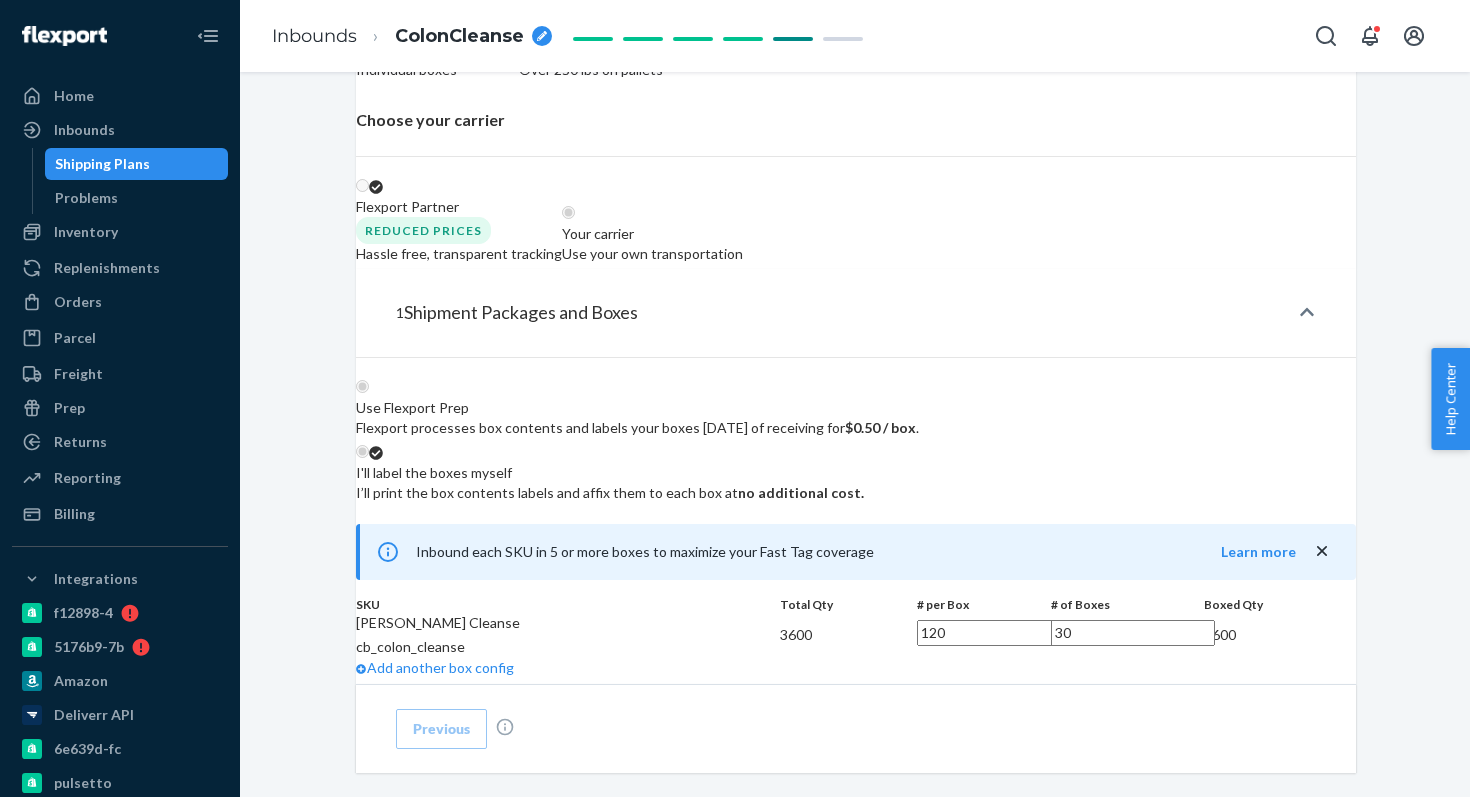 scroll, scrollTop: 366, scrollLeft: 0, axis: vertical 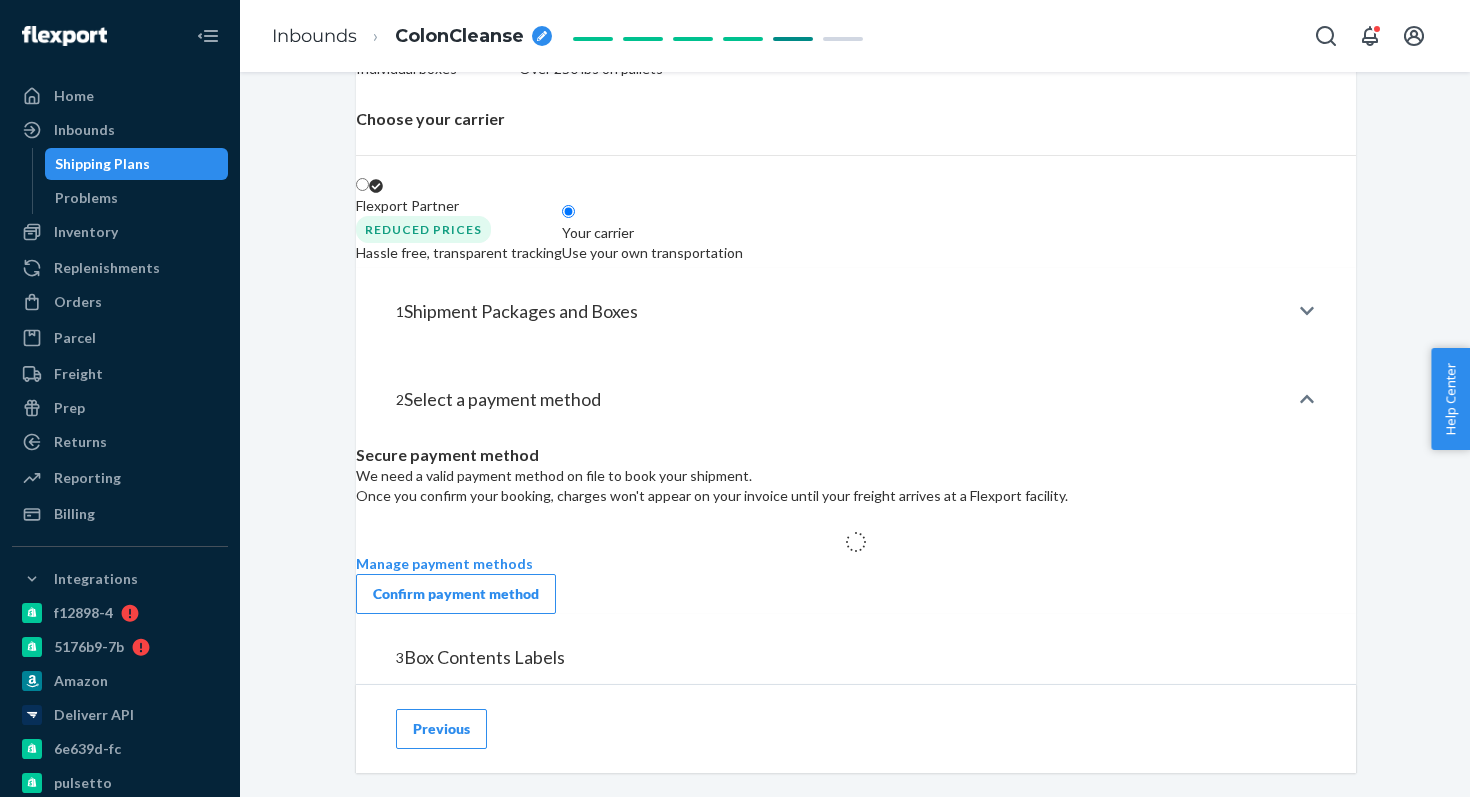 click on "Choose your shipping method Small parcel delivery (SPD) Individual boxes Freight (LTL/FTL) Over 250 lbs on pallets Choose your carrier Flexport Partner Reduced prices Hassle free, transparent tracking Your carrier Use your own transportation" at bounding box center (856, 109) 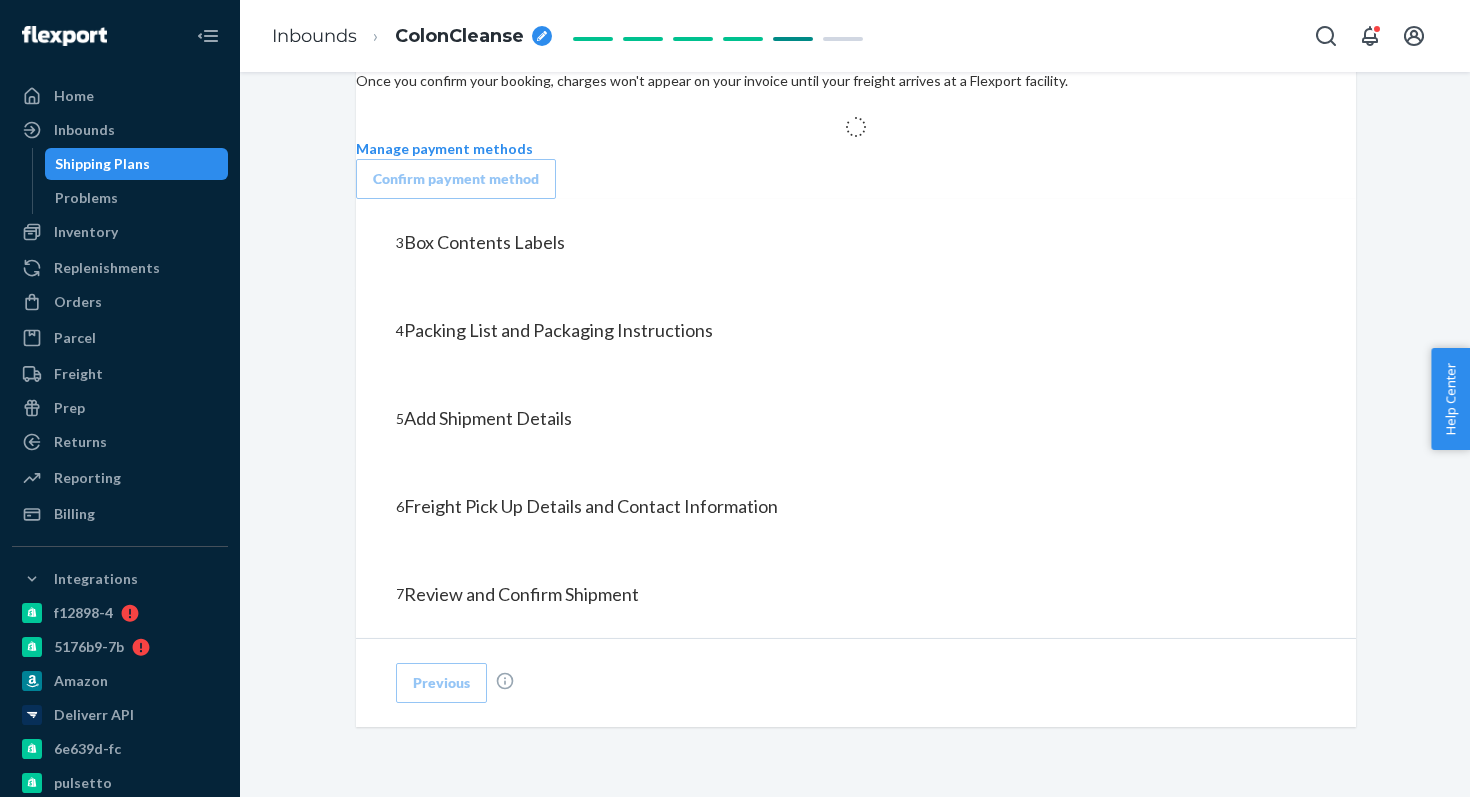 scroll, scrollTop: 795, scrollLeft: 0, axis: vertical 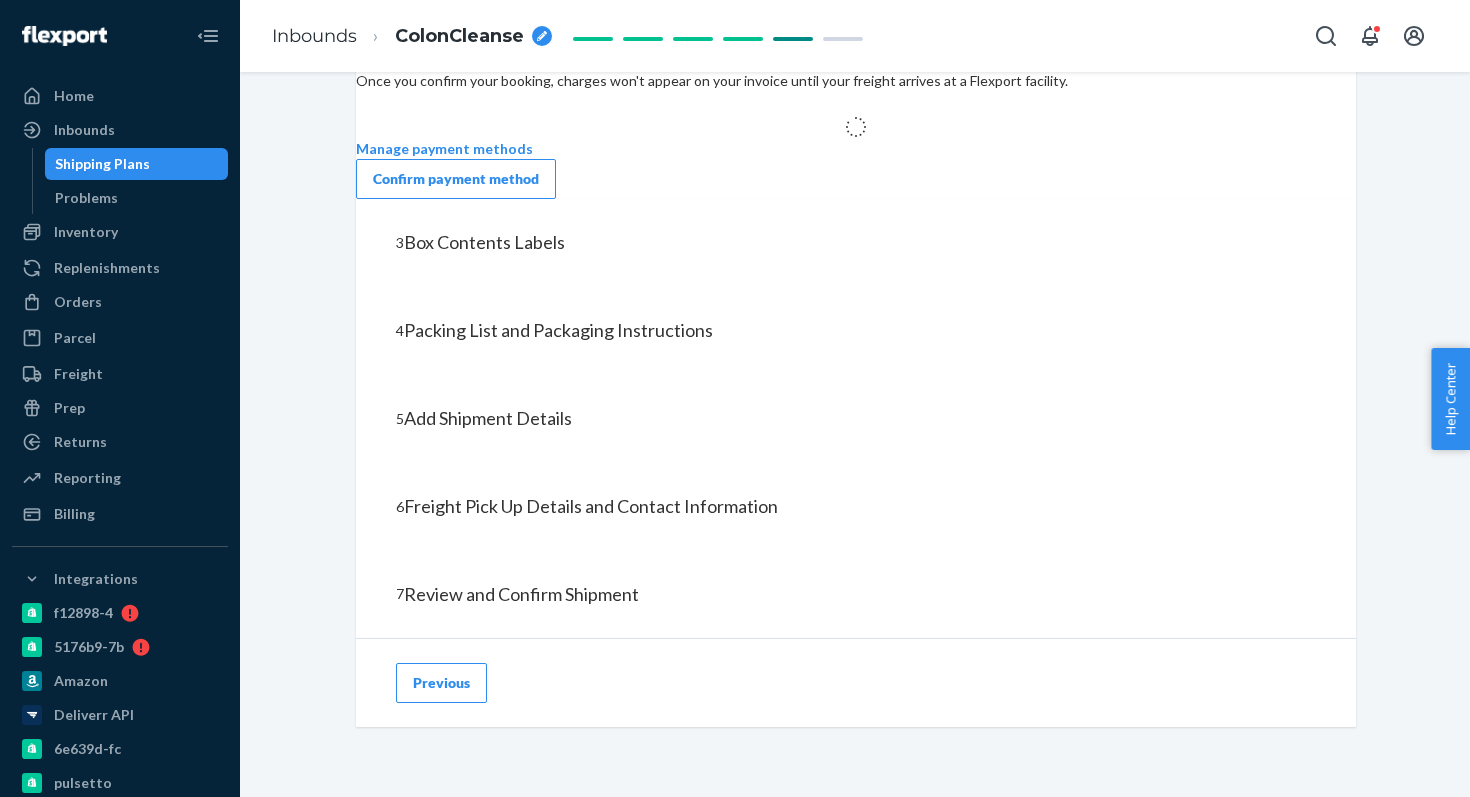 click on "Confirm payment method" at bounding box center [456, 179] 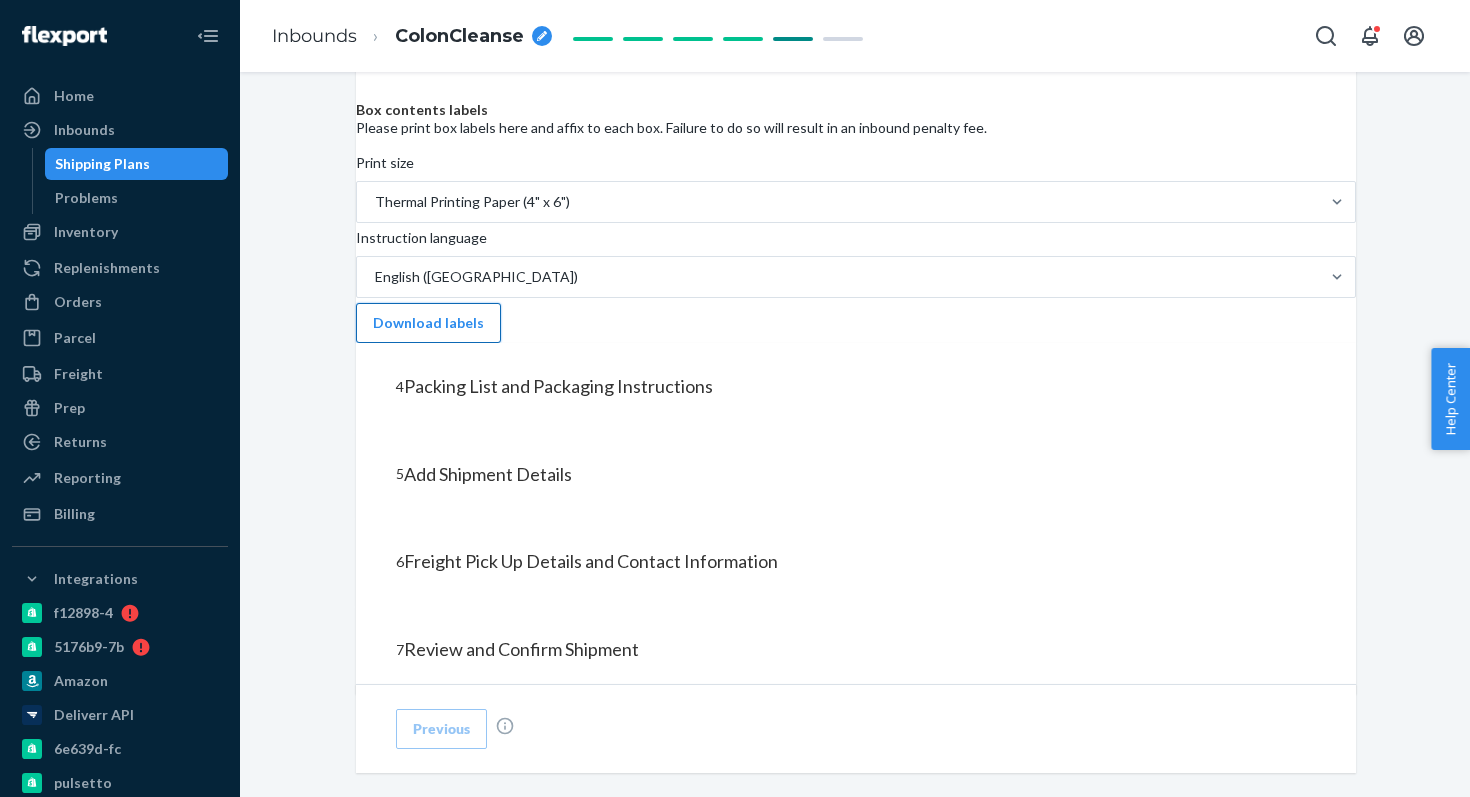 click on "Download labels" at bounding box center (428, 323) 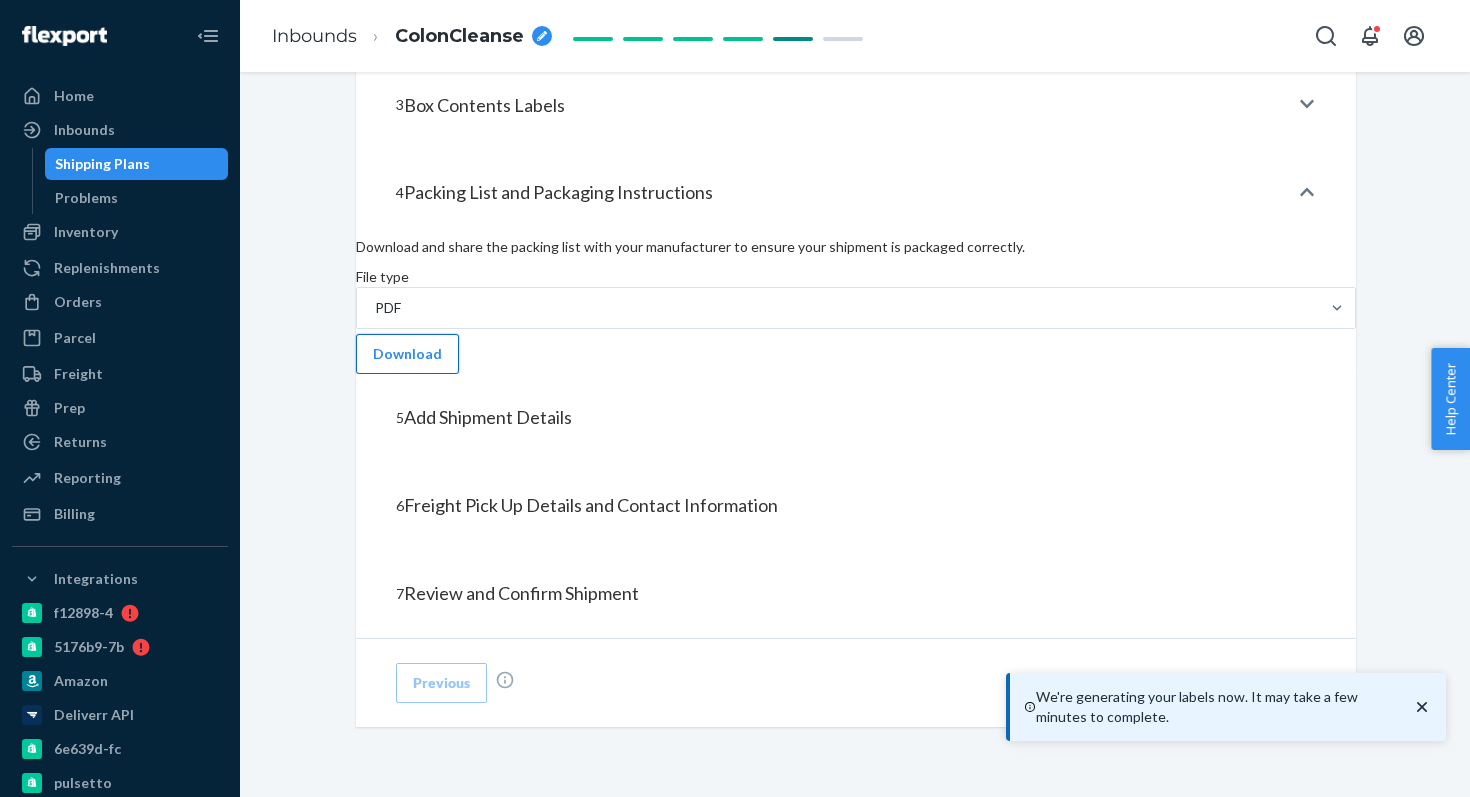 click on "Download" at bounding box center (407, 354) 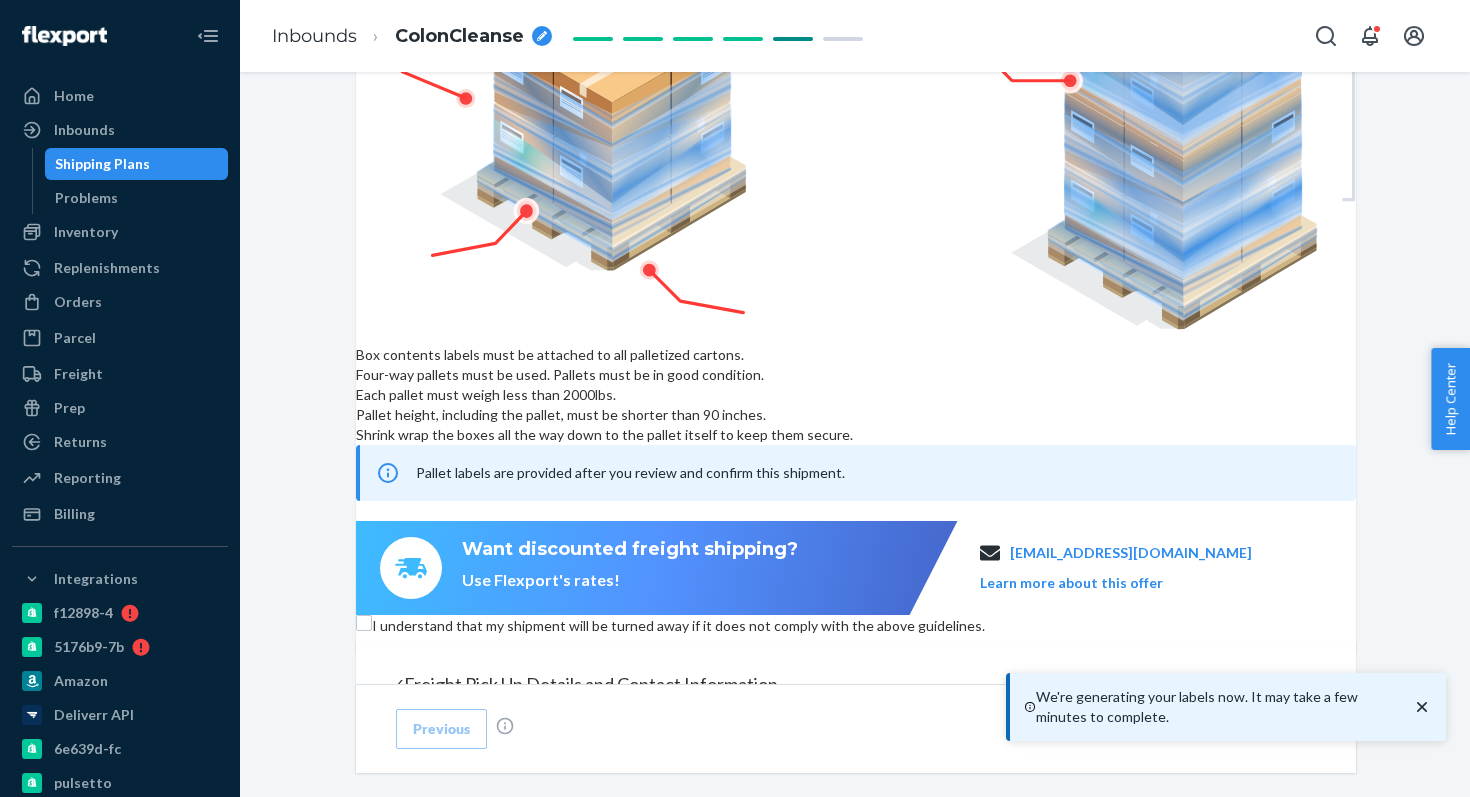 scroll, scrollTop: 1420, scrollLeft: 0, axis: vertical 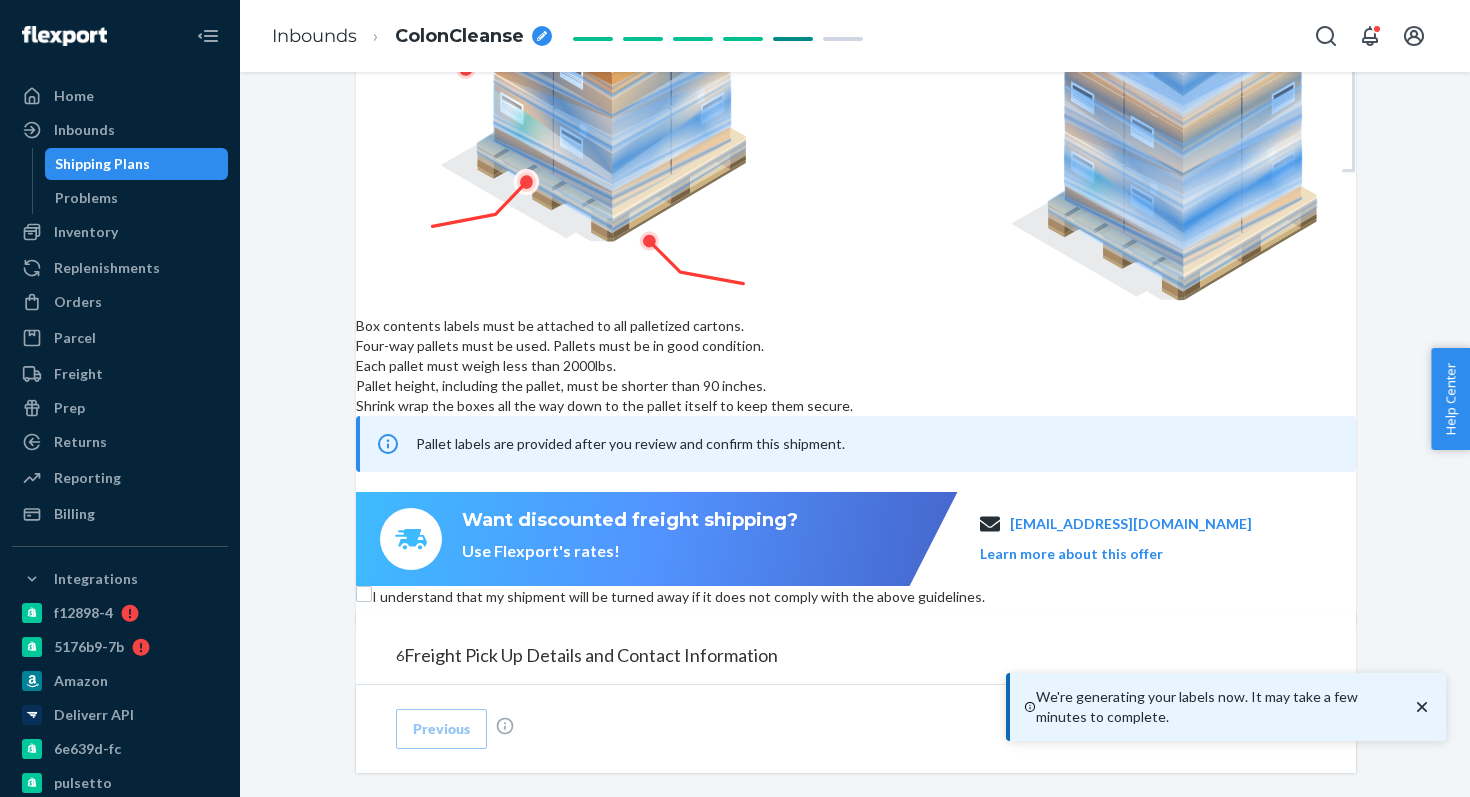 click on "I understand that my shipment will be turned away if it does not comply with the above guidelines." at bounding box center [856, 599] 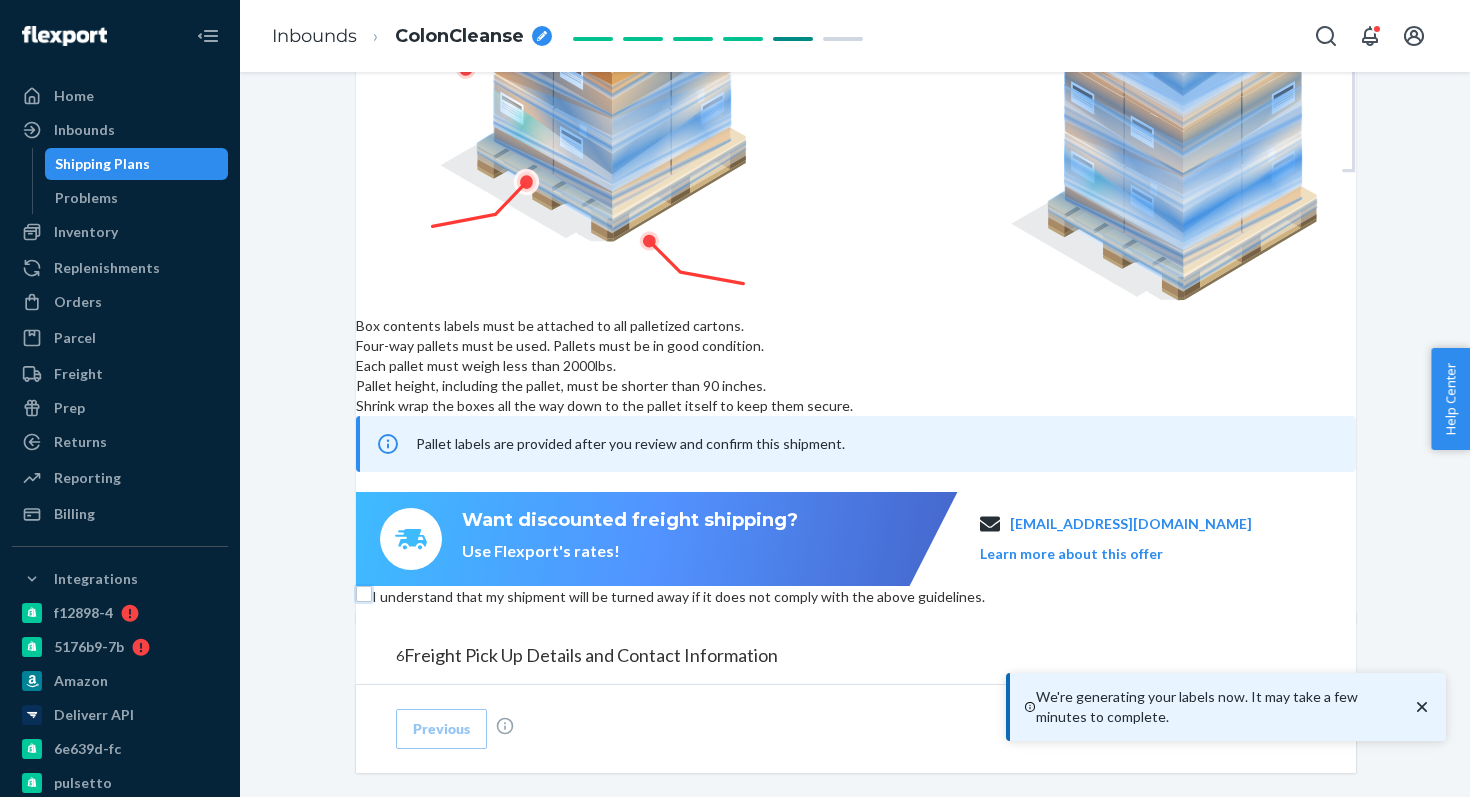 click on "I understand that my shipment will be turned away if it does not comply with the above guidelines." at bounding box center (364, 594) 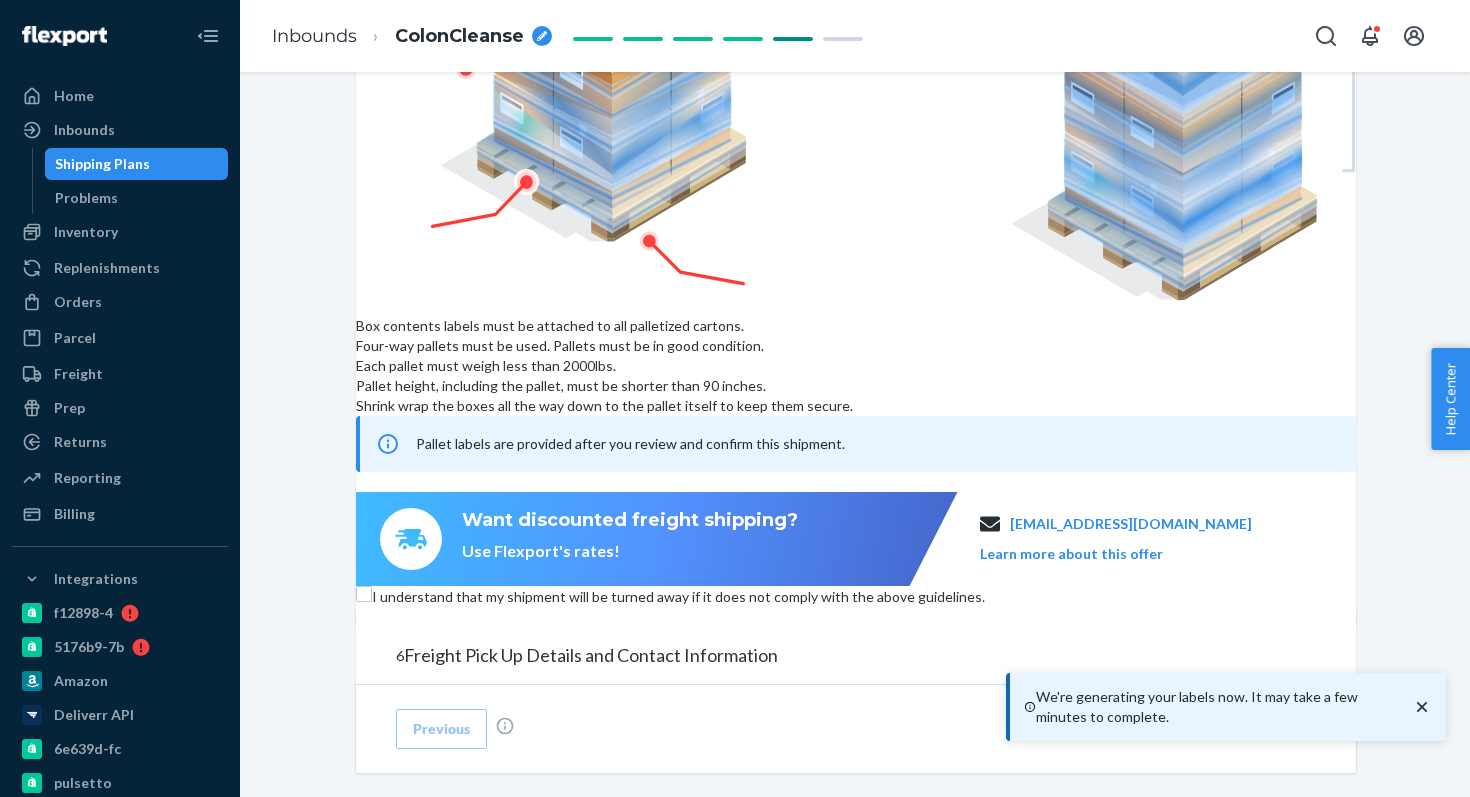 scroll, scrollTop: 1165, scrollLeft: 0, axis: vertical 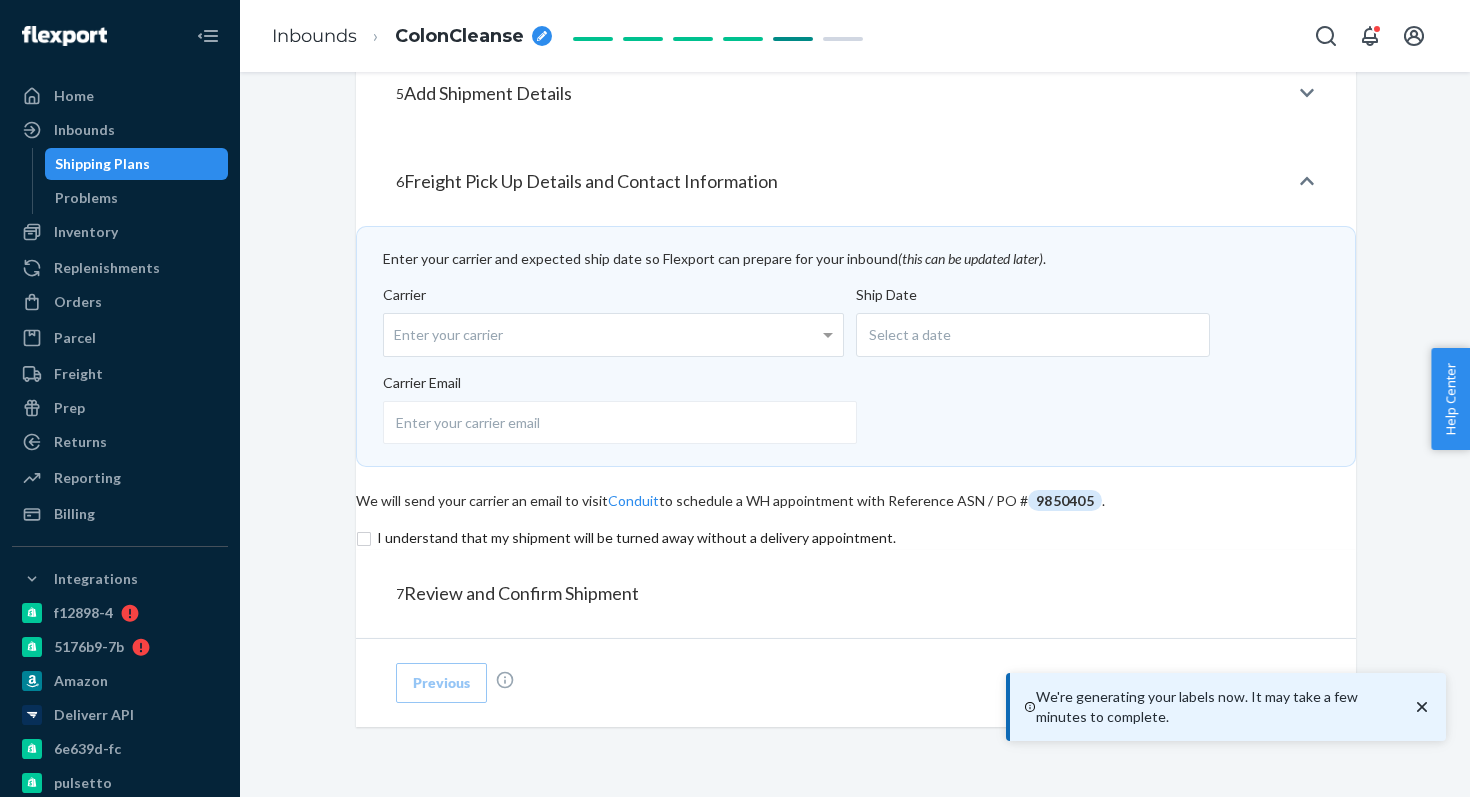 click on "Enter your carrier and expected ship date so Flexport can prepare for your inbound  (this can be updated later) . Carrier Enter your carrier Ship Date Select a date Carrier Email We will send your carrier an email to visit  Conduit  to schedule a WH appointment with Reference ASN / PO #  9850405 . I understand that my shipment will be turned away without a delivery appointment." at bounding box center [856, 388] 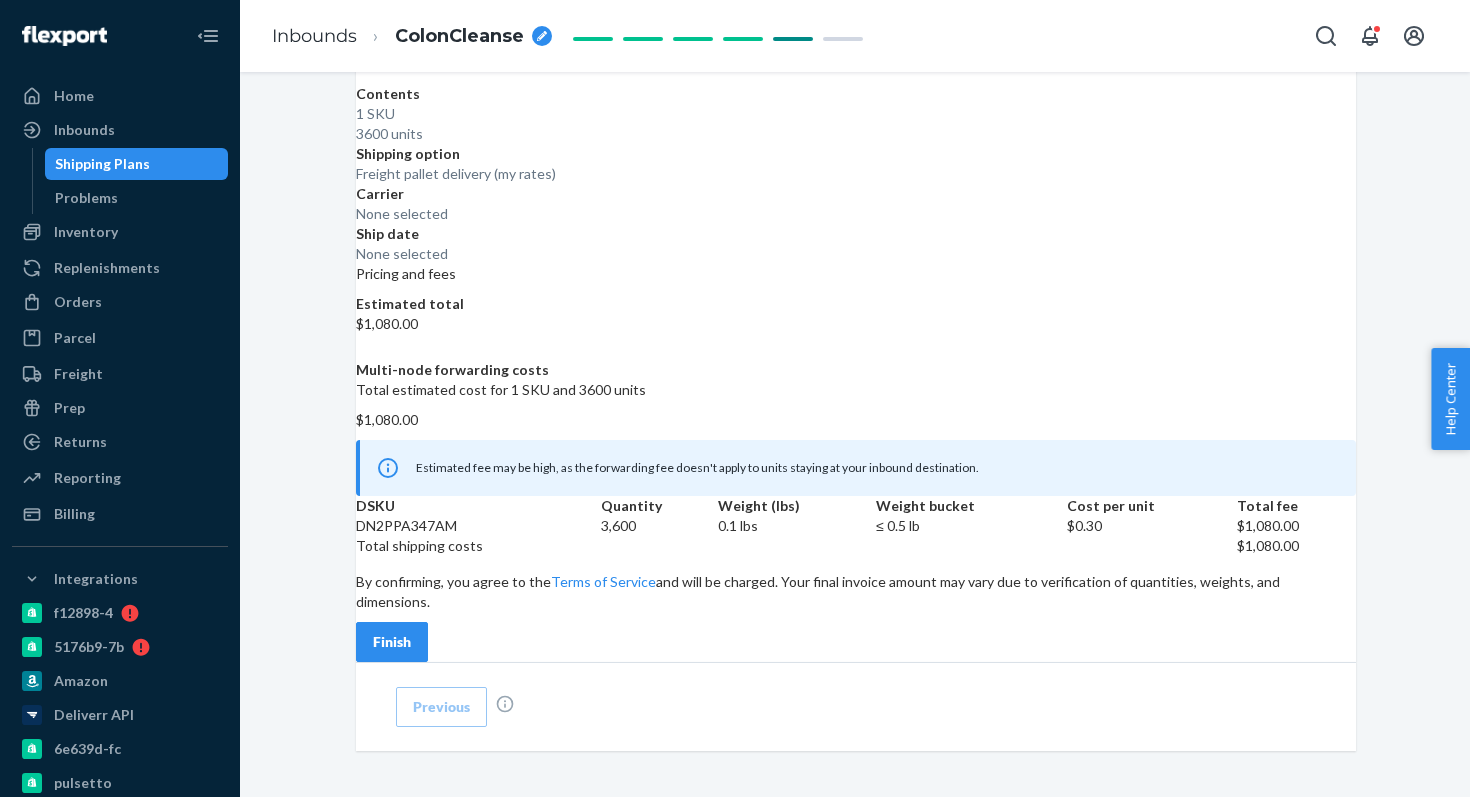 scroll, scrollTop: 1548, scrollLeft: 0, axis: vertical 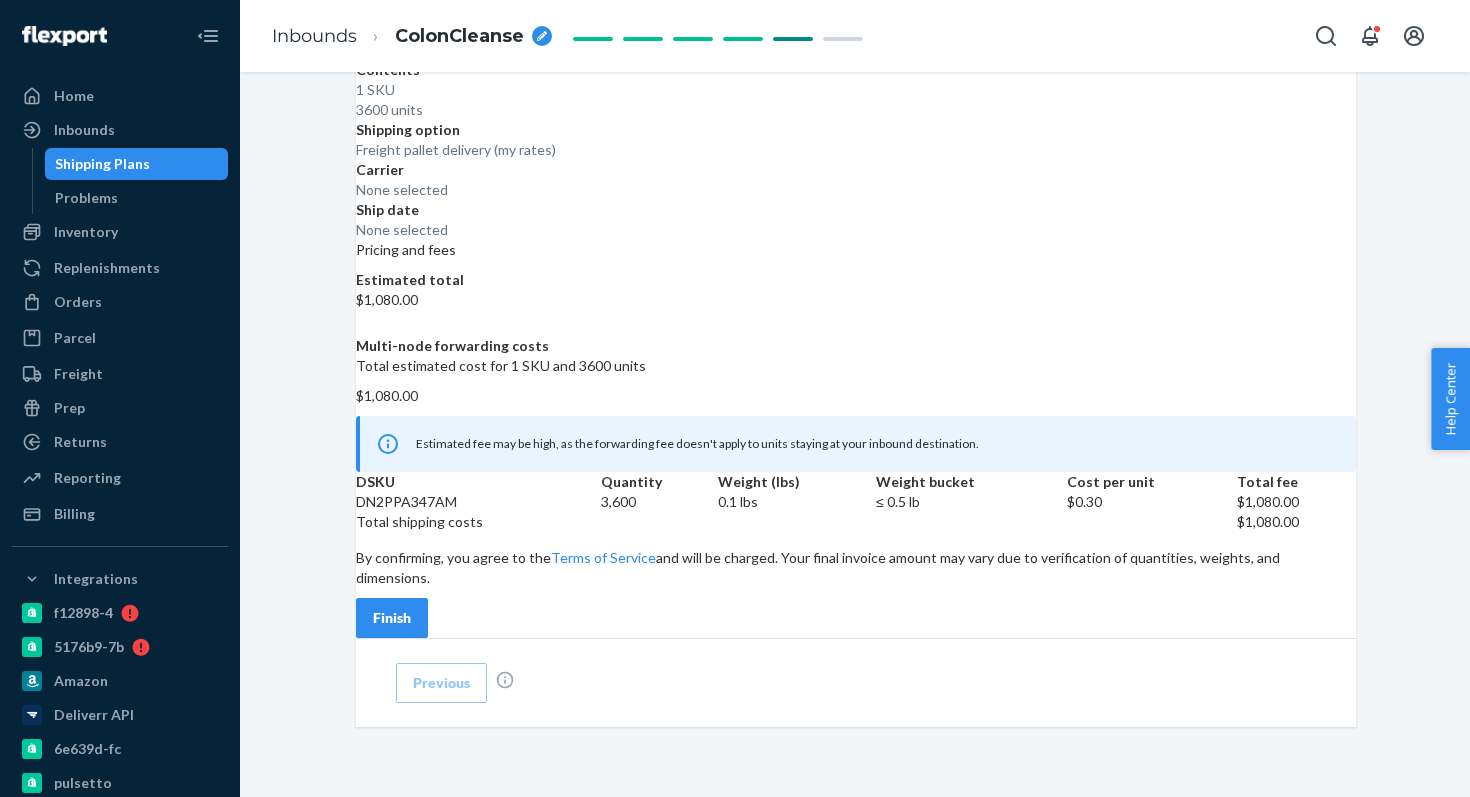 click on "Finish" at bounding box center [392, 618] 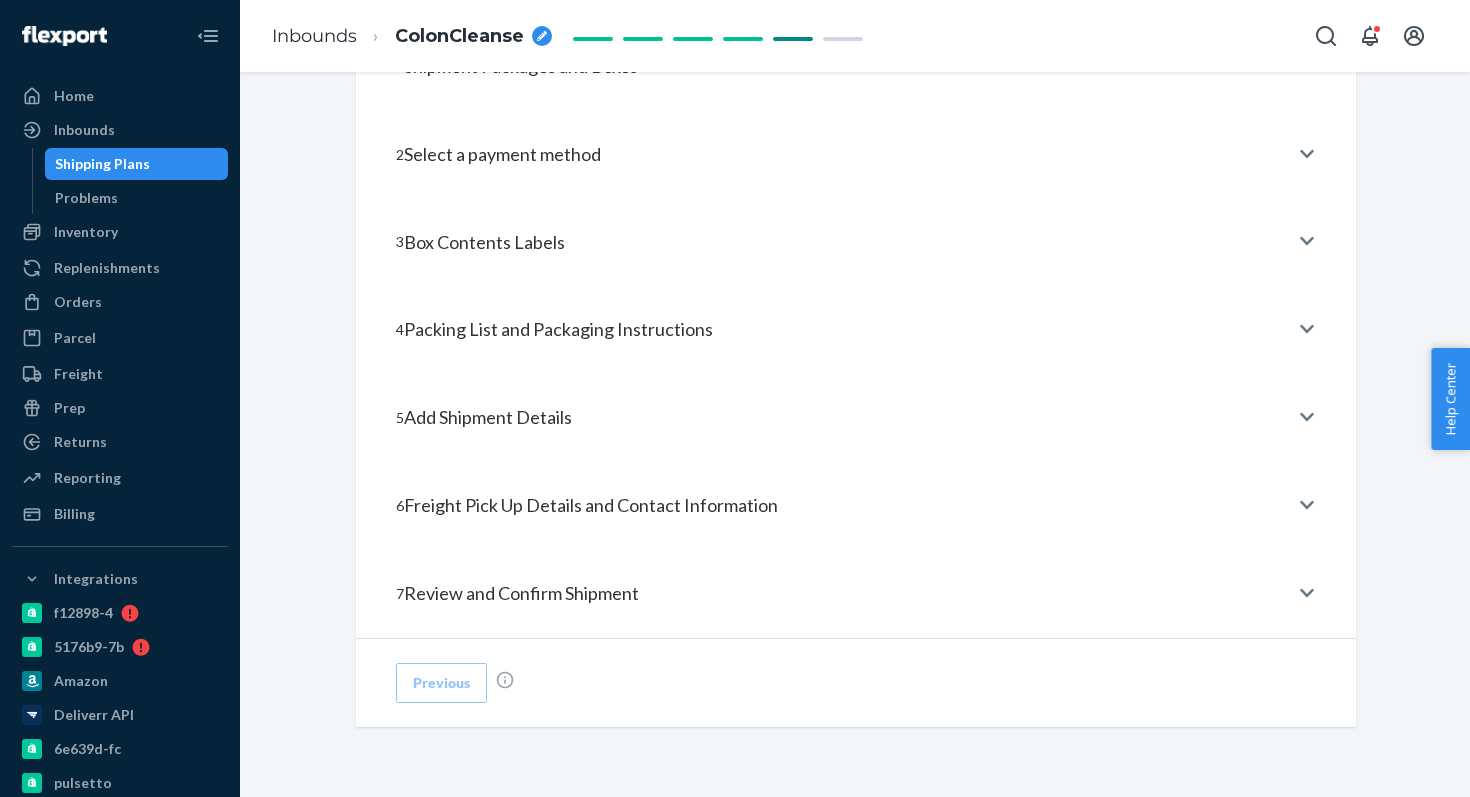 scroll, scrollTop: 801, scrollLeft: 0, axis: vertical 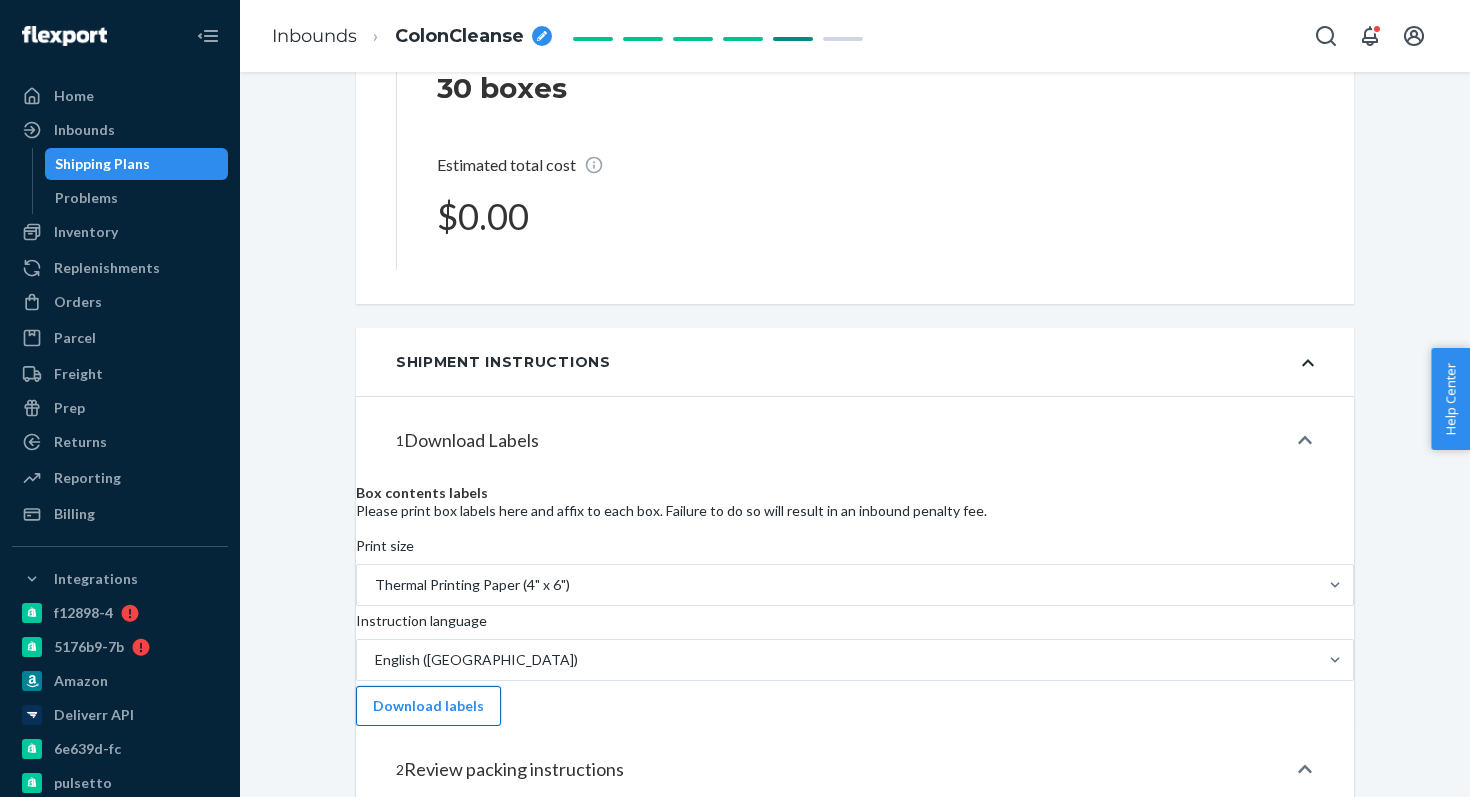 click on "Download labels" at bounding box center (428, 706) 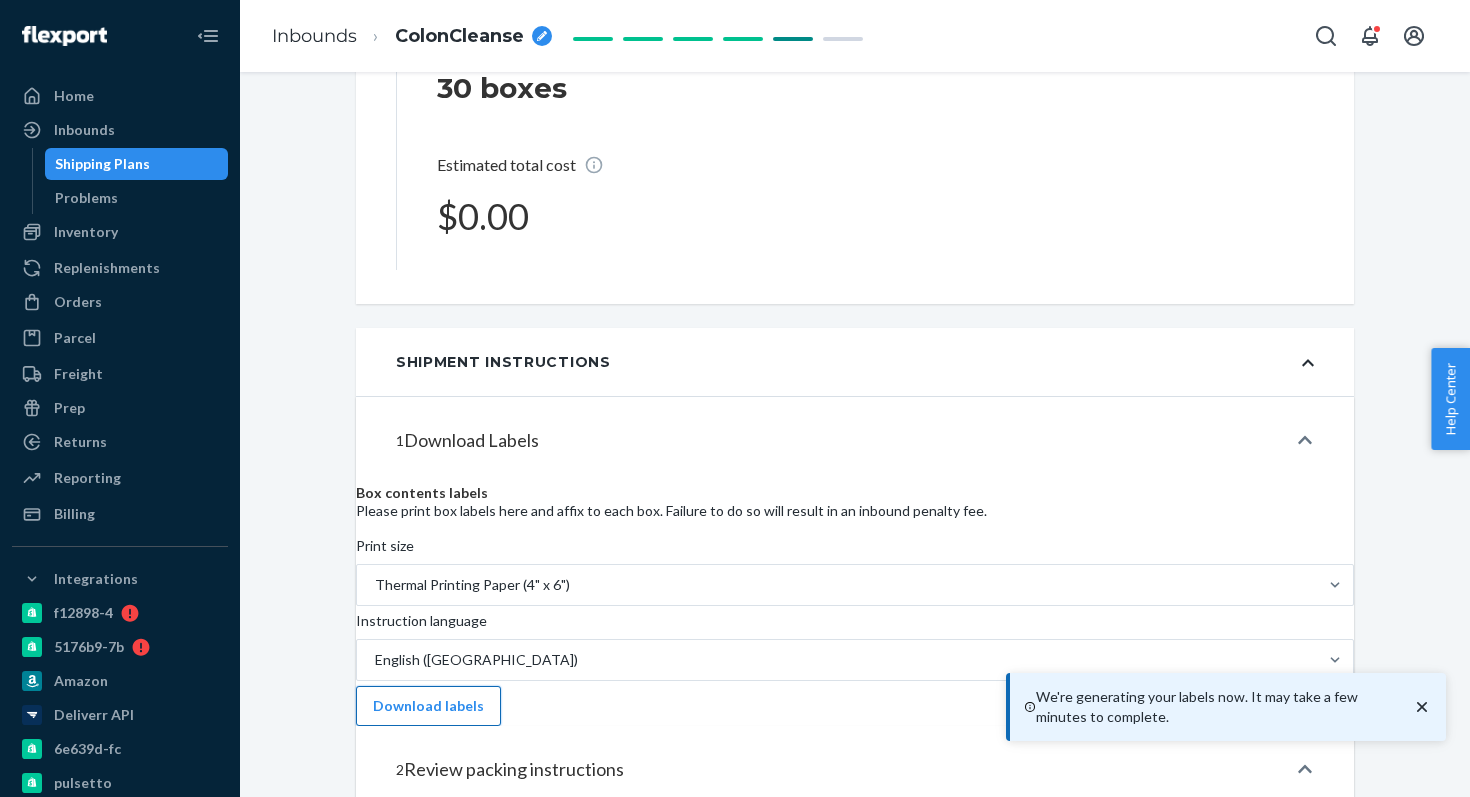 click on "Download labels" at bounding box center [428, 706] 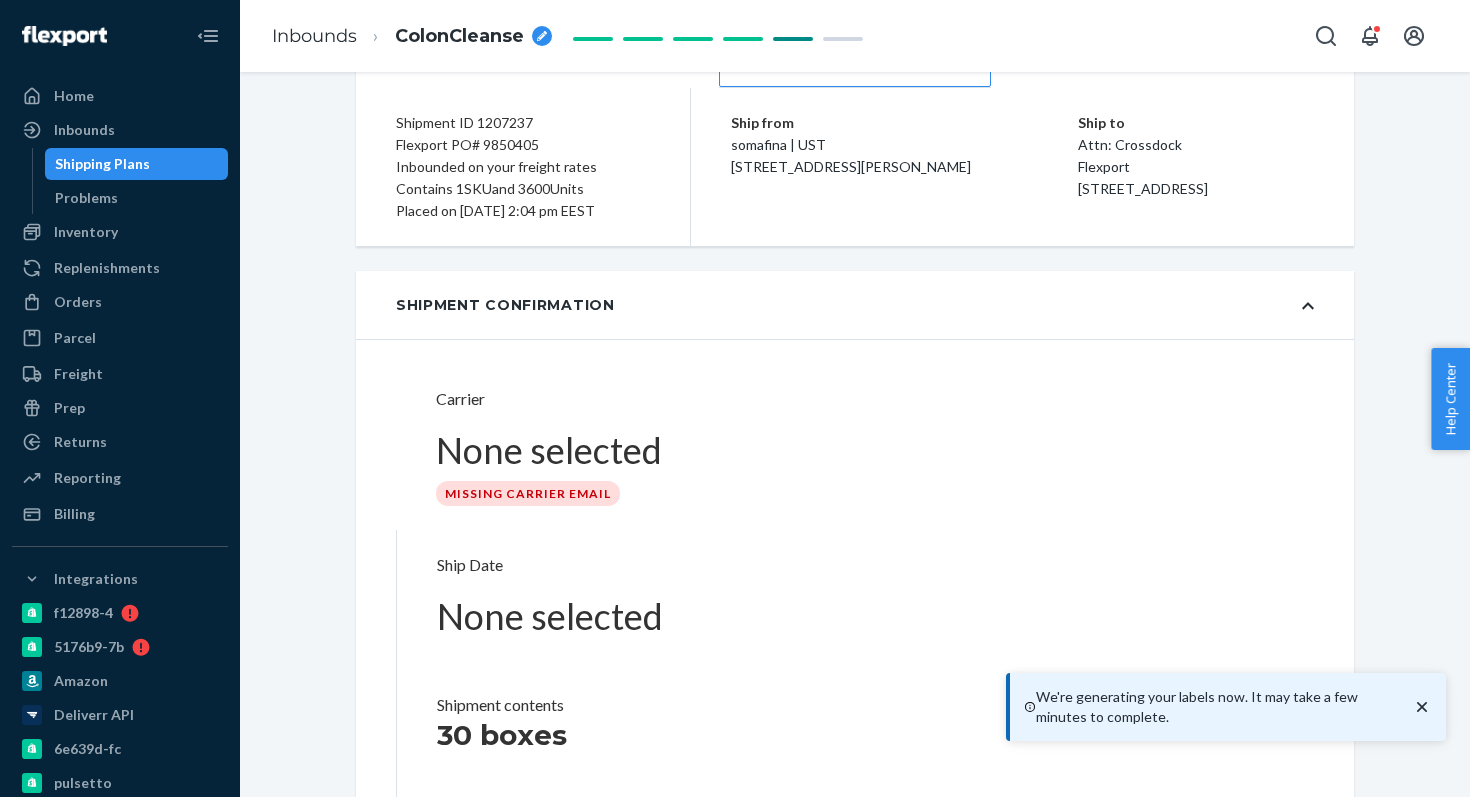 scroll, scrollTop: 0, scrollLeft: 0, axis: both 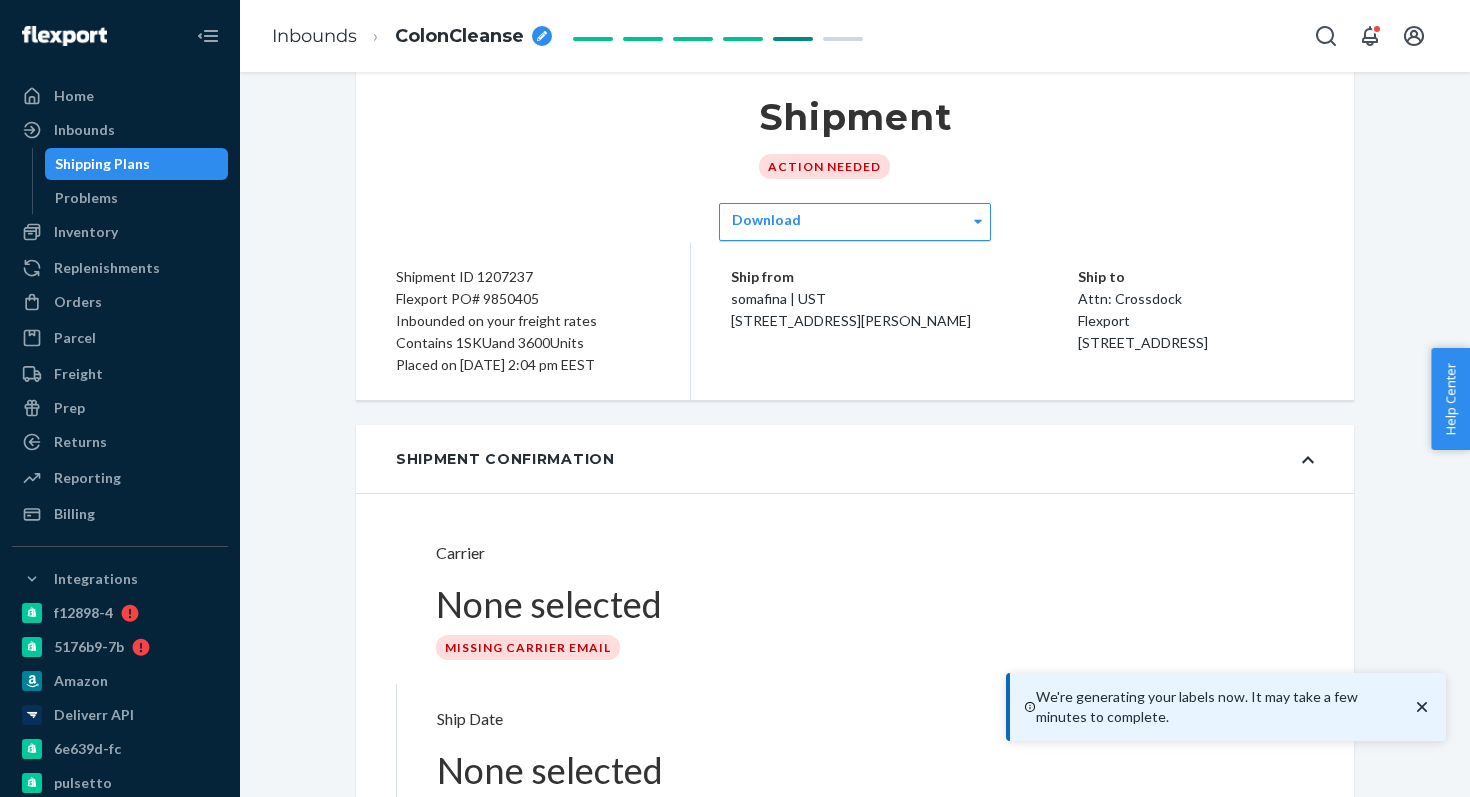 click on "Shipping Plans" at bounding box center [137, 164] 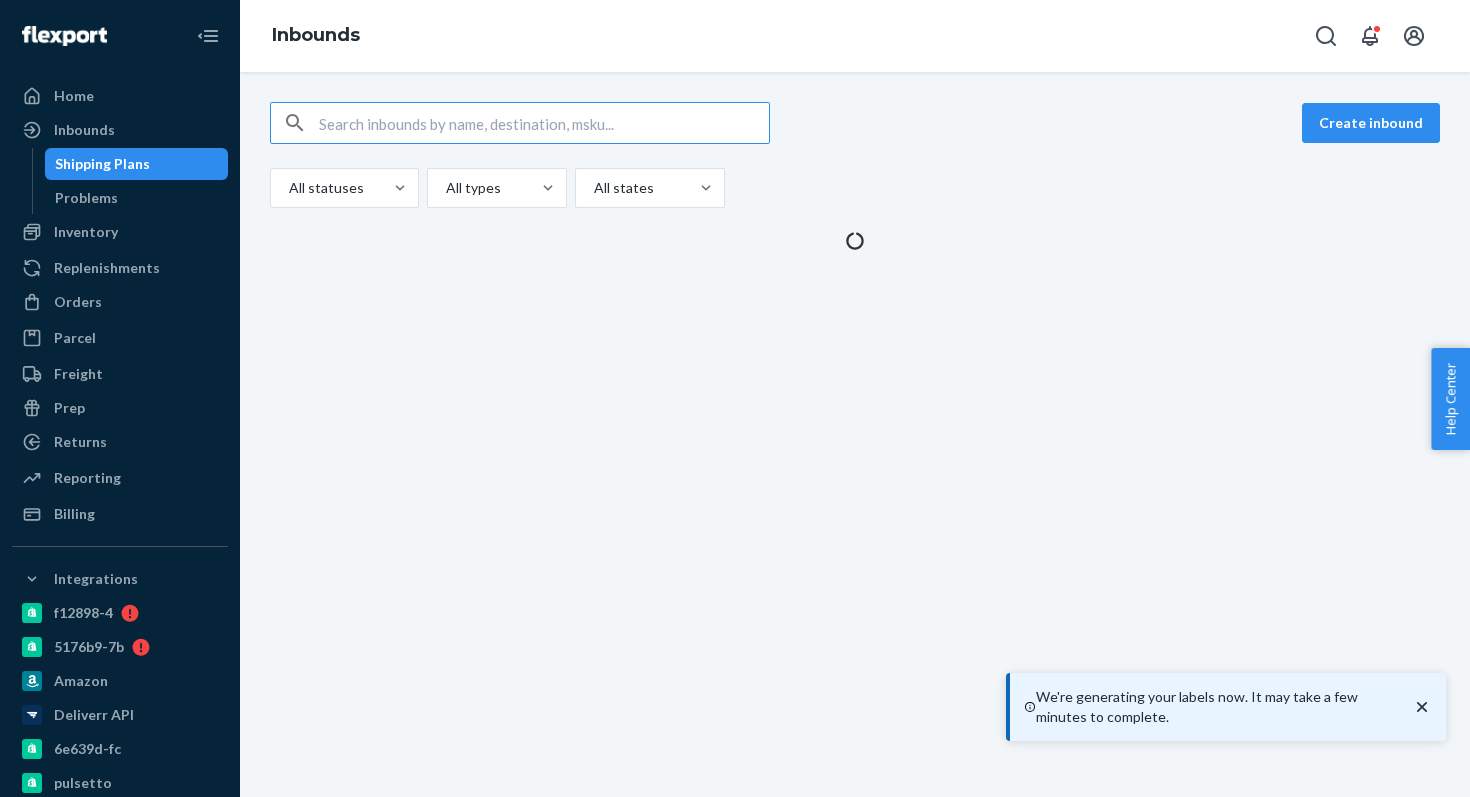 click on "Create inbound All statuses All types All states" at bounding box center (855, 176) 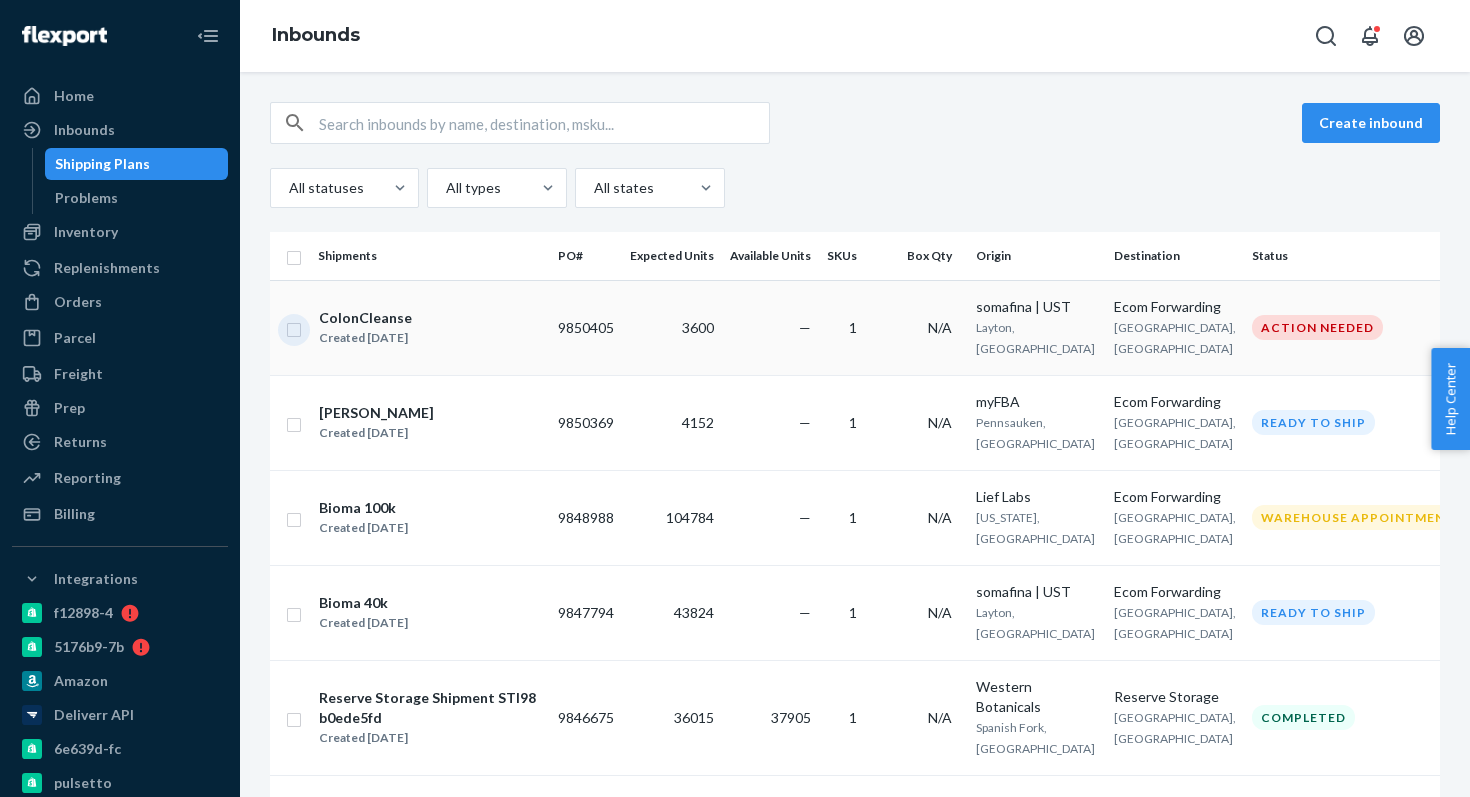 click at bounding box center [294, 327] 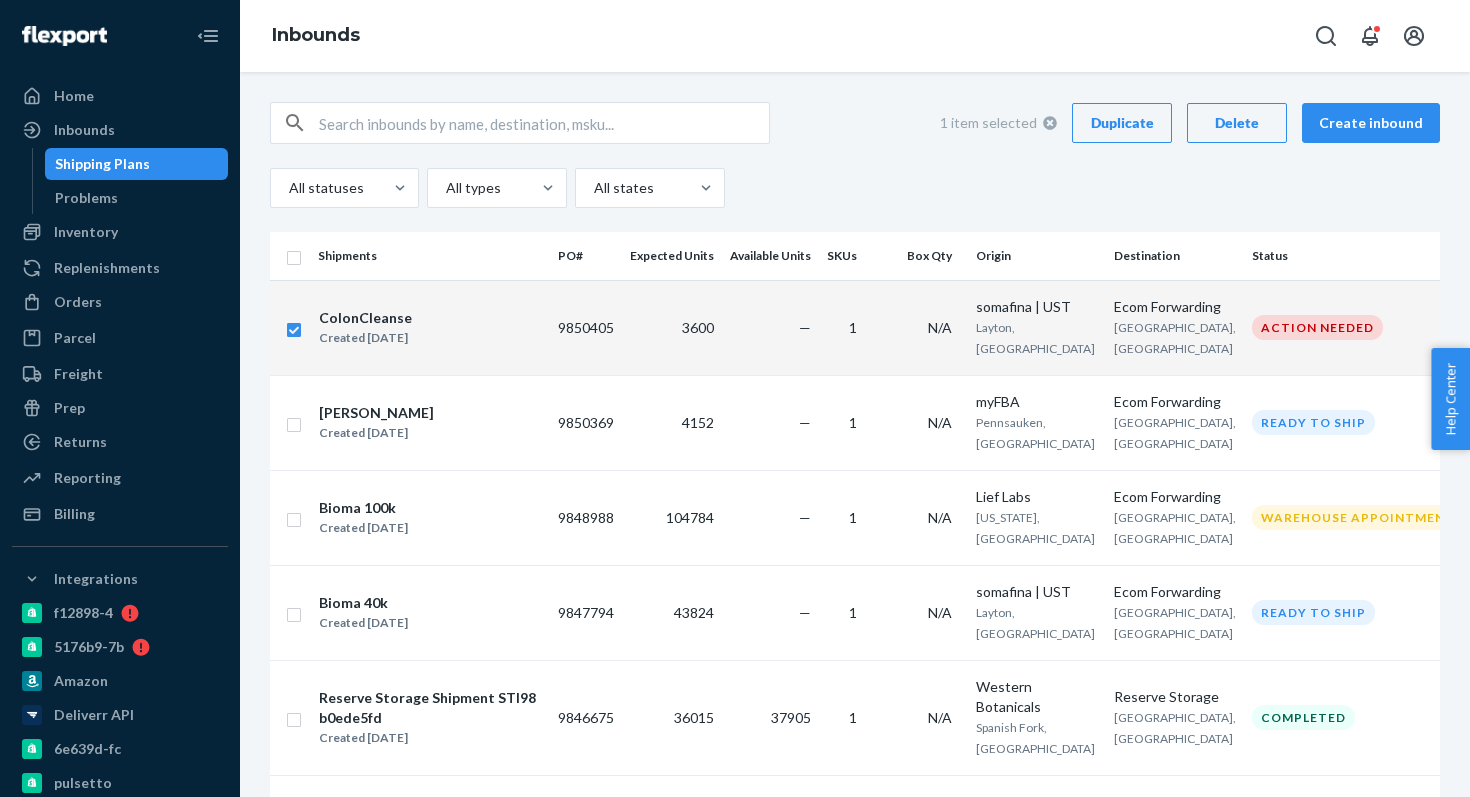 click on "Delete" at bounding box center (1237, 123) 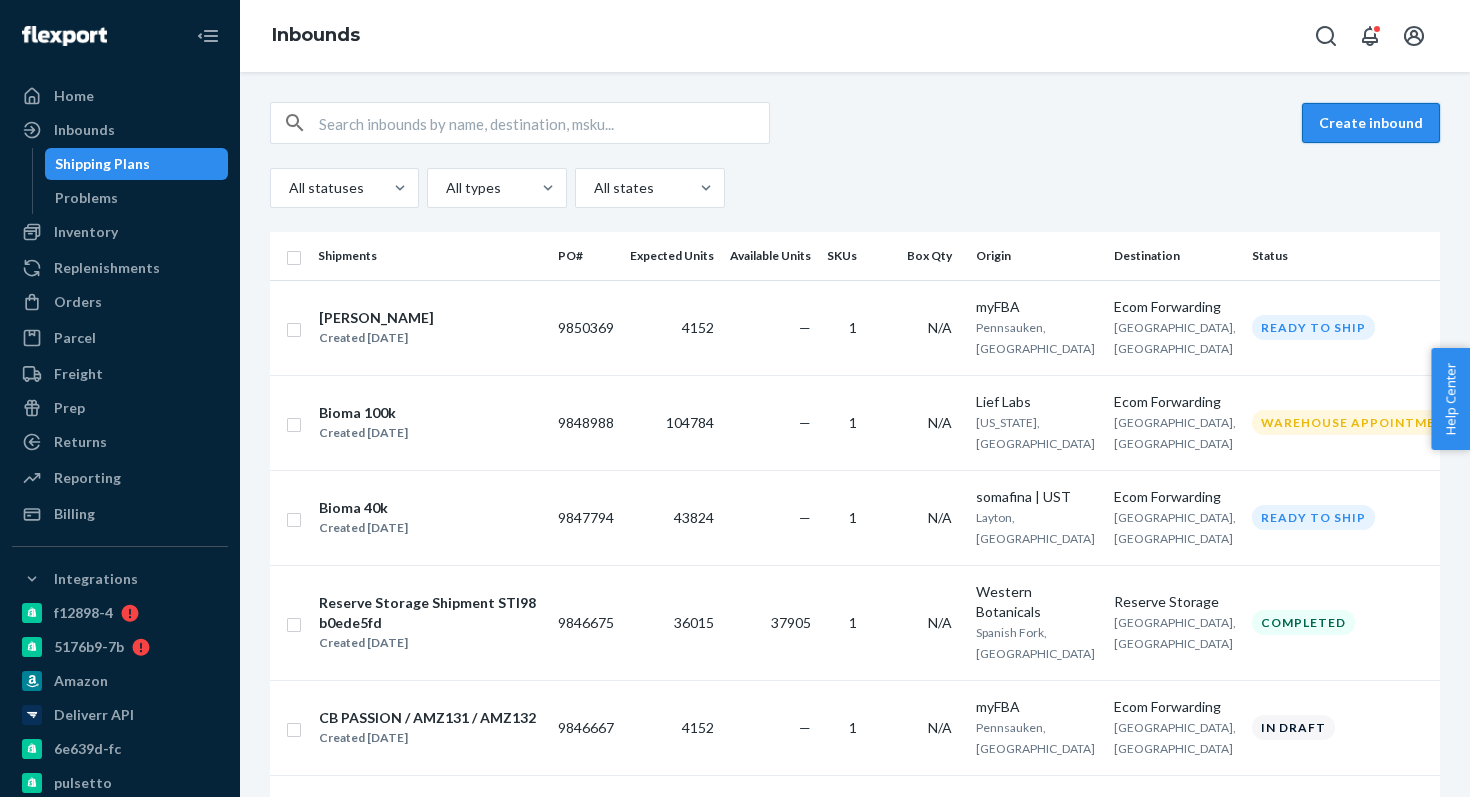 click on "Create inbound" at bounding box center [1371, 123] 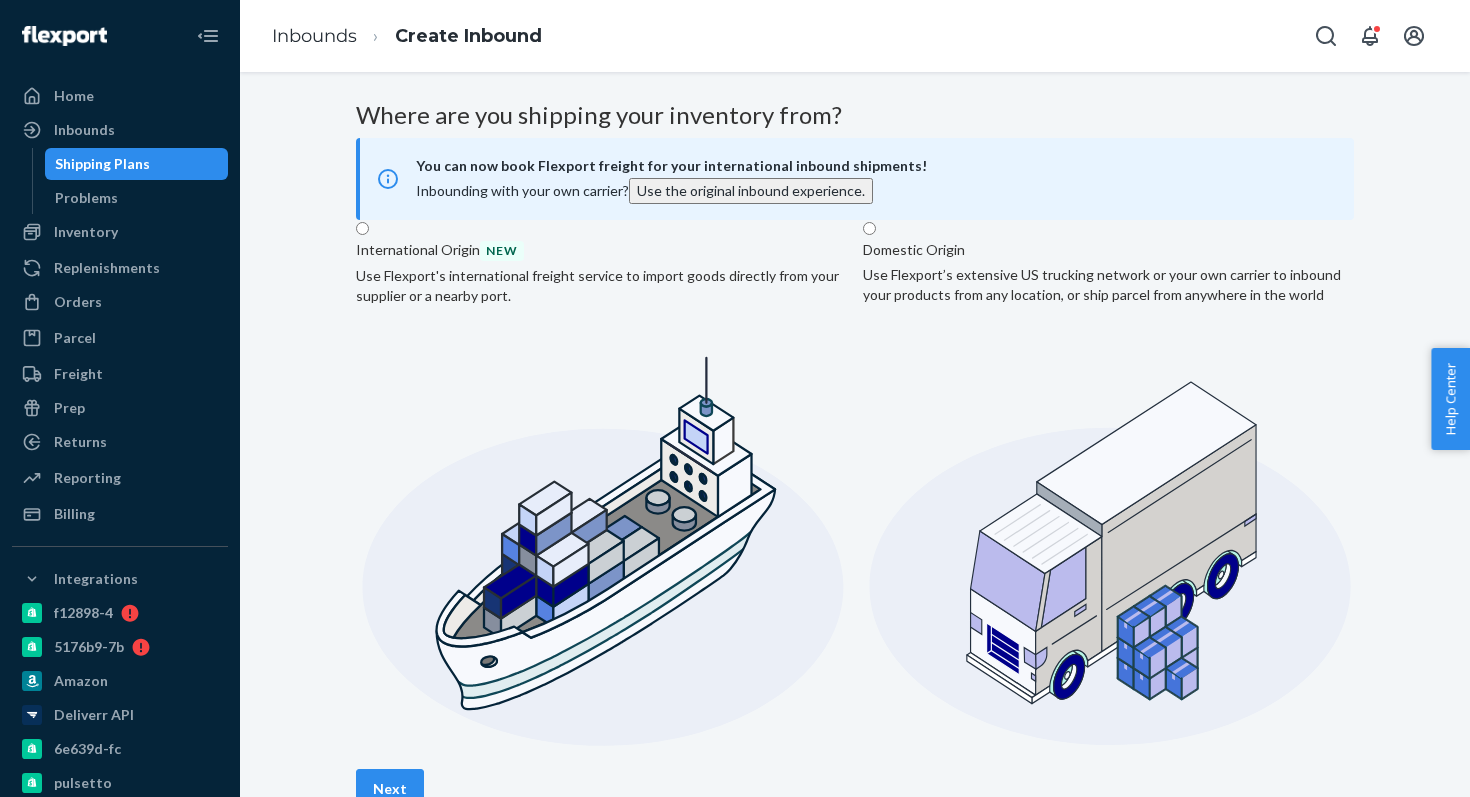 click on "Domestic Origin Use Flexport’s extensive US trucking network or your own carrier to inbound your products from any location, or ship parcel from anywhere in the world" at bounding box center [1108, 491] 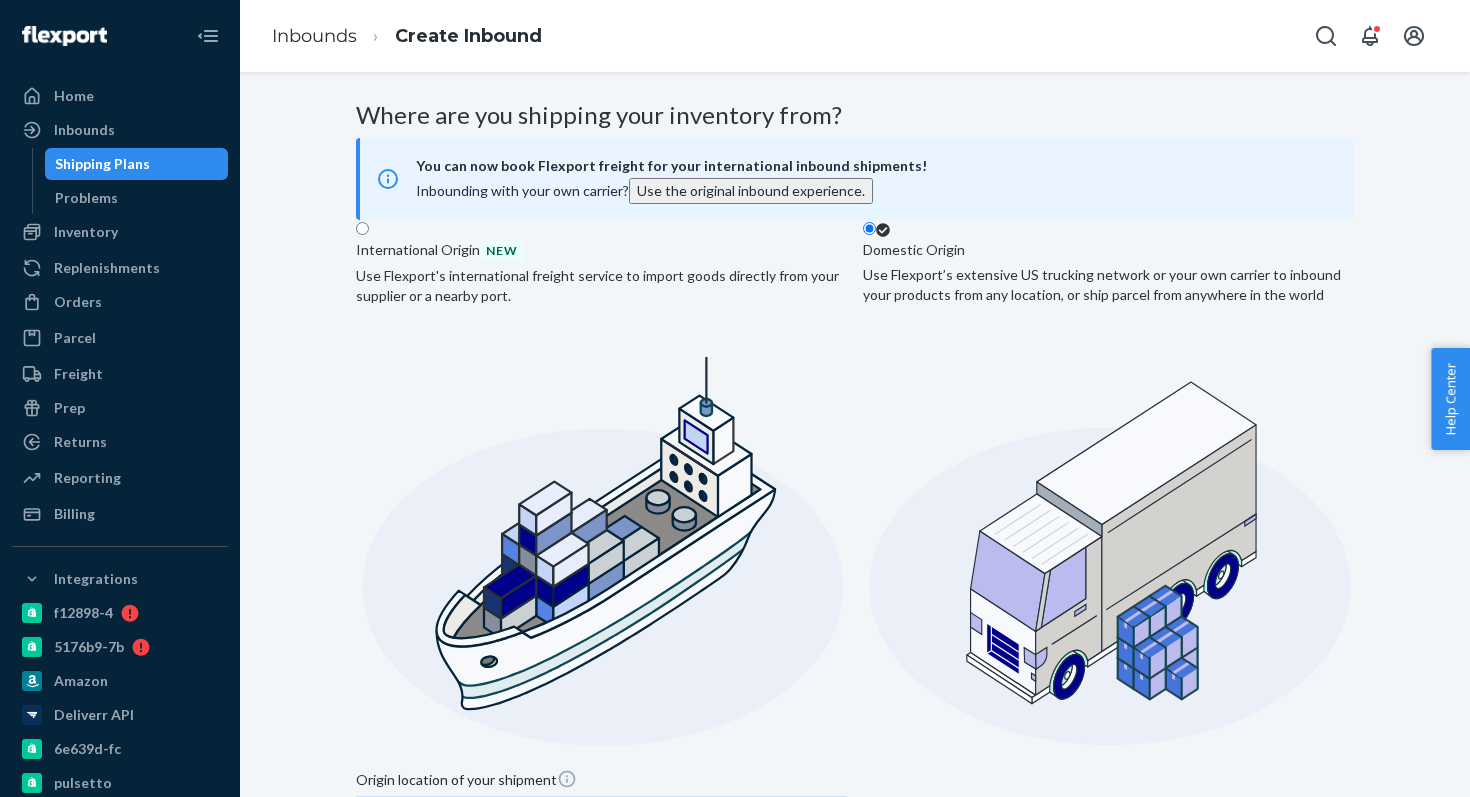 click on "Select from saved addresses" at bounding box center [463, 819] 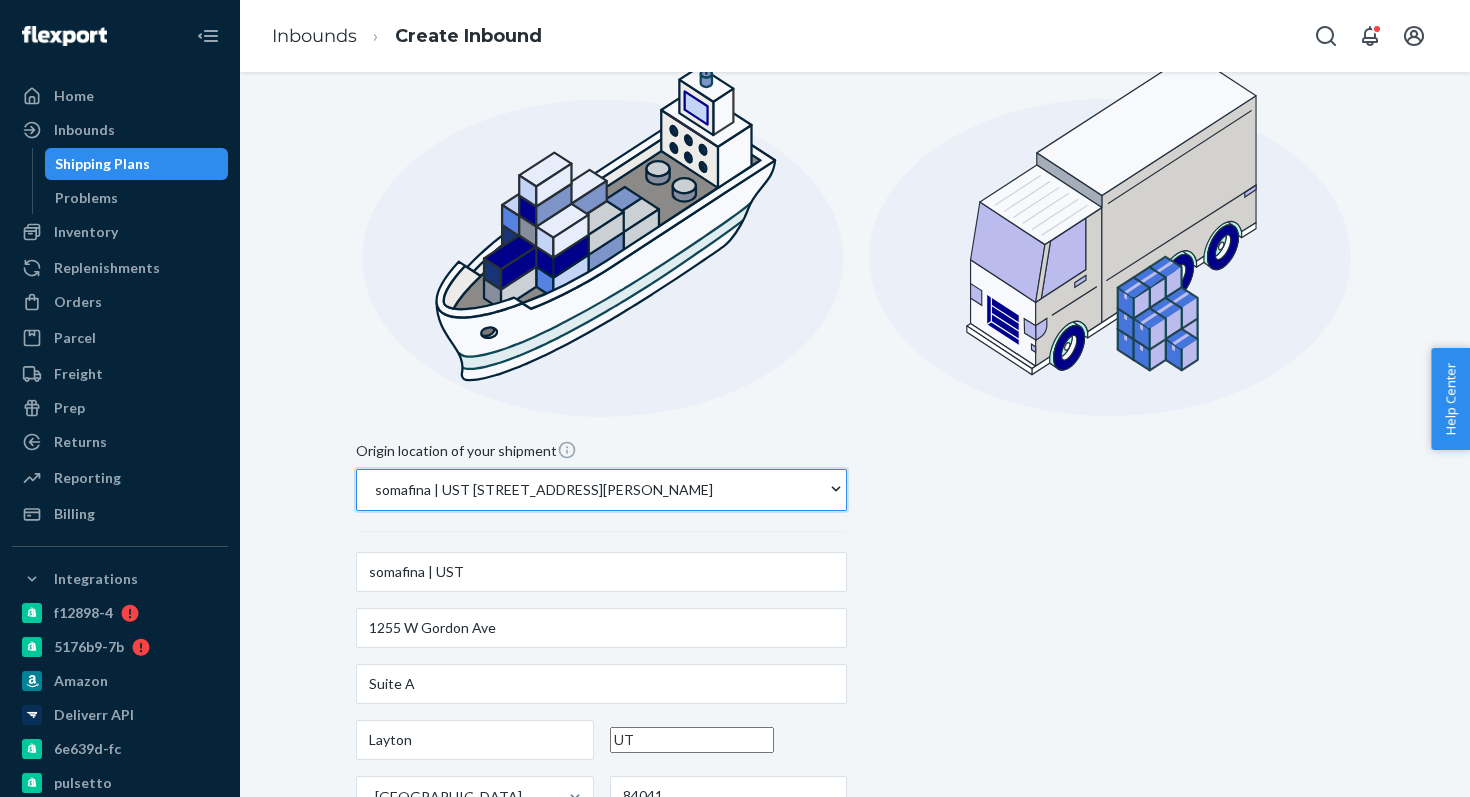 scroll, scrollTop: 371, scrollLeft: 0, axis: vertical 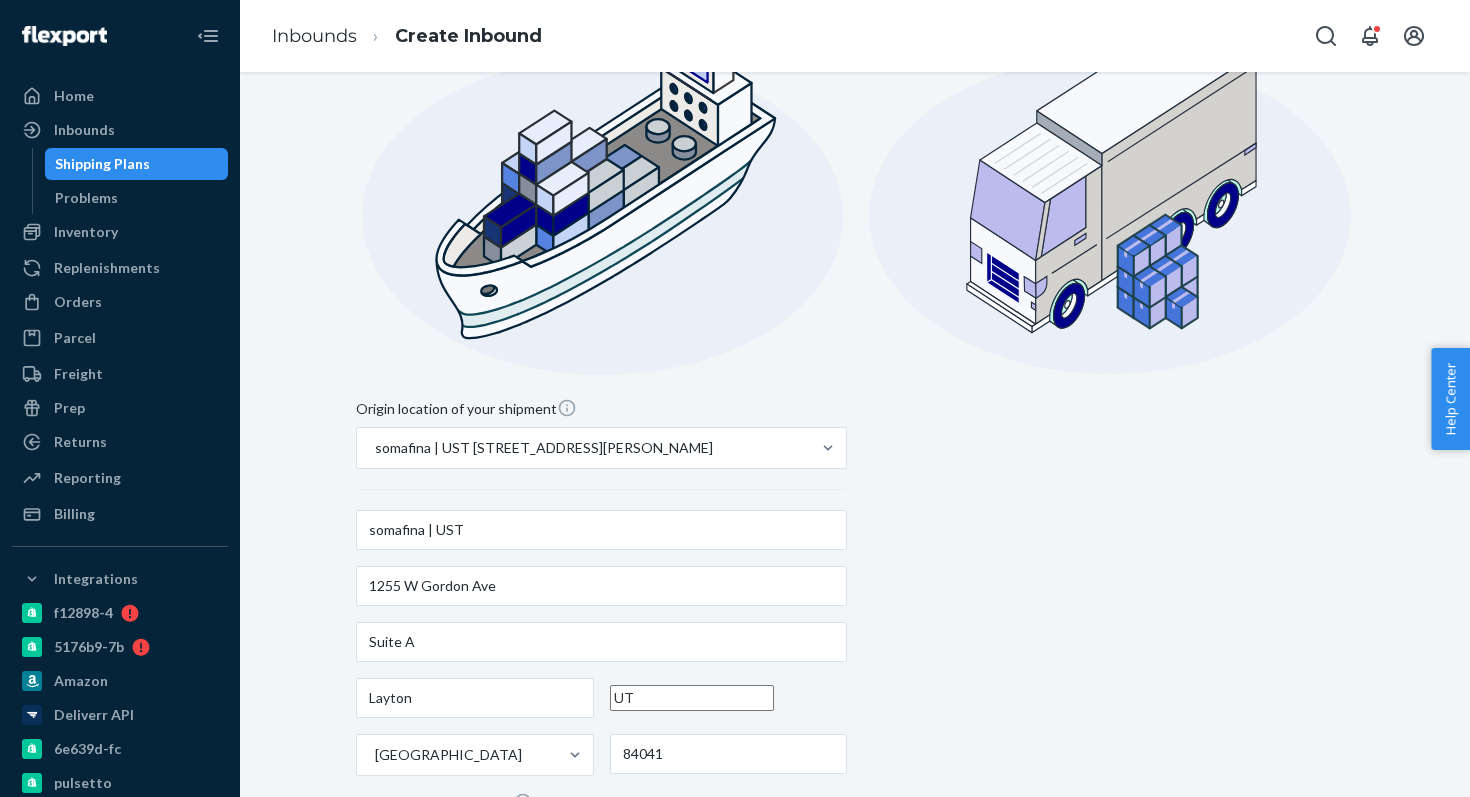 click on "Next" at bounding box center [390, 959] 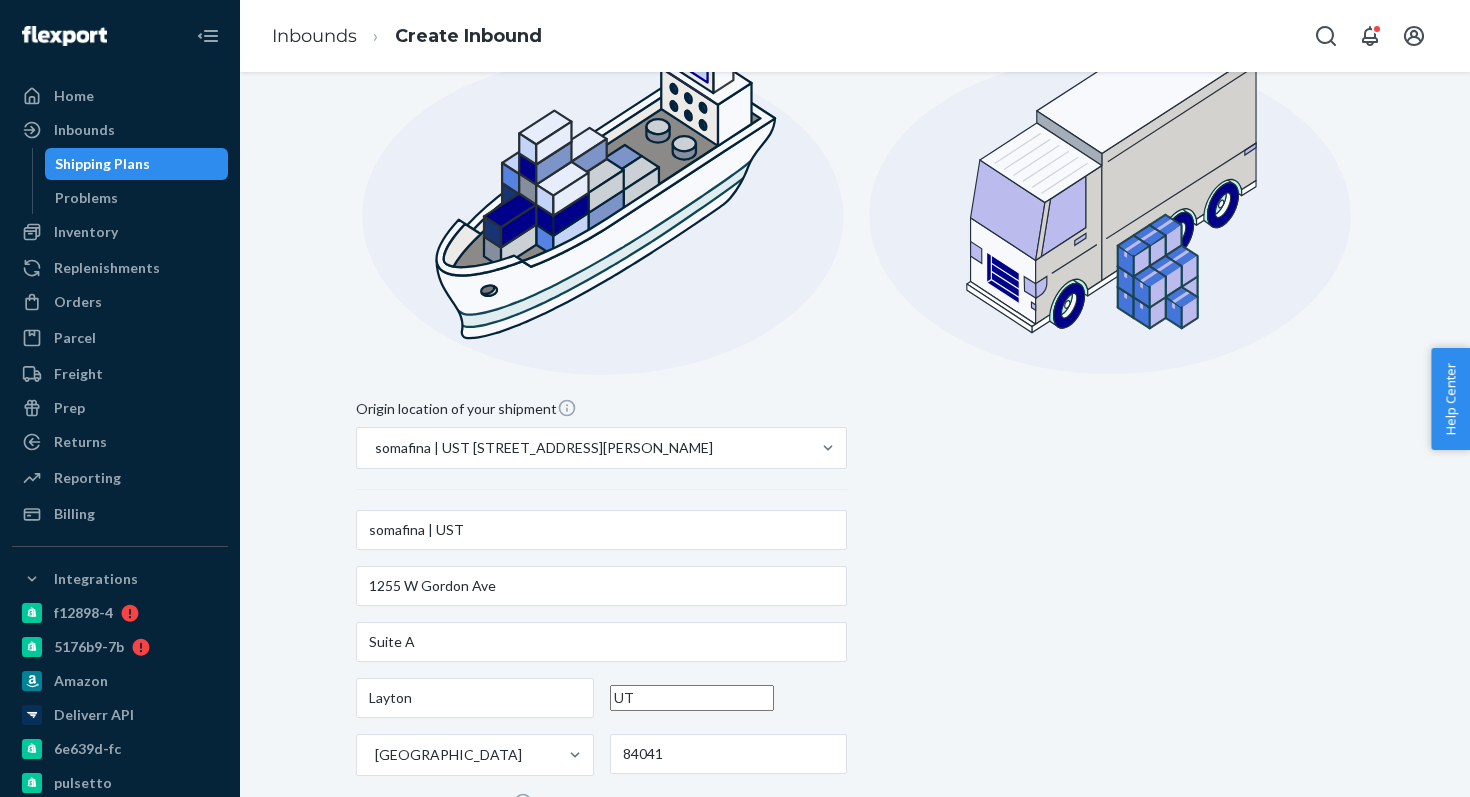 scroll, scrollTop: 0, scrollLeft: 0, axis: both 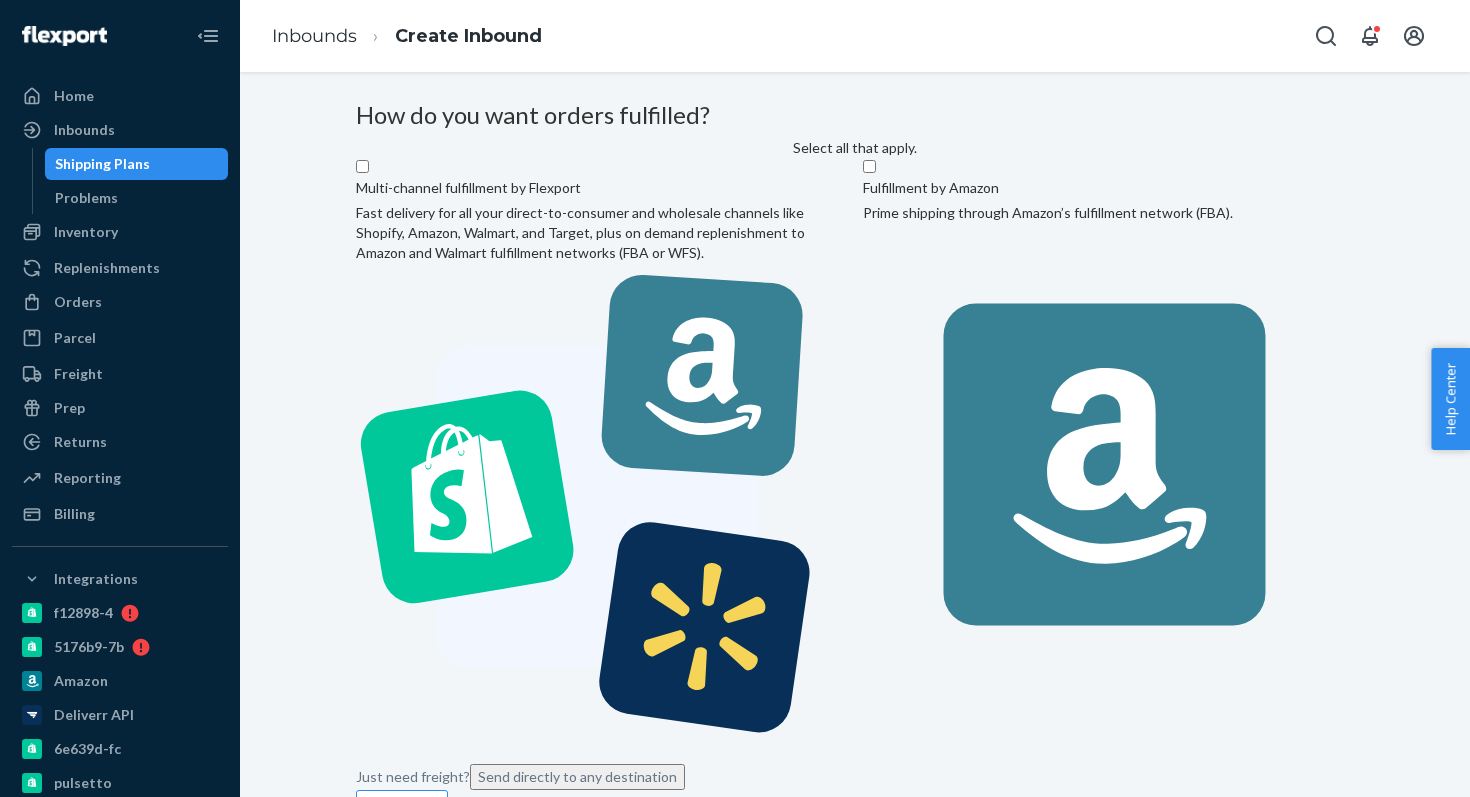 click on "Multi-channel fulfillment by Flexport Fast delivery for all your direct-to-consumer and wholesale channels like Shopify, Amazon, Walmart, and Target, plus on demand replenishment to Amazon and Walmart fulfillment networks (FBA or WFS)." at bounding box center (601, 458) 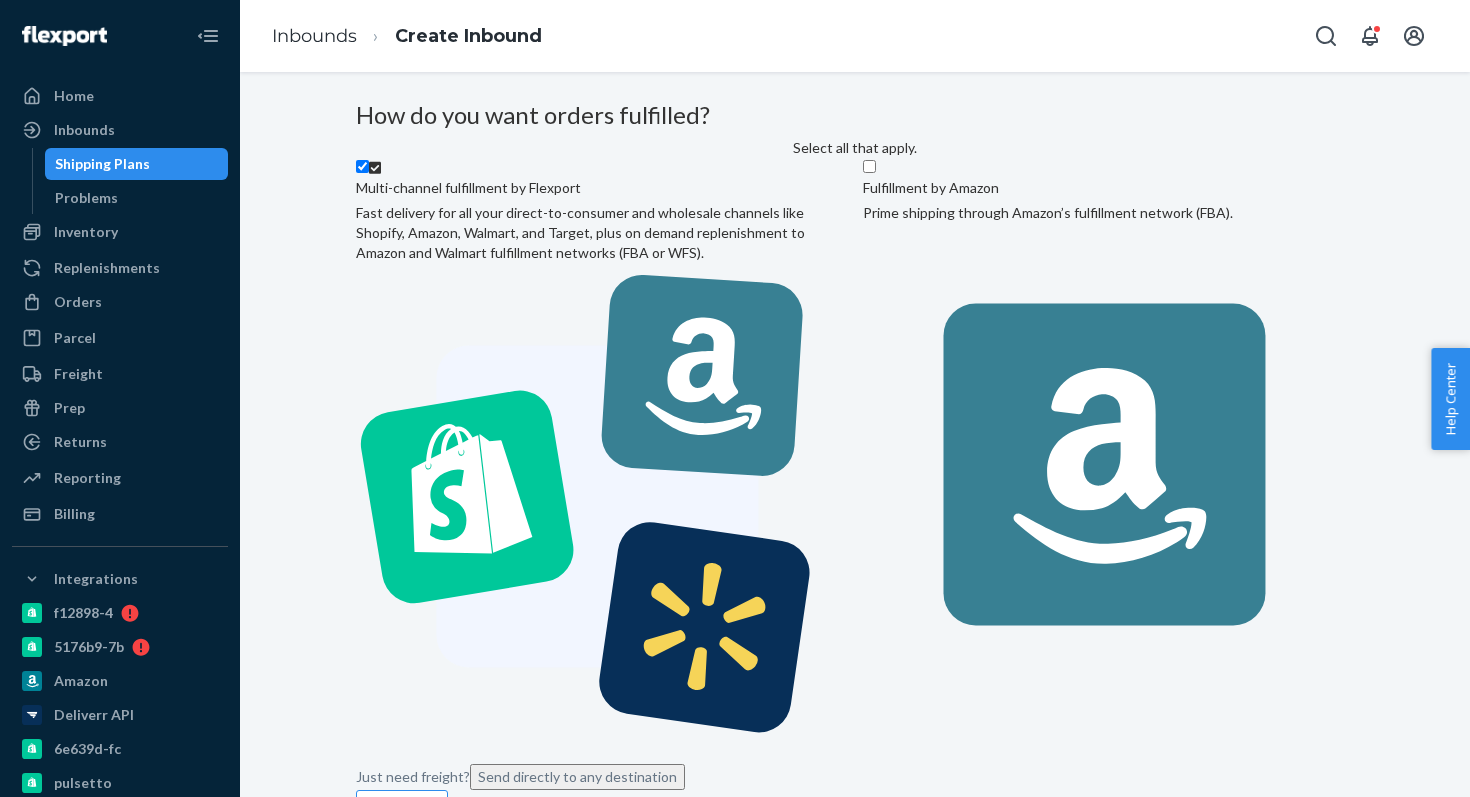 click on "Next" at bounding box center (390, 850) 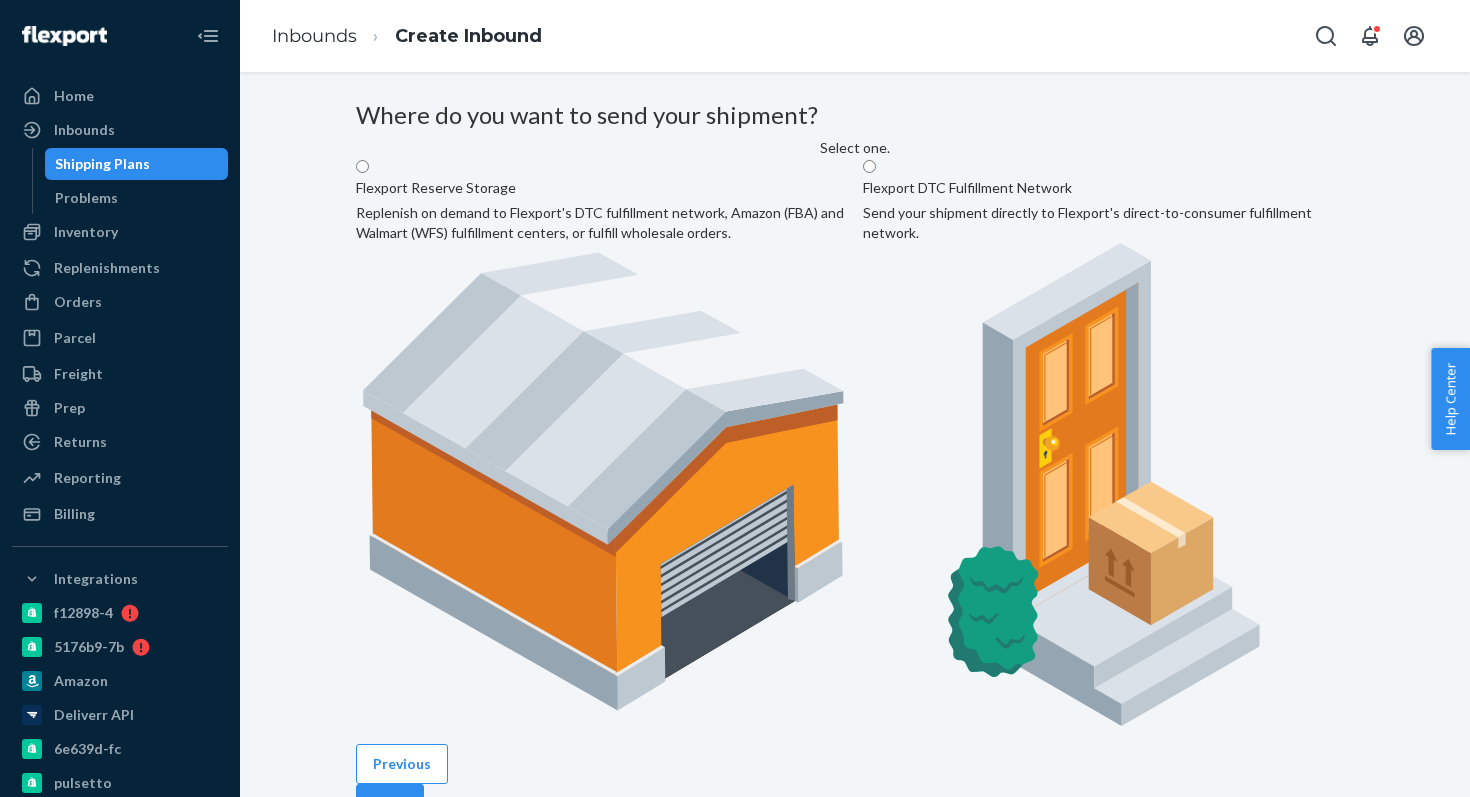 click on "Flexport DTC Fulfillment Network Send your shipment directly to Flexport's direct-to-consumer fulfillment network." at bounding box center [1108, 448] 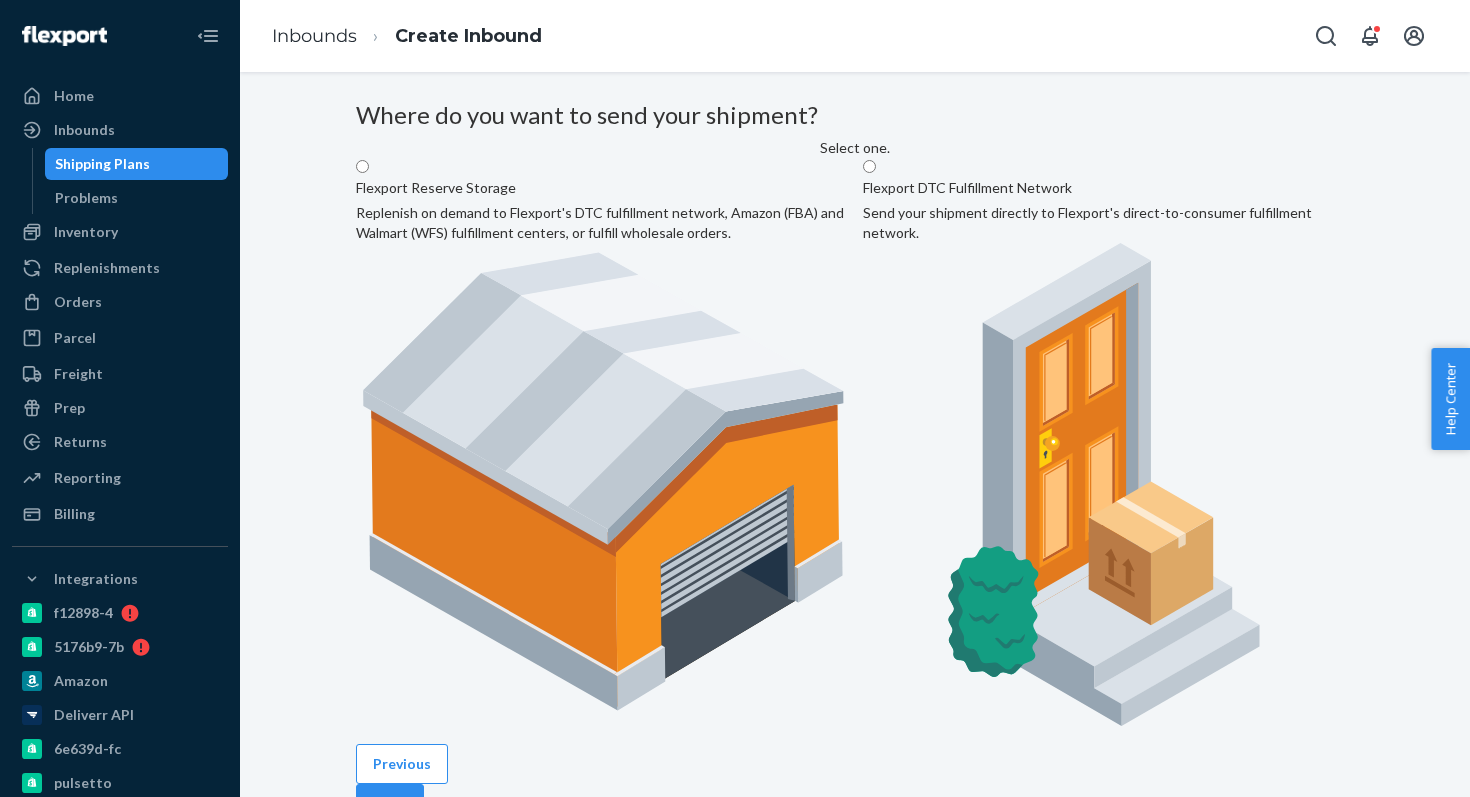 click on "Flexport DTC Fulfillment Network Send your shipment directly to Flexport's direct-to-consumer fulfillment network." at bounding box center [869, 166] 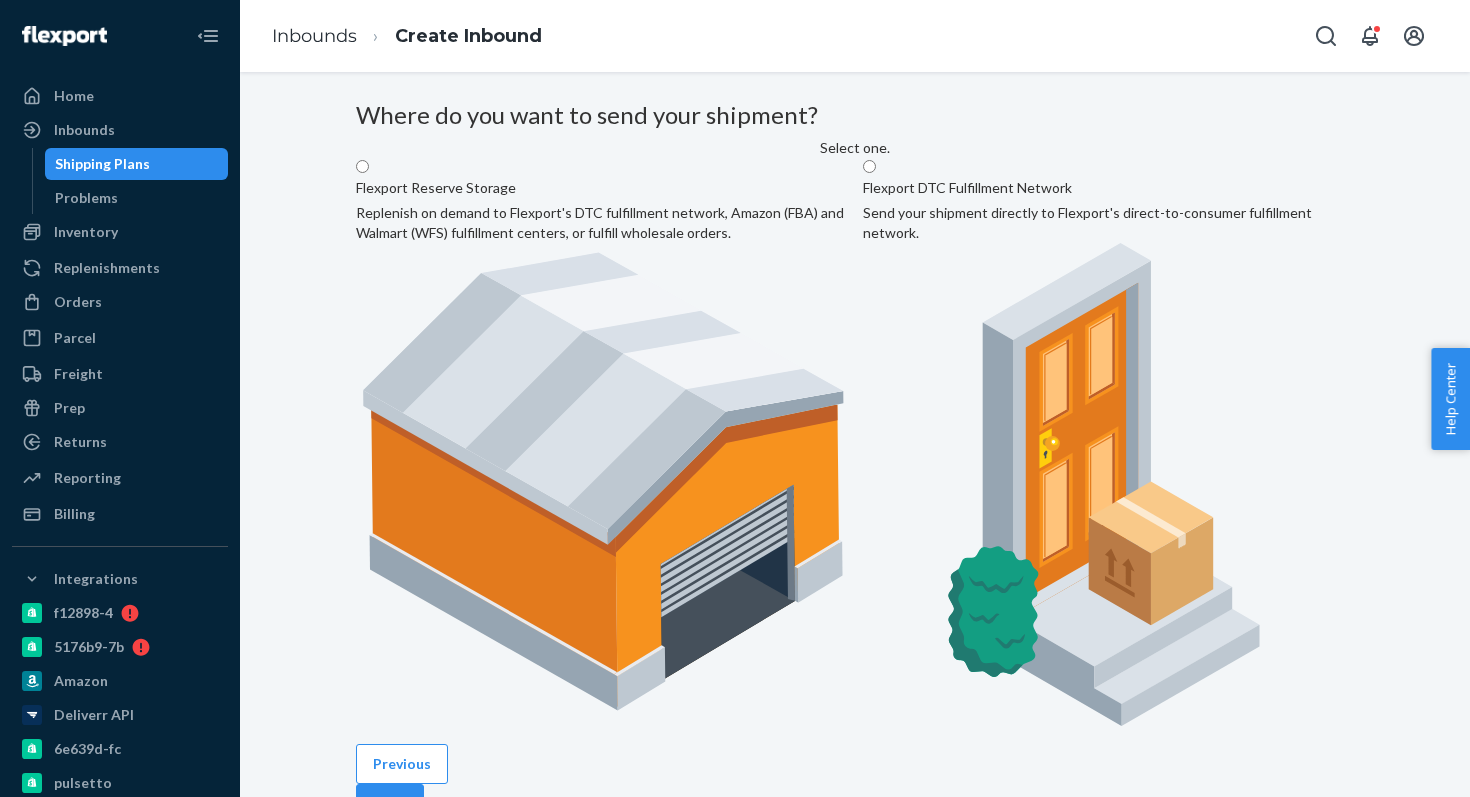 radio on "true" 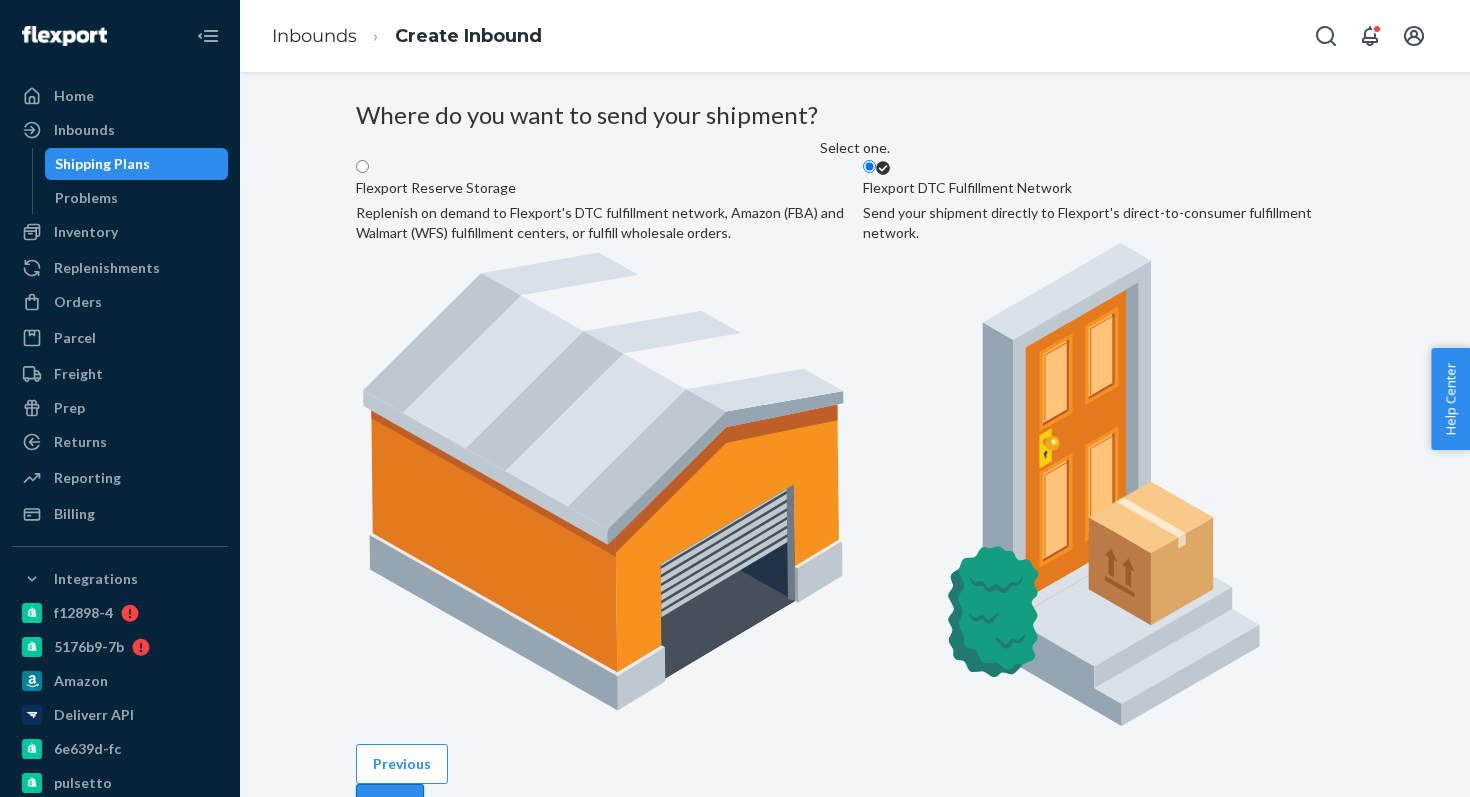 click on "Next" at bounding box center [390, 804] 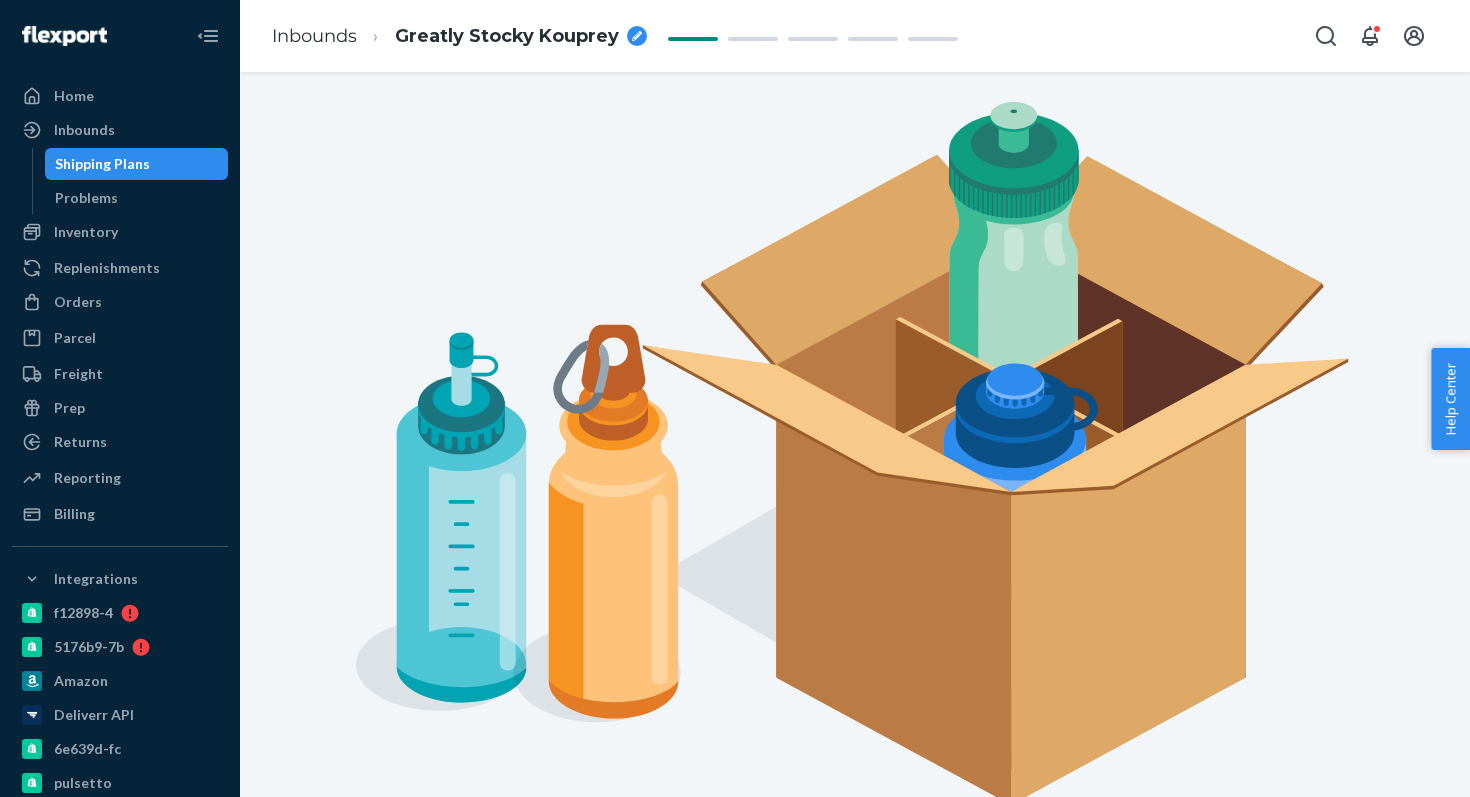 click on "Greatly Stocky Kouprey" at bounding box center (507, 37) 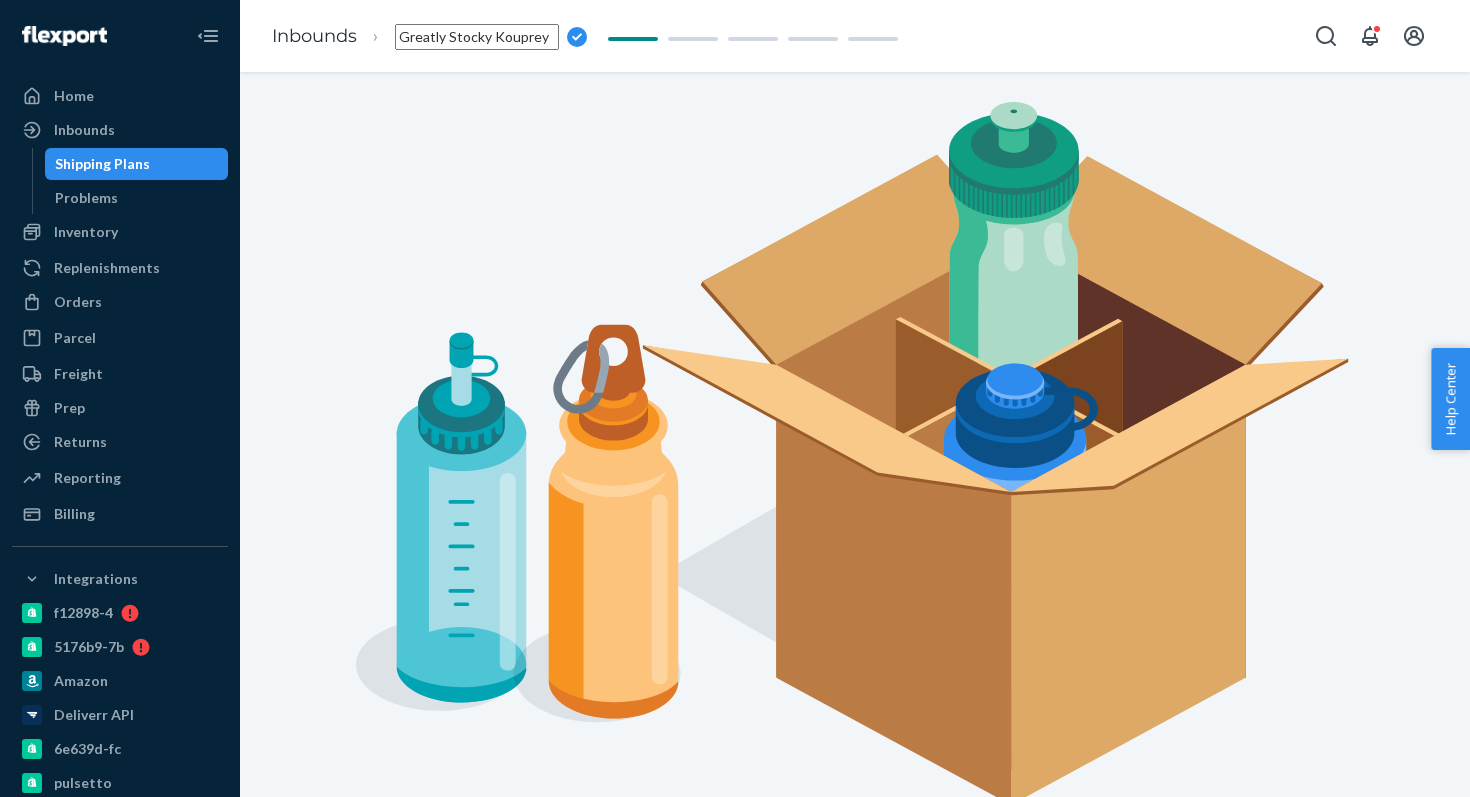 click on "Greatly Stocky Kouprey" at bounding box center (477, 37) 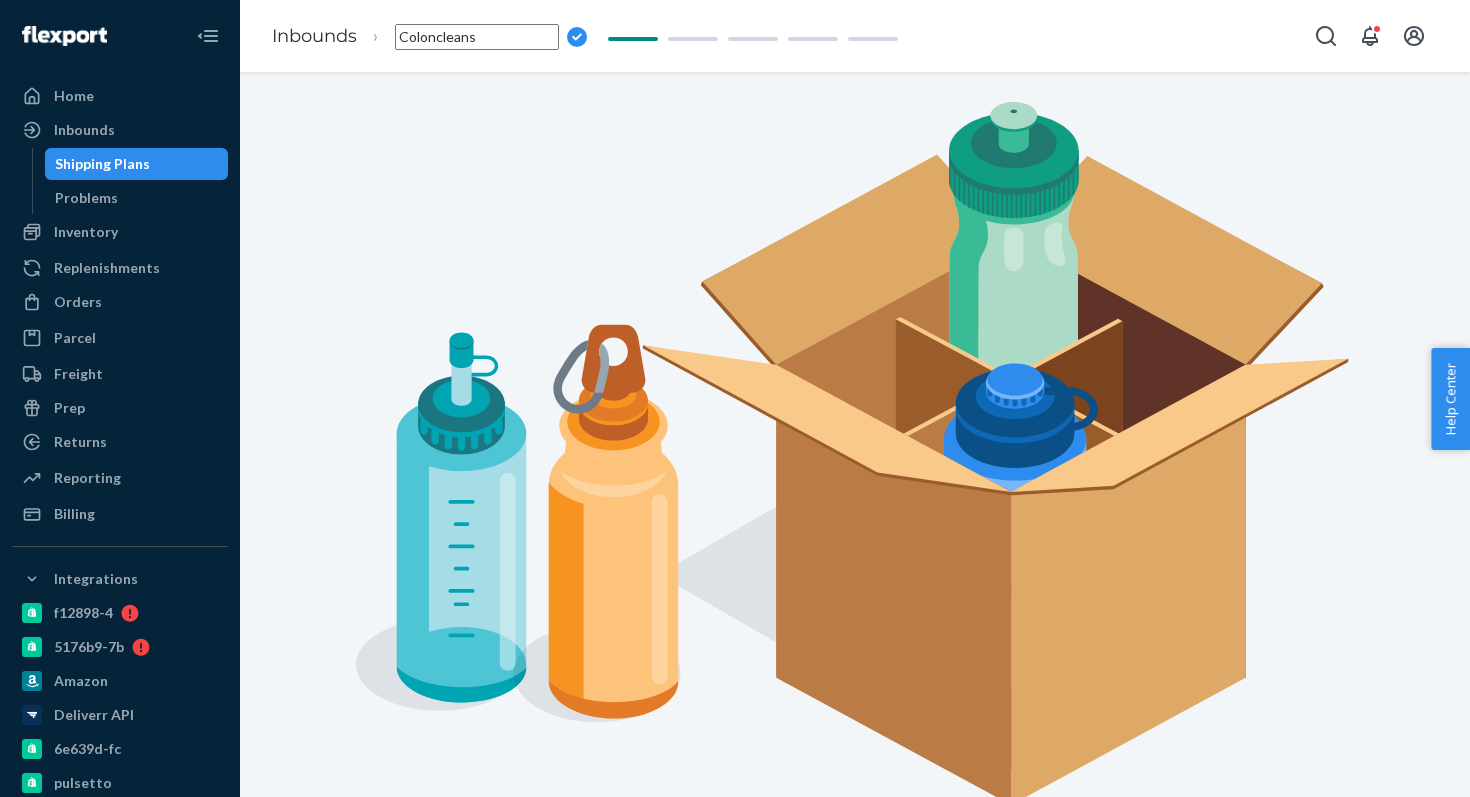 type on "Coloncleanse" 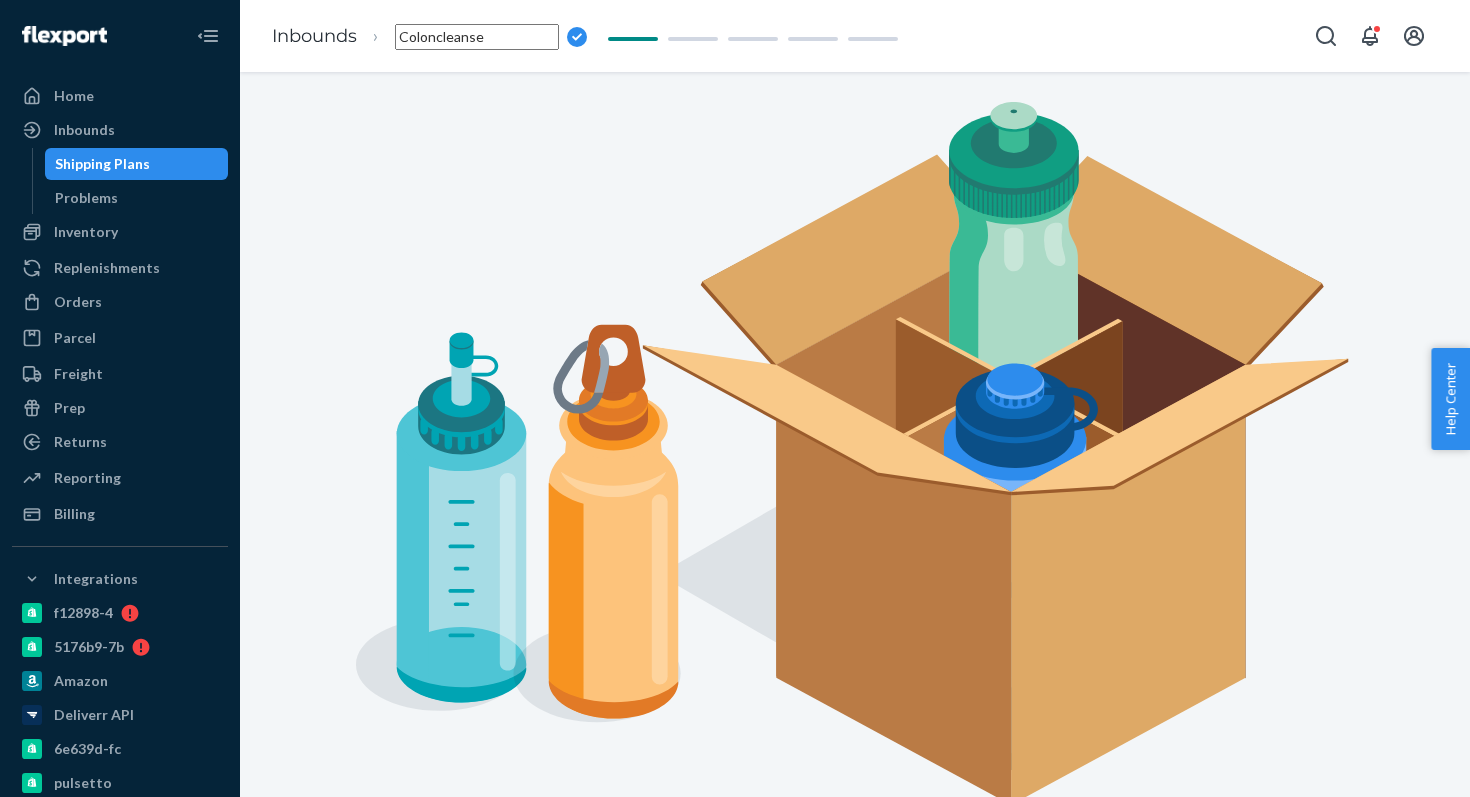 scroll, scrollTop: 186, scrollLeft: 0, axis: vertical 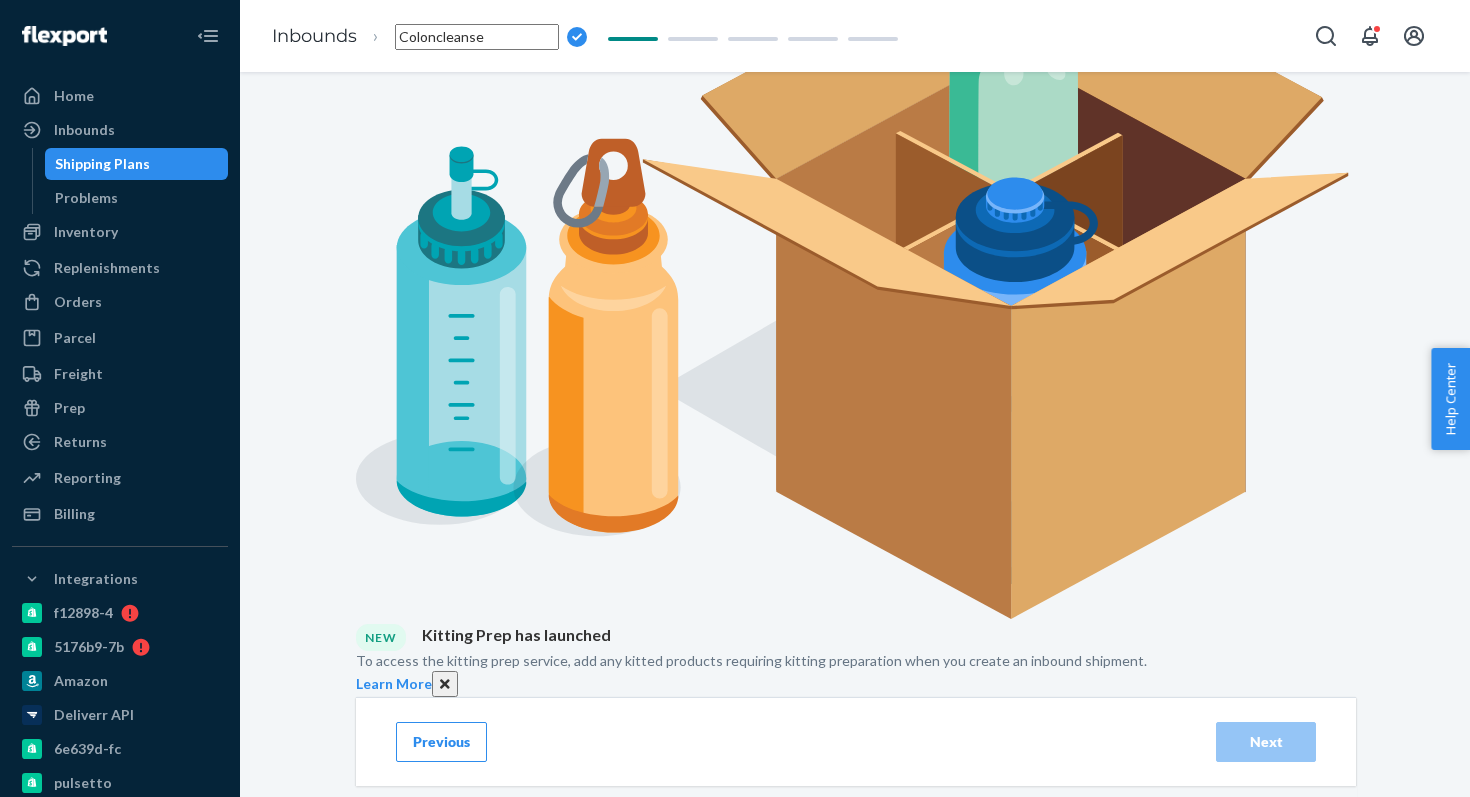 click on "Search and add products" at bounding box center (642, 1150) 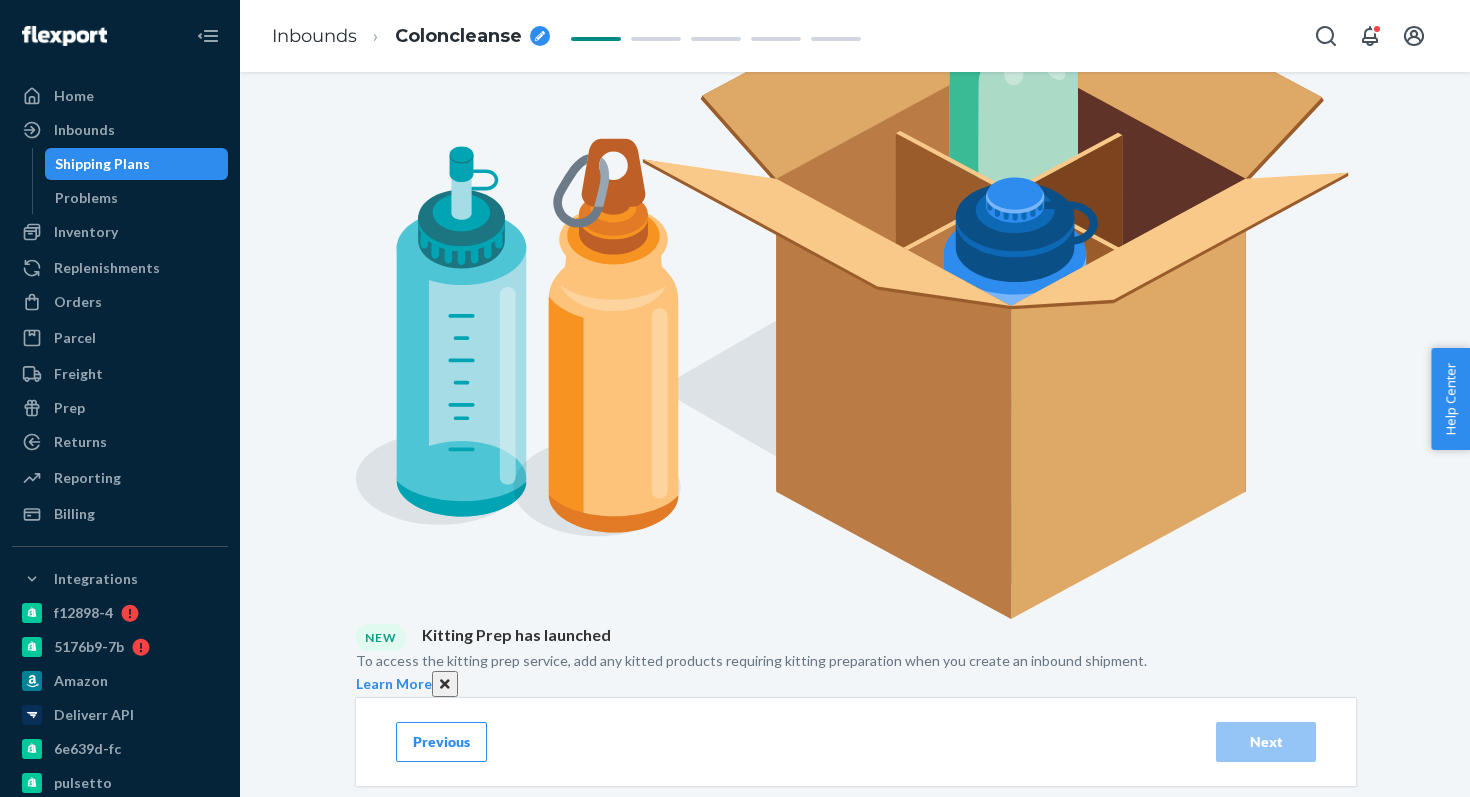 click on "Search and add products" at bounding box center (642, 1150) 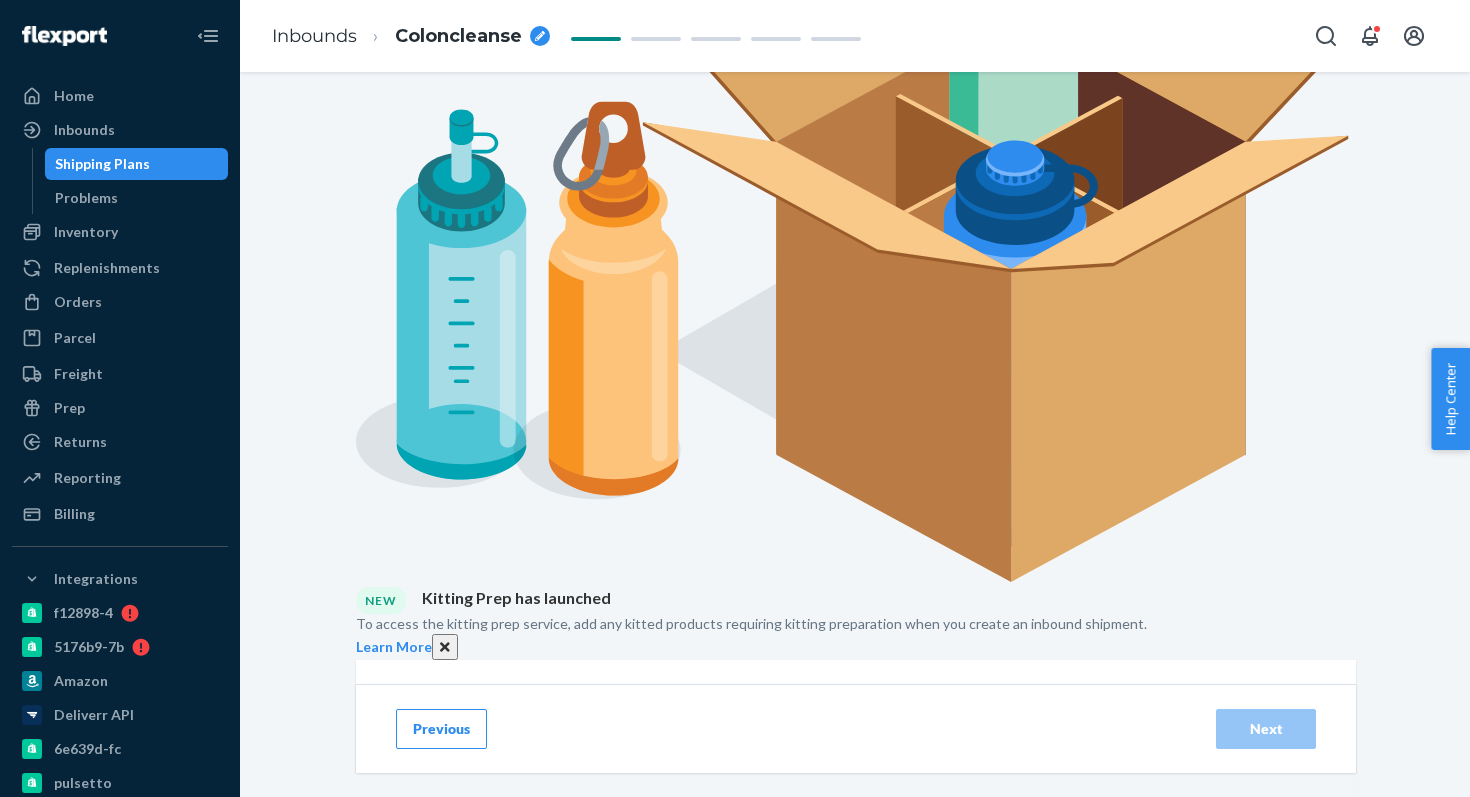 click on "CB  Colon   Cleanse cb_ colon _ cleanse 562 available" at bounding box center (797, 1165) 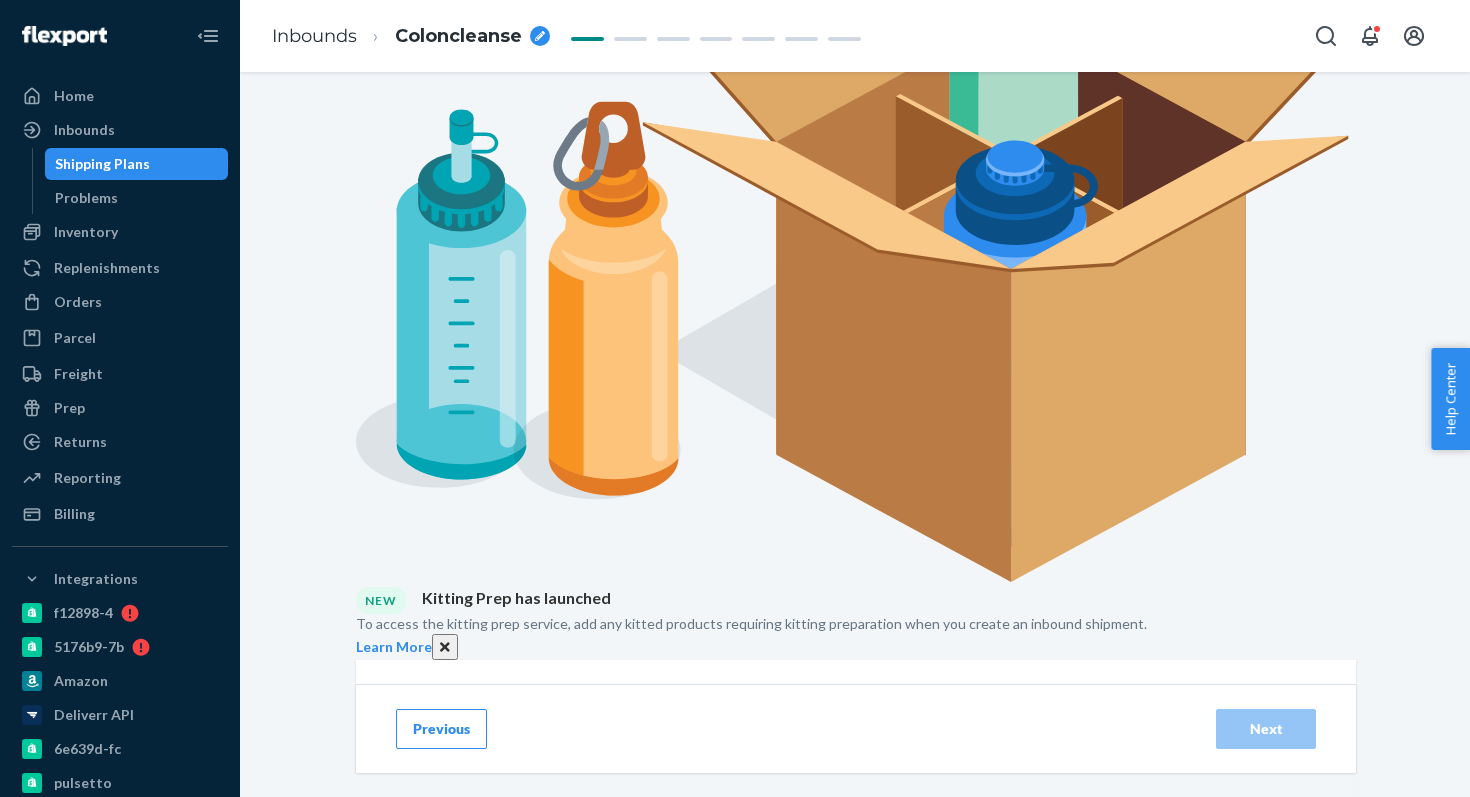 scroll, scrollTop: 362, scrollLeft: 0, axis: vertical 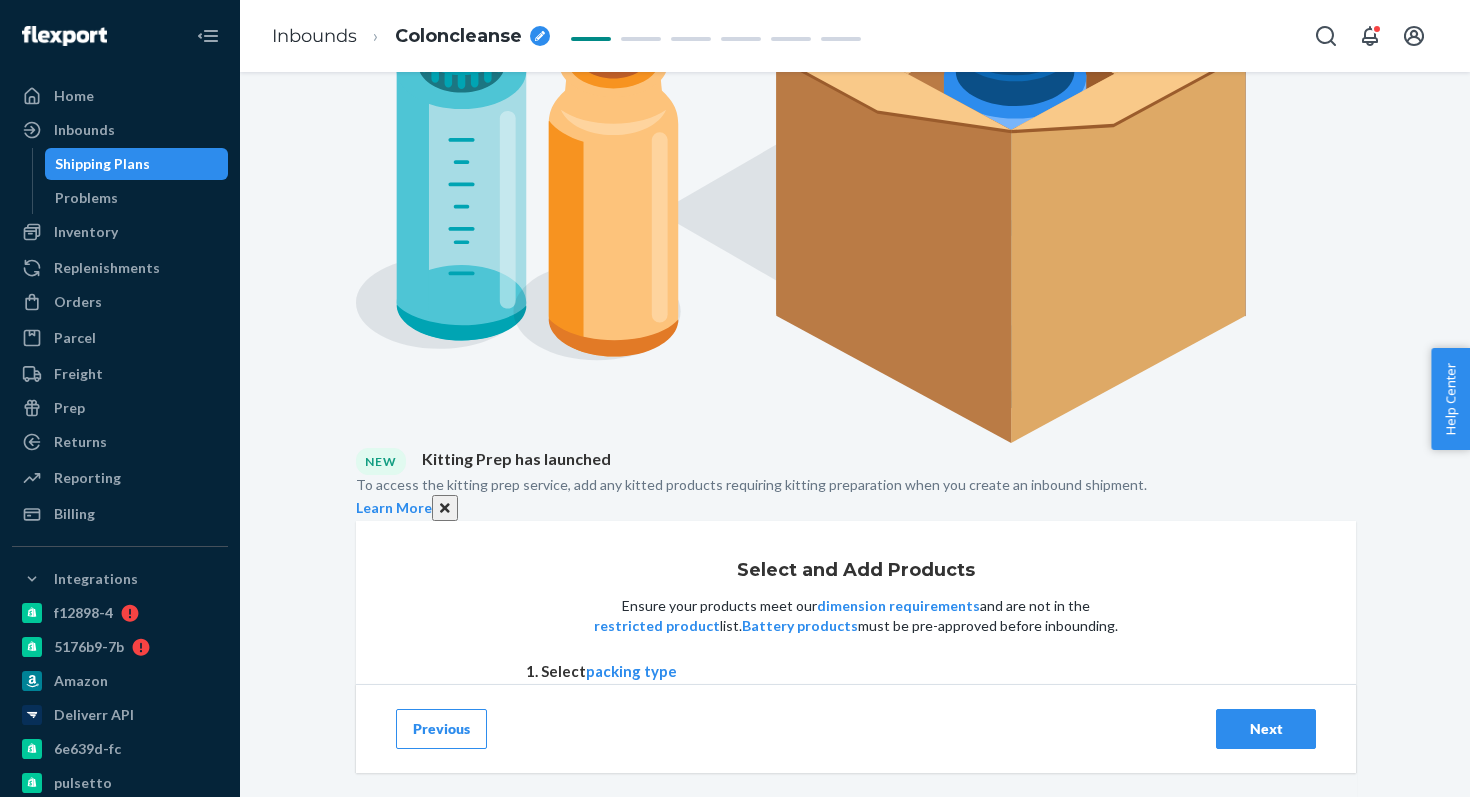 click on "1" at bounding box center [1094, 1152] 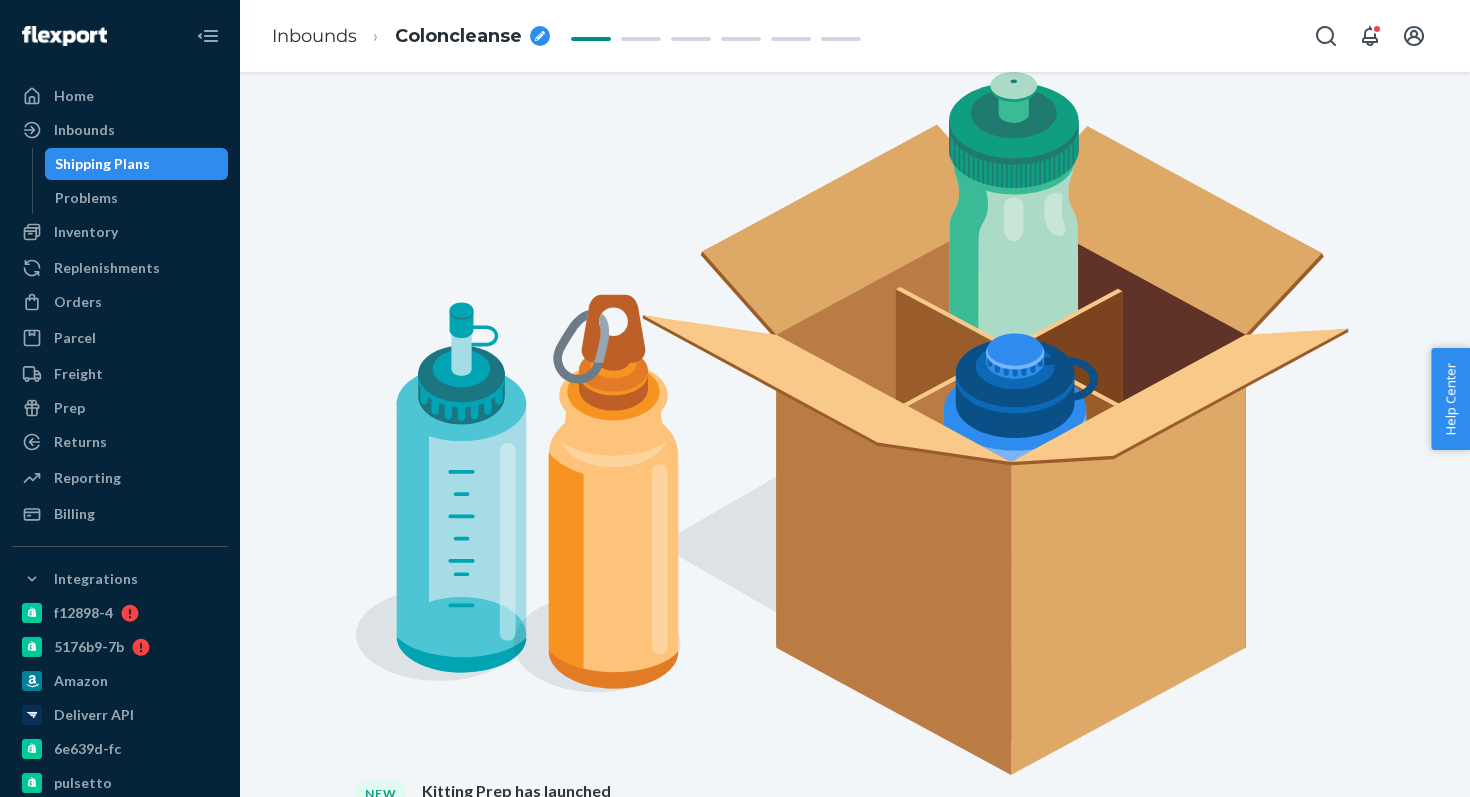 scroll, scrollTop: 362, scrollLeft: 0, axis: vertical 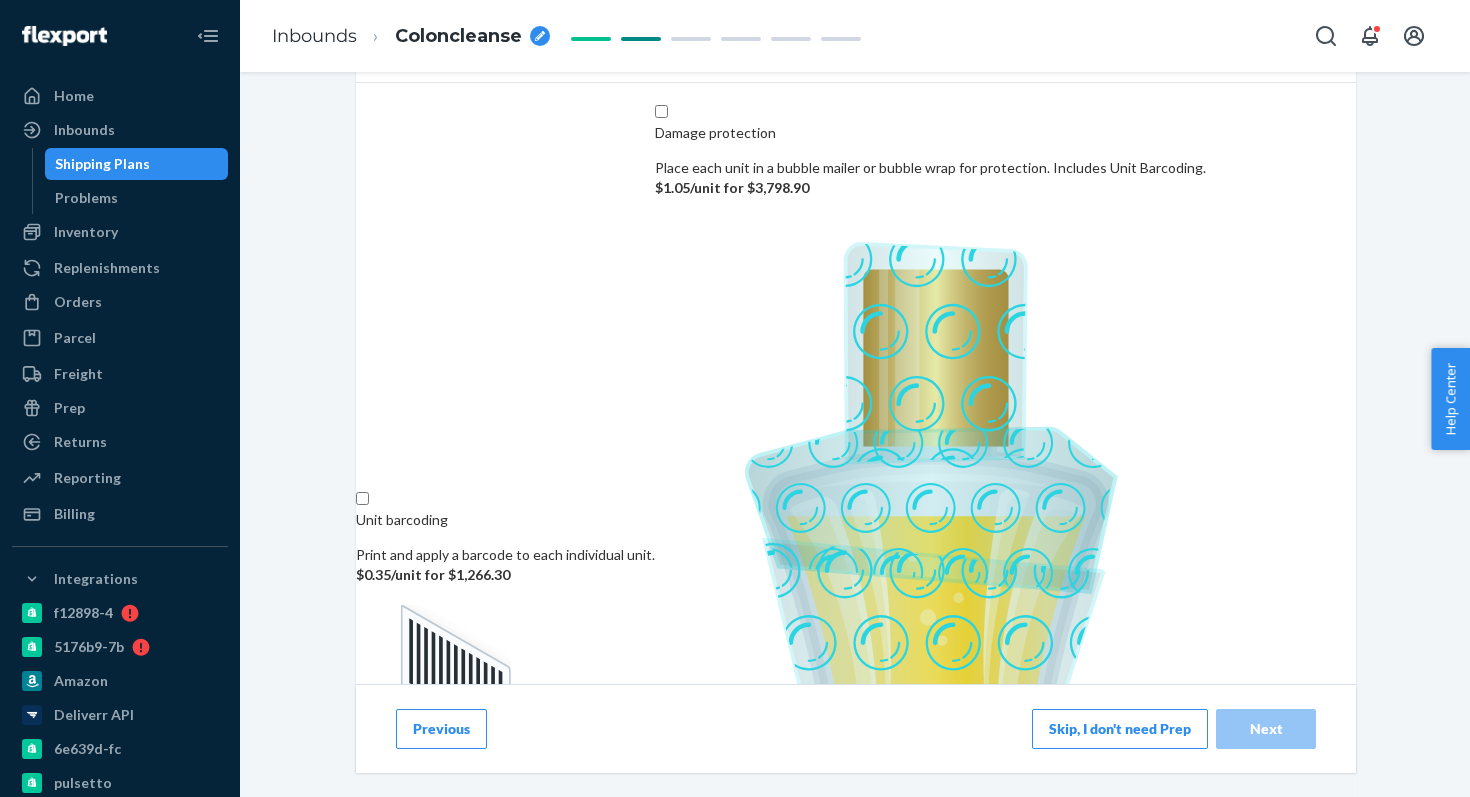 click on "Skip, I don't need Prep" at bounding box center (1120, 729) 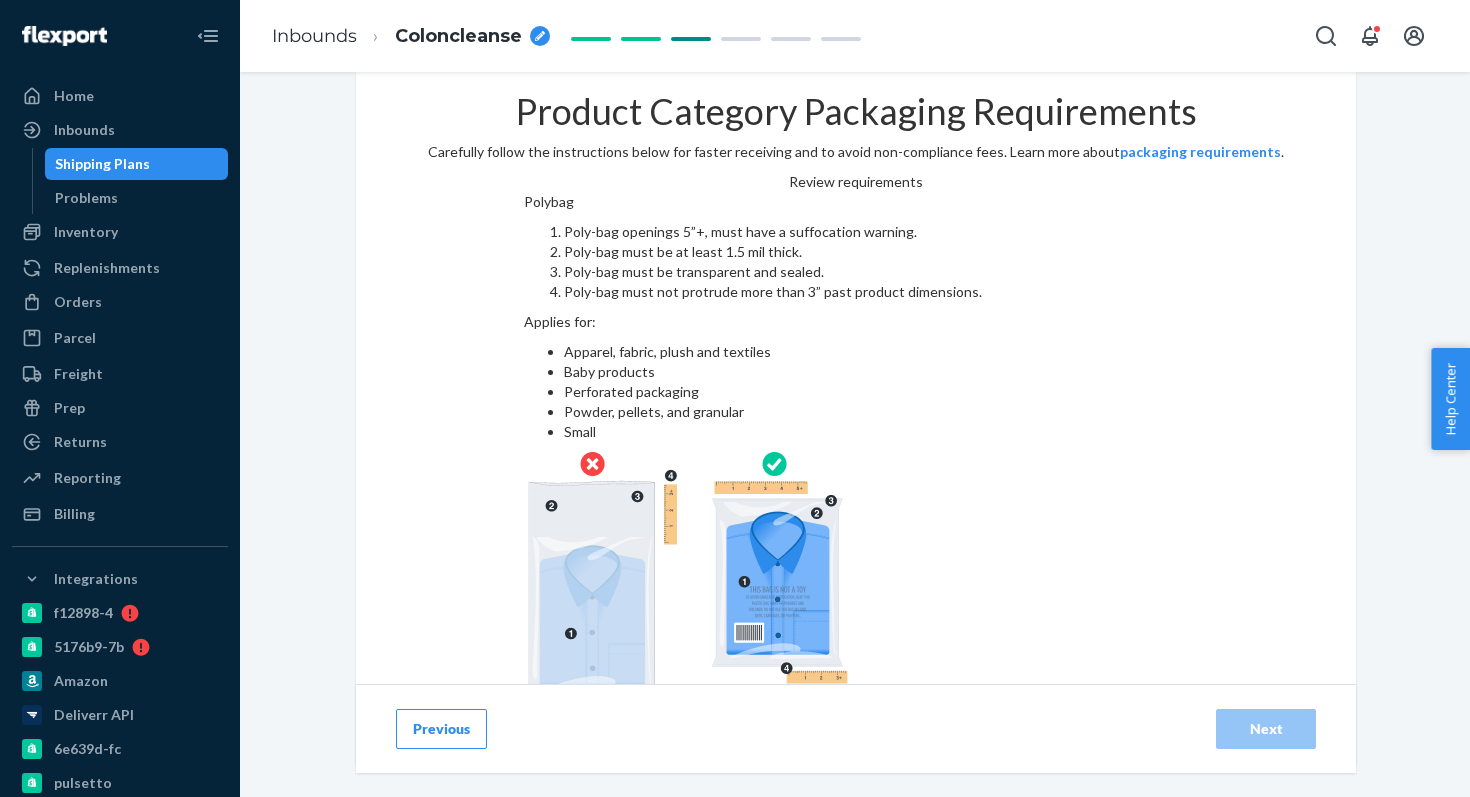 click on "Polybag Poly-bag openings 5”+, must have a suffocation warning. Poly-bag must be at least 1.5 mil thick. Poly-bag must be transparent and sealed. Poly-bag must not protrude more than 3” past product dimensions. Applies for: Apparel, fabric, plush and textiles Baby products Perforated packaging Powder, pellets, and granular Small" at bounding box center (856, 454) 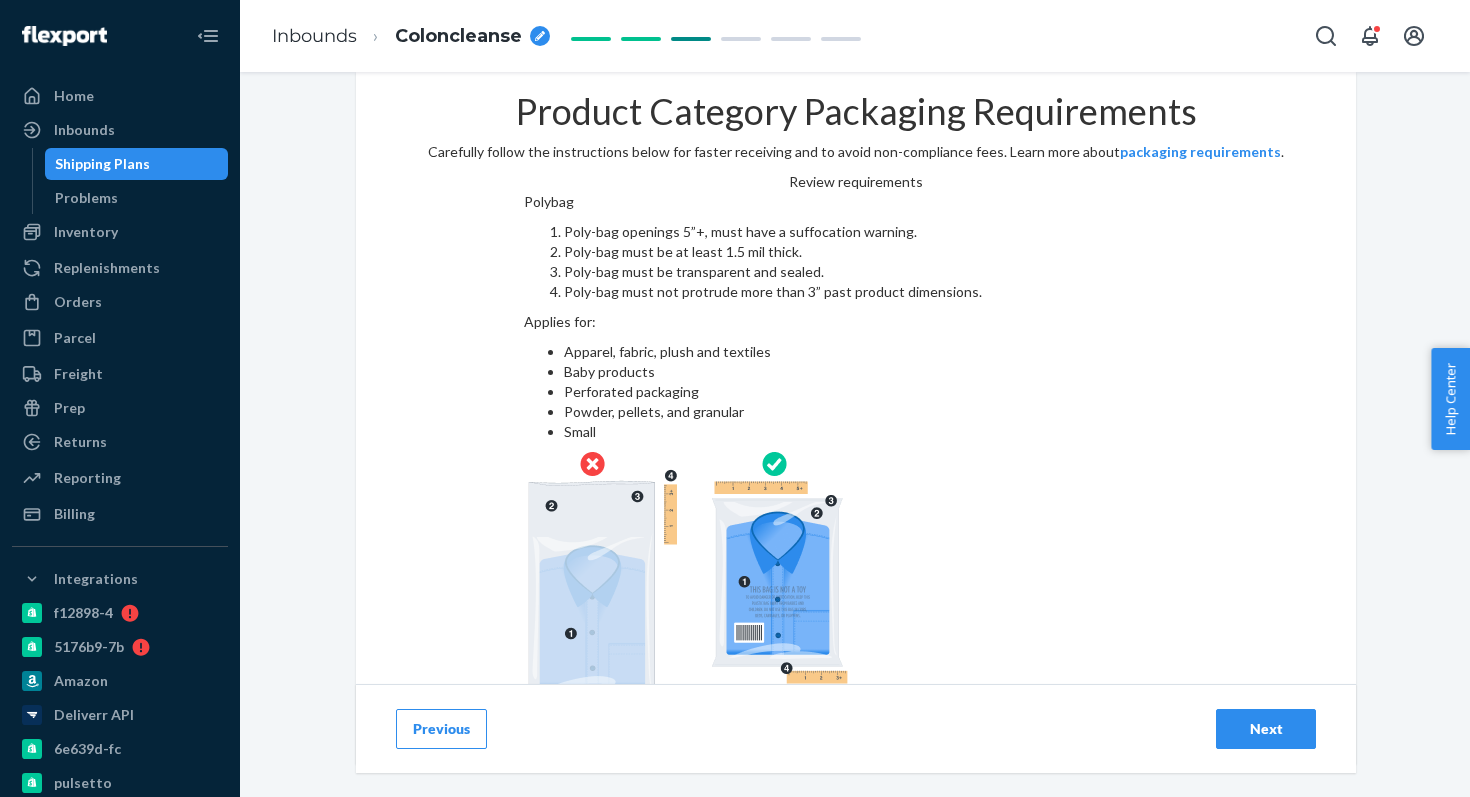 click on "Next" at bounding box center [1266, 729] 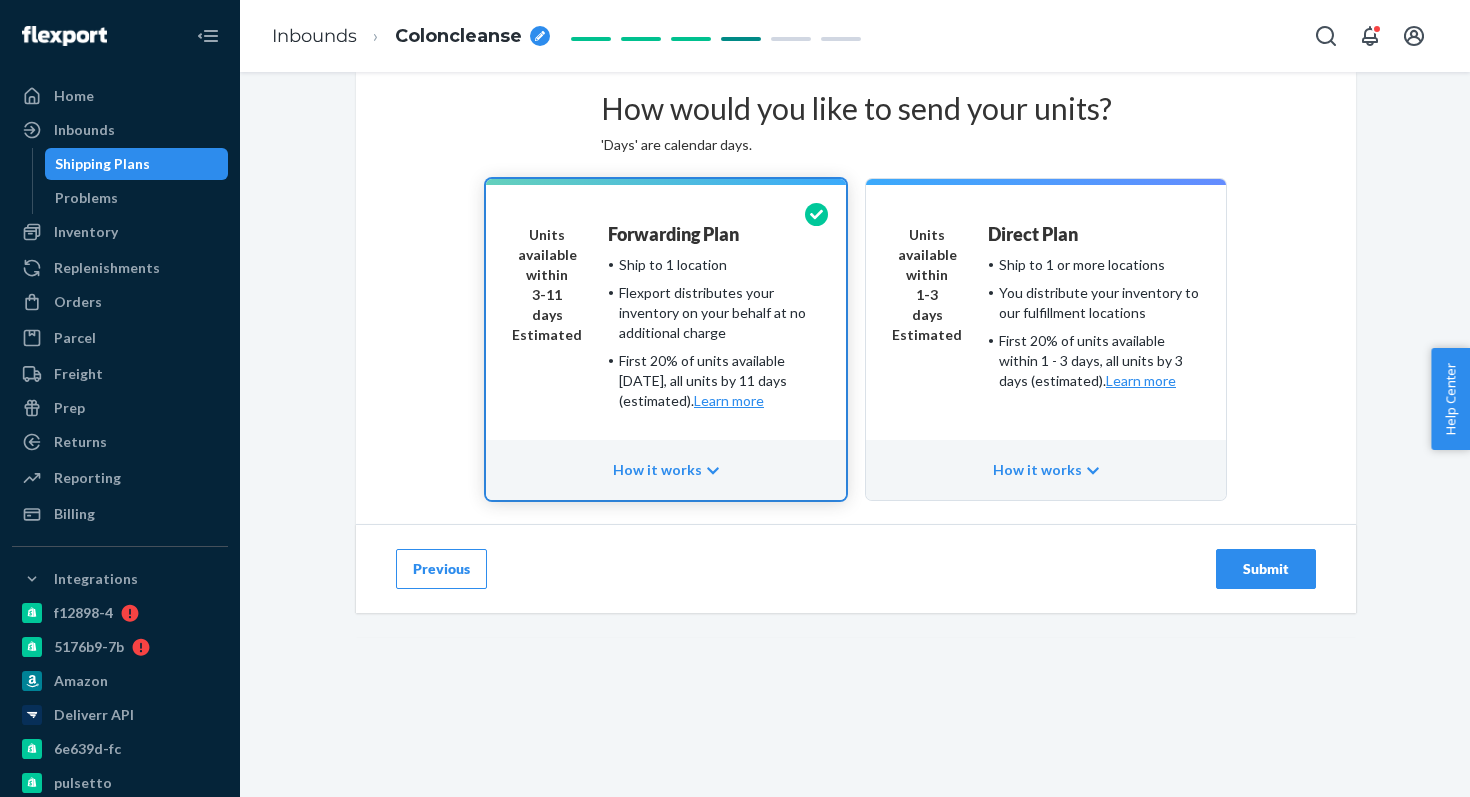 click on "Previous Submit" at bounding box center [856, 568] 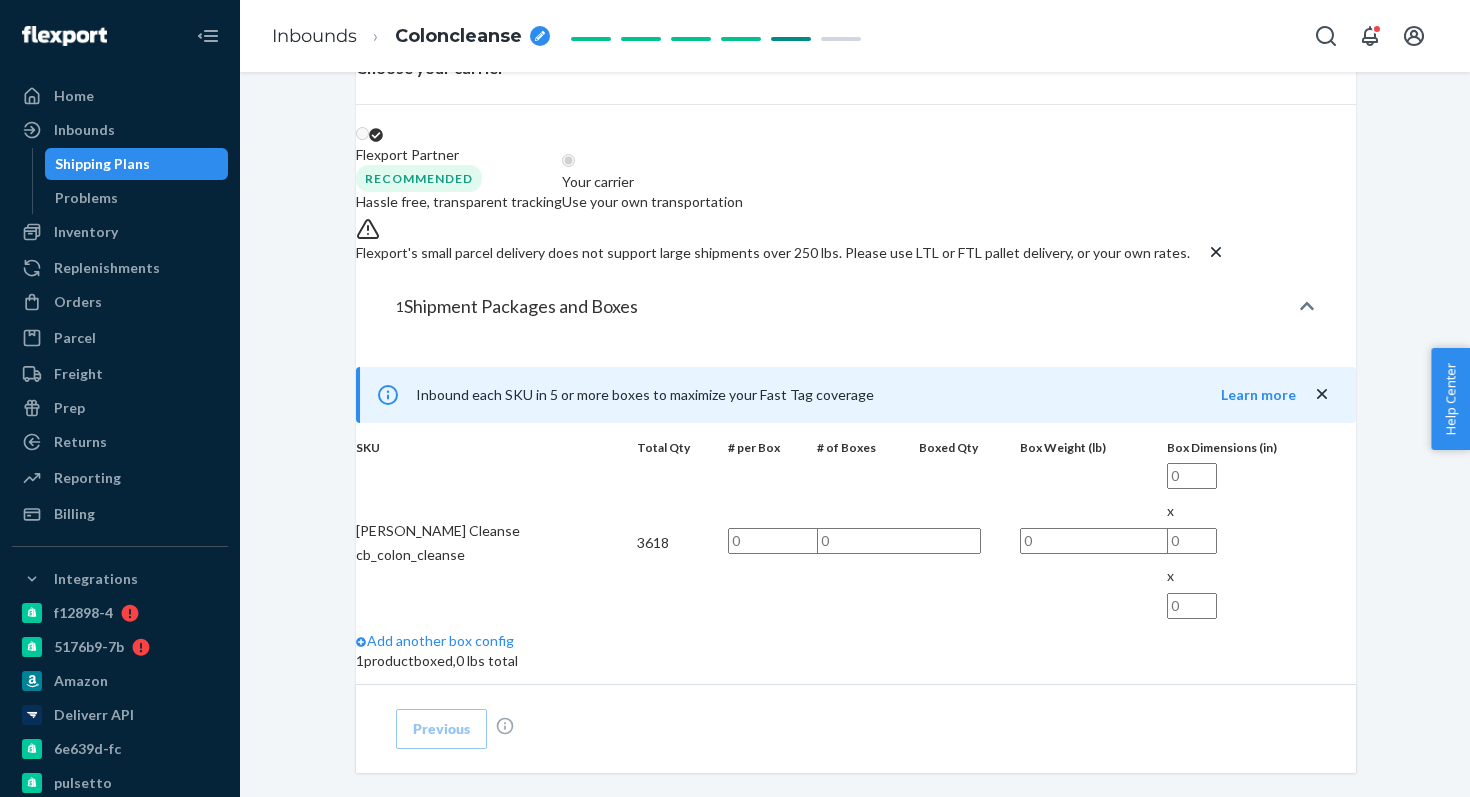 scroll, scrollTop: 422, scrollLeft: 0, axis: vertical 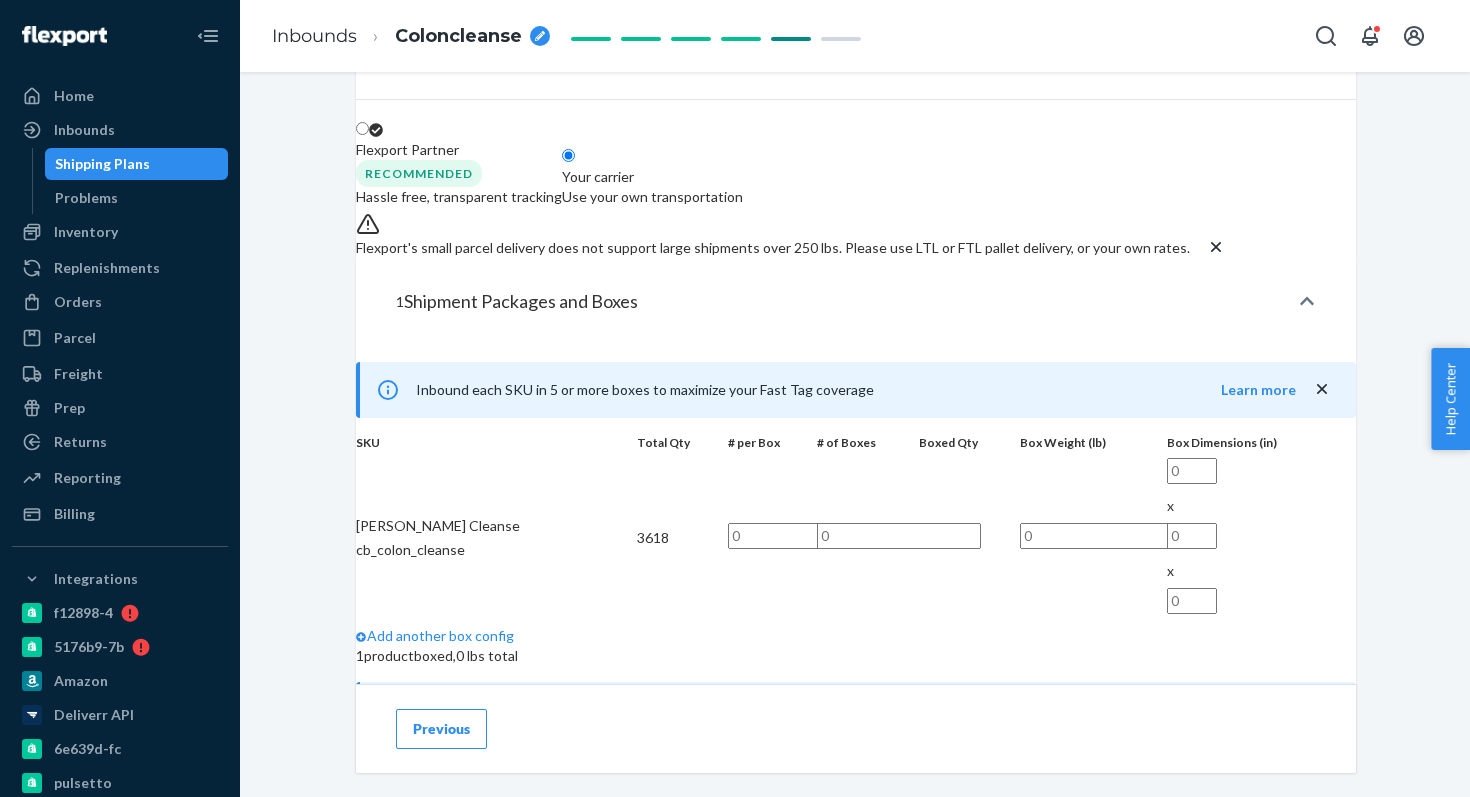 click on "Choose your shipping method Small parcel delivery (SPD) Individual boxes Freight (LTL/FTL) Over 250 lbs on pallets Choose your carrier Flexport Partner Recommended Hassle free, transparent tracking Your carrier Use your own transportation" at bounding box center (856, 53) 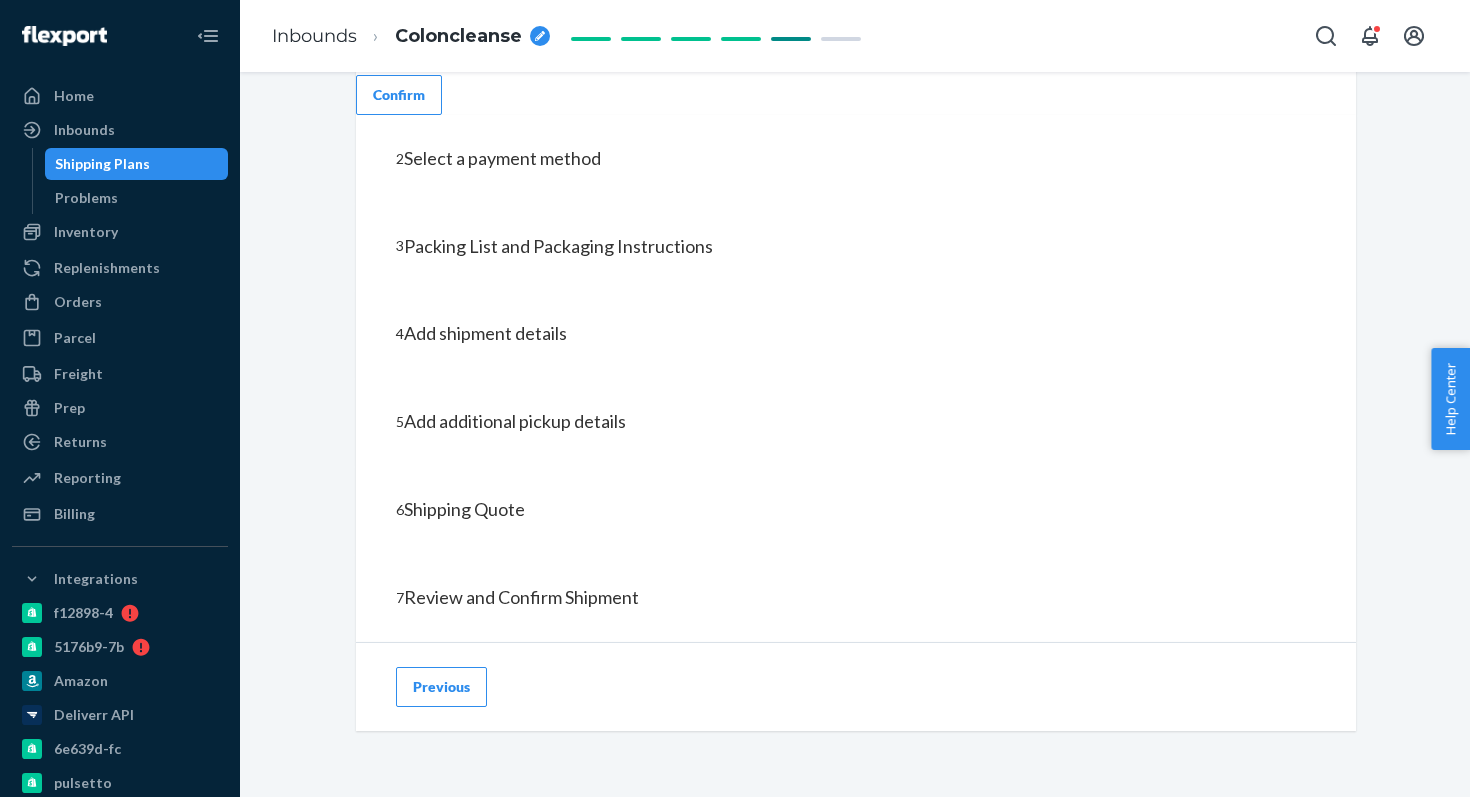 scroll, scrollTop: 799, scrollLeft: 0, axis: vertical 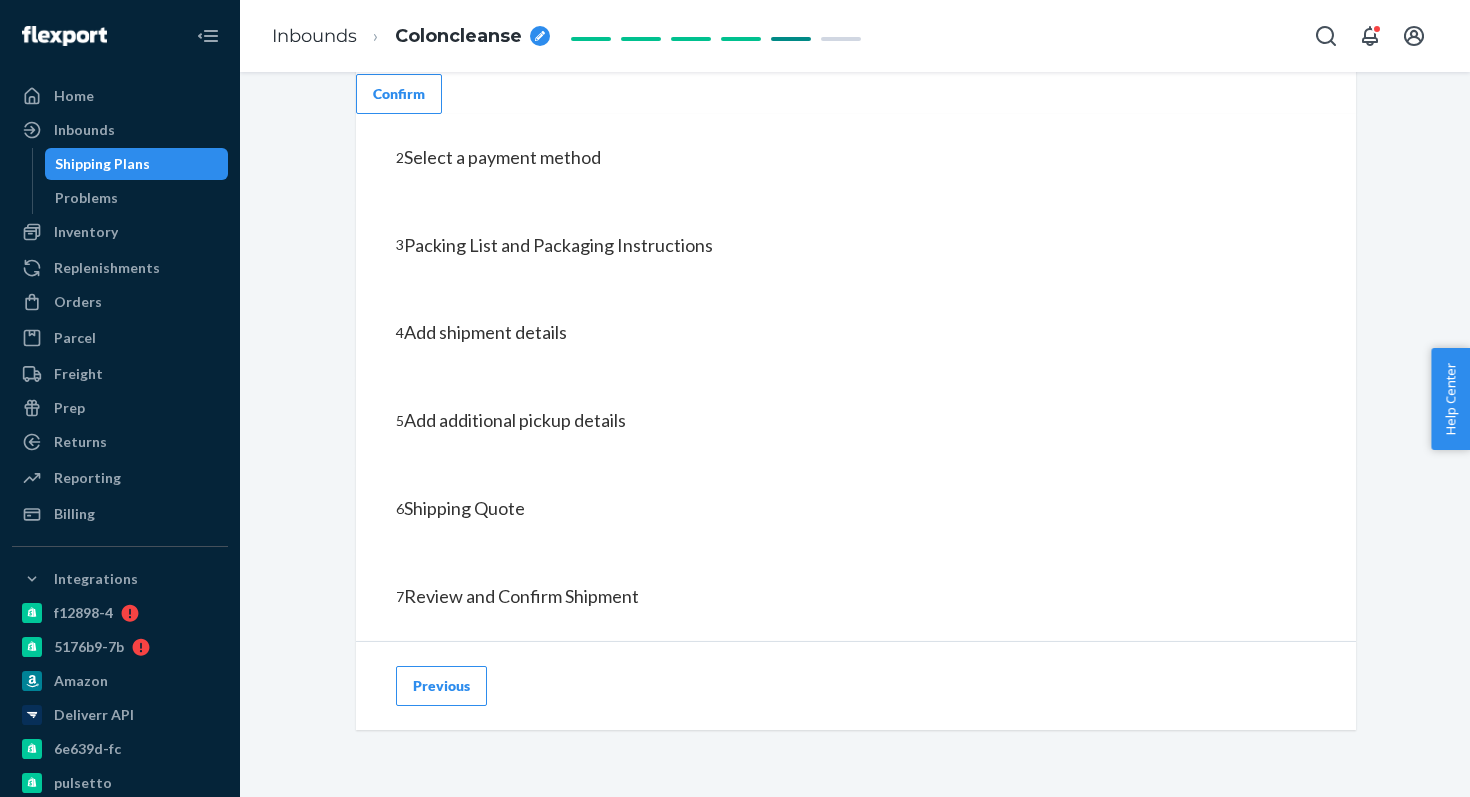 click on "I'll label the boxes myself" at bounding box center [610, 39] 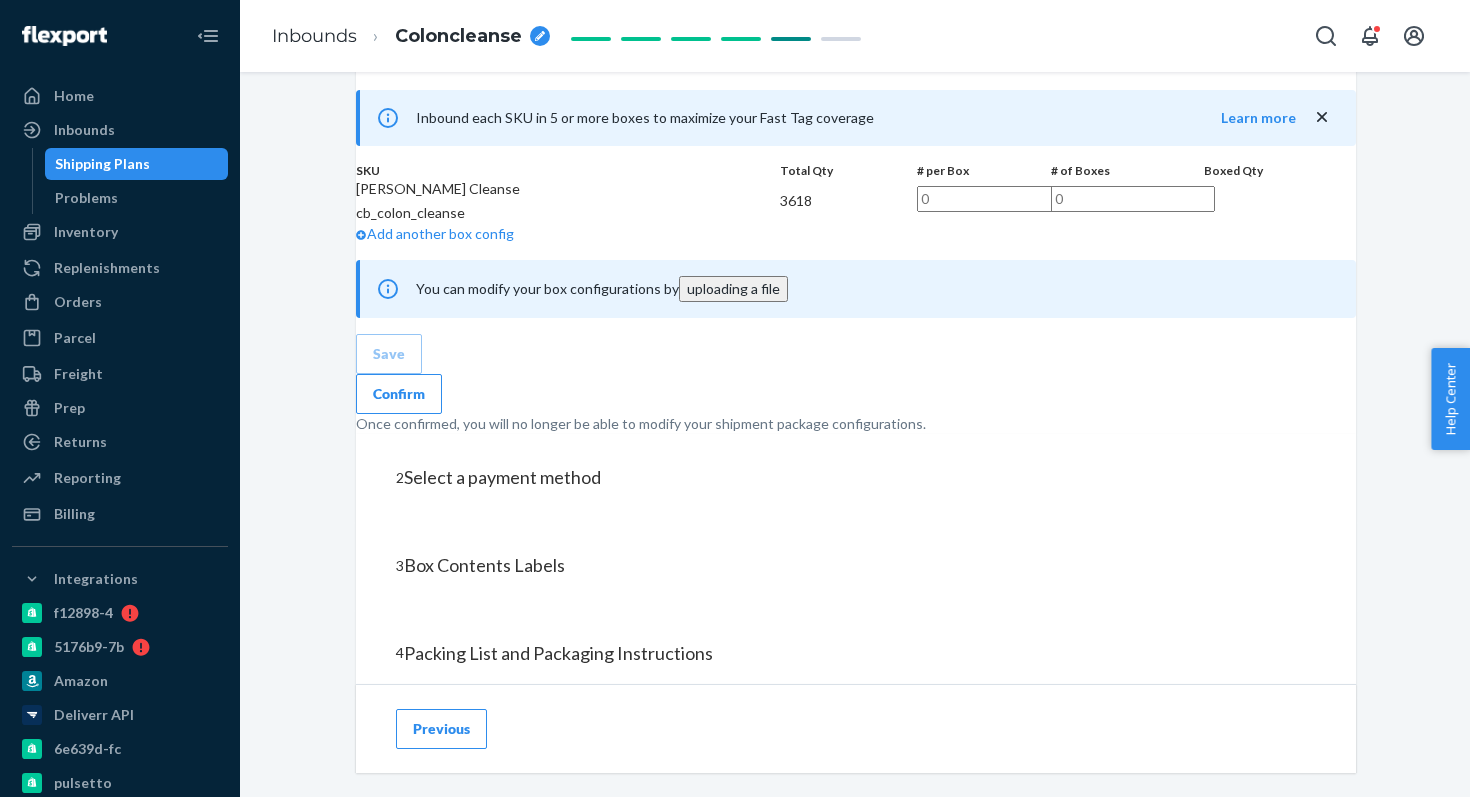 click at bounding box center [999, 199] 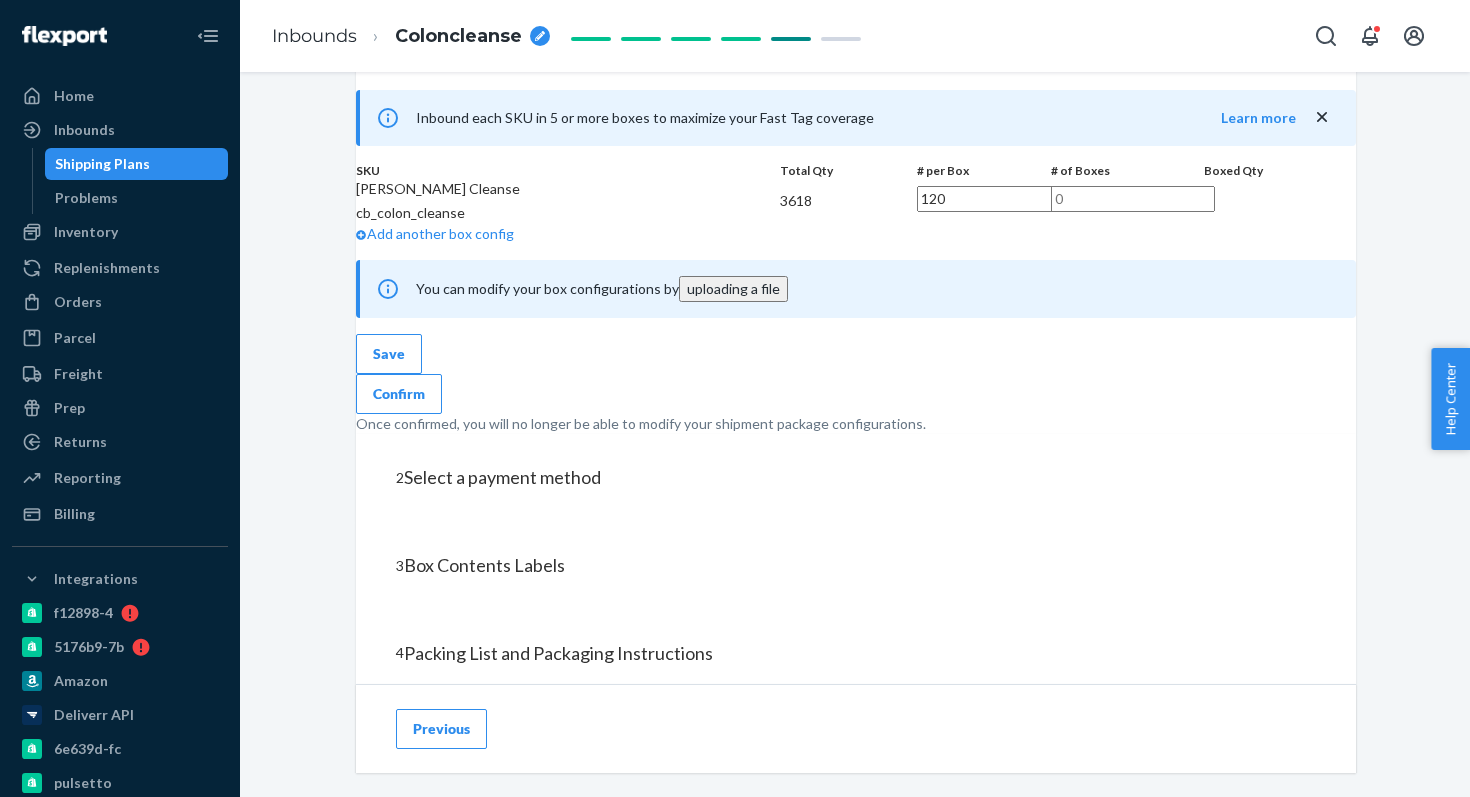 type on "120" 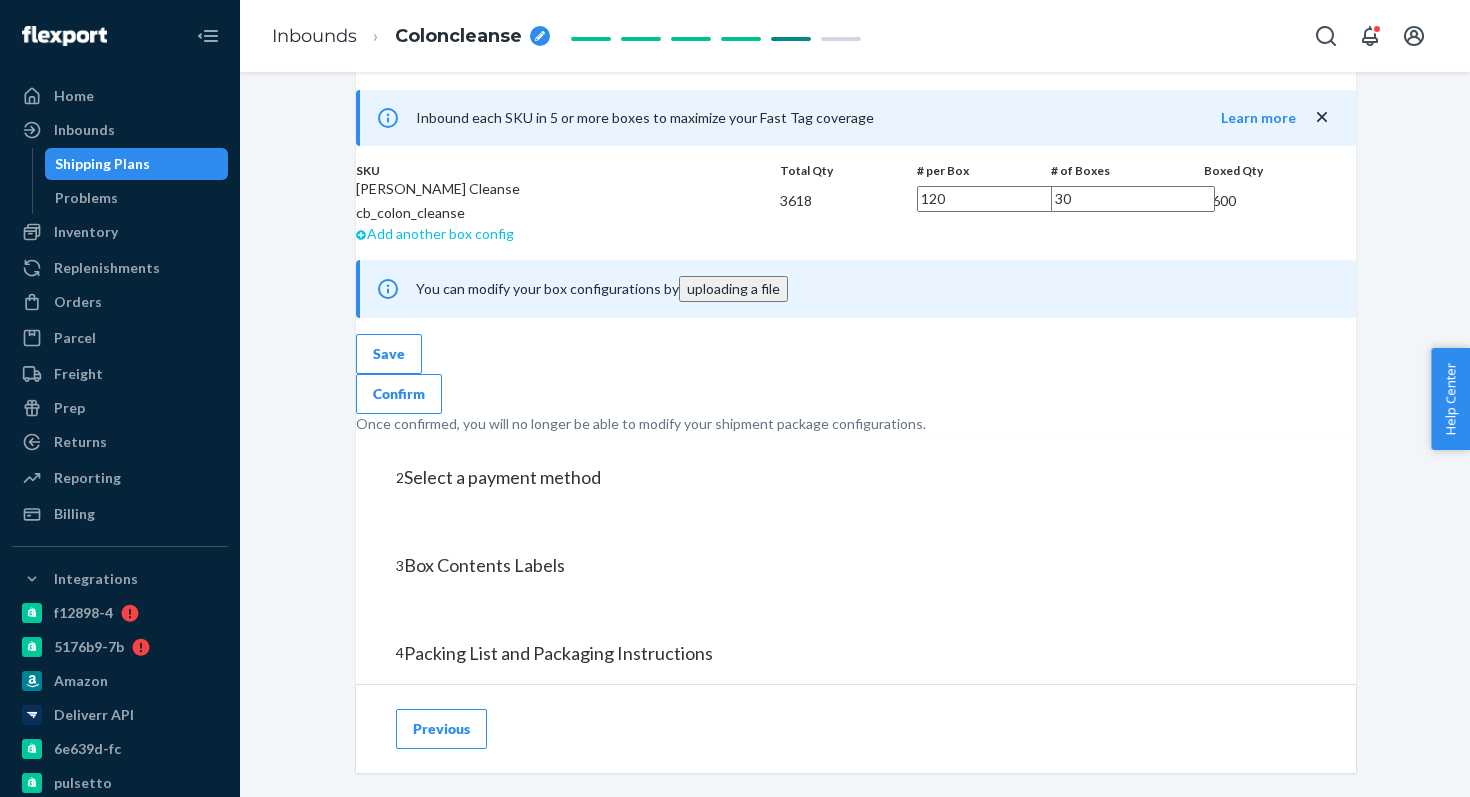 type on "30" 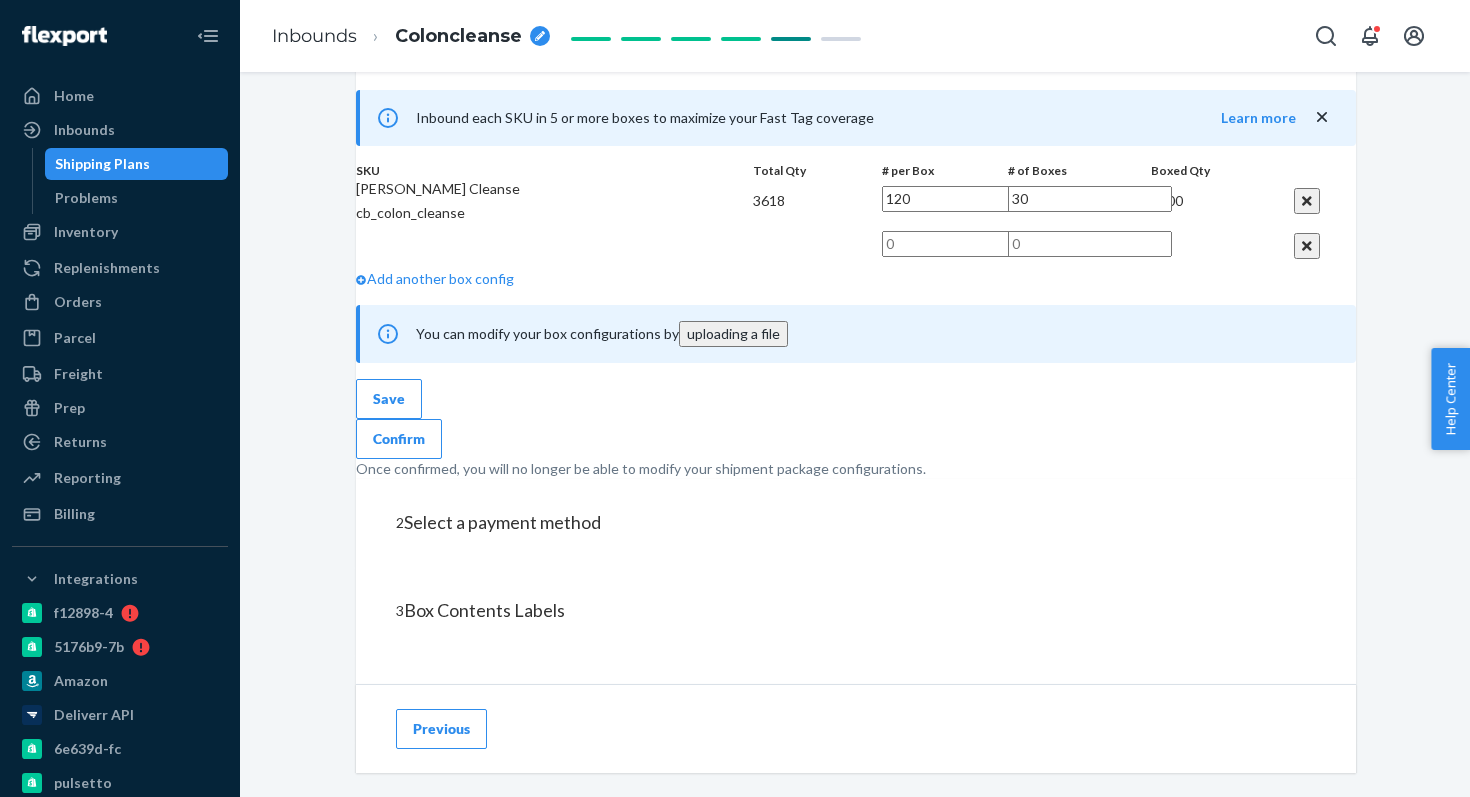 click at bounding box center (964, 244) 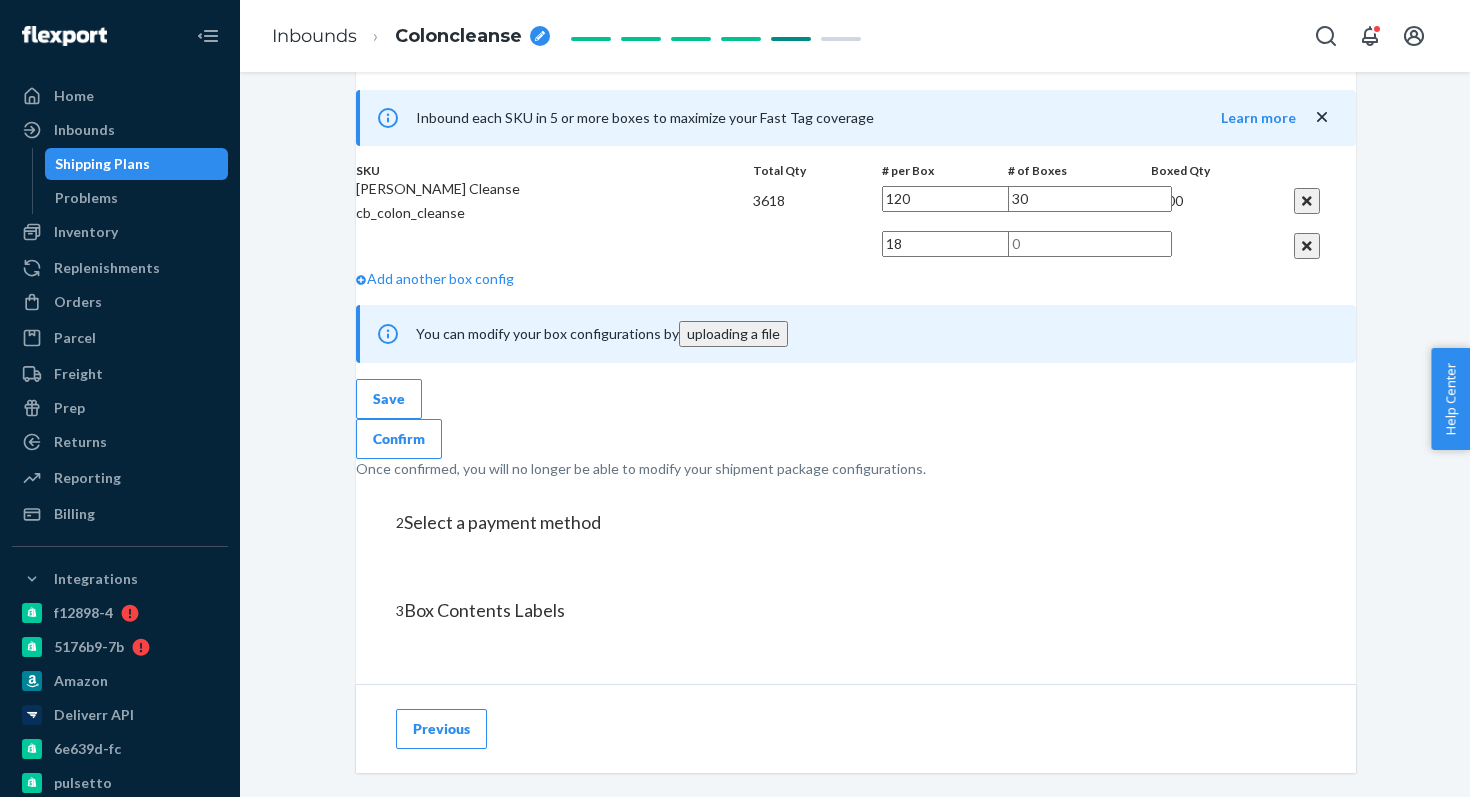 type on "18" 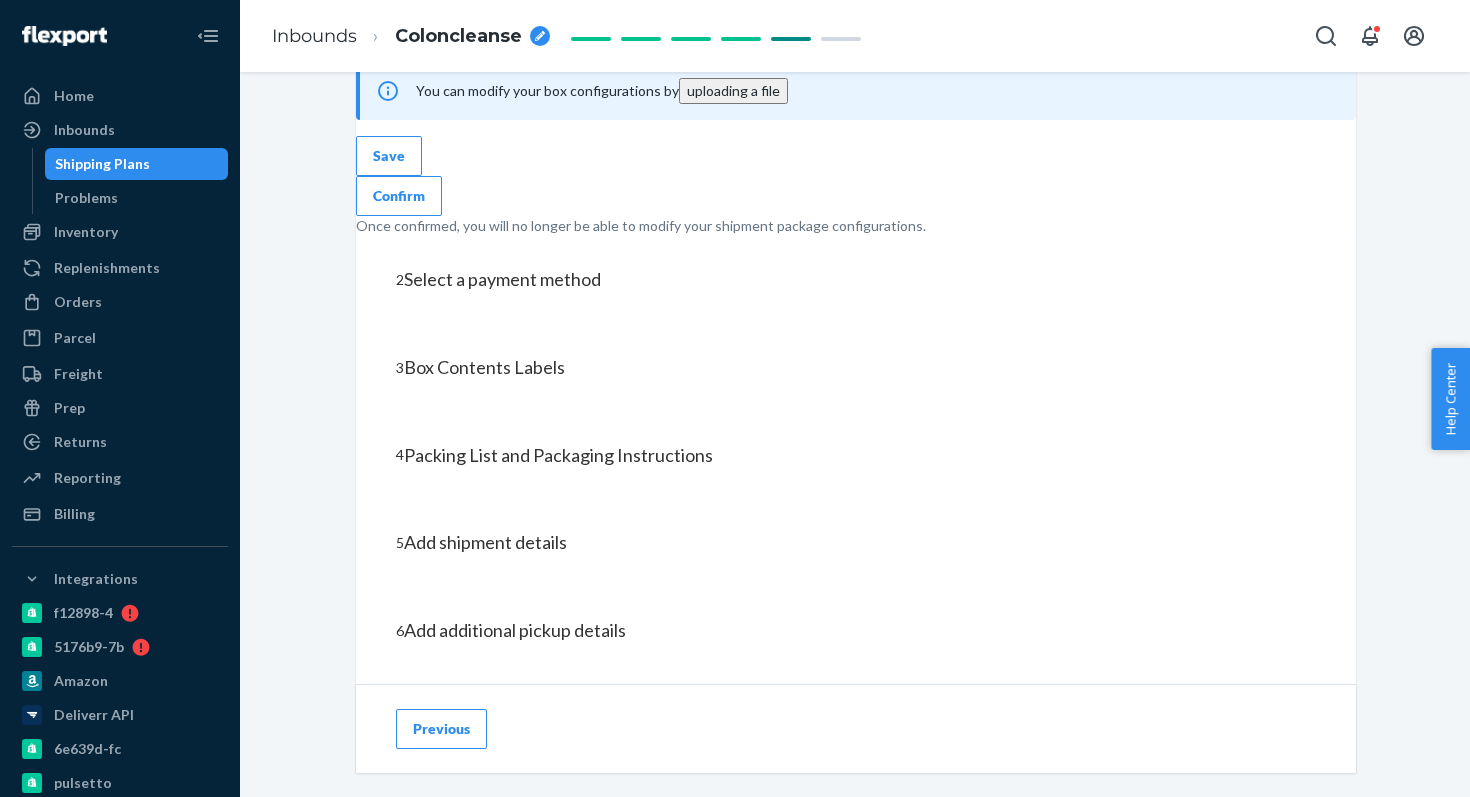 scroll, scrollTop: 1043, scrollLeft: 0, axis: vertical 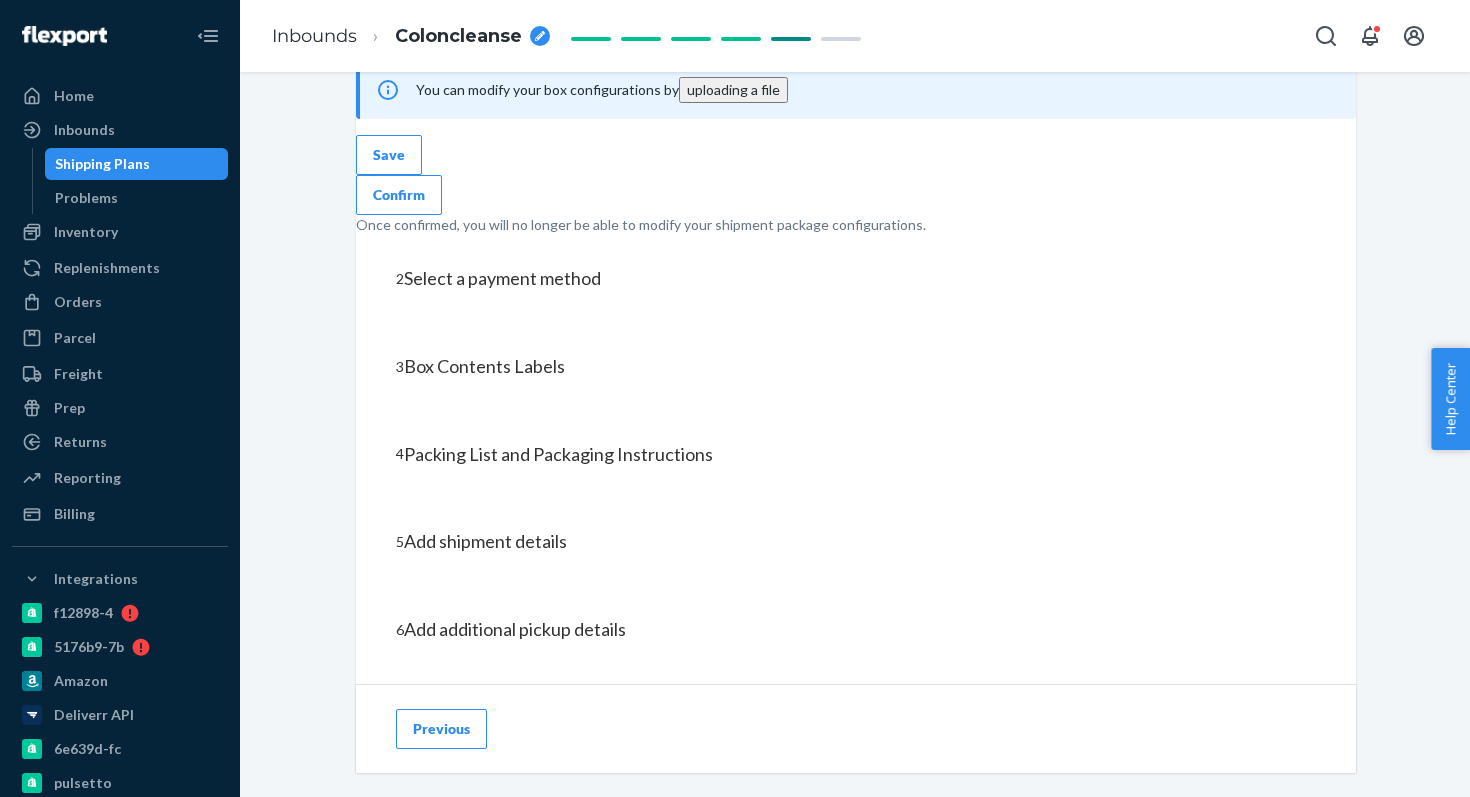type on "1" 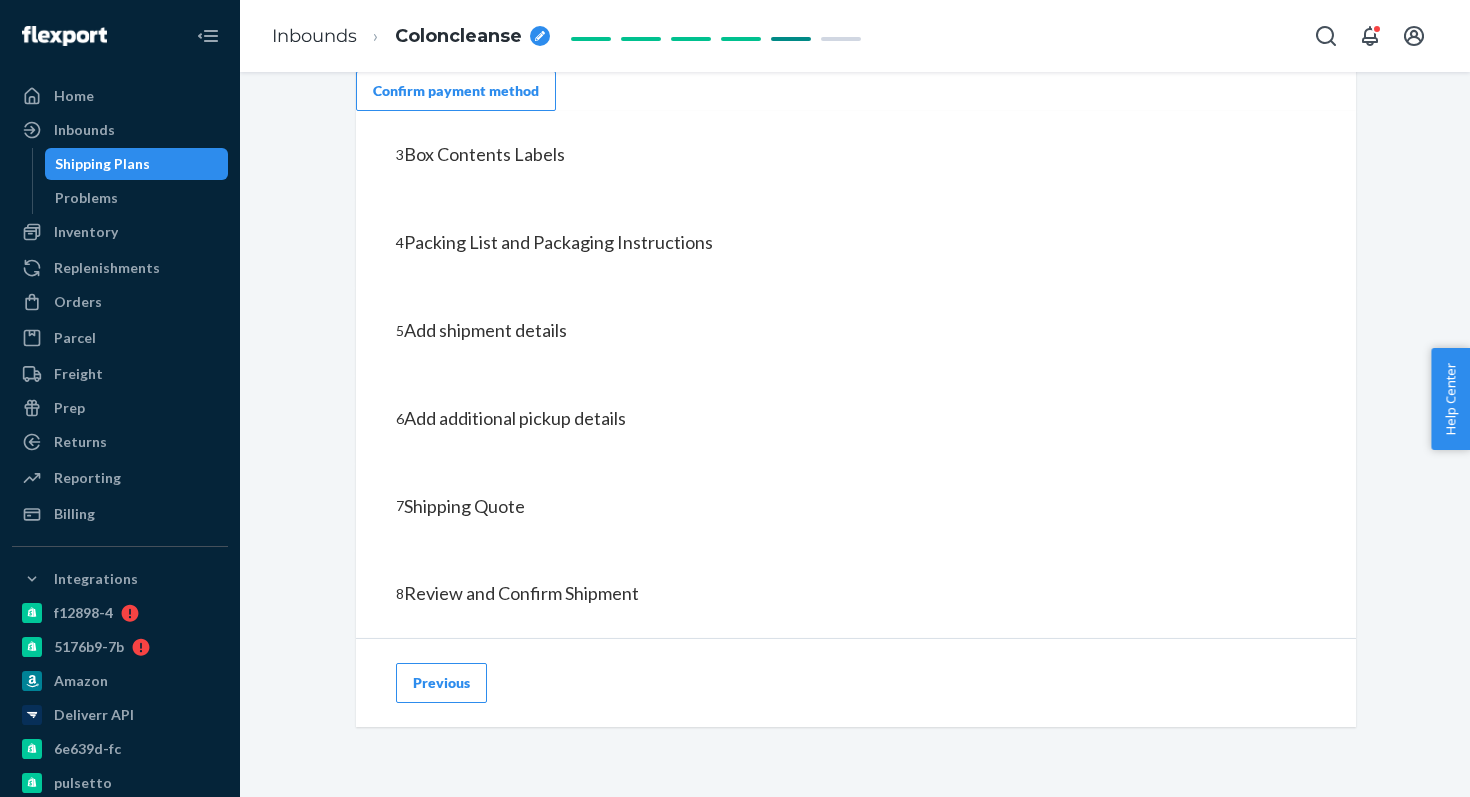 scroll, scrollTop: 882, scrollLeft: 0, axis: vertical 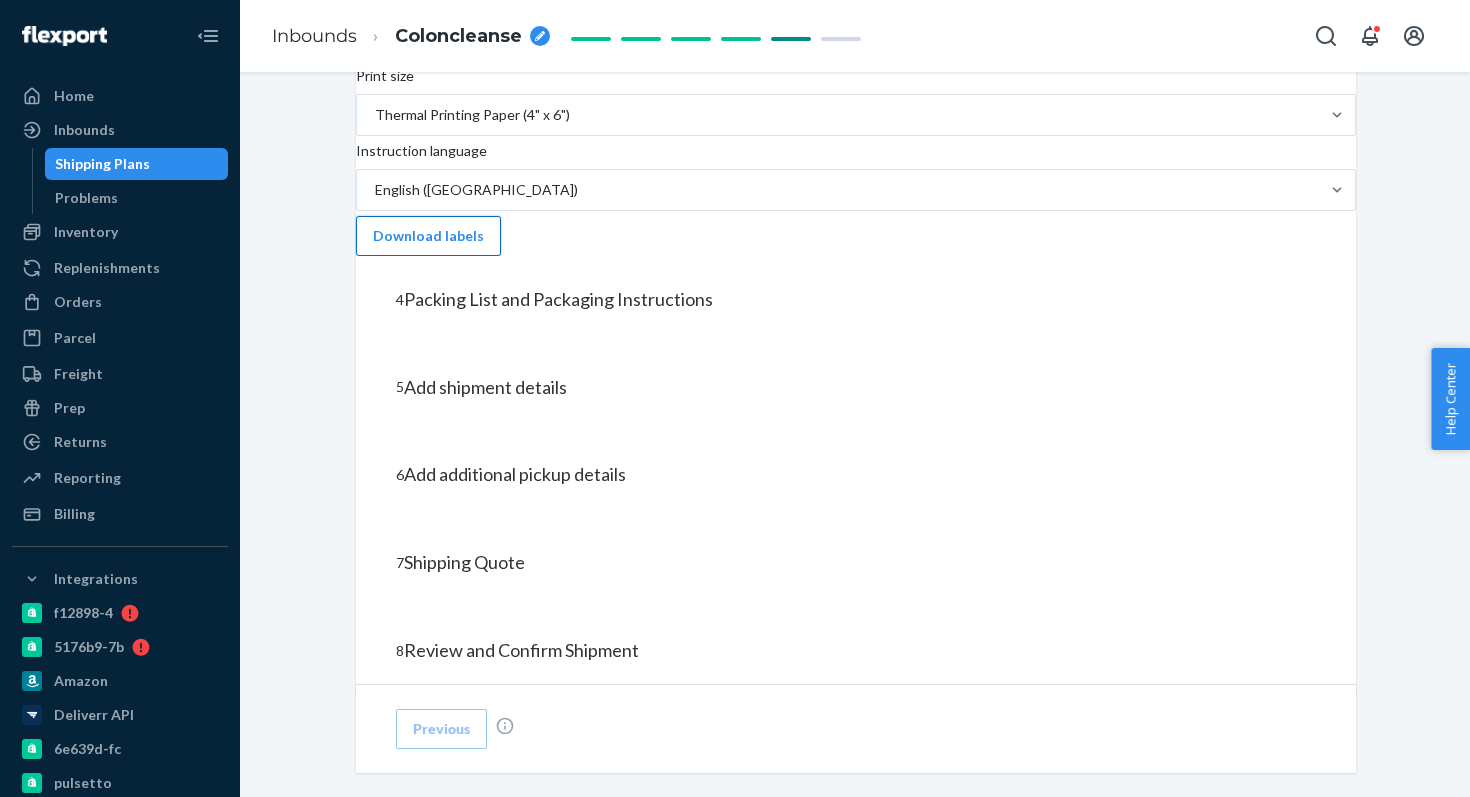 click on "Download labels" at bounding box center (428, 236) 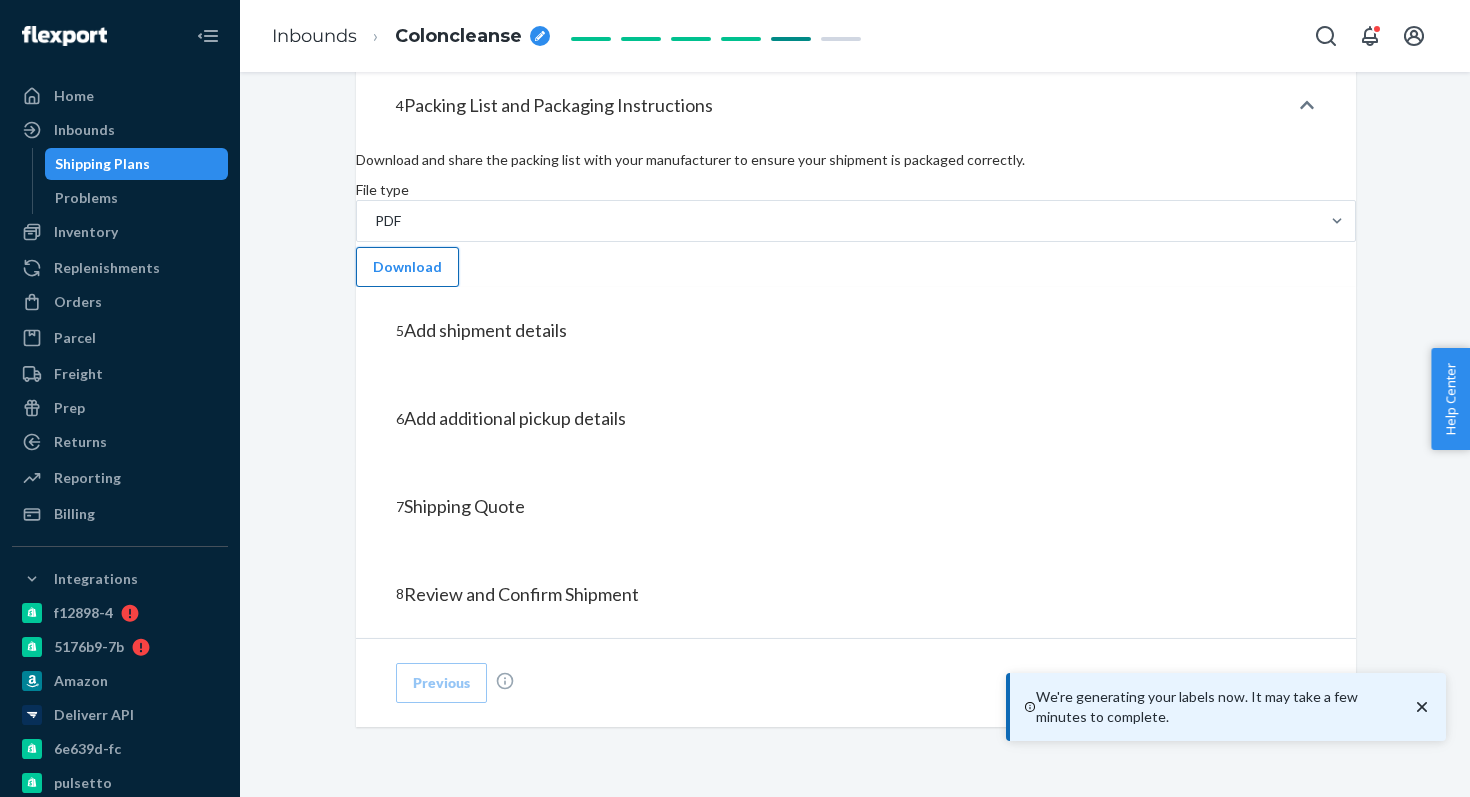 click on "Download" at bounding box center [407, 267] 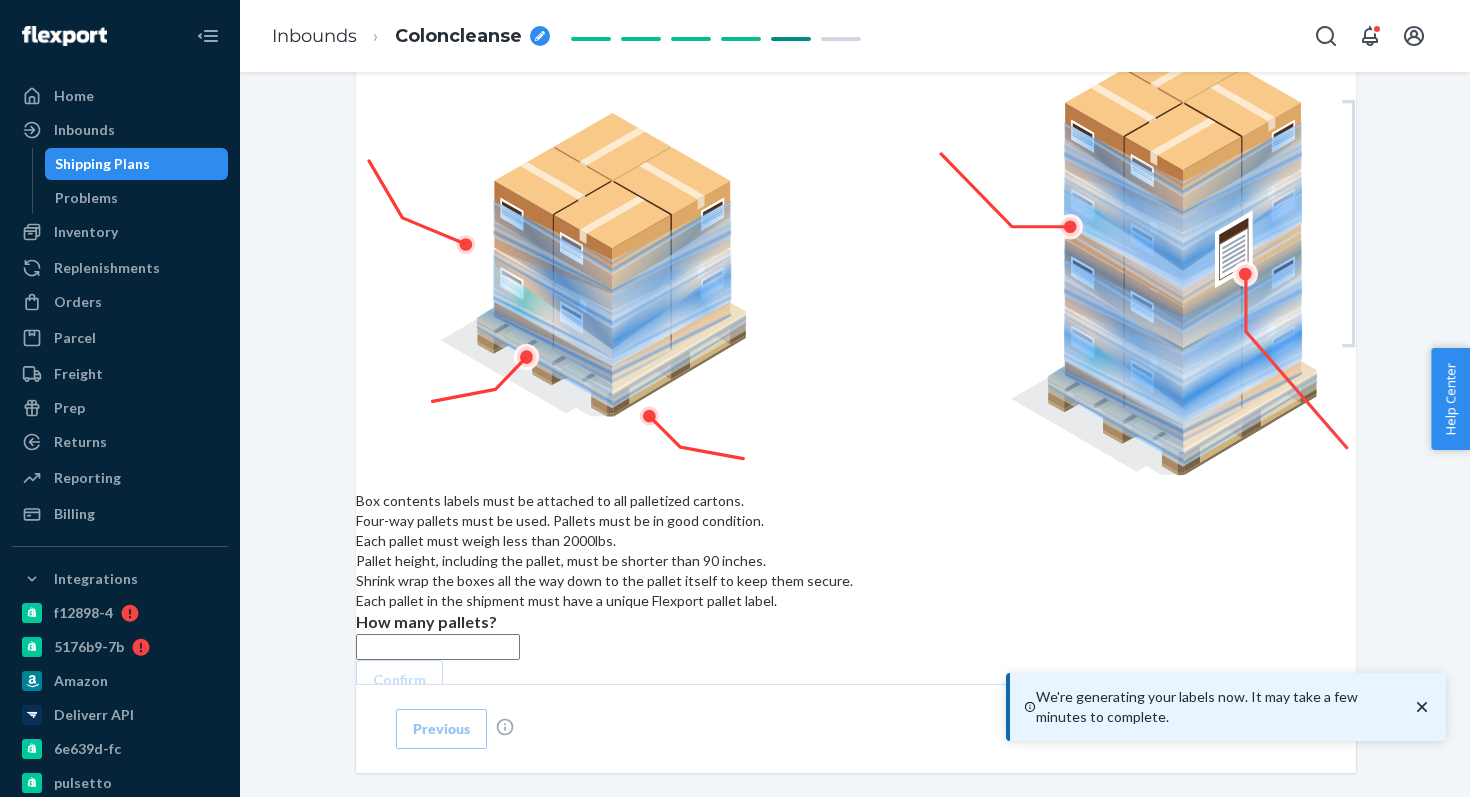 scroll, scrollTop: 1222, scrollLeft: 0, axis: vertical 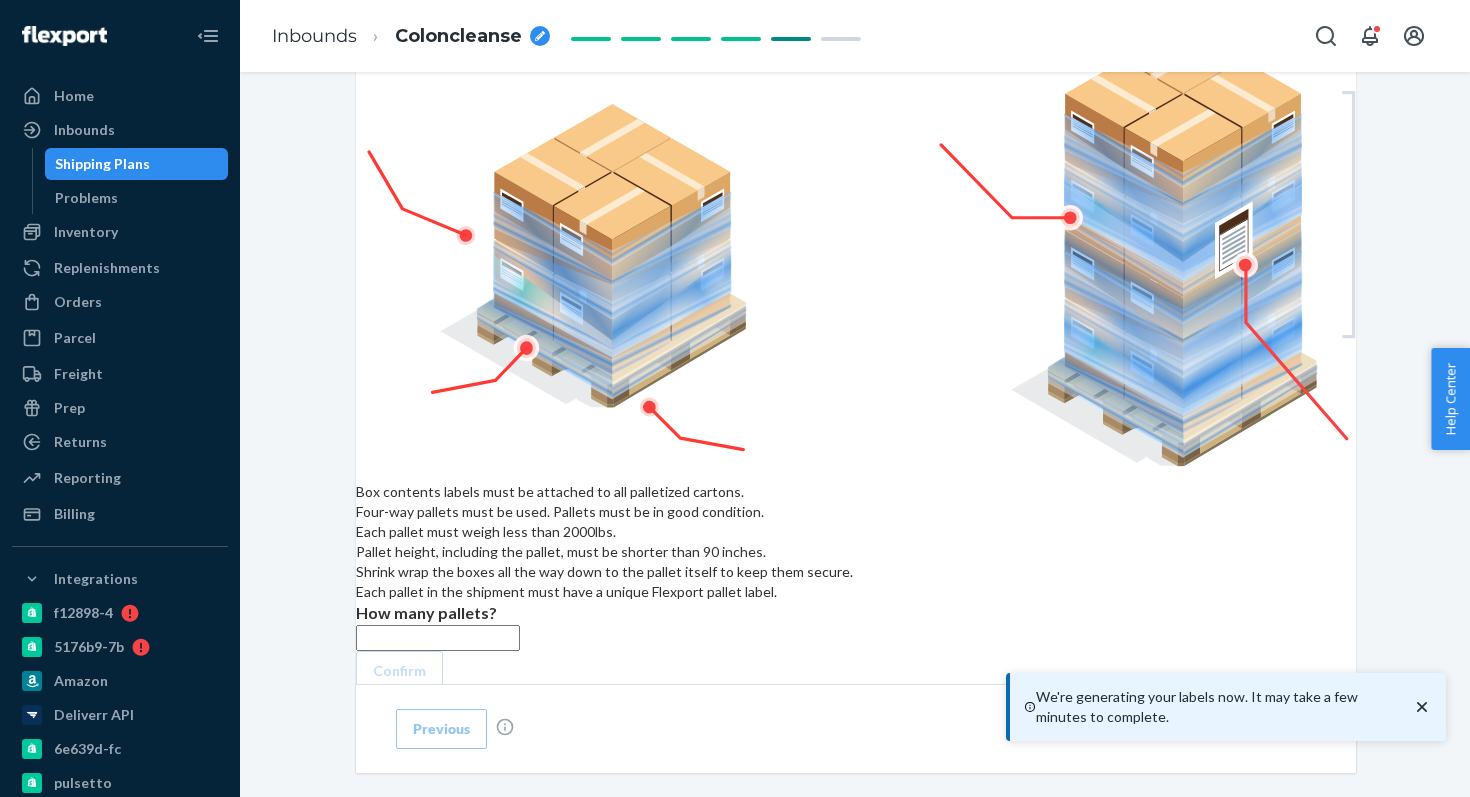 click on "Add pickup details Address is a residential location The pickup location has limited access Airport, maritime port, military base Review packing instructions Box contents labels must be attached to all palletized cartons. Four-way pallets must be used. Pallets must be in good condition. Each pallet must weigh less than 2000lbs. Pallet height, including the pallet, must be shorter than 90 inches. Shrink wrap the boxes all the way down to the pallet itself to keep them secure. Each pallet in the shipment must have a unique Flexport pallet label. How many pallets? Confirm" at bounding box center (856, 271) 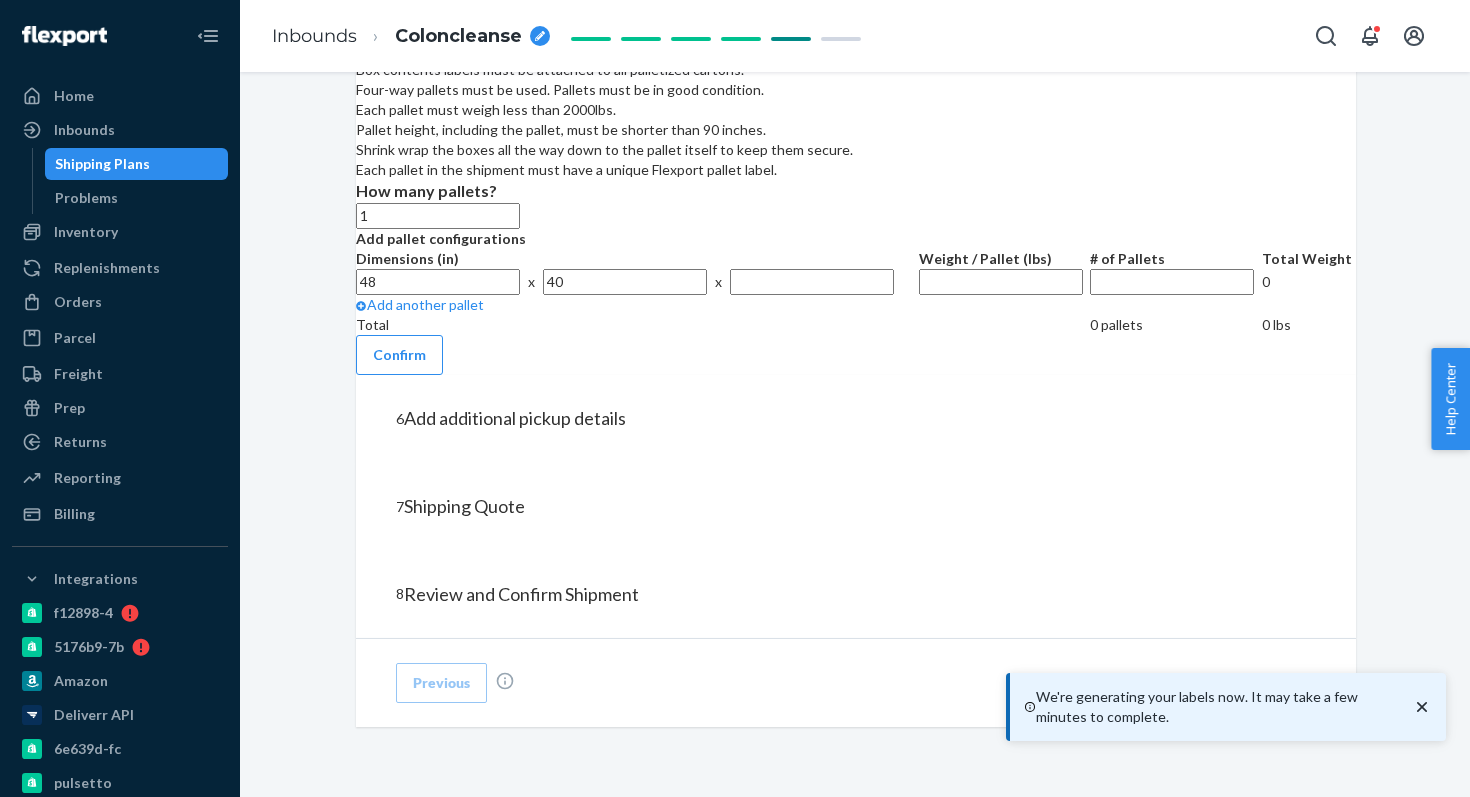 scroll, scrollTop: 1702, scrollLeft: 0, axis: vertical 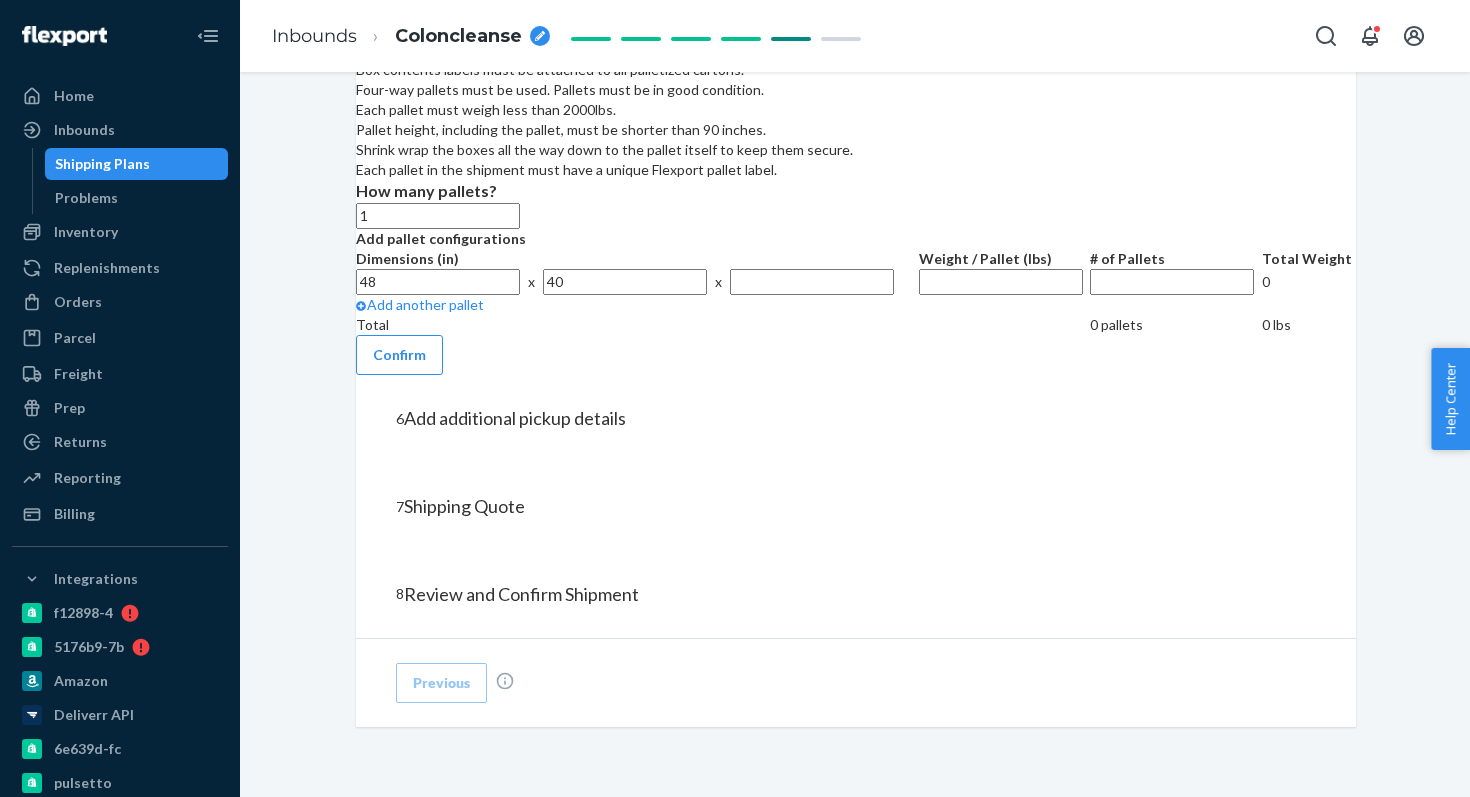 type on "1" 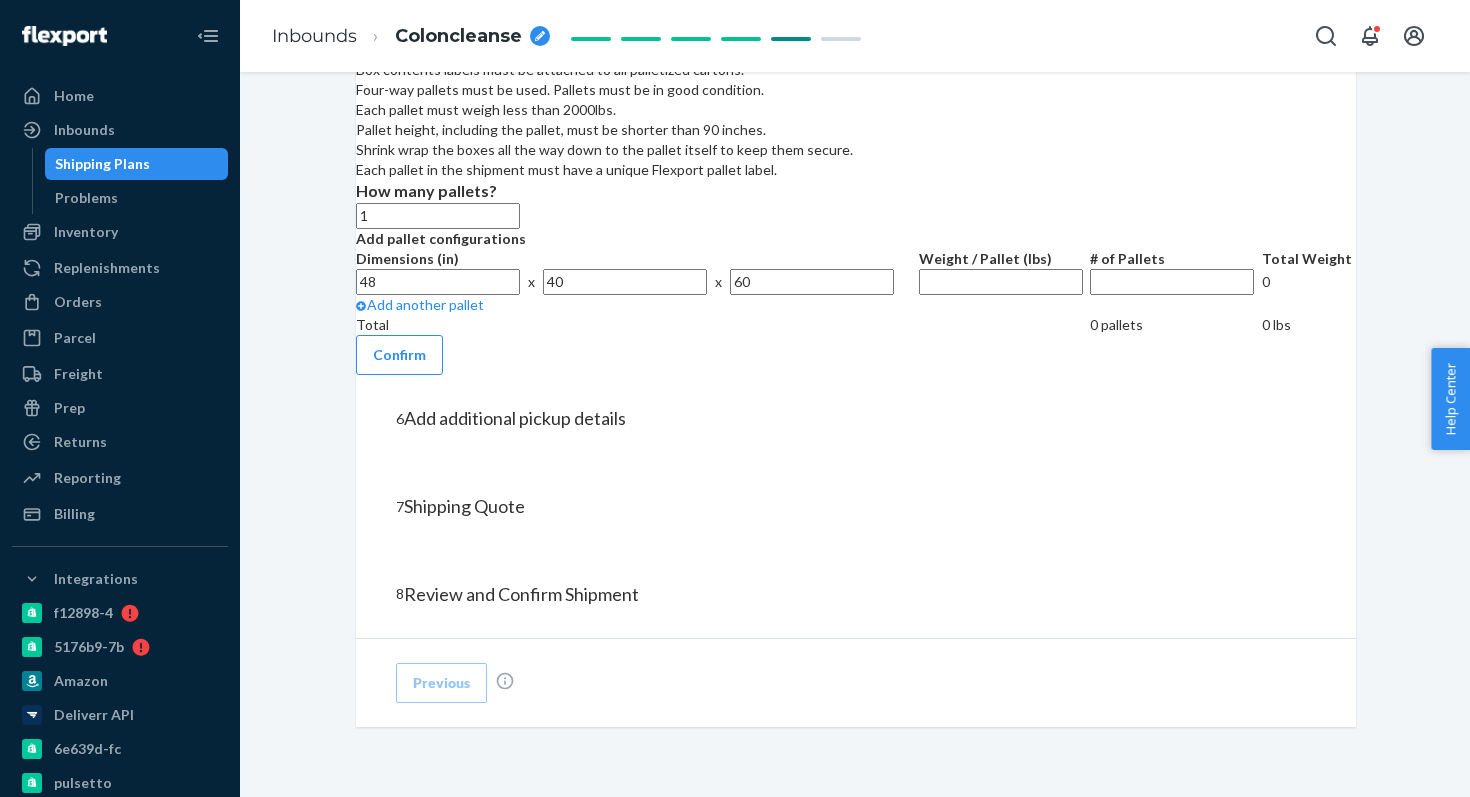 type on "60" 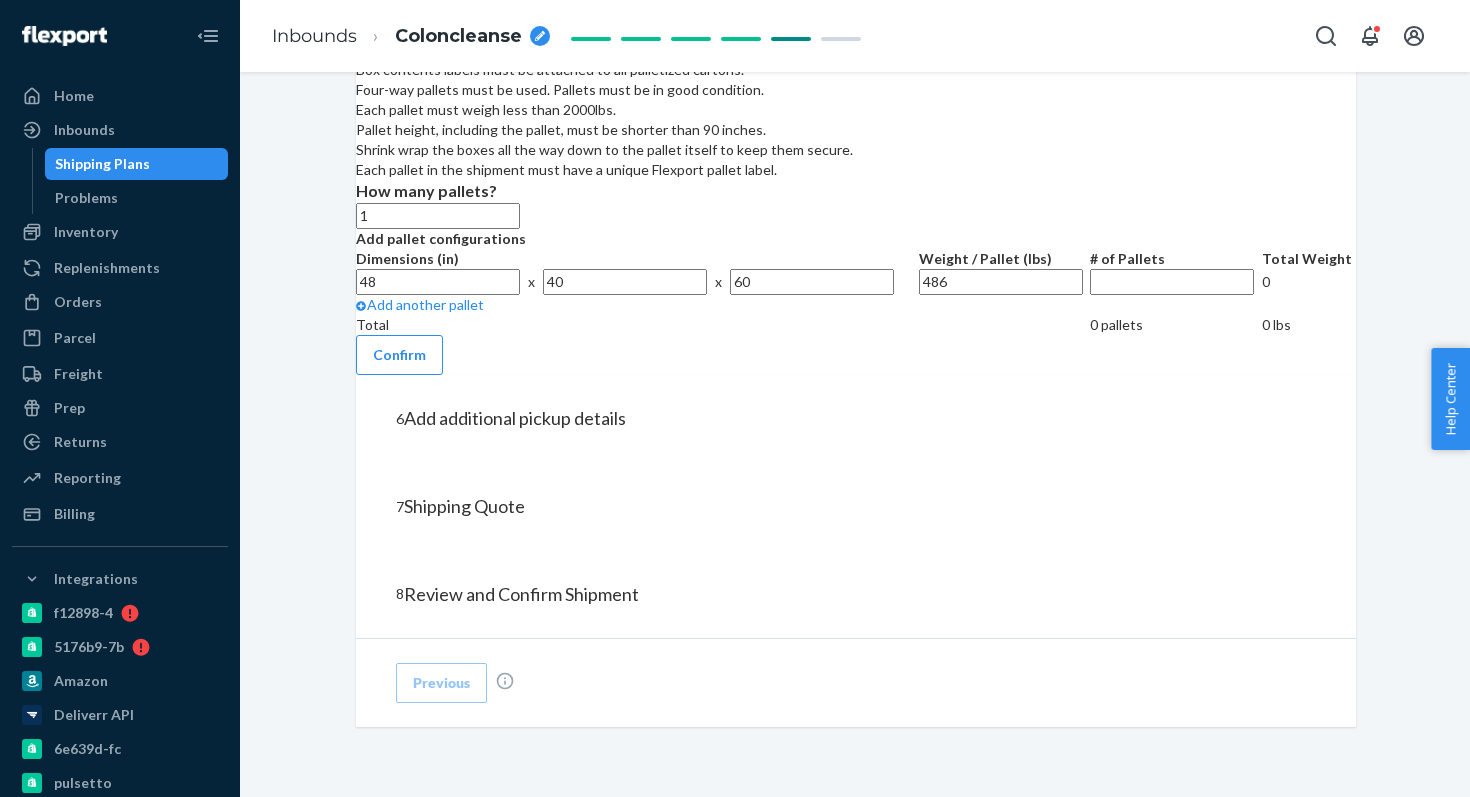 type on "486" 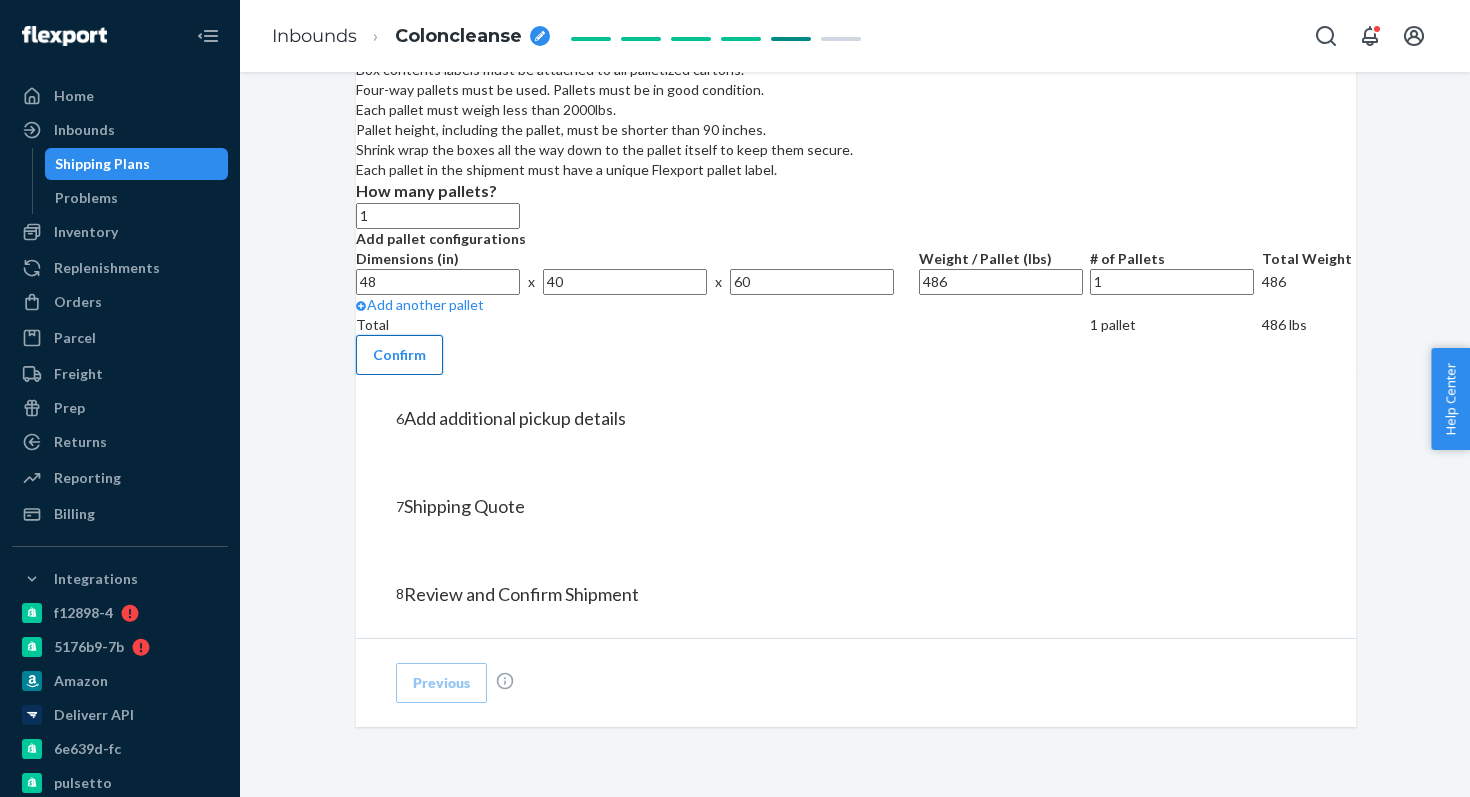 type on "1" 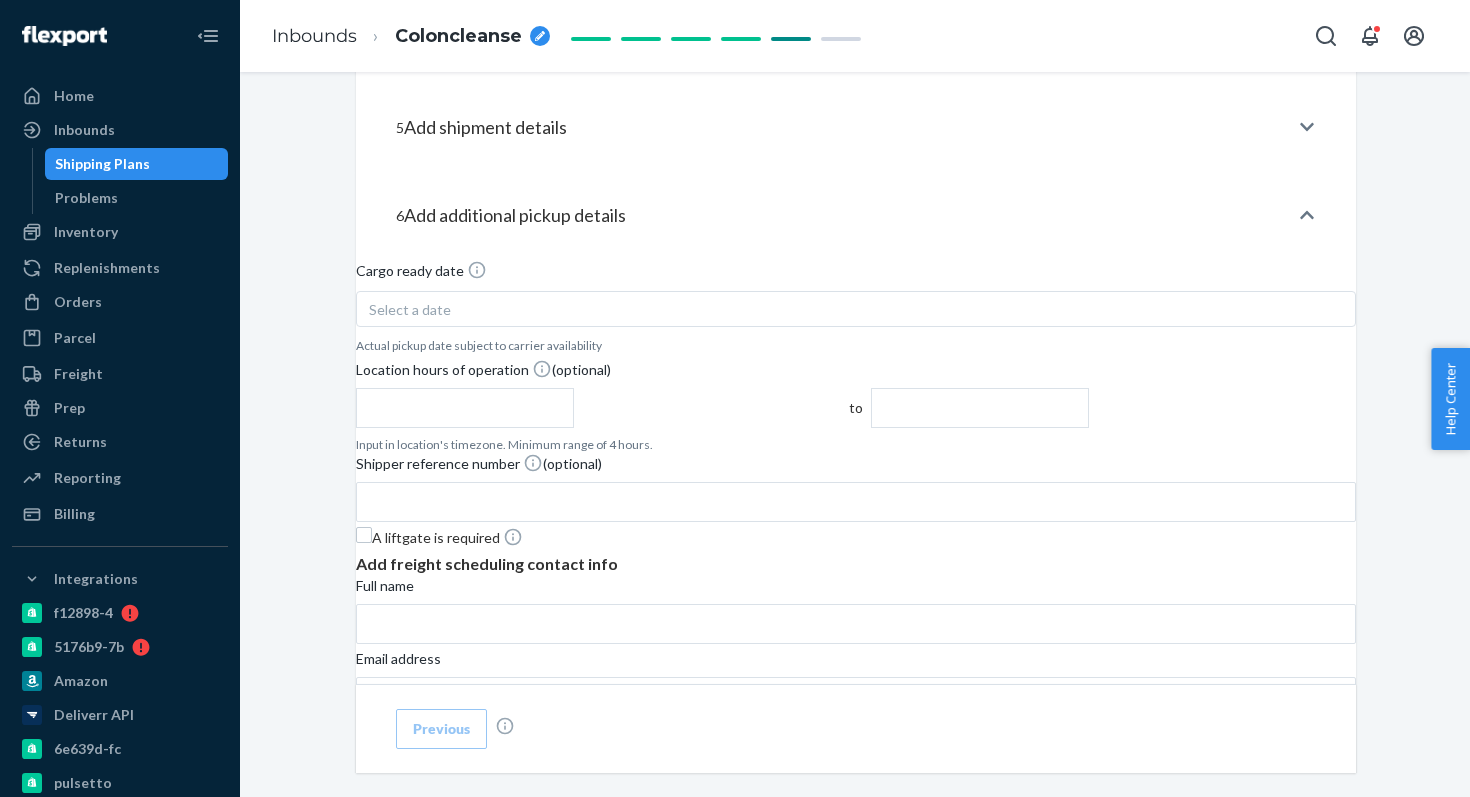 scroll, scrollTop: 904, scrollLeft: 0, axis: vertical 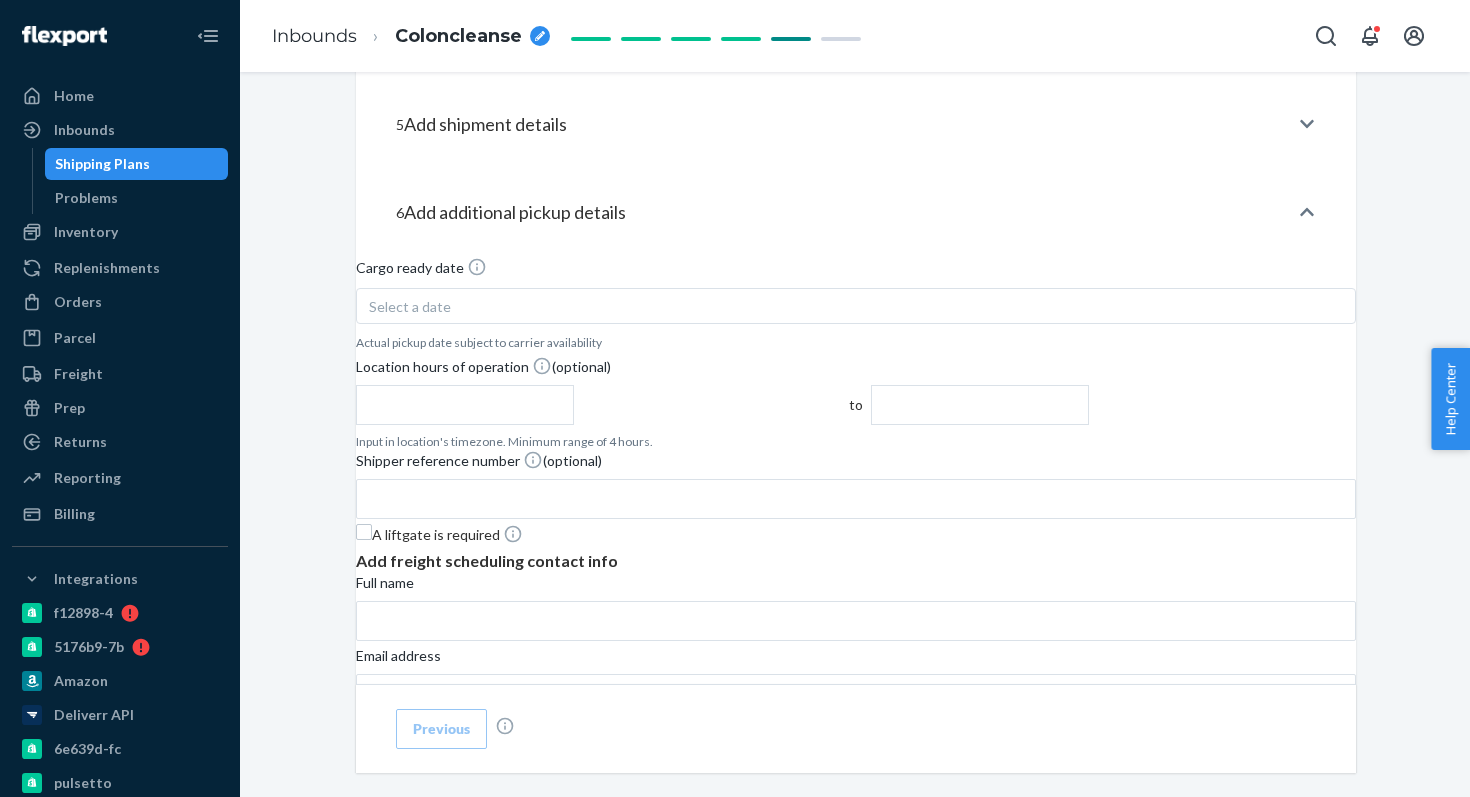 click on "Select a date" at bounding box center [856, 306] 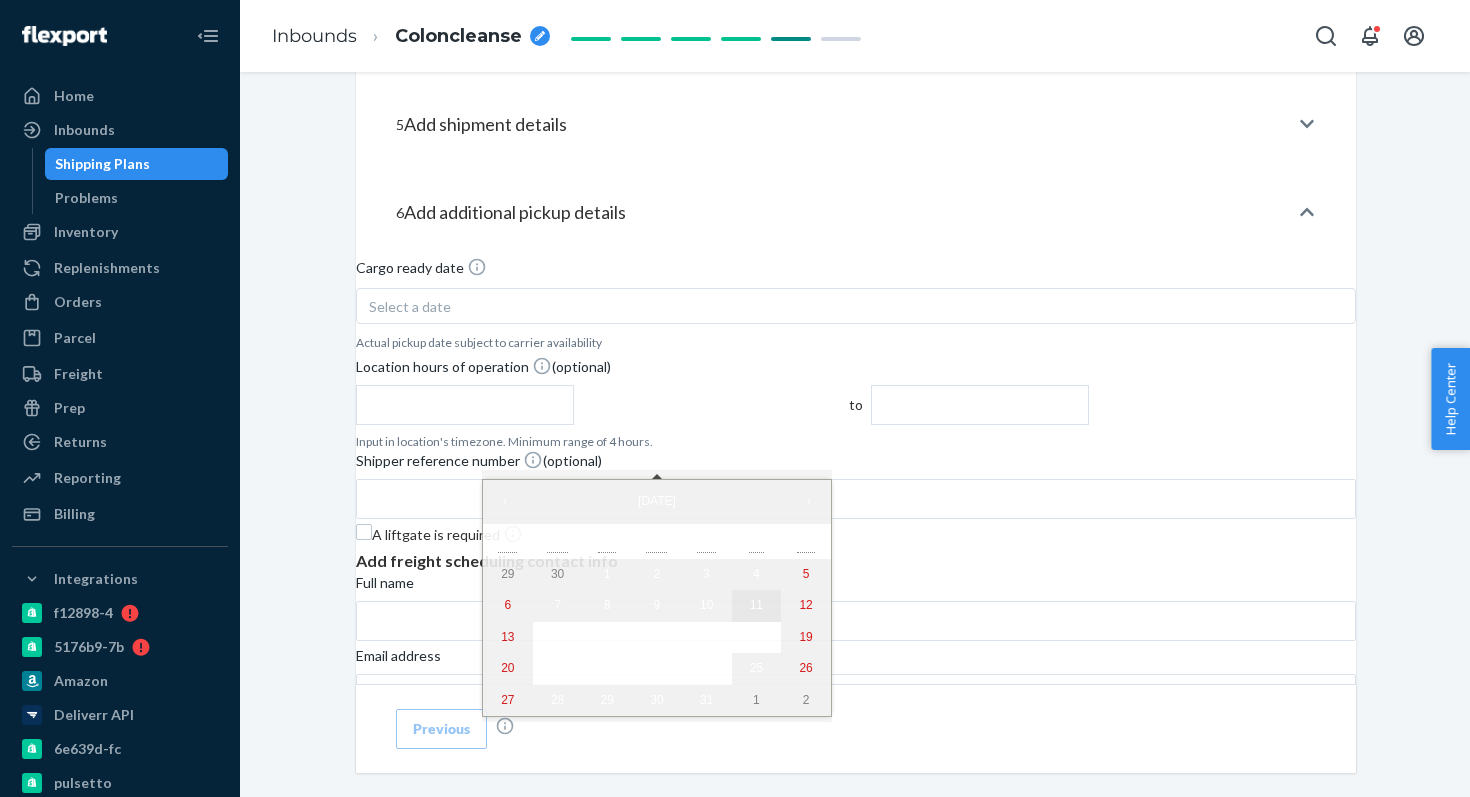 click on "11" at bounding box center (756, 605) 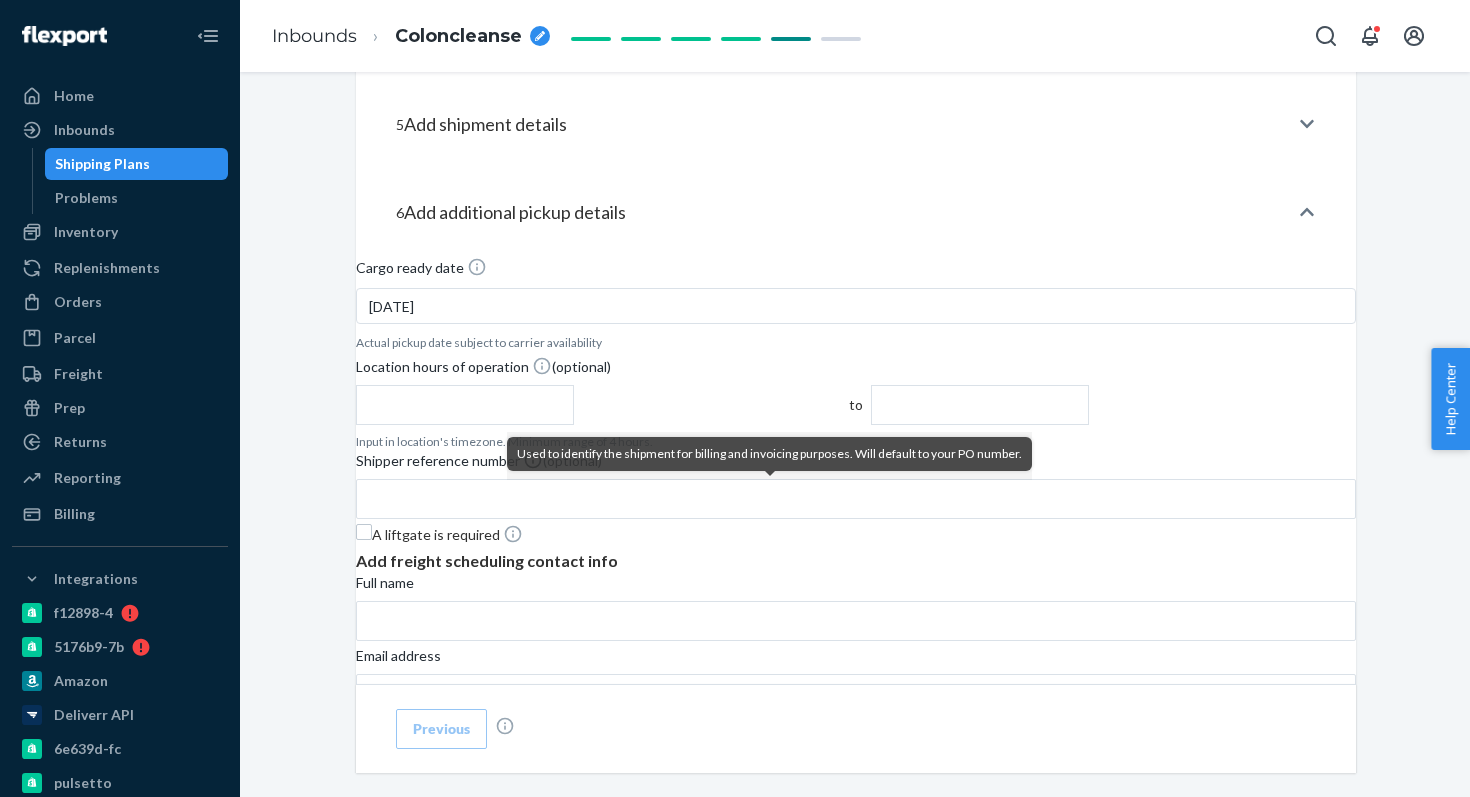 click 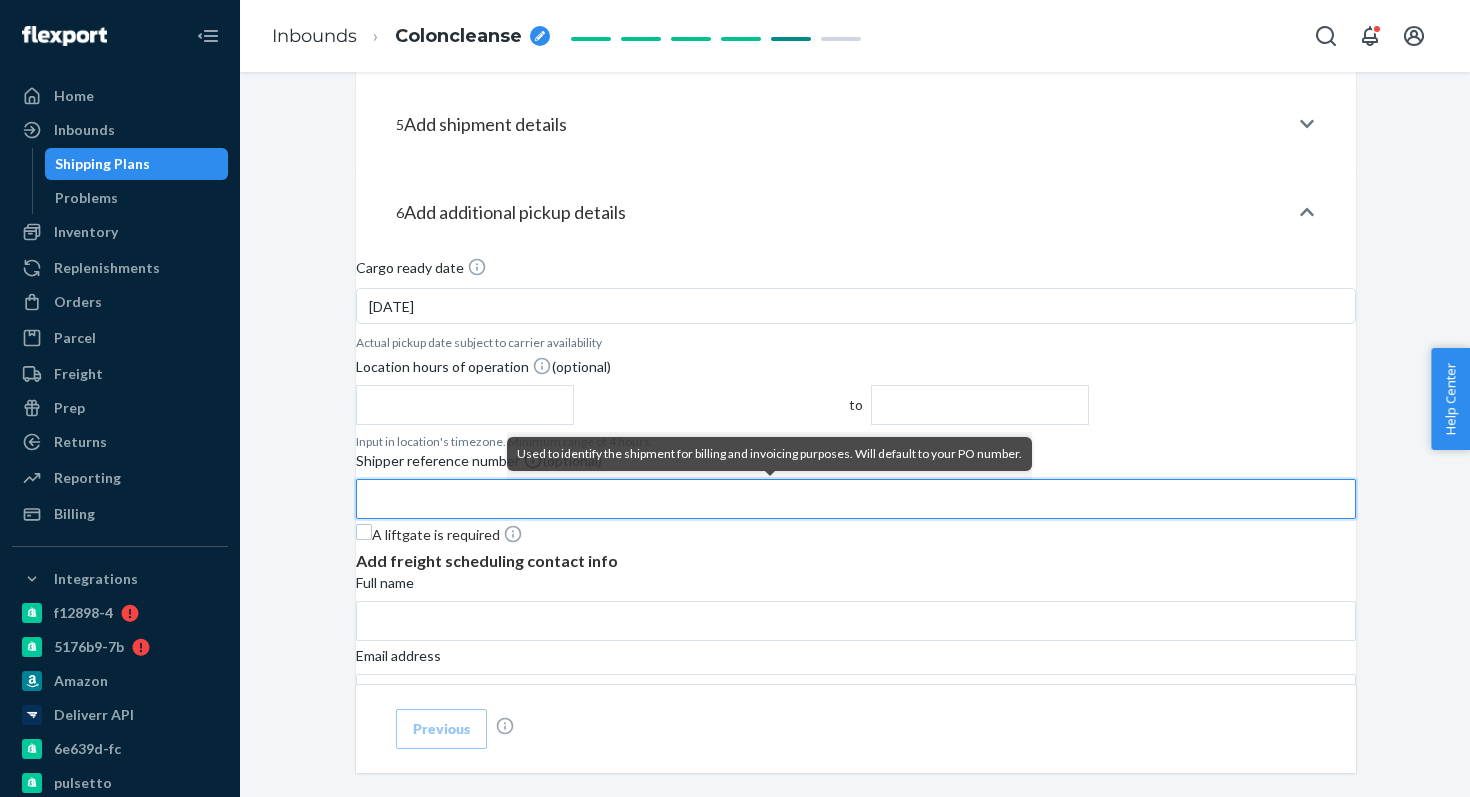 click on "Shipper reference number    (optional)" at bounding box center (856, 499) 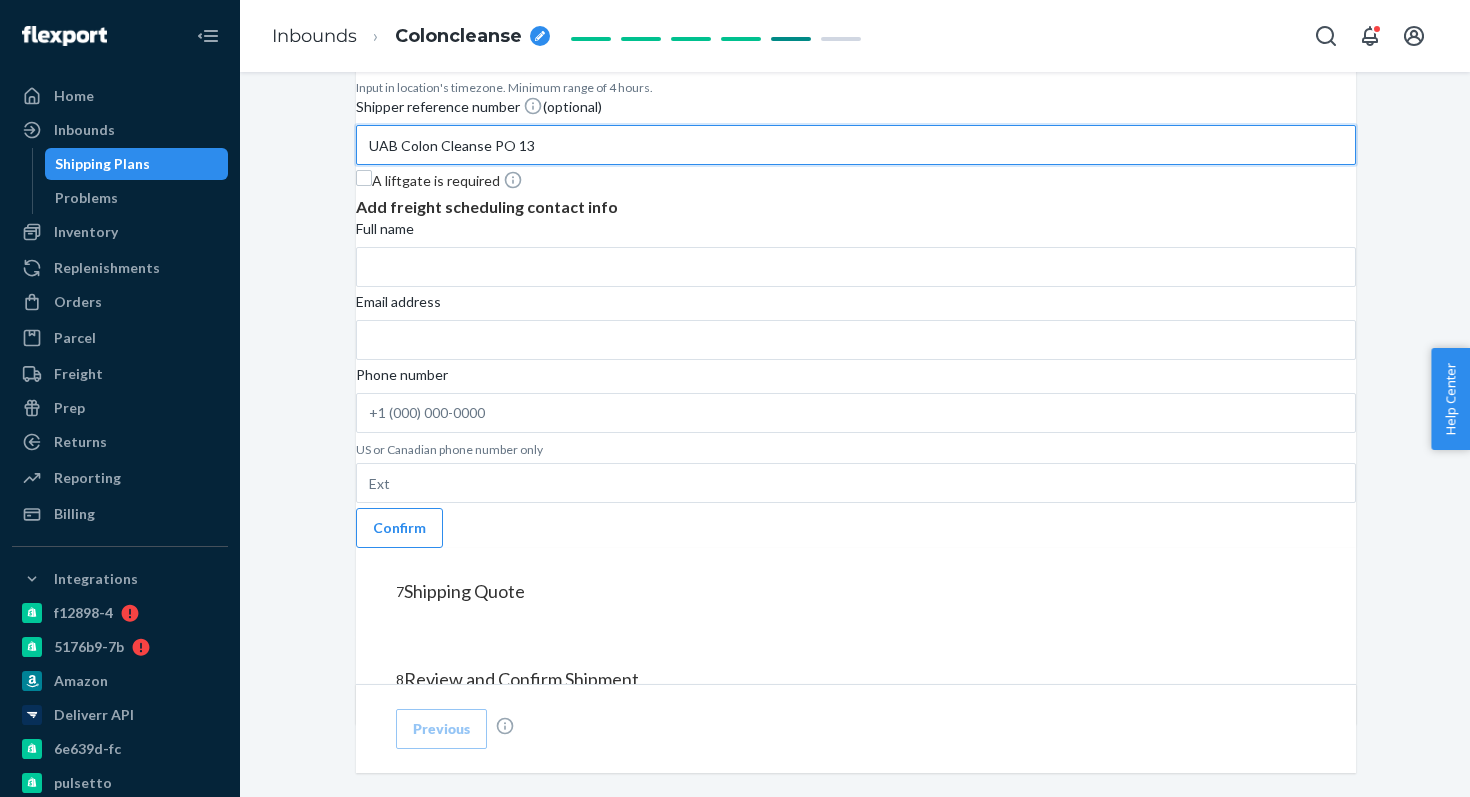 scroll, scrollTop: 1267, scrollLeft: 0, axis: vertical 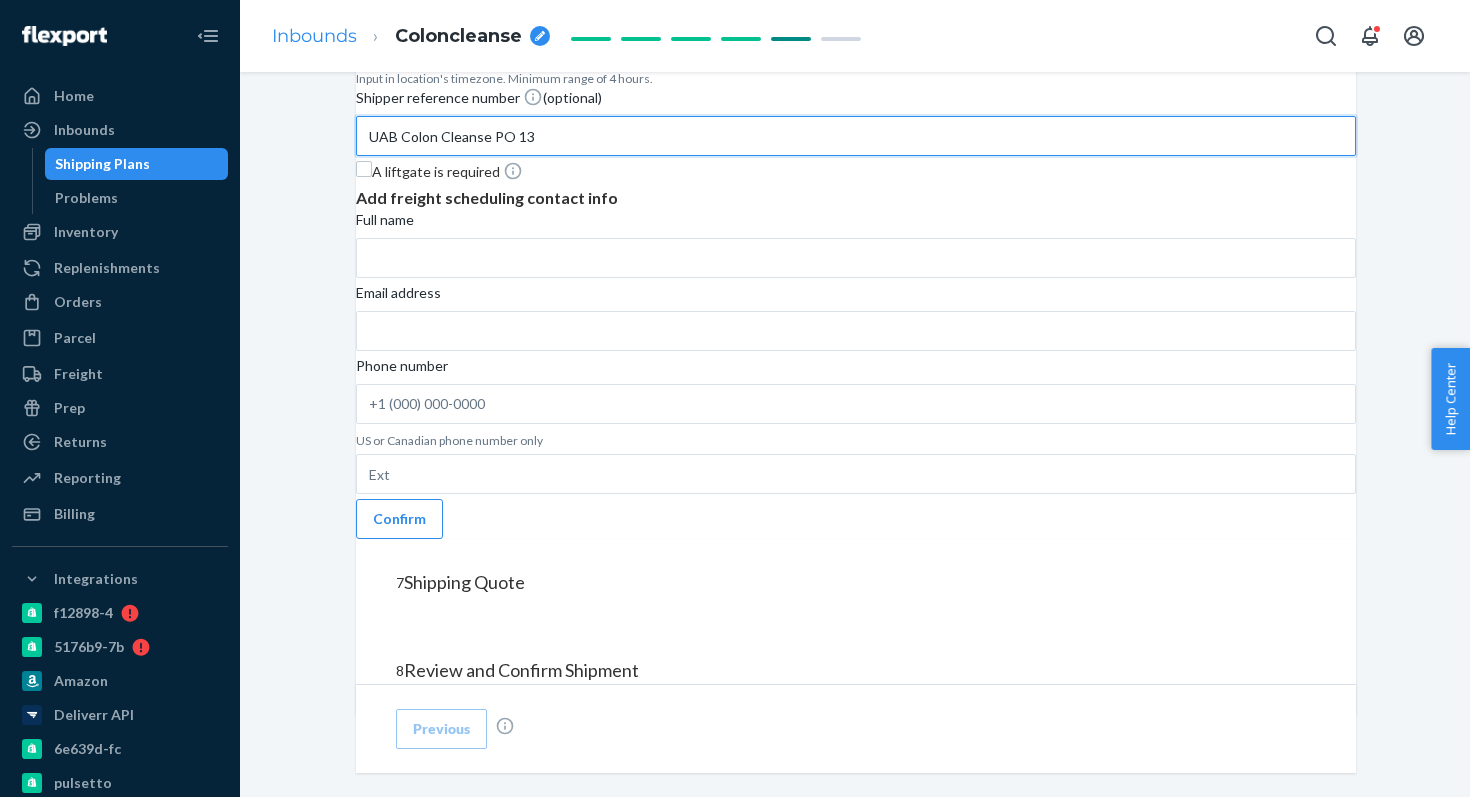 type on "UAB Colon Cleanse PO 13" 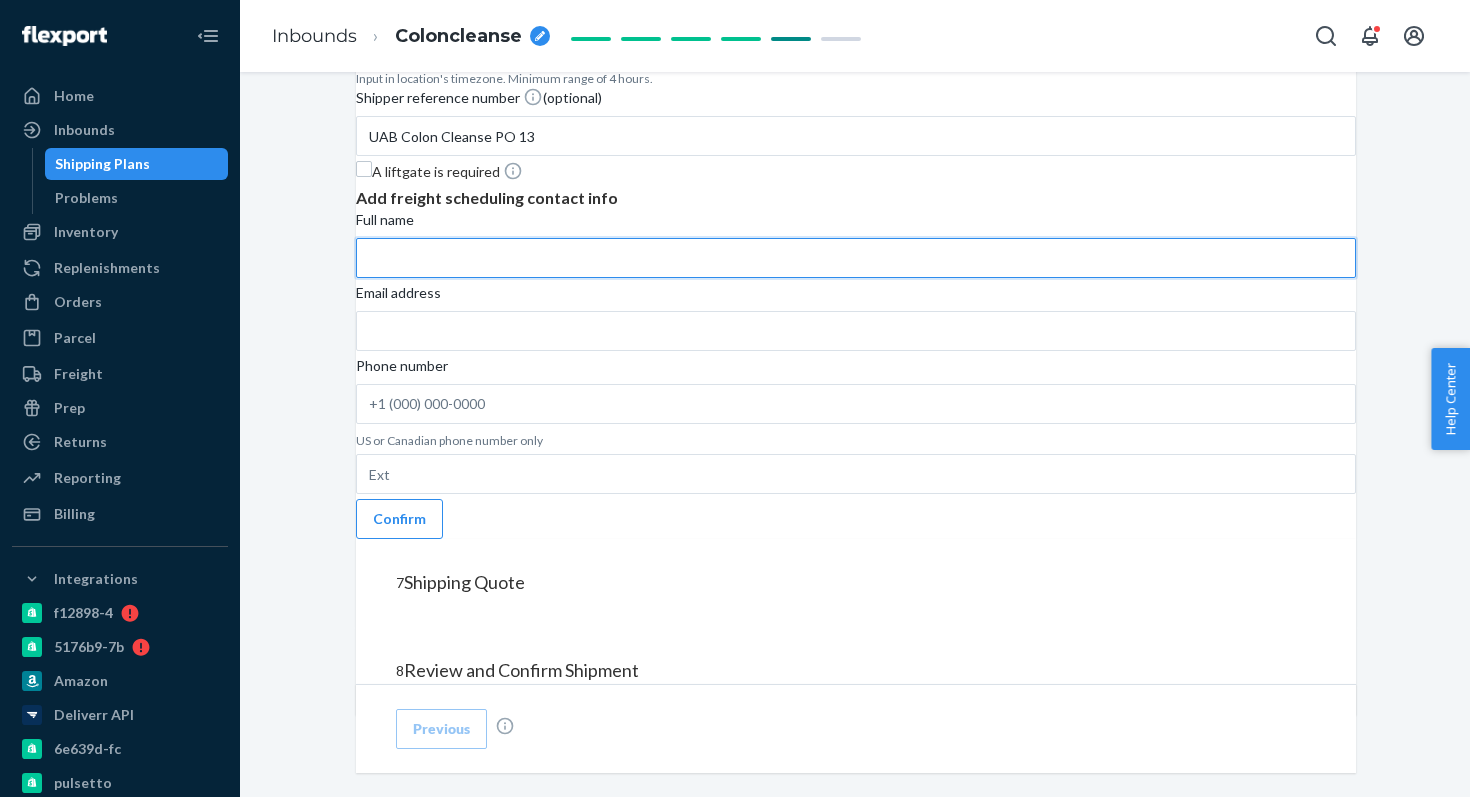 click on "Full name" at bounding box center (856, 258) 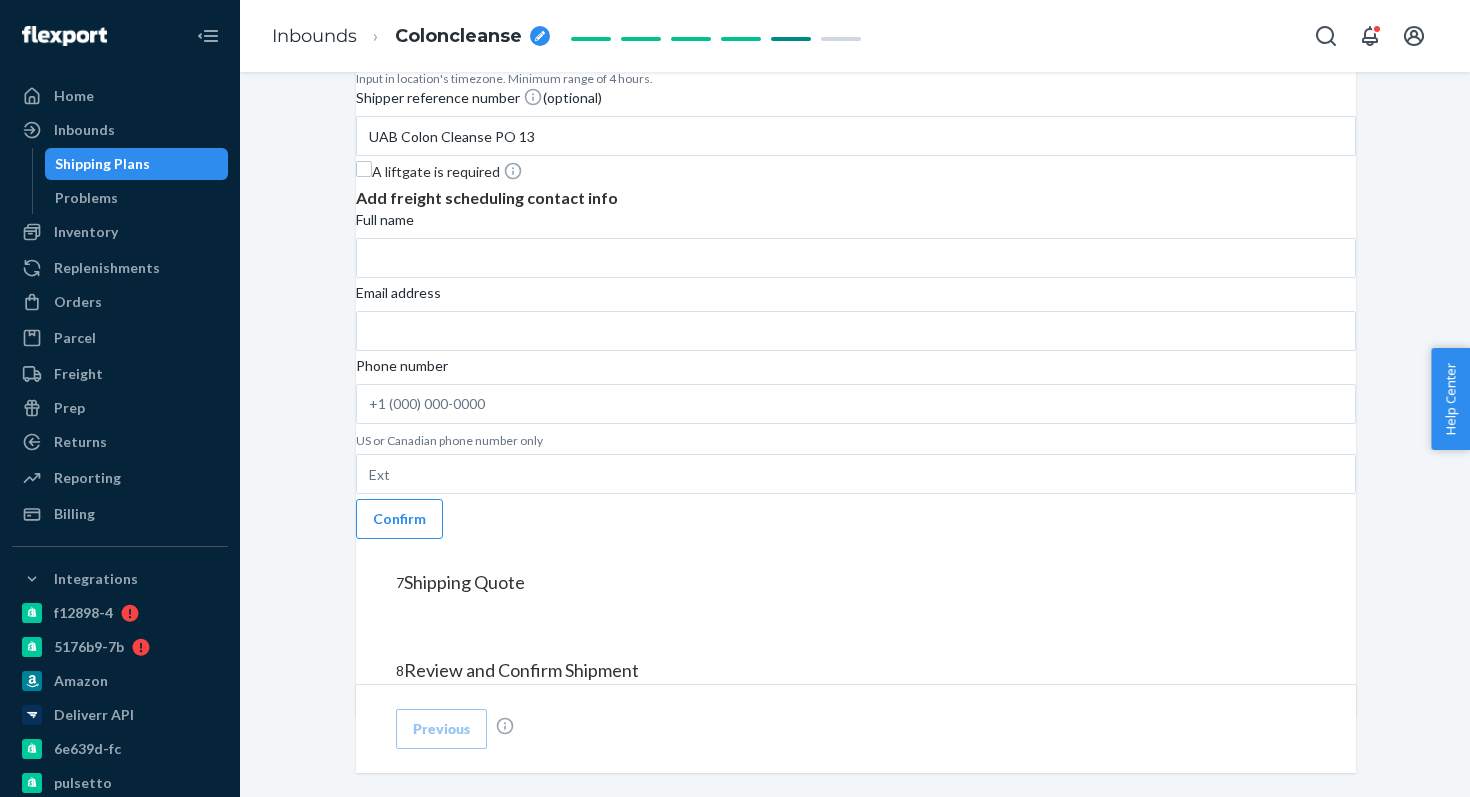 click on "US or Canadian phone number only" at bounding box center [856, 440] 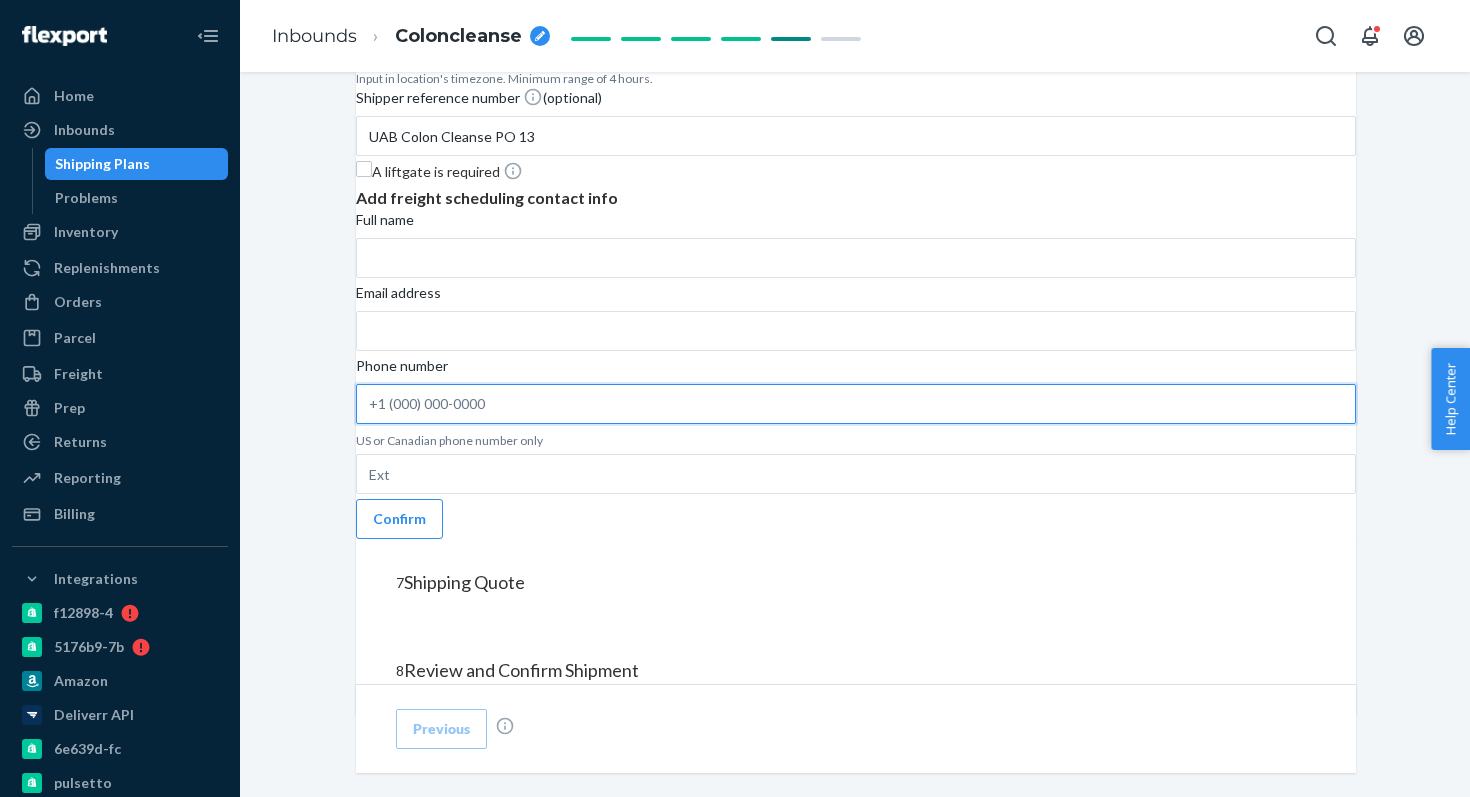 click on "Phone number US or Canadian phone number only" at bounding box center [856, 404] 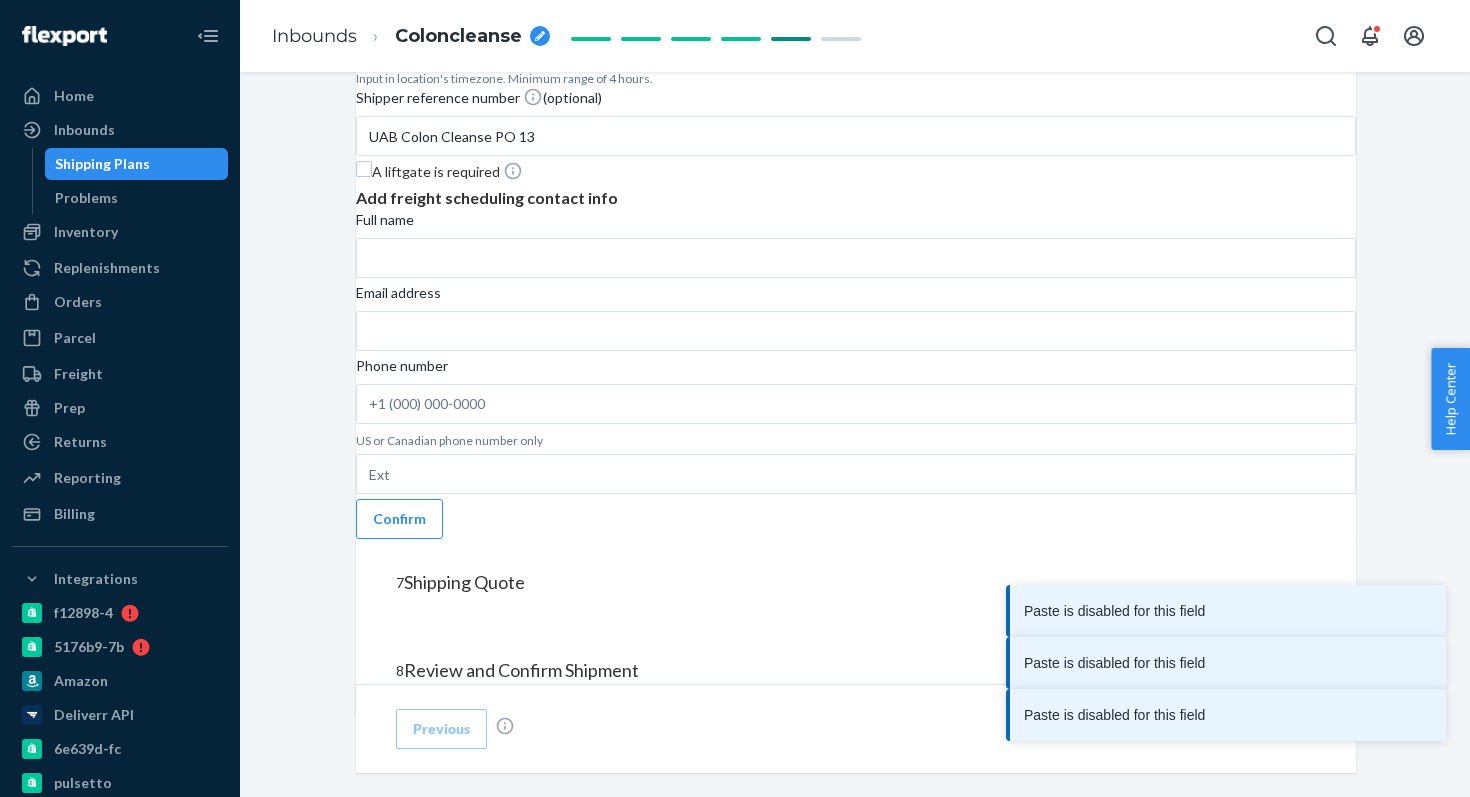 click on "Full name" at bounding box center (856, 224) 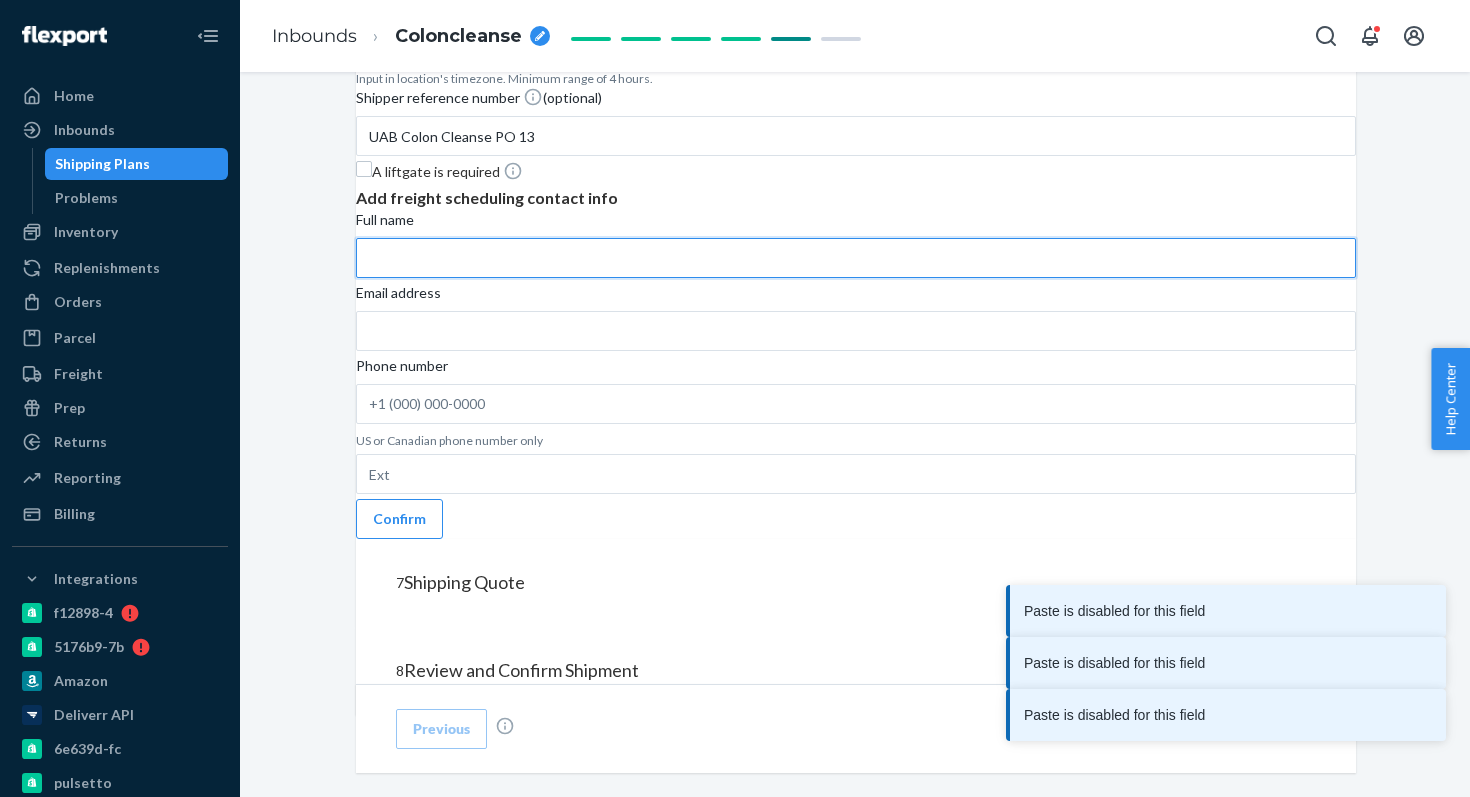 click on "Full name" at bounding box center [856, 258] 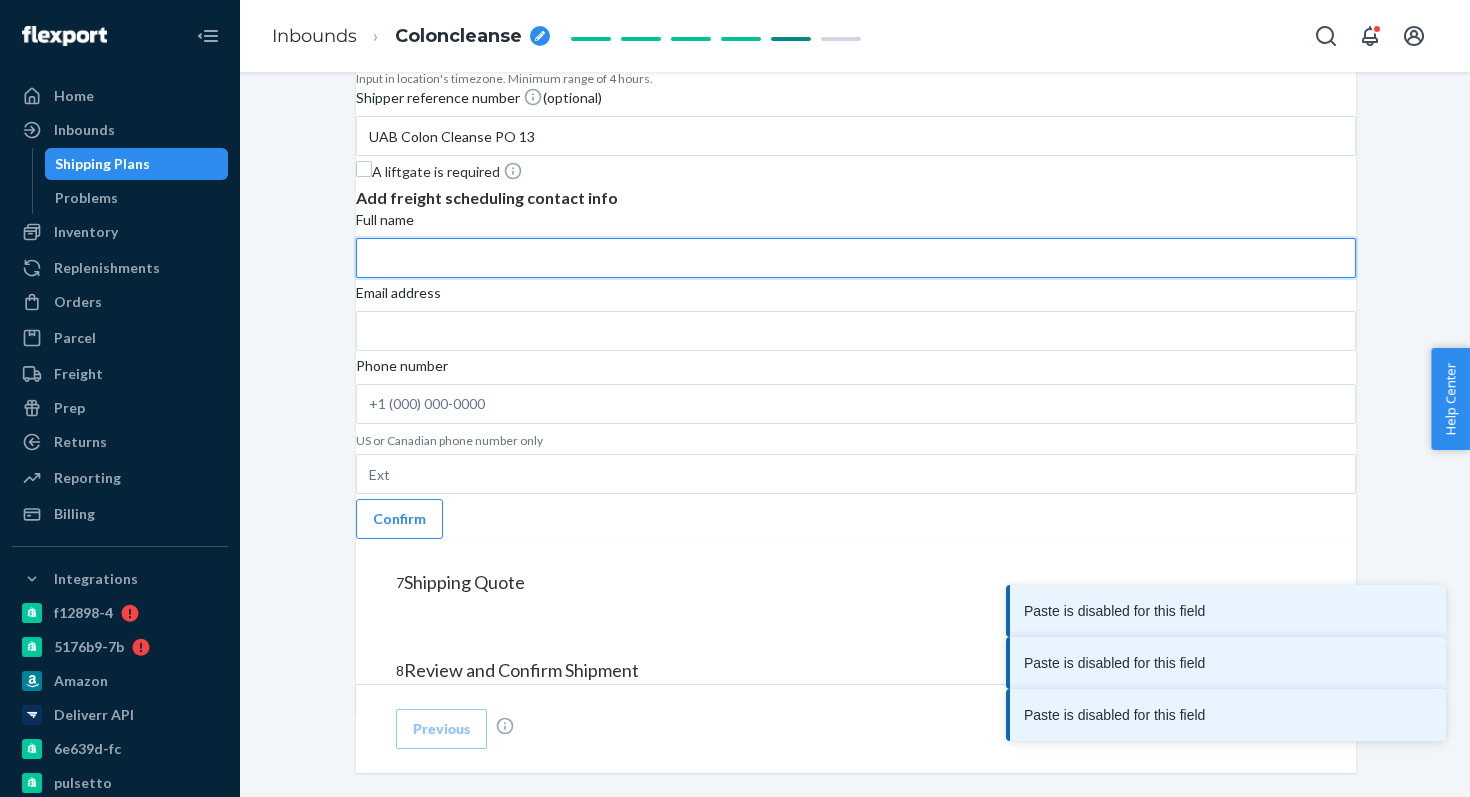 paste on "(801) 547‑8052" 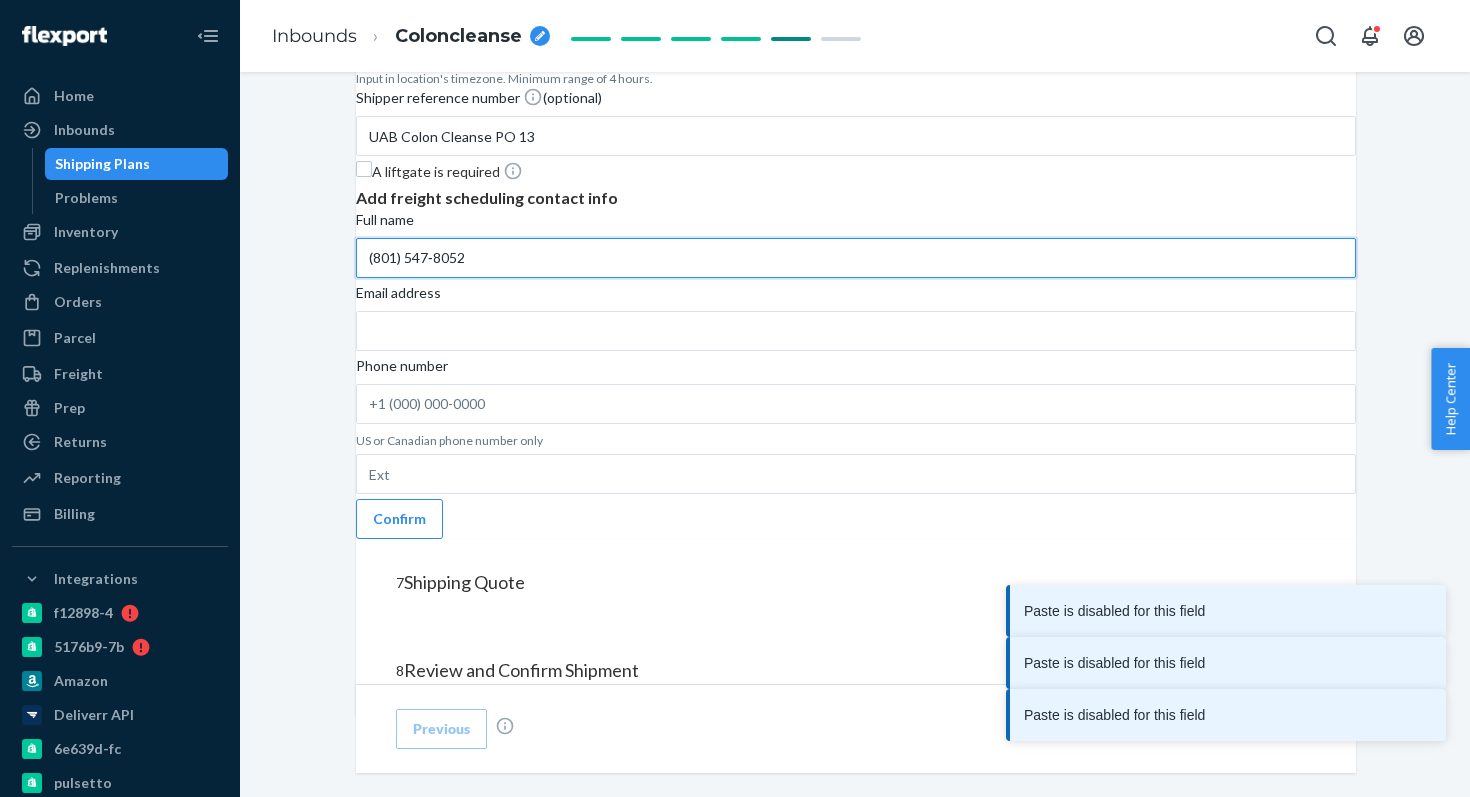 type on "(801) 547‑8052" 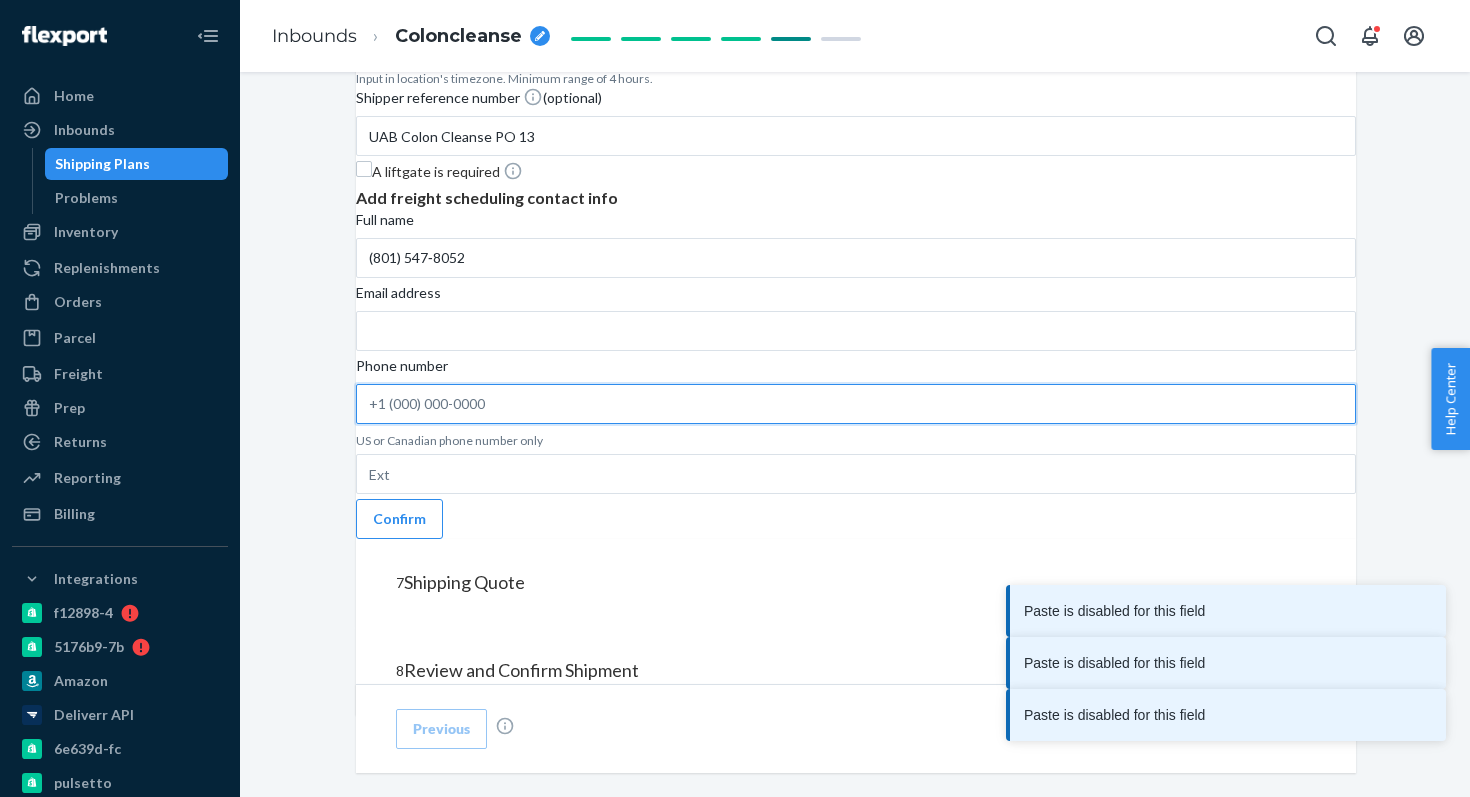 click on "Phone number US or Canadian phone number only" at bounding box center (856, 404) 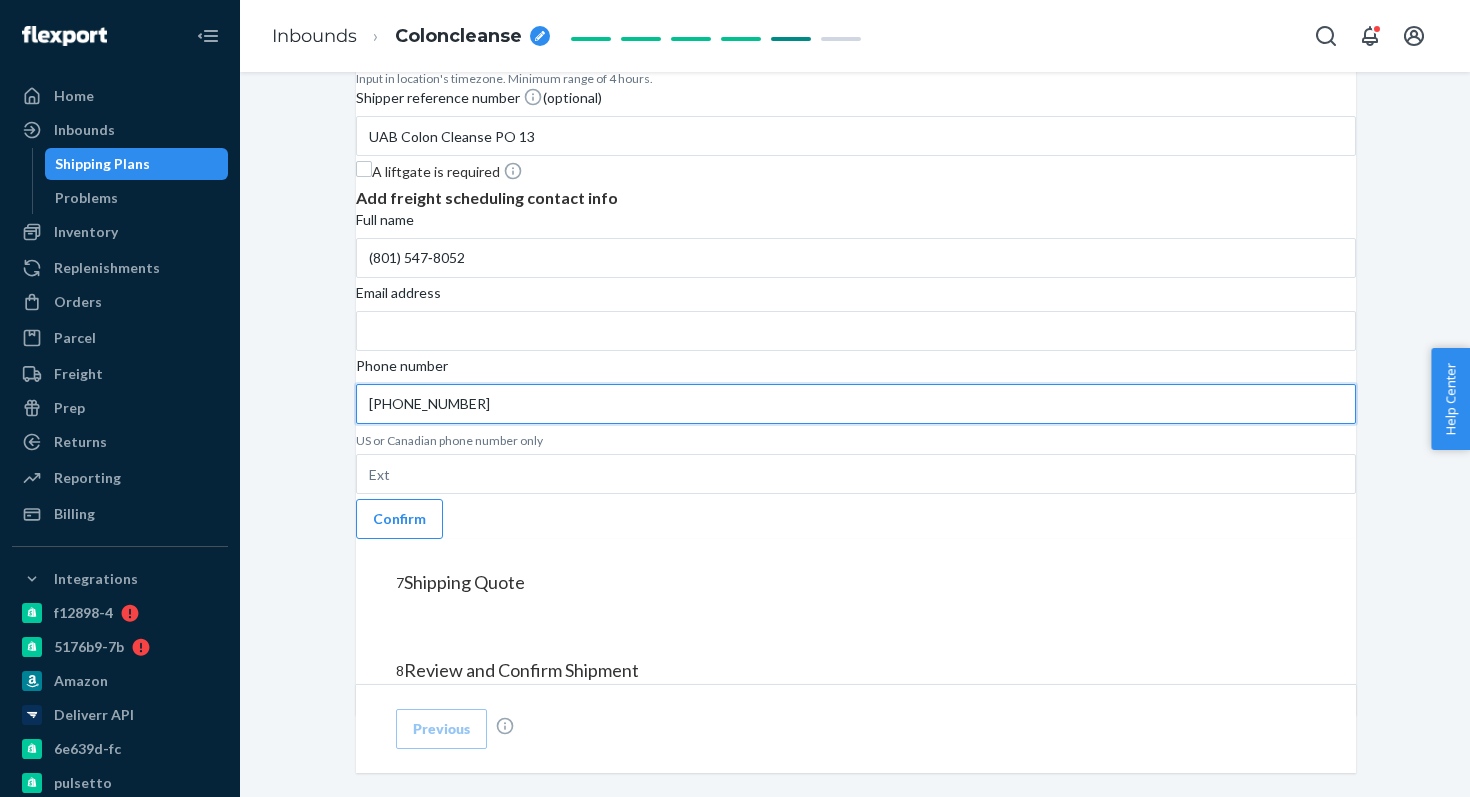type on "[PHONE_NUMBER]" 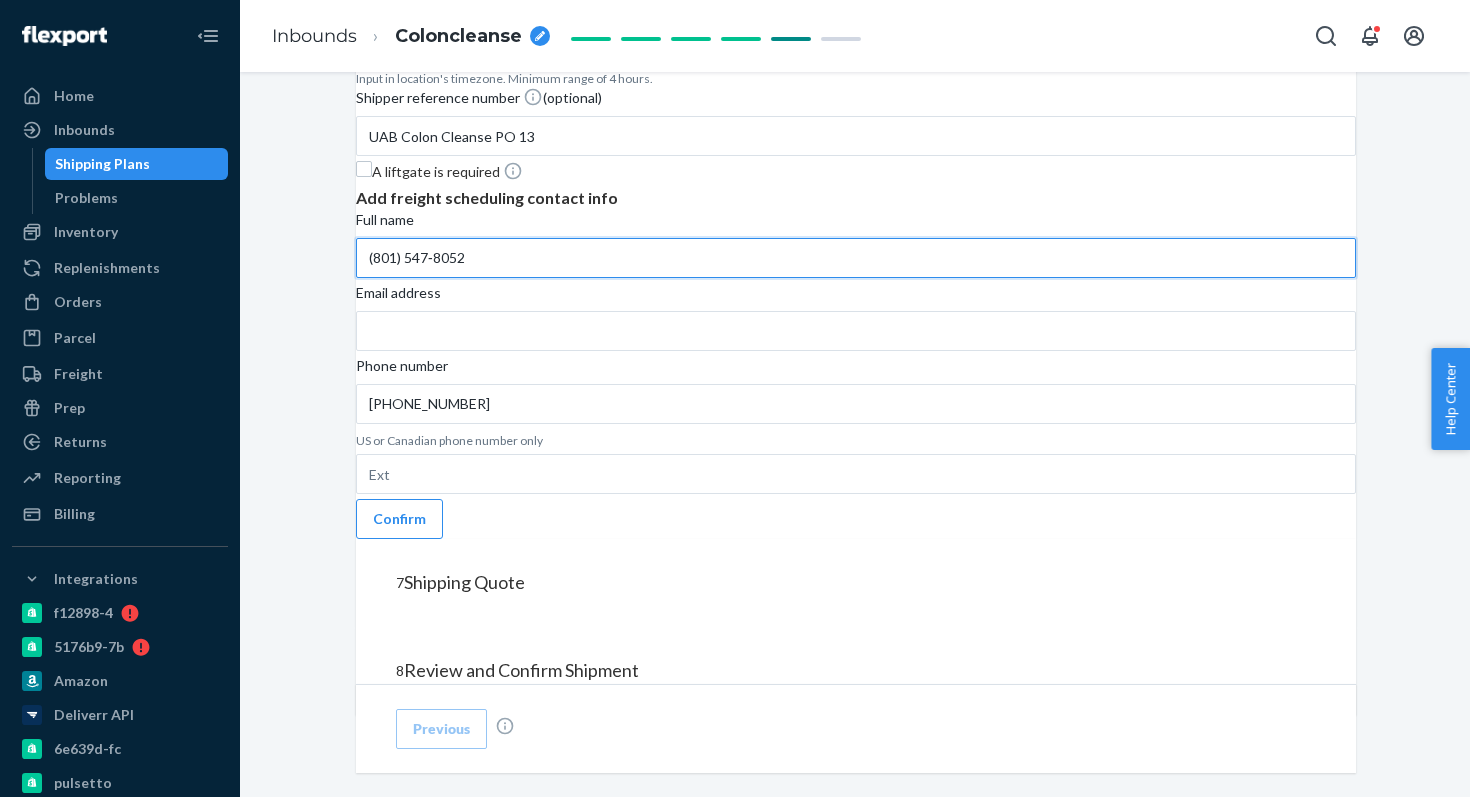 click on "(801) 547‑8052" at bounding box center [856, 258] 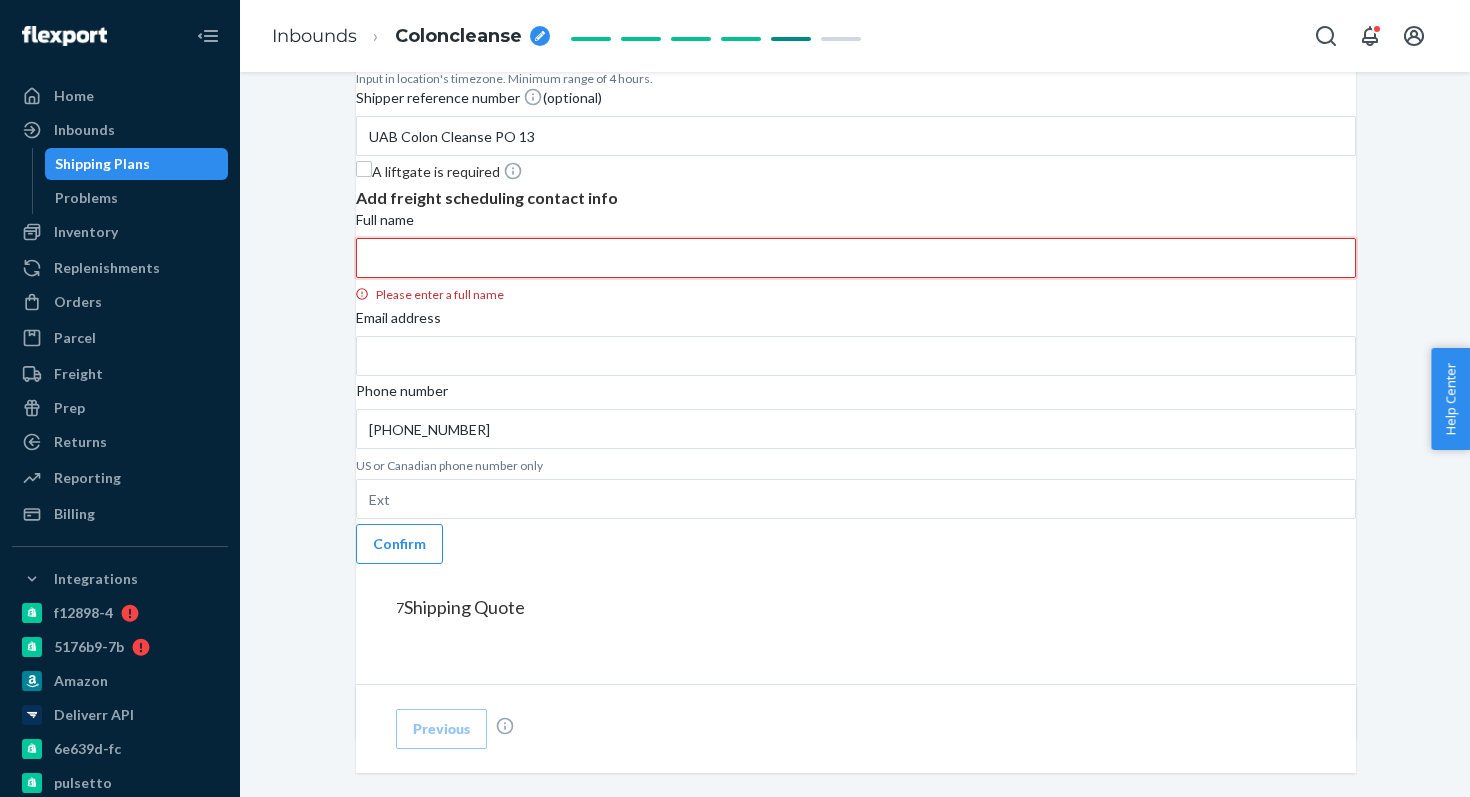 paste on "Kallie" 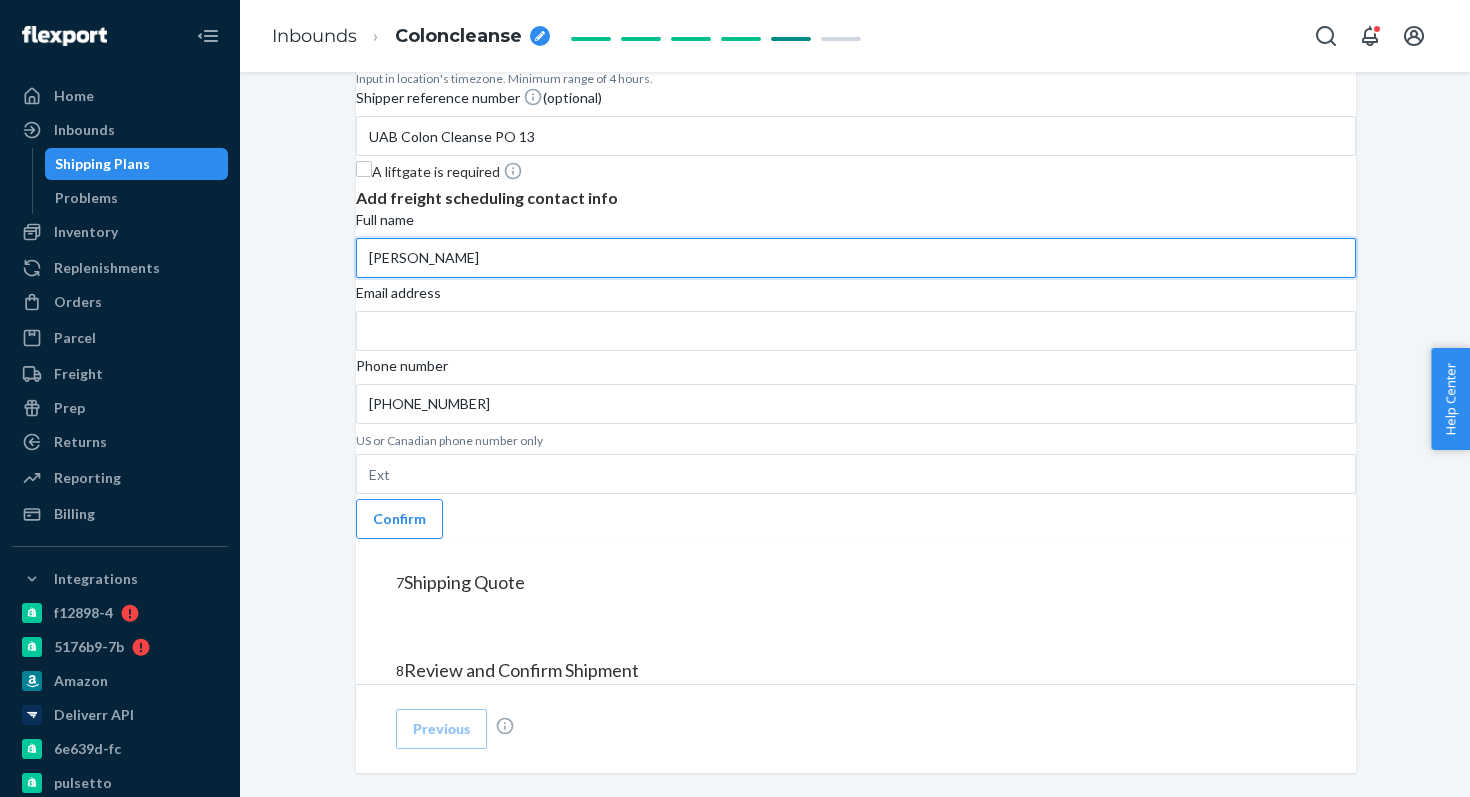 click on "Kallie" at bounding box center (856, 258) 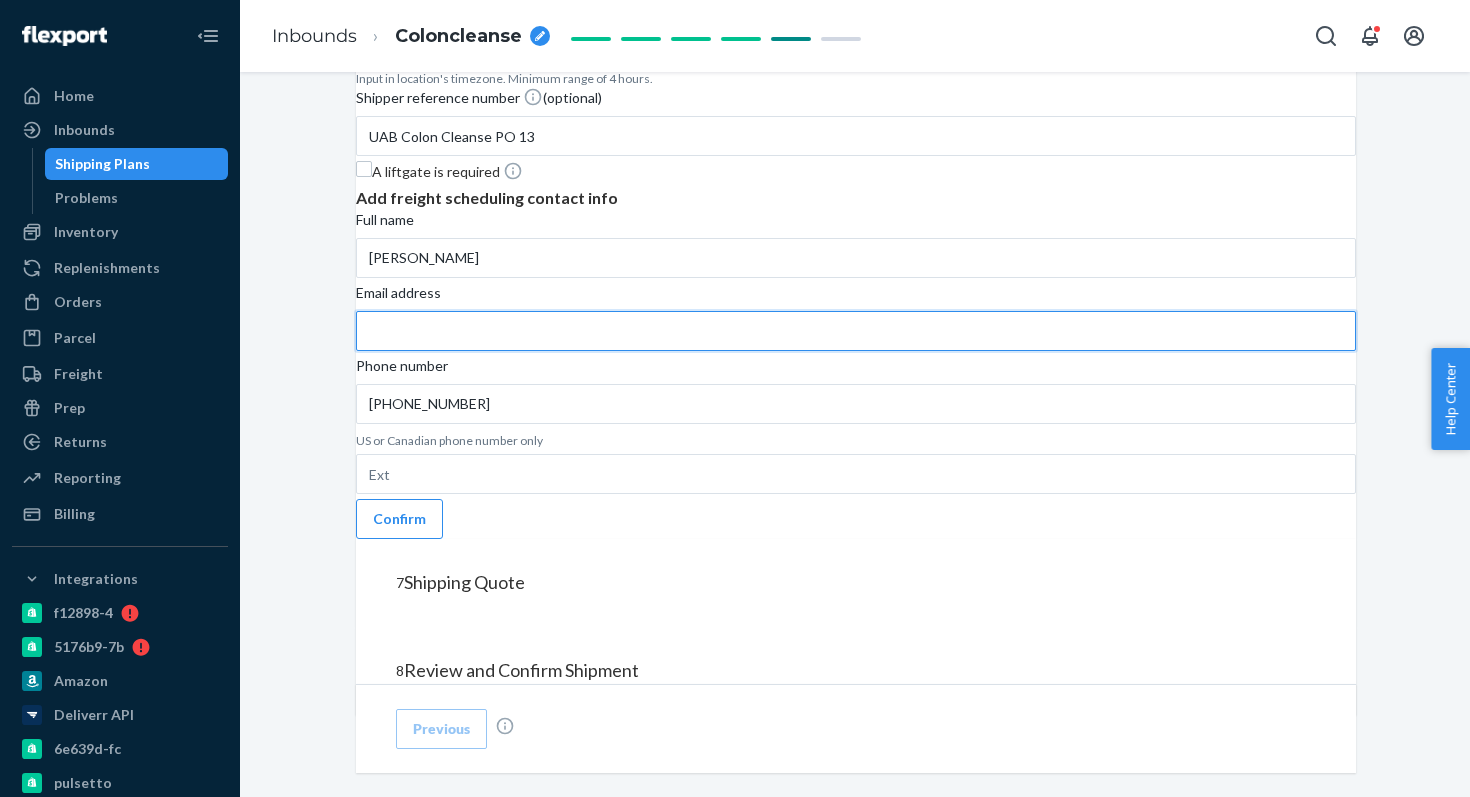 paste on "[EMAIL_ADDRESS][DOMAIN_NAME]" 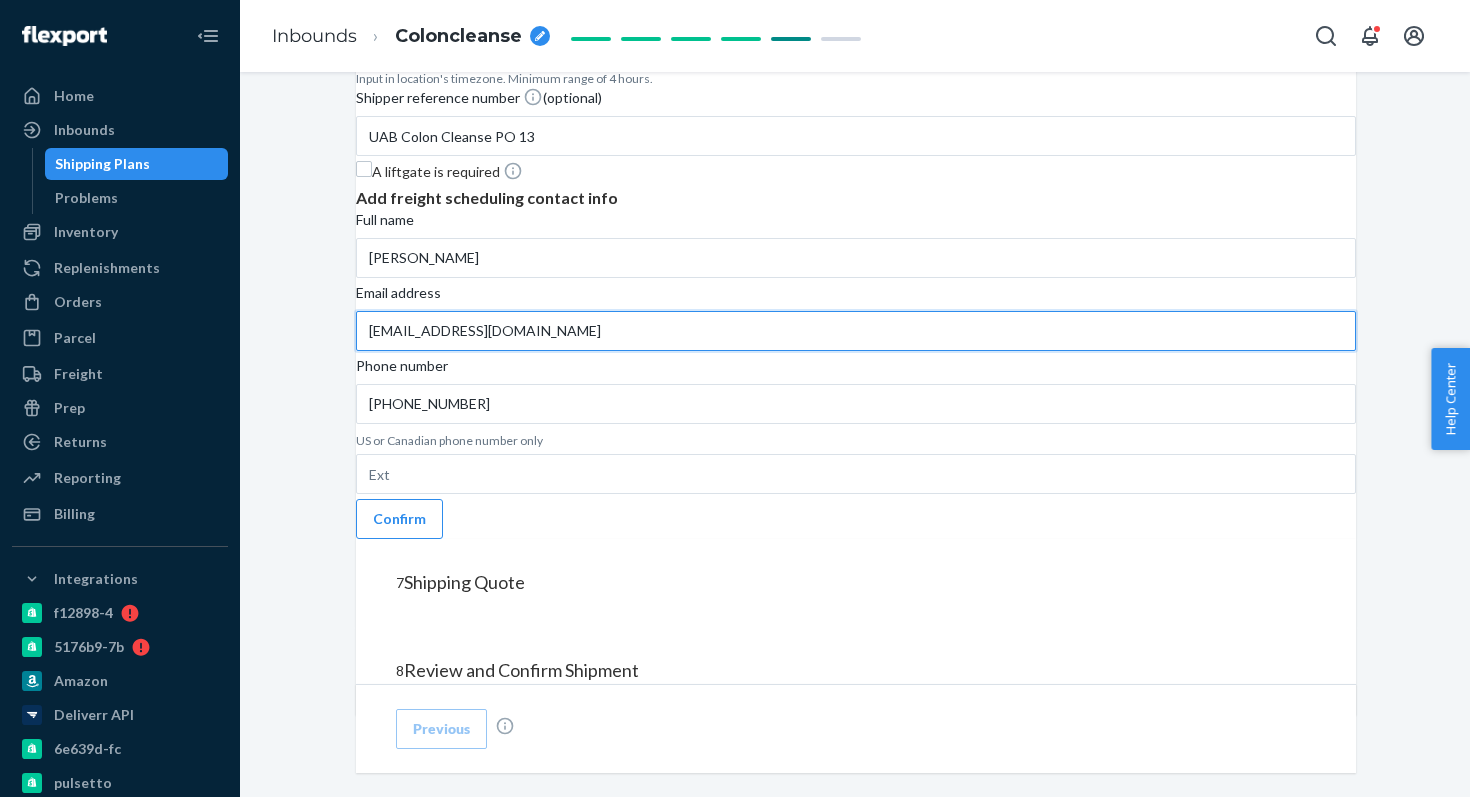type on "[EMAIL_ADDRESS][DOMAIN_NAME]" 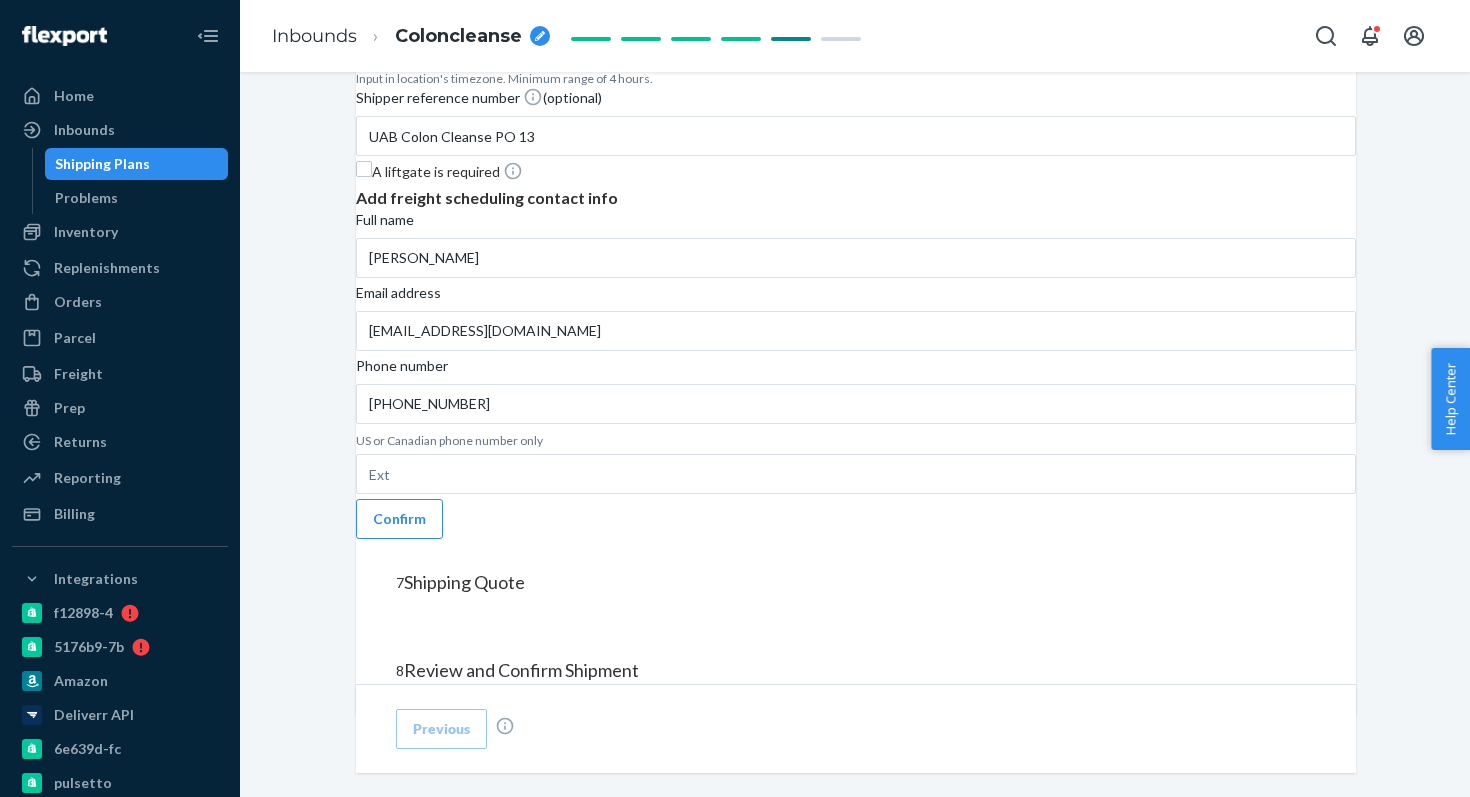 click on "Phone number (801) 547-8052 US or Canadian phone number only" at bounding box center (856, 425) 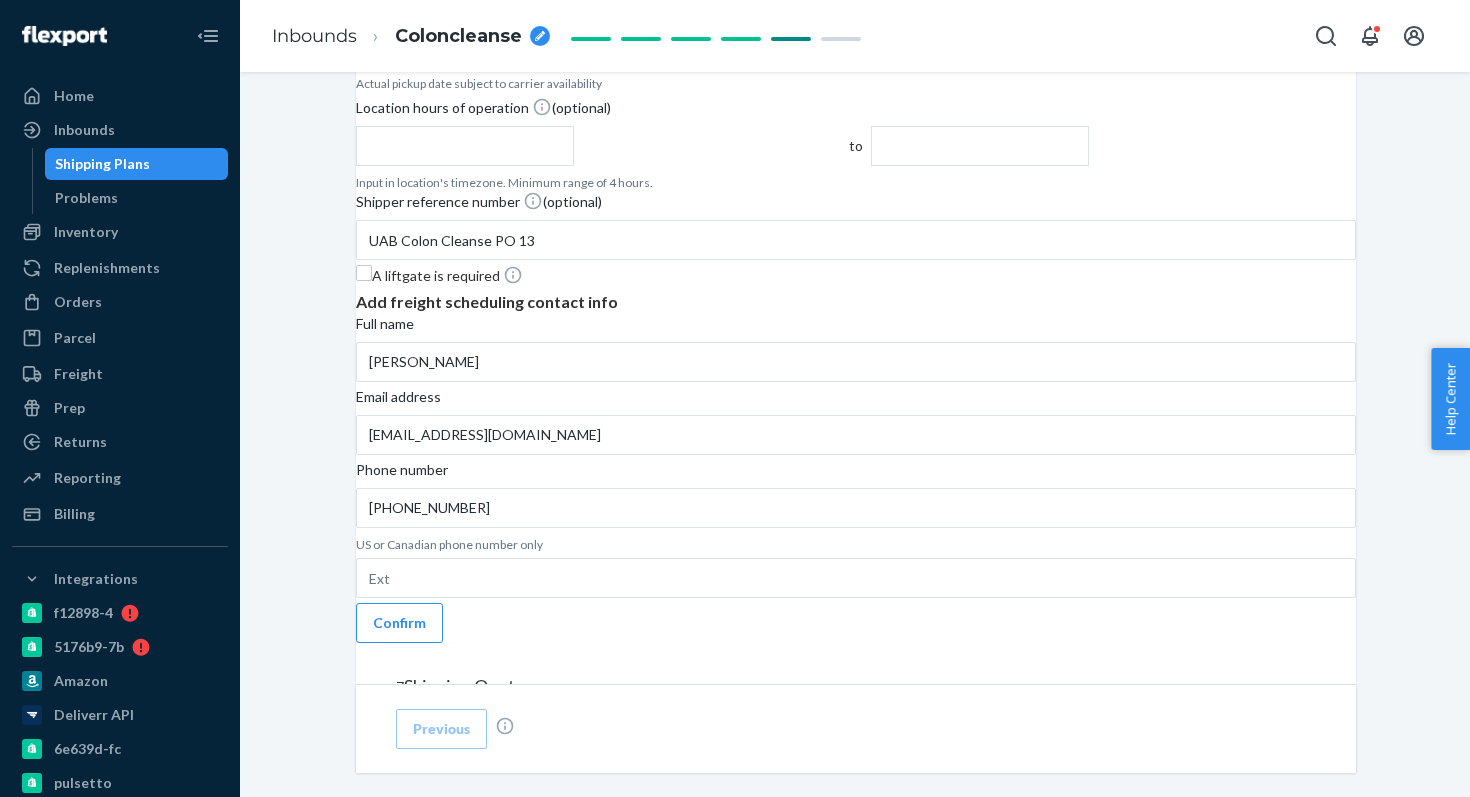 scroll, scrollTop: 1166, scrollLeft: 0, axis: vertical 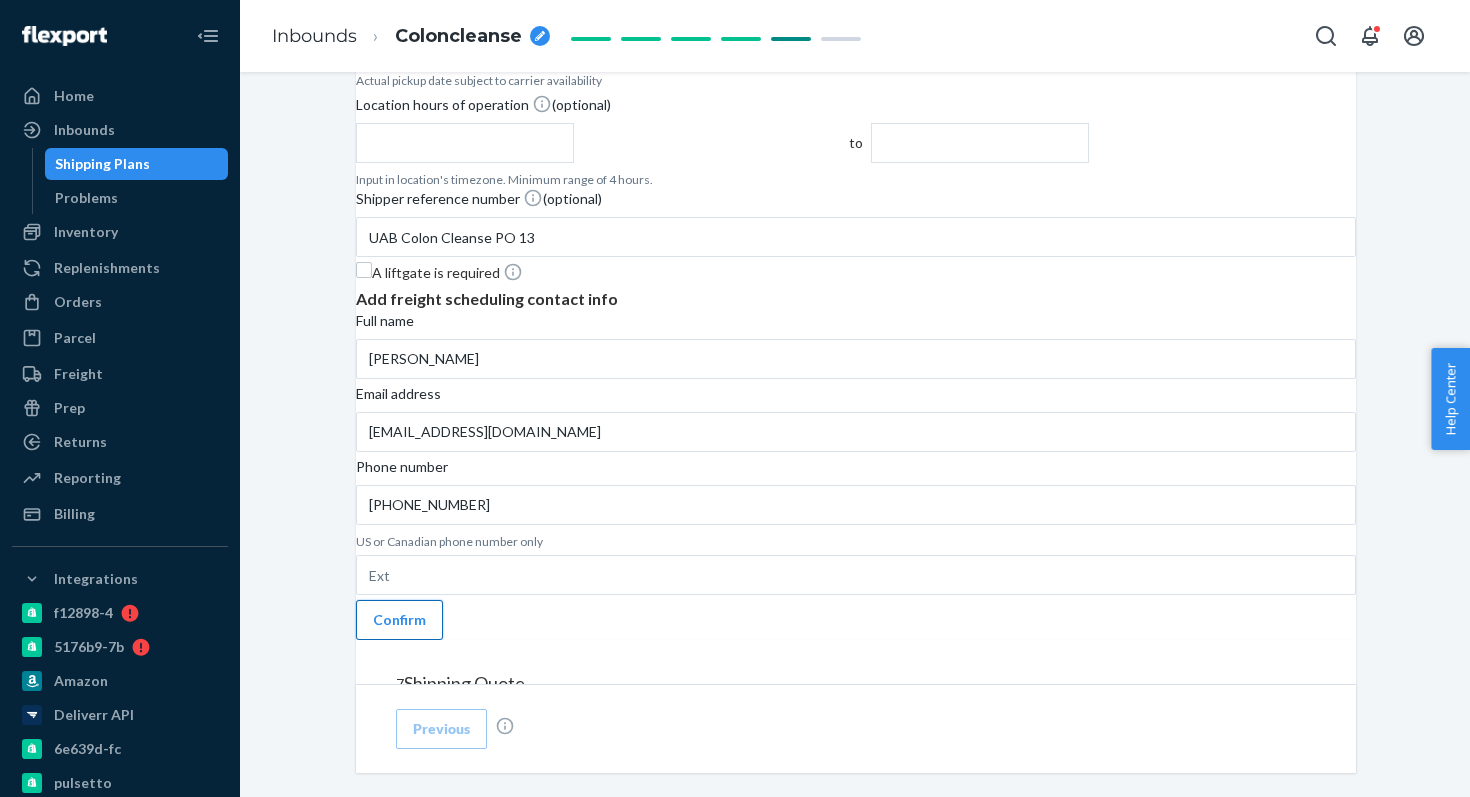 click on "Confirm" at bounding box center (399, 620) 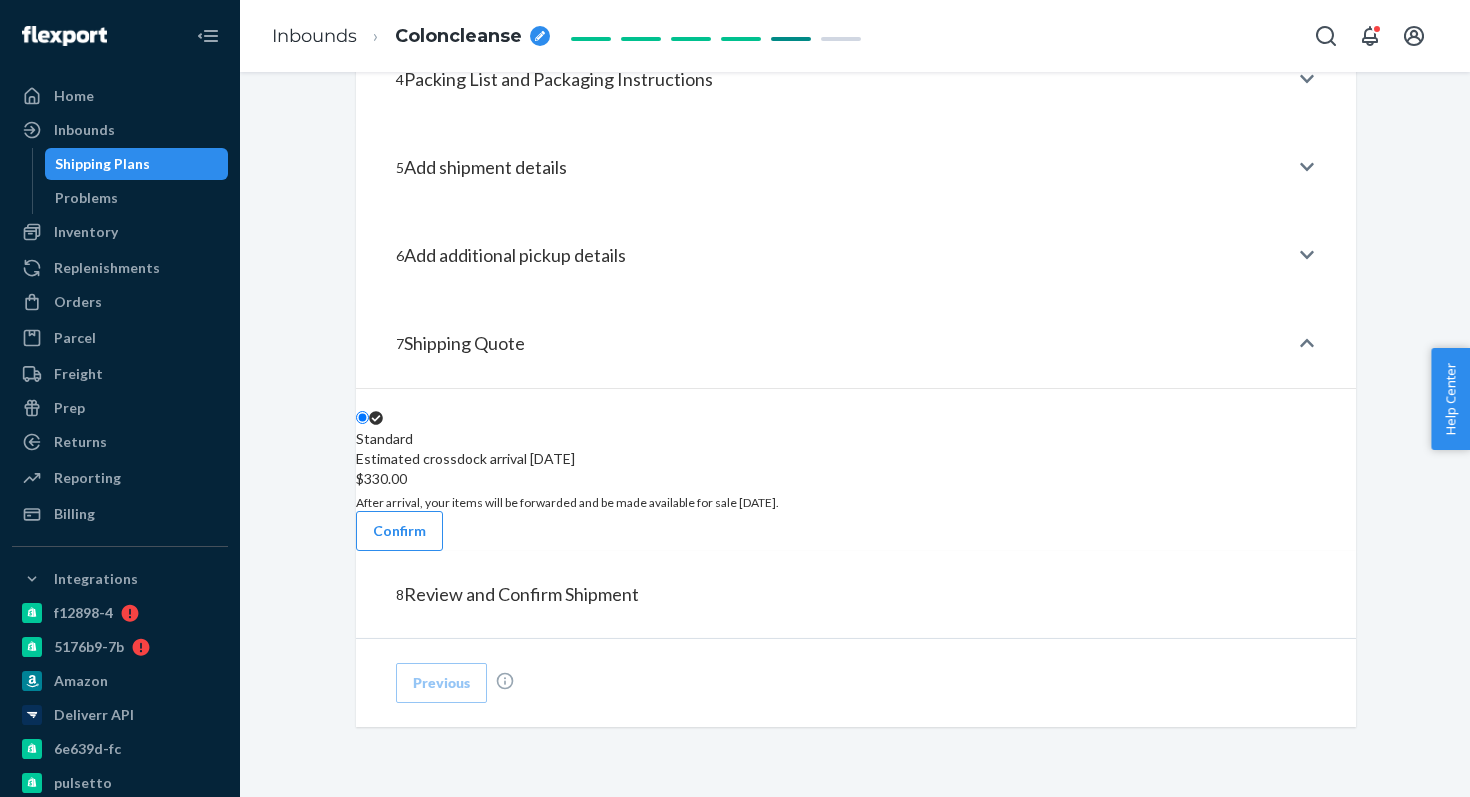 scroll, scrollTop: 1131, scrollLeft: 0, axis: vertical 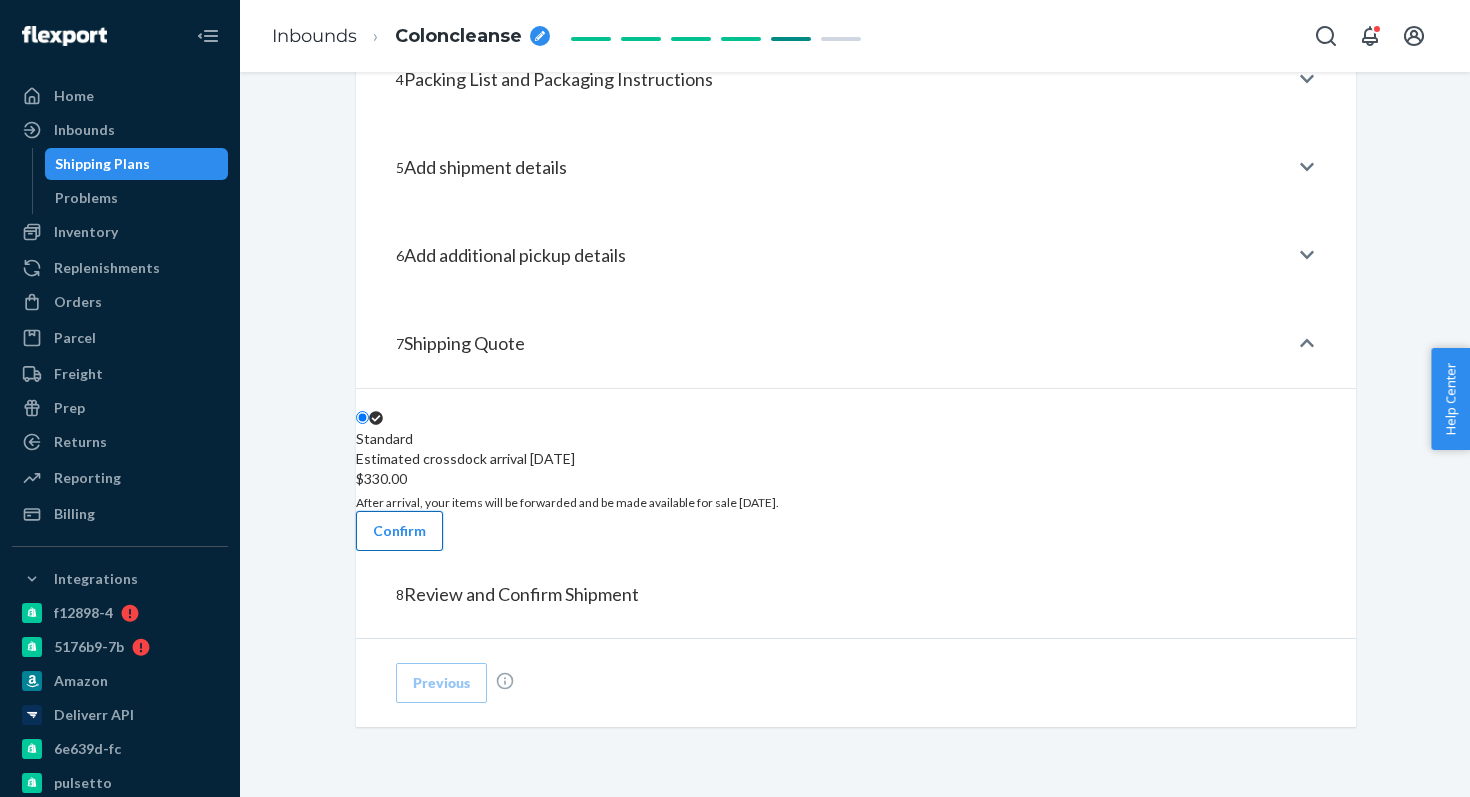 click on "Confirm" at bounding box center [399, 531] 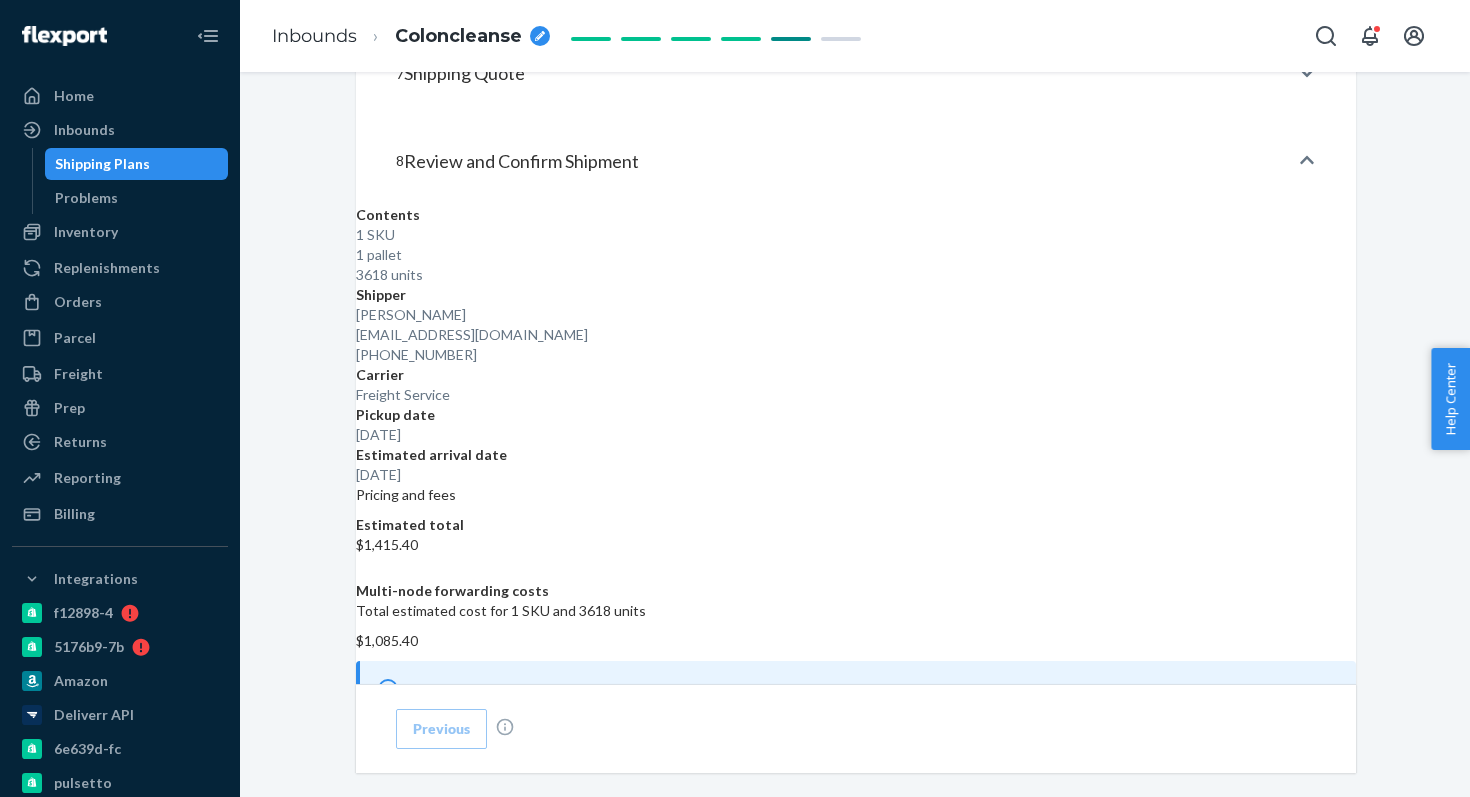 scroll, scrollTop: 1798, scrollLeft: 0, axis: vertical 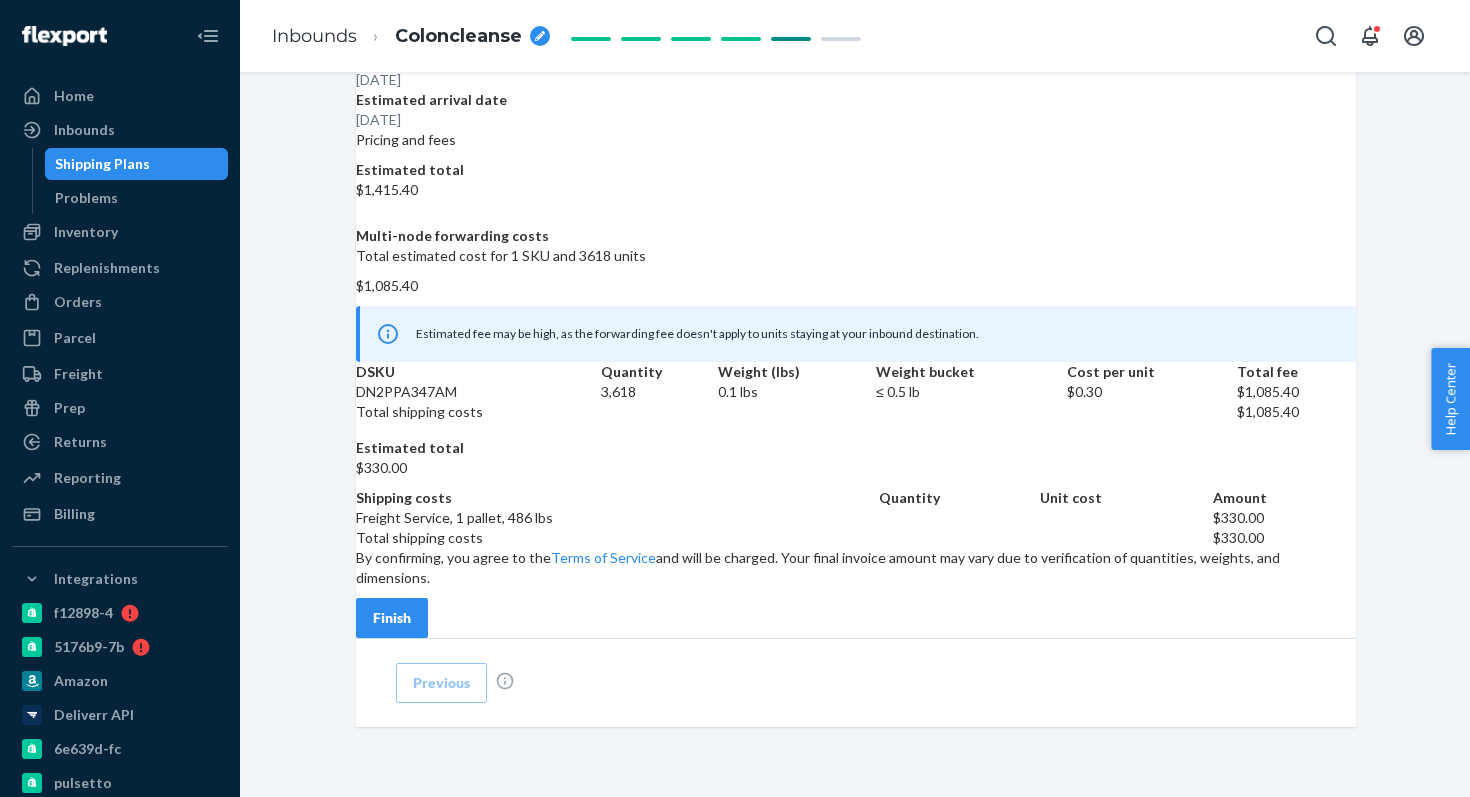 click on "Finish" at bounding box center (392, 618) 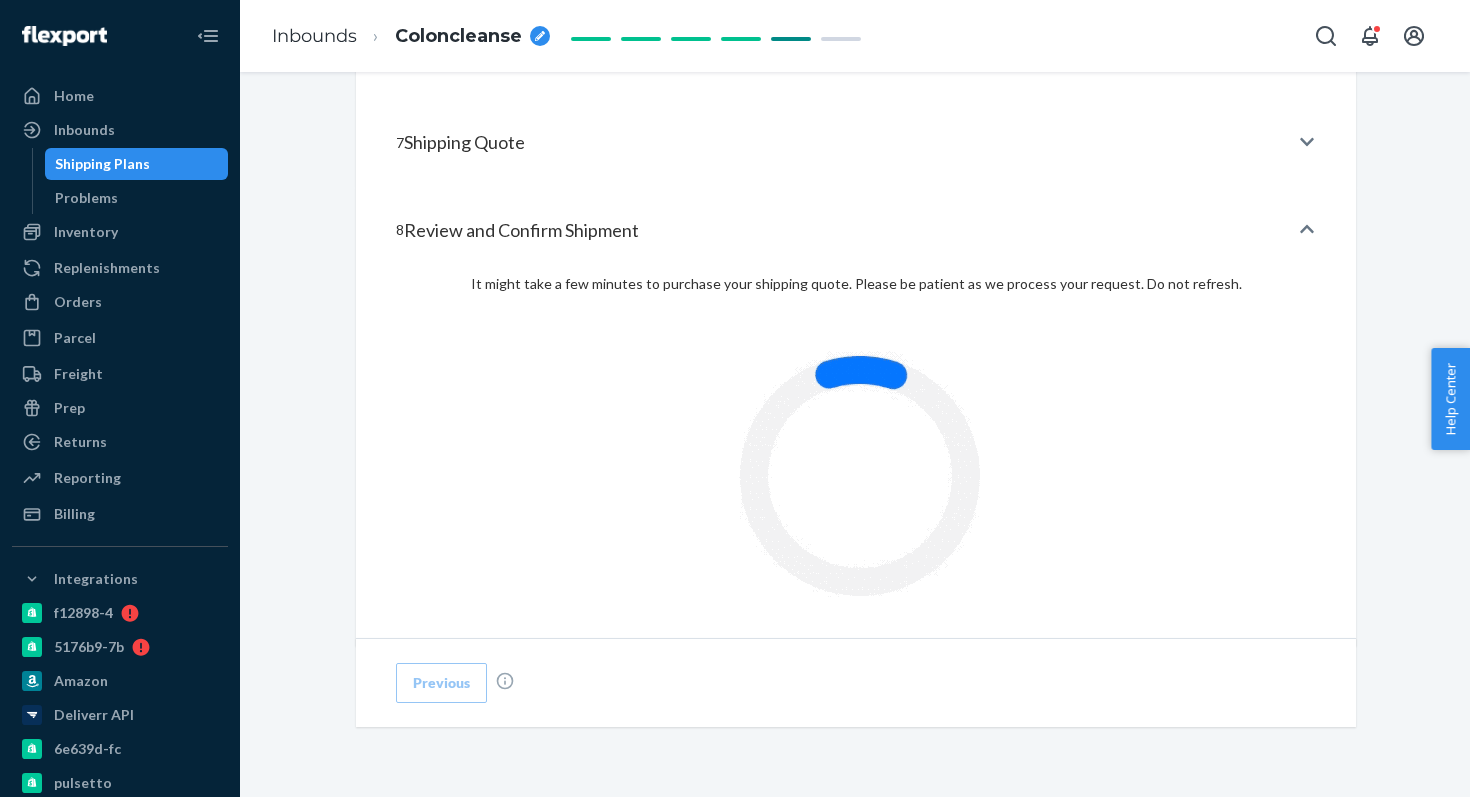 scroll, scrollTop: 962, scrollLeft: 0, axis: vertical 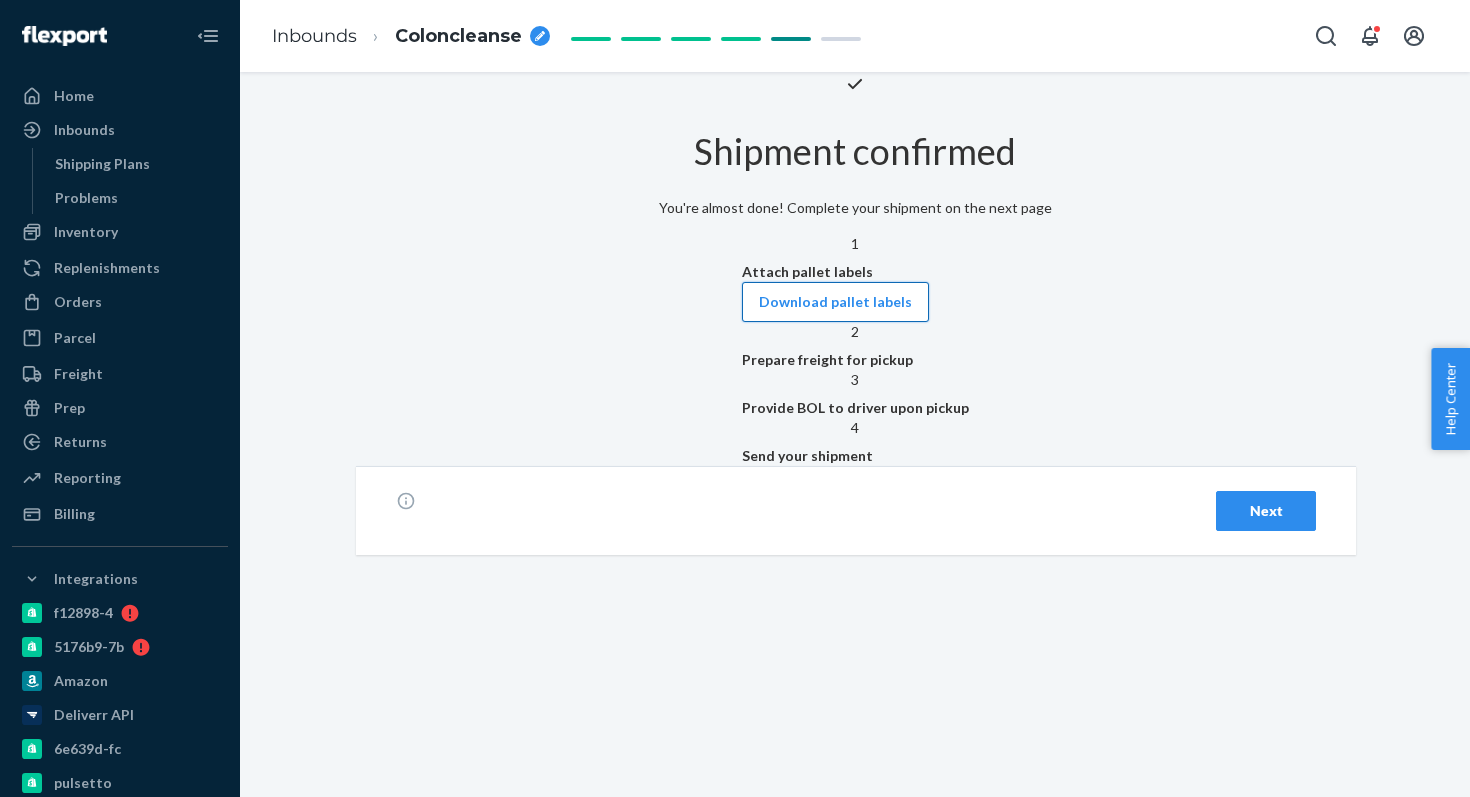 click on "Download pallet labels" at bounding box center (835, 302) 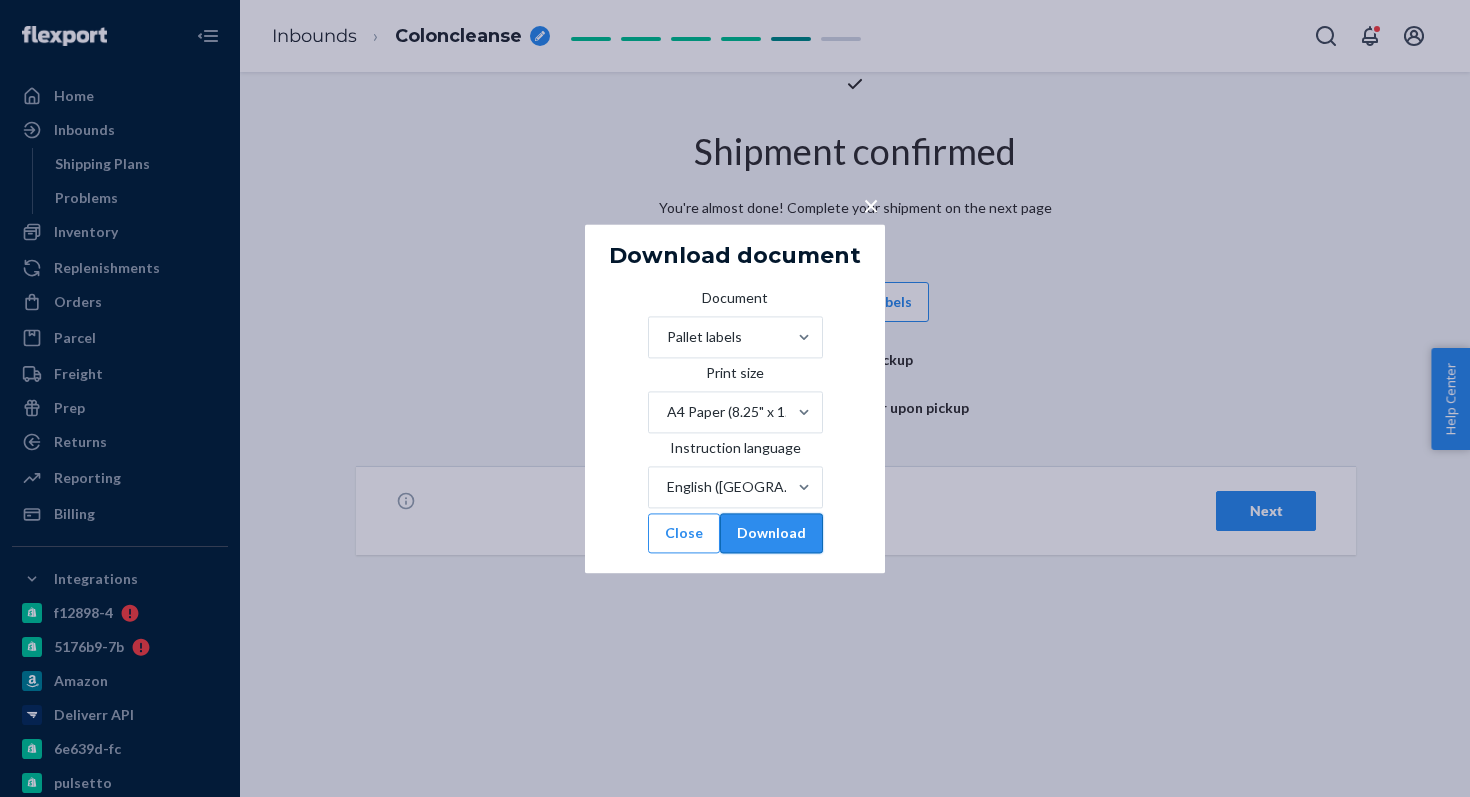 click on "Download" at bounding box center [771, 533] 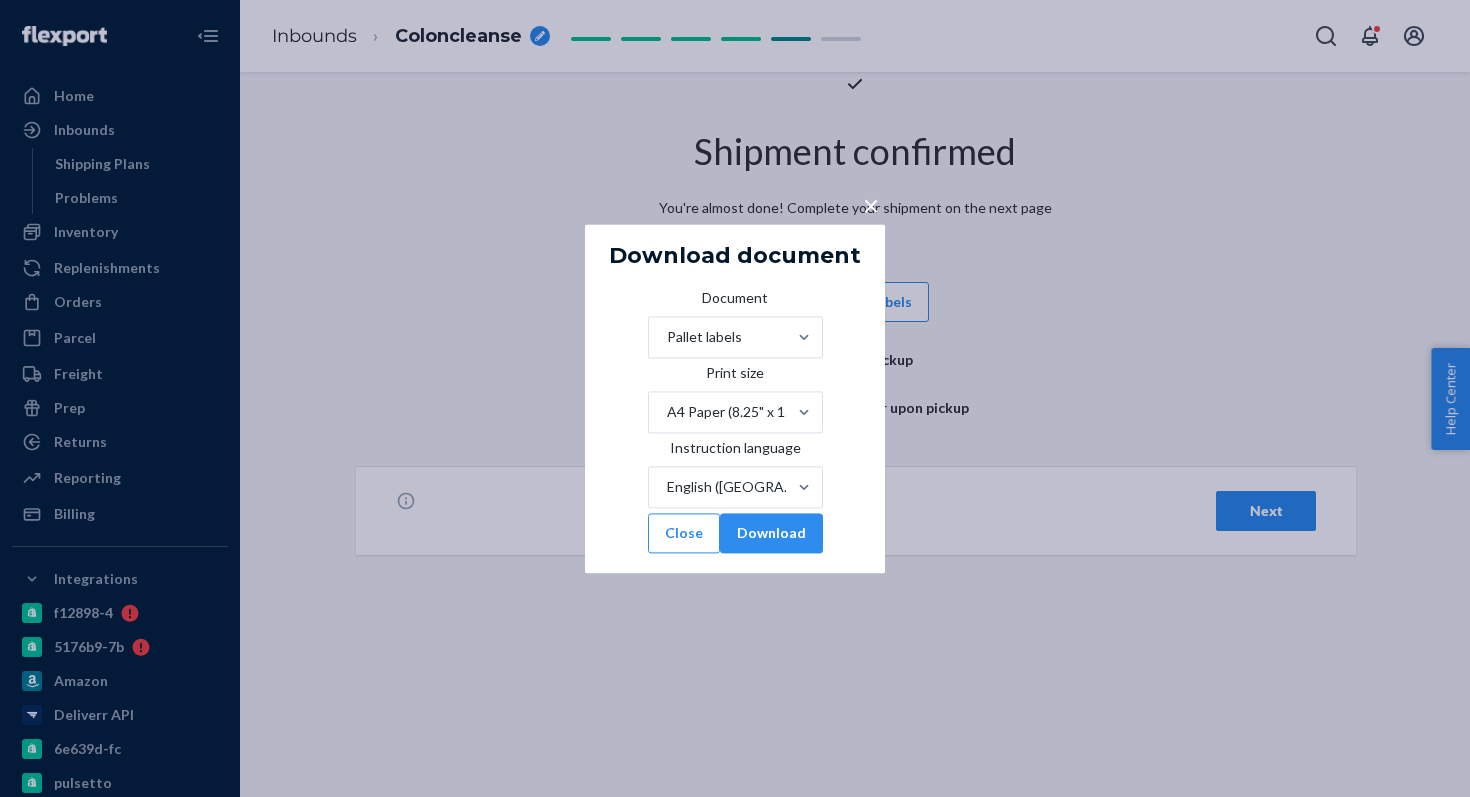 click on "× Download document Document Pallet labels Print size A4 Paper (8.25" x 11.75") Instruction language English (US) Close Download" at bounding box center [735, 398] 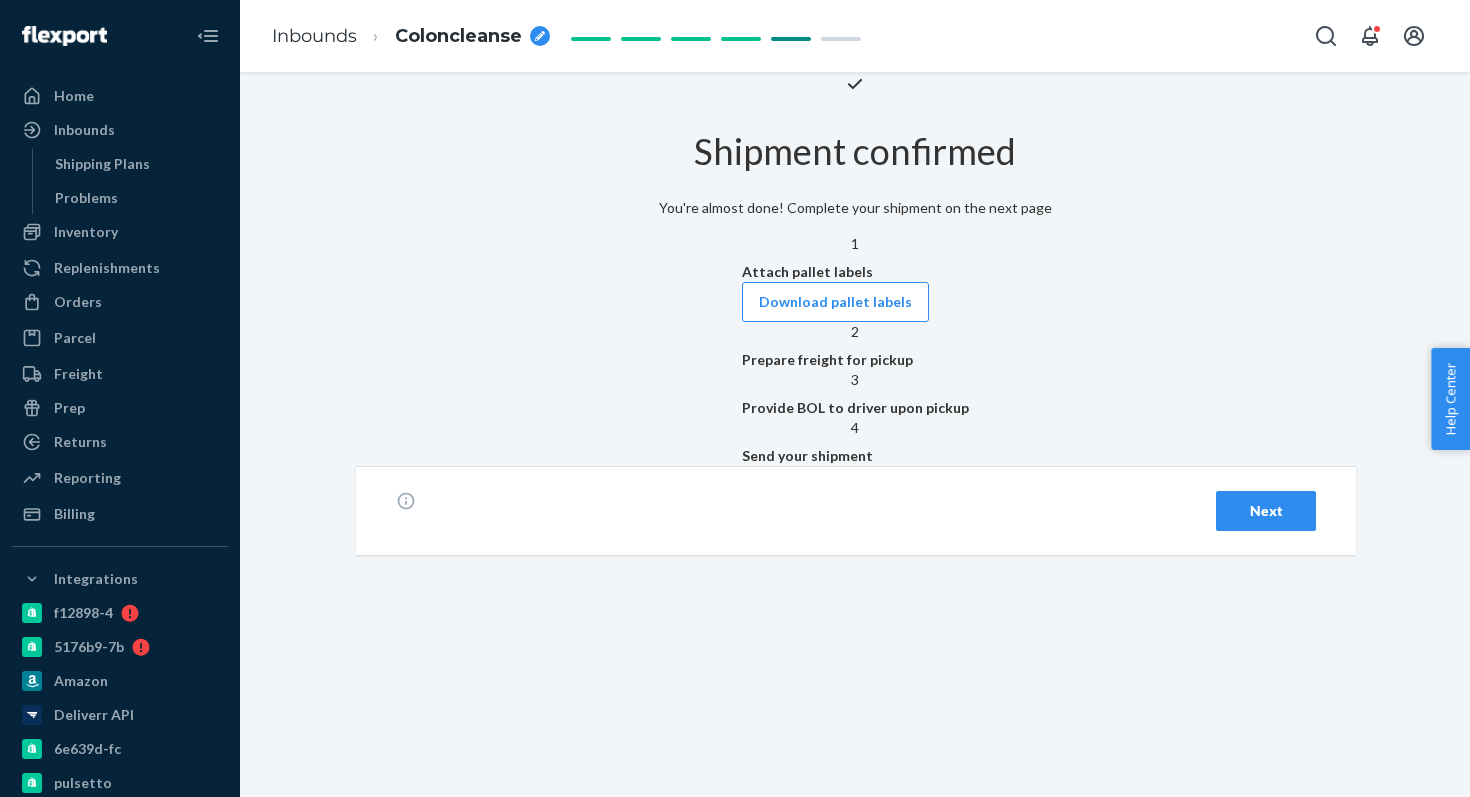 click on "Next" at bounding box center (1266, 511) 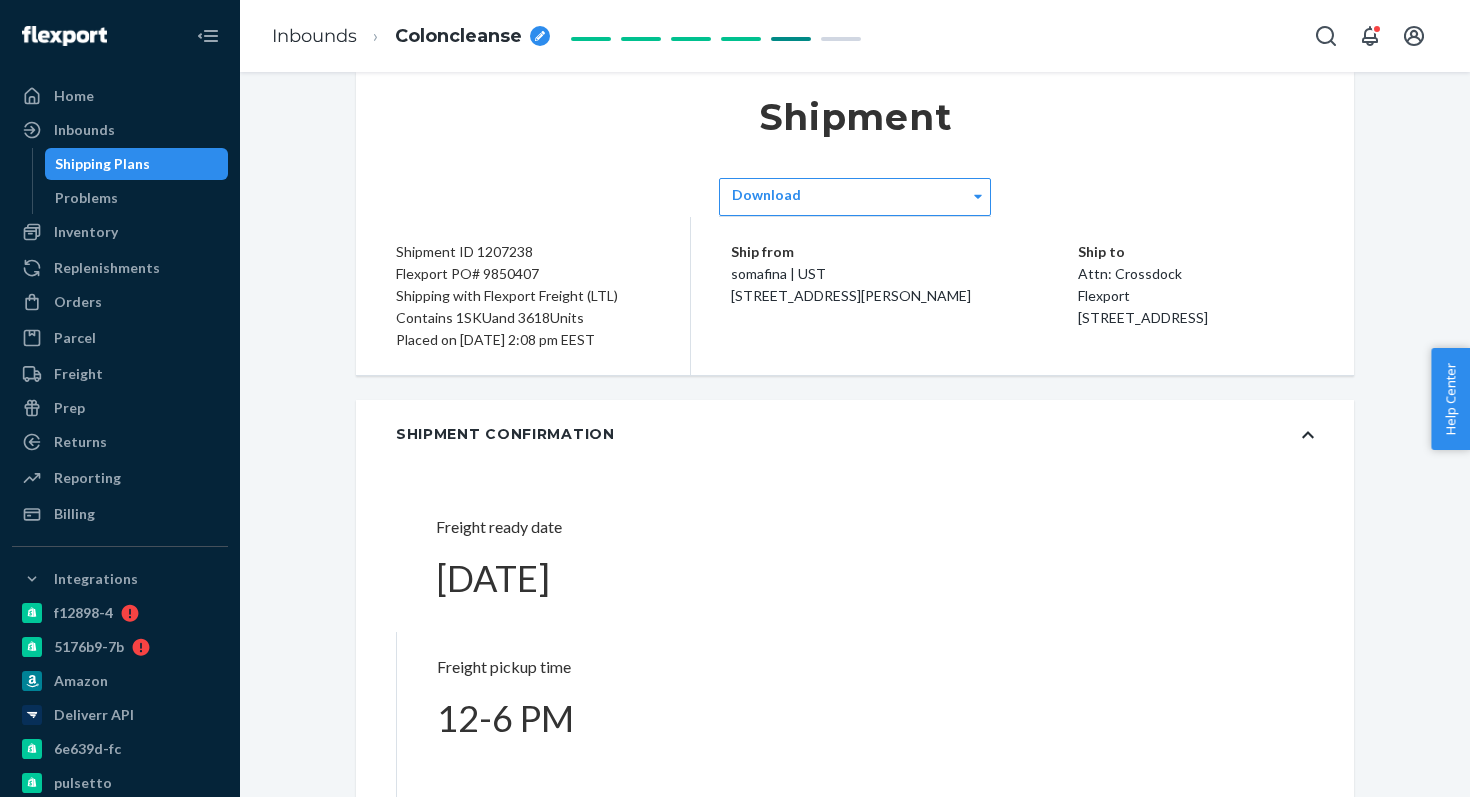 click on "Shipment" at bounding box center (855, 125) 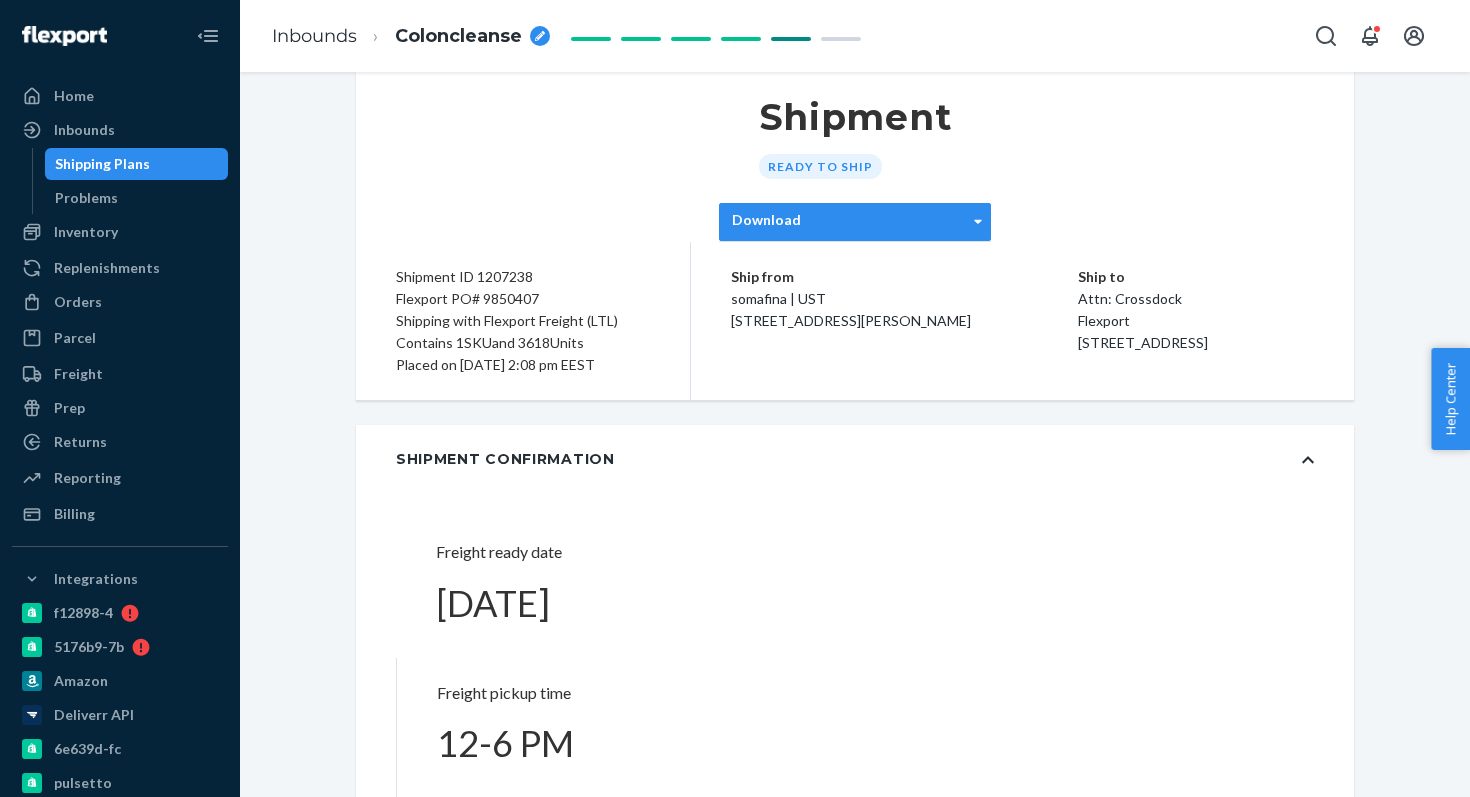 click on "Download" at bounding box center [855, 222] 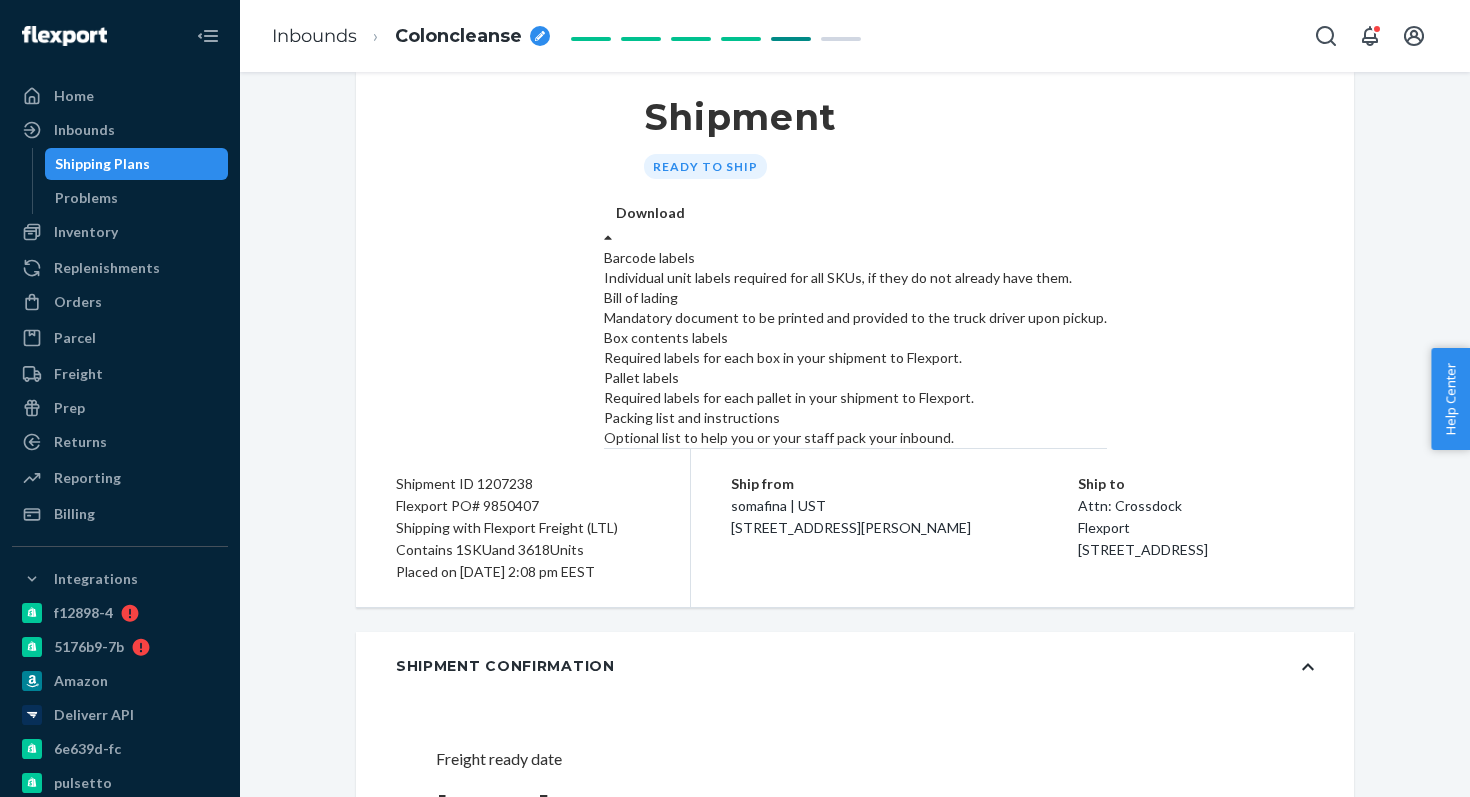click on "Box contents labels" at bounding box center [855, 338] 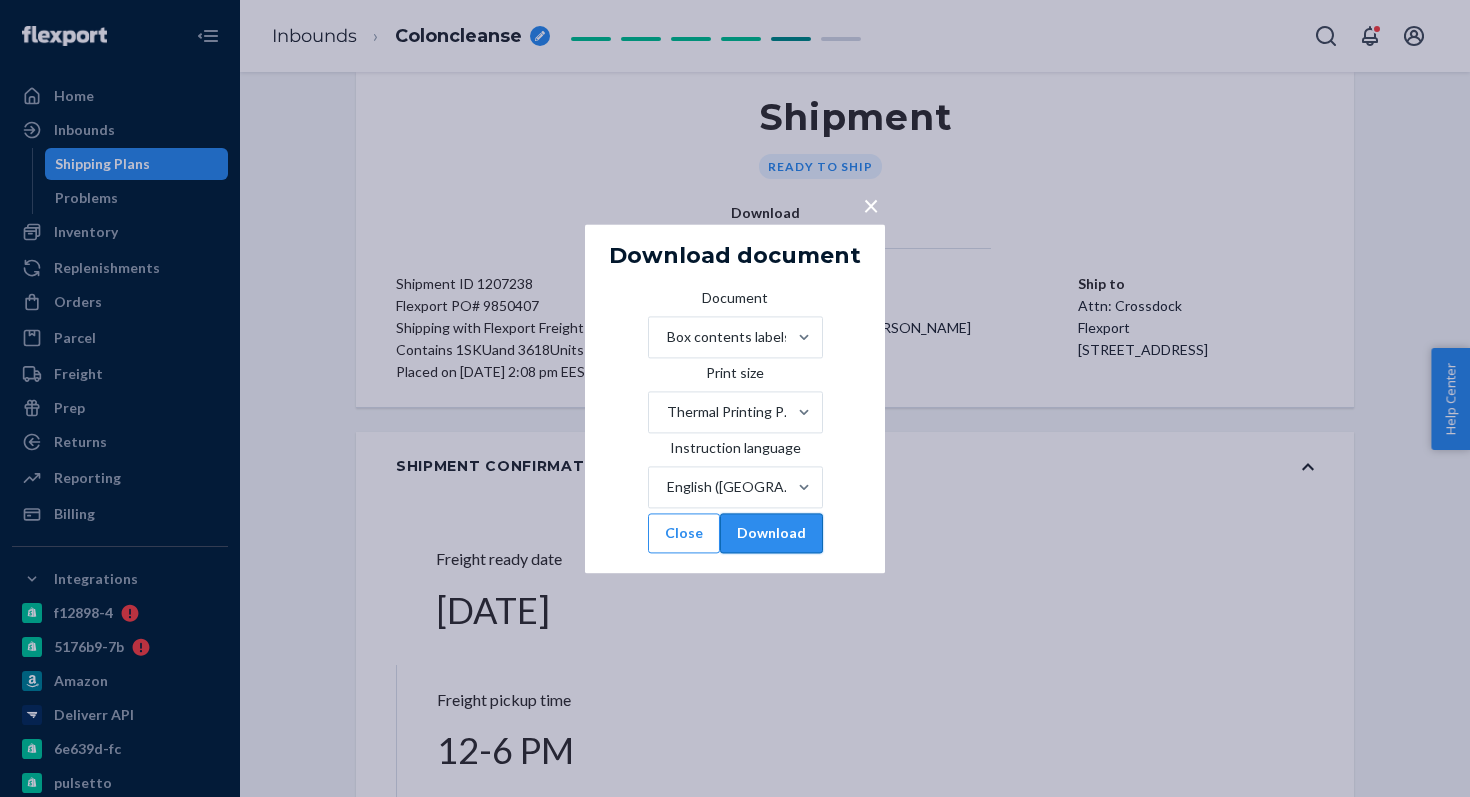 click on "Download" at bounding box center [771, 533] 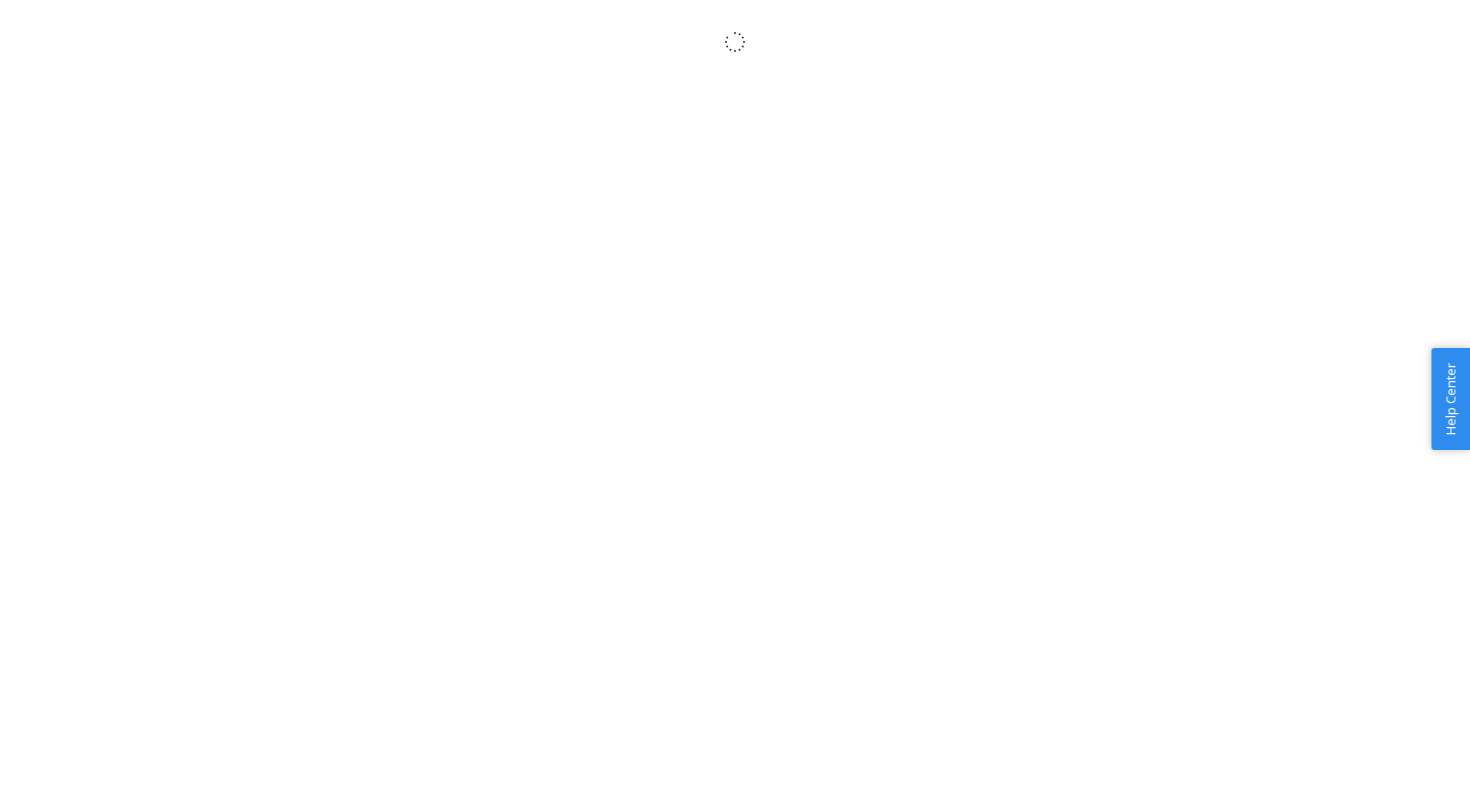 scroll, scrollTop: 0, scrollLeft: 0, axis: both 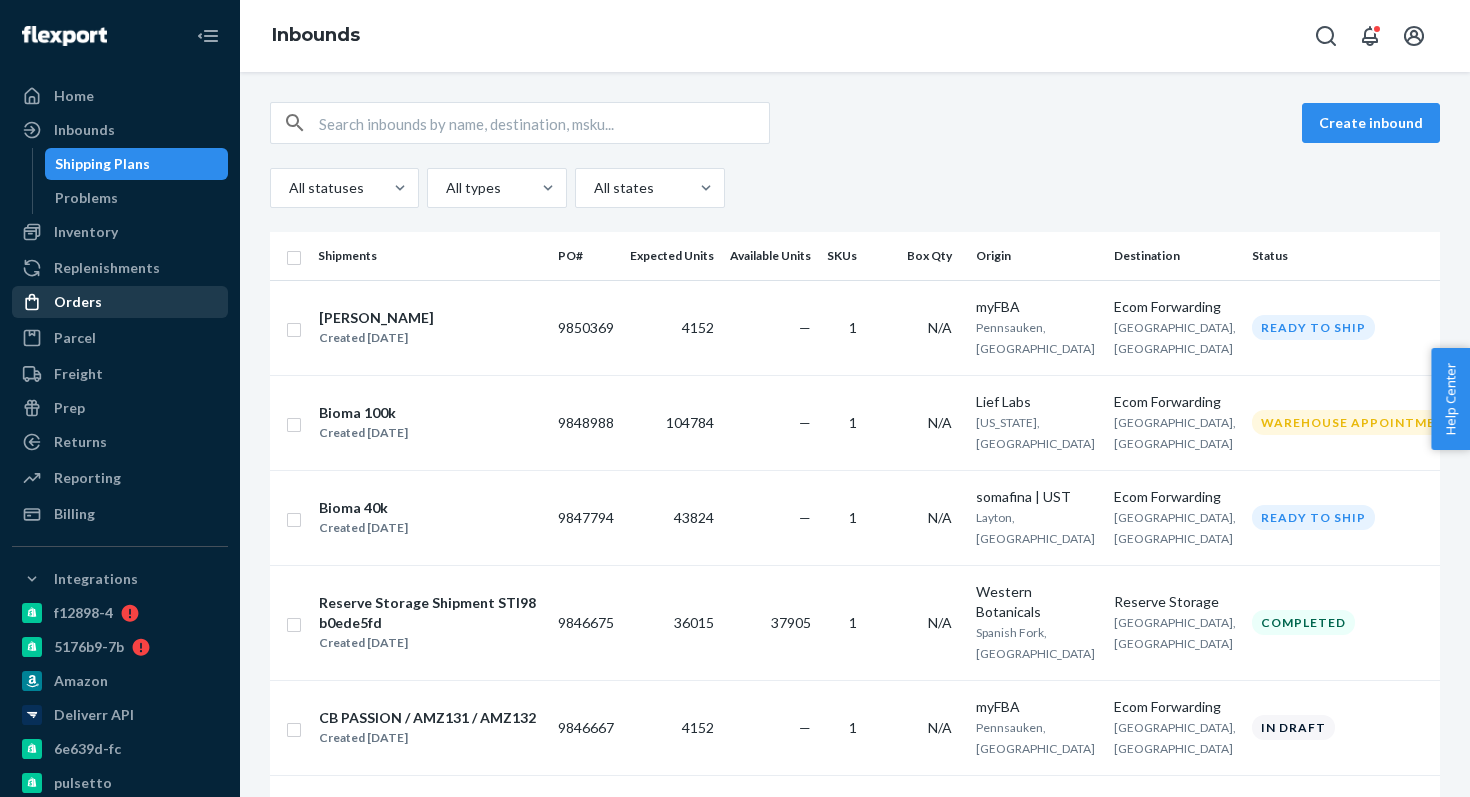 click on "Orders" at bounding box center (120, 302) 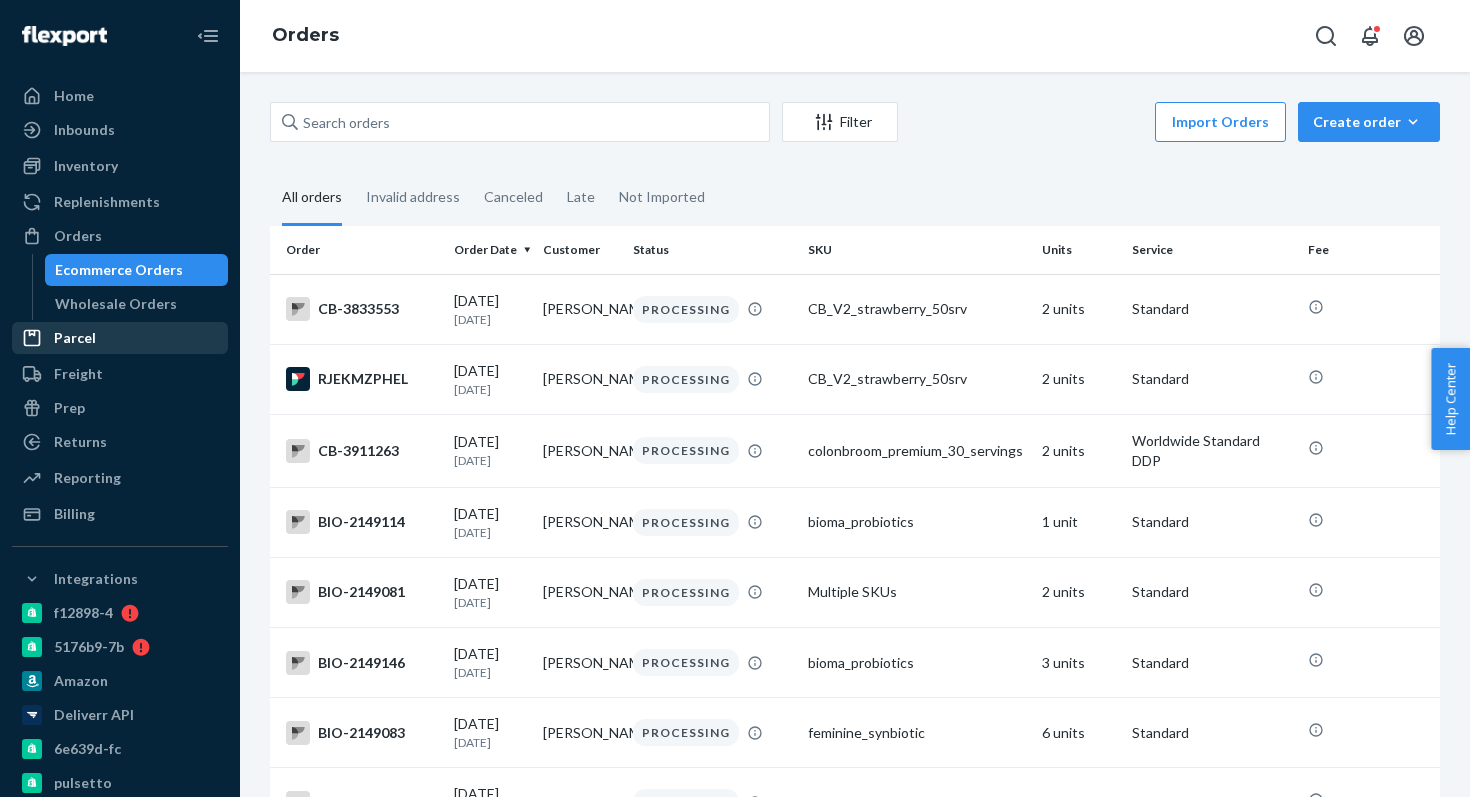click on "Parcel" at bounding box center [120, 338] 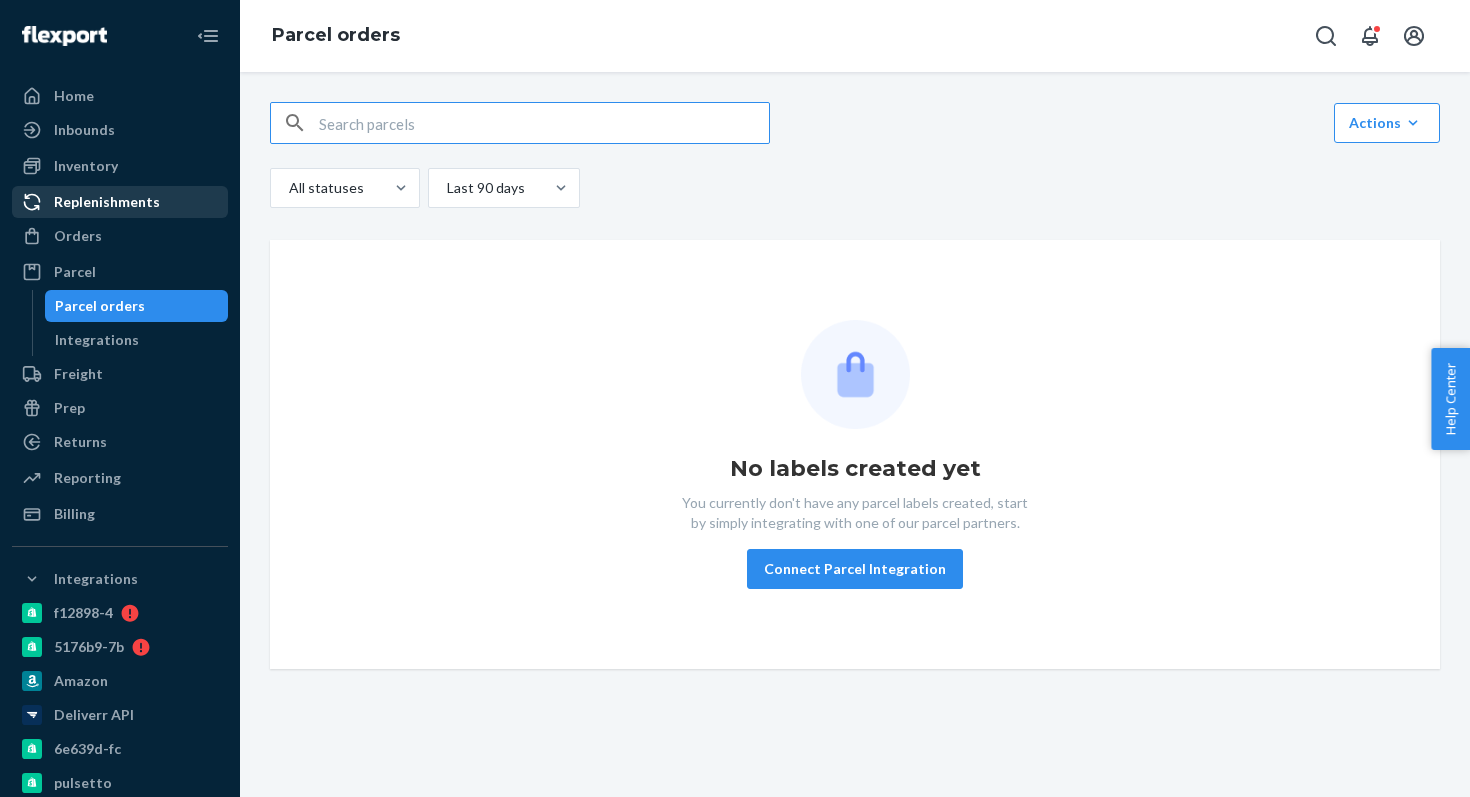 click on "Replenishments" at bounding box center (107, 202) 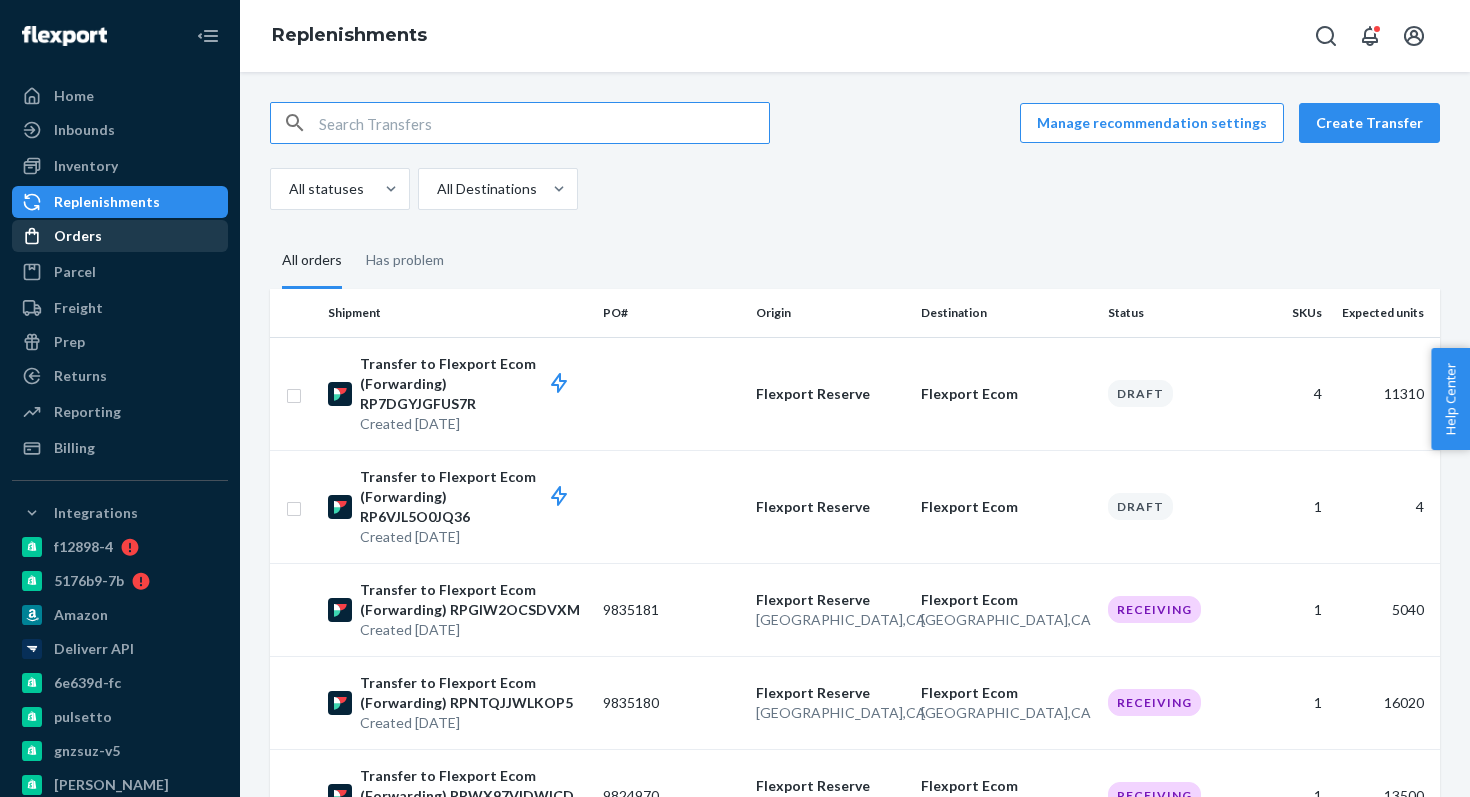 click on "Orders" at bounding box center (120, 236) 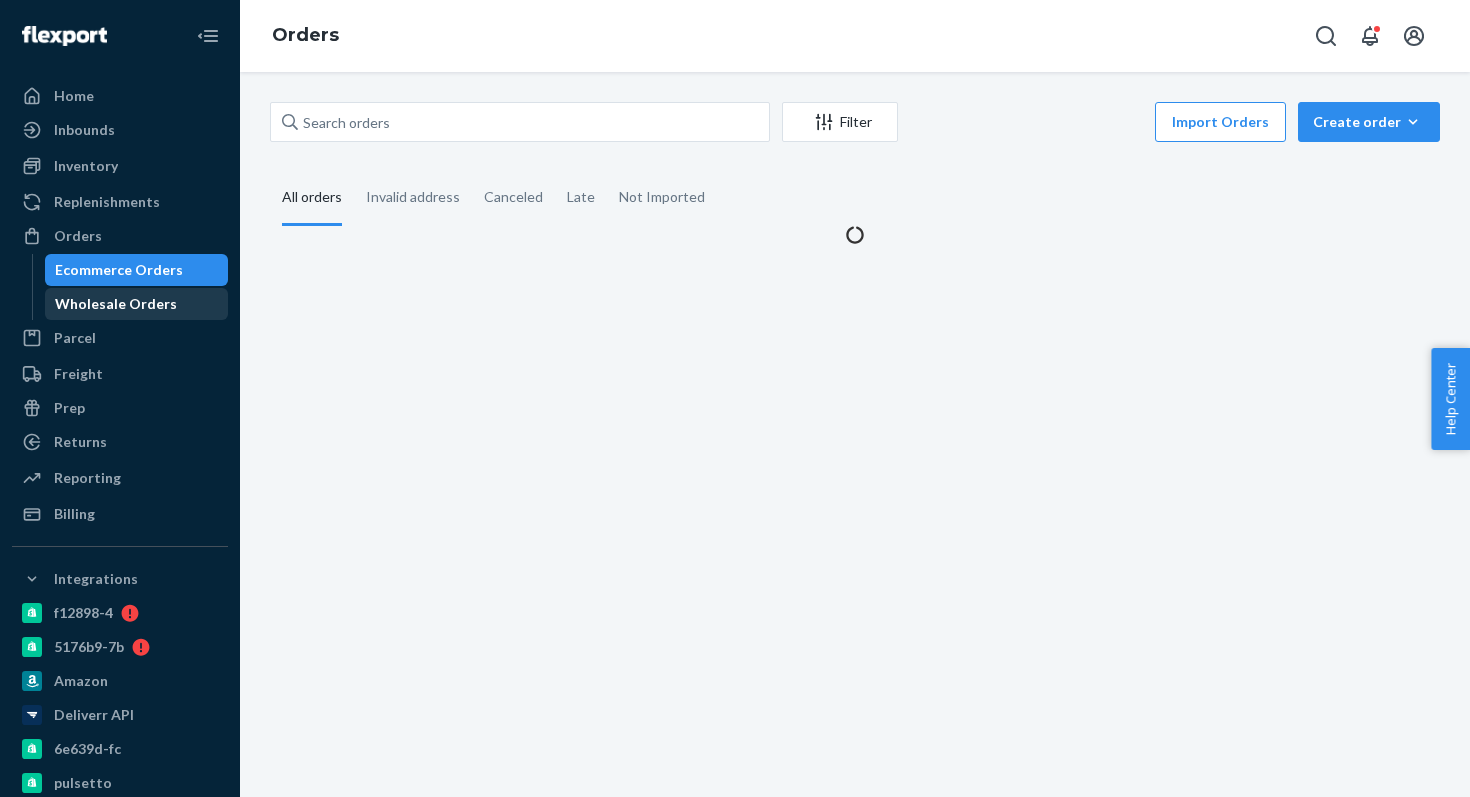 click on "Wholesale Orders" at bounding box center [116, 304] 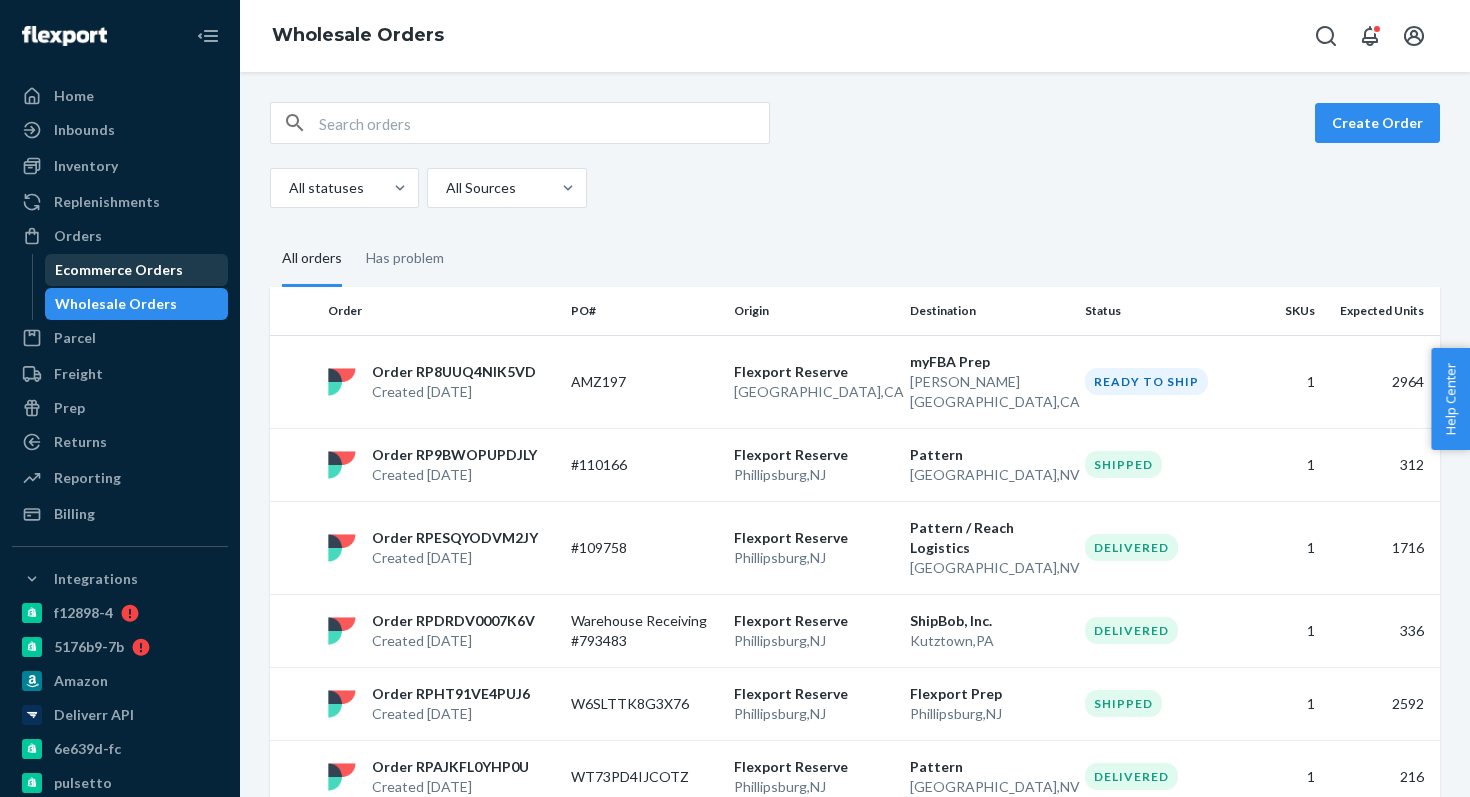 click on "Ecommerce Orders" at bounding box center (137, 270) 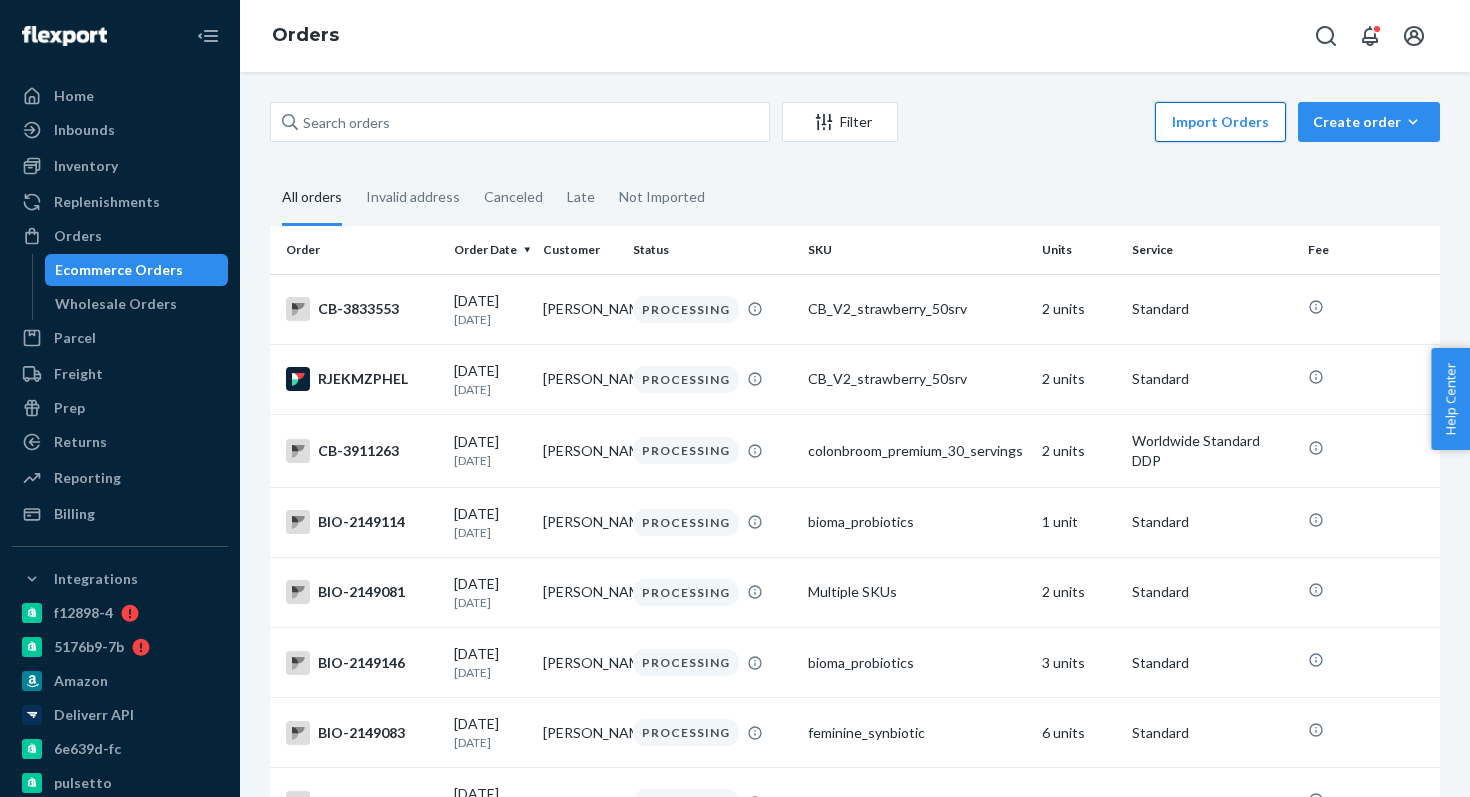 click on "Import Orders" at bounding box center (1220, 122) 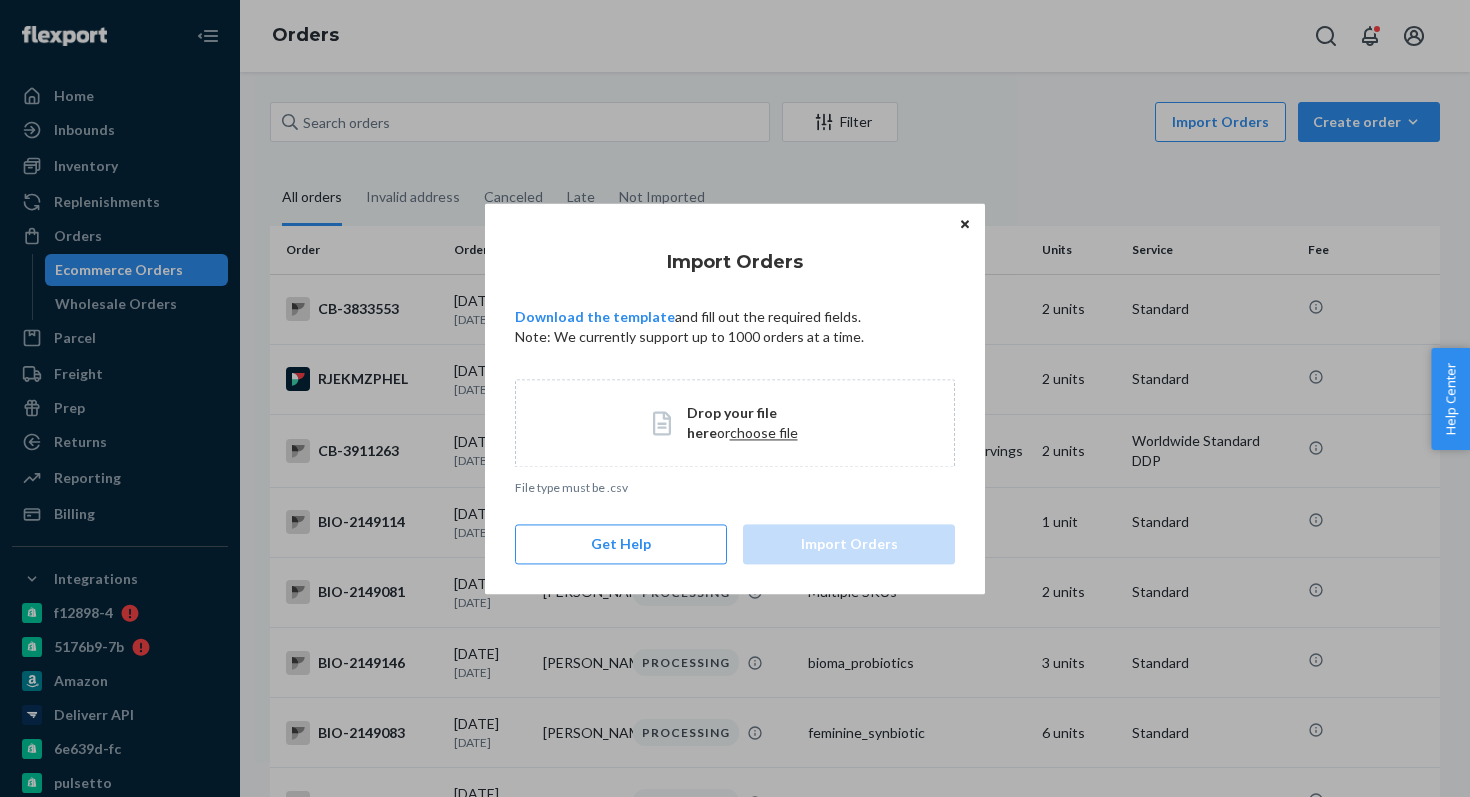 click at bounding box center [965, 224] 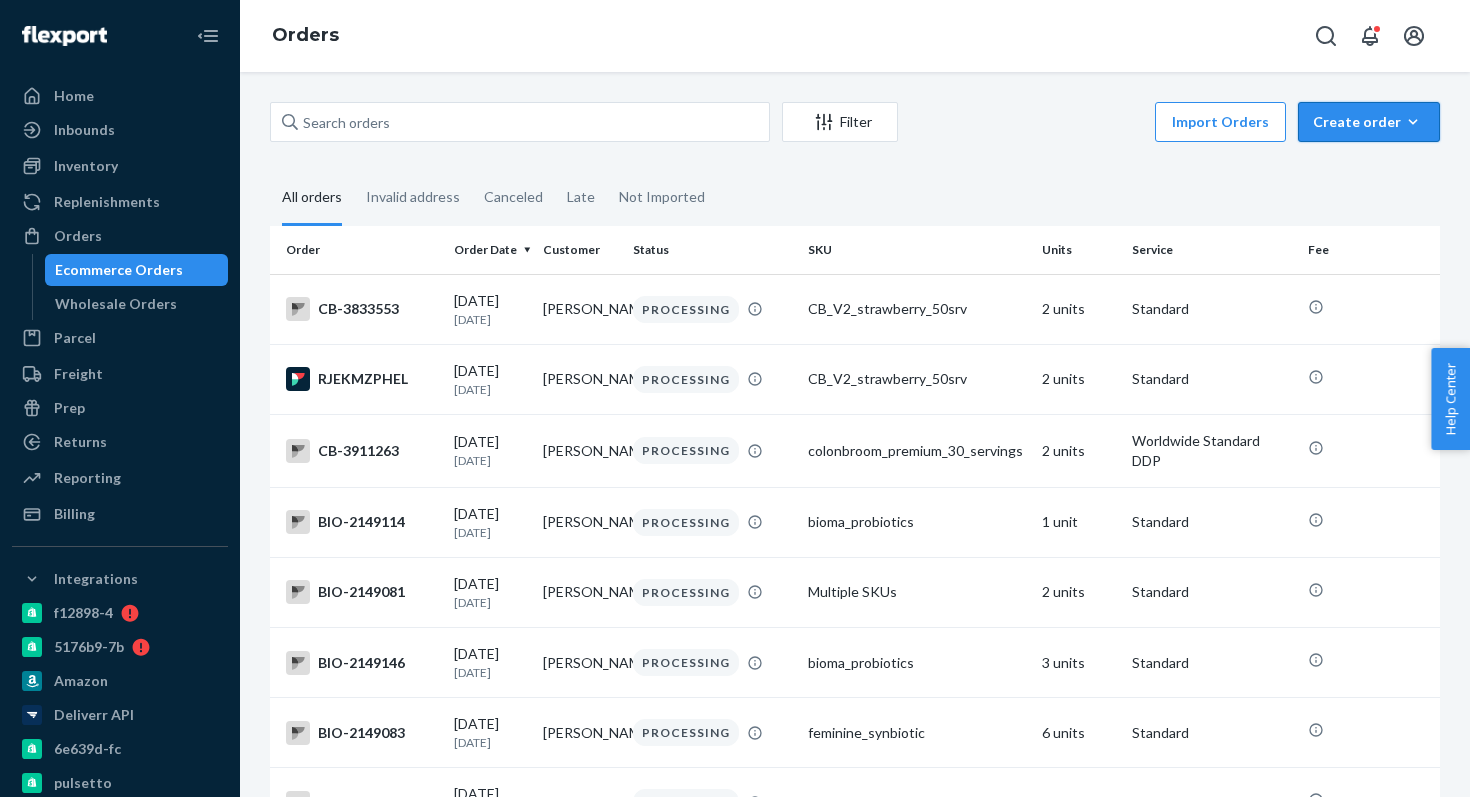 click on "Create order" at bounding box center [1369, 122] 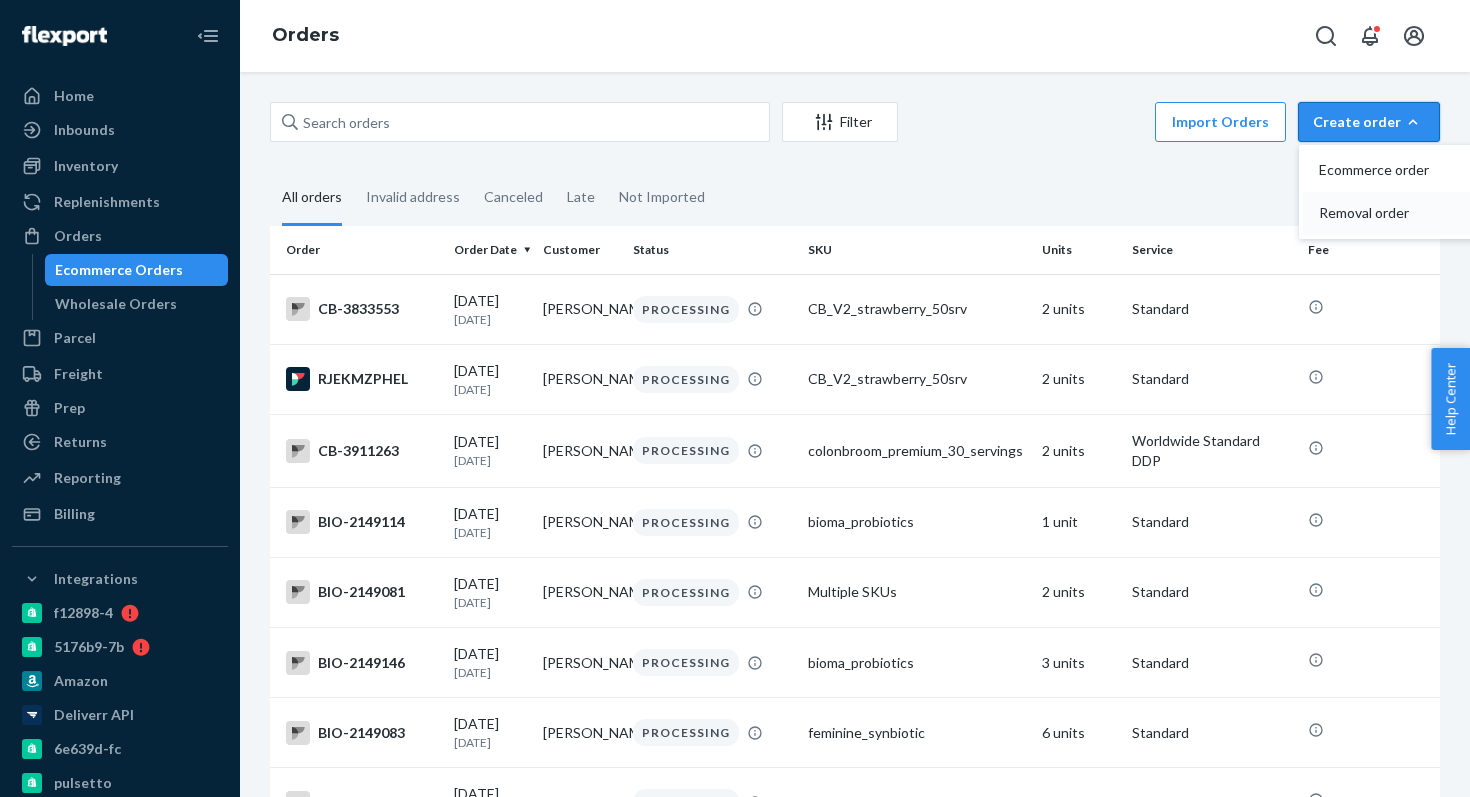 click on "Removal order" at bounding box center [1381, 213] 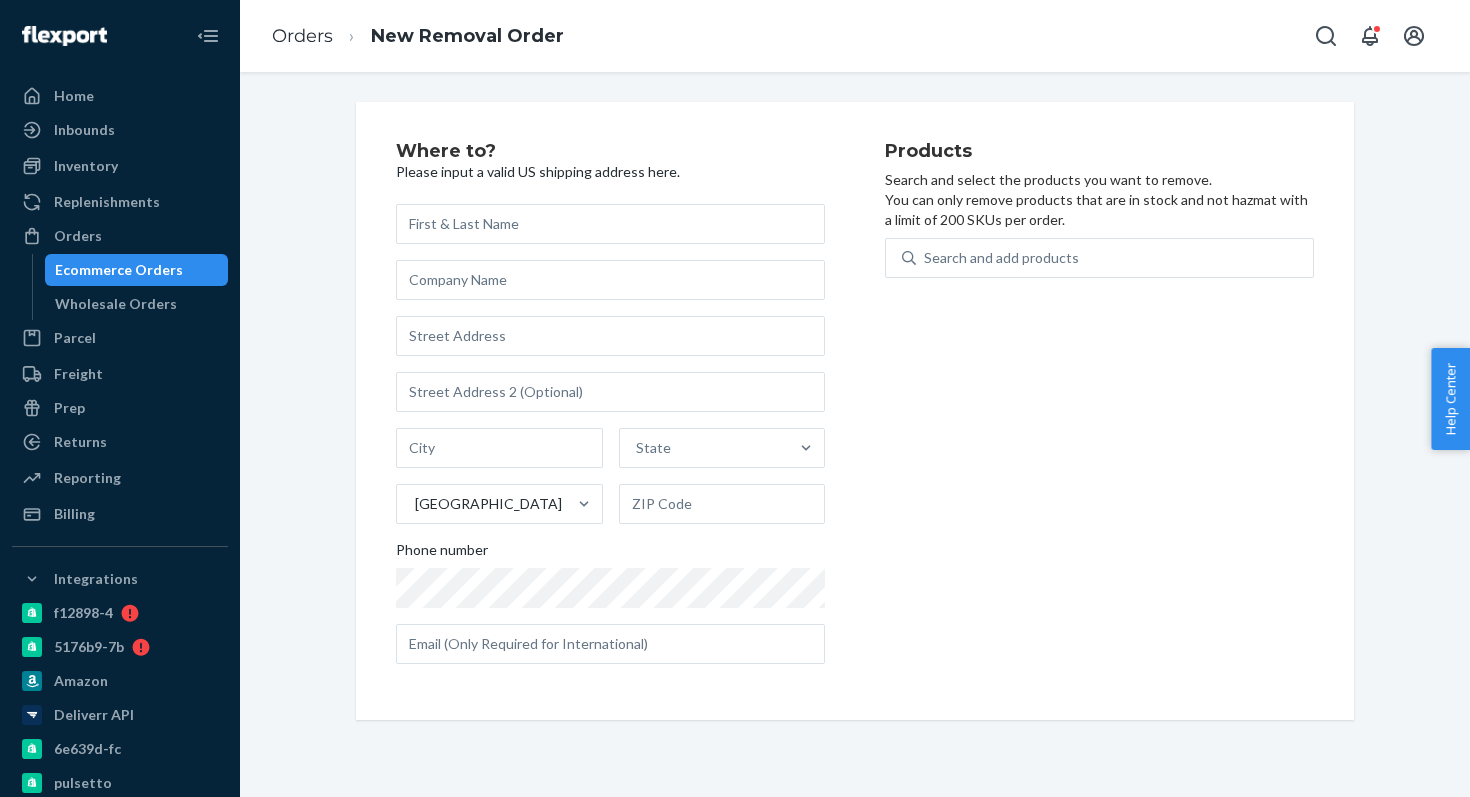 click on "Orders New Removal Order" at bounding box center [418, 36] 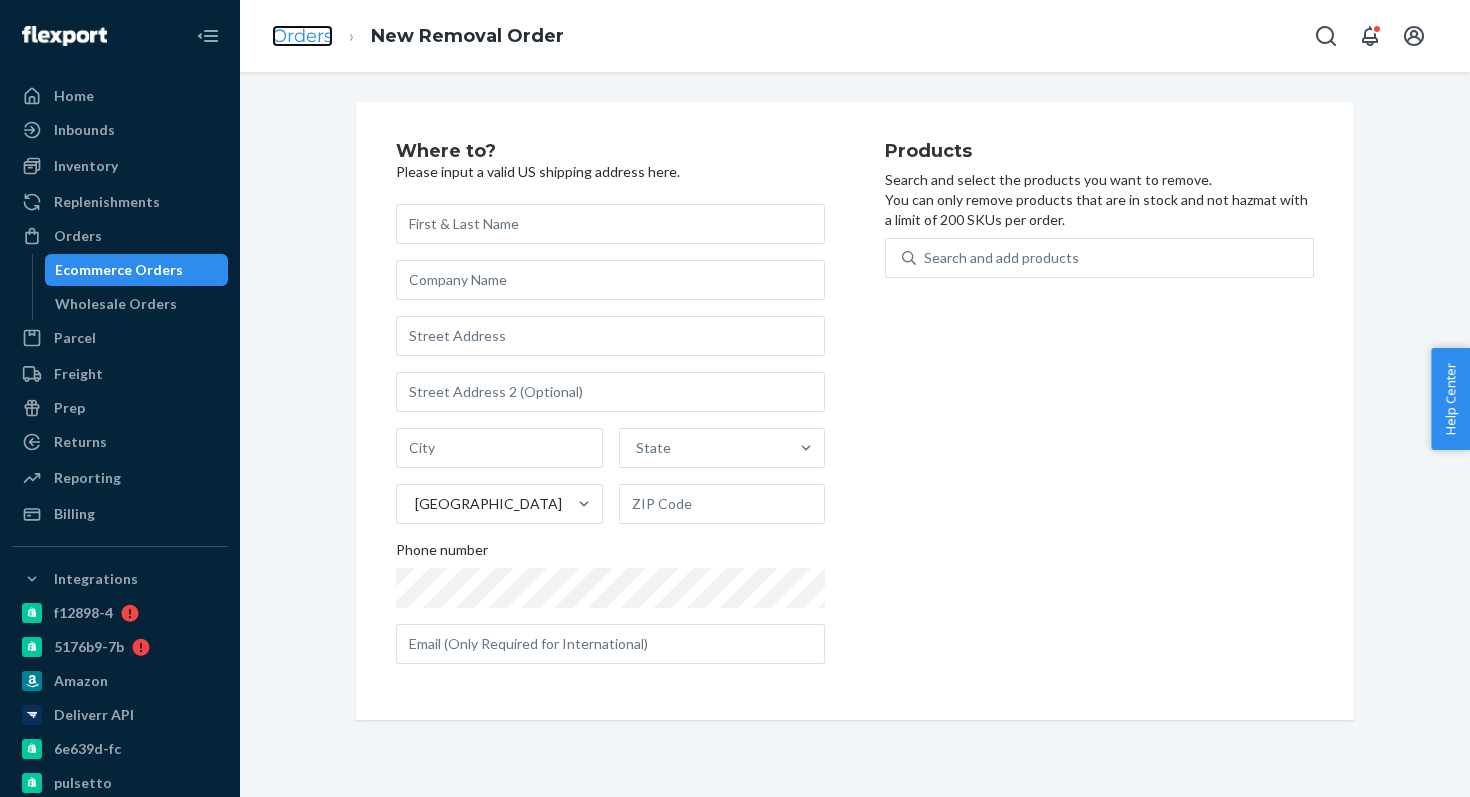 click on "Orders" at bounding box center (302, 36) 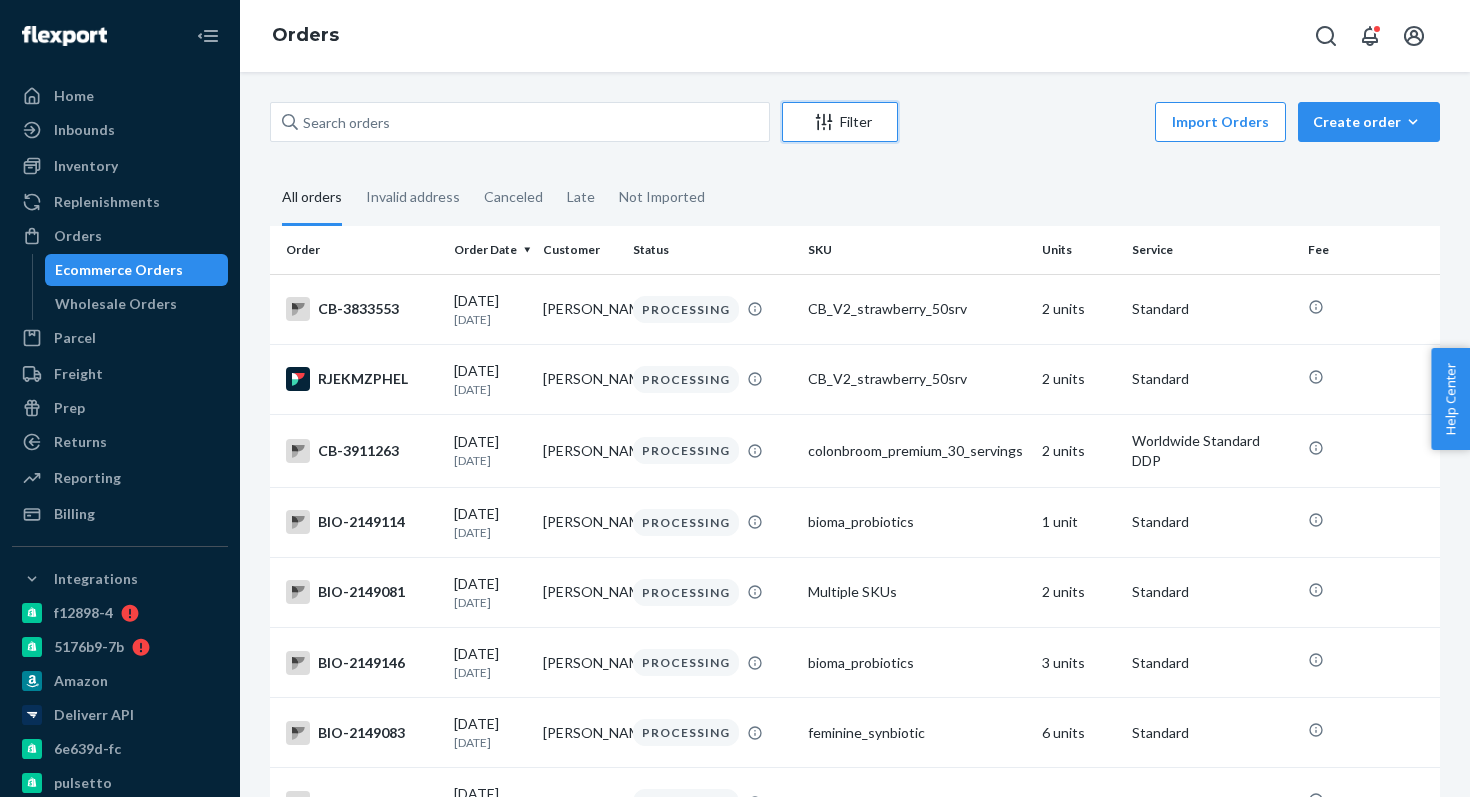 click on "Filter" at bounding box center [840, 122] 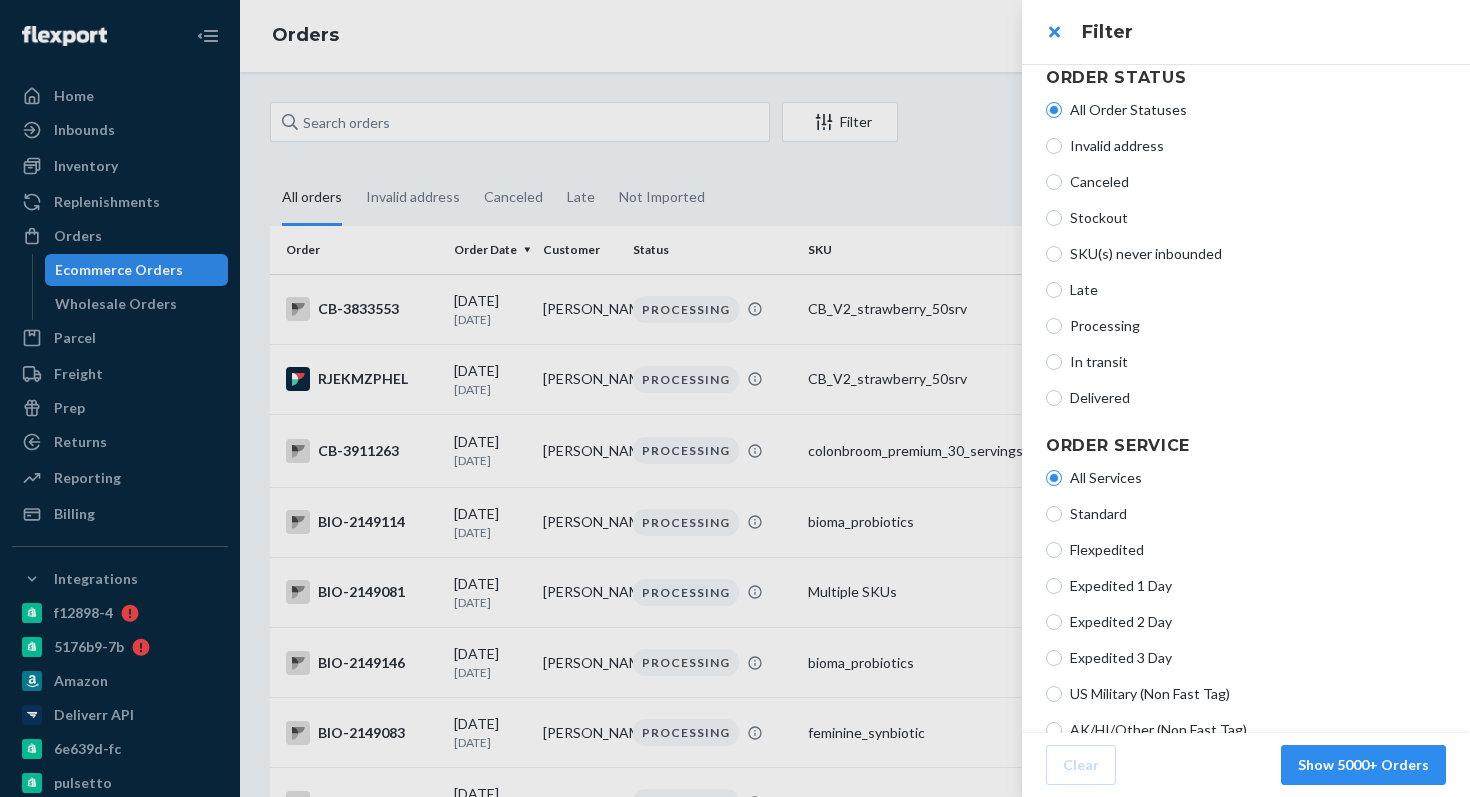 scroll, scrollTop: 467, scrollLeft: 0, axis: vertical 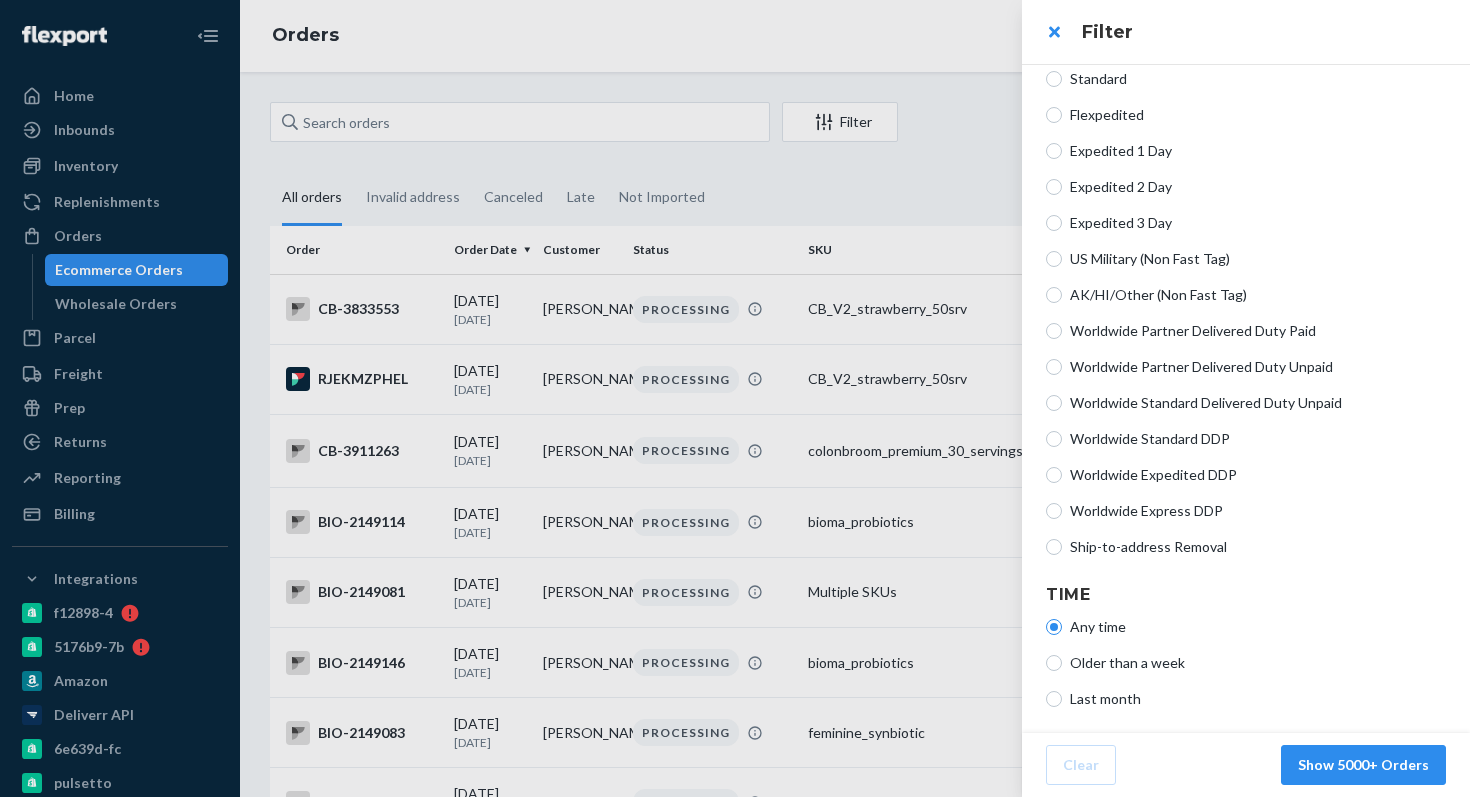 click on "Older than a week" at bounding box center [1258, 663] 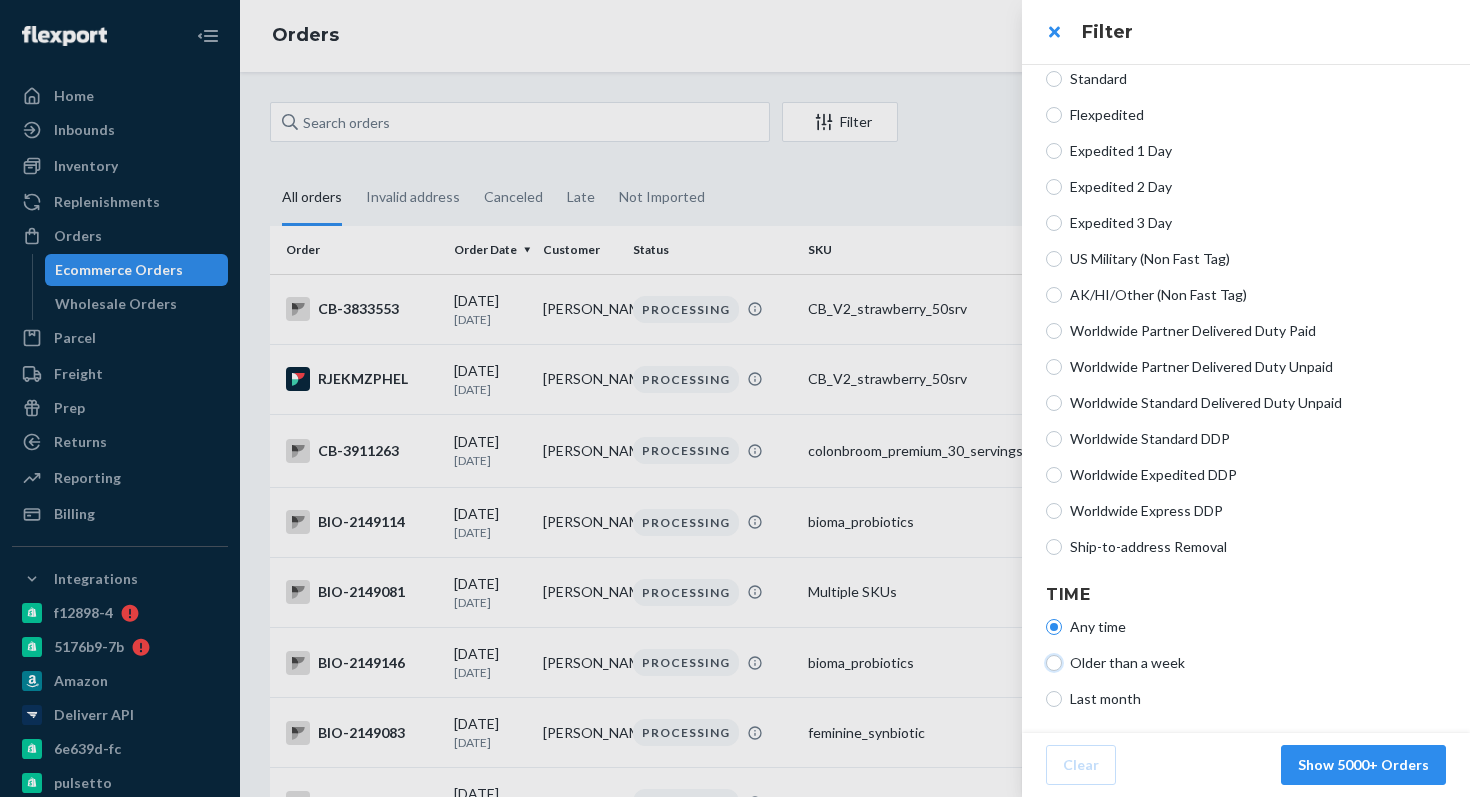 click on "Older than a week" at bounding box center [1054, 663] 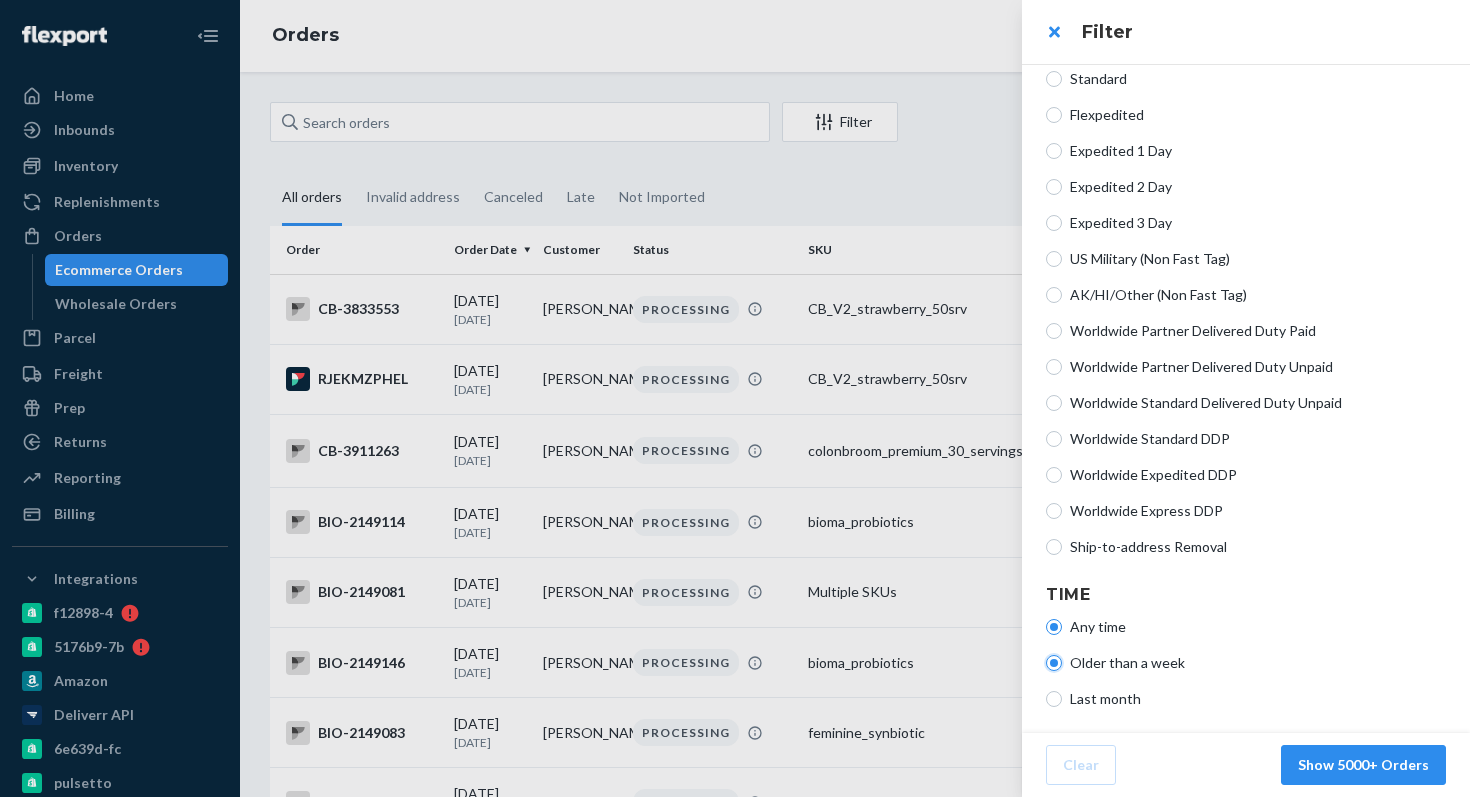 radio on "true" 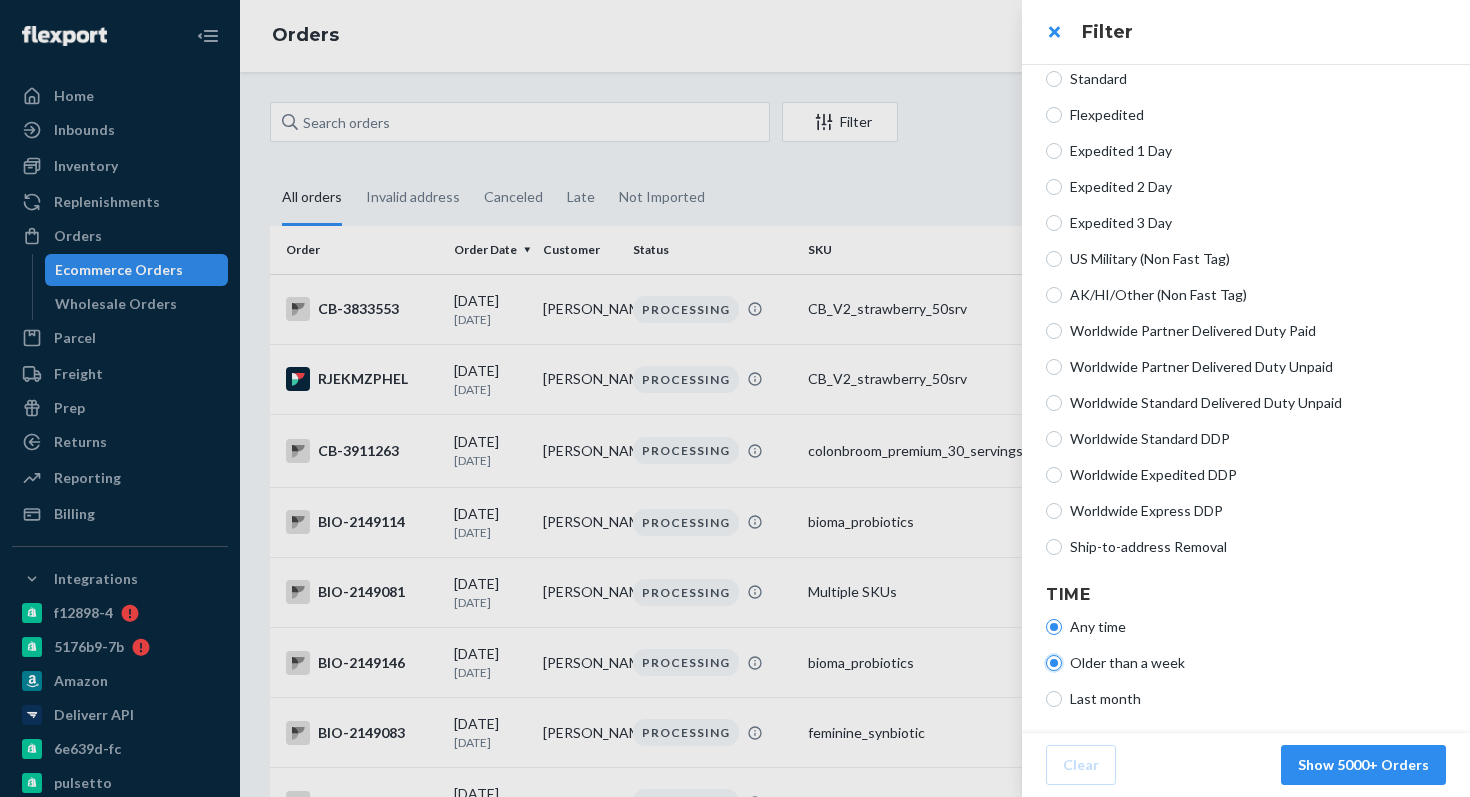 radio on "false" 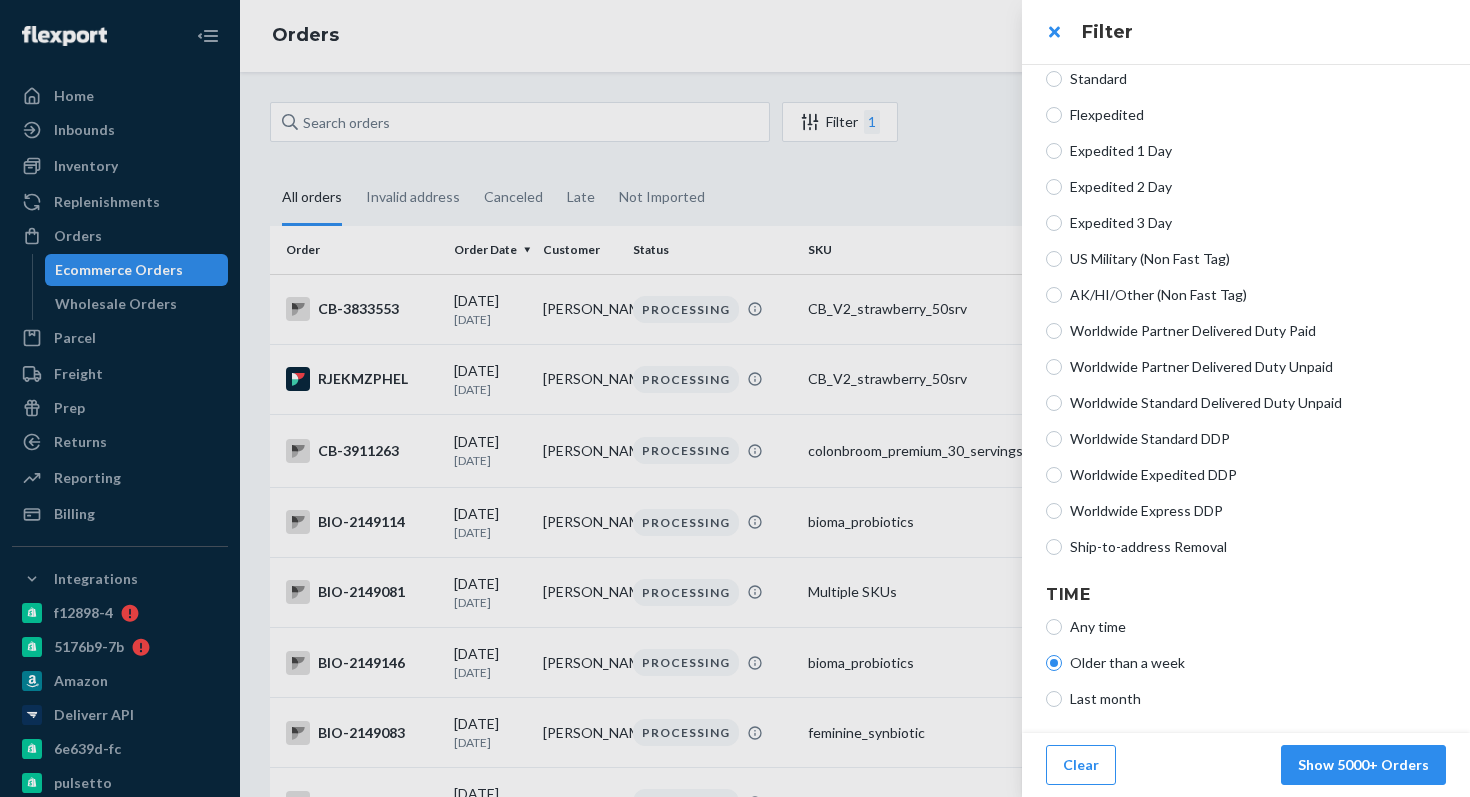 click on "Order Status All Order Statuses Invalid address Canceled Stockout SKU(s) never inbounded Late Processing In transit Delivered Order Service All Services Standard Flexpedited Expedited 1 Day Expedited 2 Day Expedited 3 Day US Military (Non Fast Tag) AK/HI/Other (Non Fast Tag) Worldwide Partner Delivered Duty Paid Worldwide Partner Delivered Duty Unpaid Worldwide Standard Delivered Duty Unpaid Worldwide Standard DDP Worldwide Expedited DDP Worldwide Express DDP Ship-to-address Removal Time Any time Older than a week Last month" at bounding box center (1246, 165) 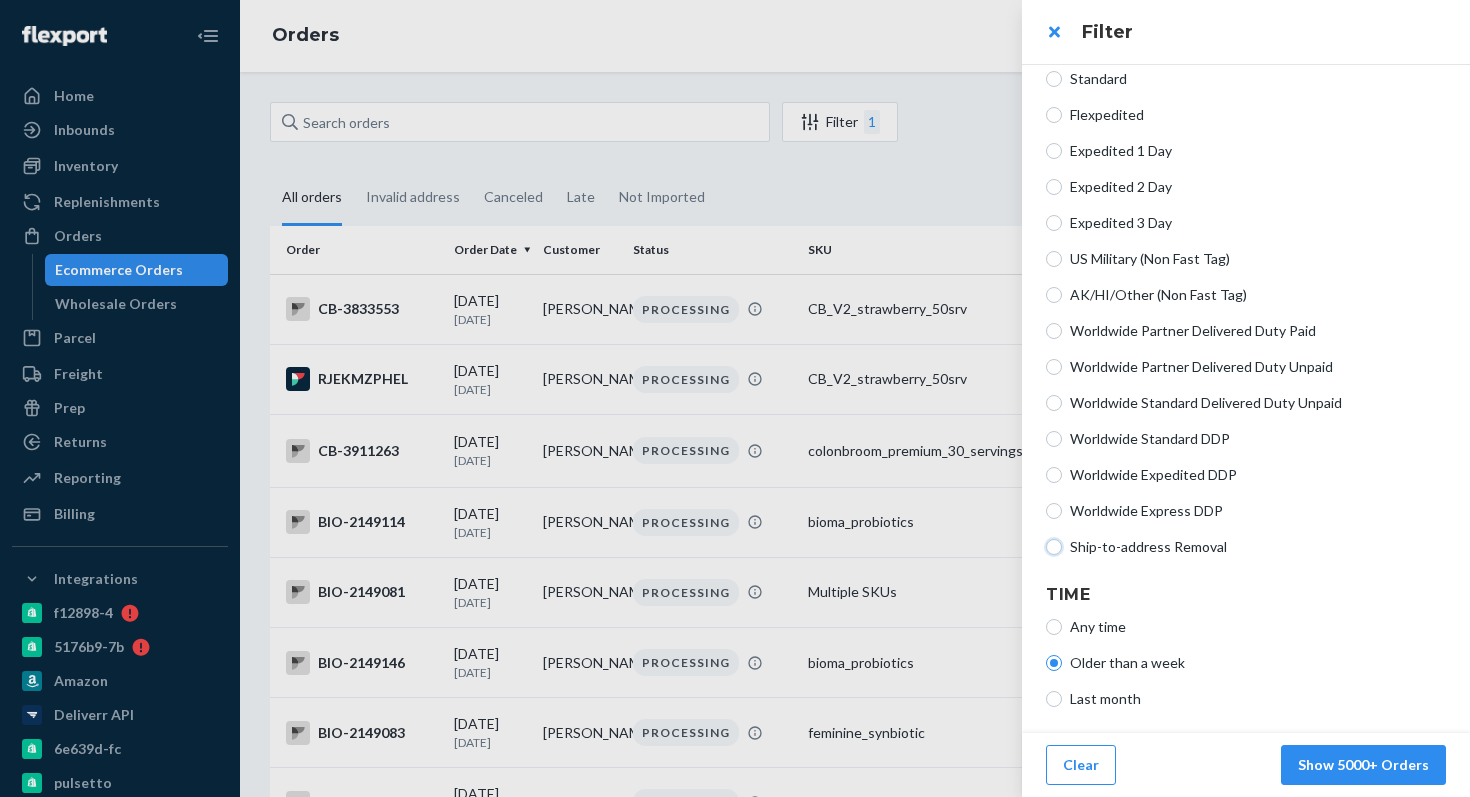 click on "Ship-to-address Removal" at bounding box center (1054, 547) 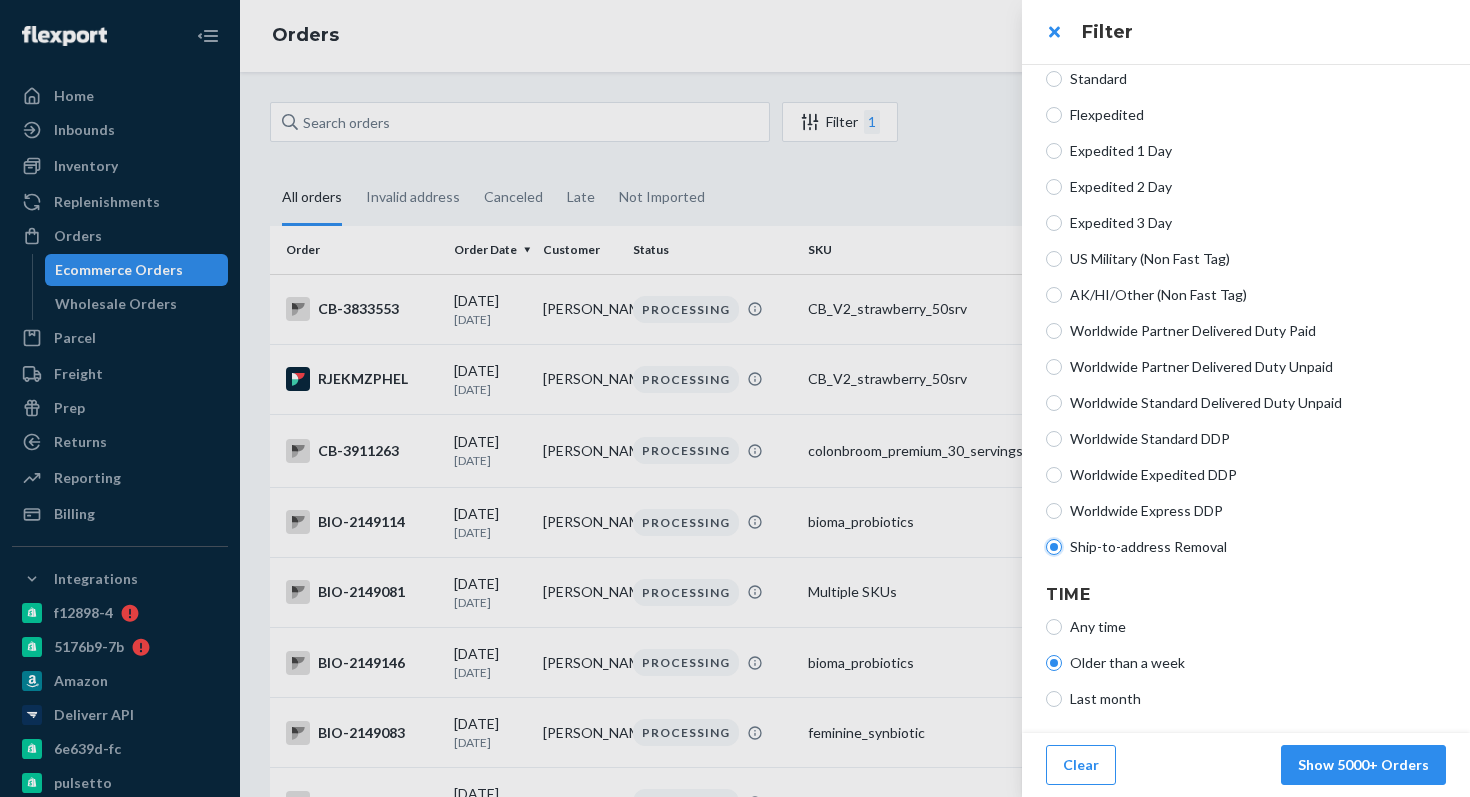 radio on "true" 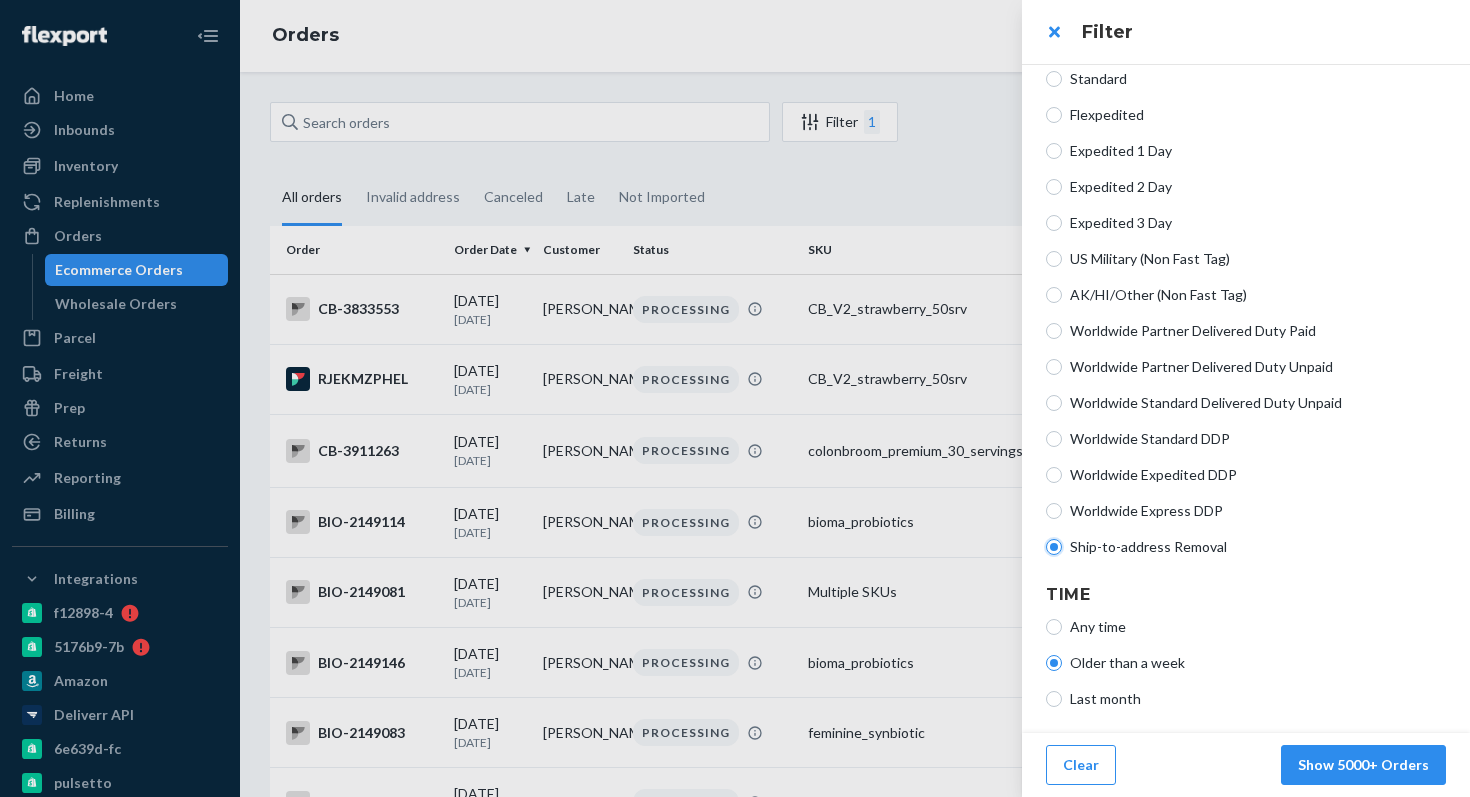 radio on "false" 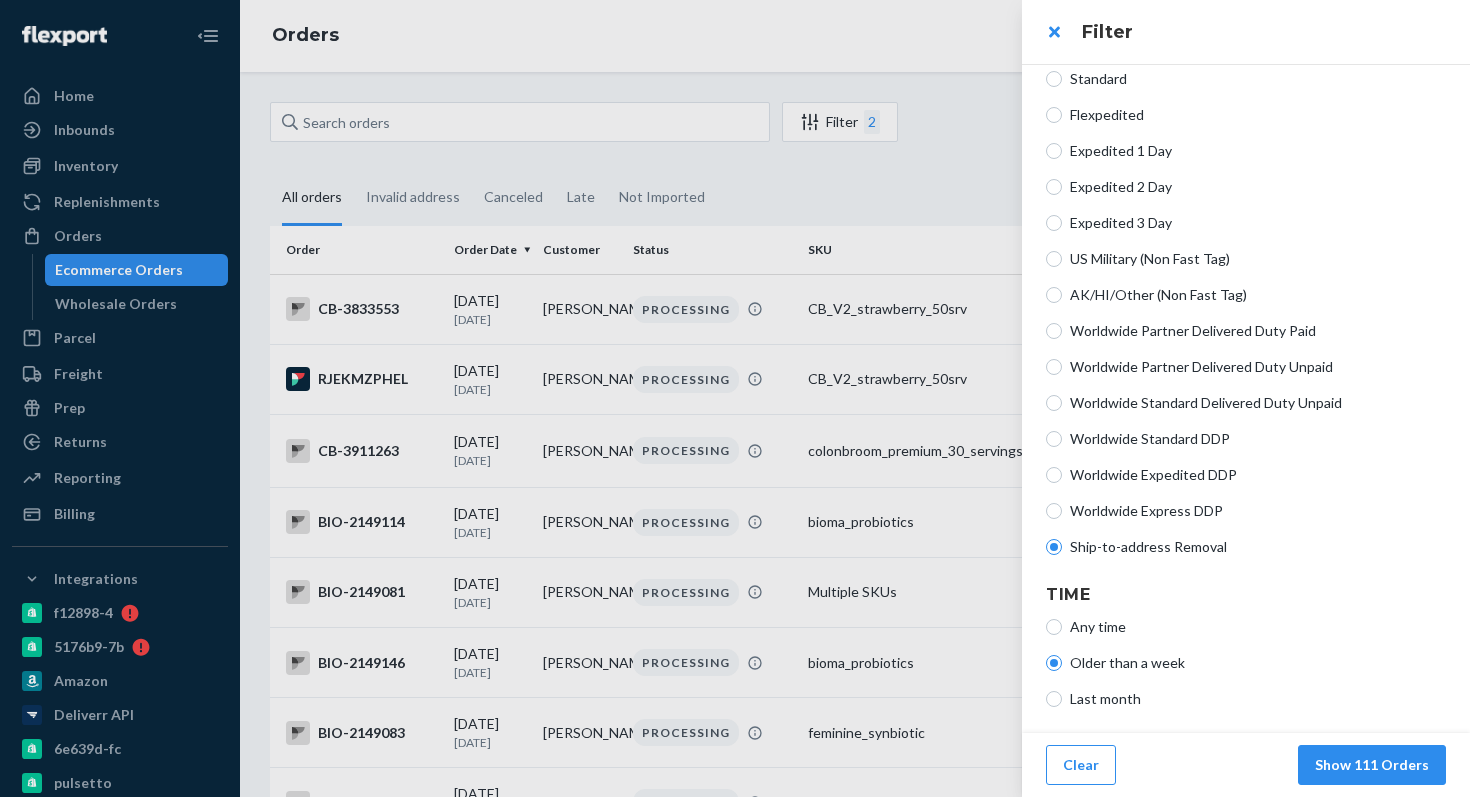 click on "Last month" at bounding box center (1258, 699) 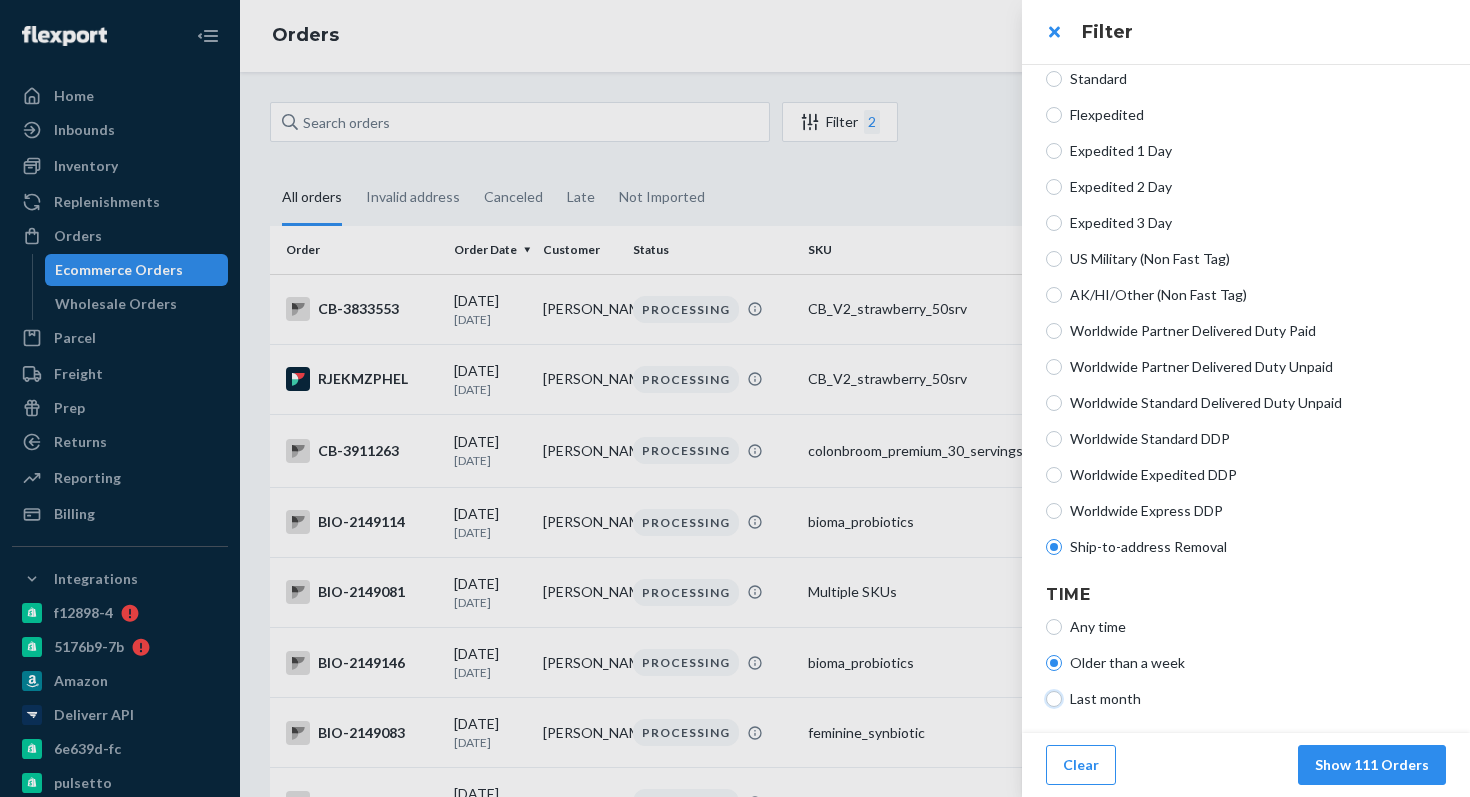 click on "Last month" at bounding box center (1054, 699) 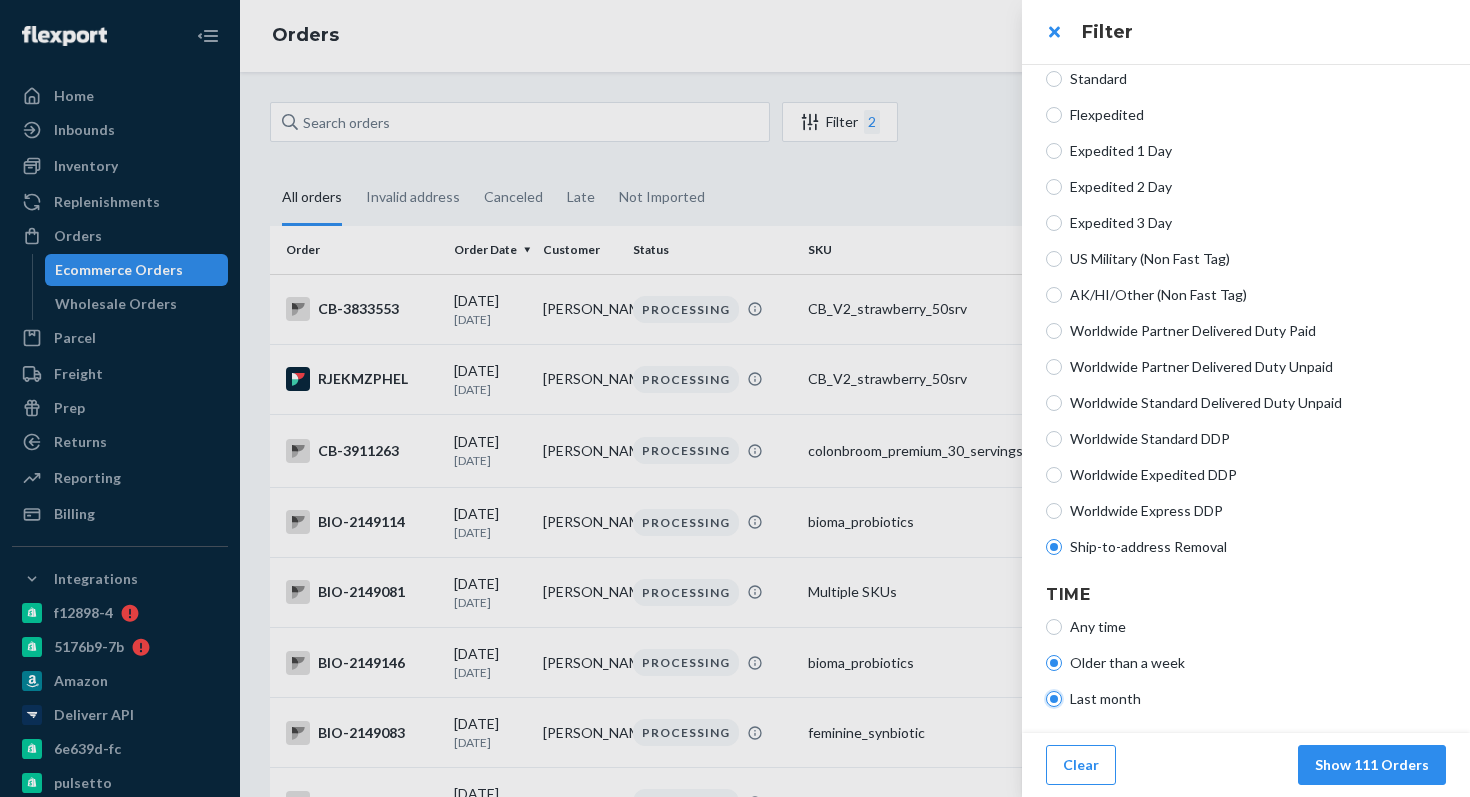 radio on "true" 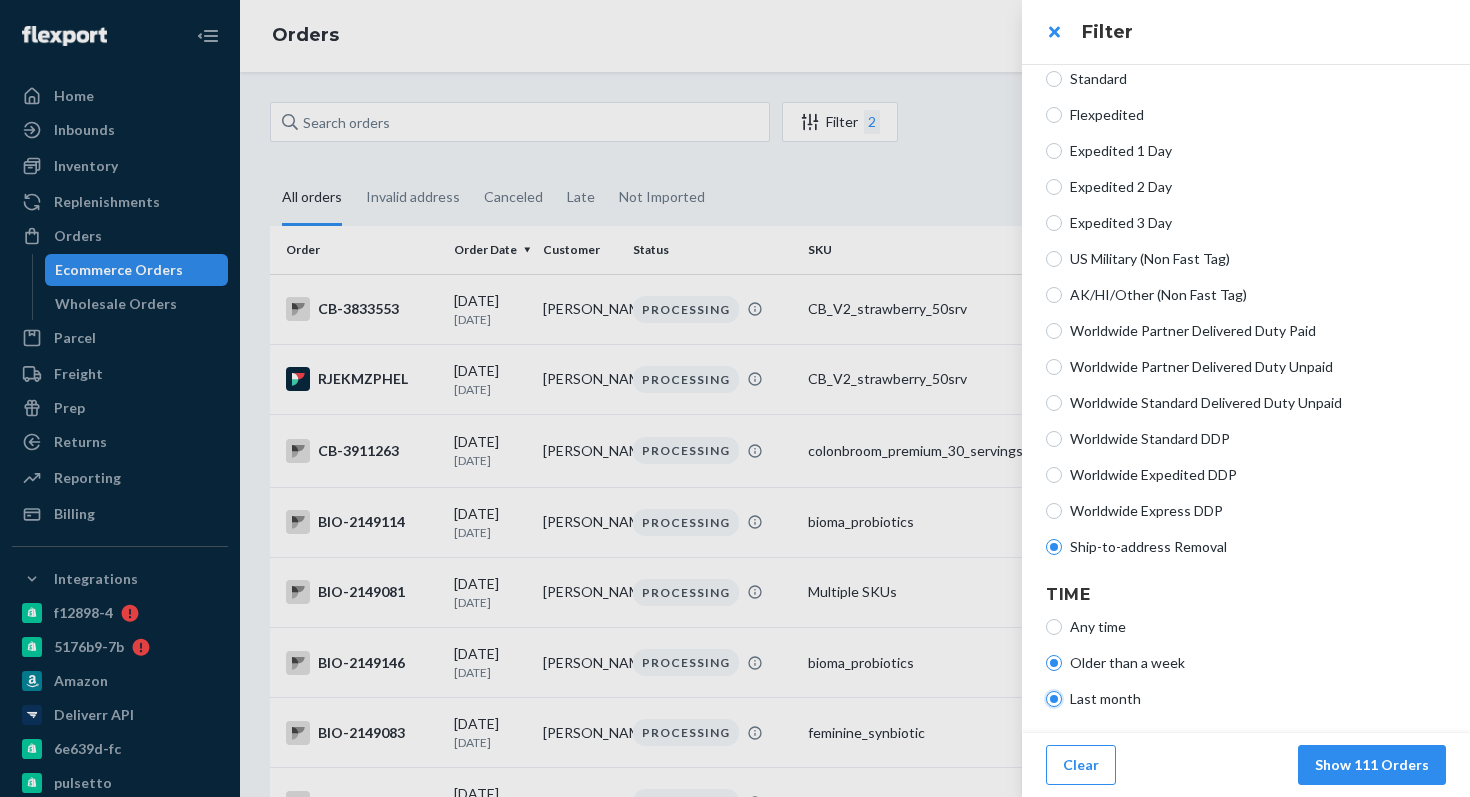 radio on "false" 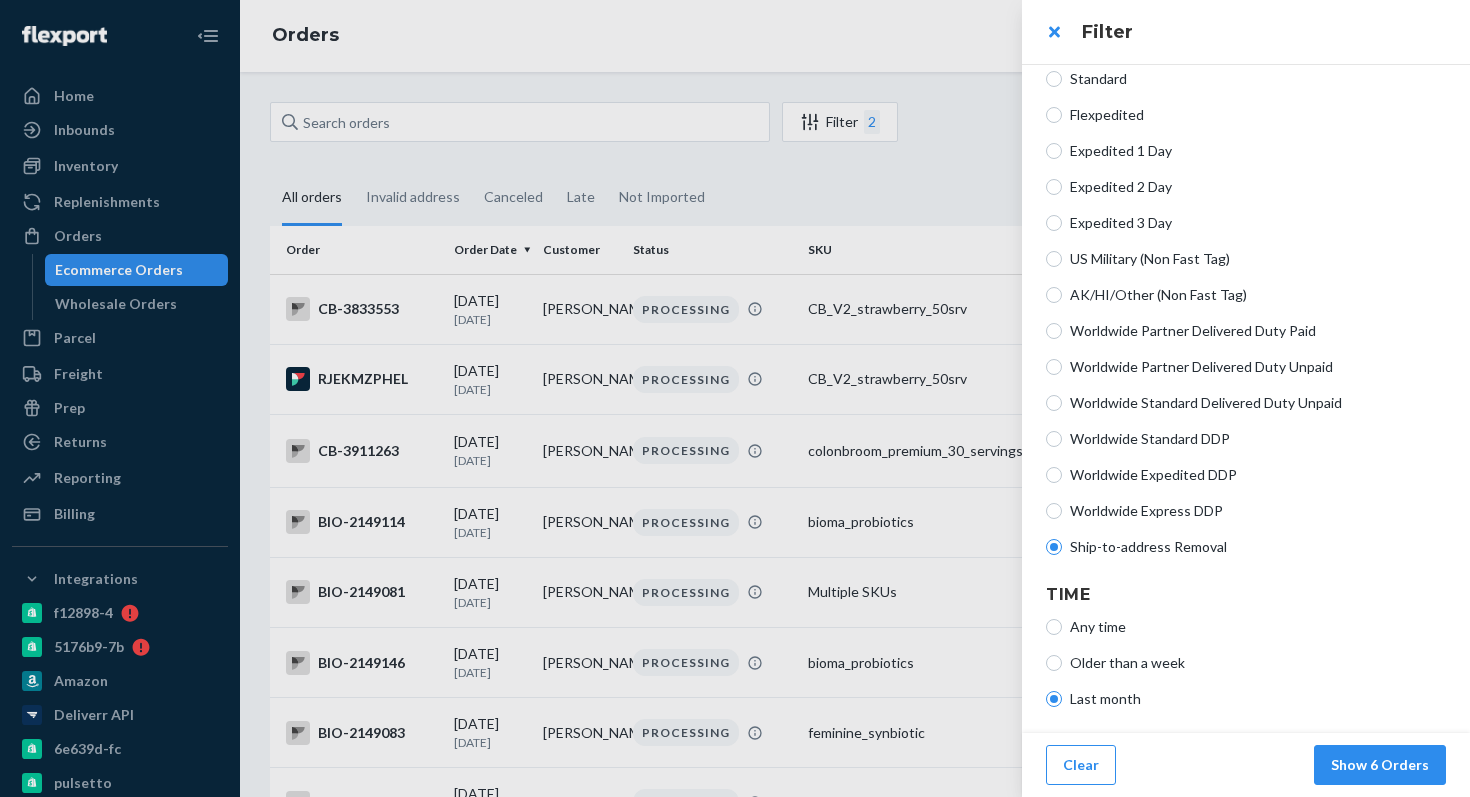 click on "Any time Older than a week Last month" at bounding box center (1246, 663) 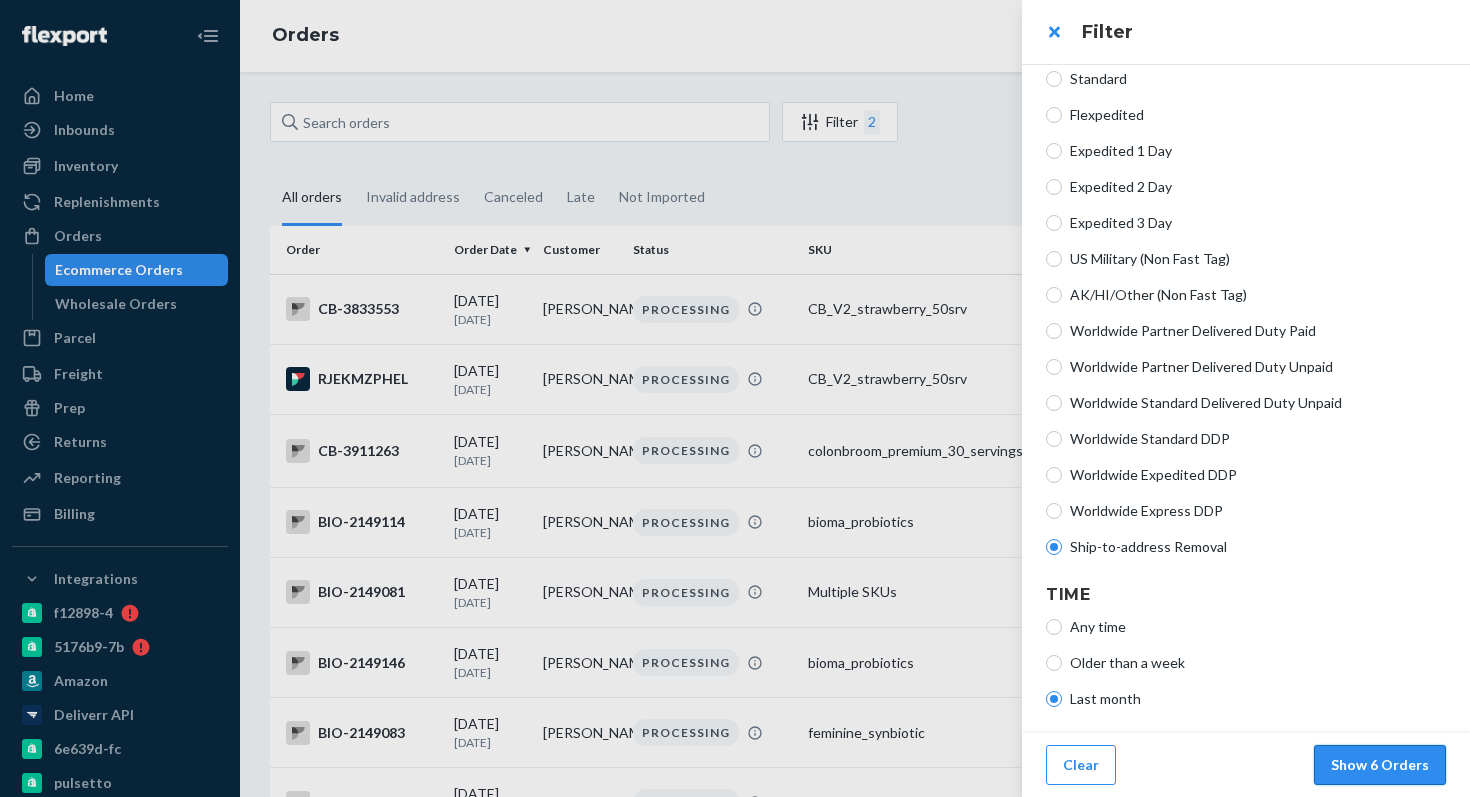 click on "Show 6 Orders" at bounding box center [1380, 765] 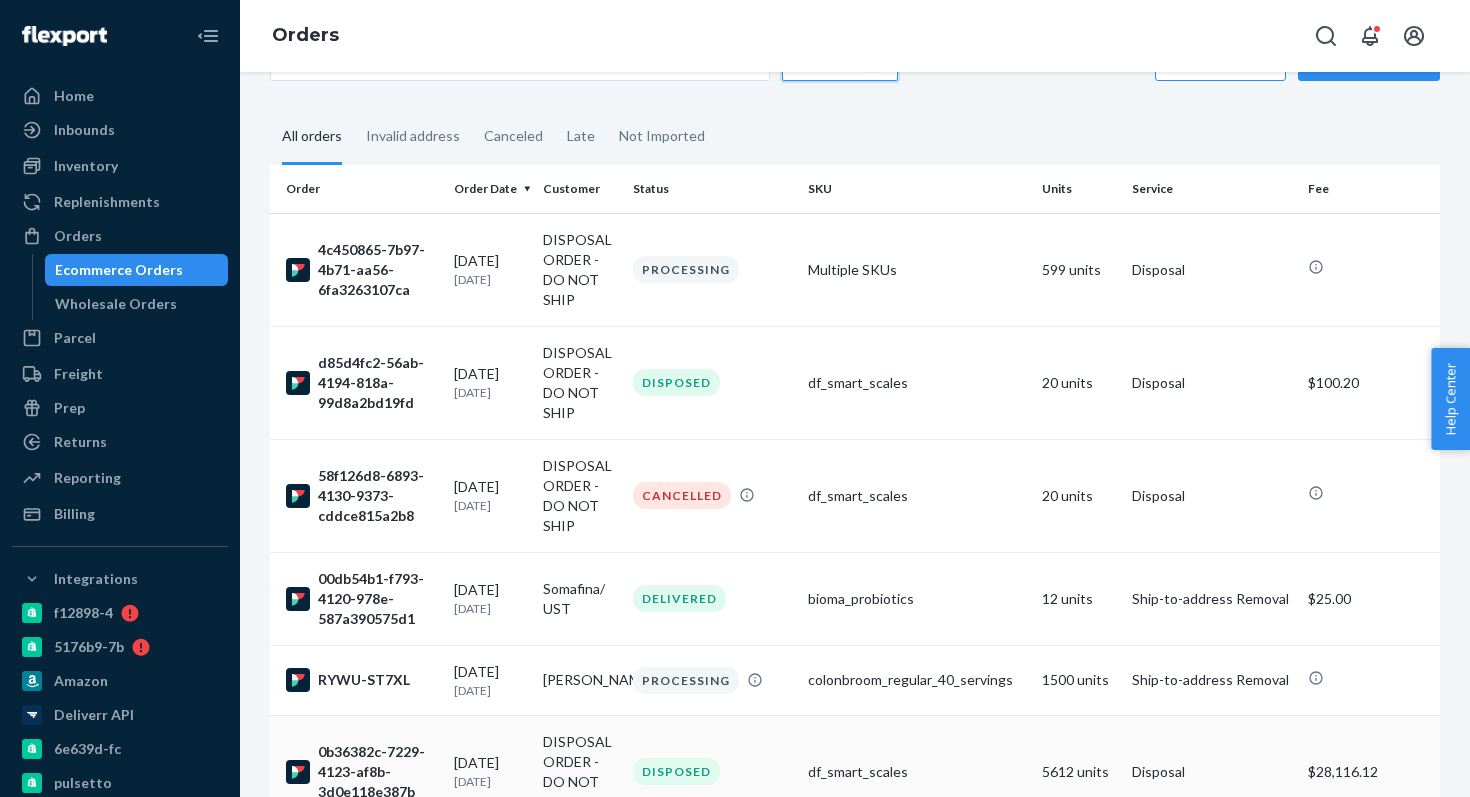 scroll, scrollTop: 0, scrollLeft: 0, axis: both 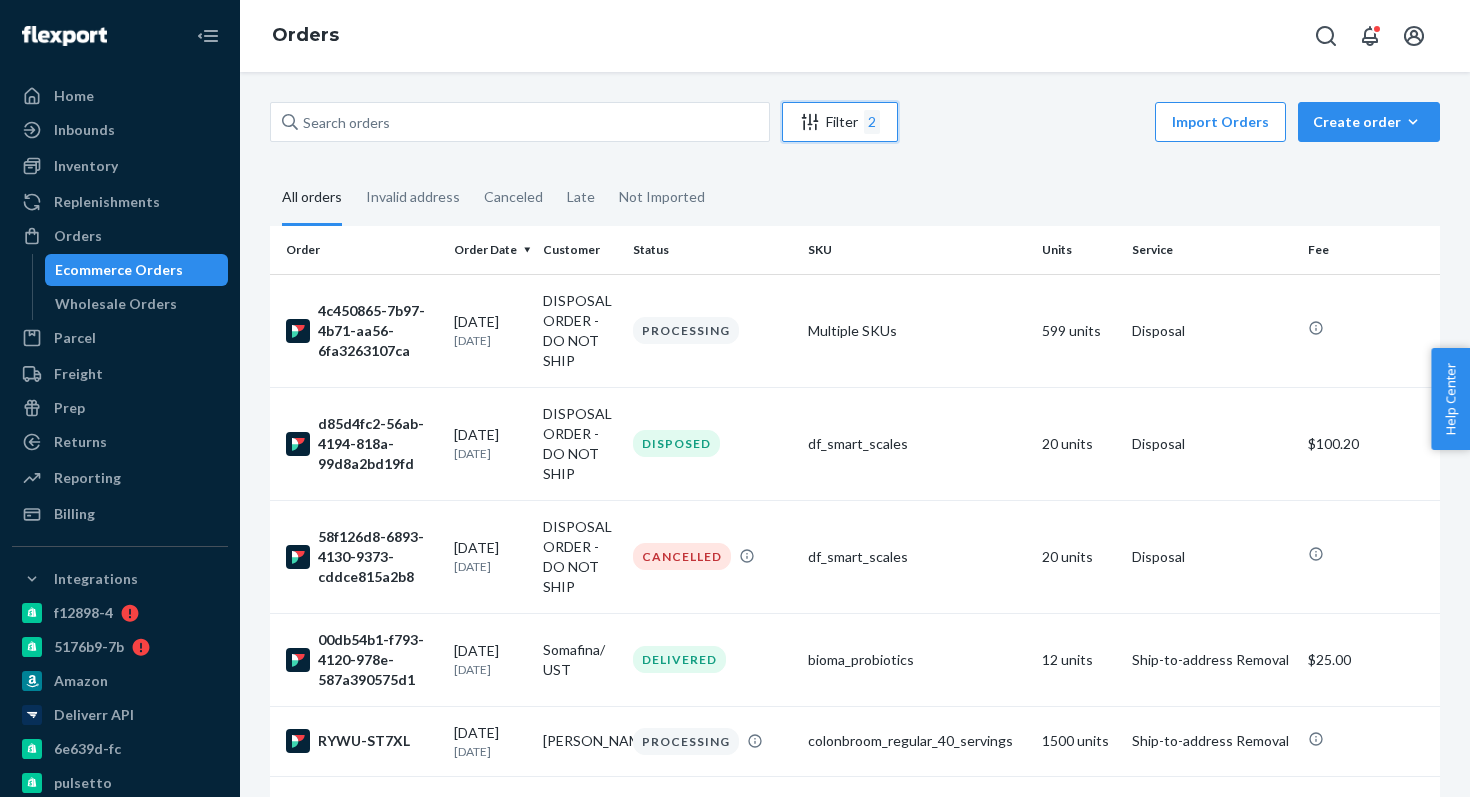 click on "Filter 2" at bounding box center [840, 122] 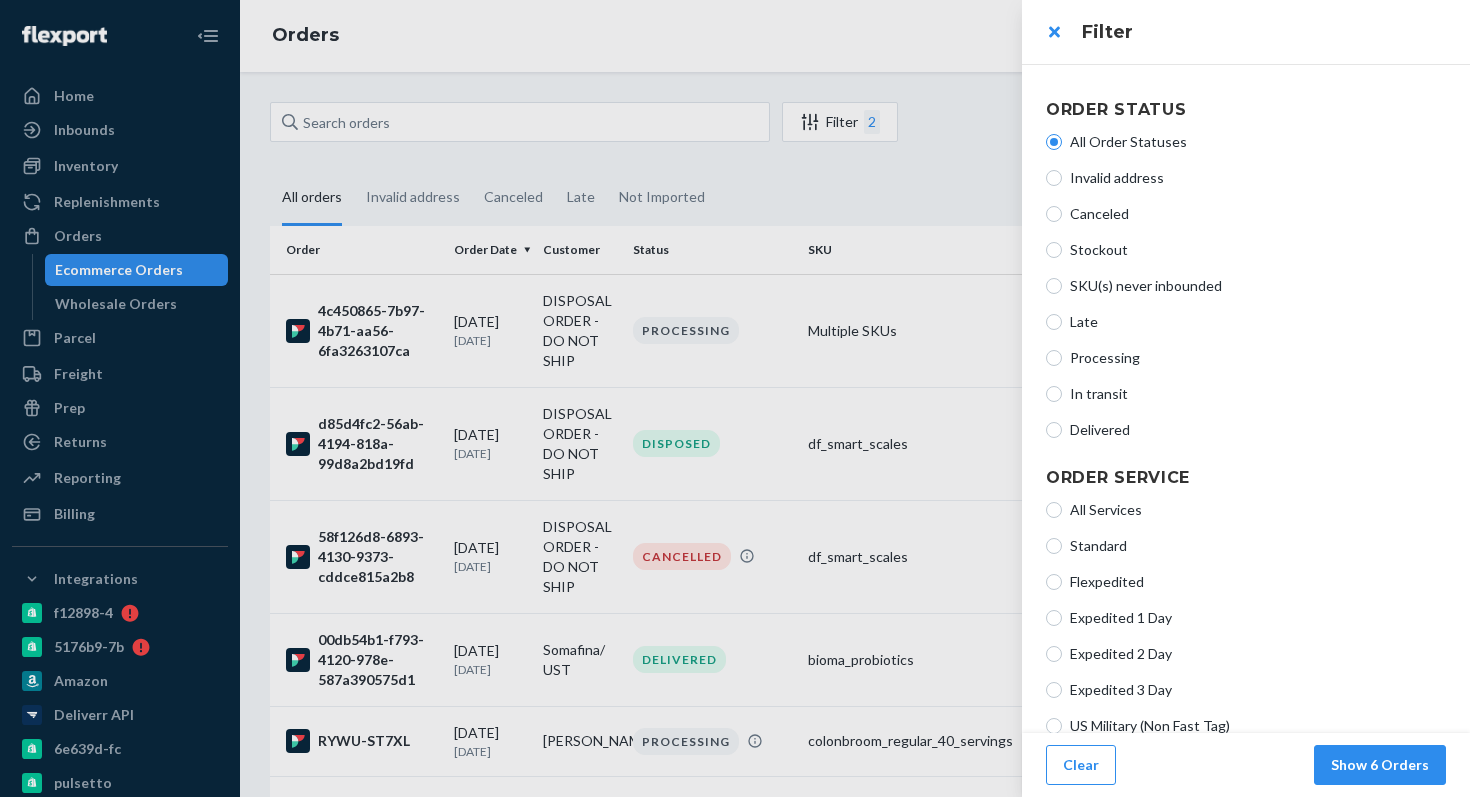 click at bounding box center (735, 398) 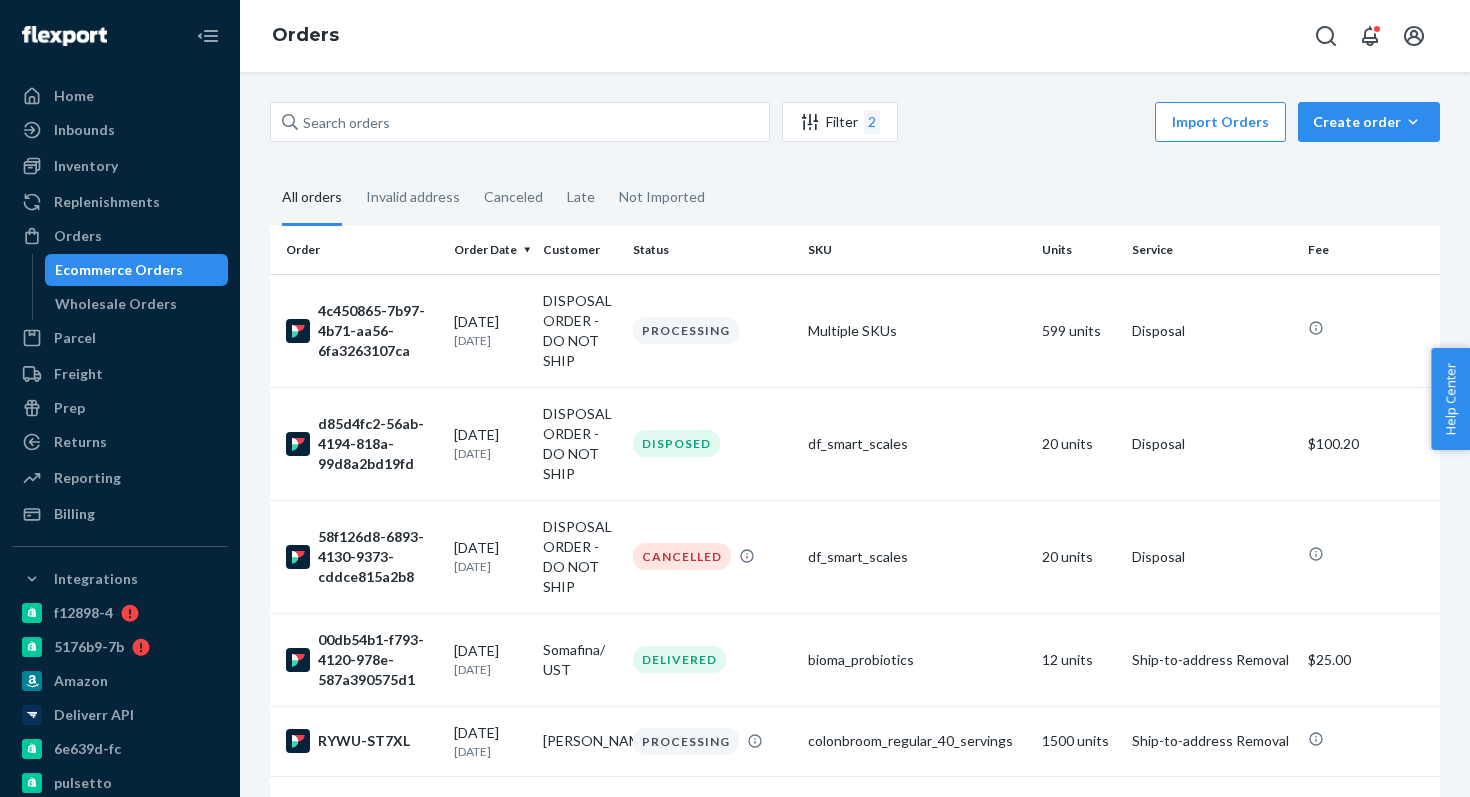 click on "Ecommerce Orders" at bounding box center [119, 270] 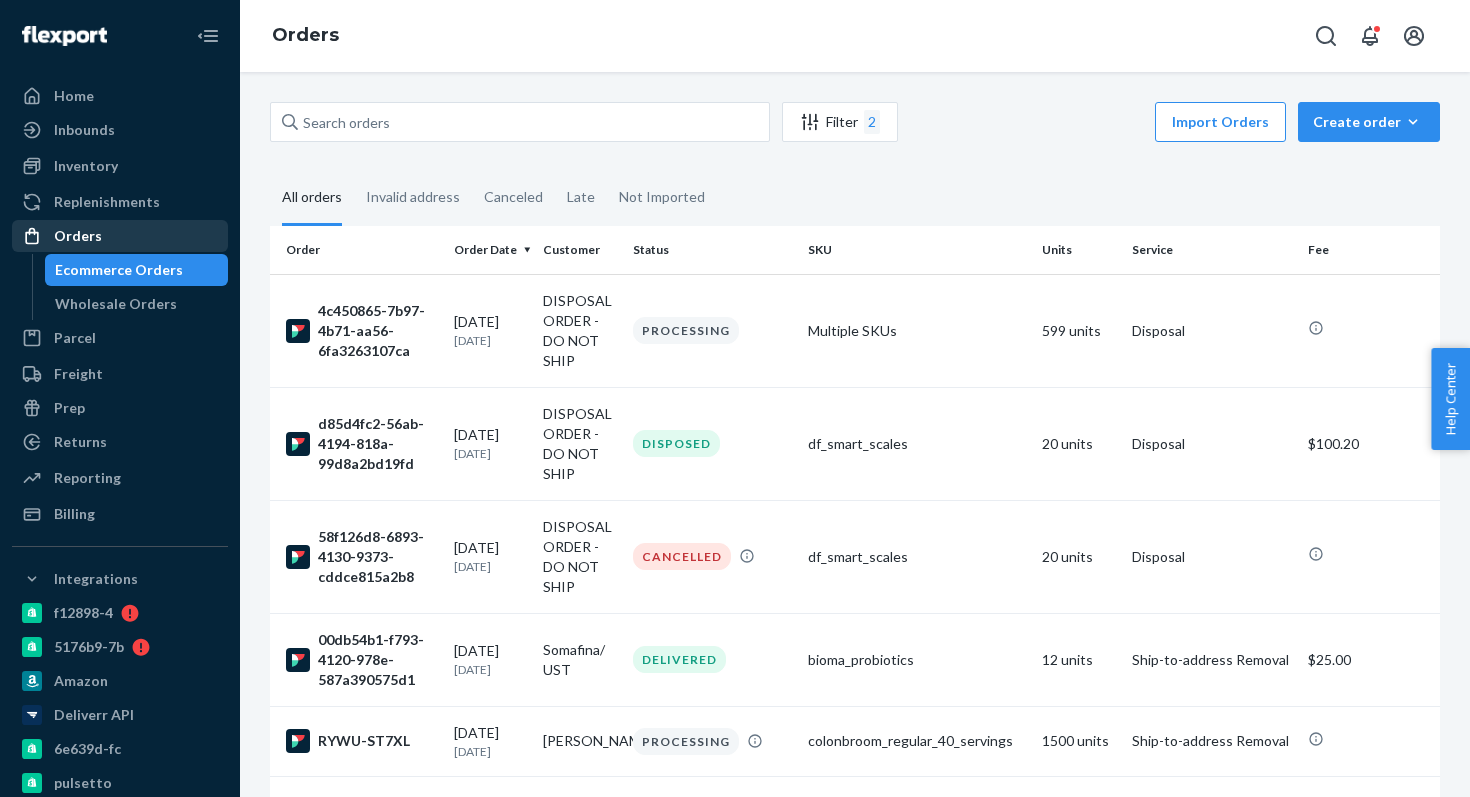 click on "Orders" at bounding box center [120, 236] 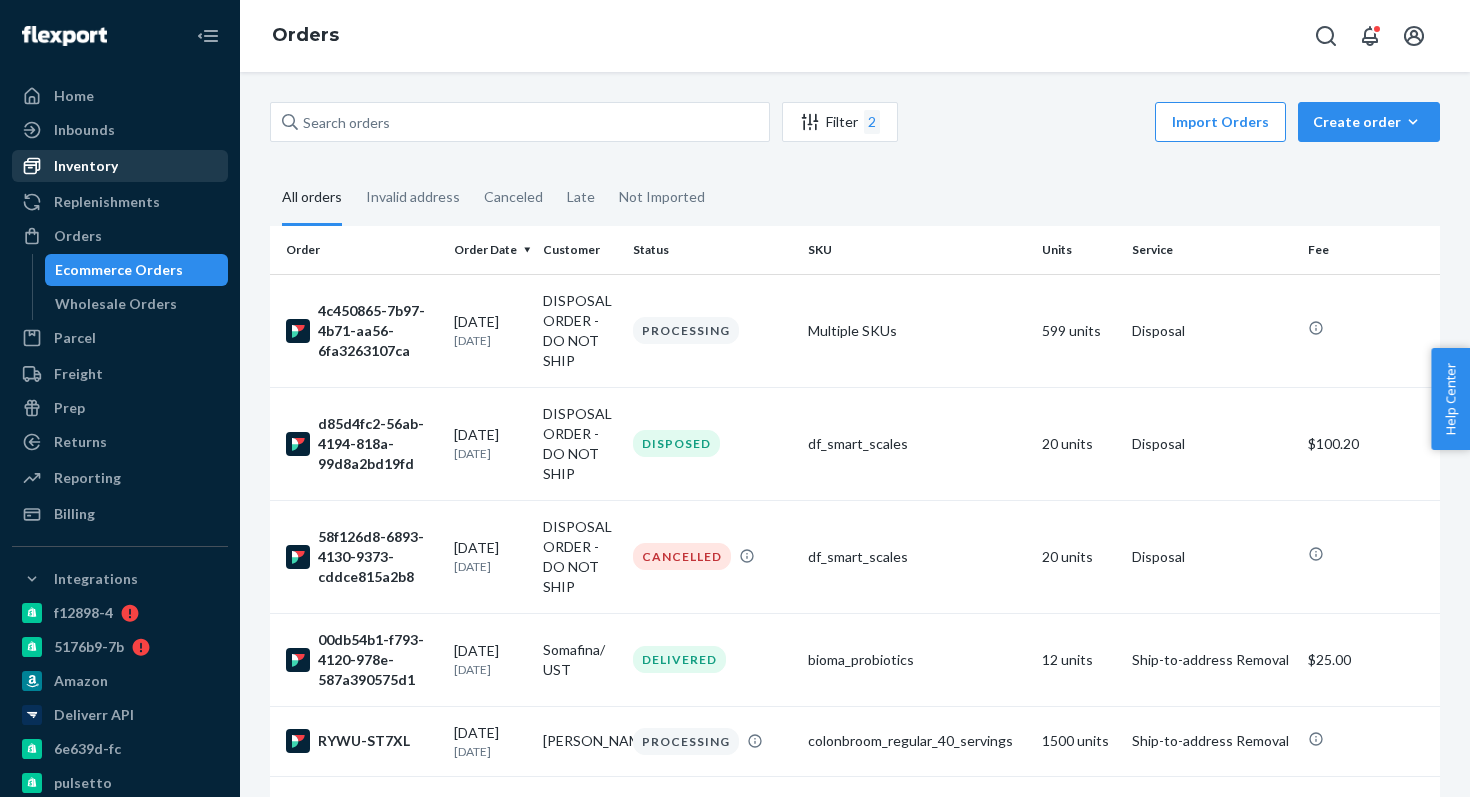 click on "Inventory" at bounding box center [120, 166] 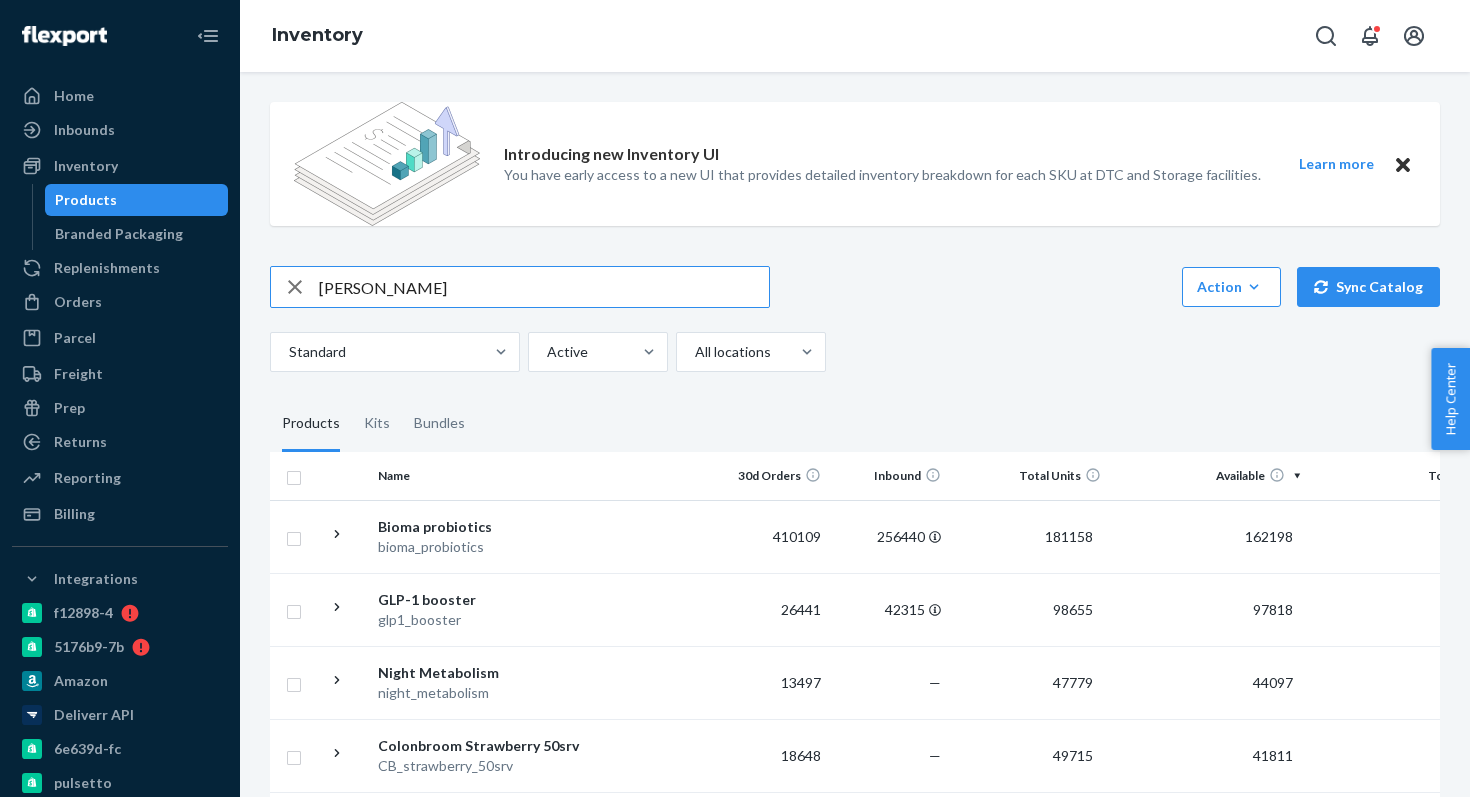 type on "df scales" 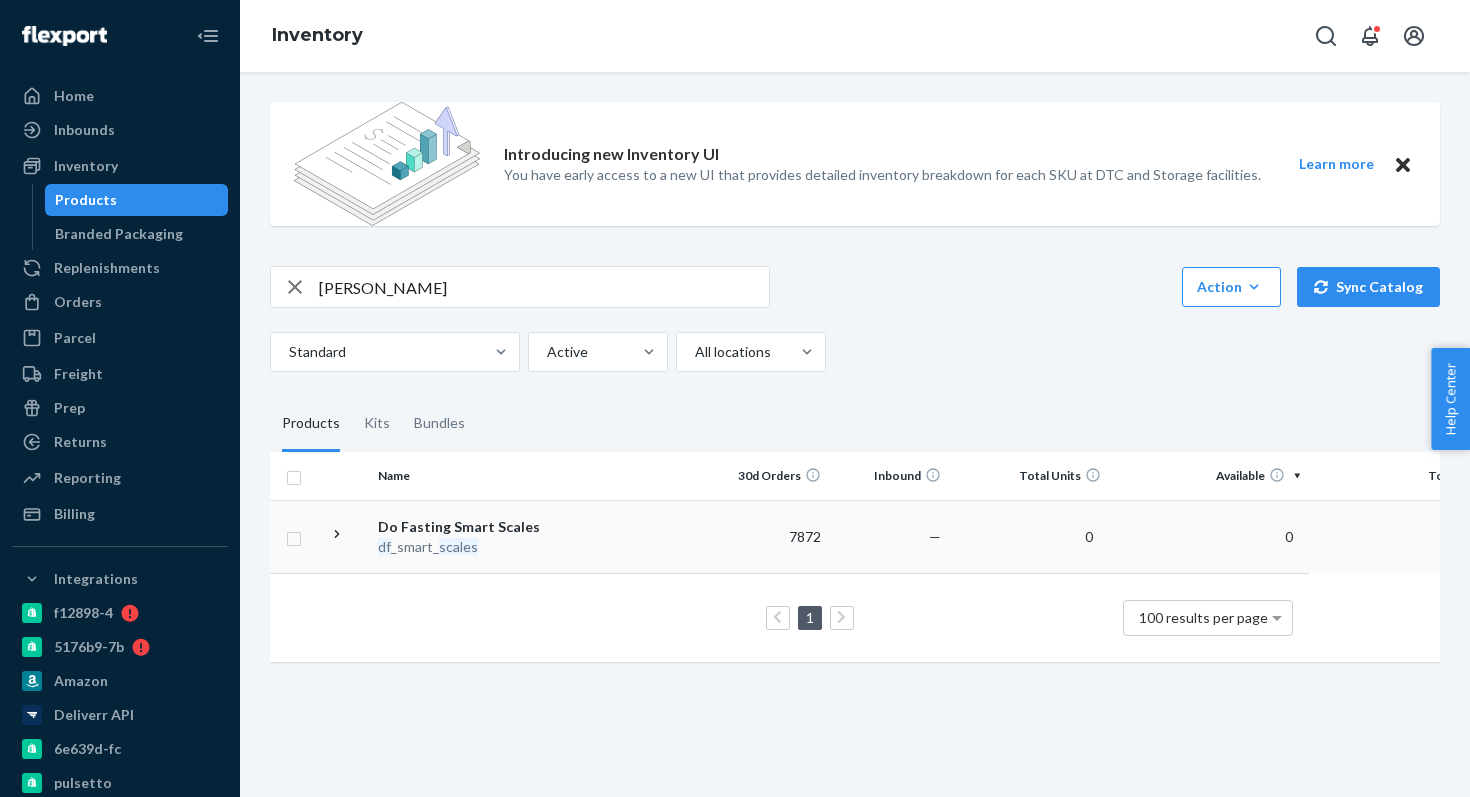 click on "Do Fasting Smart Scales df _smart_ scales" at bounding box center (482, 536) 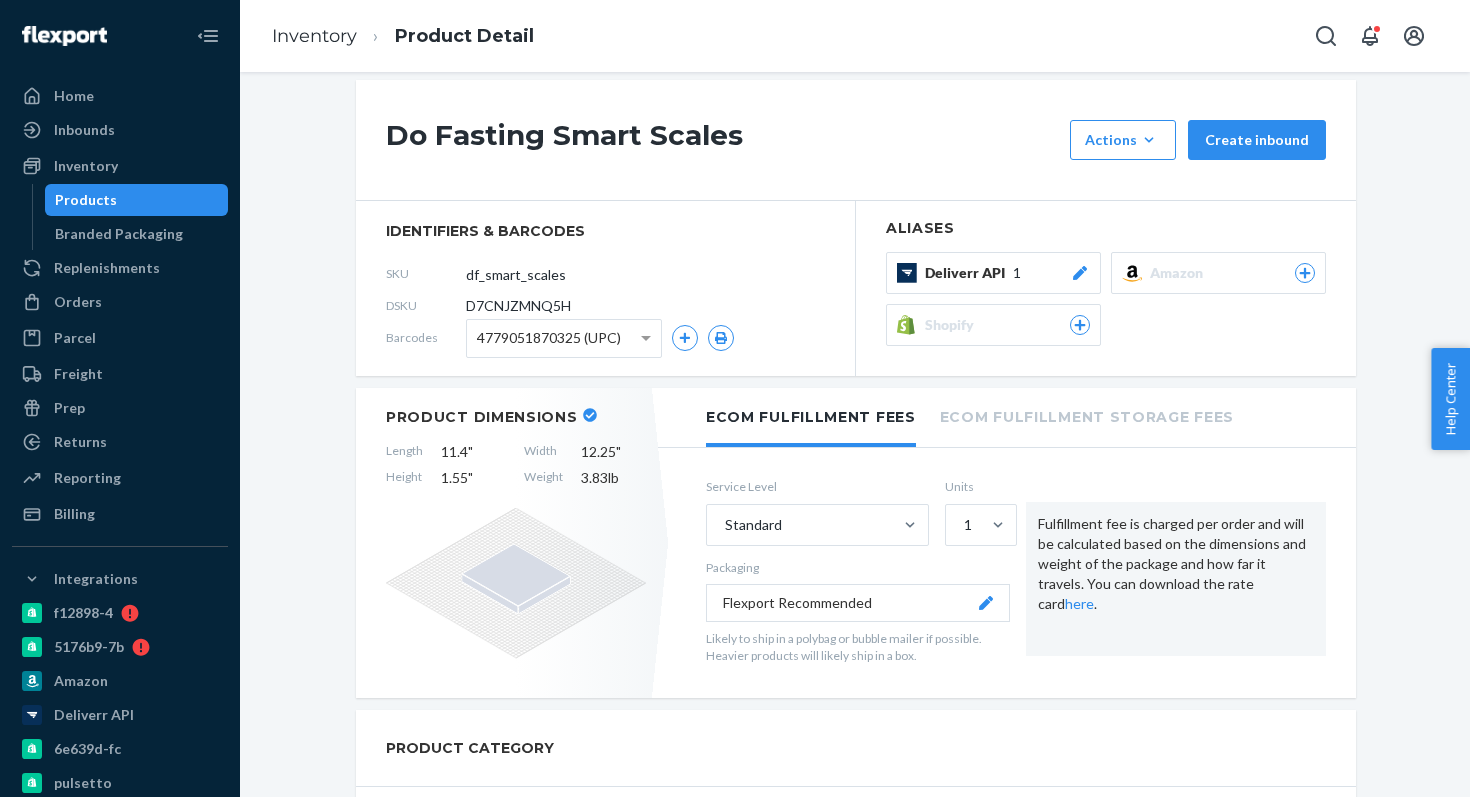 scroll, scrollTop: 171, scrollLeft: 0, axis: vertical 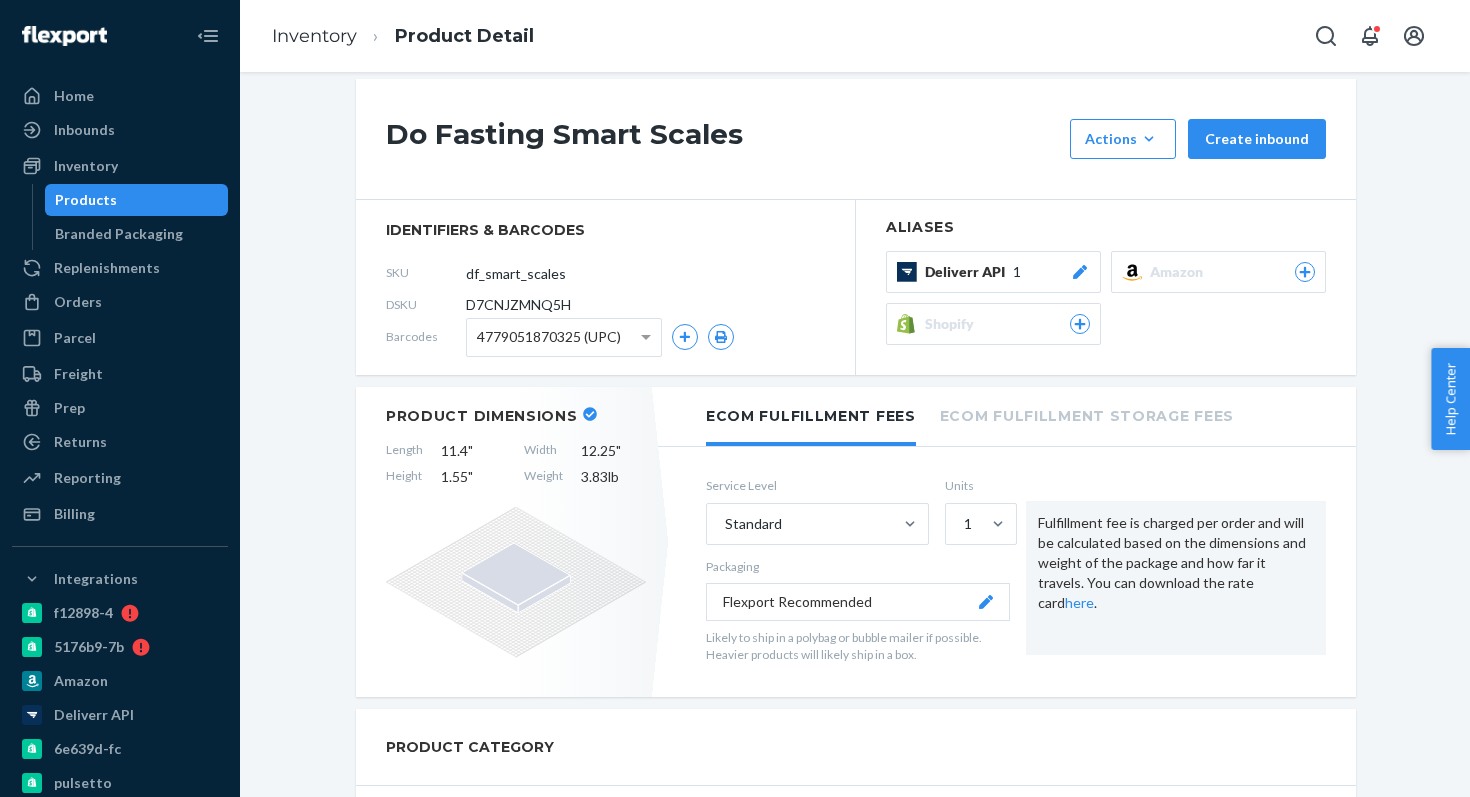 click on "D7CNJZMNQ5H" at bounding box center (518, 305) 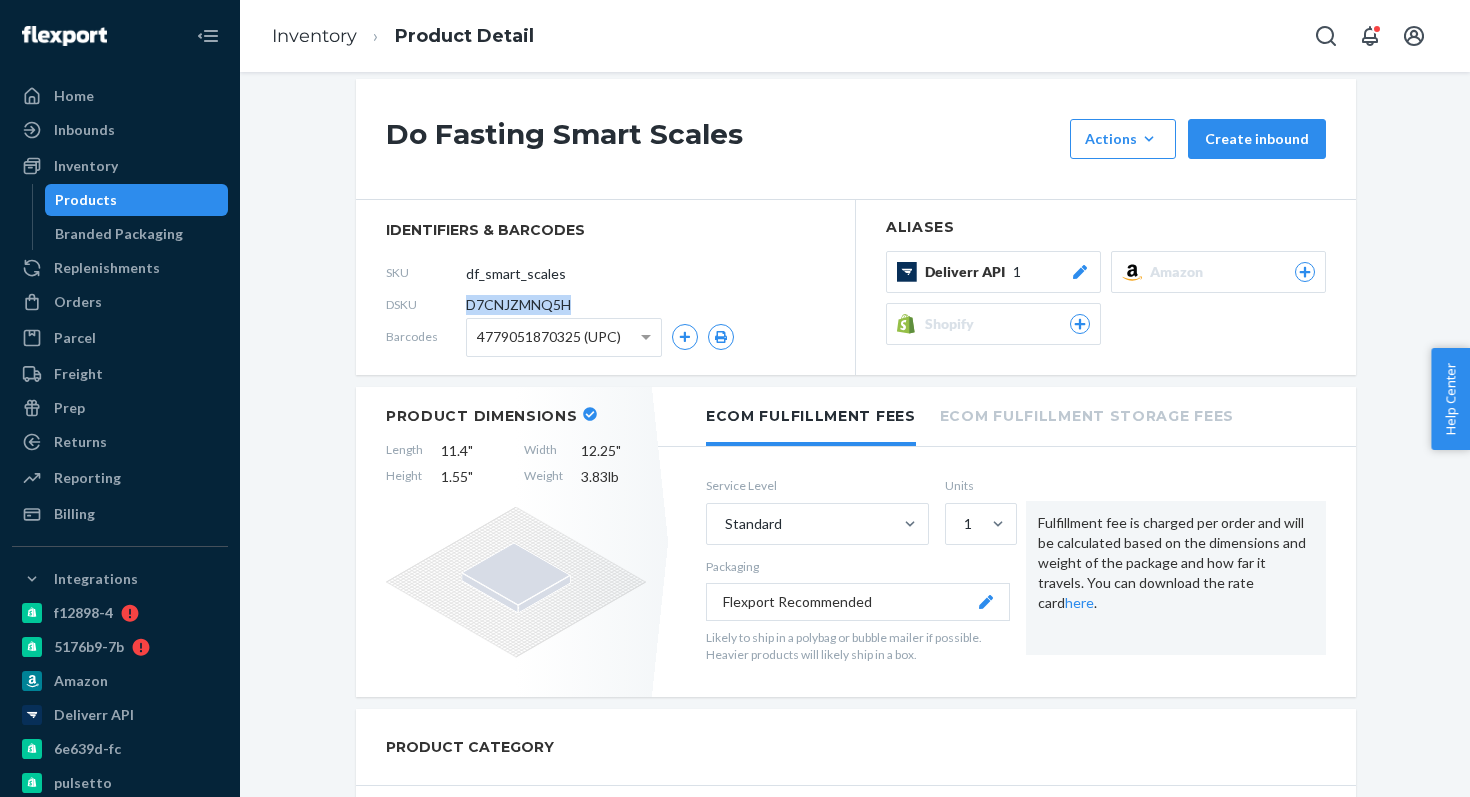 click on "D7CNJZMNQ5H" at bounding box center [518, 305] 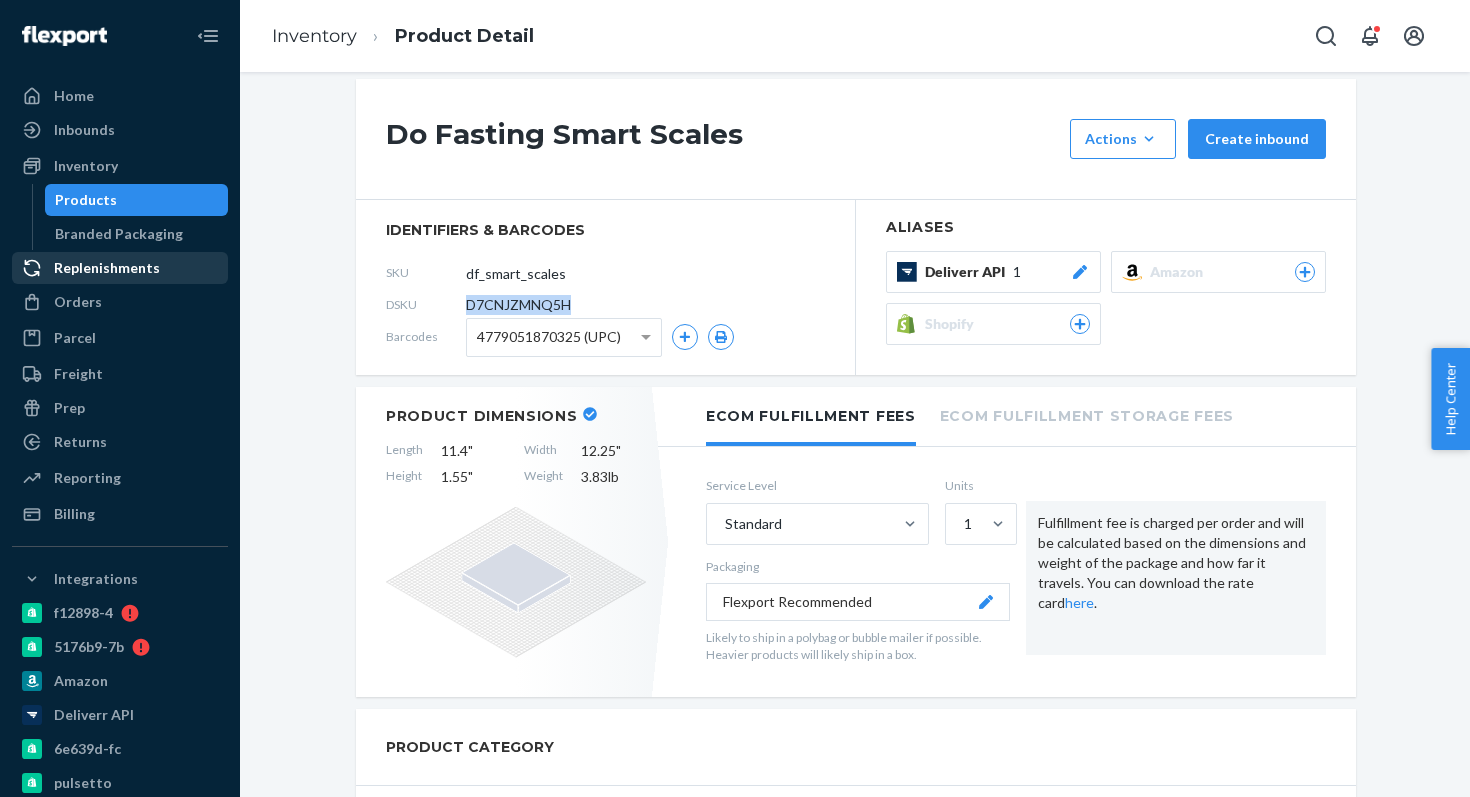 click on "Replenishments" at bounding box center (120, 268) 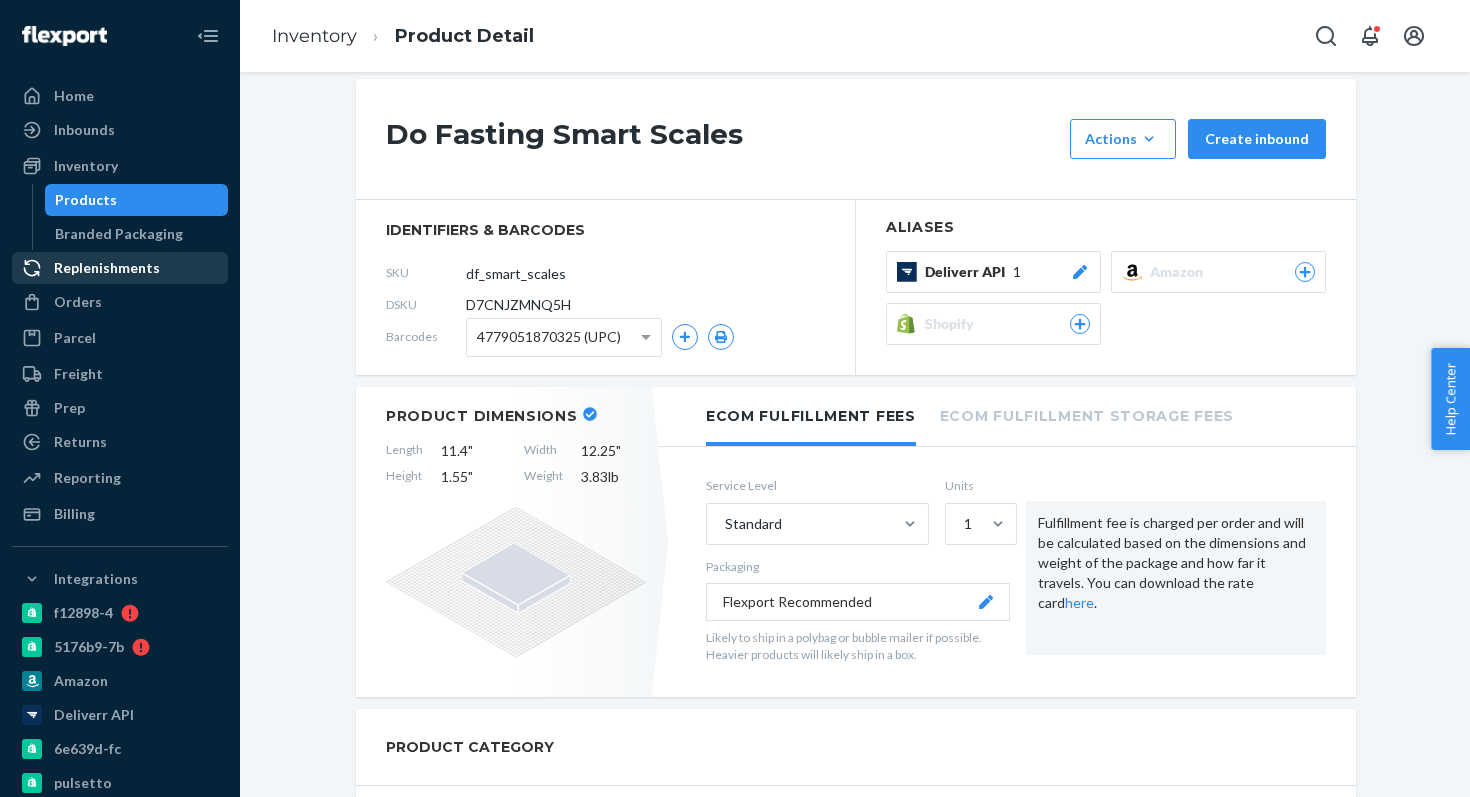 scroll, scrollTop: 0, scrollLeft: 0, axis: both 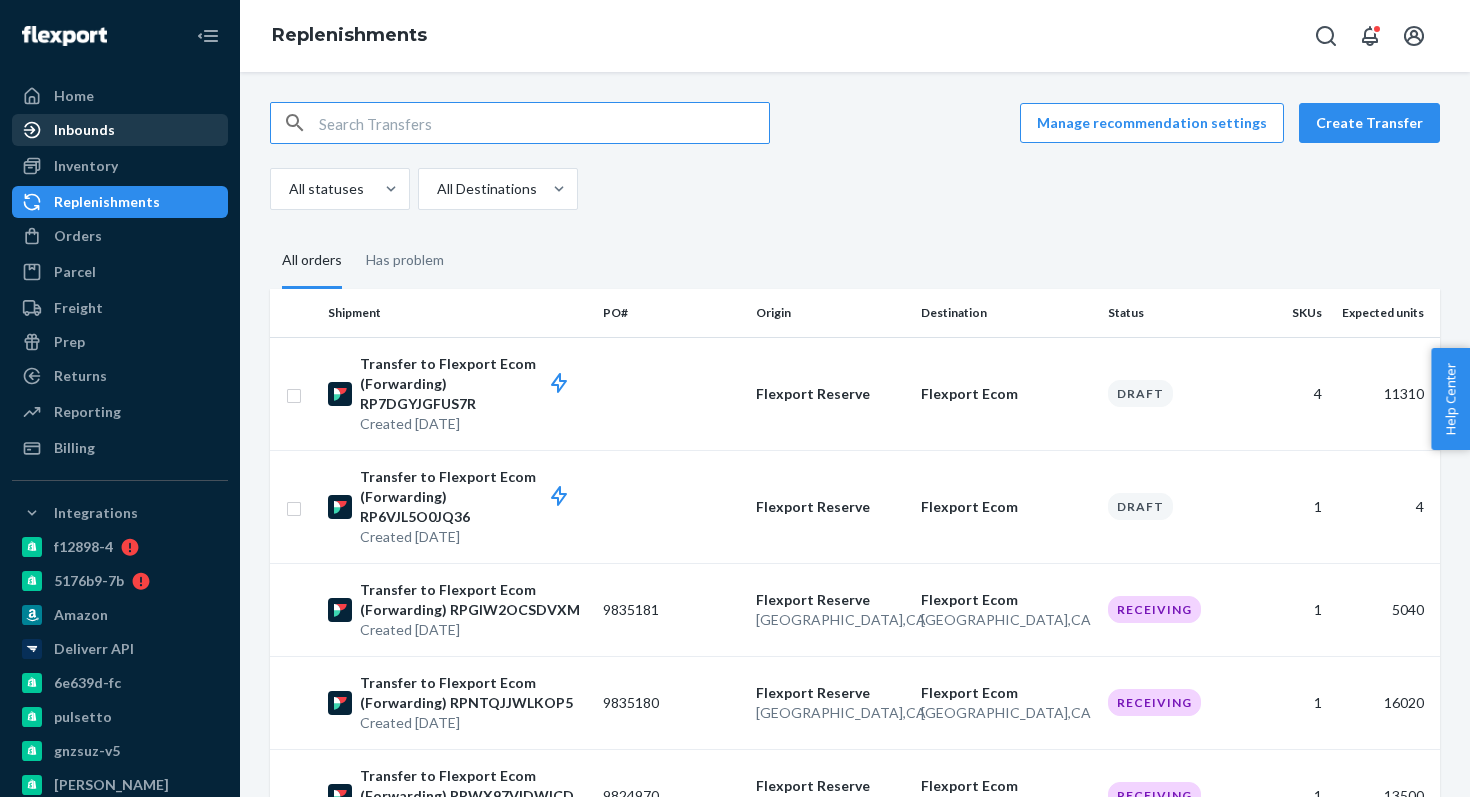 click on "Inbounds" at bounding box center (120, 130) 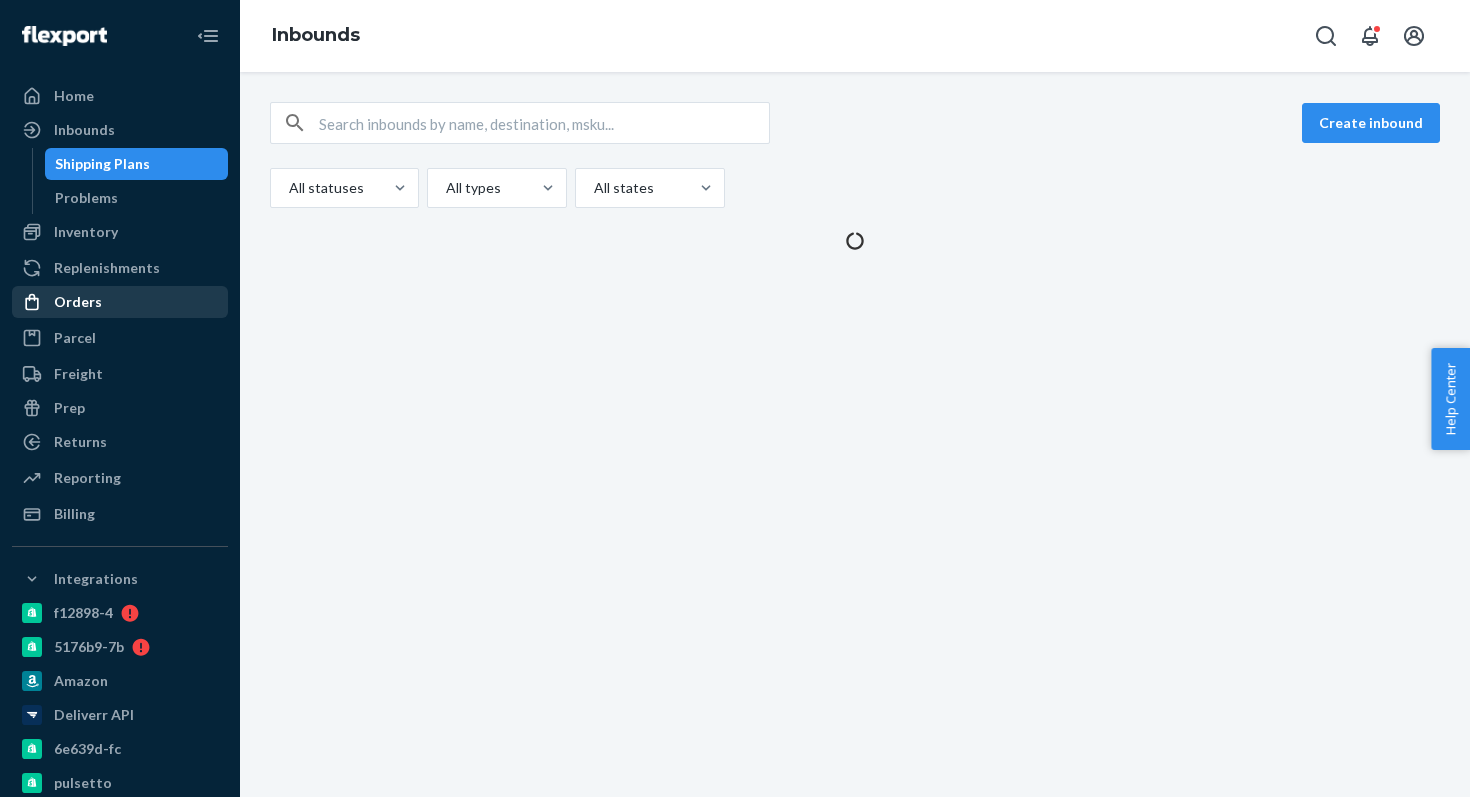click on "Orders" at bounding box center (120, 302) 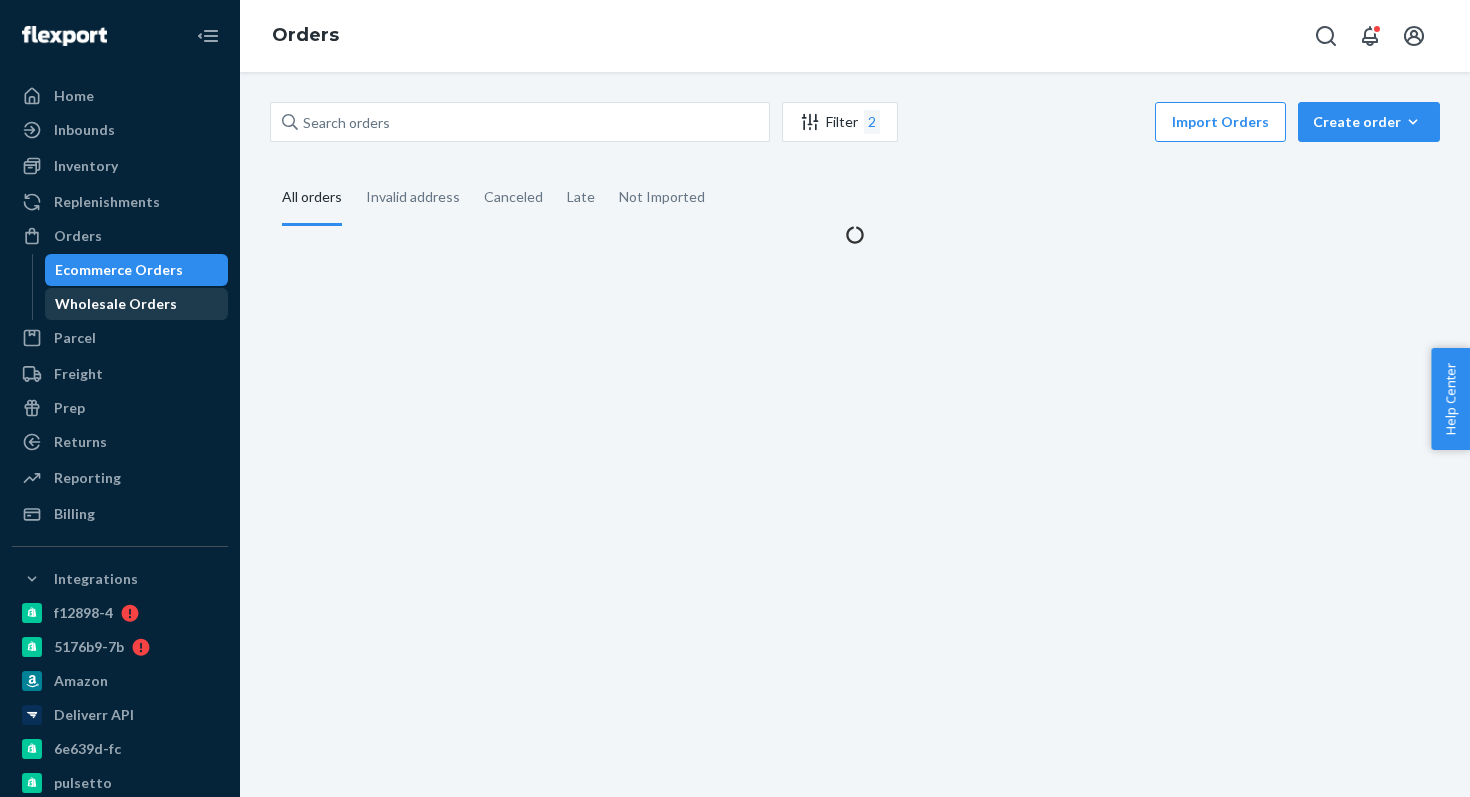 click on "Wholesale Orders" at bounding box center (116, 304) 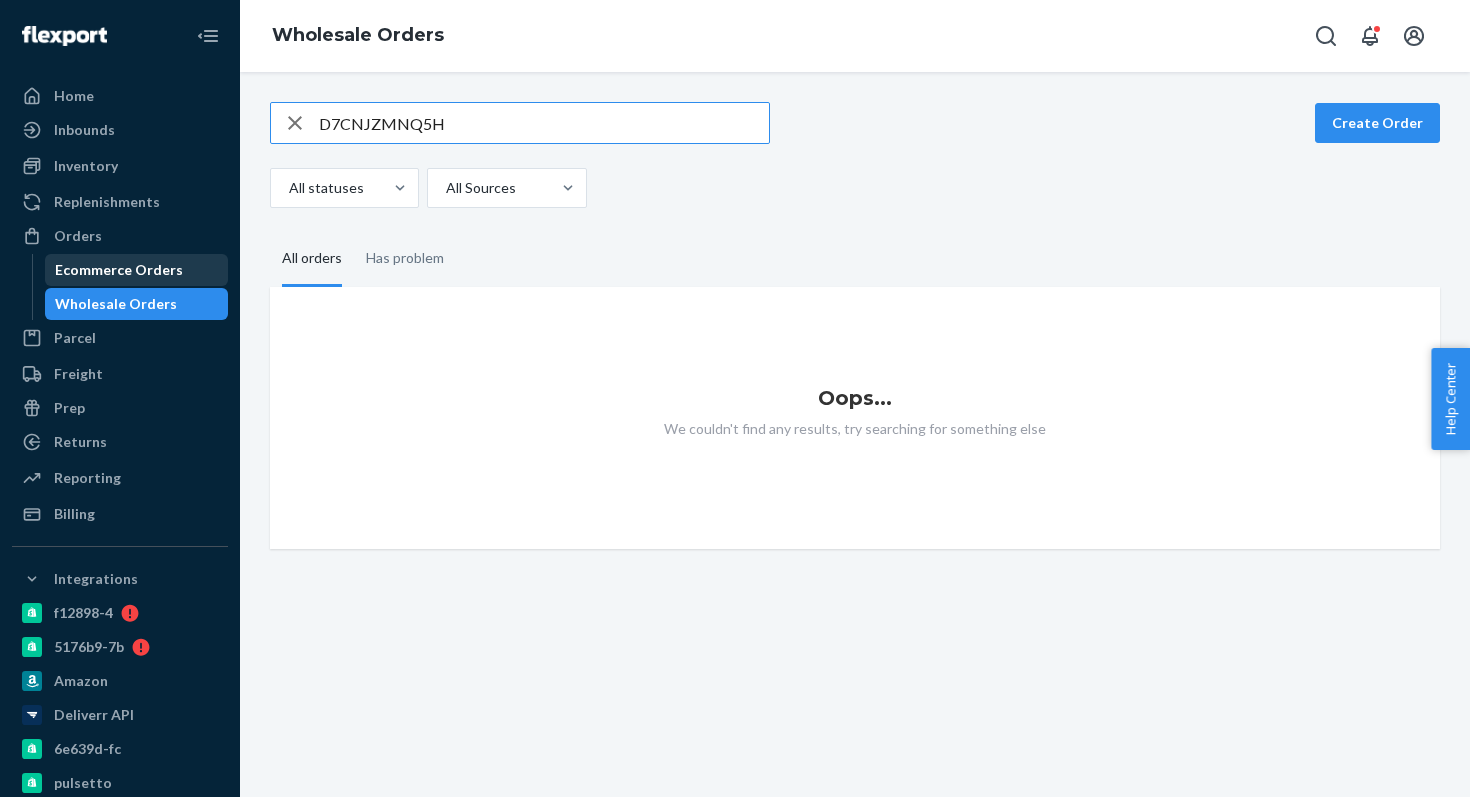 type on "D7CNJZMNQ5H" 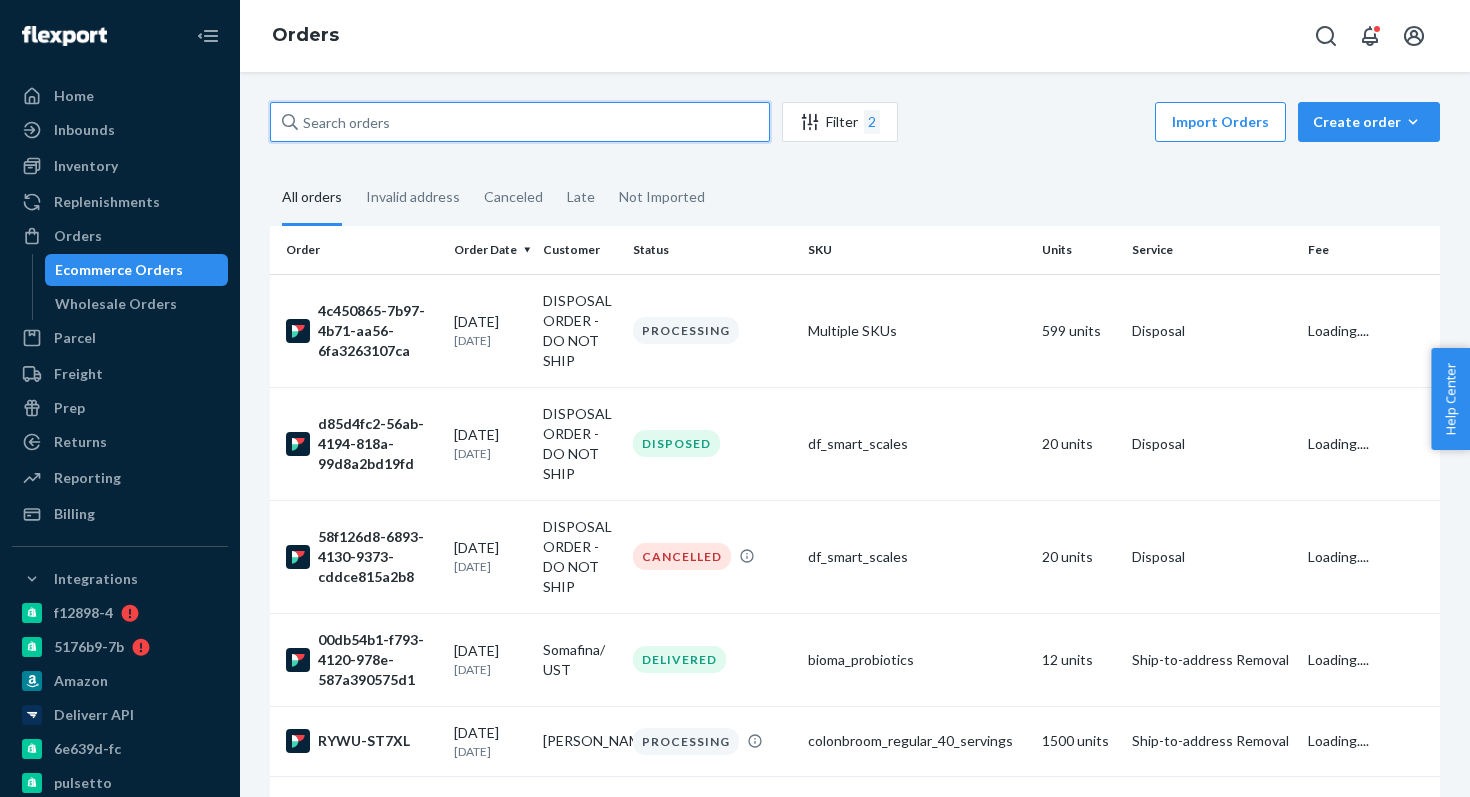 click at bounding box center [520, 122] 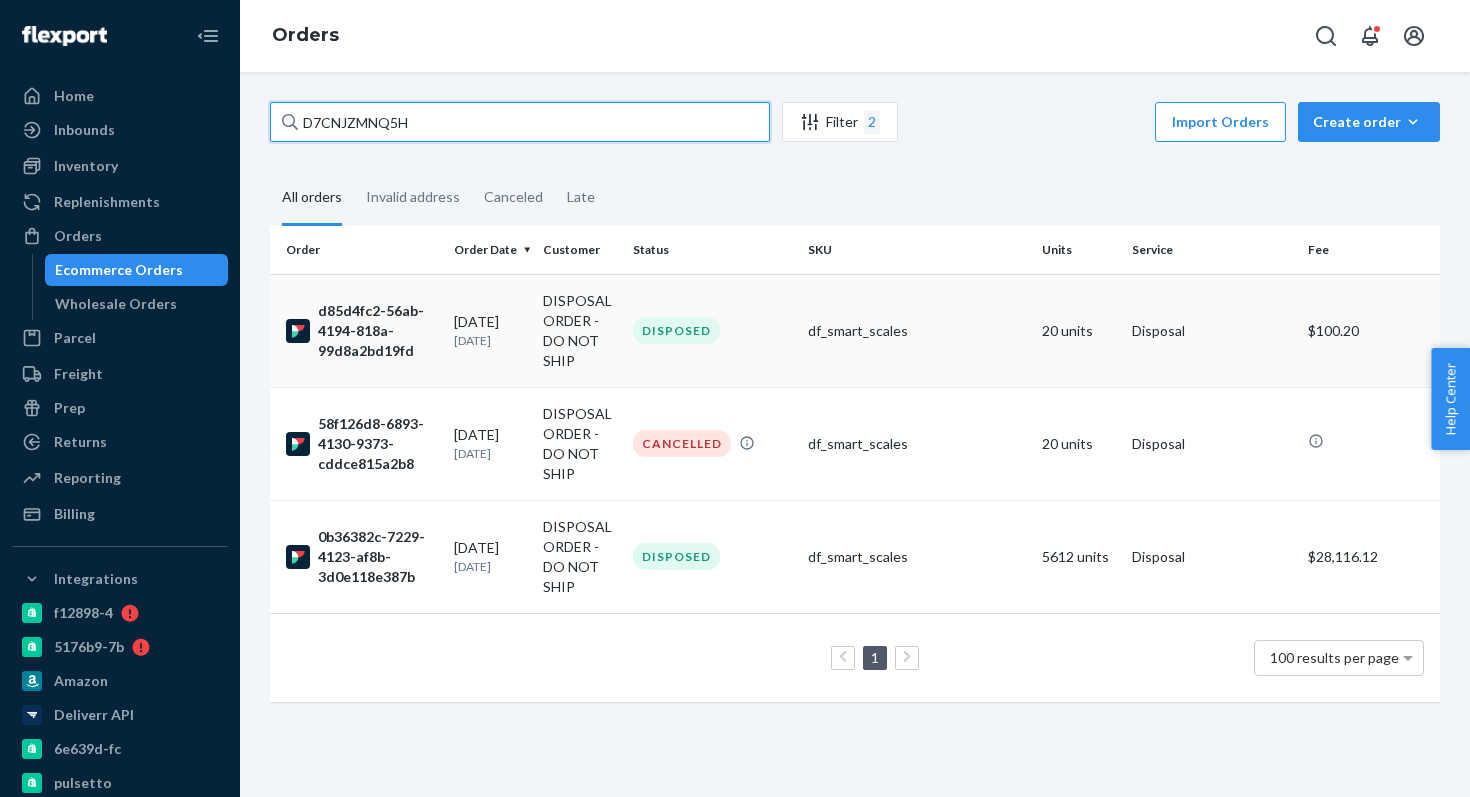 type on "D7CNJZMNQ5H" 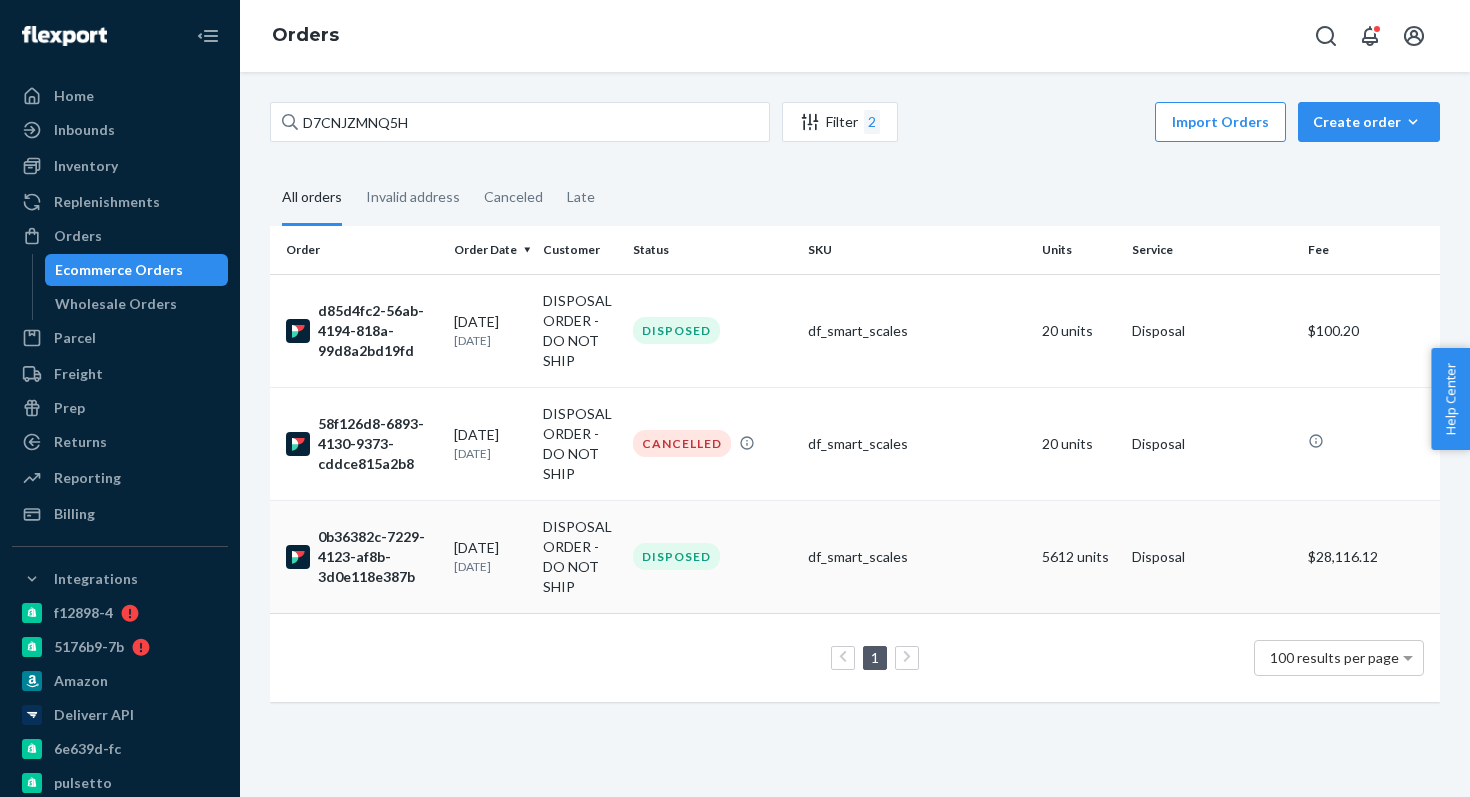 click on "0b36382c-7229-4123-af8b-3d0e118e387b" at bounding box center (362, 557) 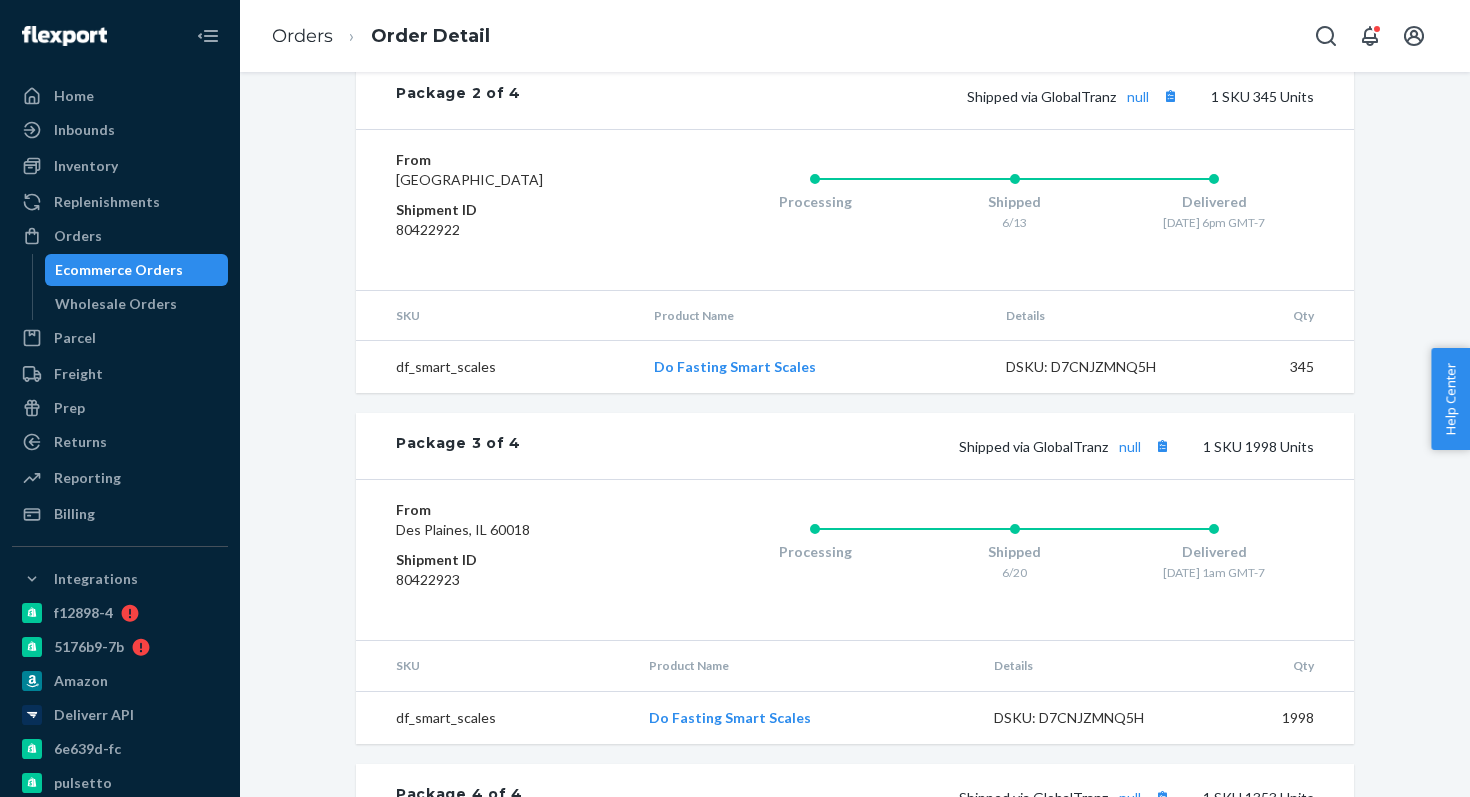 scroll, scrollTop: 1434, scrollLeft: 0, axis: vertical 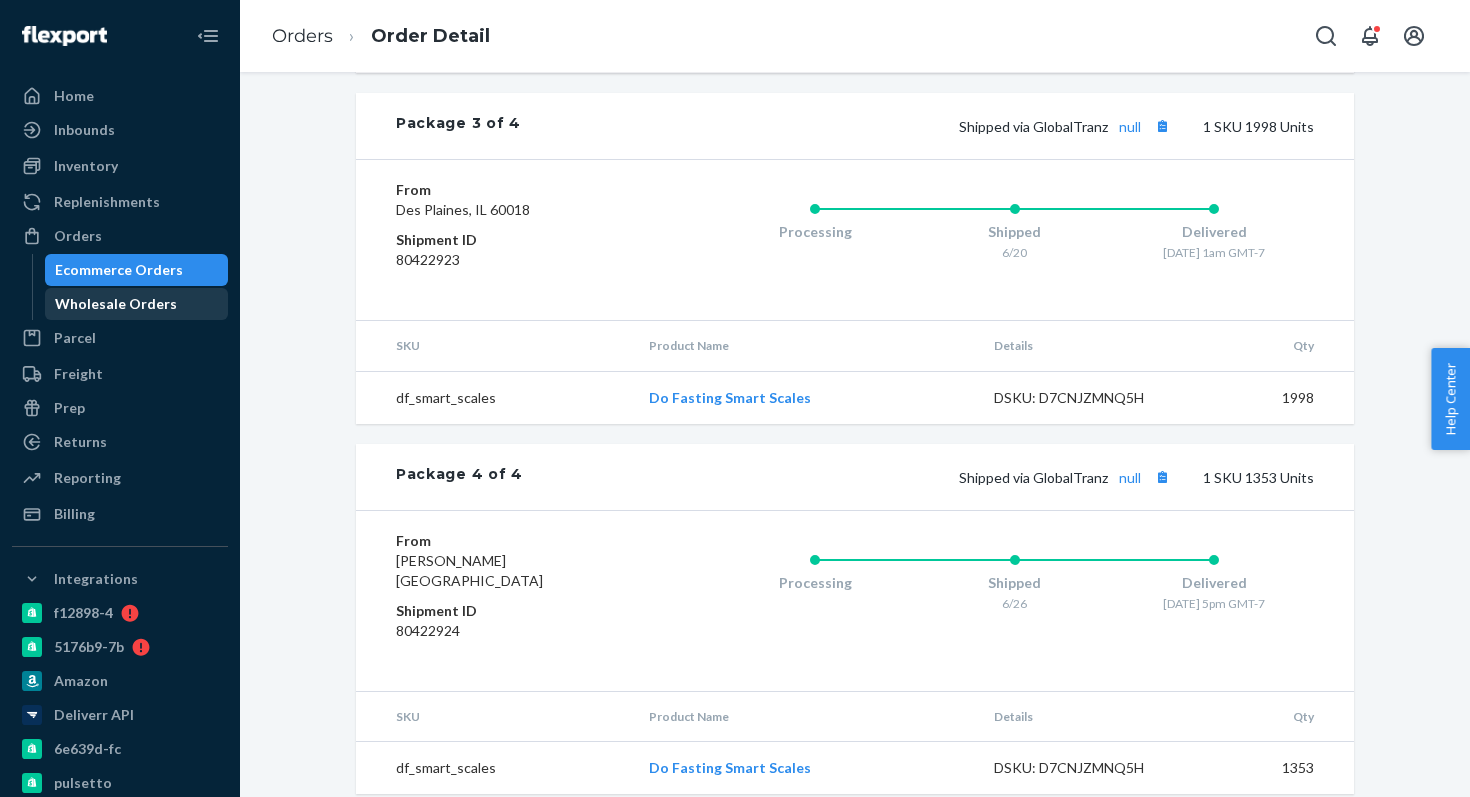 click on "Wholesale Orders" at bounding box center (137, 304) 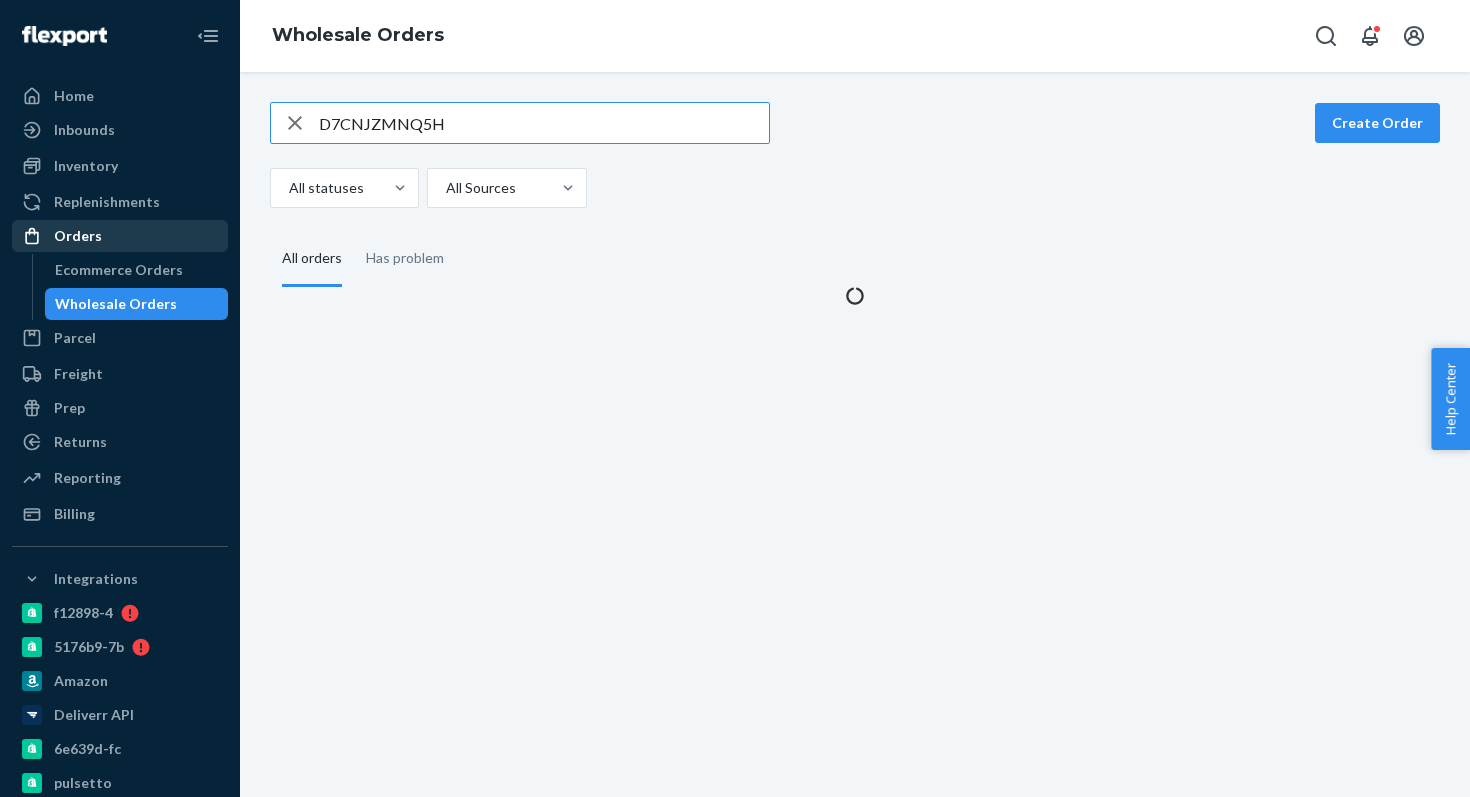scroll, scrollTop: 0, scrollLeft: 0, axis: both 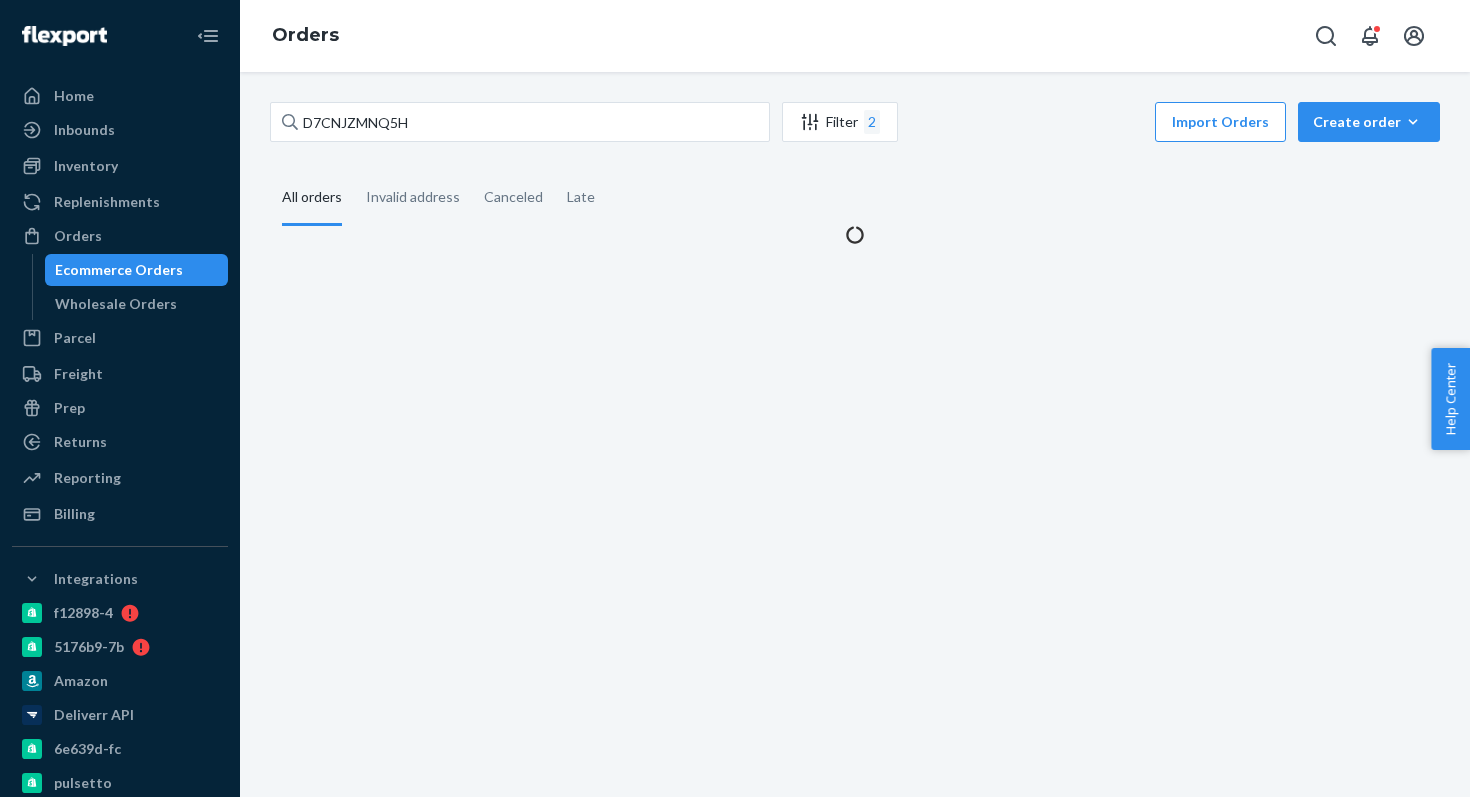 click on "Ecommerce Orders" at bounding box center (119, 270) 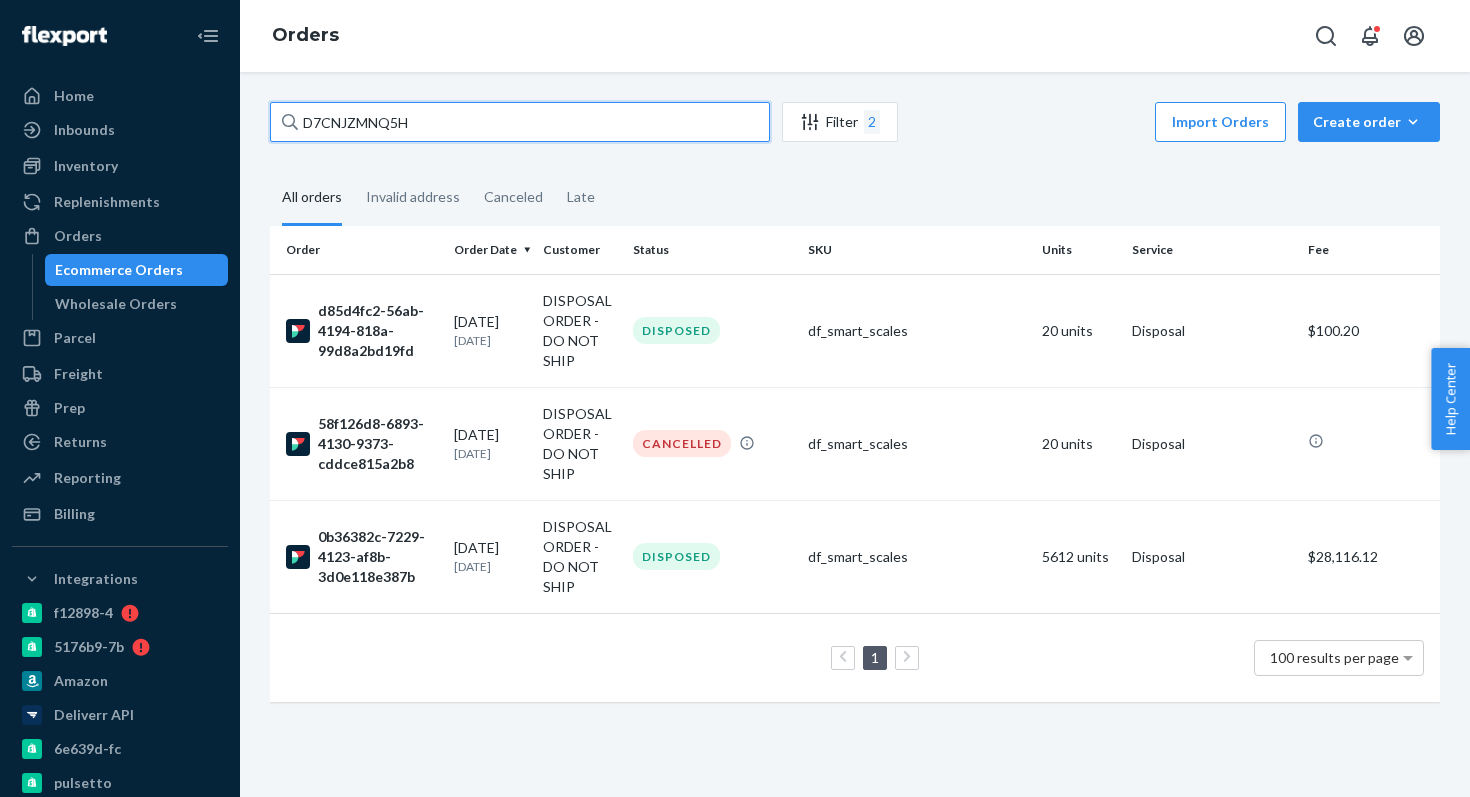 click on "D7CNJZMNQ5H" at bounding box center (520, 122) 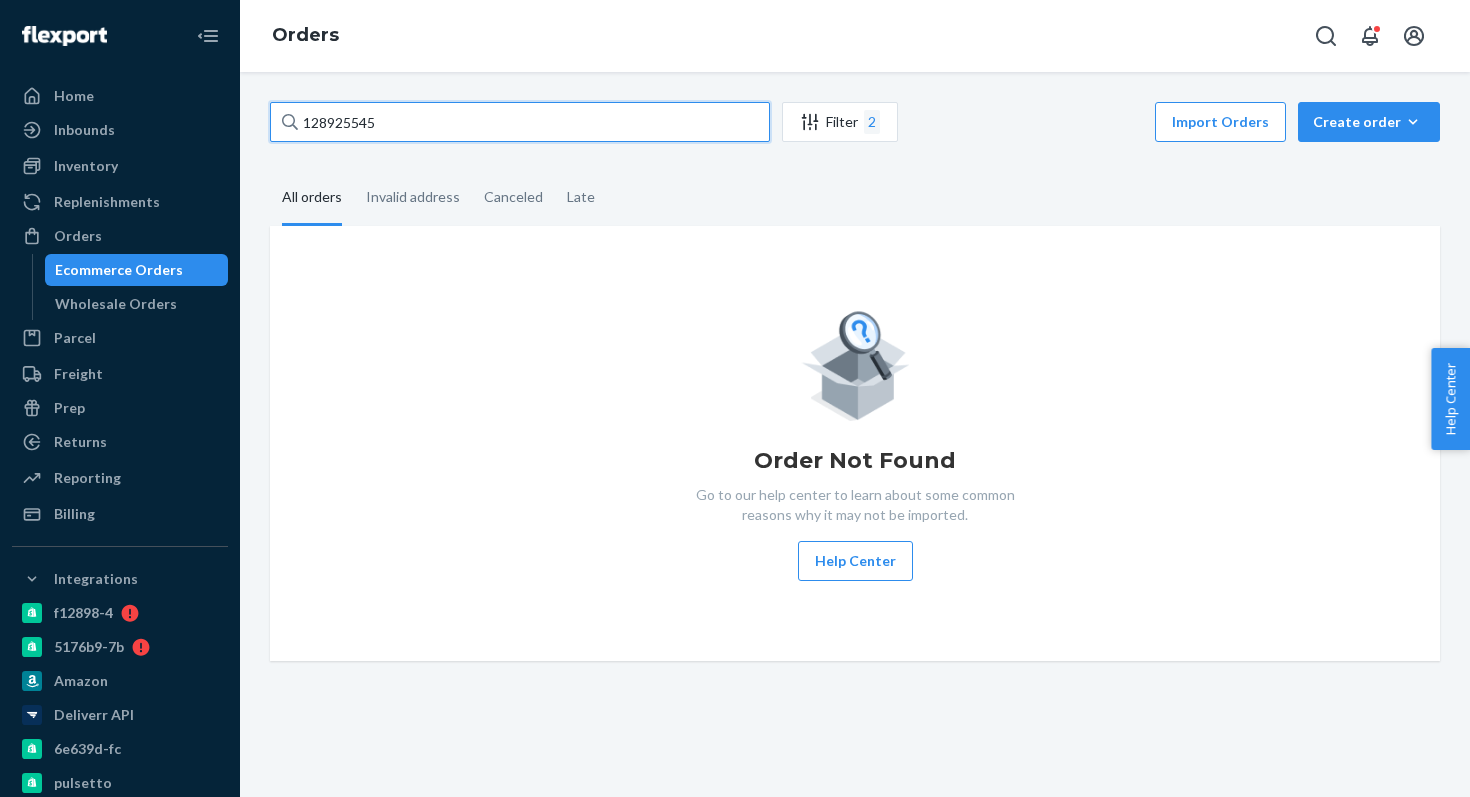 click on "128925545" at bounding box center [520, 122] 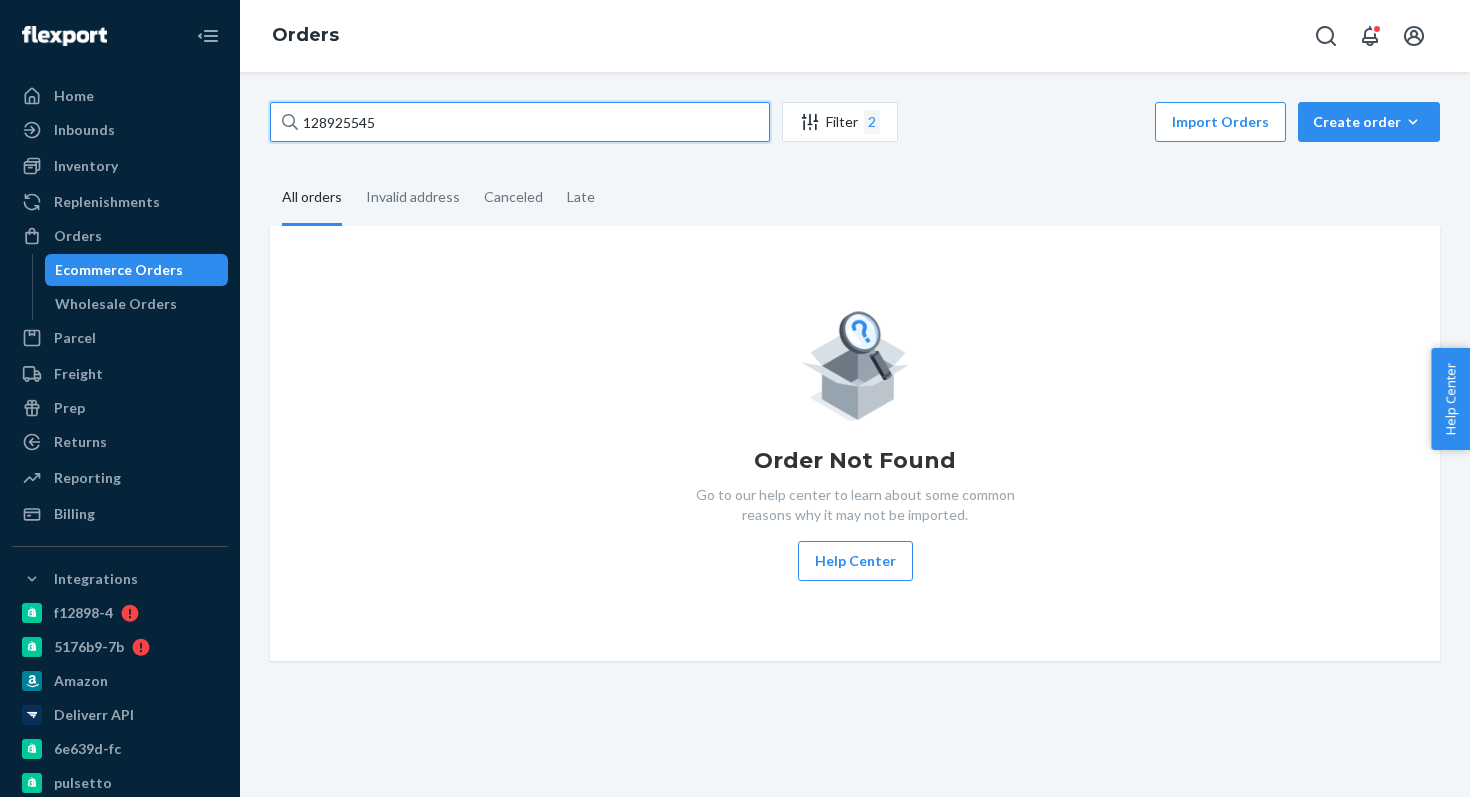 click on "128925545" at bounding box center [520, 122] 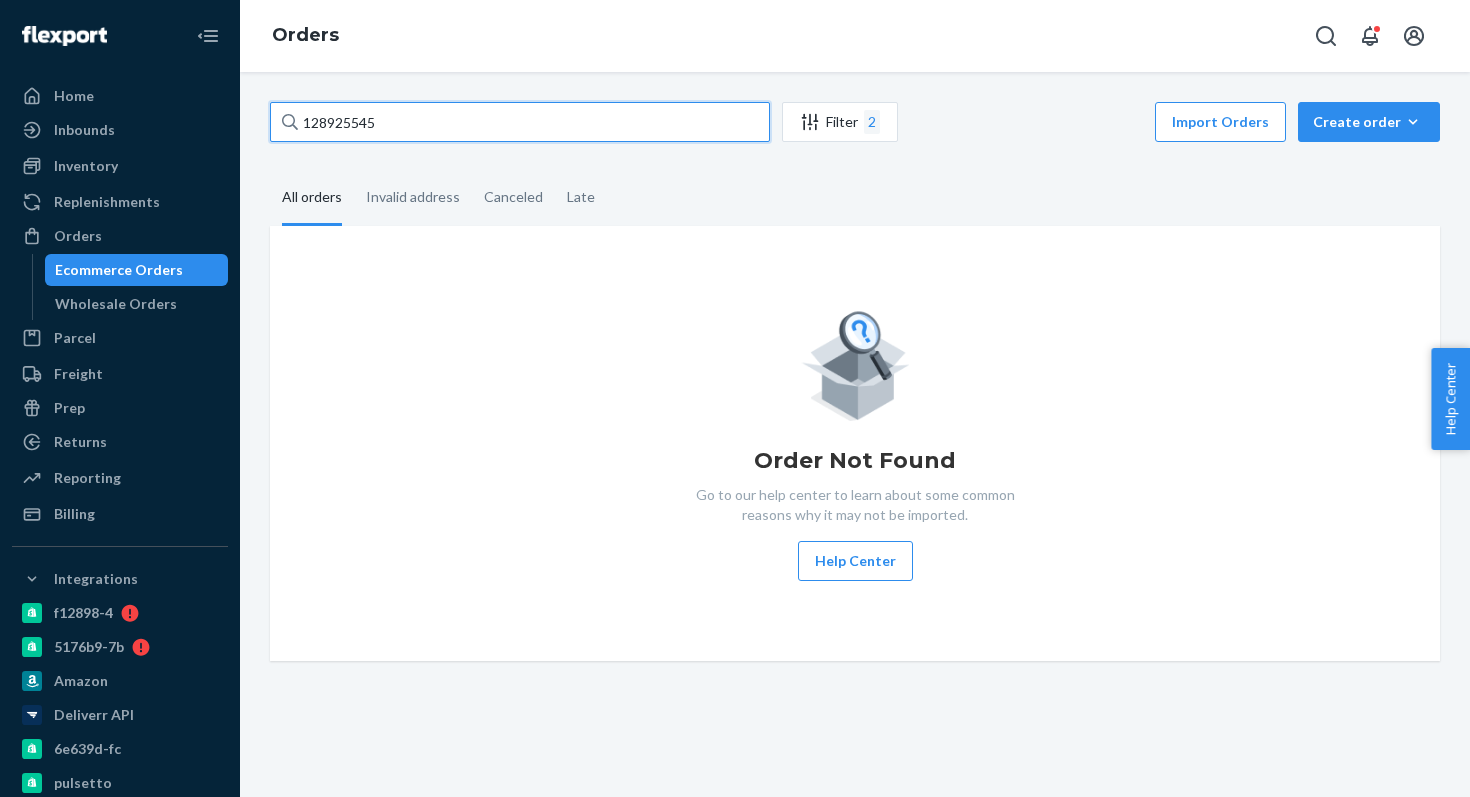 paste on "749113" 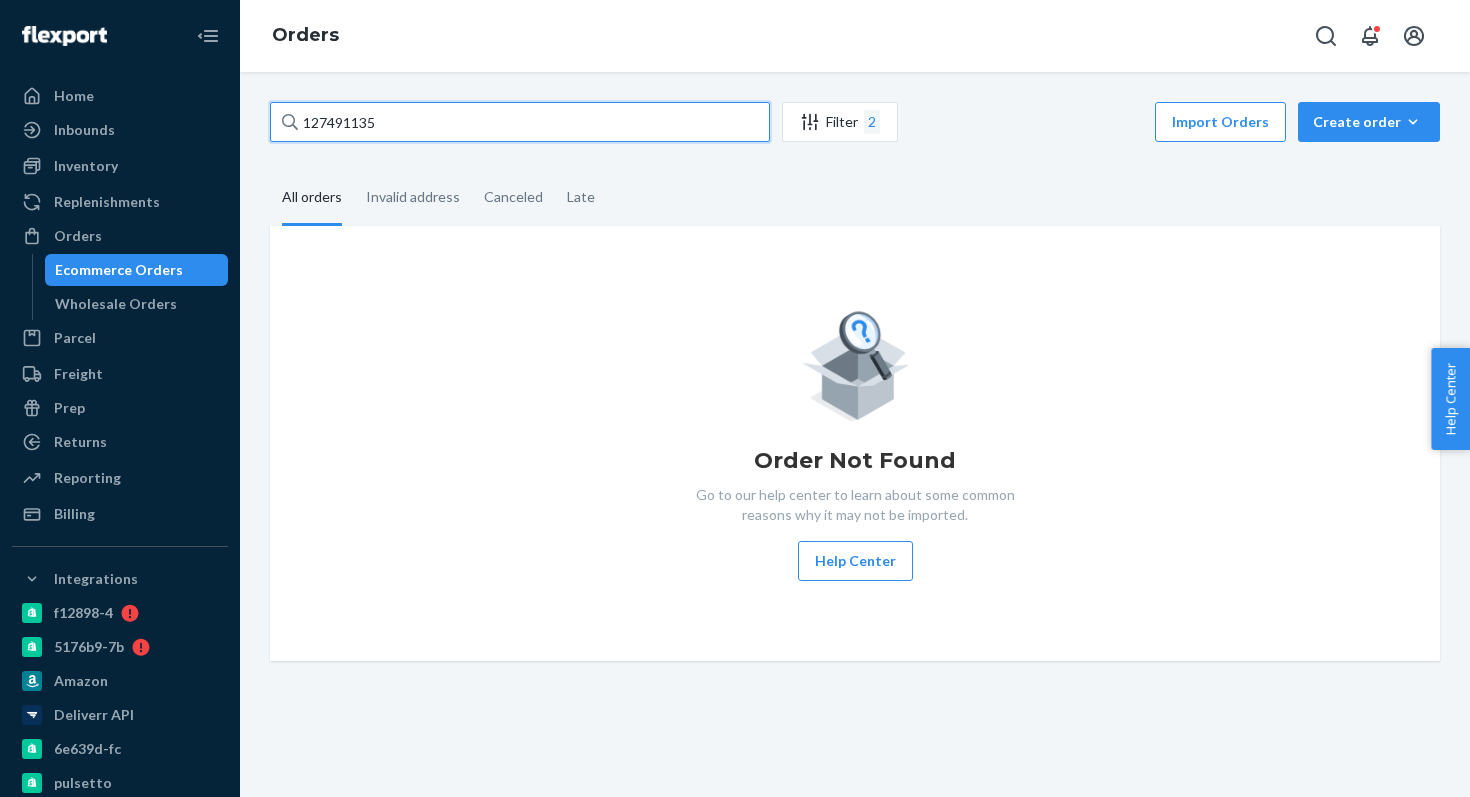 type on "127491135" 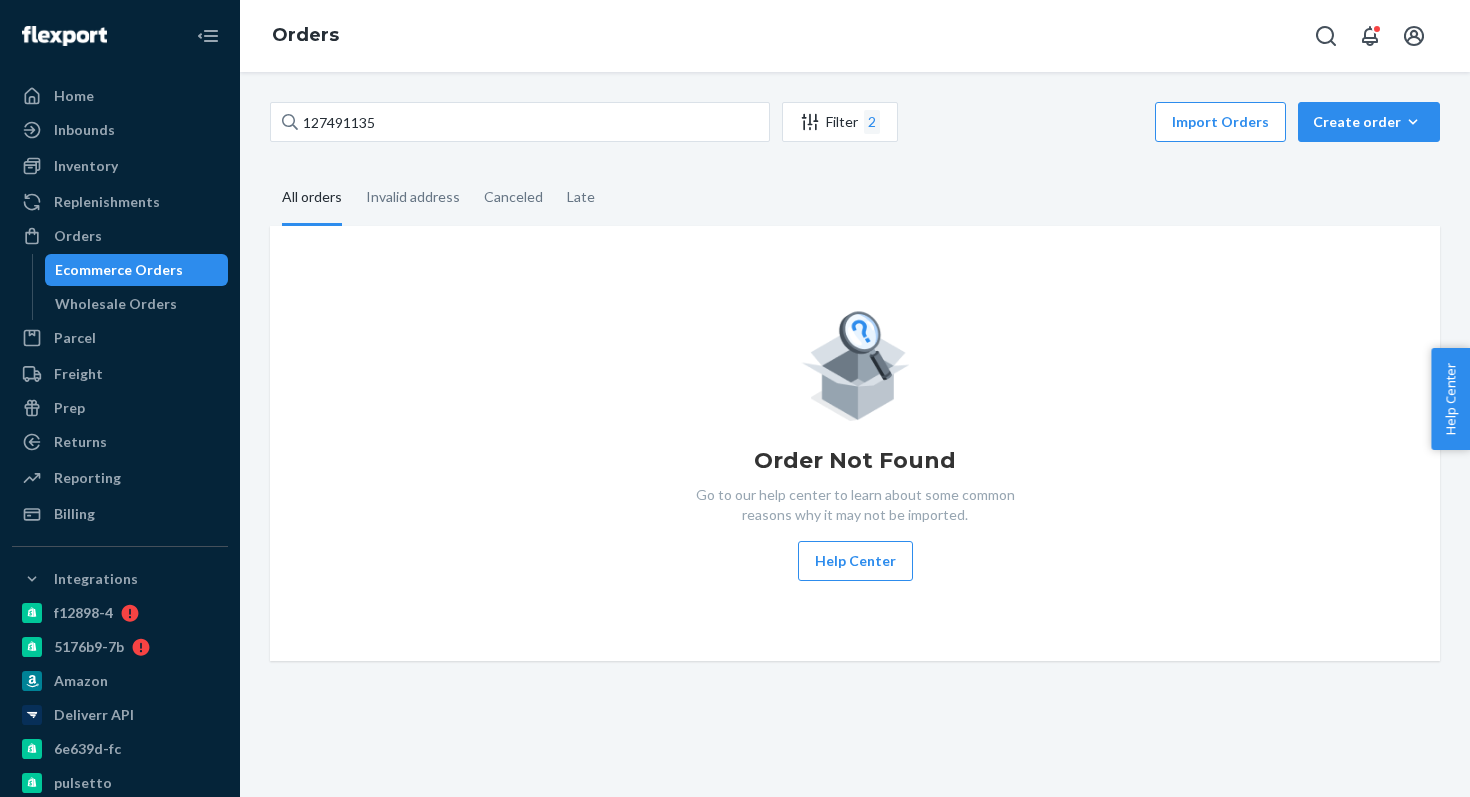 click on "127491135 Filter 2 Import Orders Create order Ecommerce order Removal order All orders Invalid address Canceled Late Order Not Found Go to our help center to learn about some common reasons why it may not be imported. Help Center" at bounding box center (855, 381) 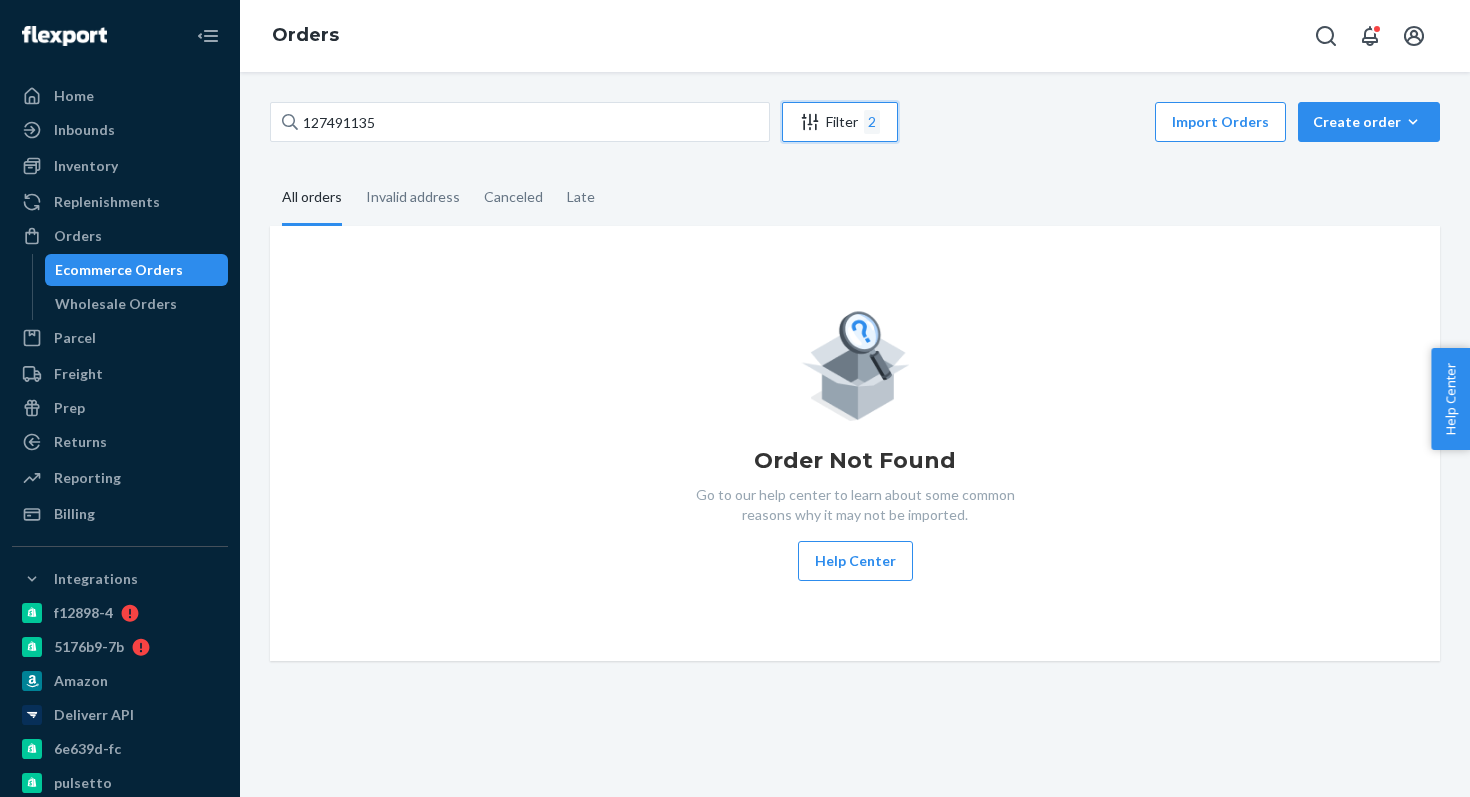click on "Filter 2" at bounding box center (840, 122) 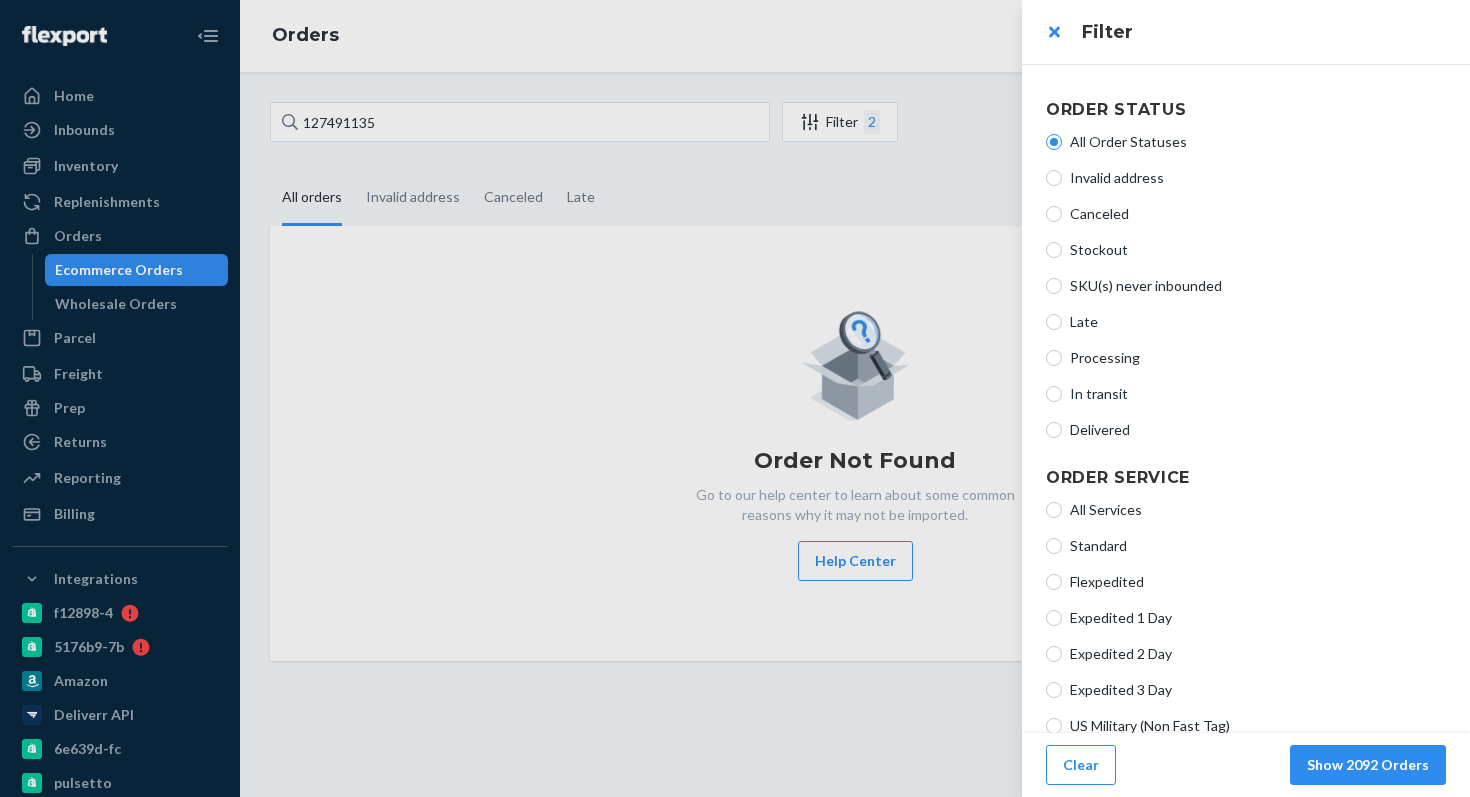 scroll, scrollTop: 467, scrollLeft: 0, axis: vertical 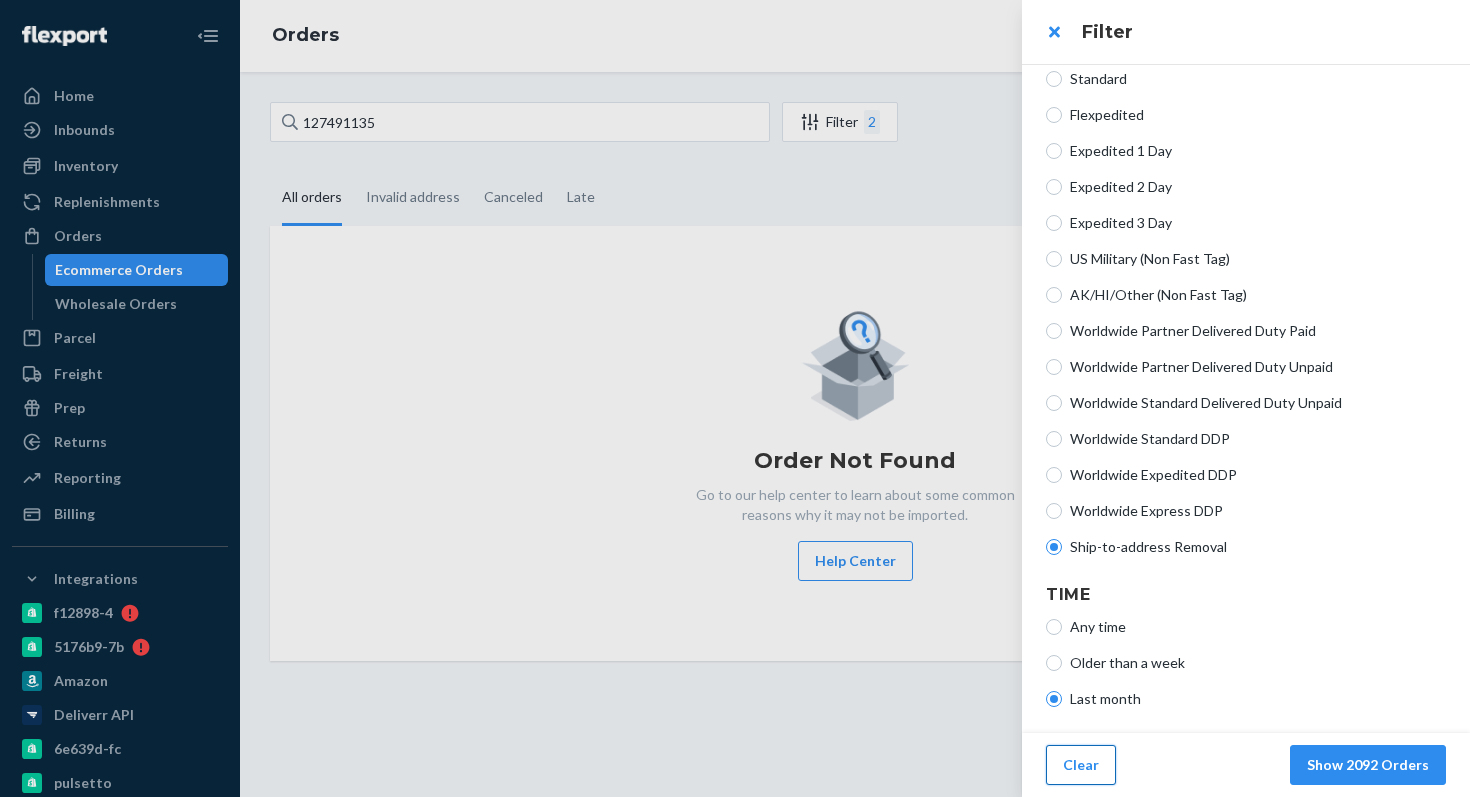 click on "Clear" at bounding box center [1081, 765] 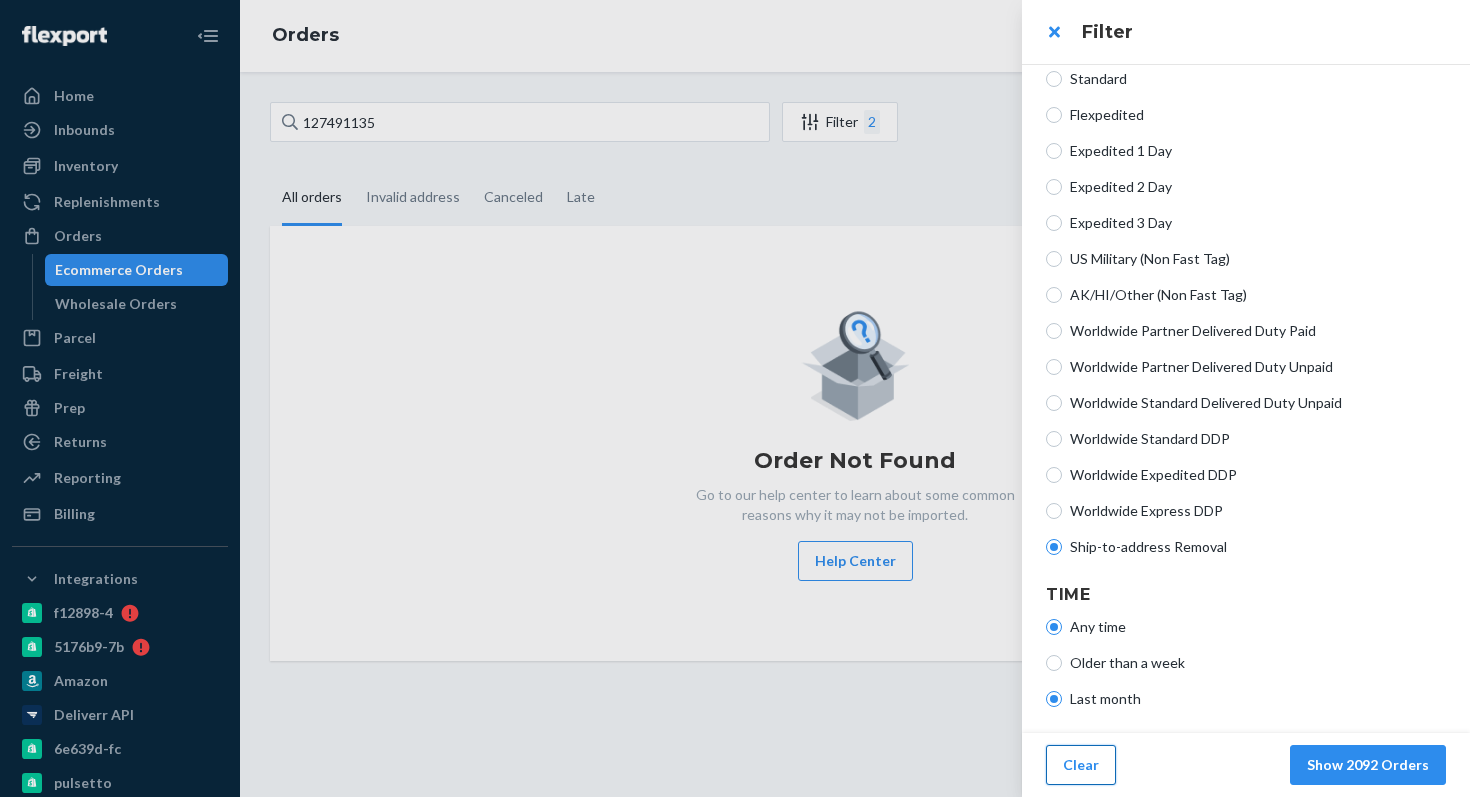 radio on "true" 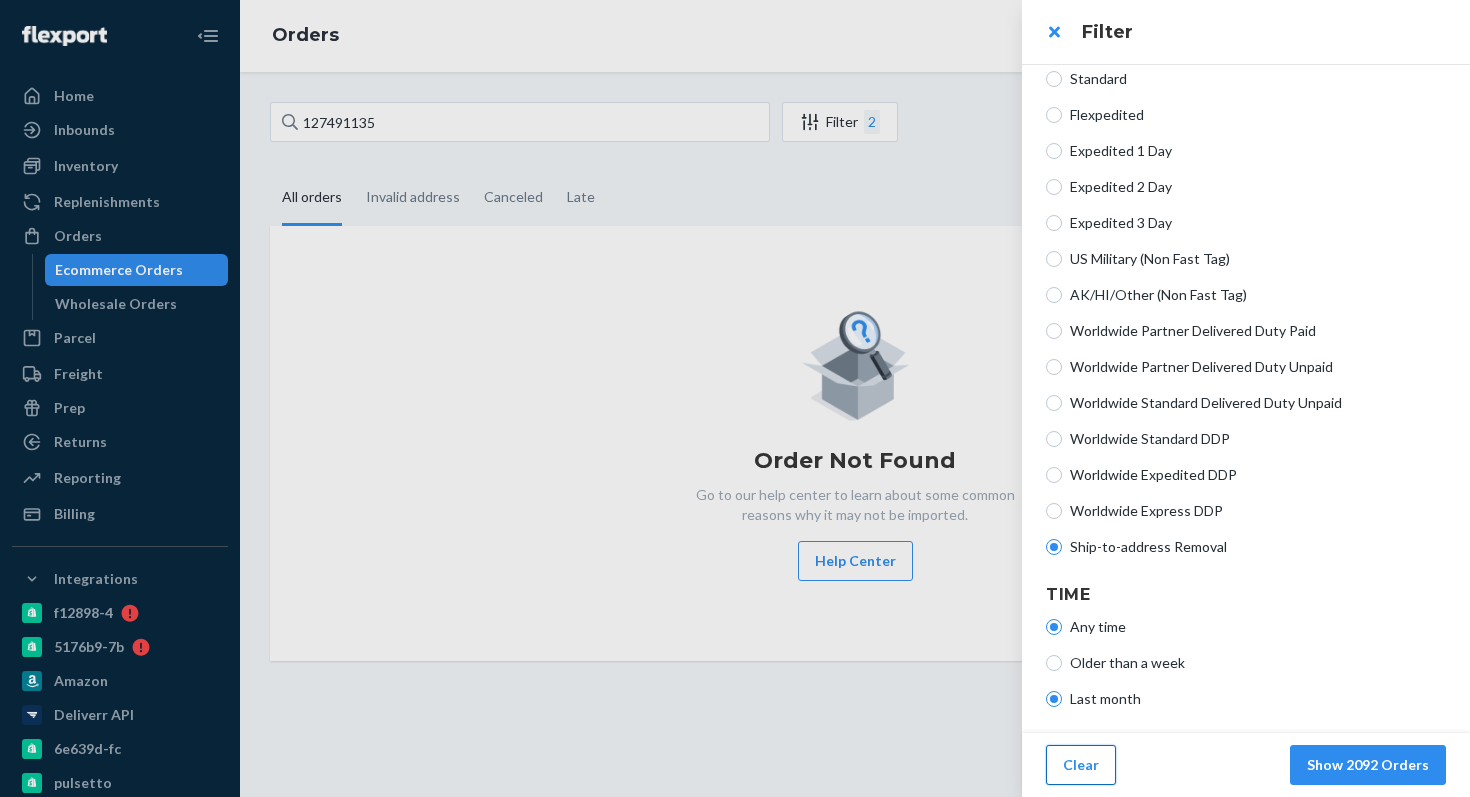 radio on "false" 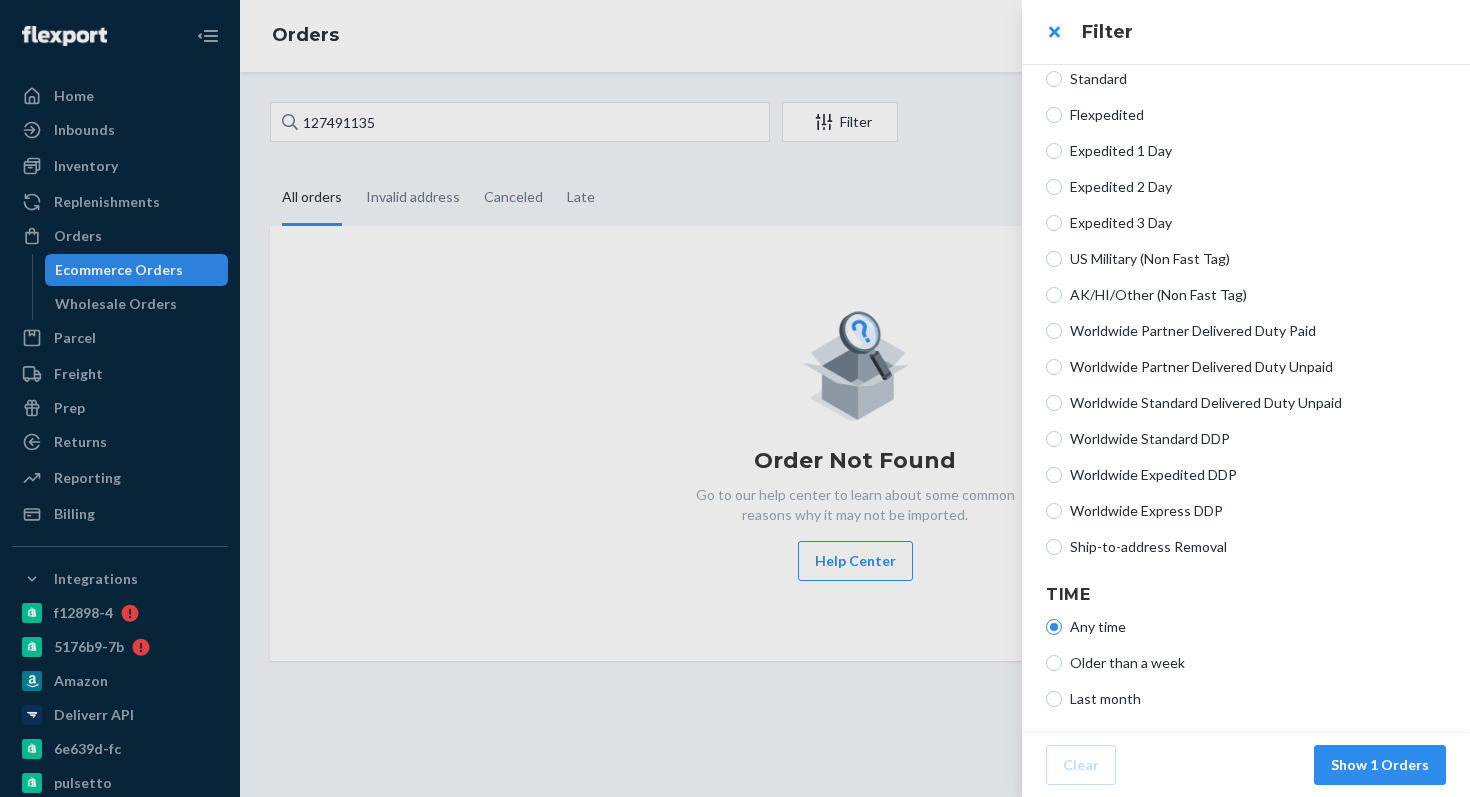 scroll, scrollTop: 0, scrollLeft: 0, axis: both 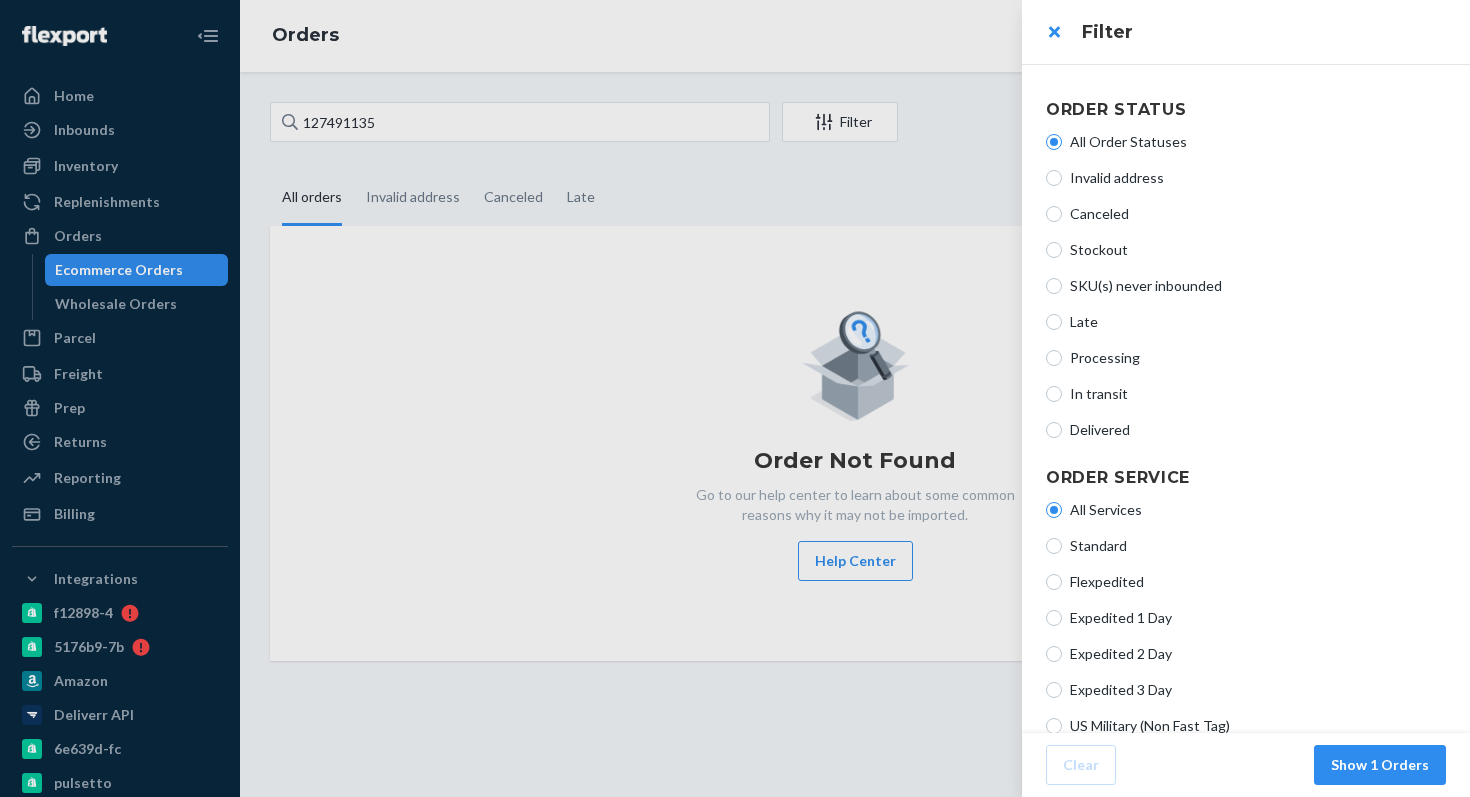 click at bounding box center [735, 398] 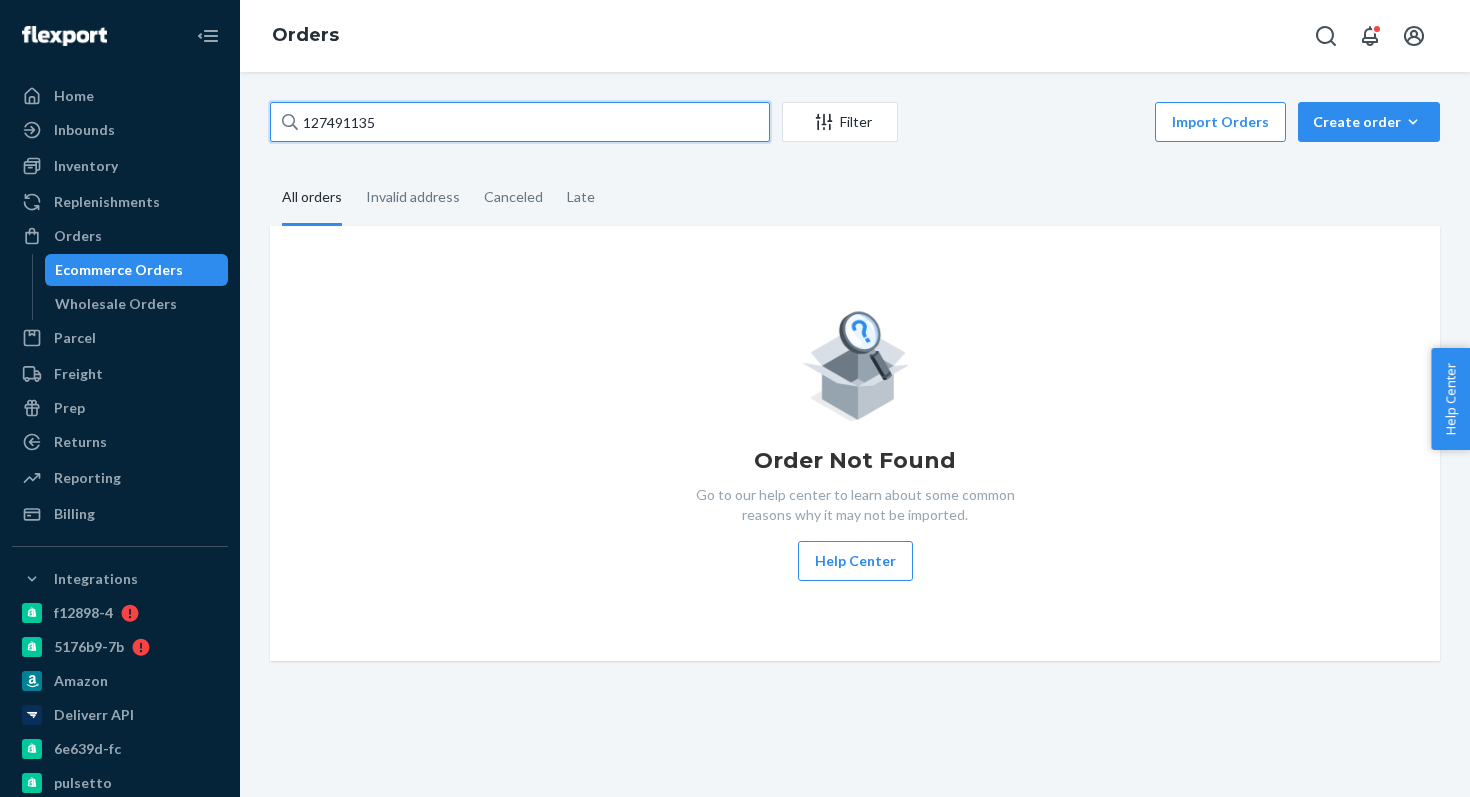 click on "127491135" at bounding box center (520, 122) 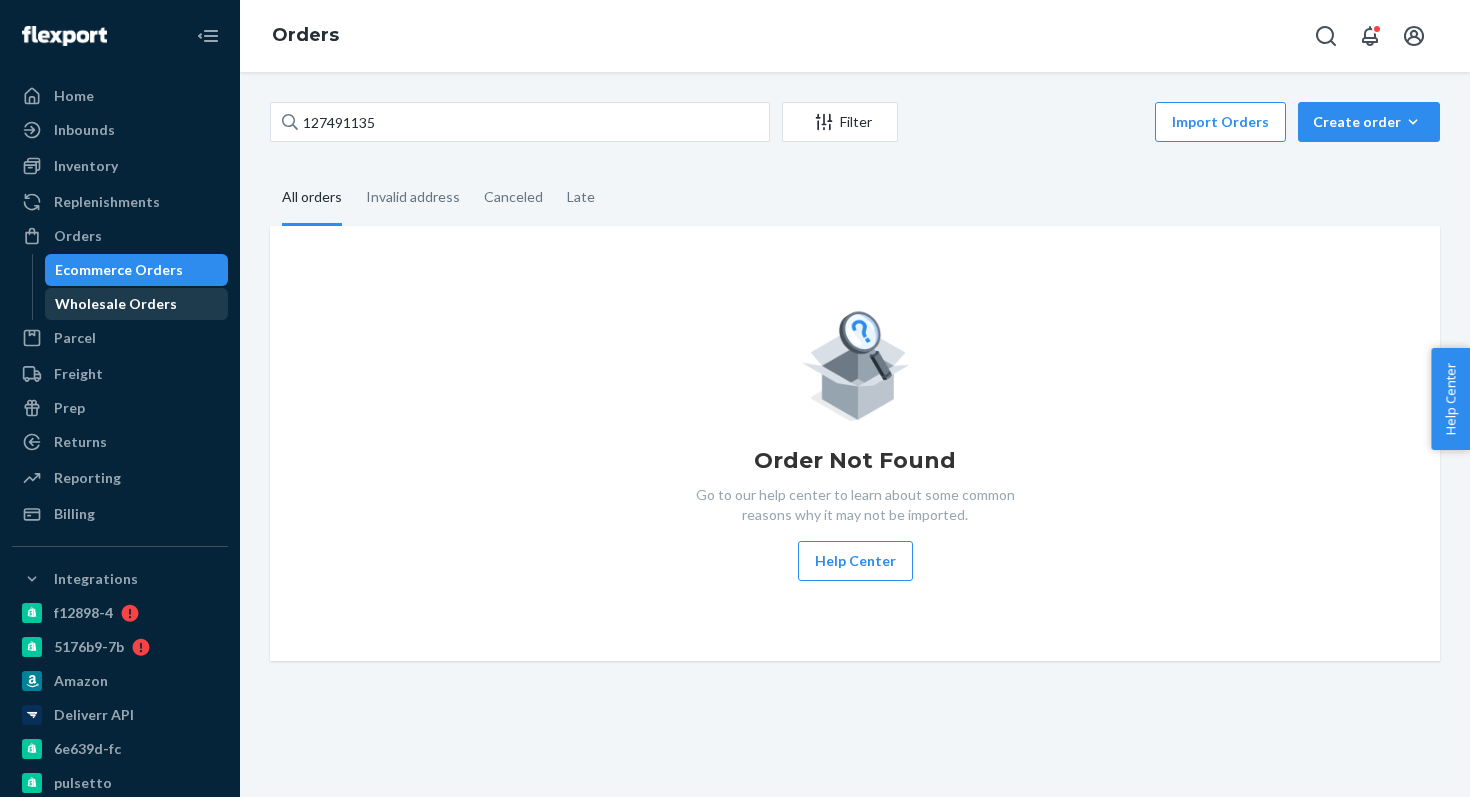 click on "Wholesale Orders" at bounding box center [116, 304] 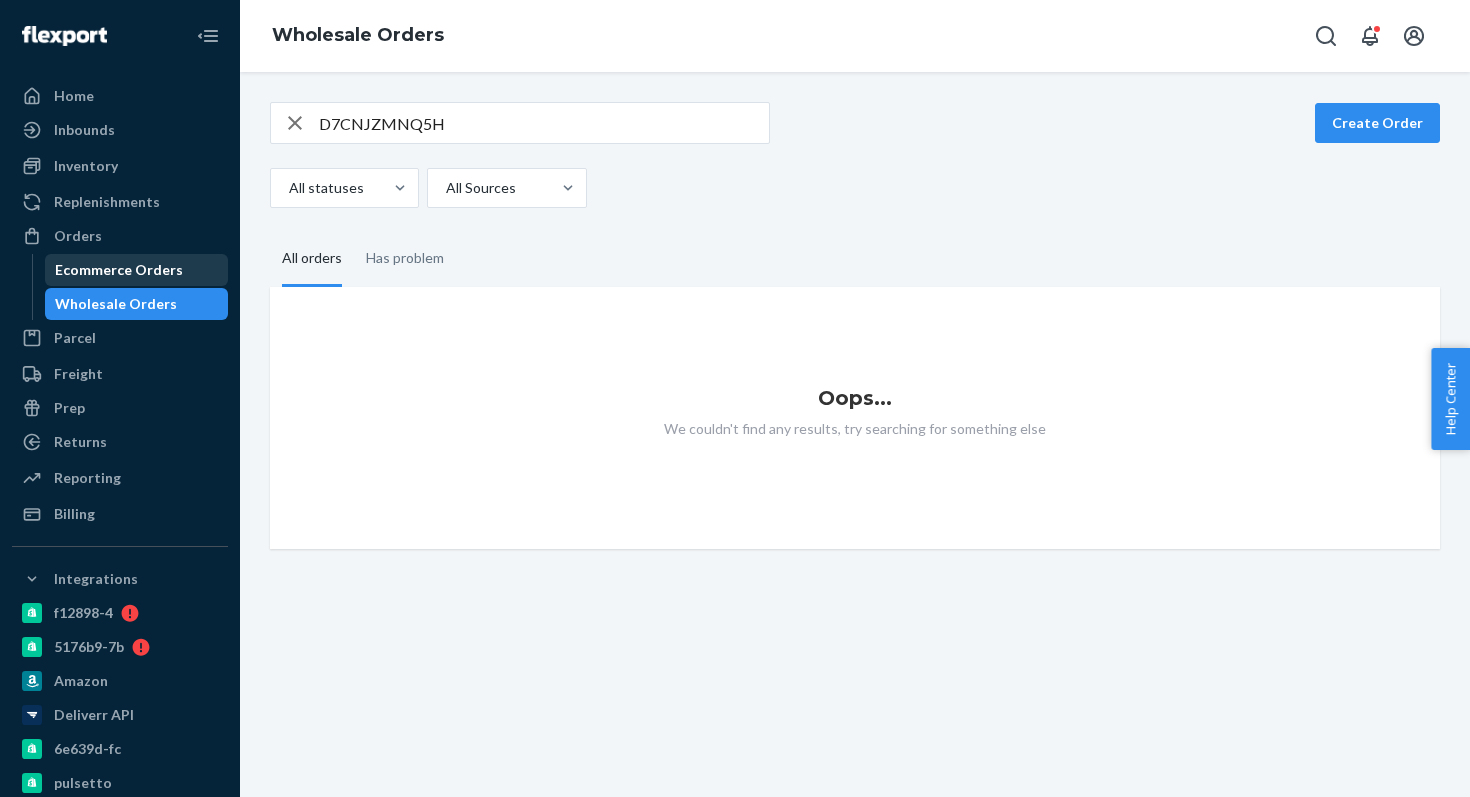 click on "Ecommerce Orders" at bounding box center (119, 270) 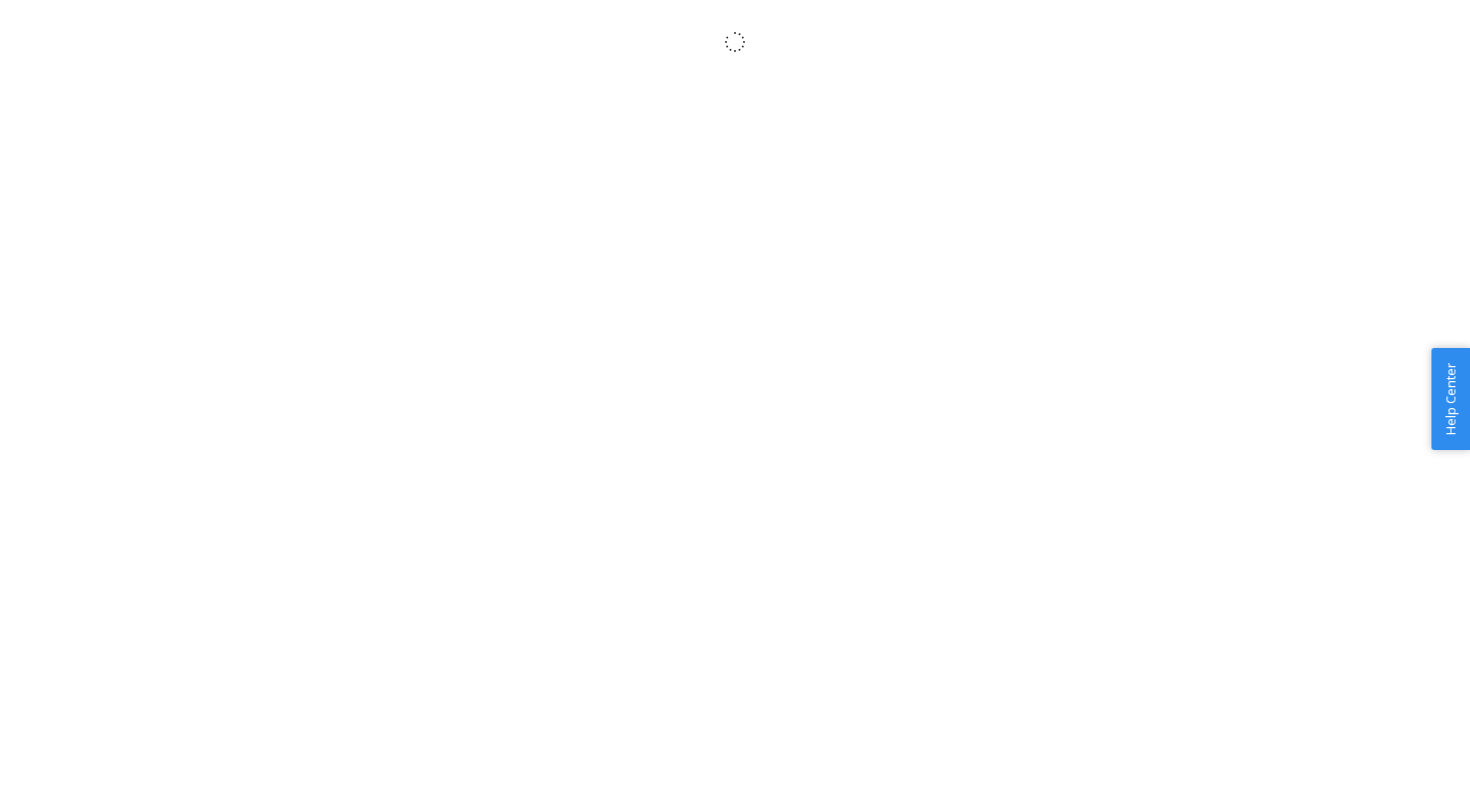 scroll, scrollTop: 0, scrollLeft: 0, axis: both 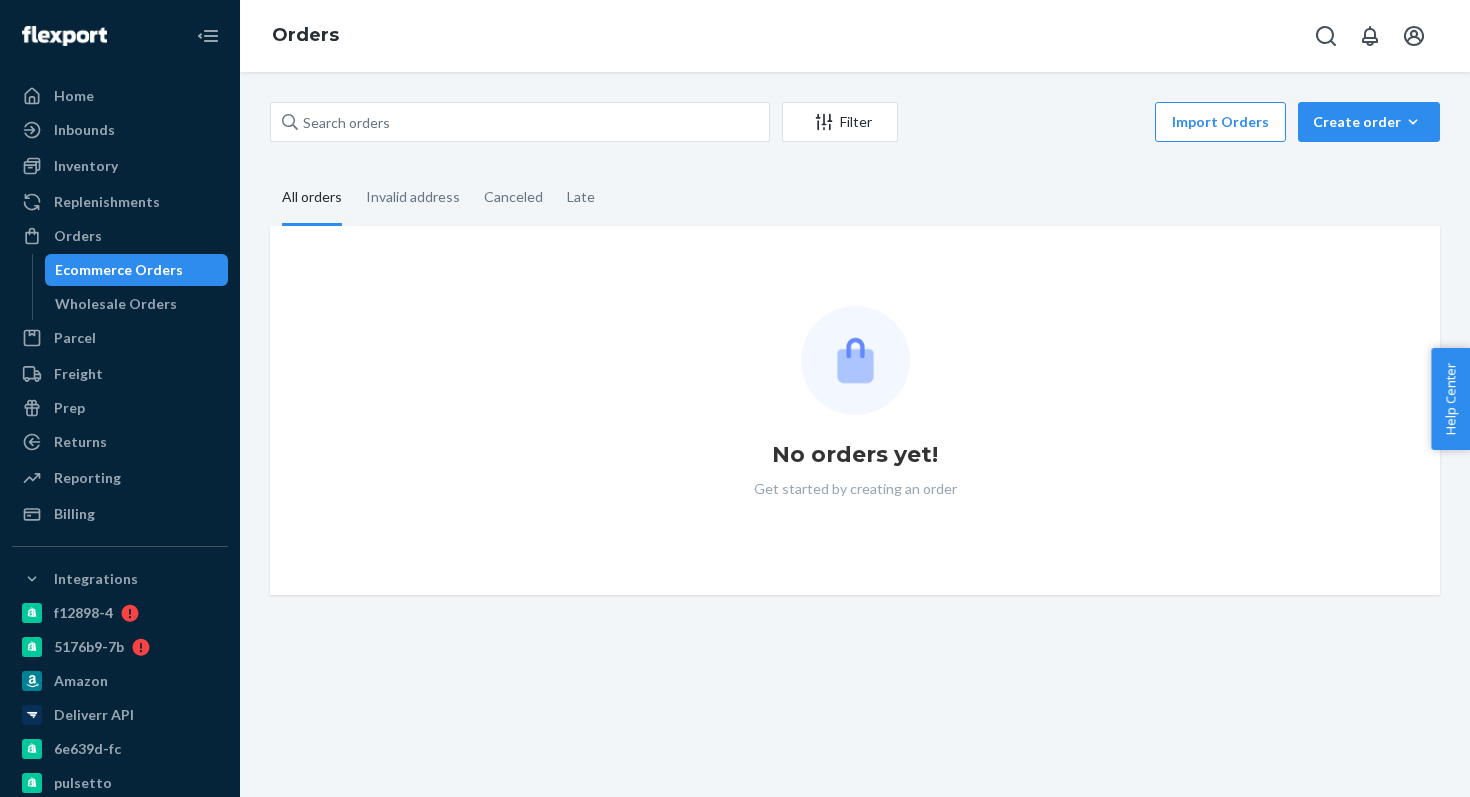 click on "No orders yet! Get started by creating an order" at bounding box center (855, 410) 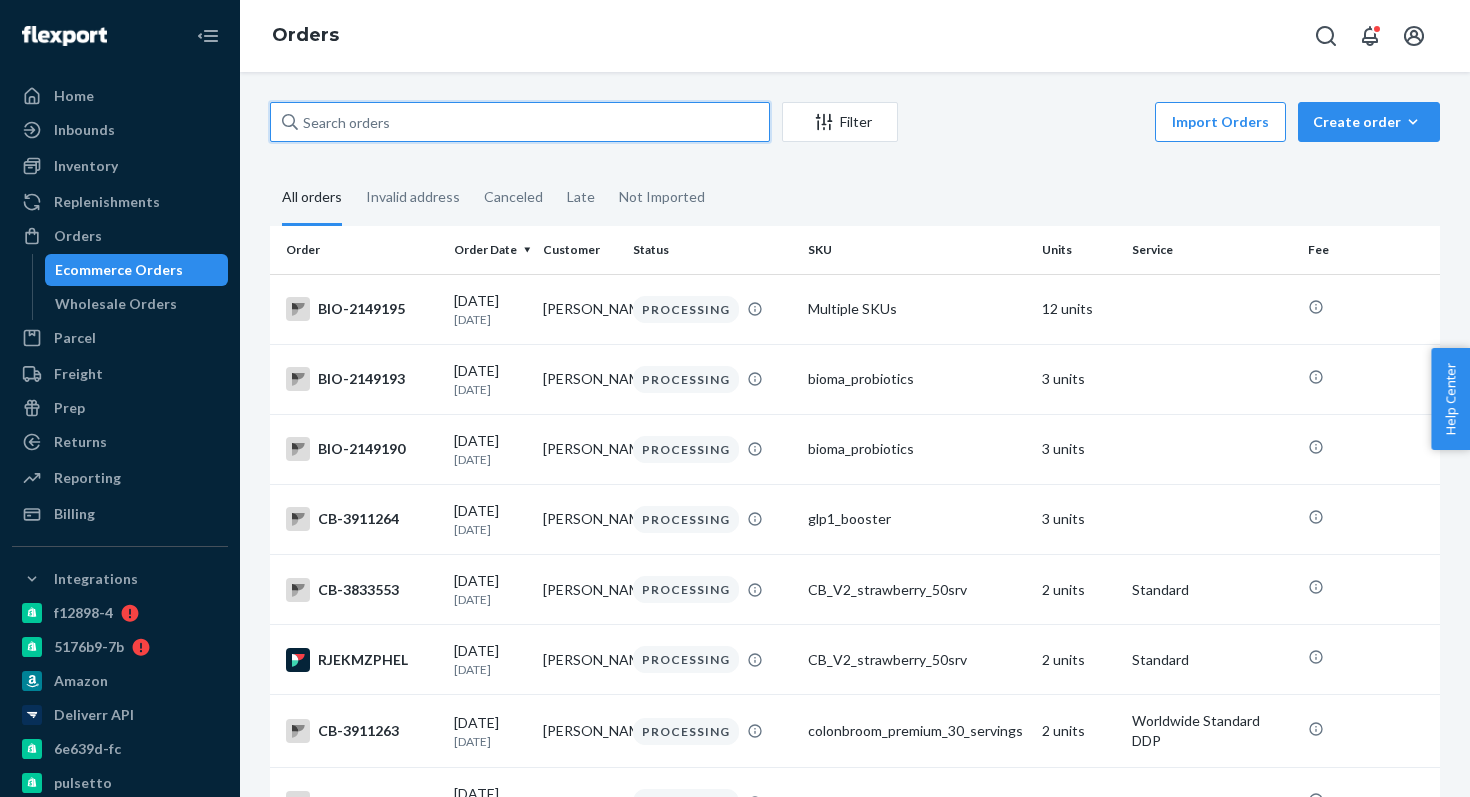 click at bounding box center [520, 122] 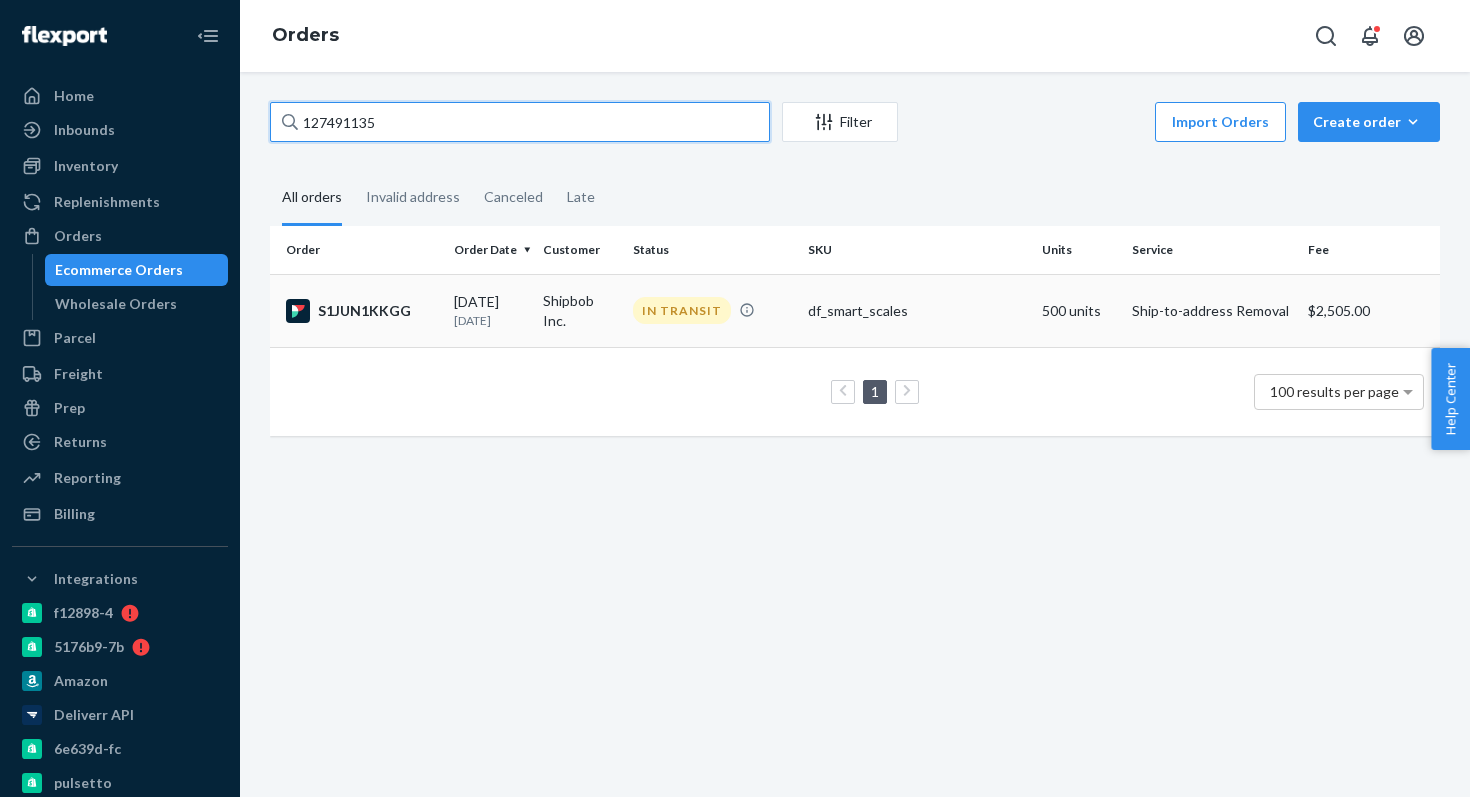 type on "127491135" 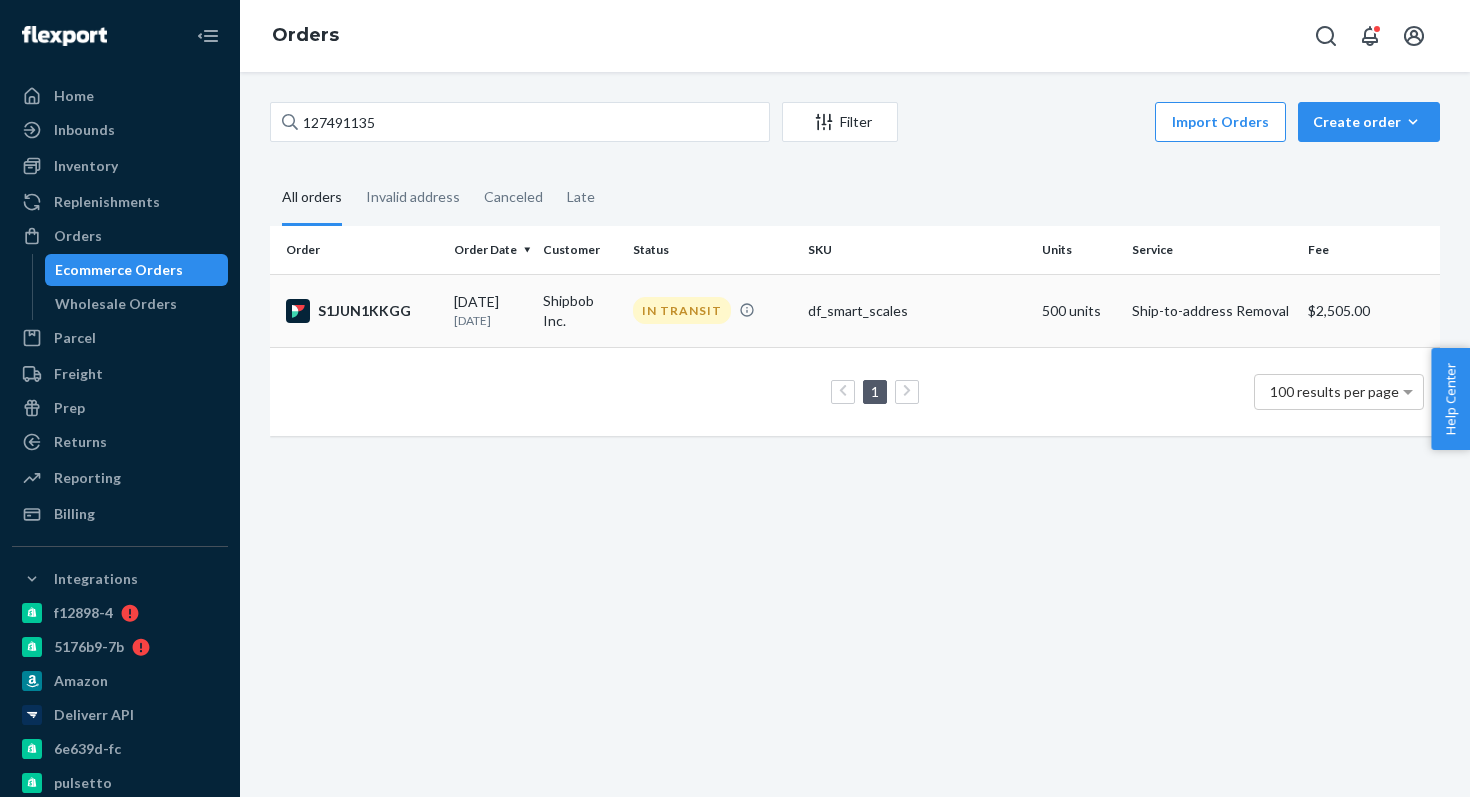 click on "S1JUN1KKGG" at bounding box center [362, 311] 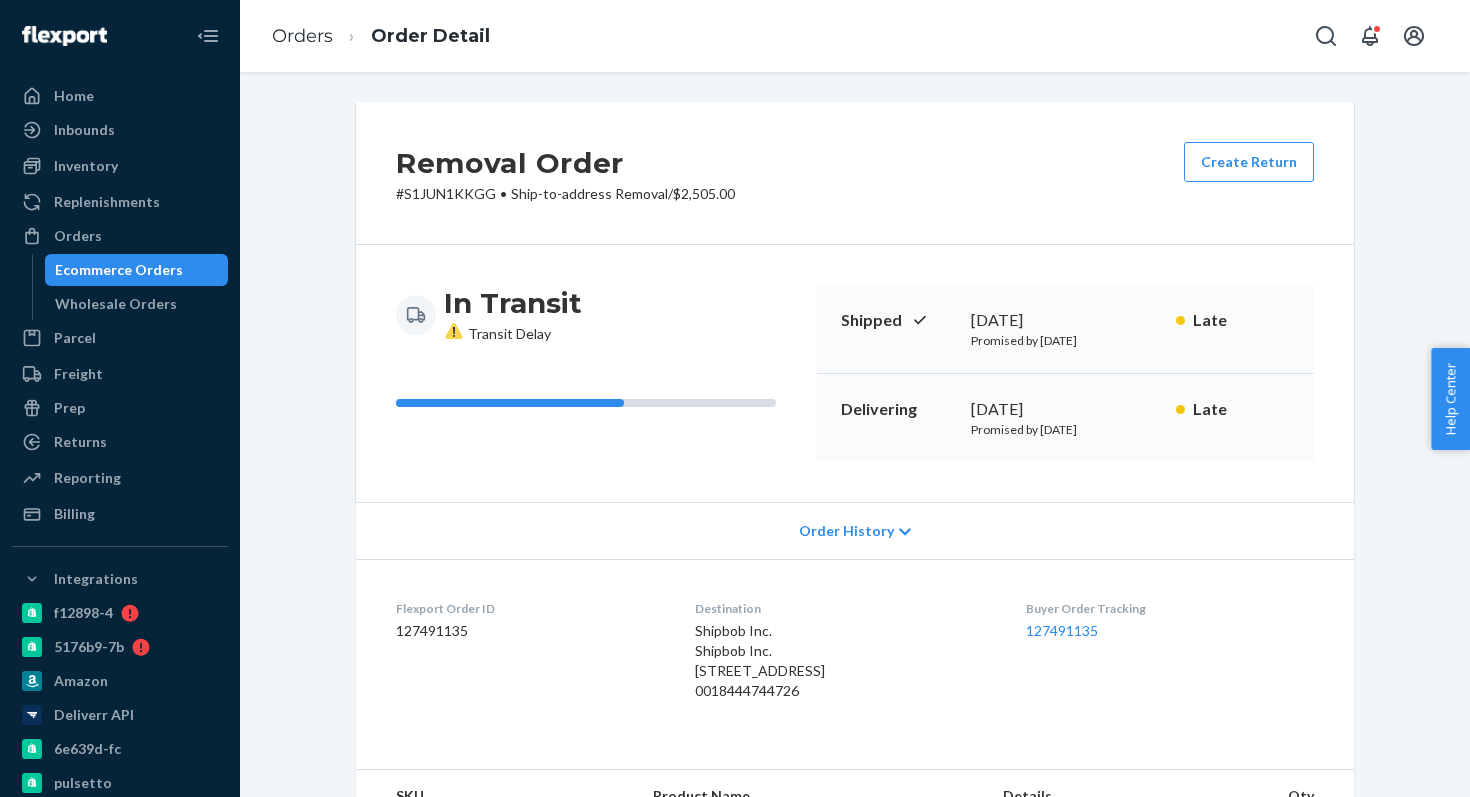 scroll, scrollTop: 492, scrollLeft: 0, axis: vertical 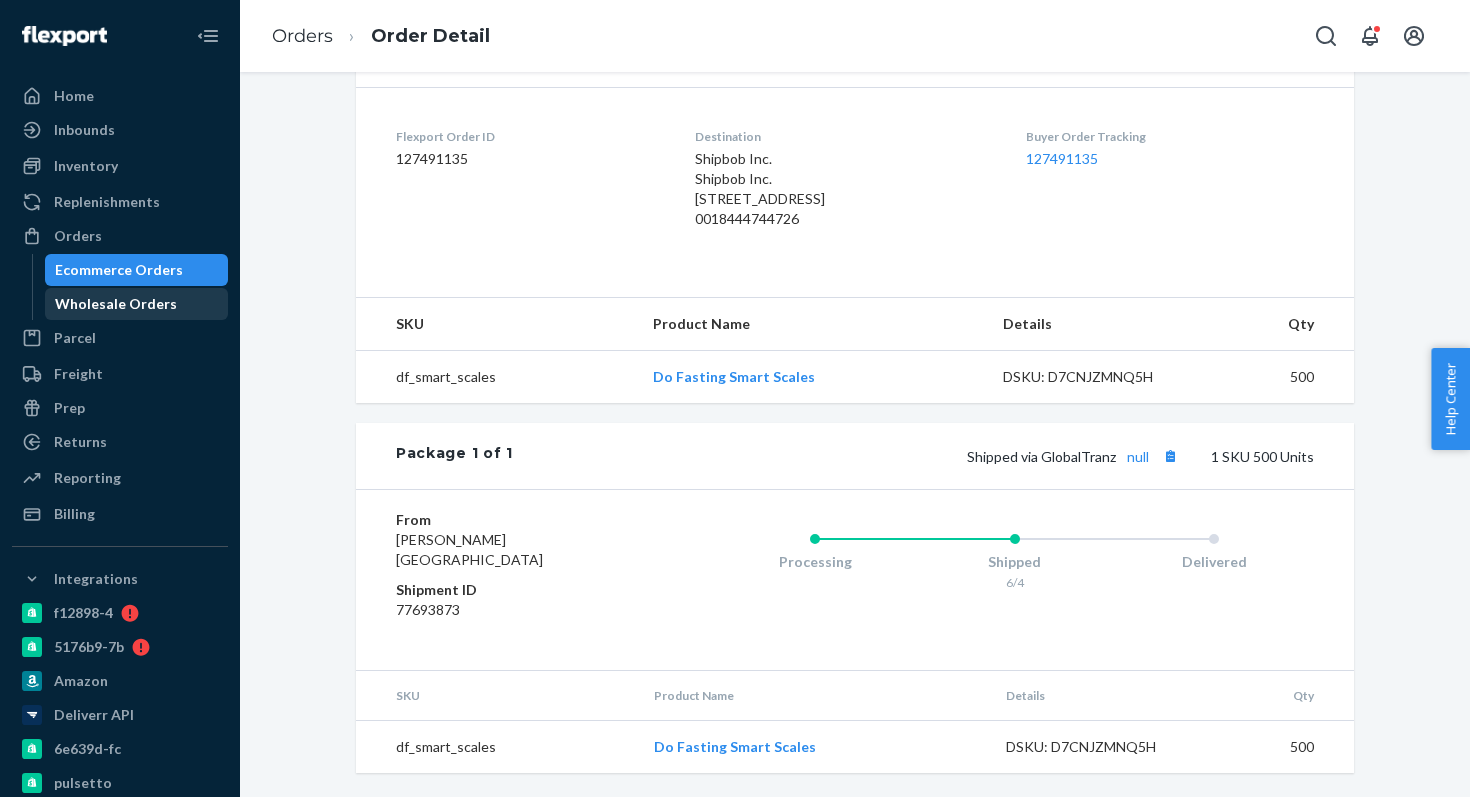 click on "Wholesale Orders" at bounding box center [116, 304] 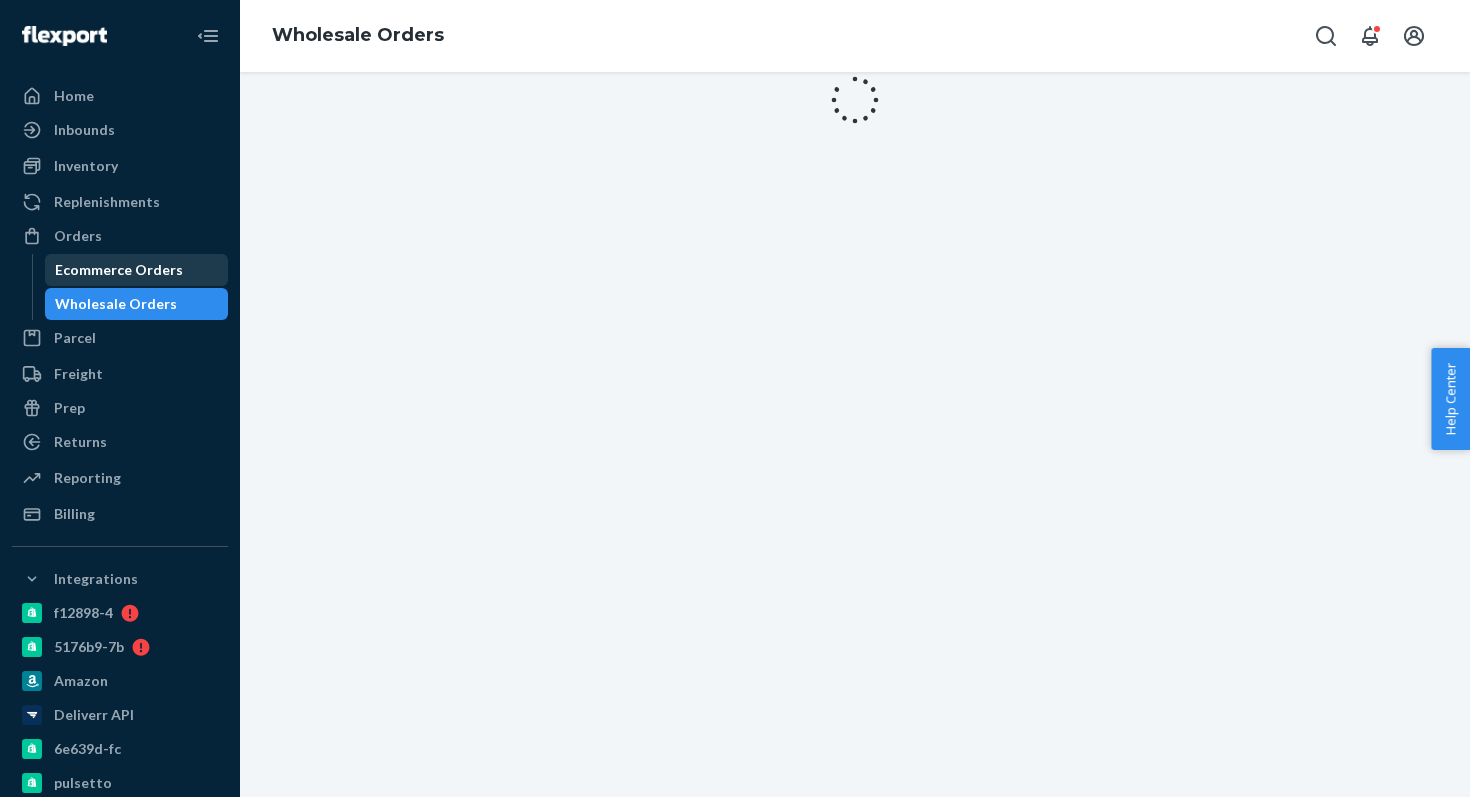 click on "Ecommerce Orders" at bounding box center (119, 270) 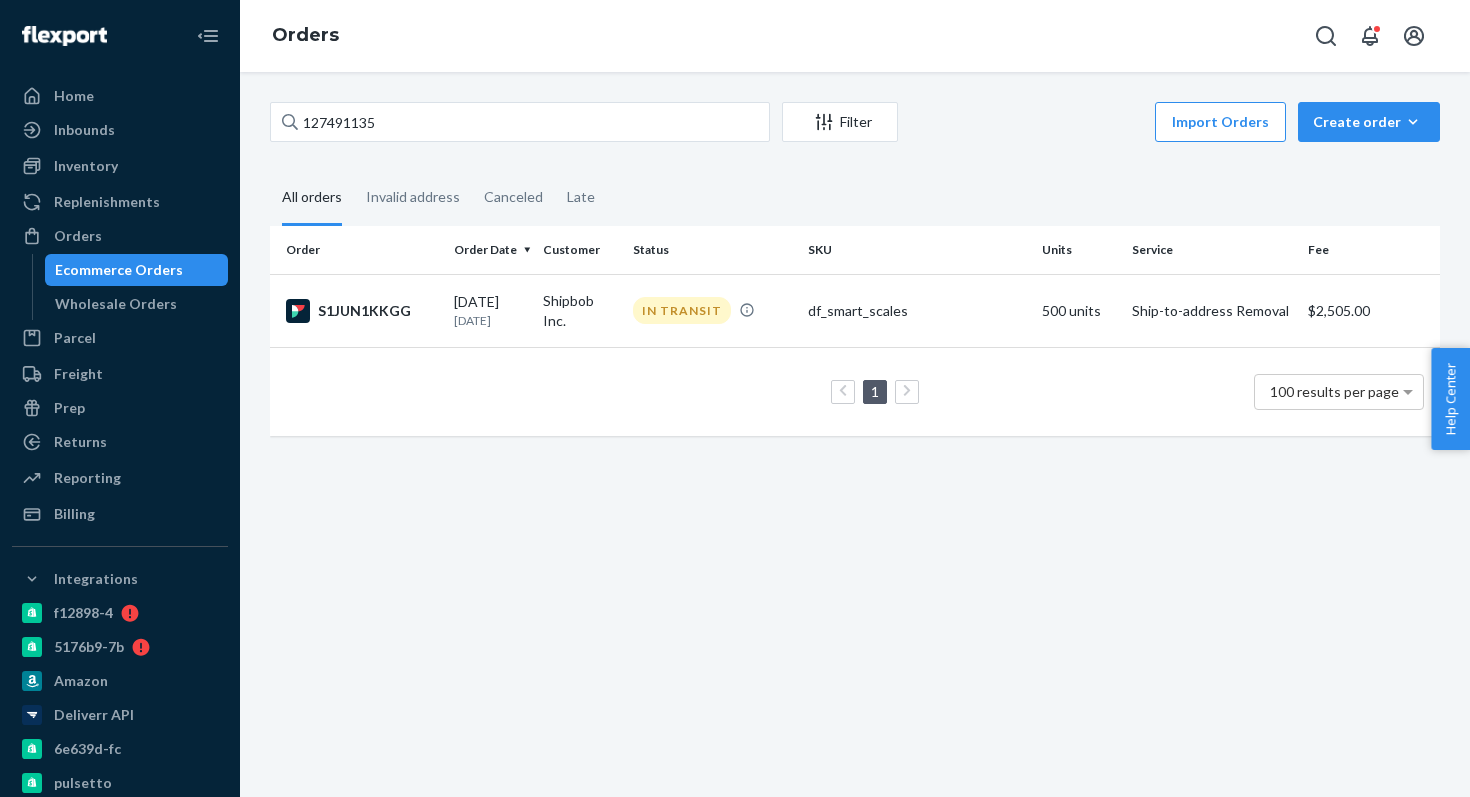 click on "127491135 Filter Import Orders Create order Ecommerce order Removal order" at bounding box center [855, 124] 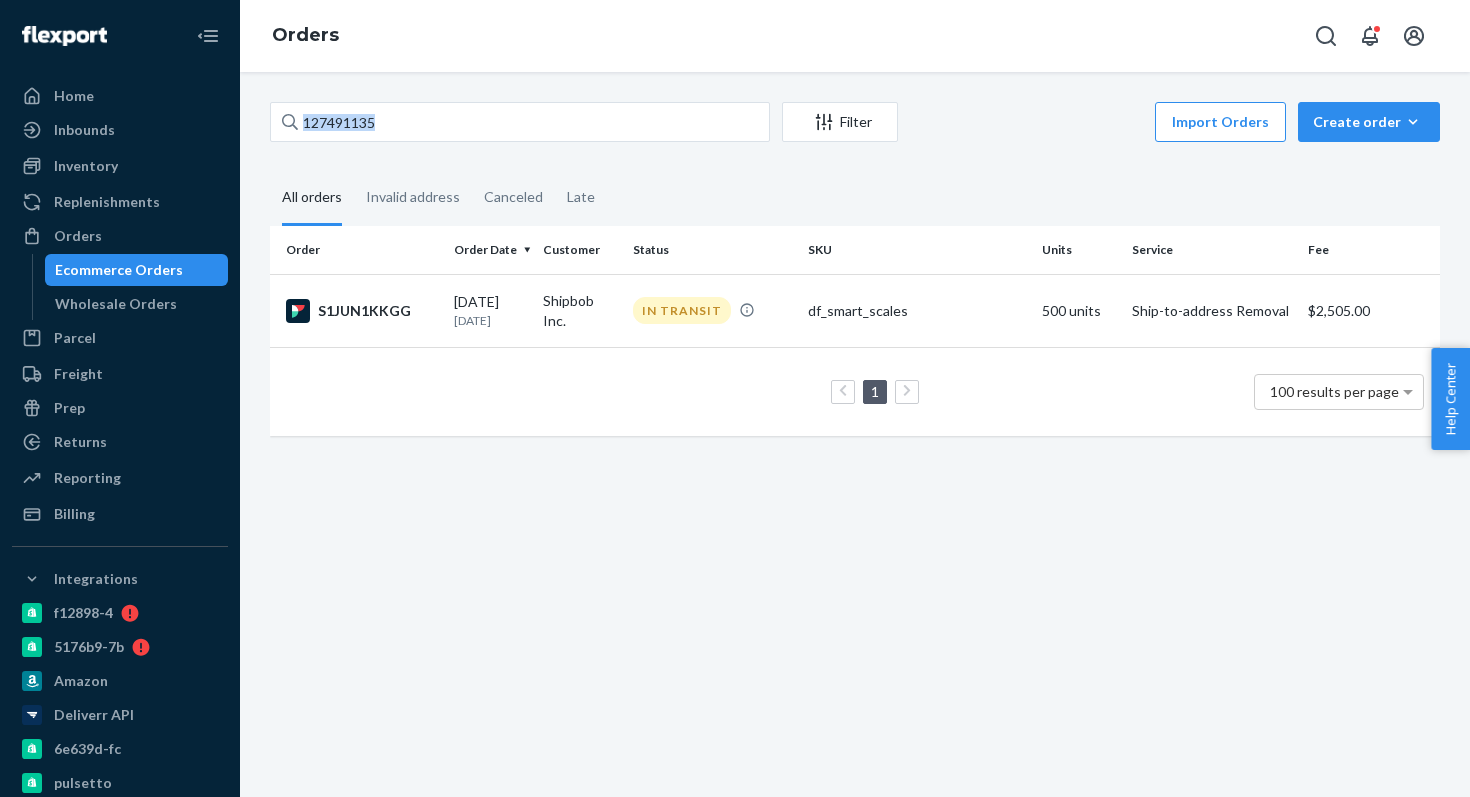 click on "127491135 Filter Import Orders Create order Ecommerce order Removal order" at bounding box center [855, 124] 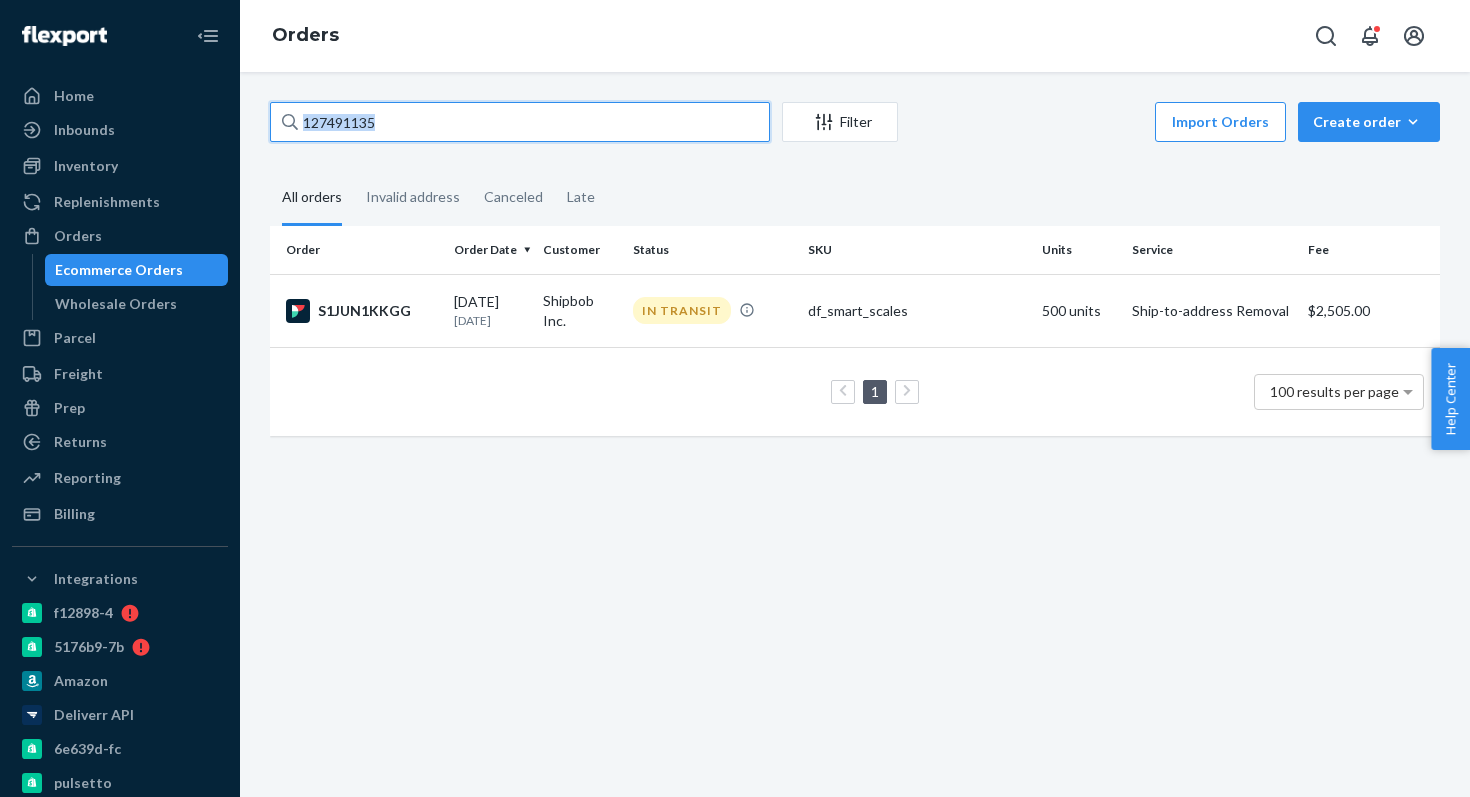 click on "127491135" at bounding box center (520, 122) 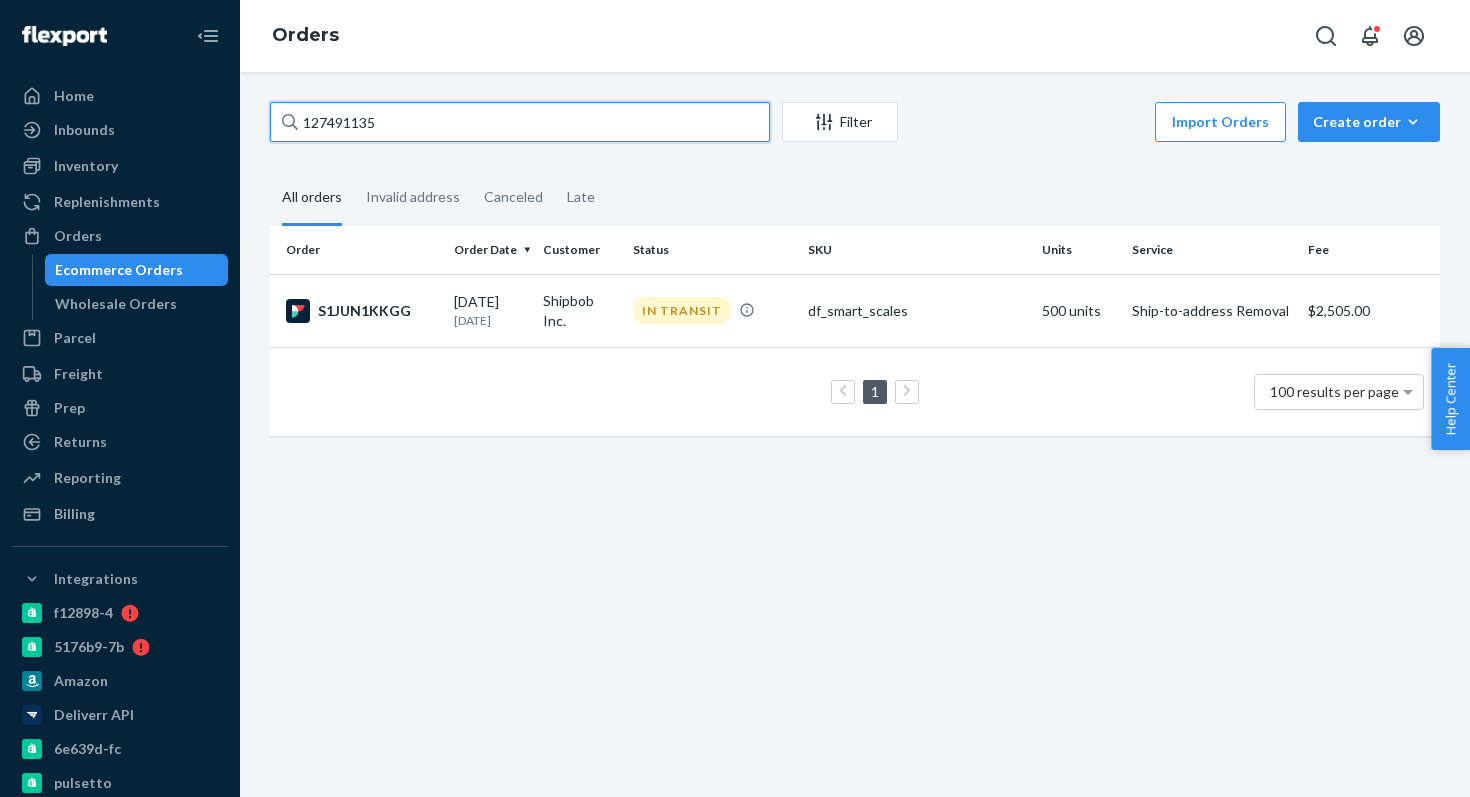 type on "12749113" 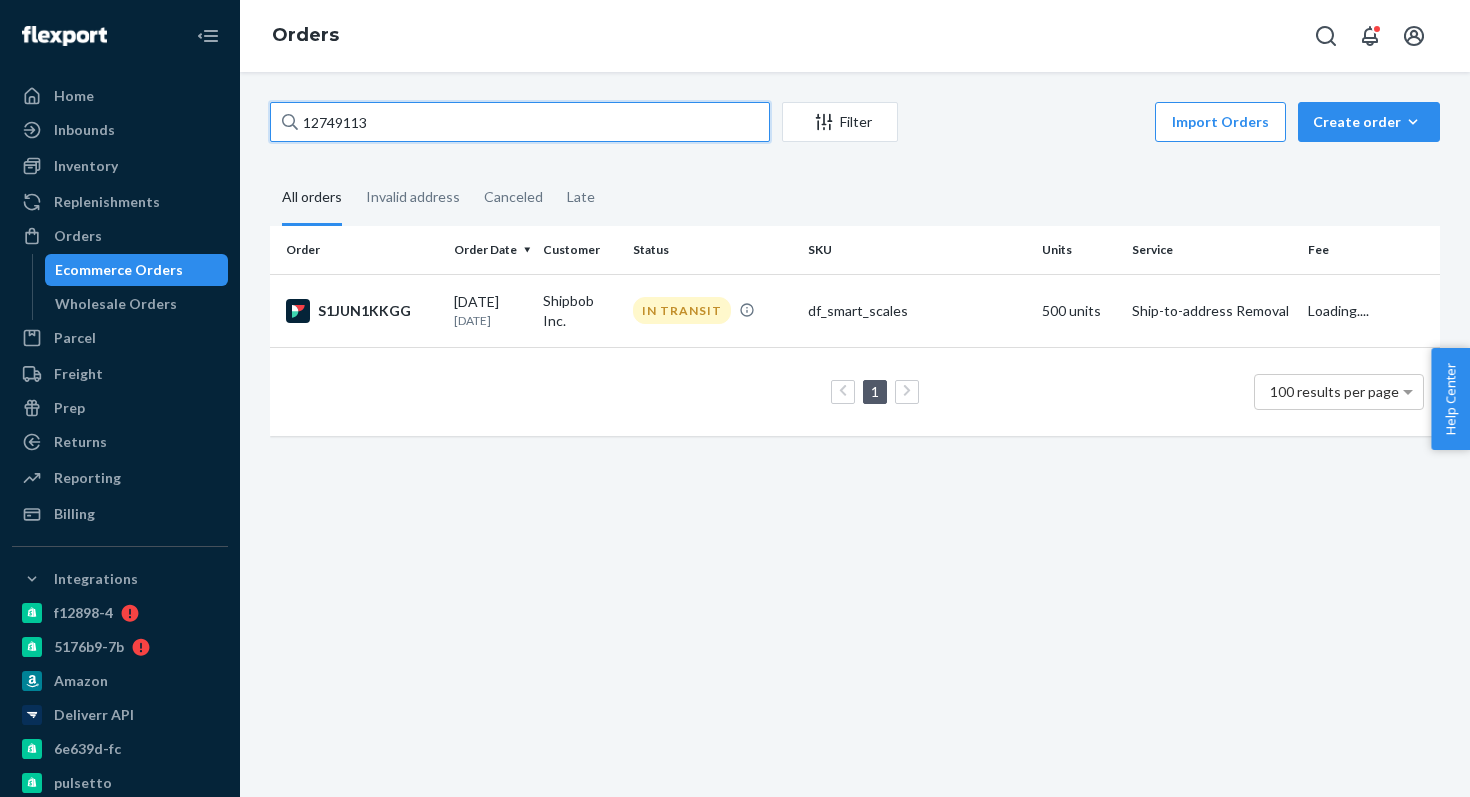 click on "12749113" at bounding box center [520, 122] 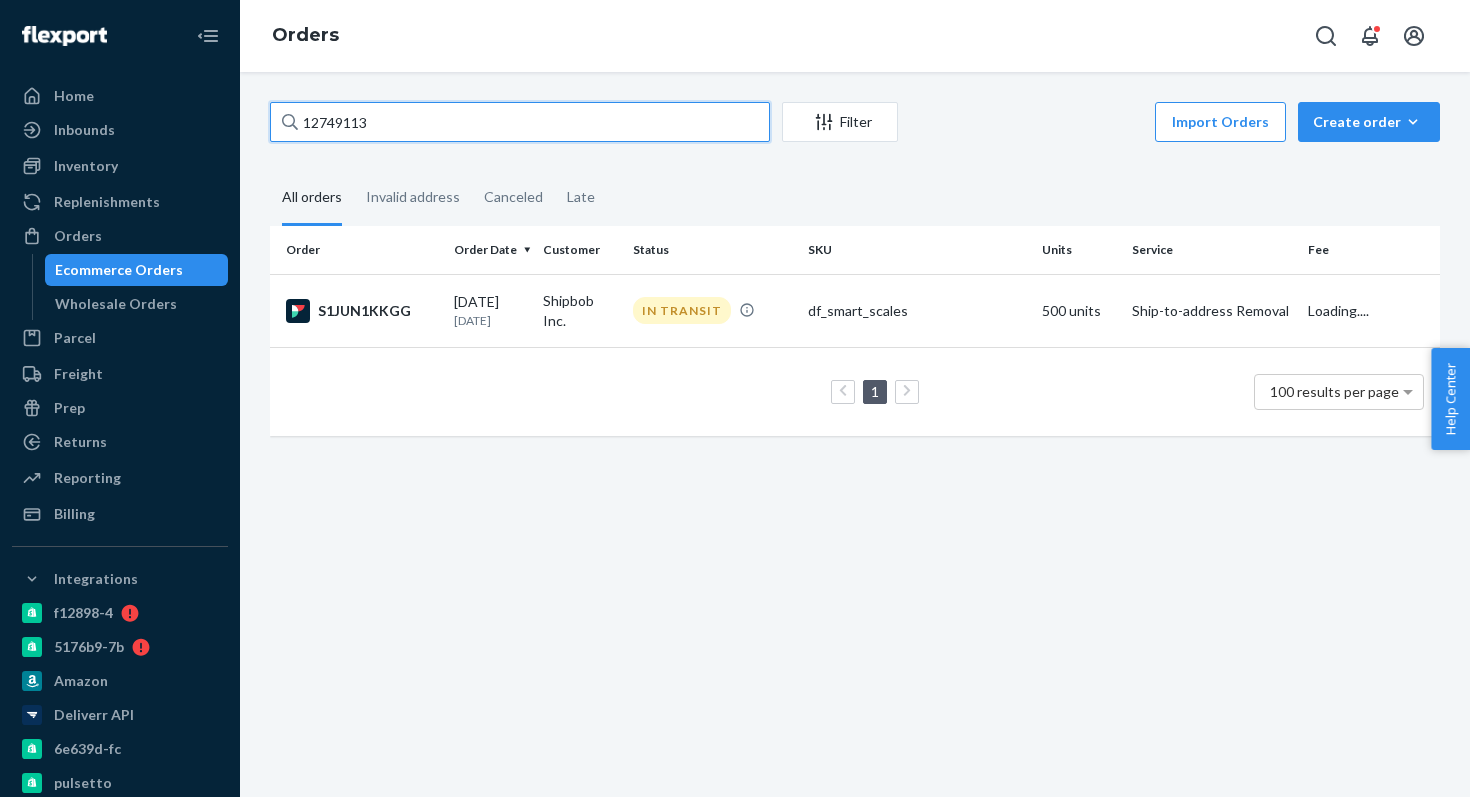 click on "12749113" at bounding box center (520, 122) 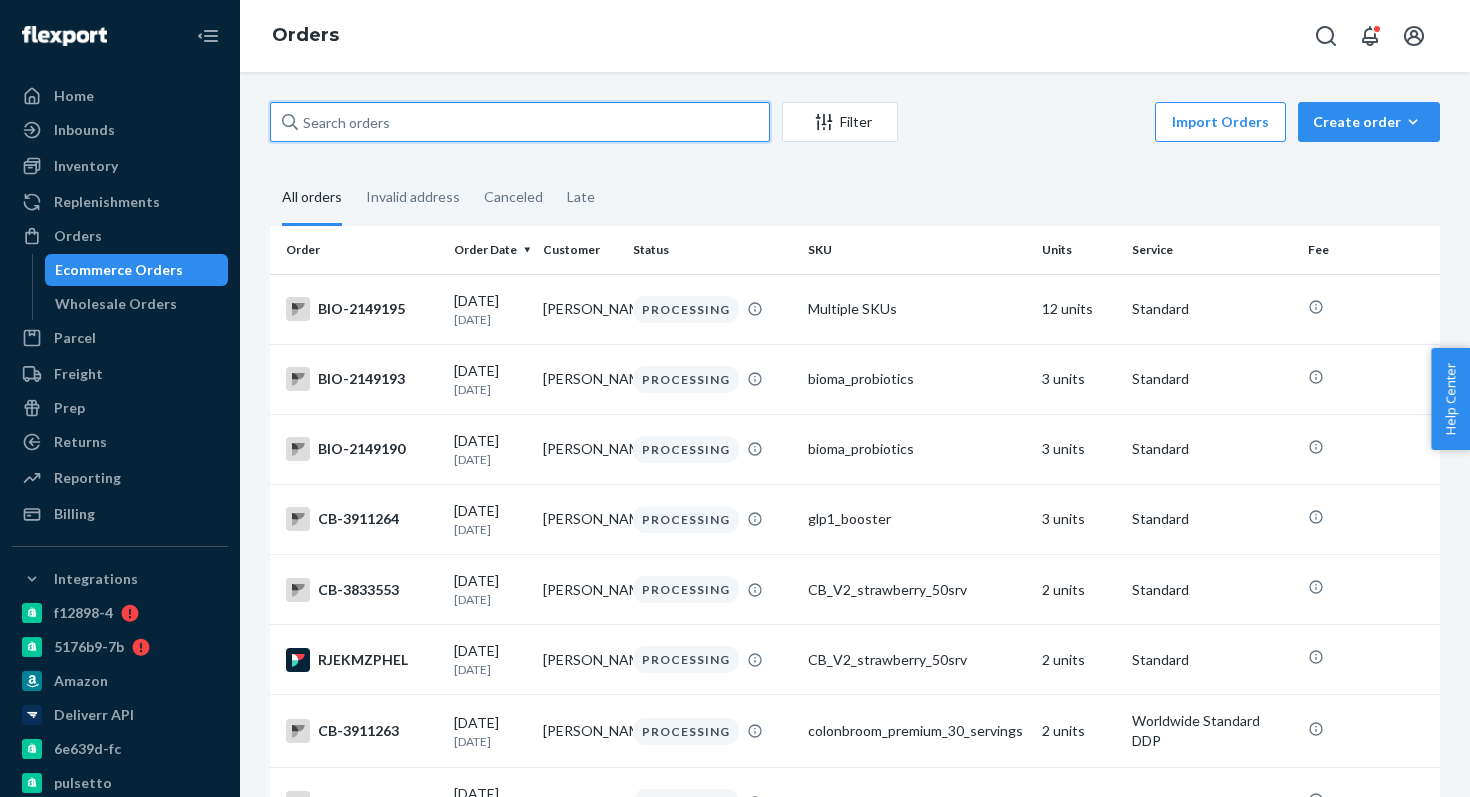 type 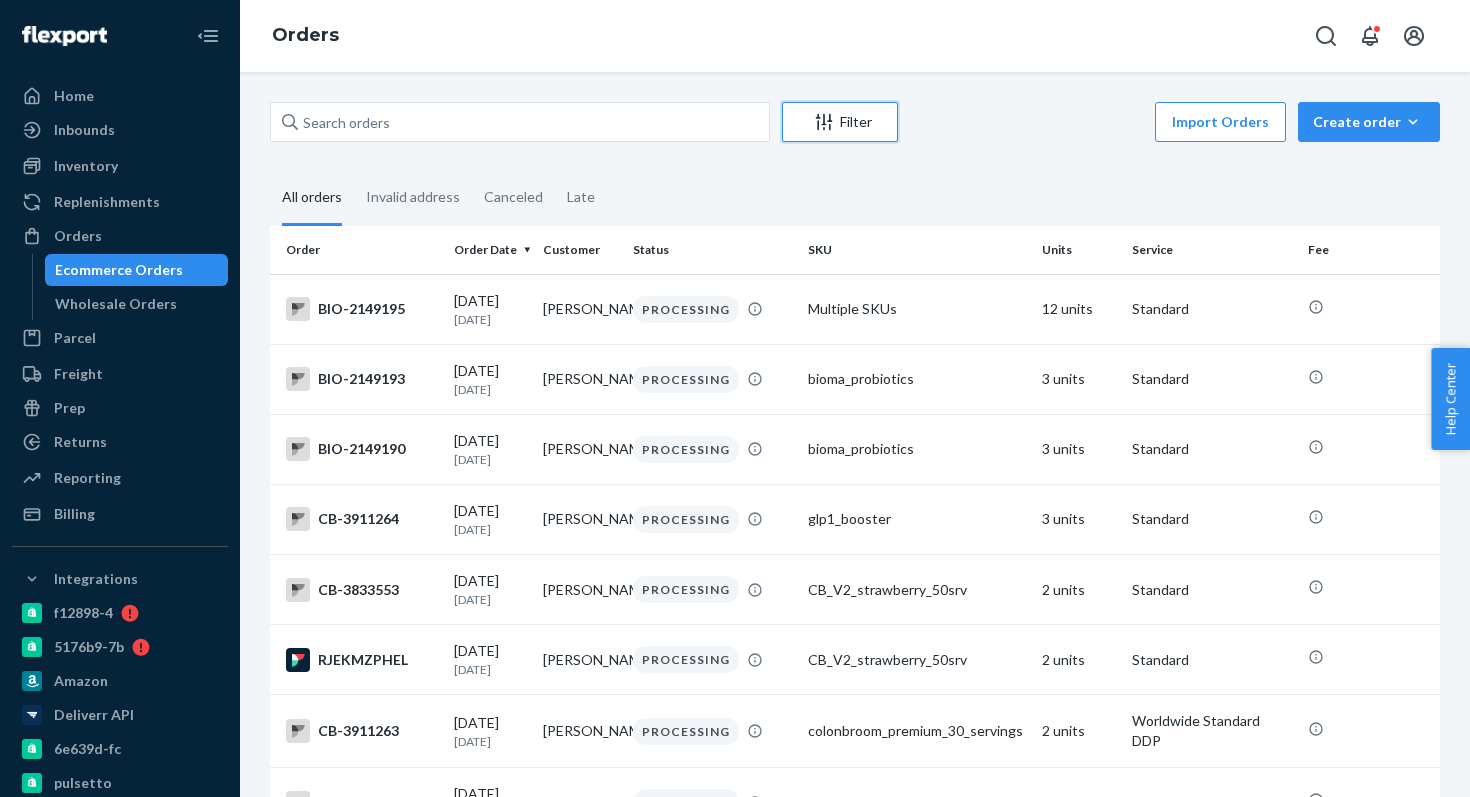 click on "Filter" at bounding box center [840, 122] 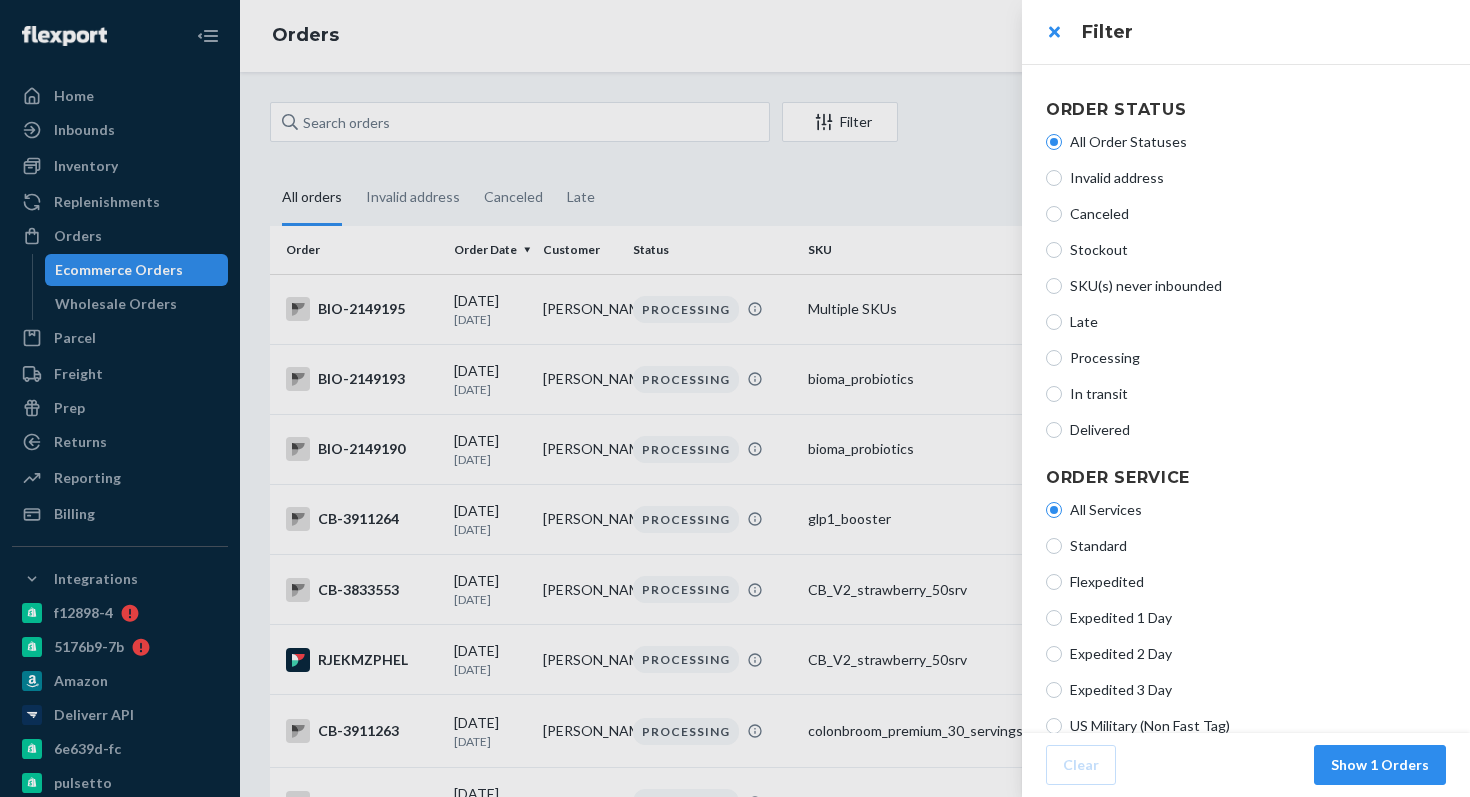 scroll, scrollTop: 467, scrollLeft: 0, axis: vertical 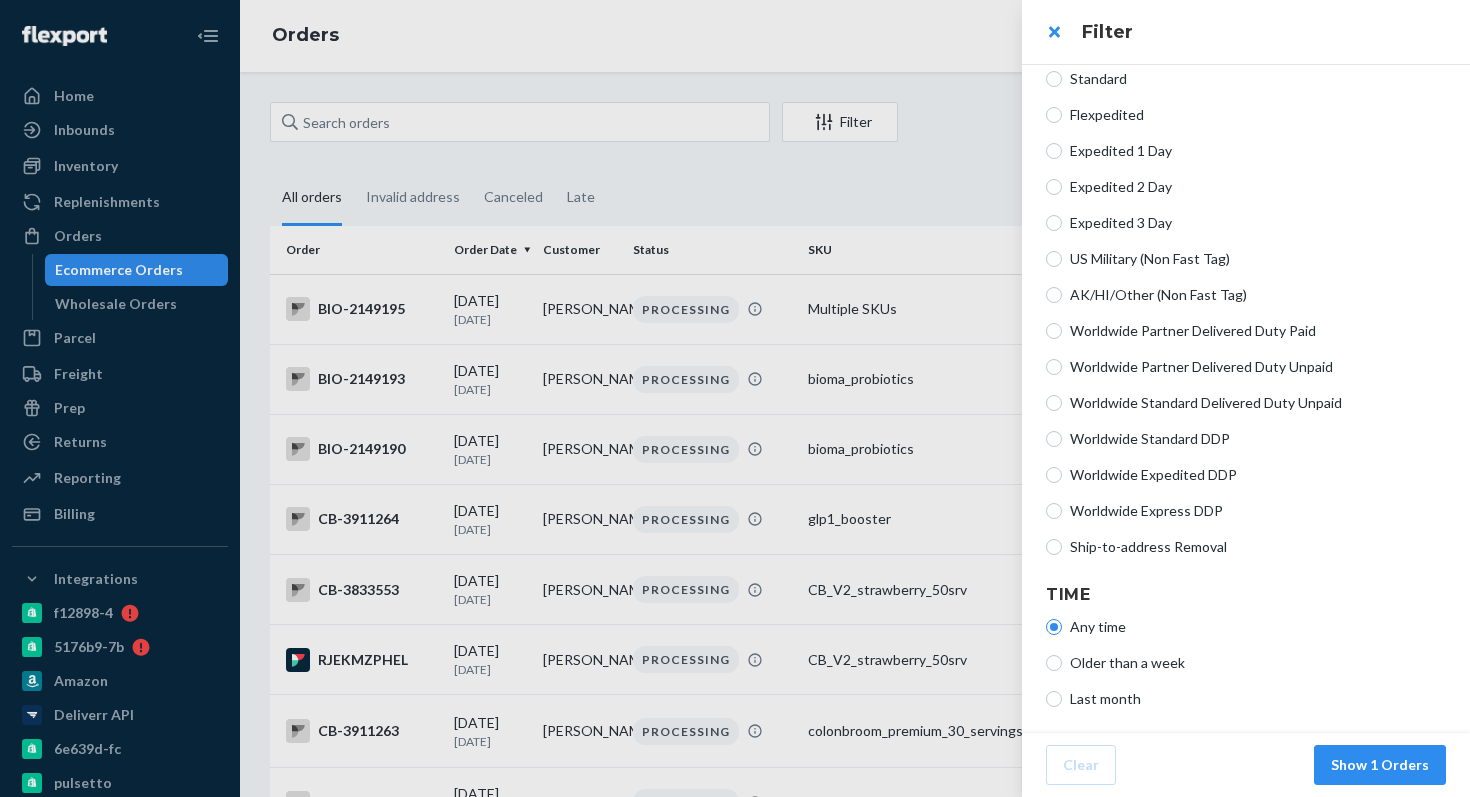 click on "Older than a week" at bounding box center (1258, 663) 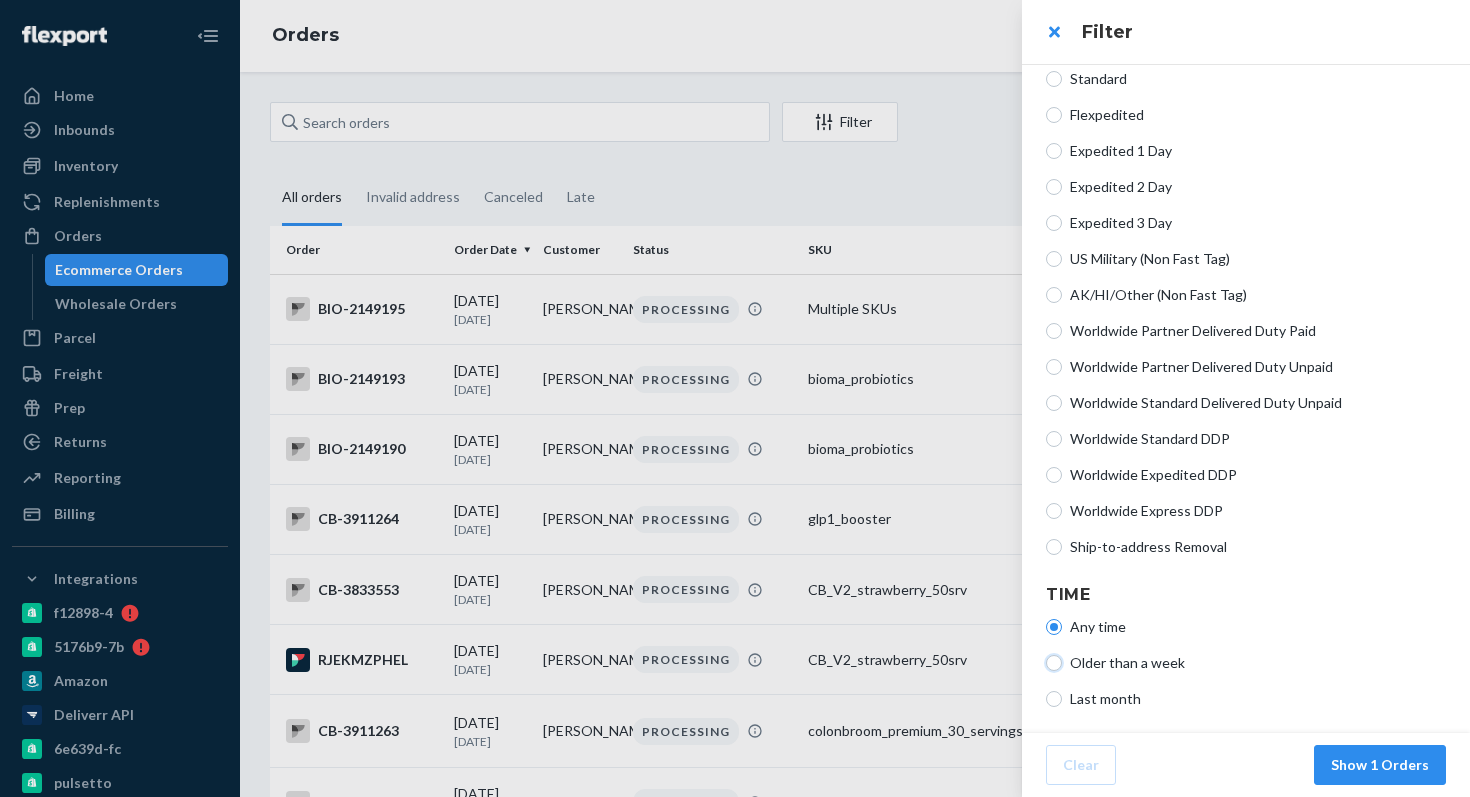click on "Older than a week" at bounding box center (1054, 663) 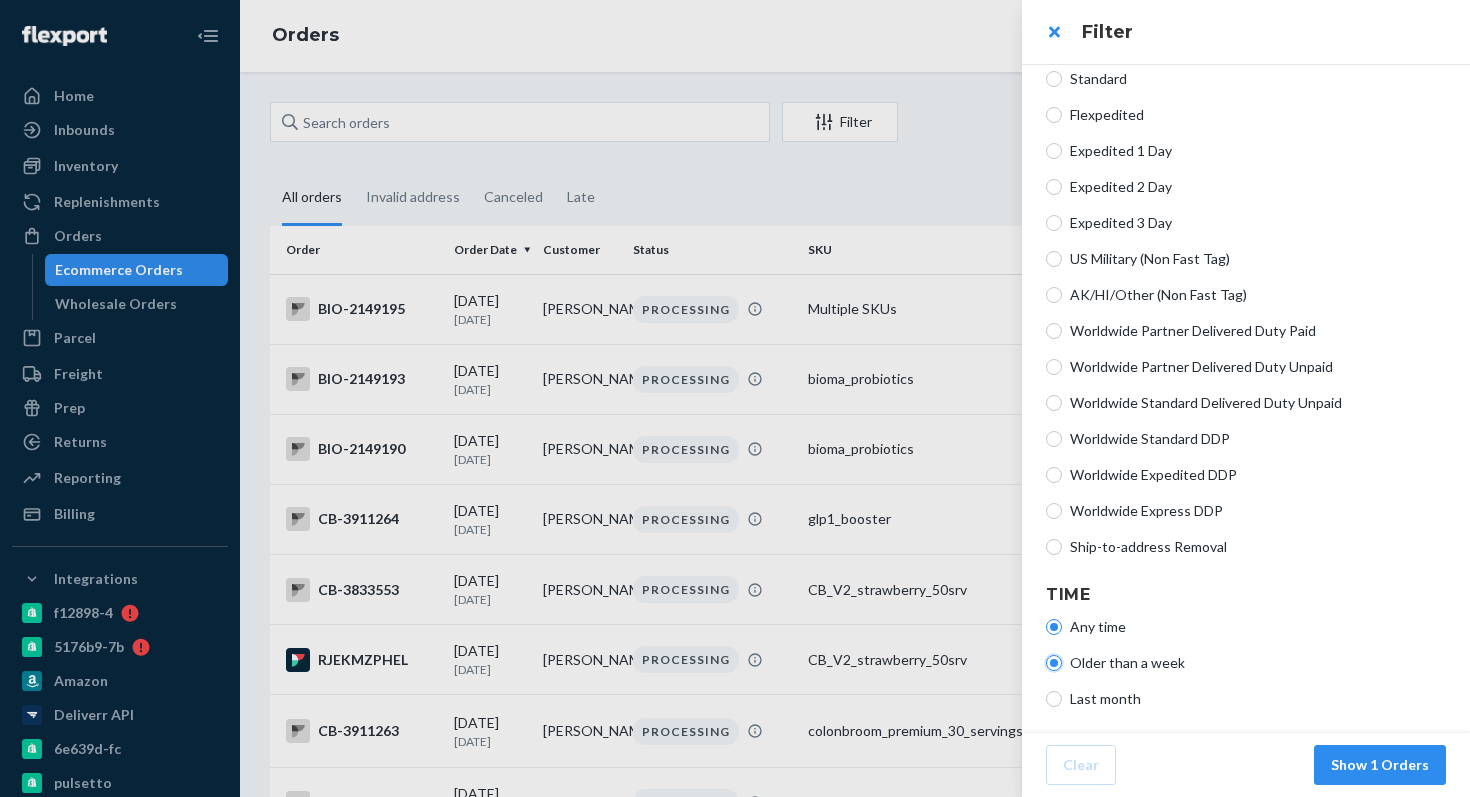radio on "true" 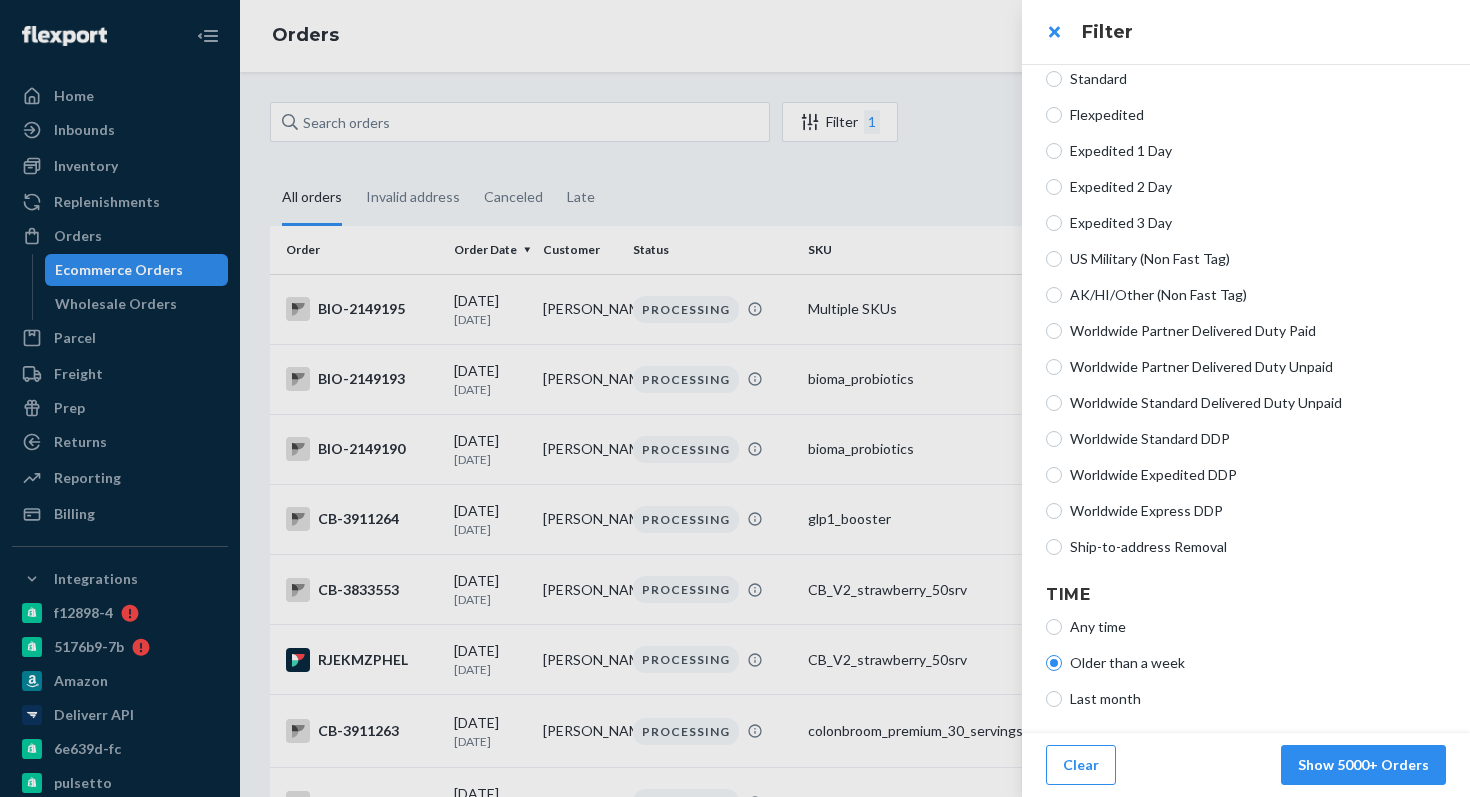 click on "Any time" at bounding box center (1258, 627) 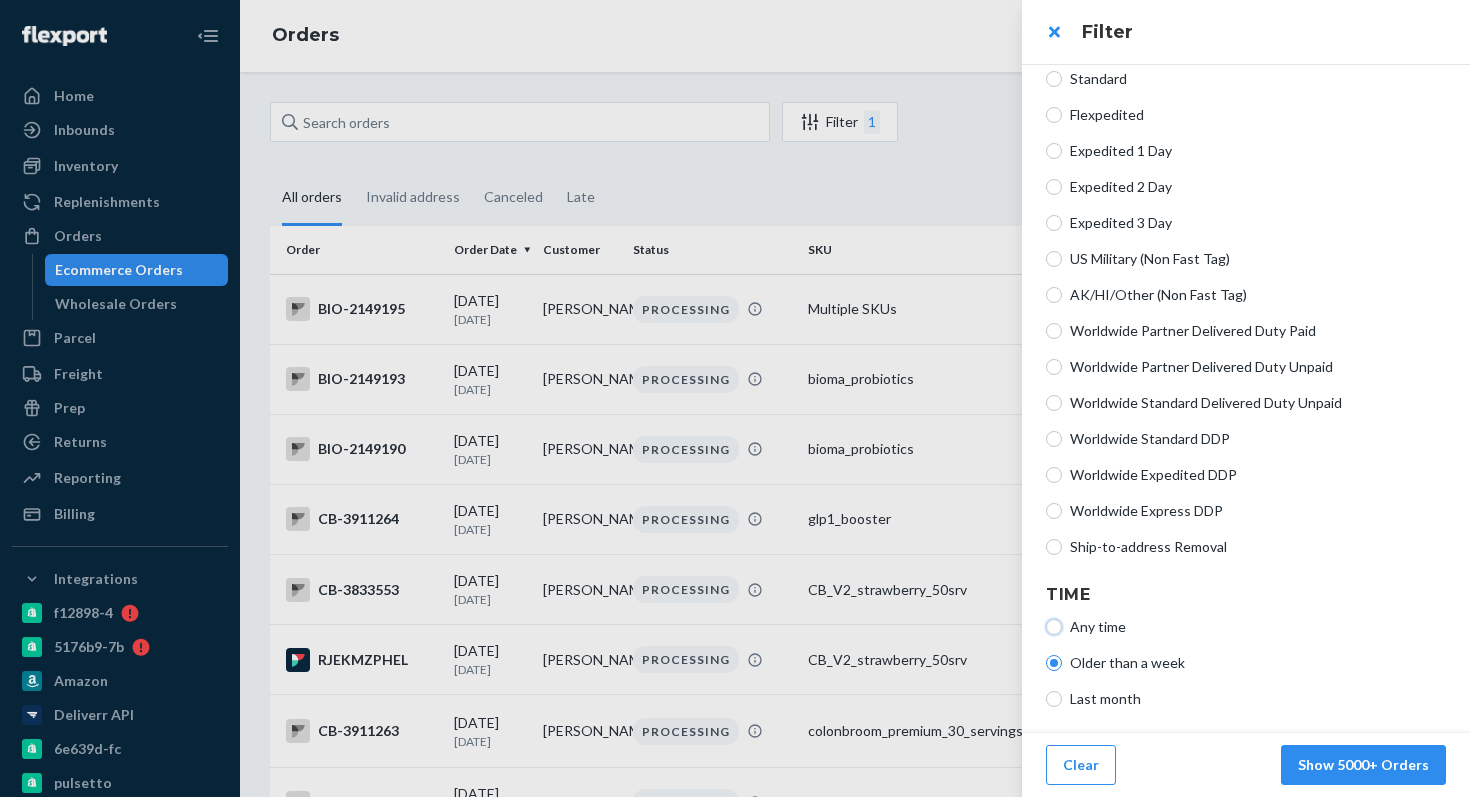 click on "Any time" at bounding box center [1054, 627] 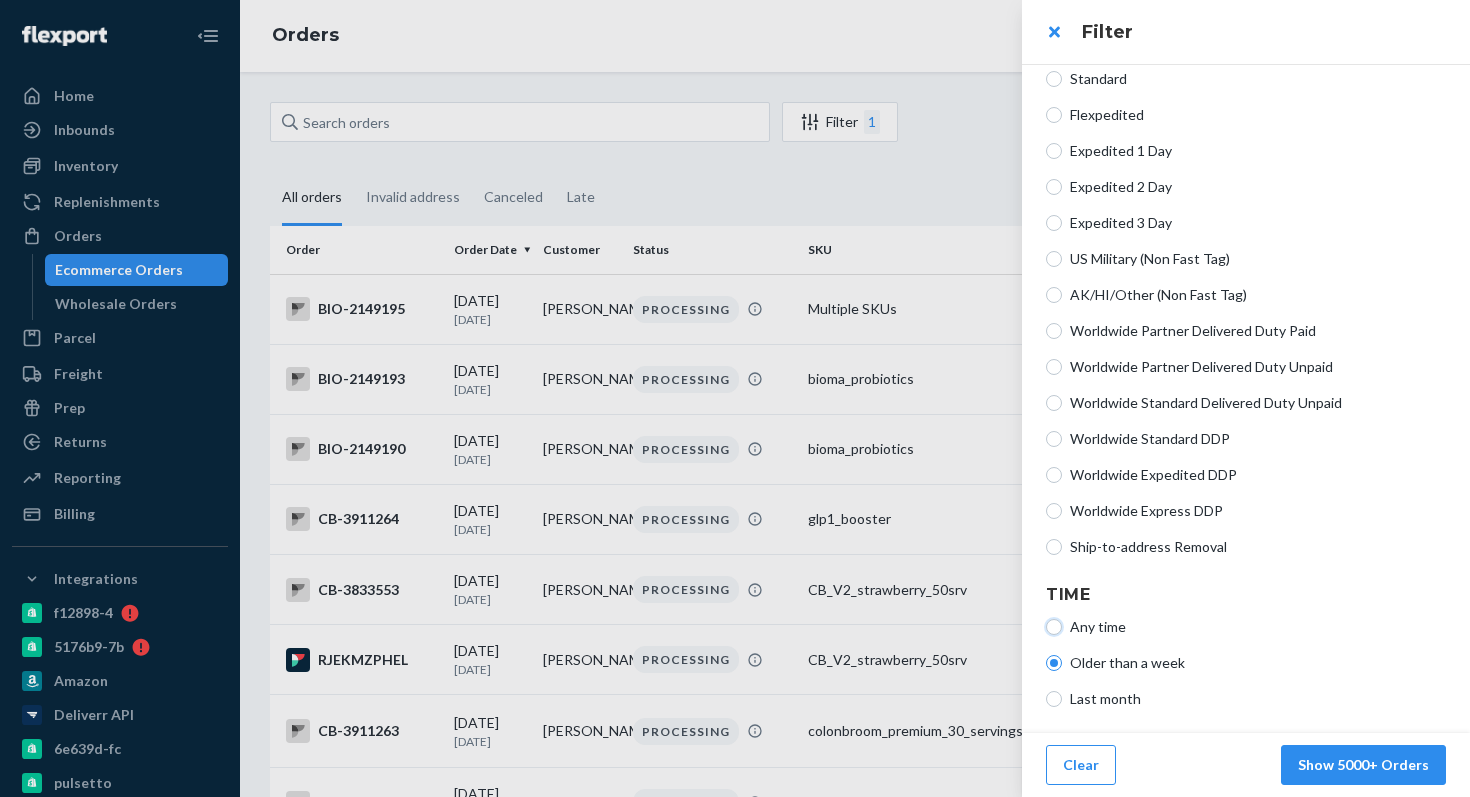radio on "true" 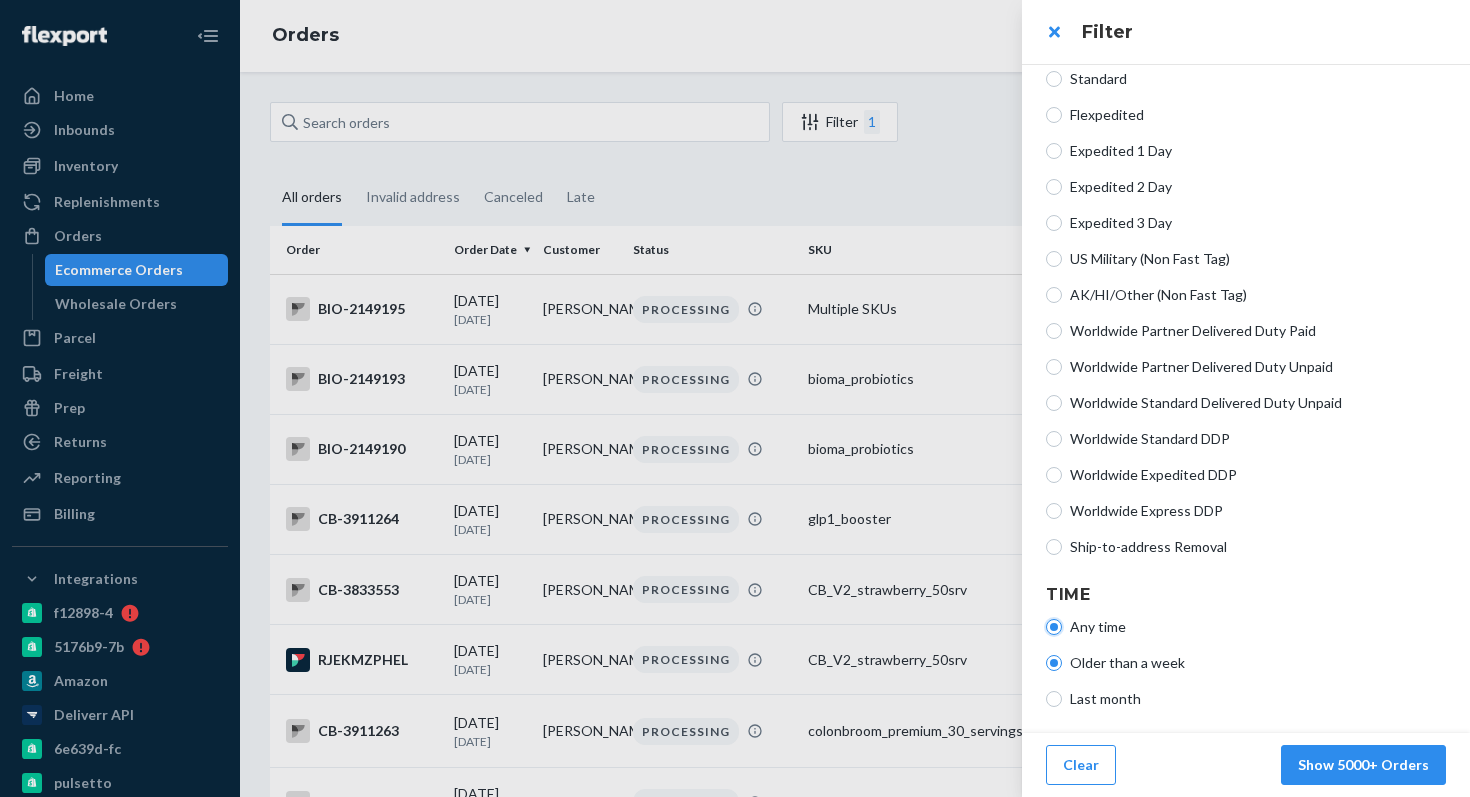 radio on "false" 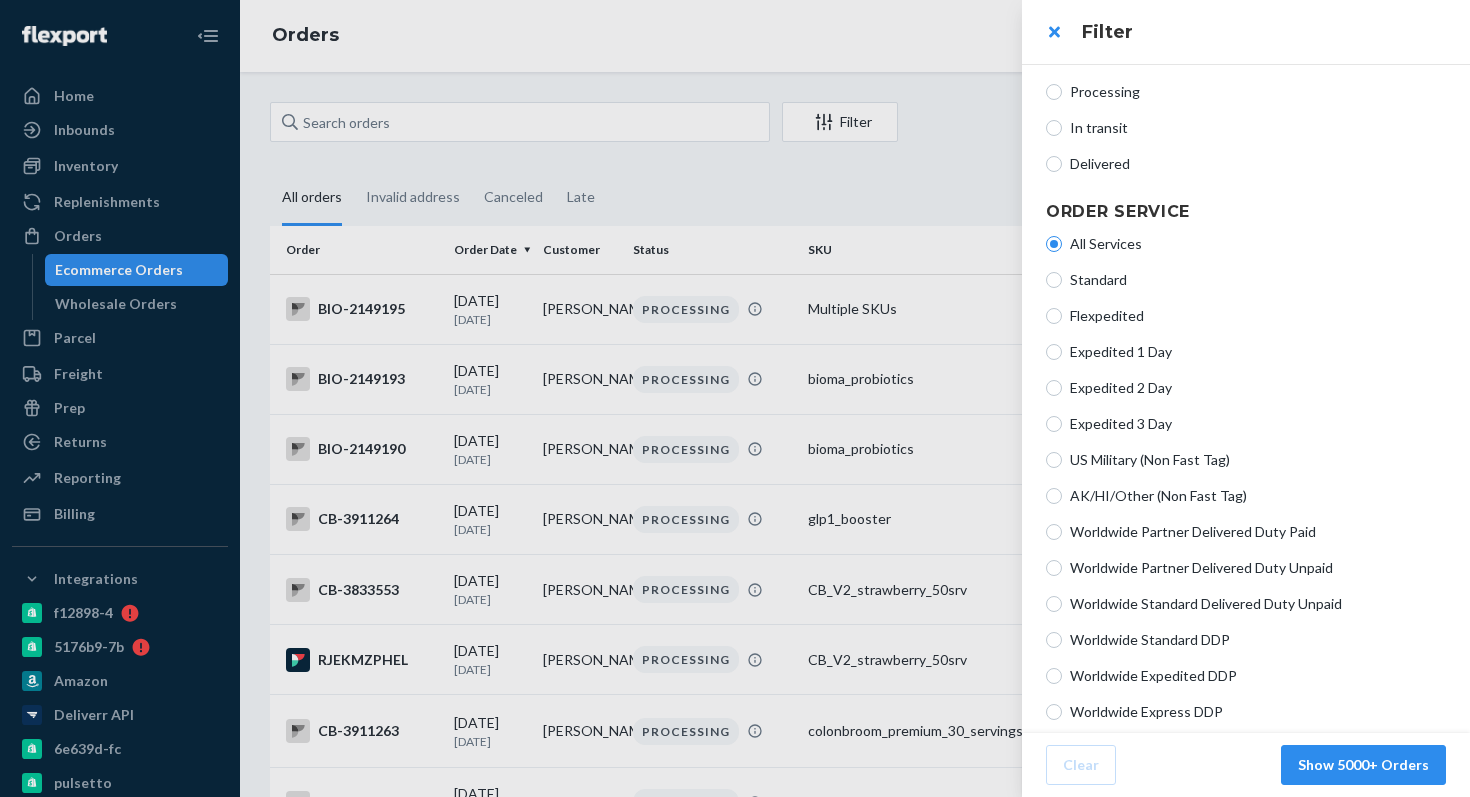 scroll, scrollTop: 467, scrollLeft: 0, axis: vertical 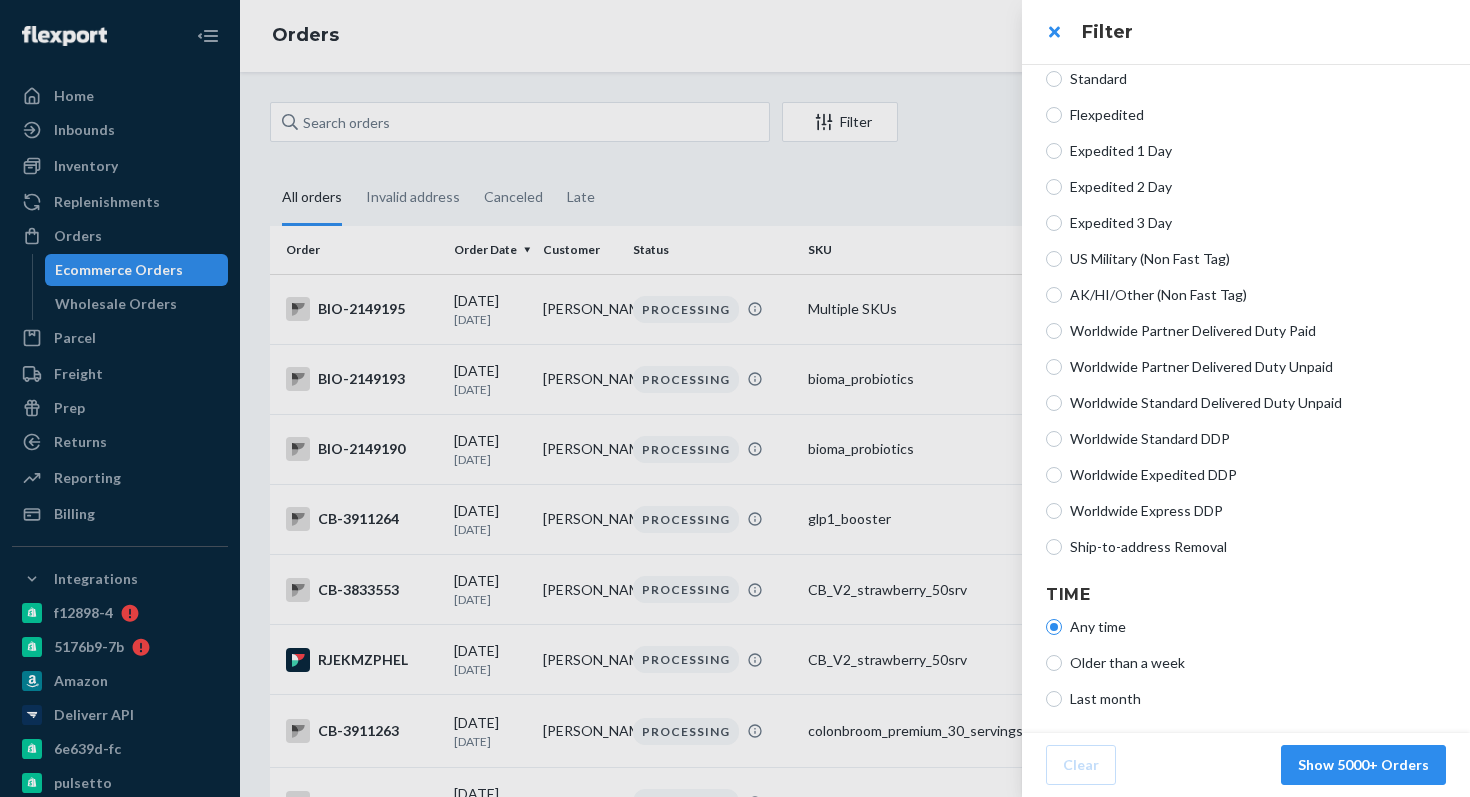 click on "All Services Standard Flexpedited Expedited 1 Day Expedited 2 Day Expedited 3 Day US Military (Non Fast Tag) AK/HI/Other (Non Fast Tag) Worldwide Partner Delivered Duty Paid Worldwide Partner Delivered Duty Unpaid Worldwide Standard Delivered Duty Unpaid Worldwide Standard DDP Worldwide Expedited DDP Worldwide Express DDP Ship-to-address Removal" at bounding box center [1246, 295] 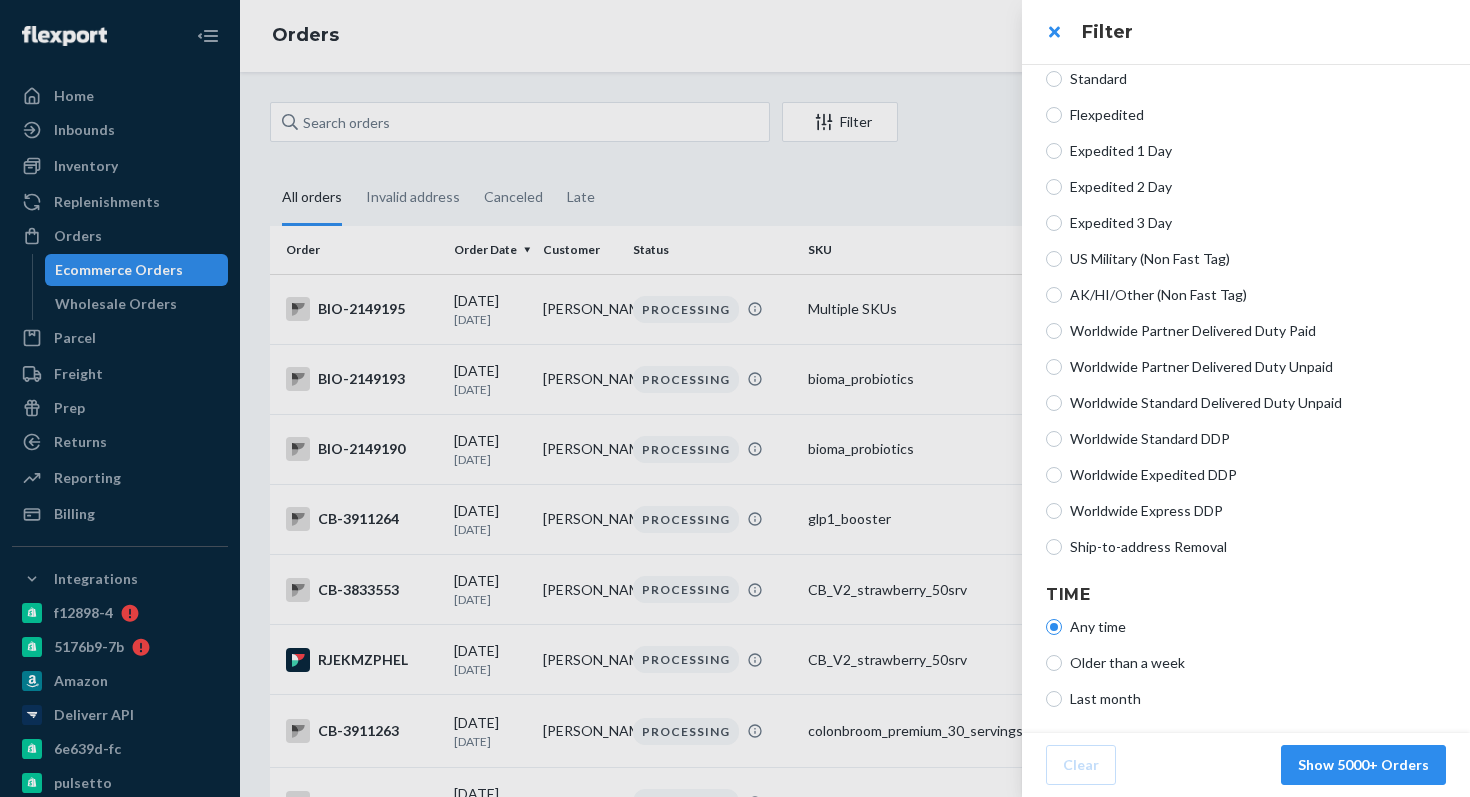 click on "Ship-to-address Removal" at bounding box center [1258, 547] 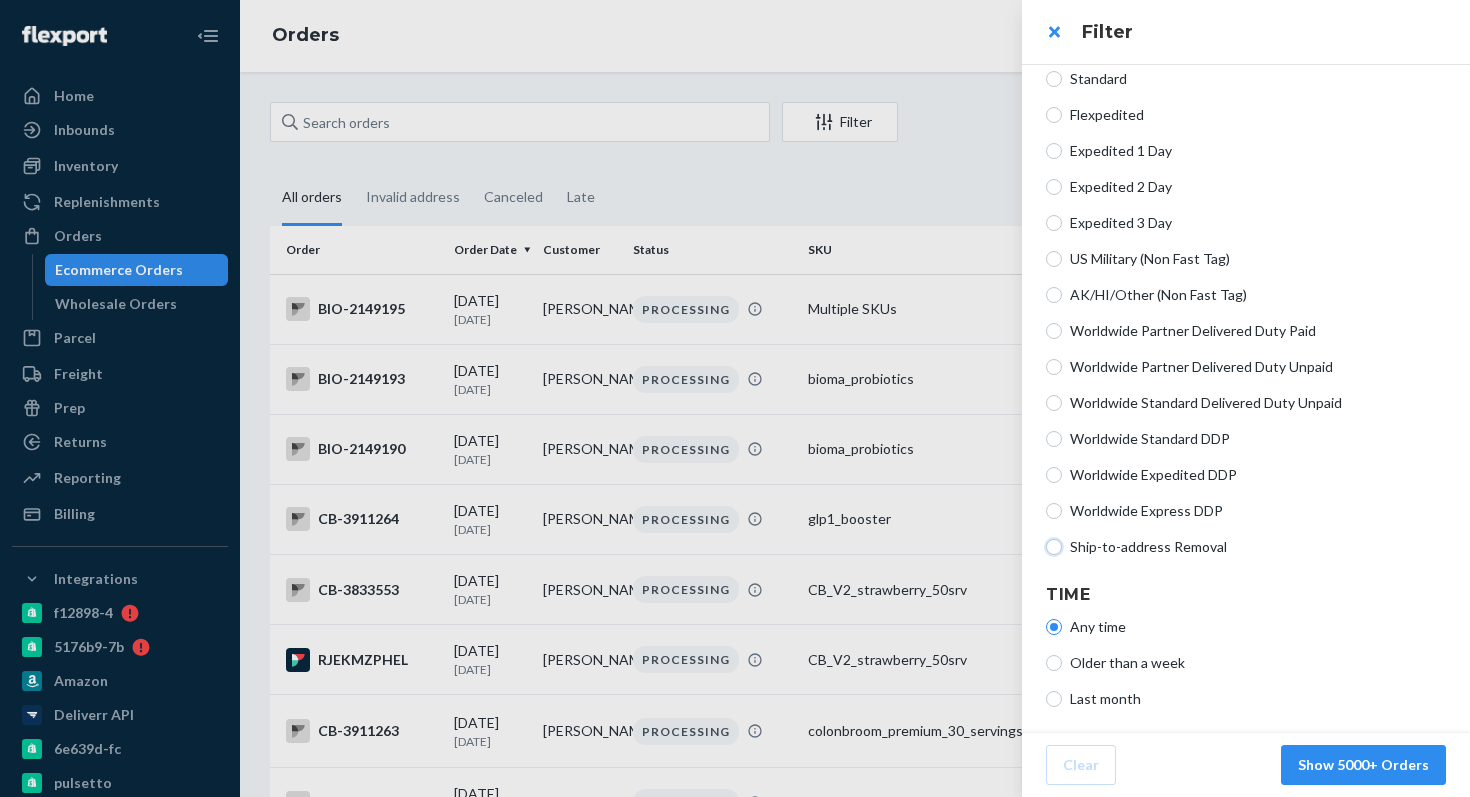 click on "Ship-to-address Removal" at bounding box center (1054, 547) 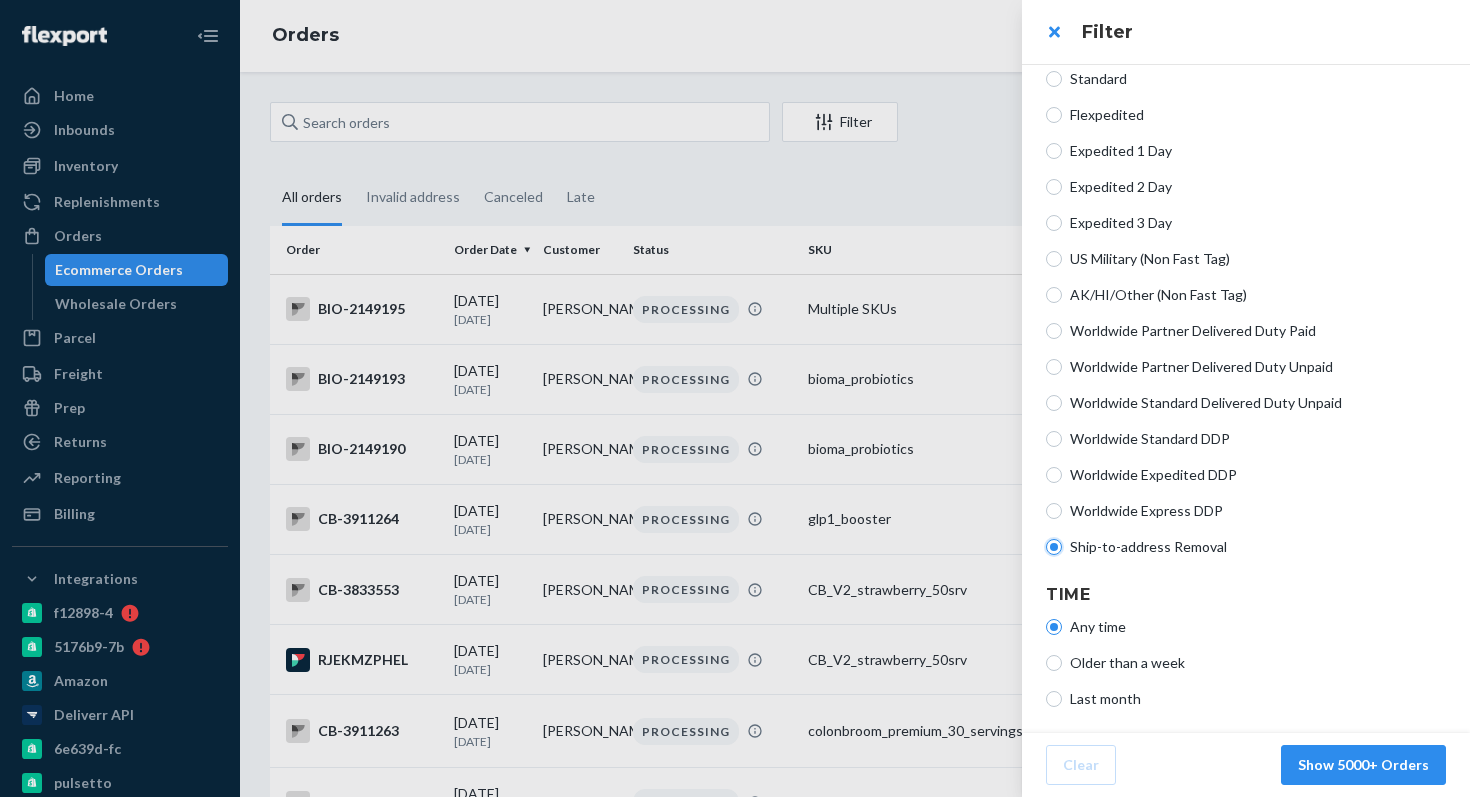 radio on "true" 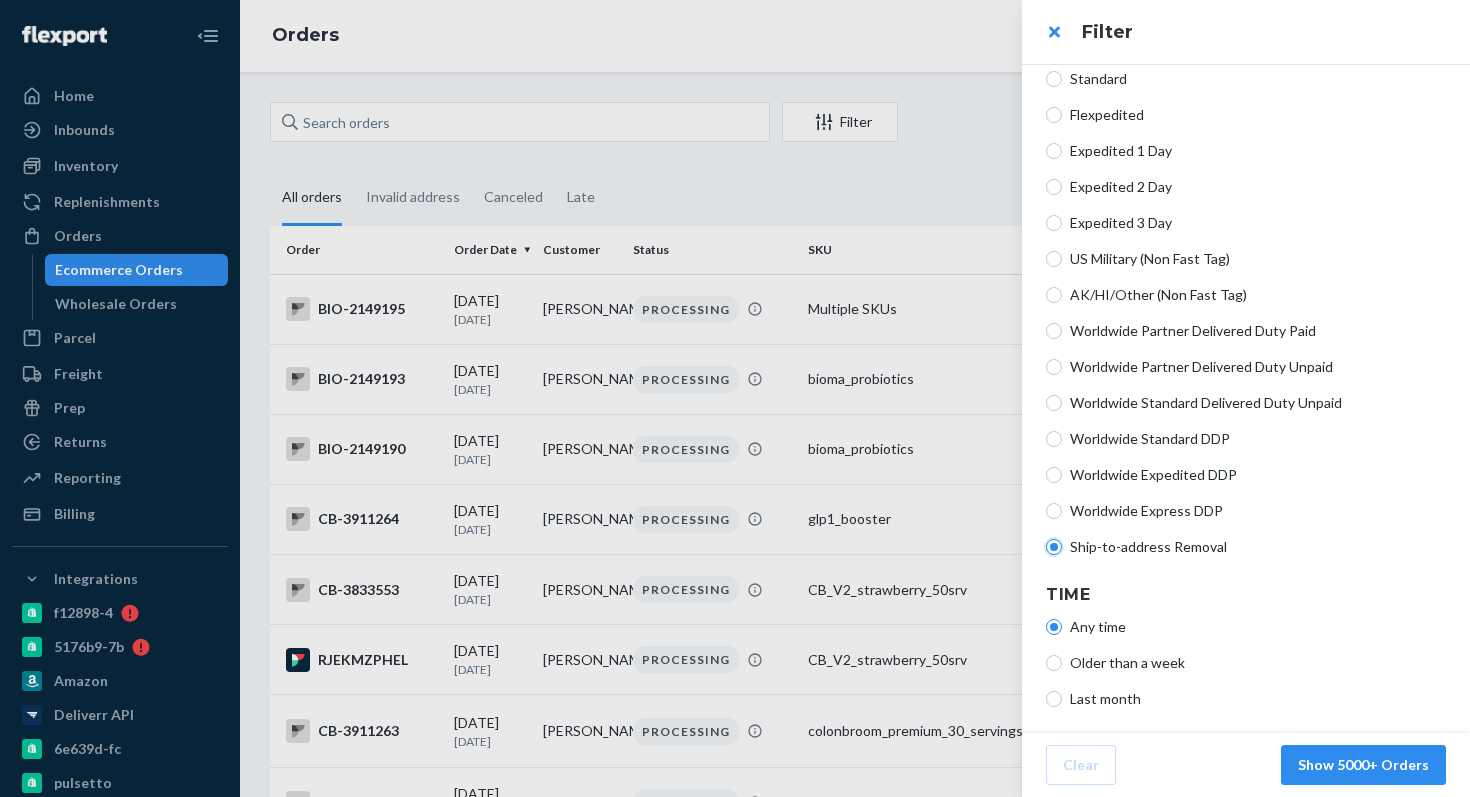 radio on "false" 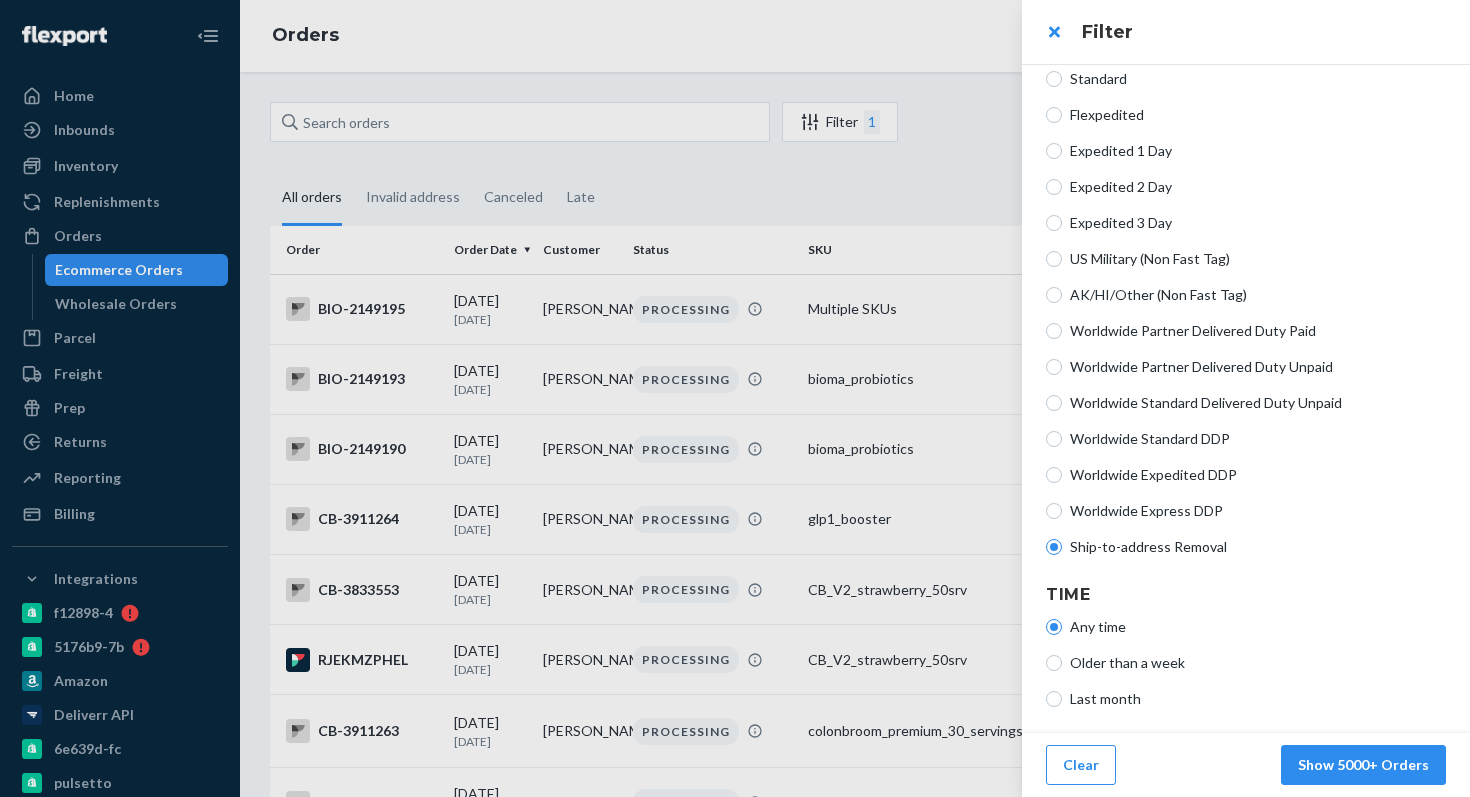 click on "Older than a week" at bounding box center [1258, 663] 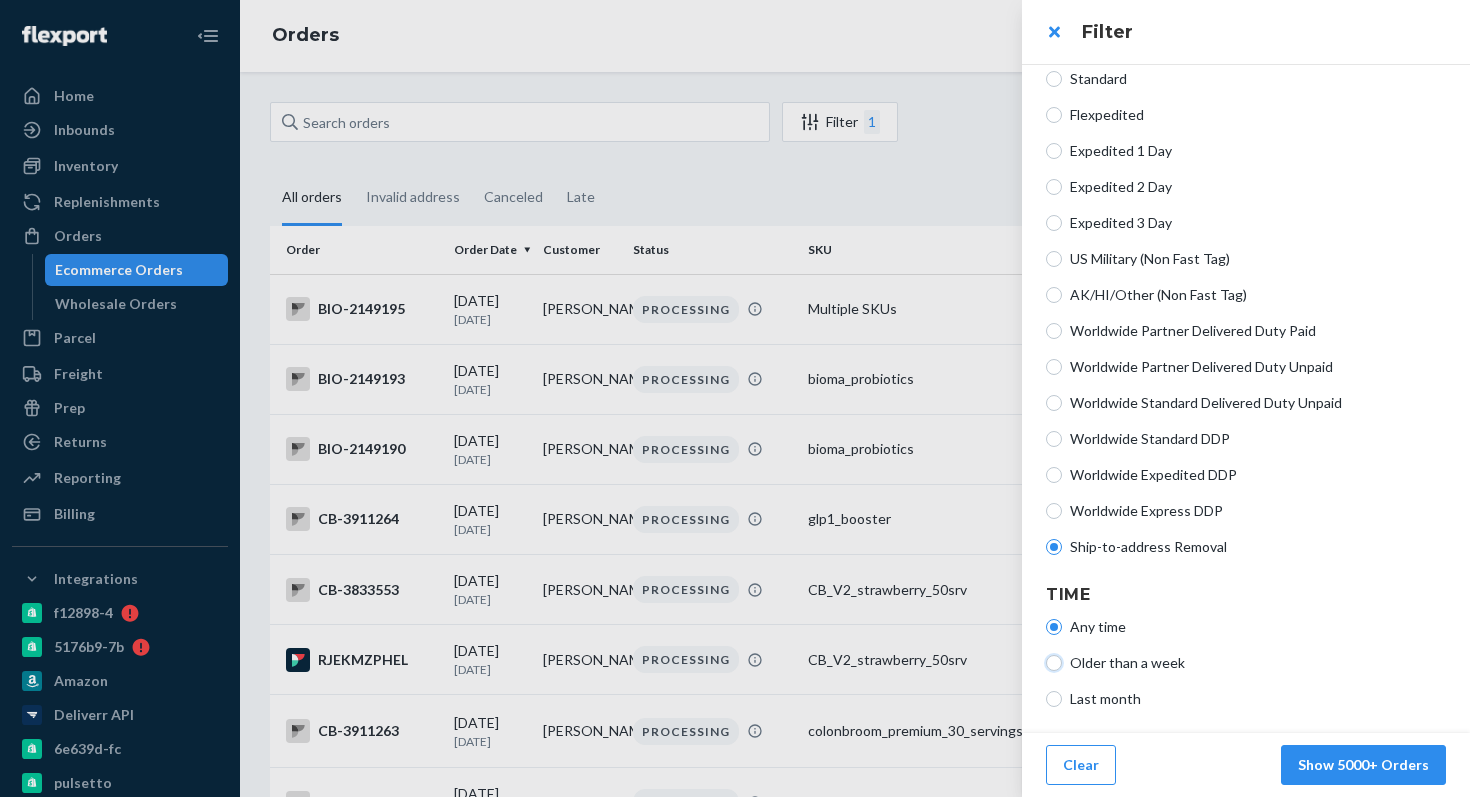 click on "Older than a week" at bounding box center [1054, 663] 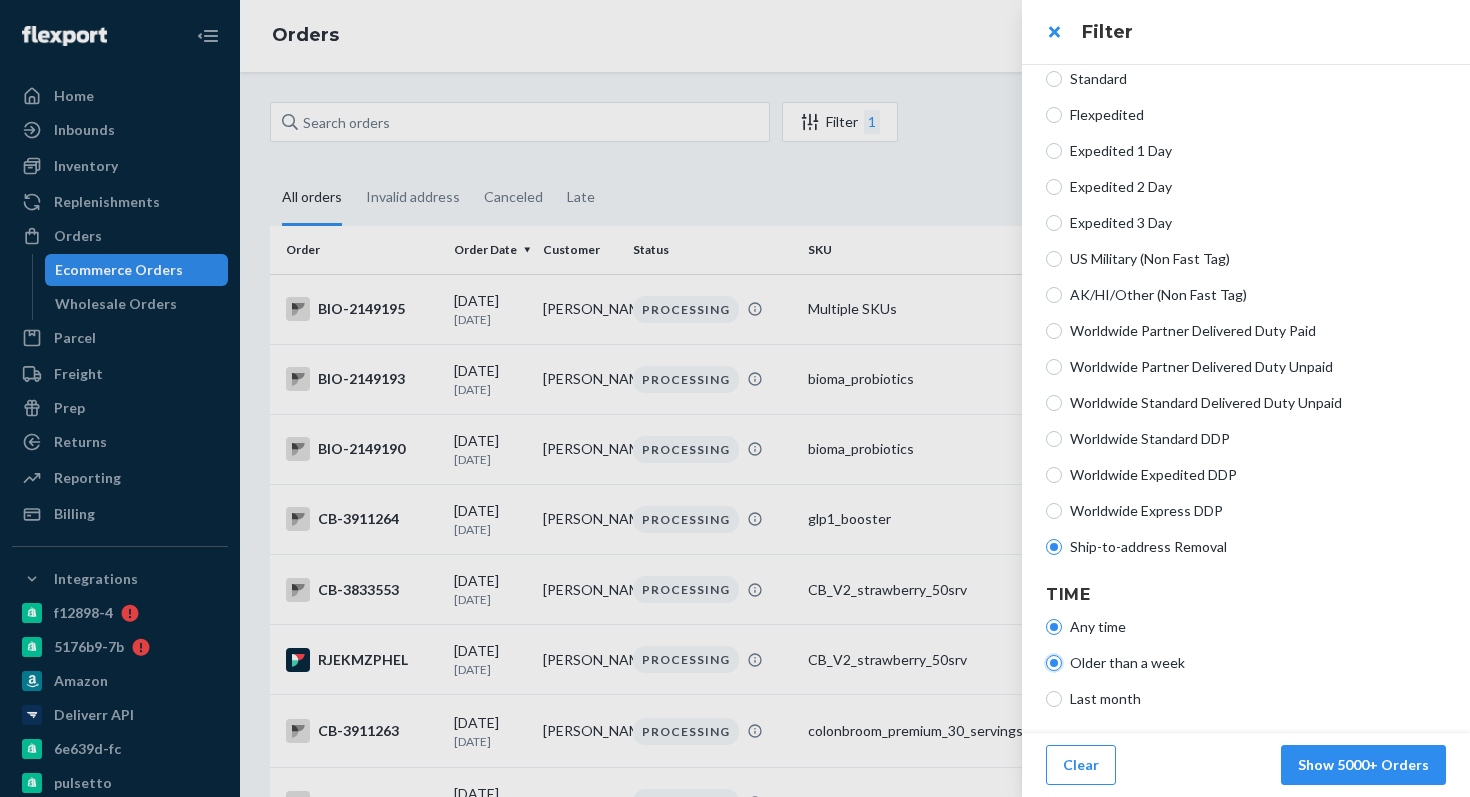 radio on "false" 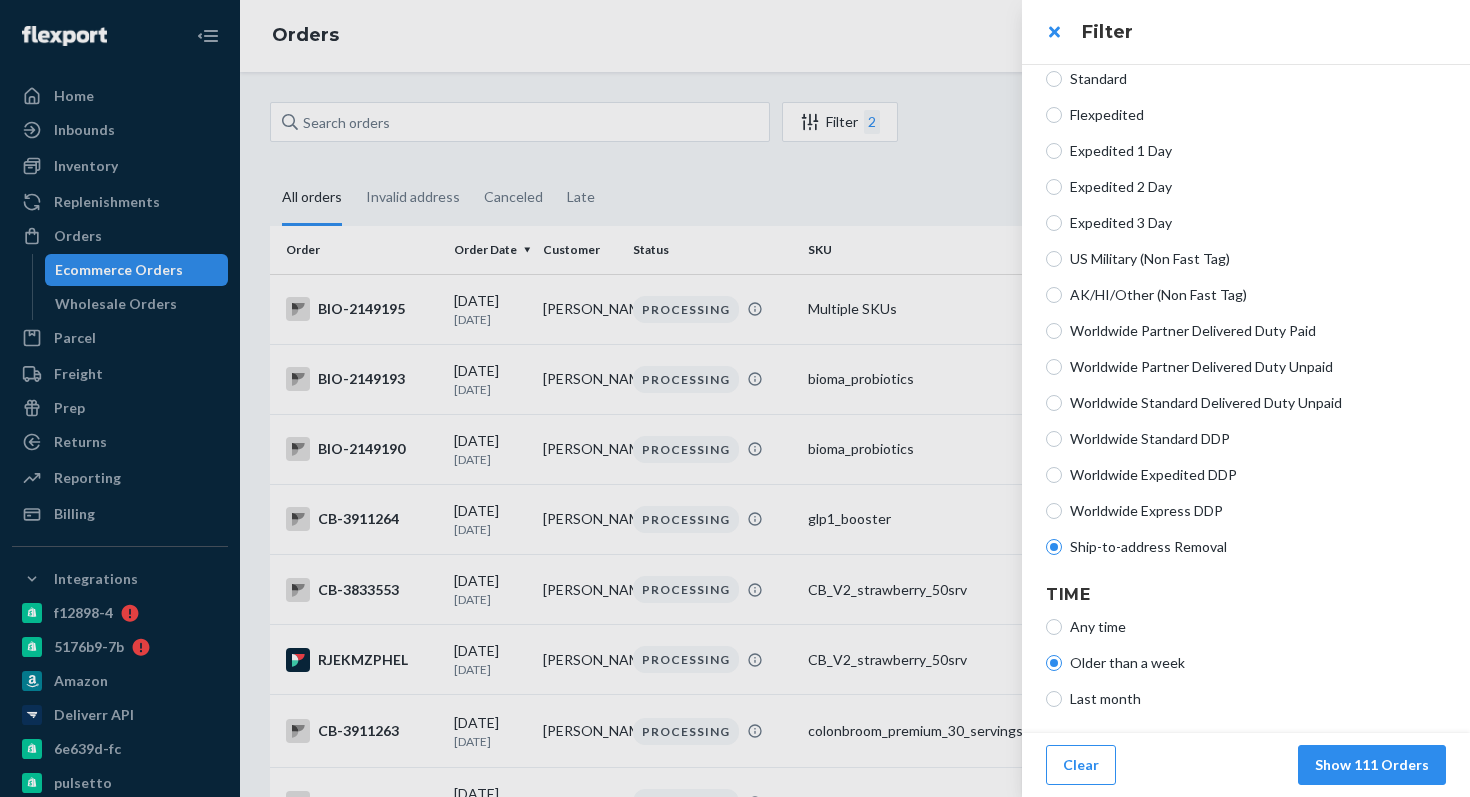 click on "Any time Older than a week Last month" at bounding box center [1246, 663] 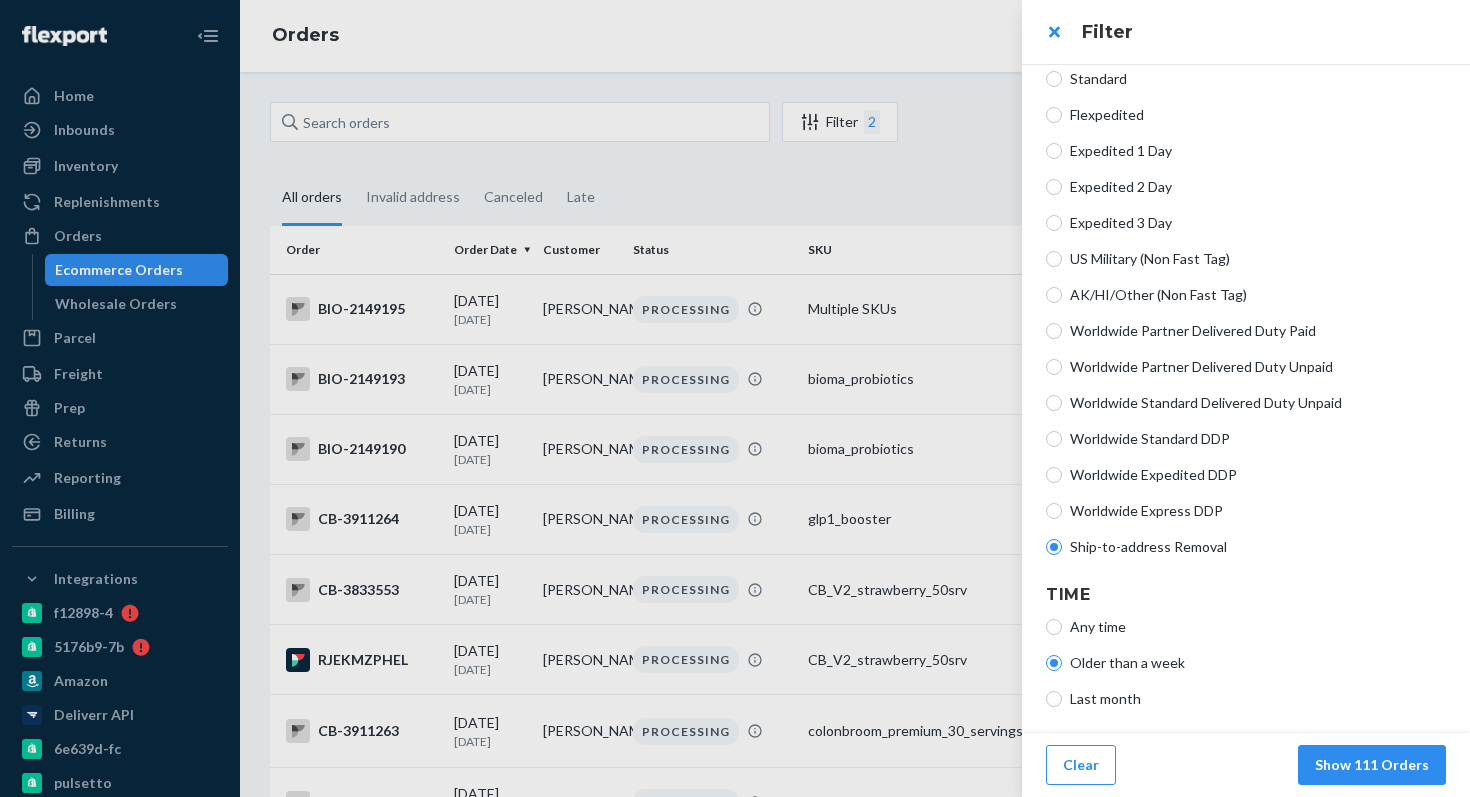 click on "Last month" at bounding box center [1258, 699] 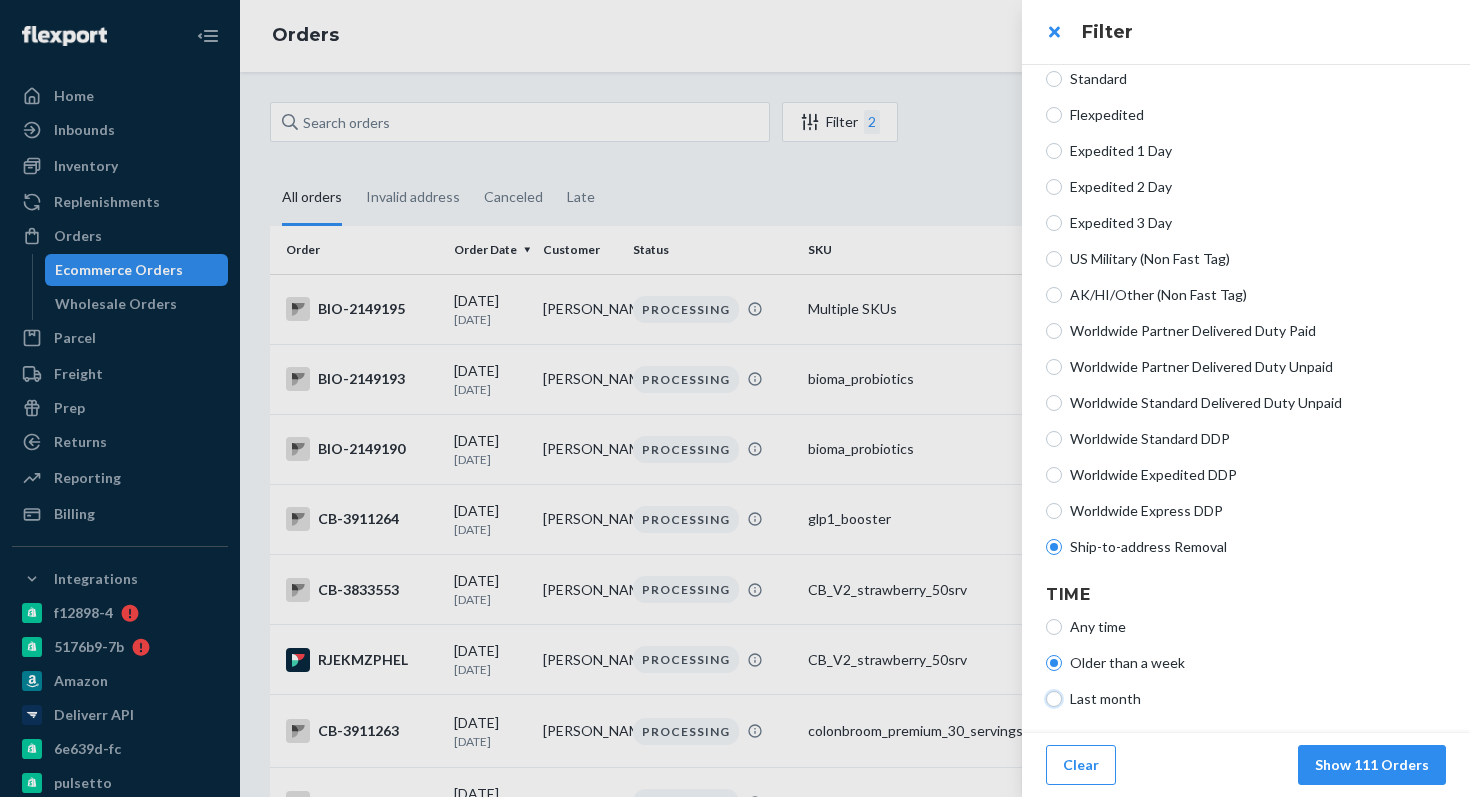 click on "Last month" at bounding box center (1054, 699) 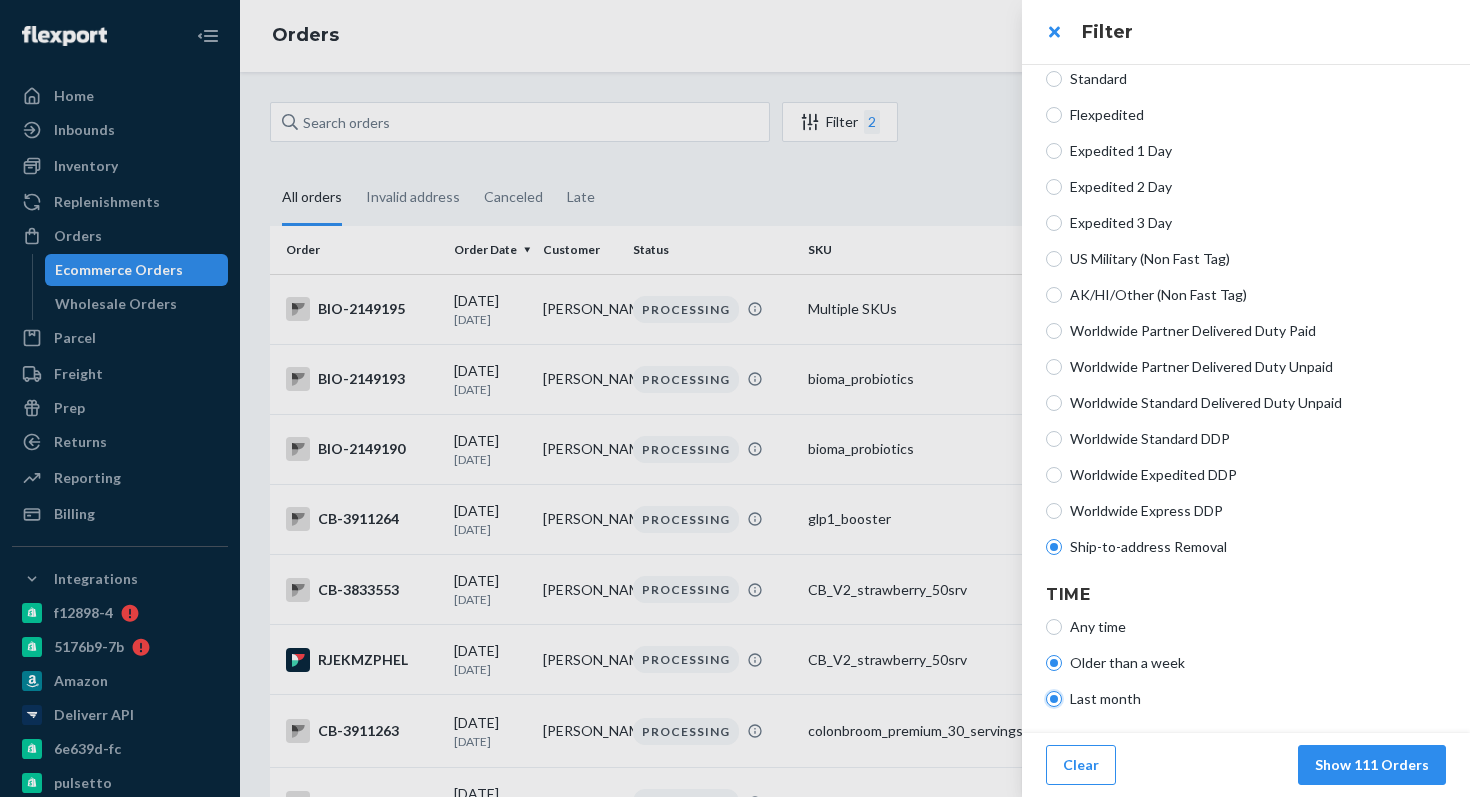 radio on "true" 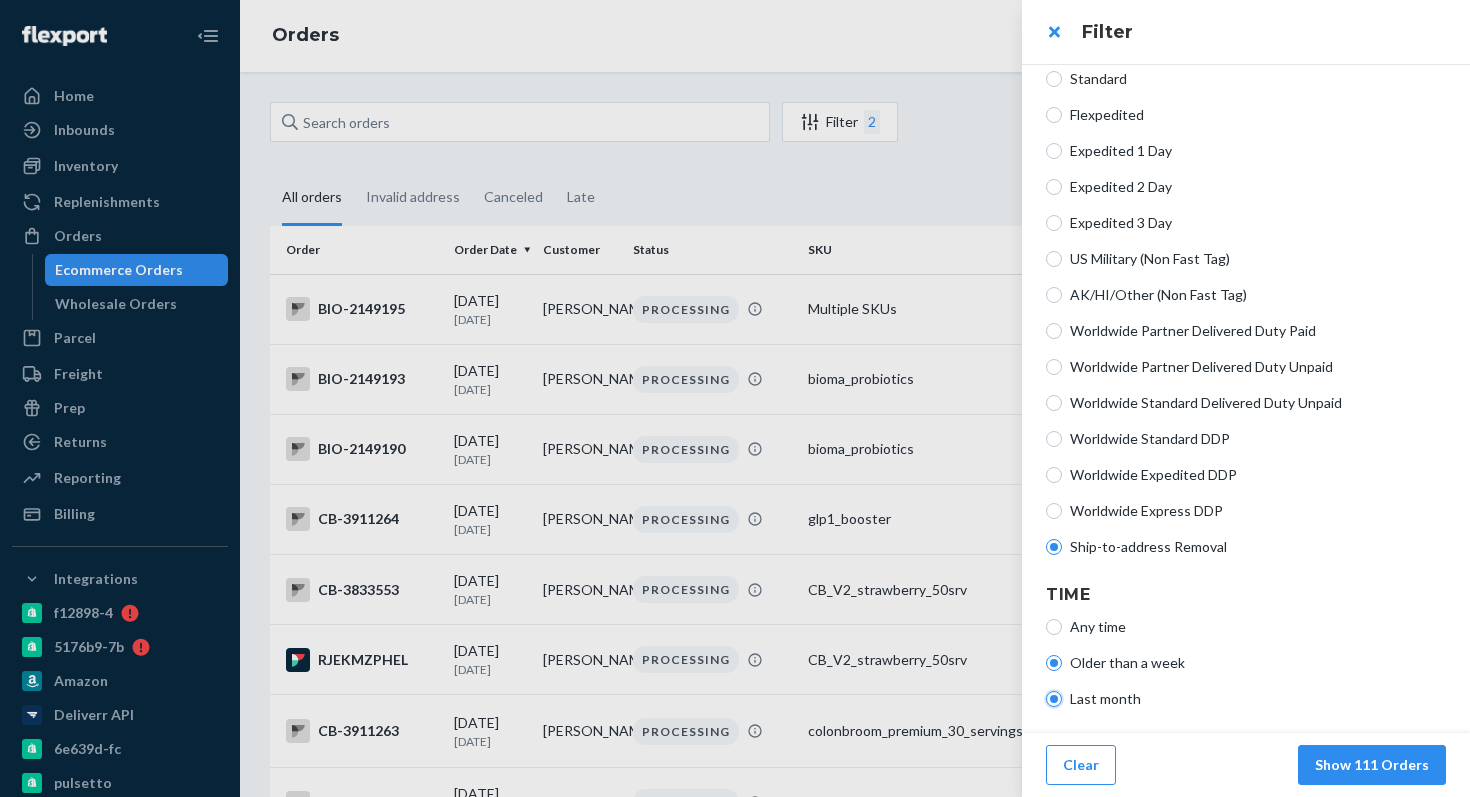 radio on "false" 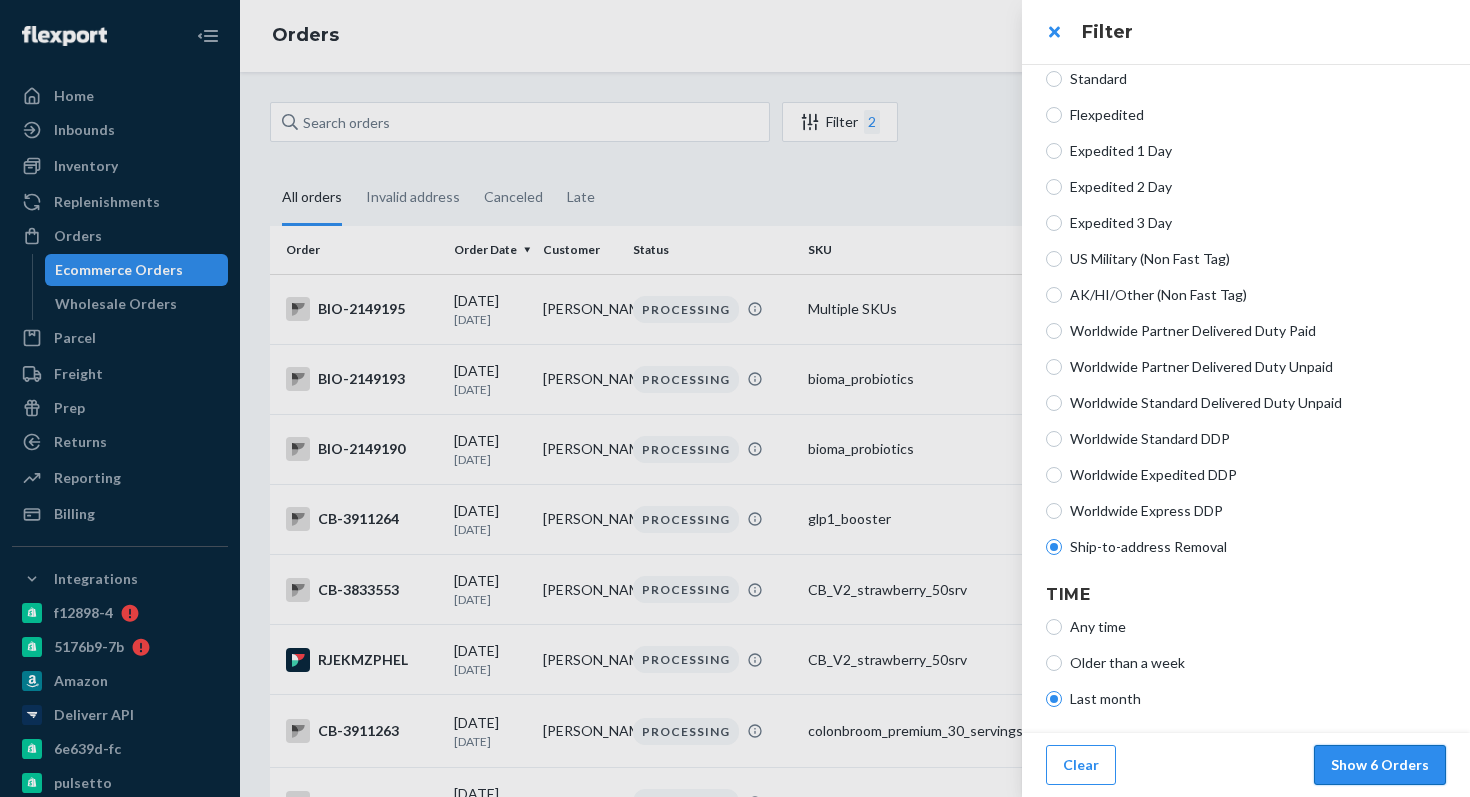 click on "Show 6 Orders" at bounding box center (1380, 765) 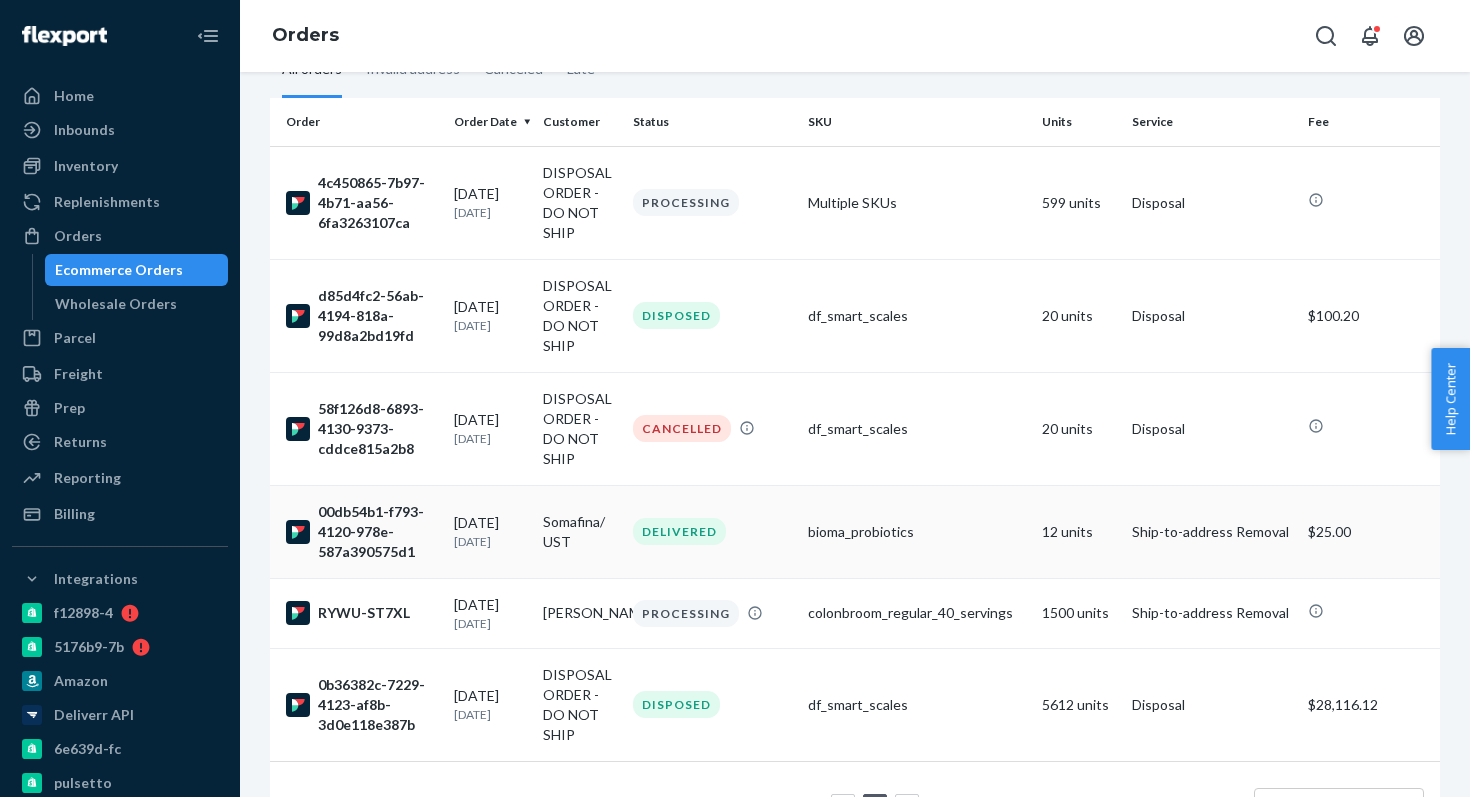 scroll, scrollTop: 203, scrollLeft: 0, axis: vertical 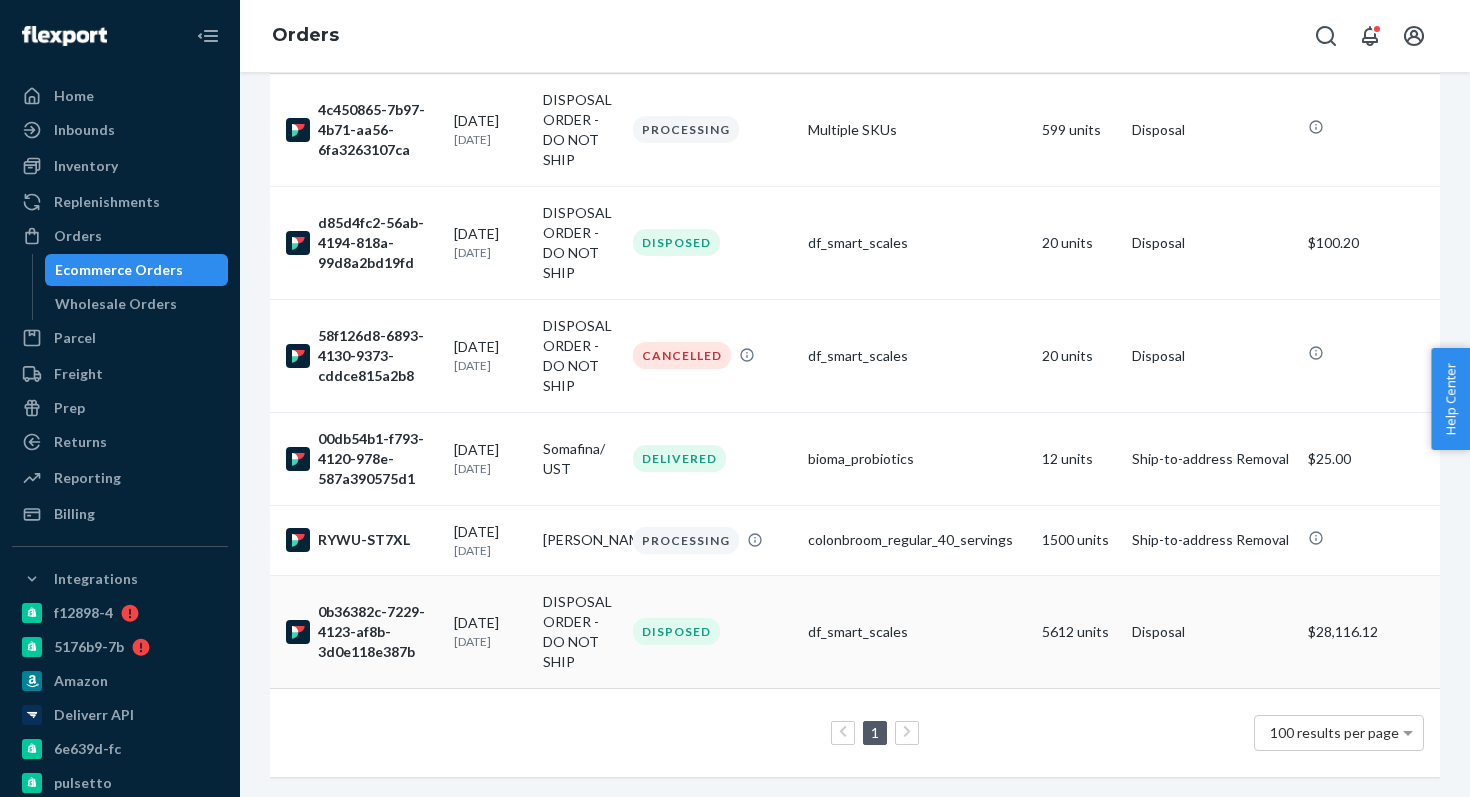 click on "0b36382c-7229-4123-af8b-3d0e118e387b" at bounding box center [362, 632] 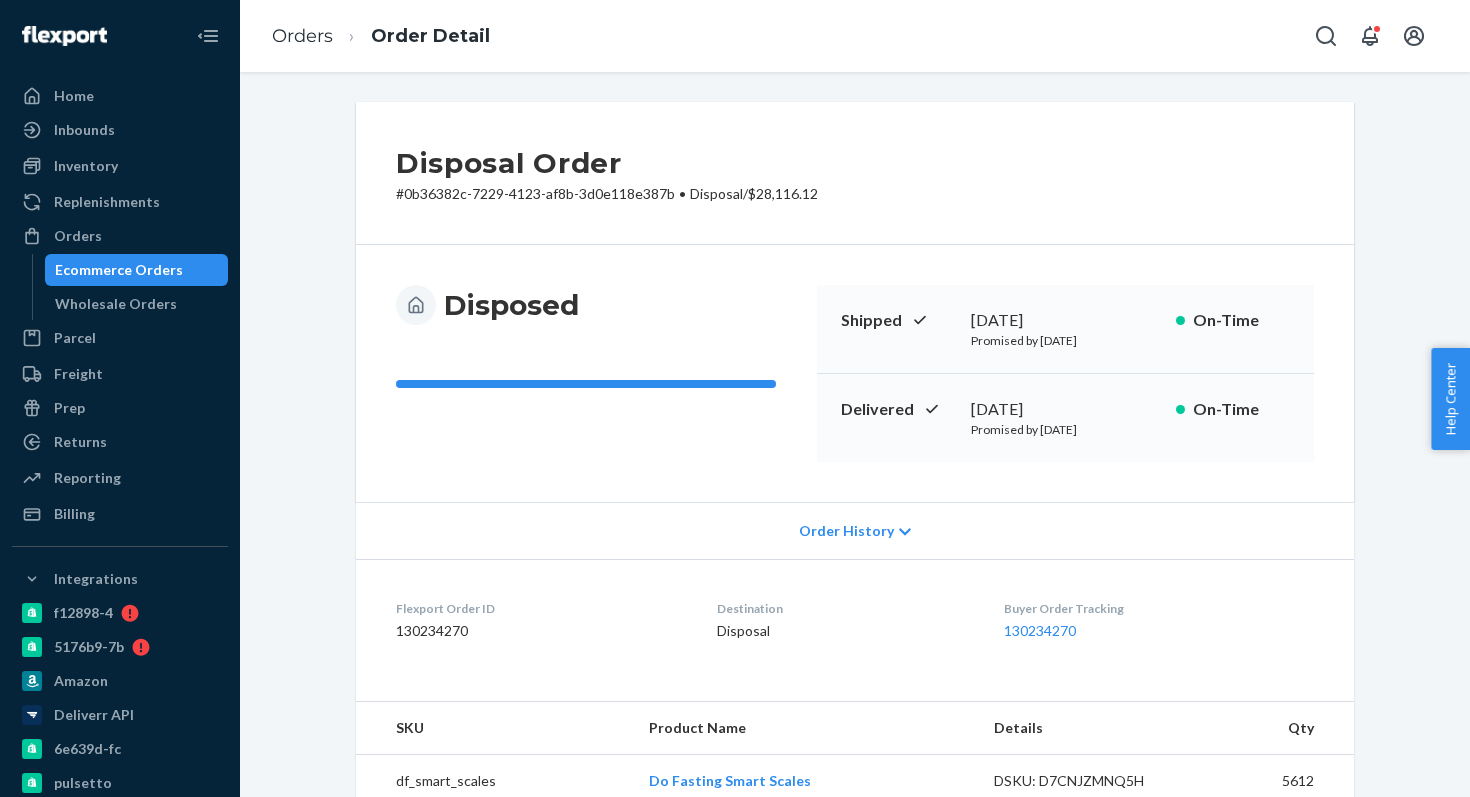 scroll, scrollTop: 200, scrollLeft: 0, axis: vertical 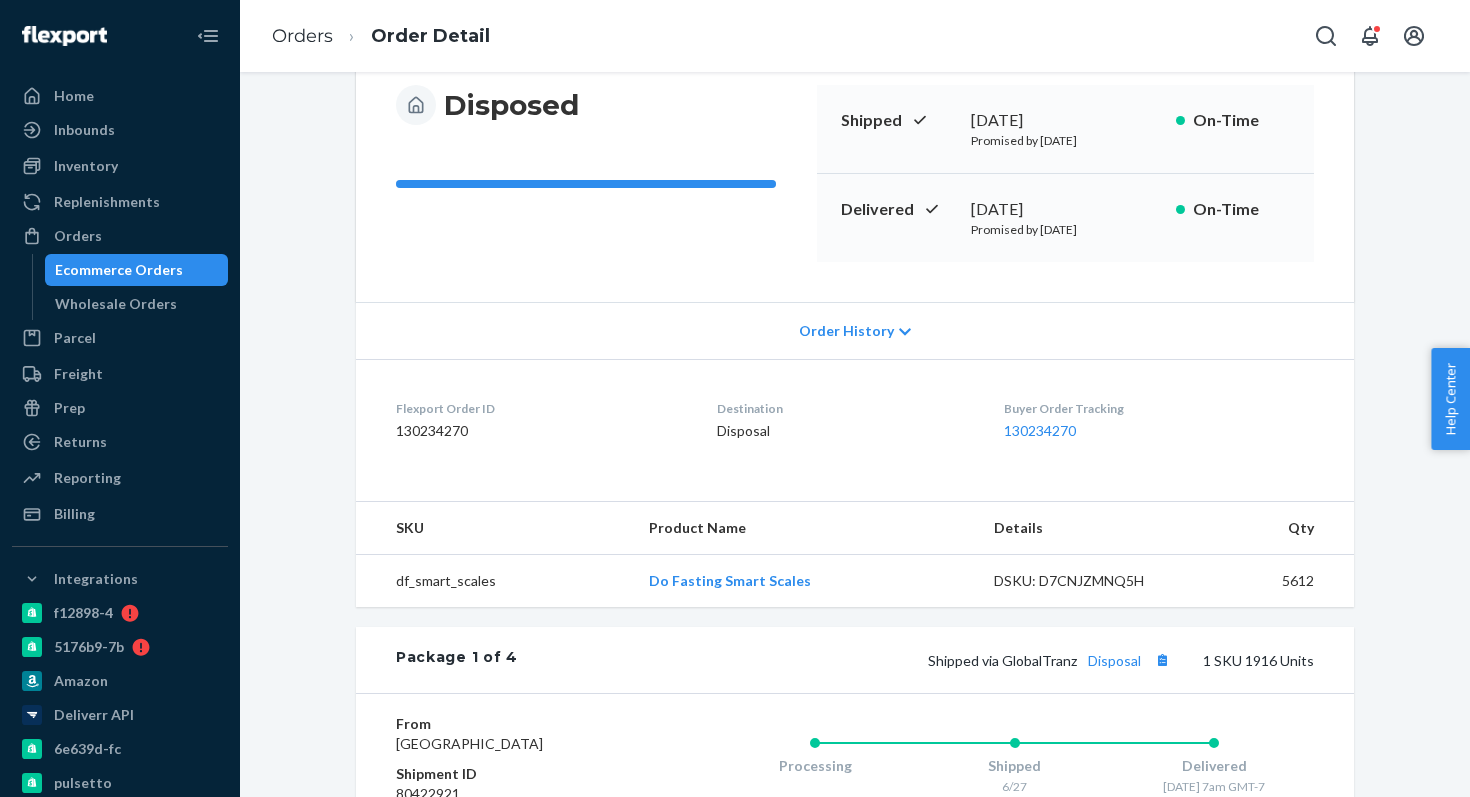 click on "5612" at bounding box center (1276, 581) 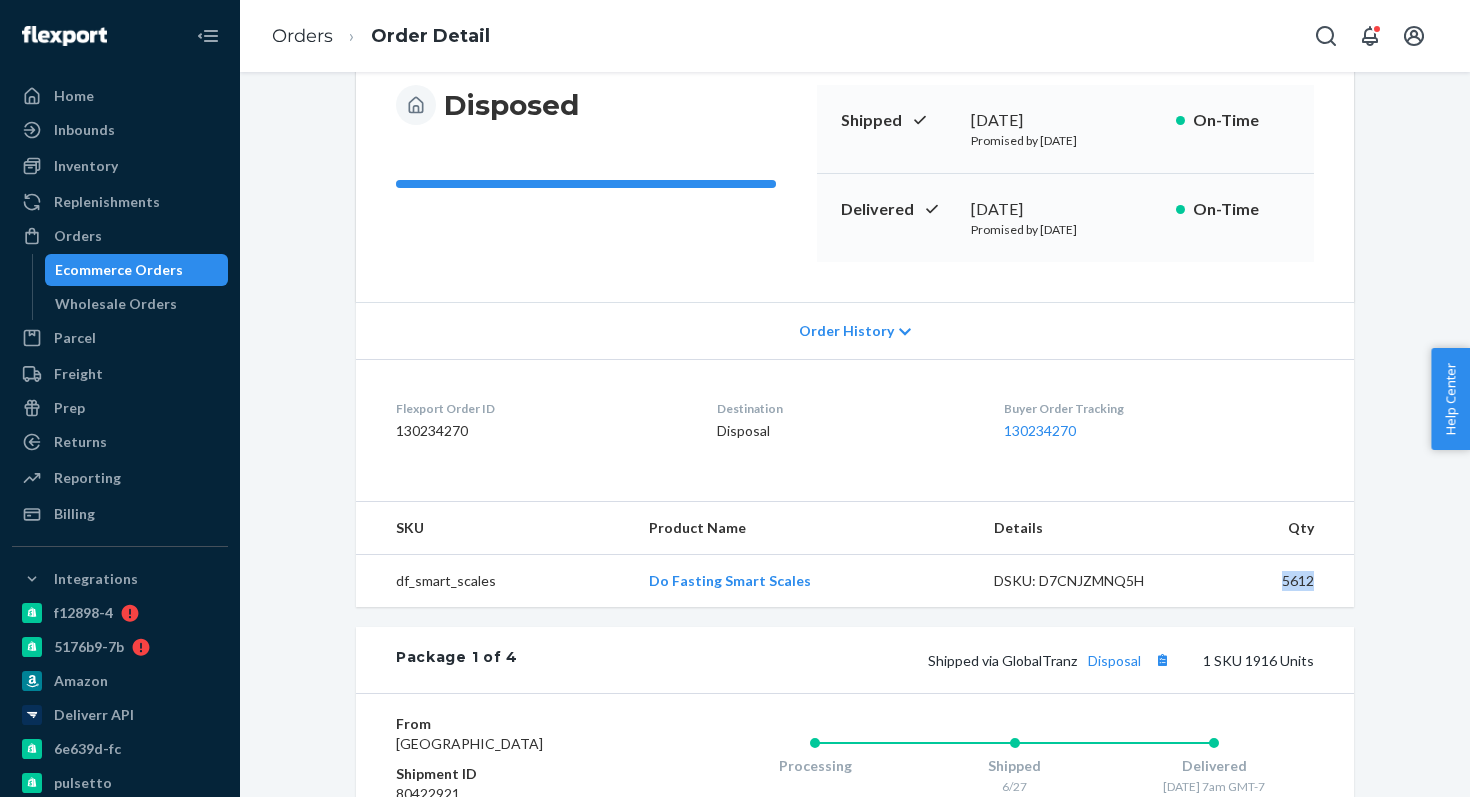click on "5612" at bounding box center (1276, 581) 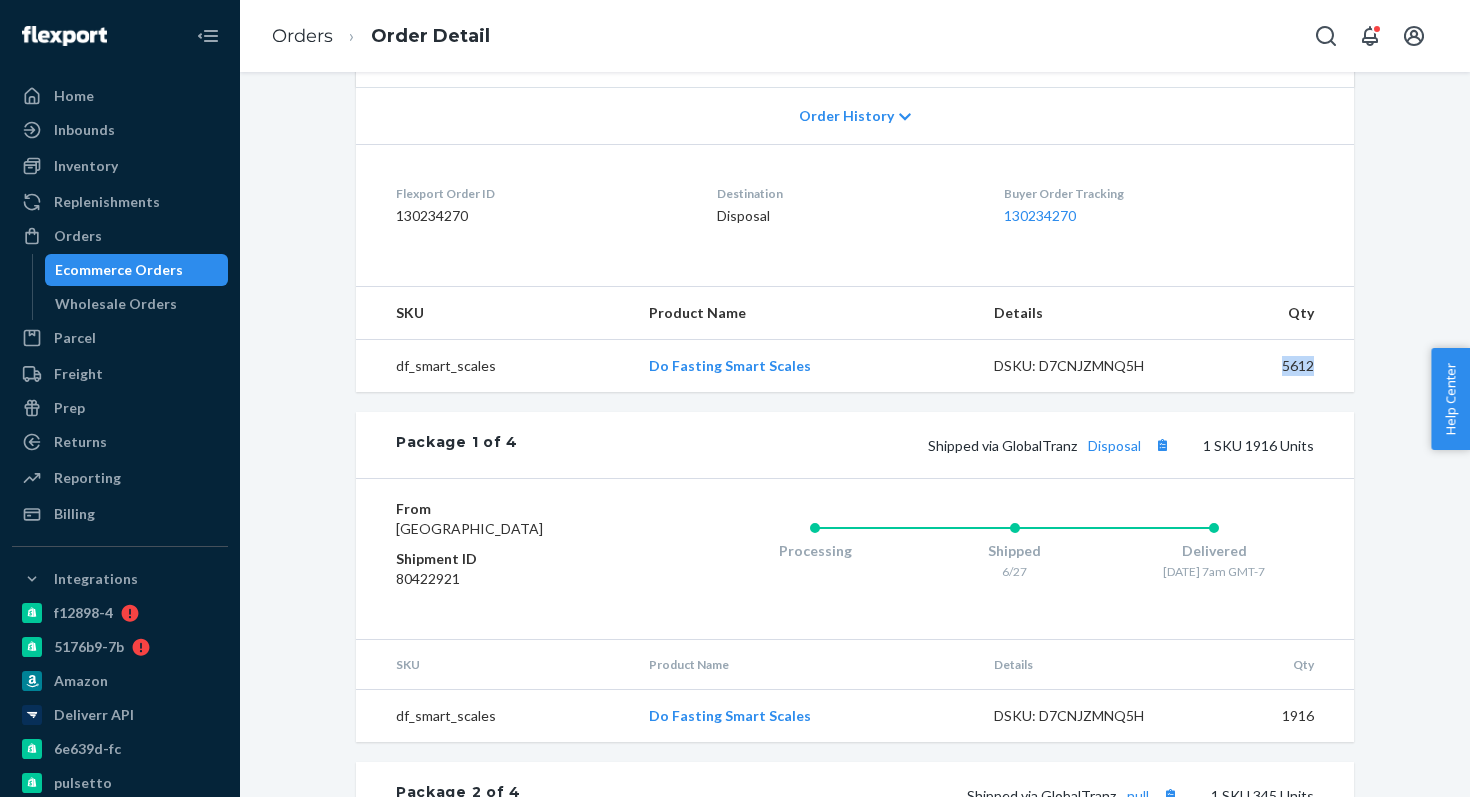 scroll, scrollTop: 0, scrollLeft: 0, axis: both 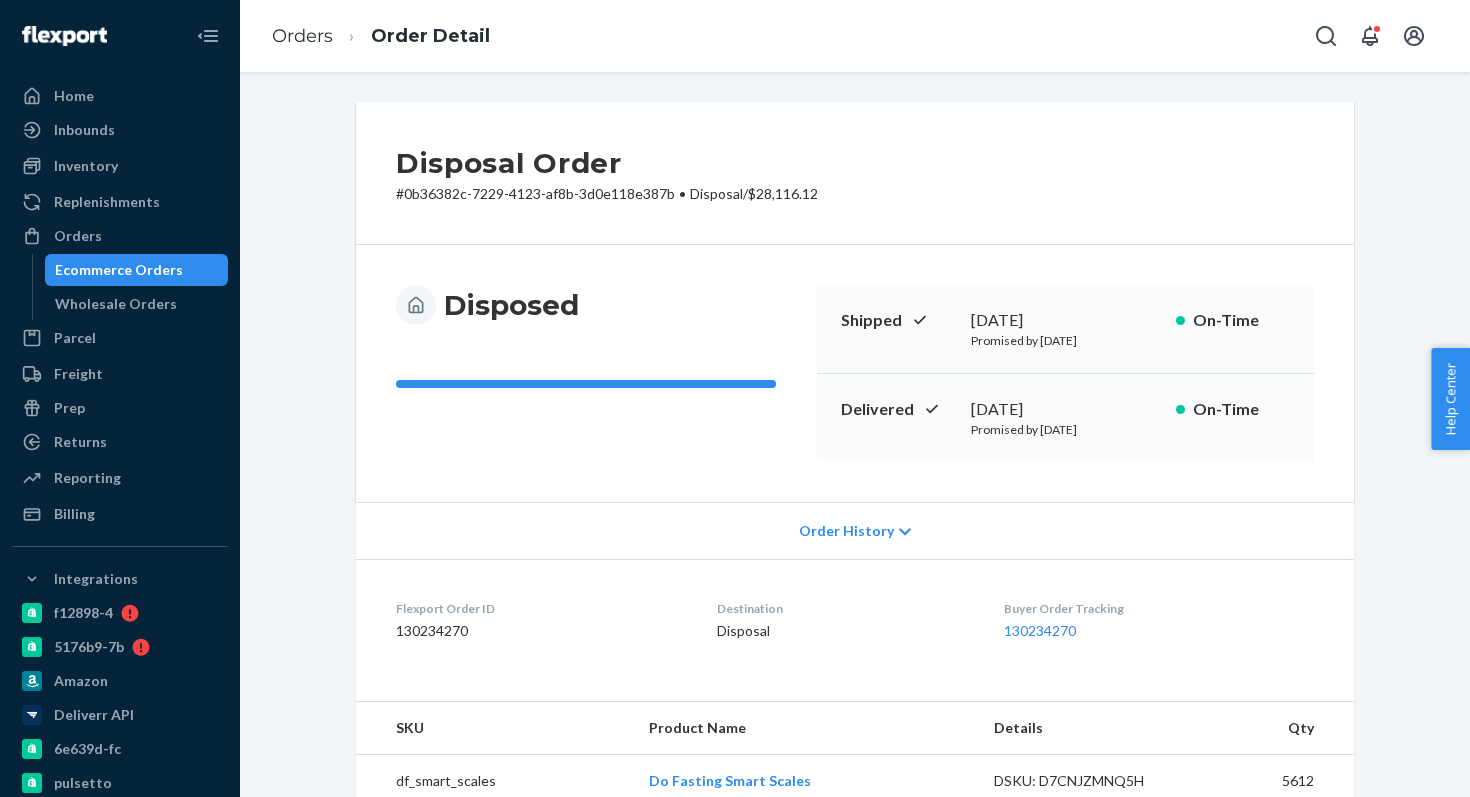 click on "# 0b36382c-7229-4123-af8b-3d0e118e387b • Disposal  /  $28,116.12" at bounding box center (607, 194) 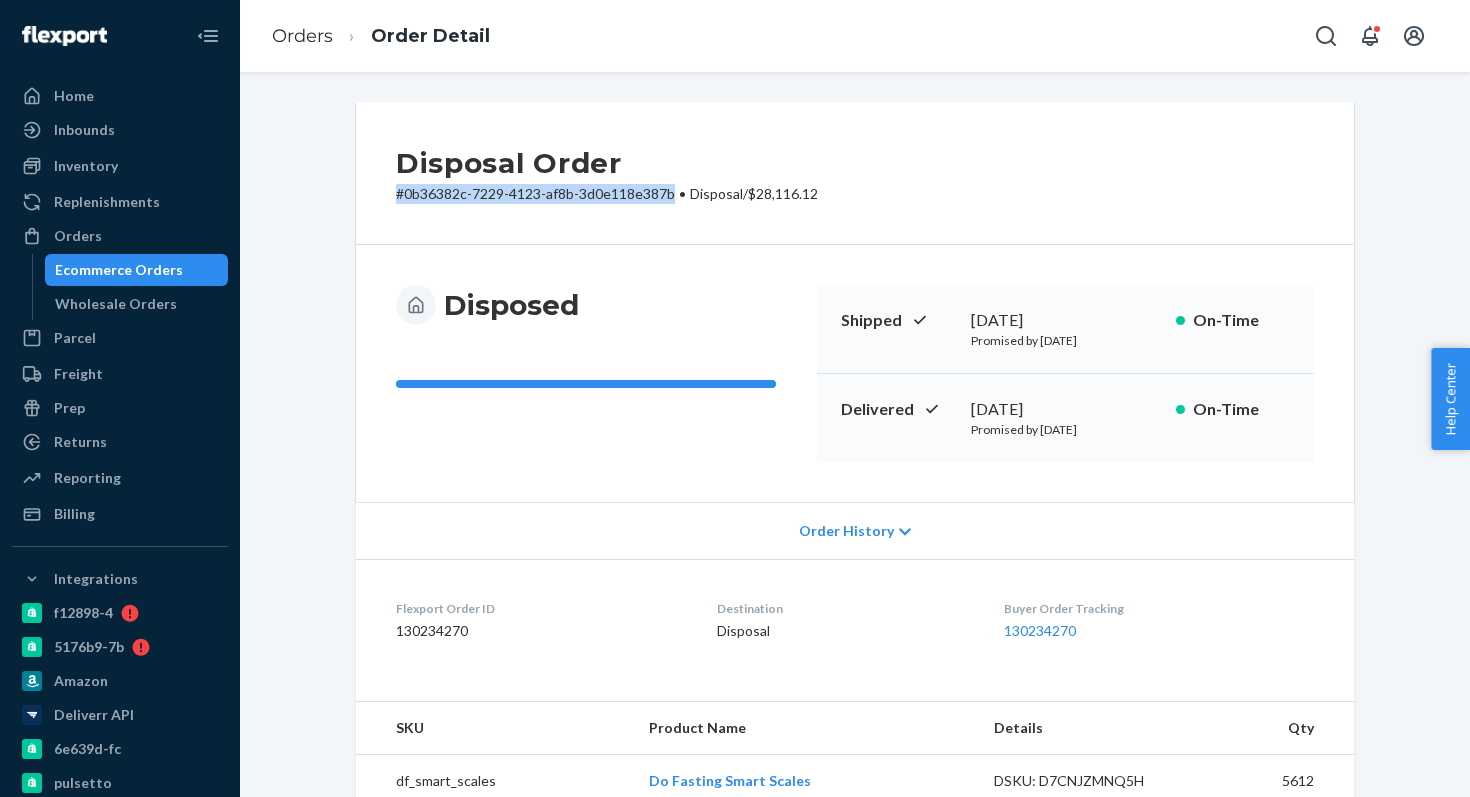 drag, startPoint x: 397, startPoint y: 195, endPoint x: 585, endPoint y: 200, distance: 188.06648 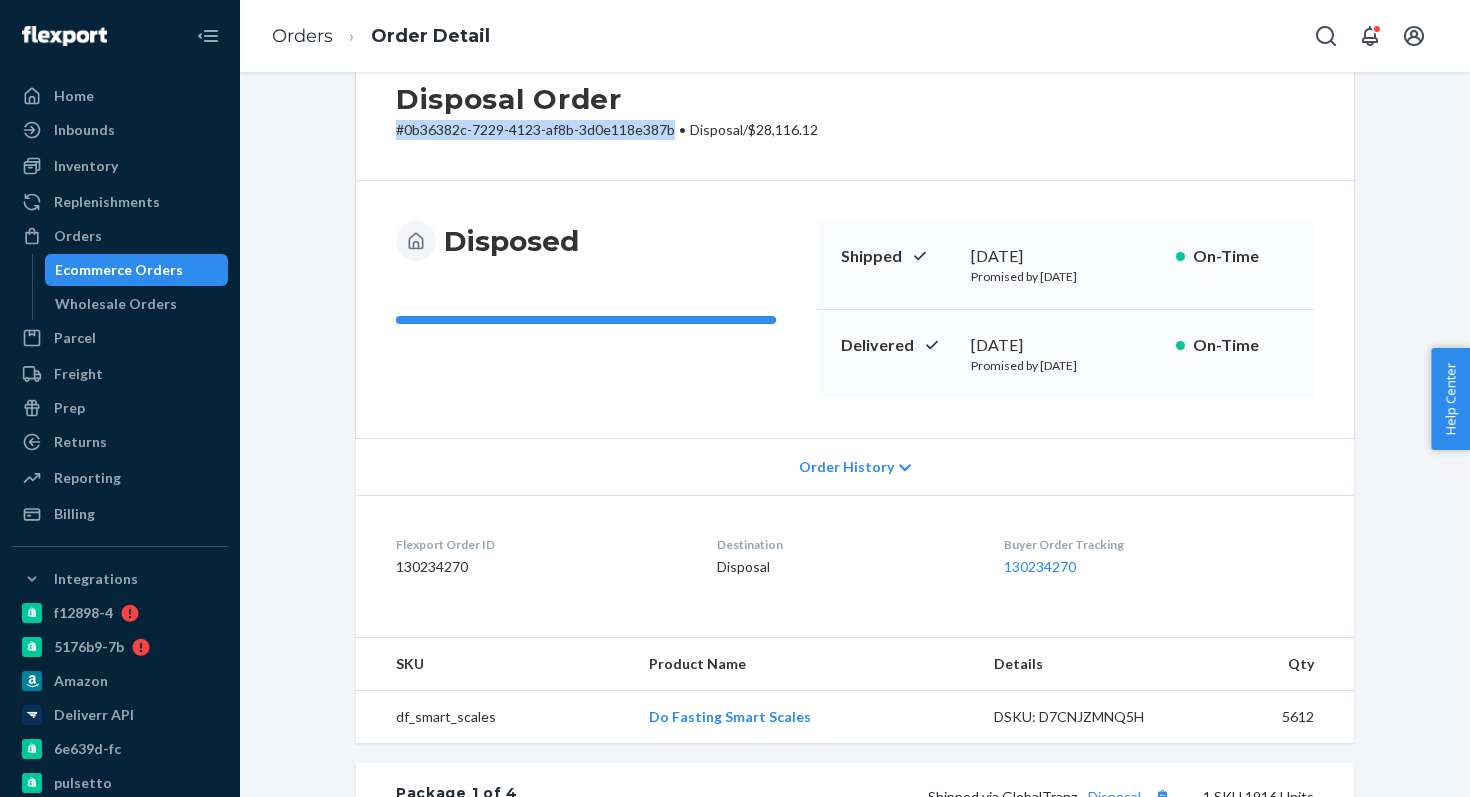 scroll, scrollTop: 65, scrollLeft: 0, axis: vertical 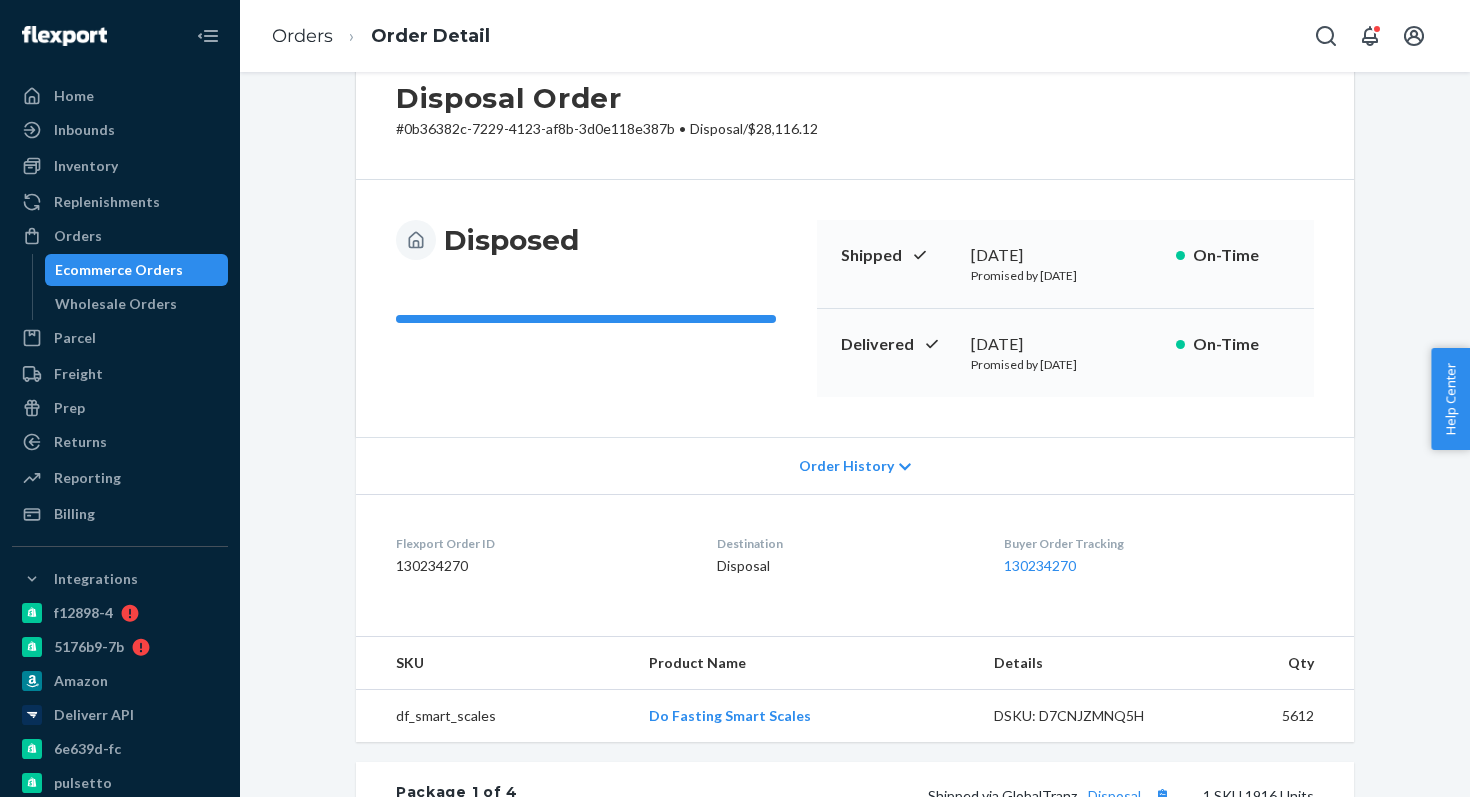 click on "# 0b36382c-7229-4123-af8b-3d0e118e387b • Disposal  /  $28,116.12" at bounding box center [607, 129] 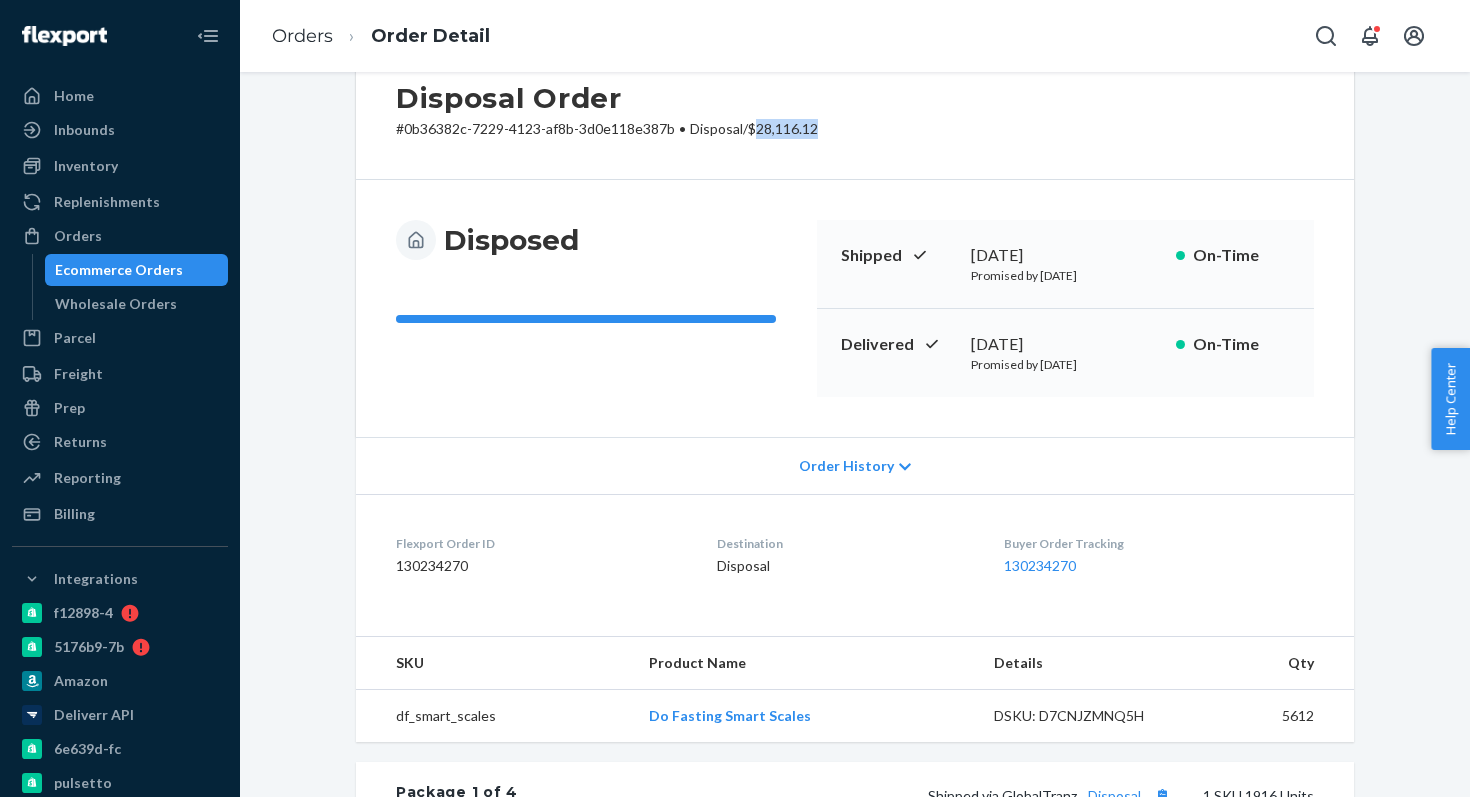 click on "# 0b36382c-7229-4123-af8b-3d0e118e387b • Disposal  /  $28,116.12" at bounding box center [607, 129] 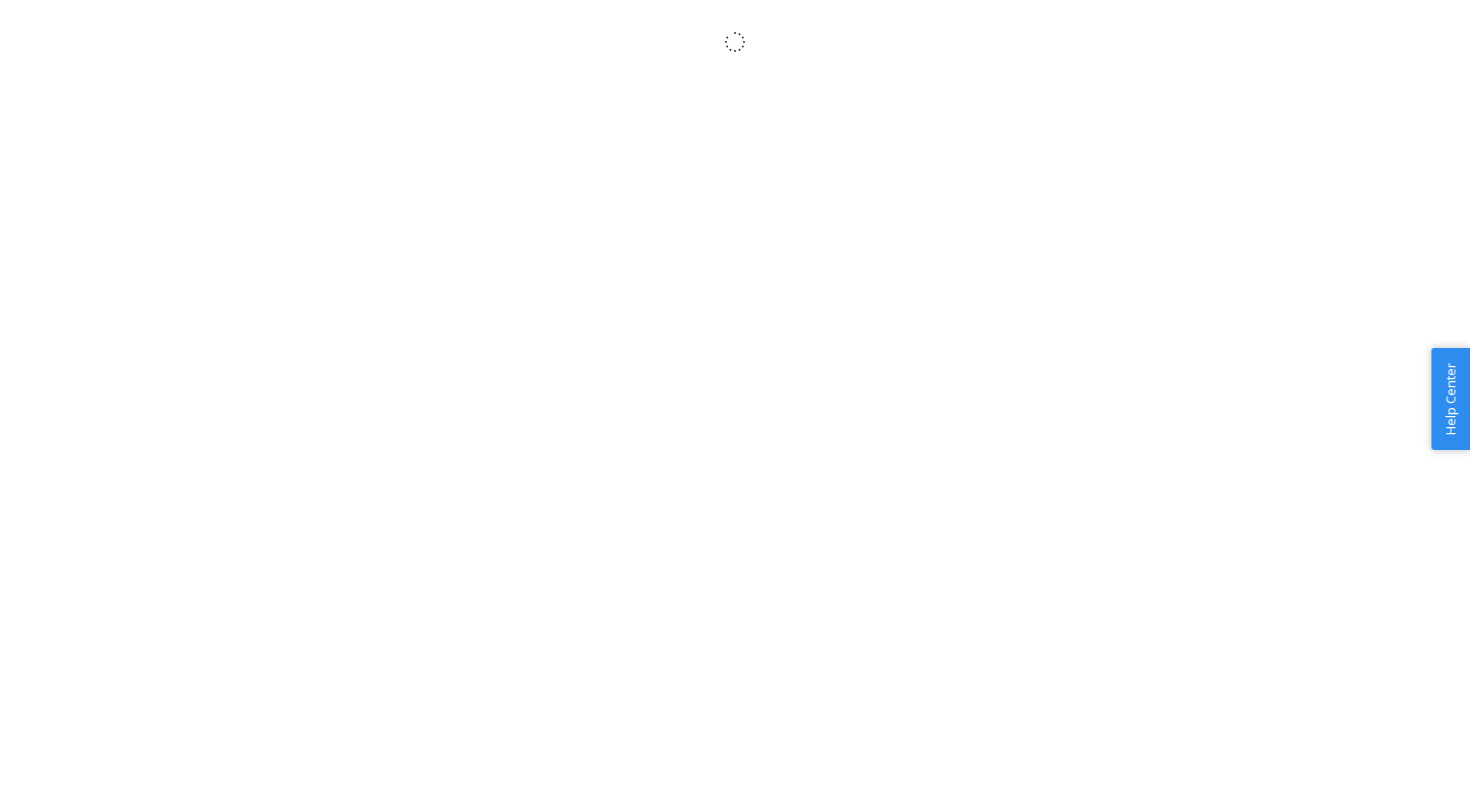 scroll, scrollTop: 0, scrollLeft: 0, axis: both 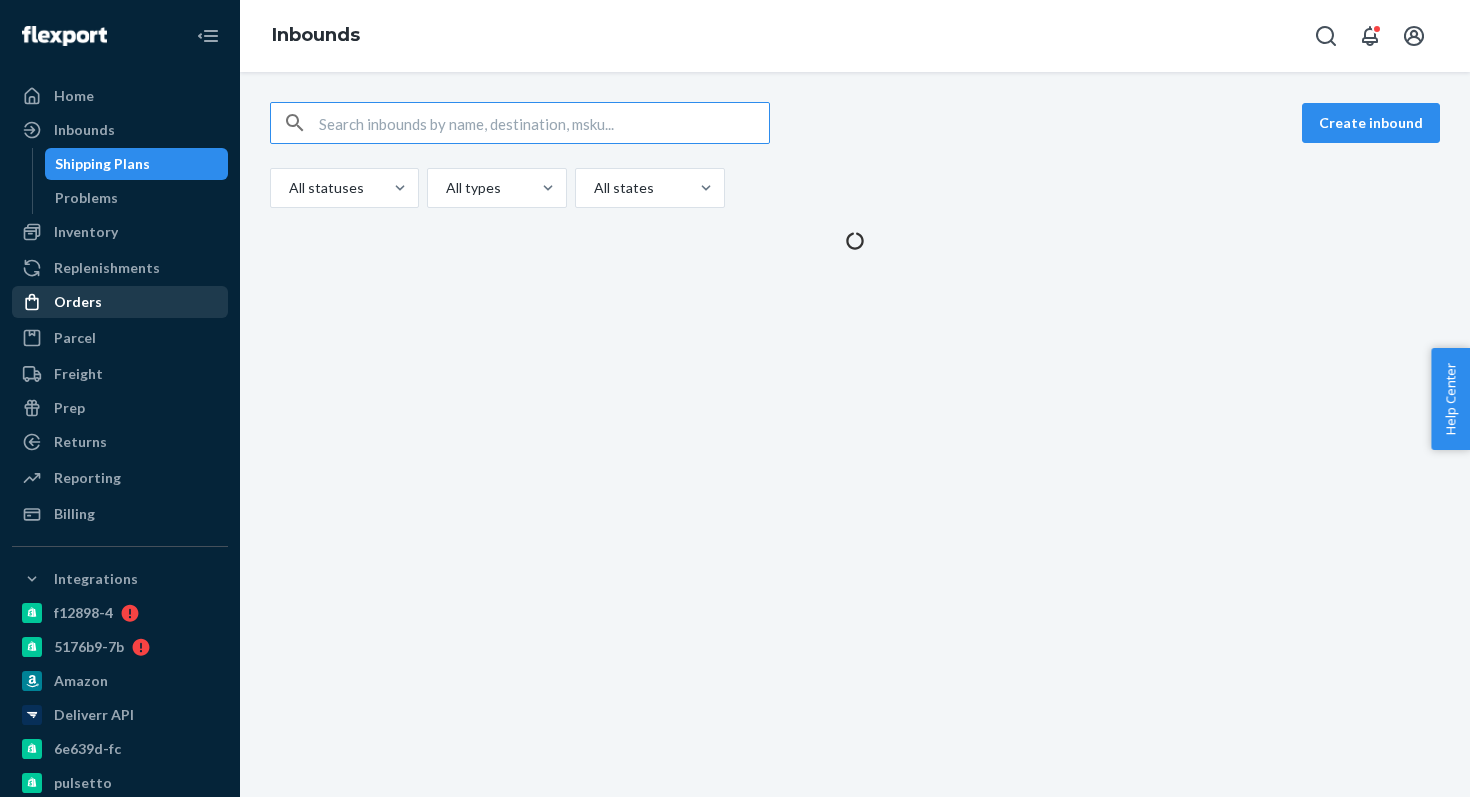 click on "Orders" at bounding box center [120, 302] 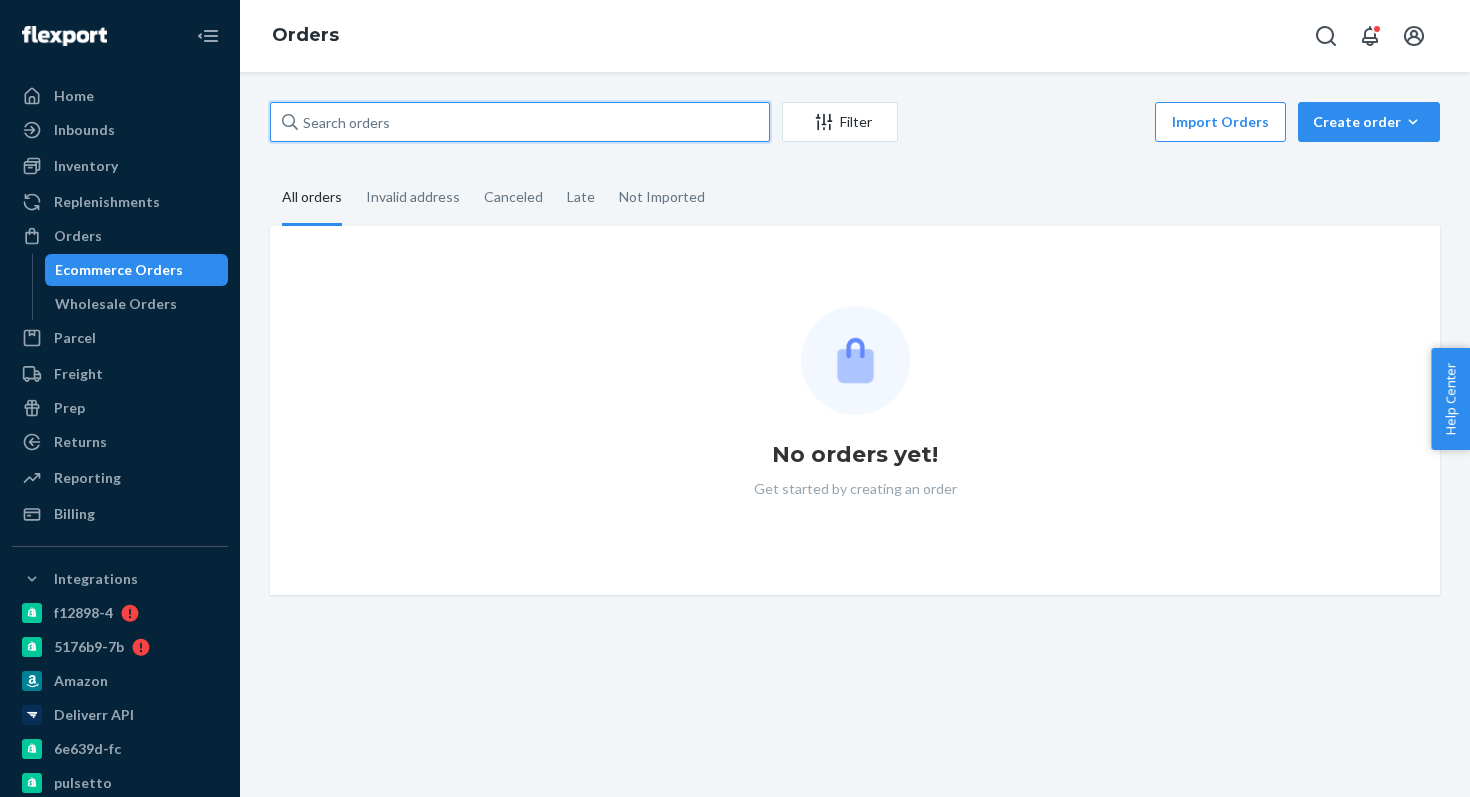click at bounding box center (520, 122) 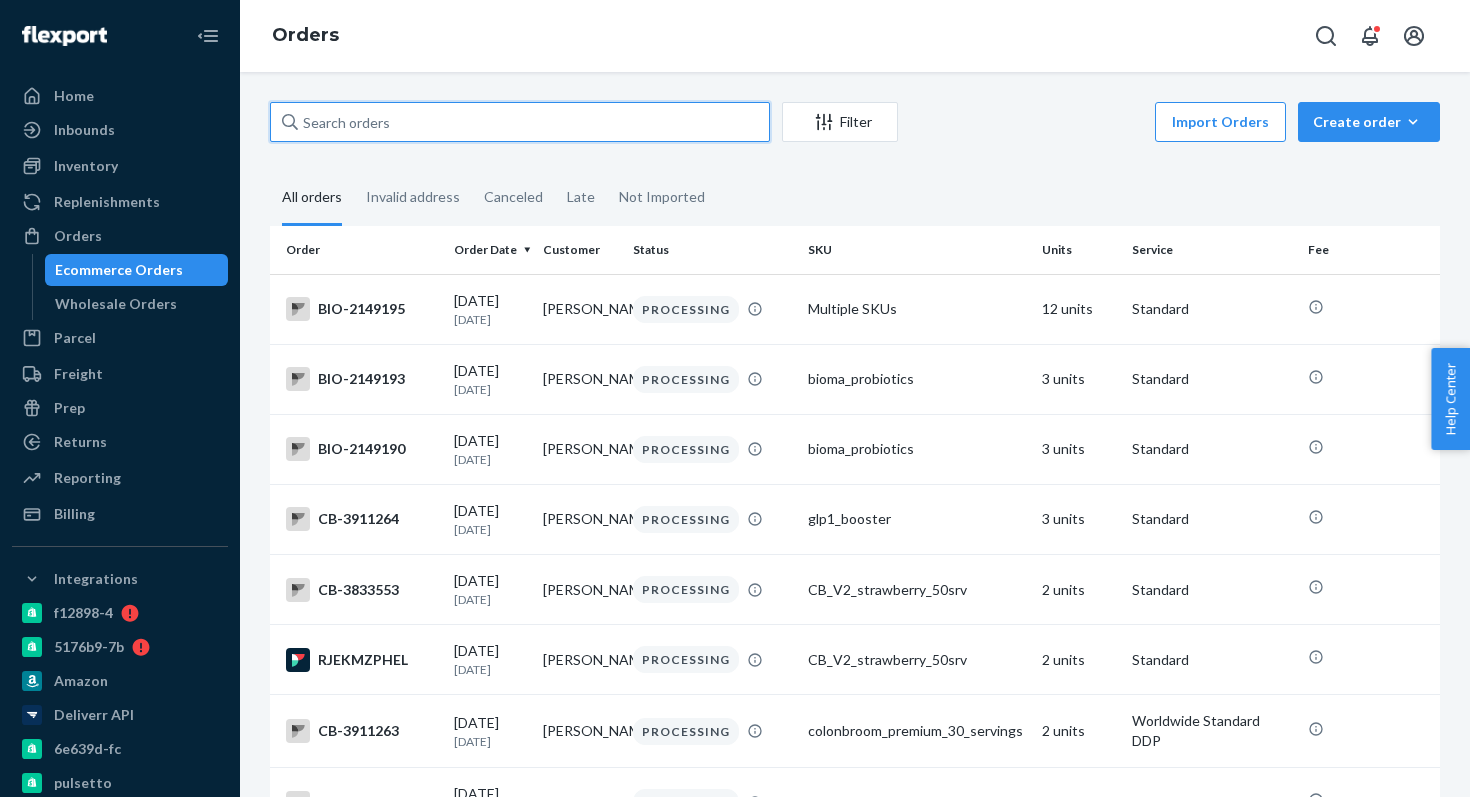 paste on "128925545" 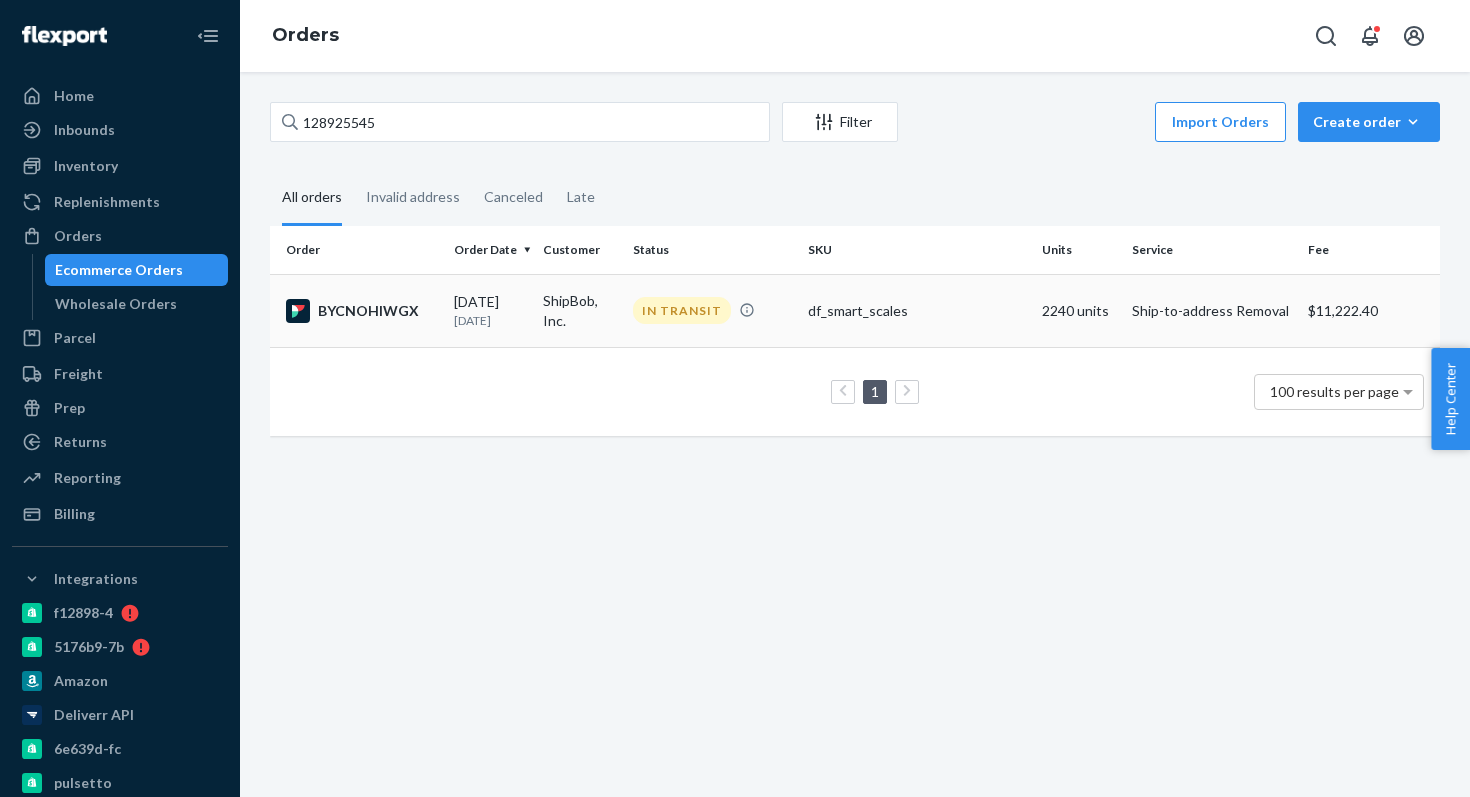 click on "05/21/2025 1 month ago" at bounding box center [491, 310] 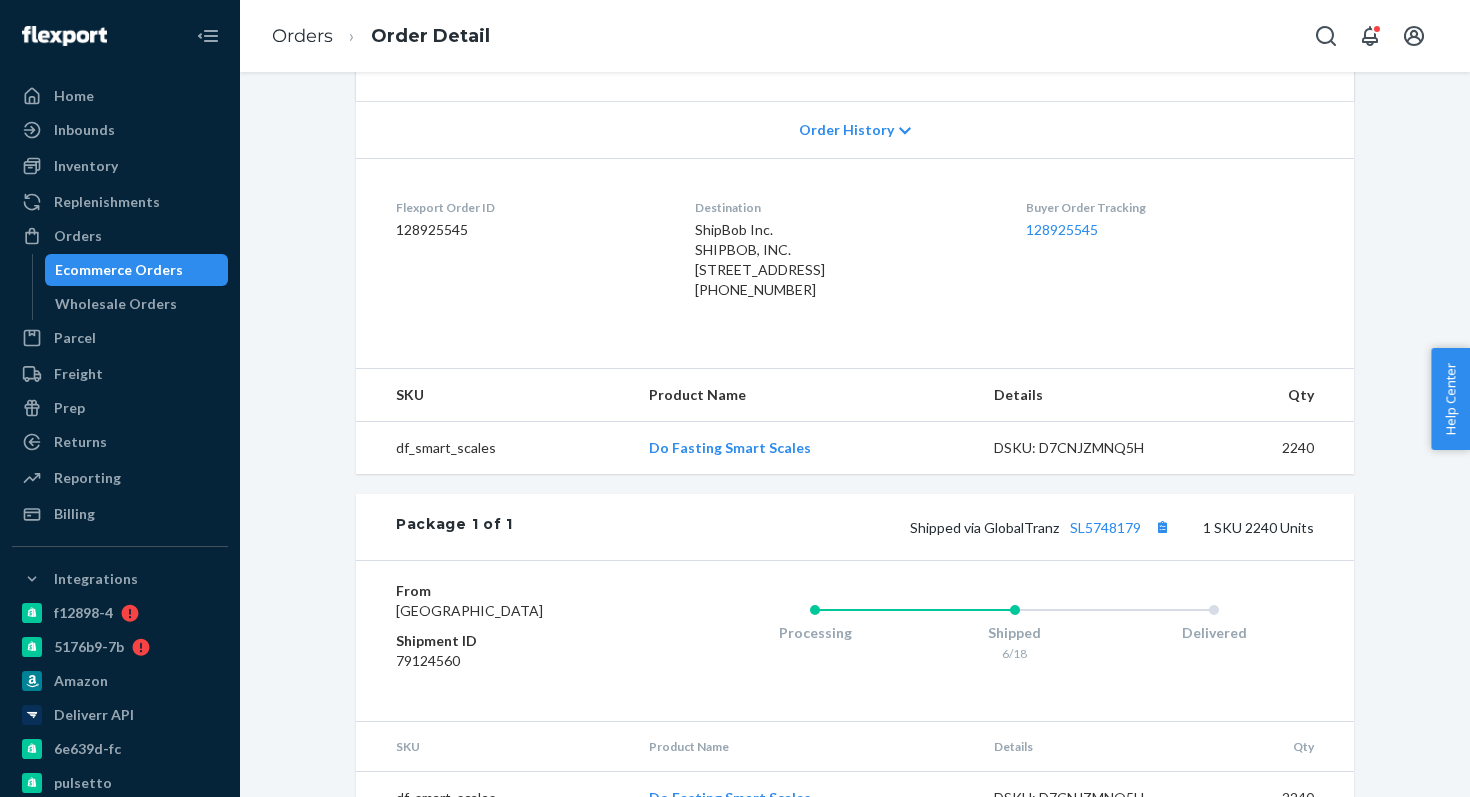 scroll, scrollTop: 492, scrollLeft: 0, axis: vertical 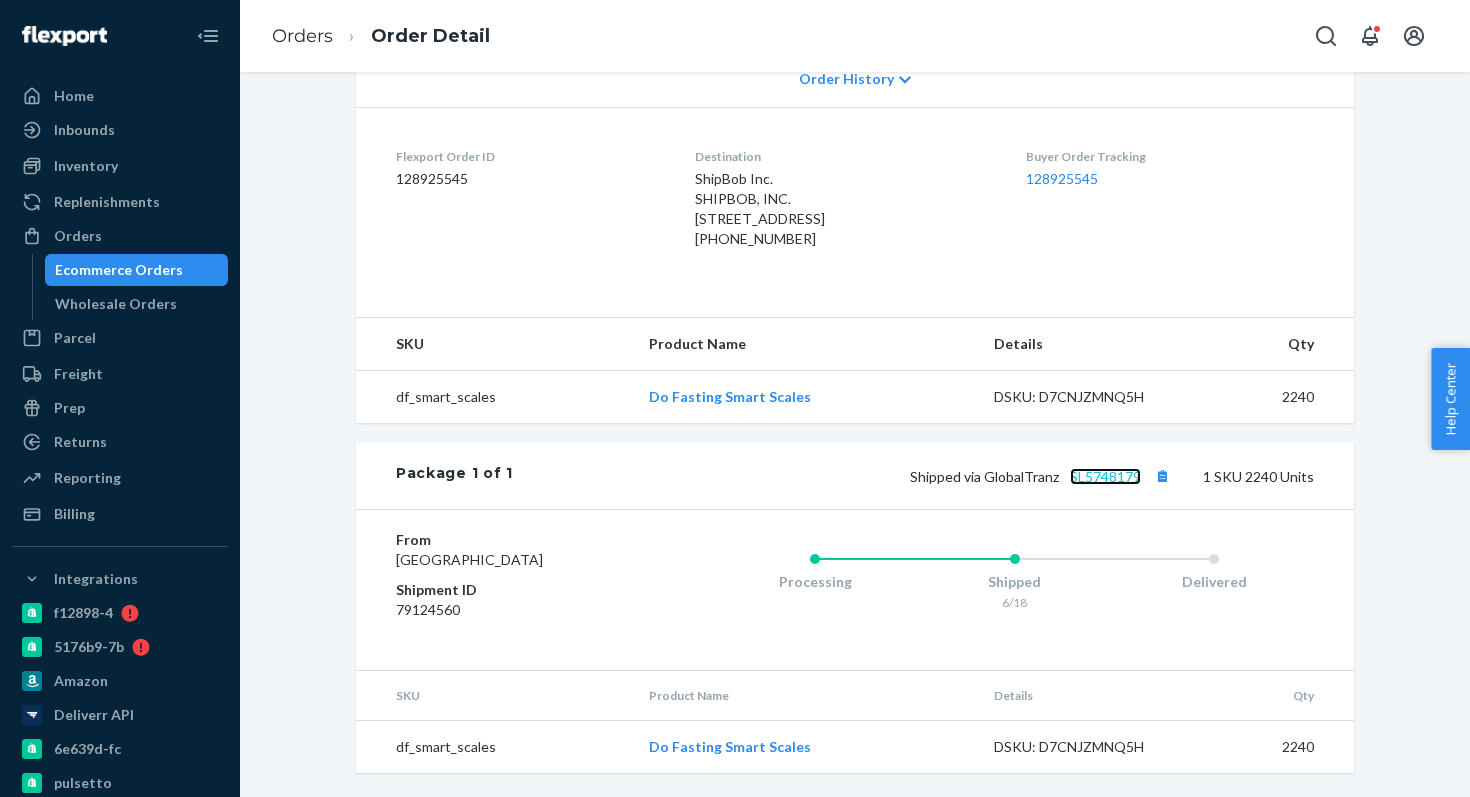 click on "SL5748179" at bounding box center (1105, 476) 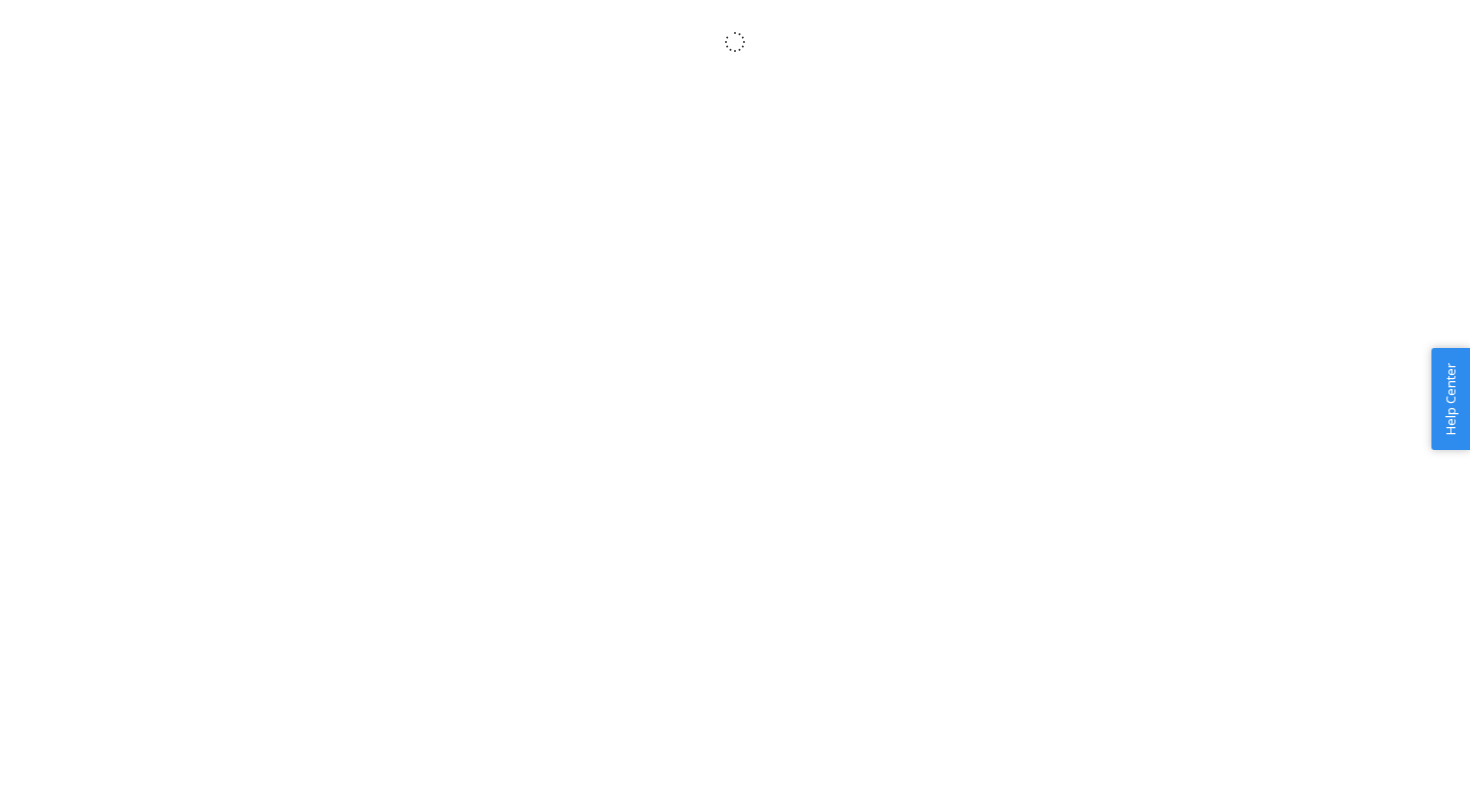 scroll, scrollTop: 0, scrollLeft: 0, axis: both 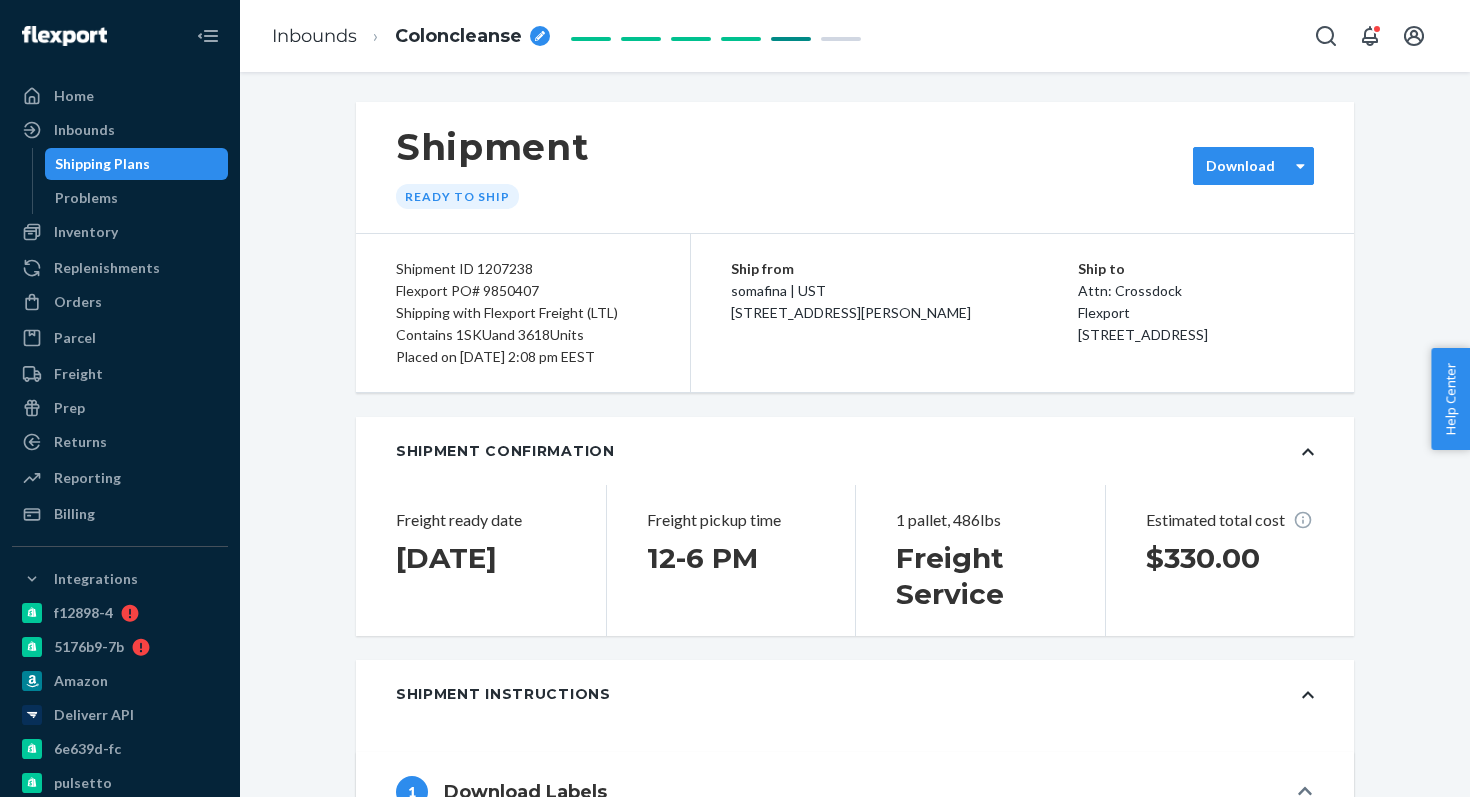 click on "Download" at bounding box center [1240, 166] 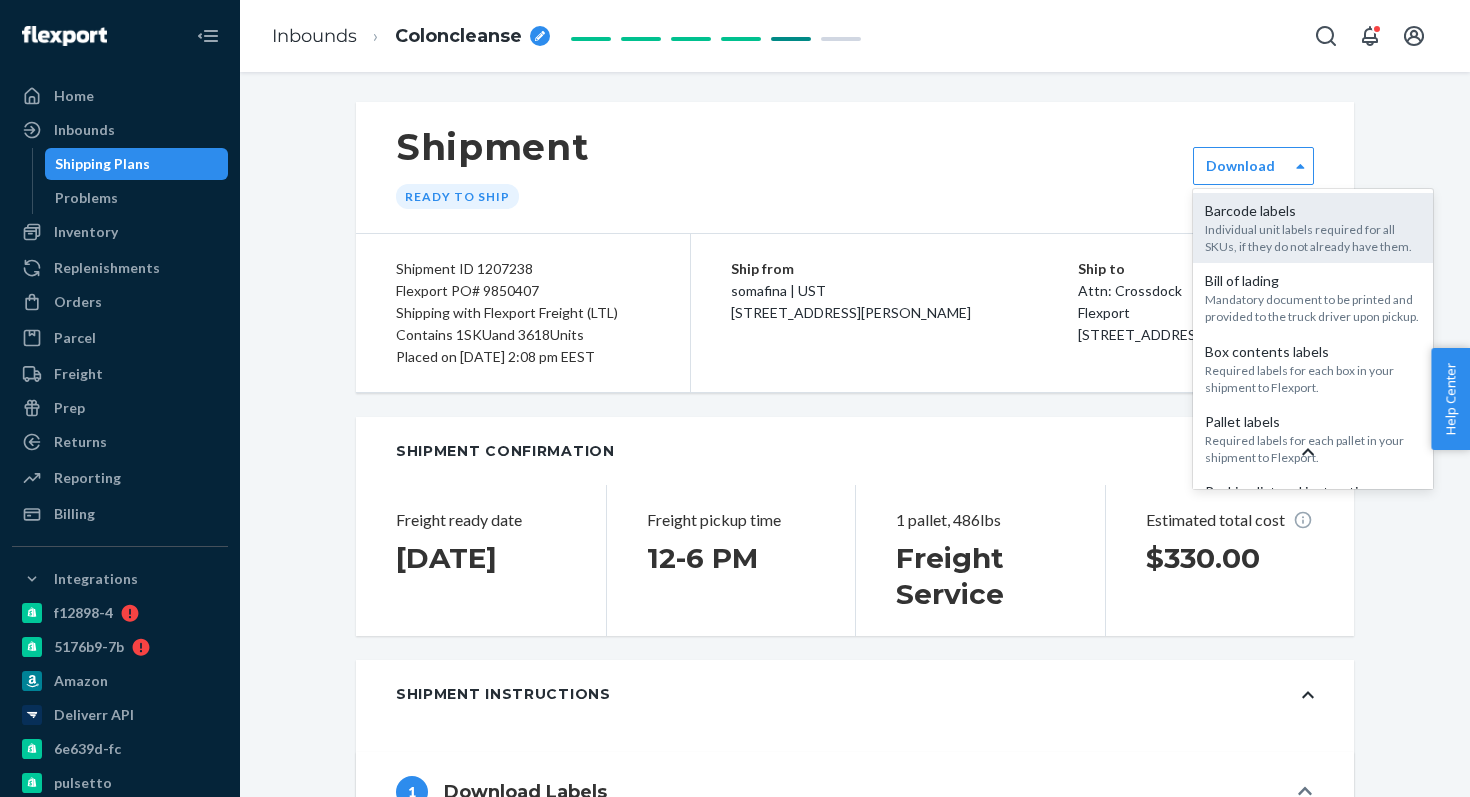 click on "Individual unit labels required for all SKUs, if they do not already have them." at bounding box center (1313, 238) 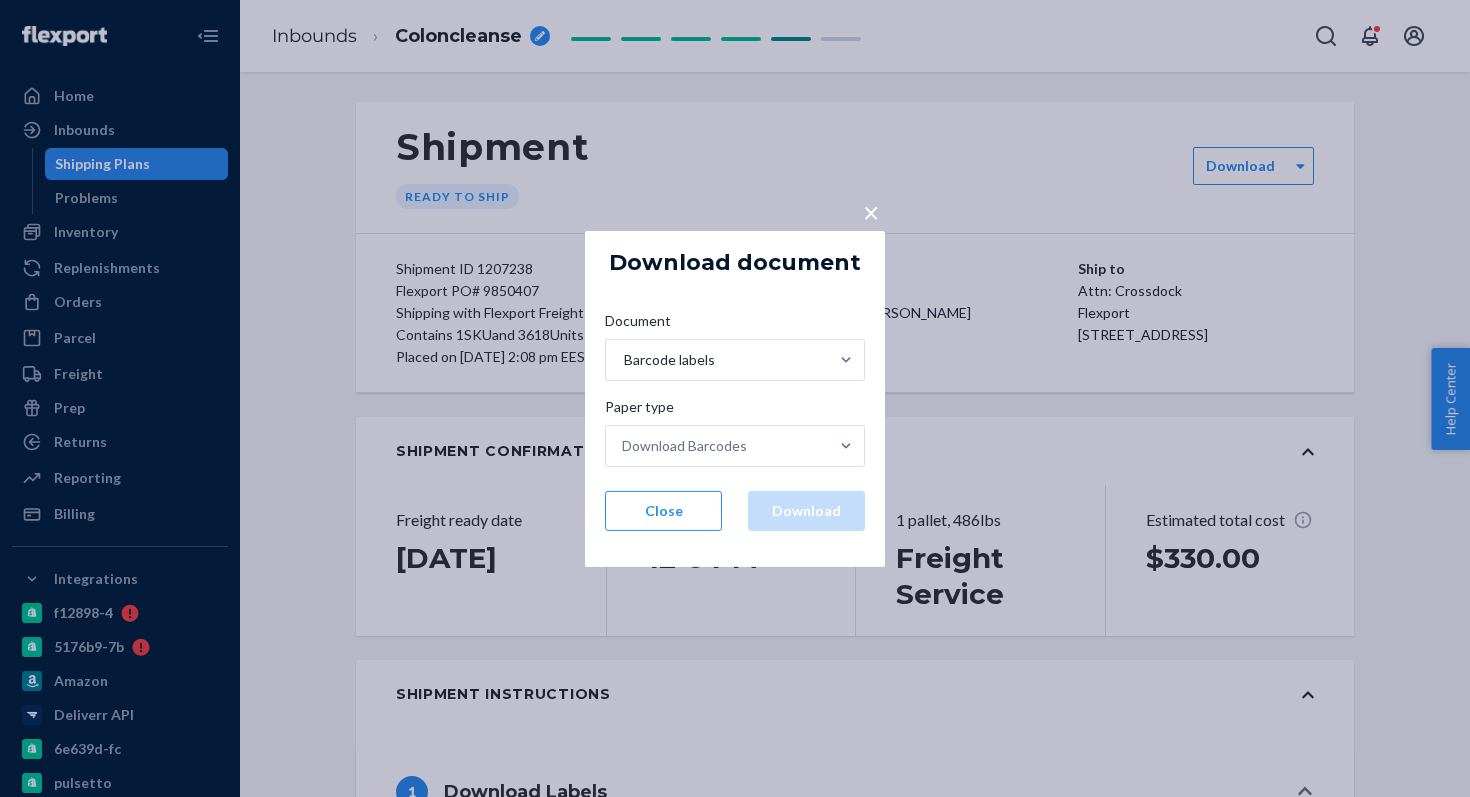 click on "×" at bounding box center (871, 211) 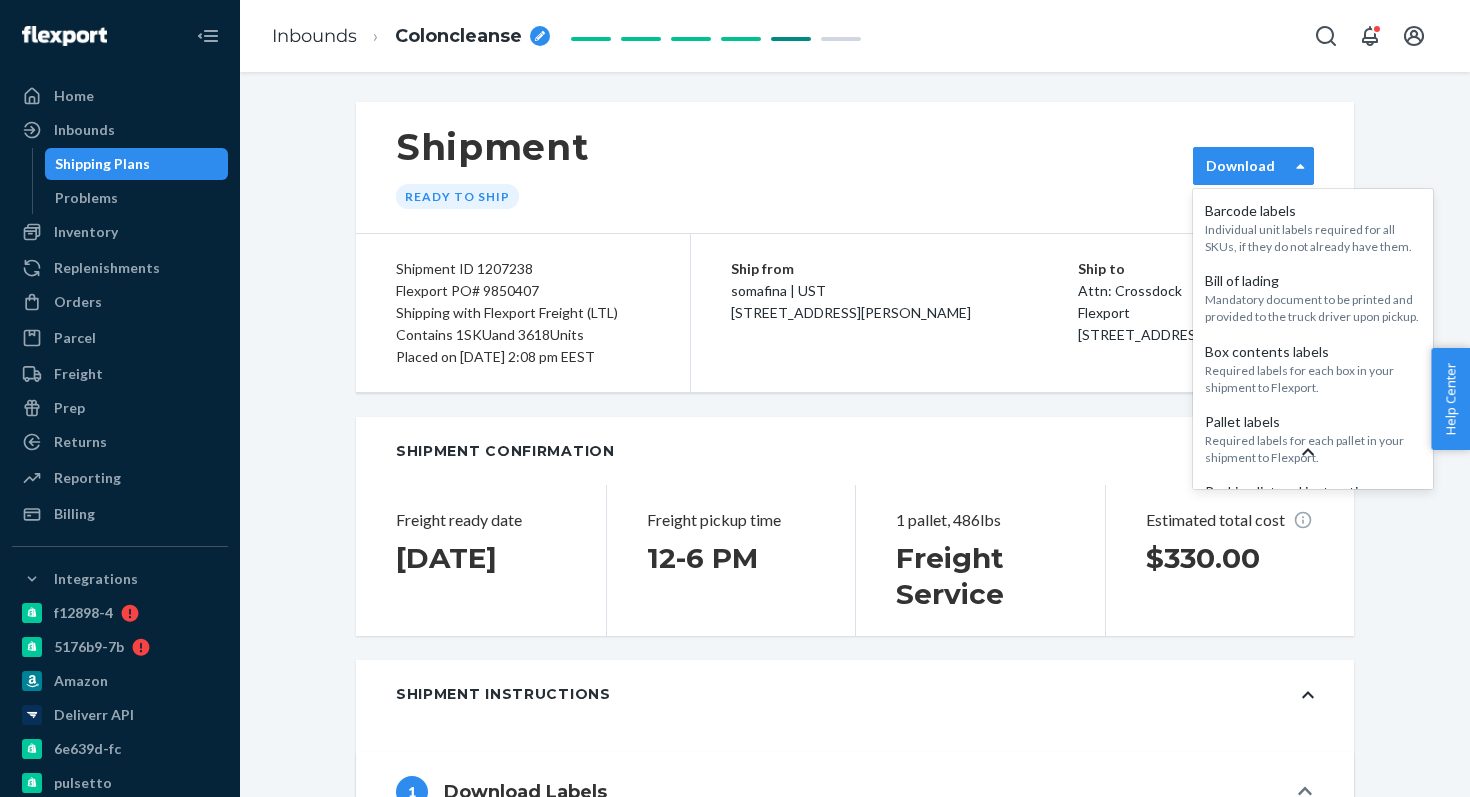 click on "Download" at bounding box center (1240, 166) 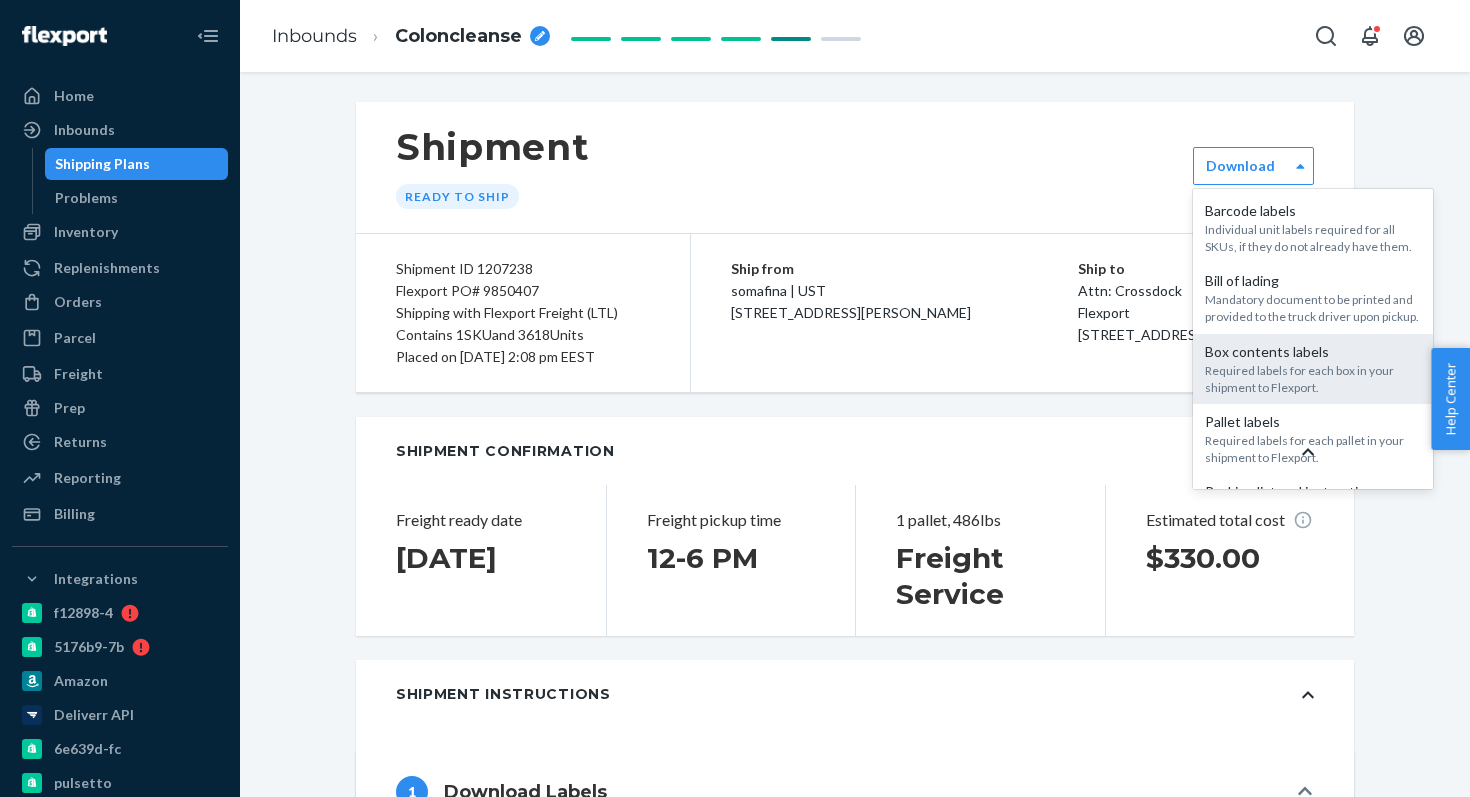 click on "Box contents labels" at bounding box center (1313, 352) 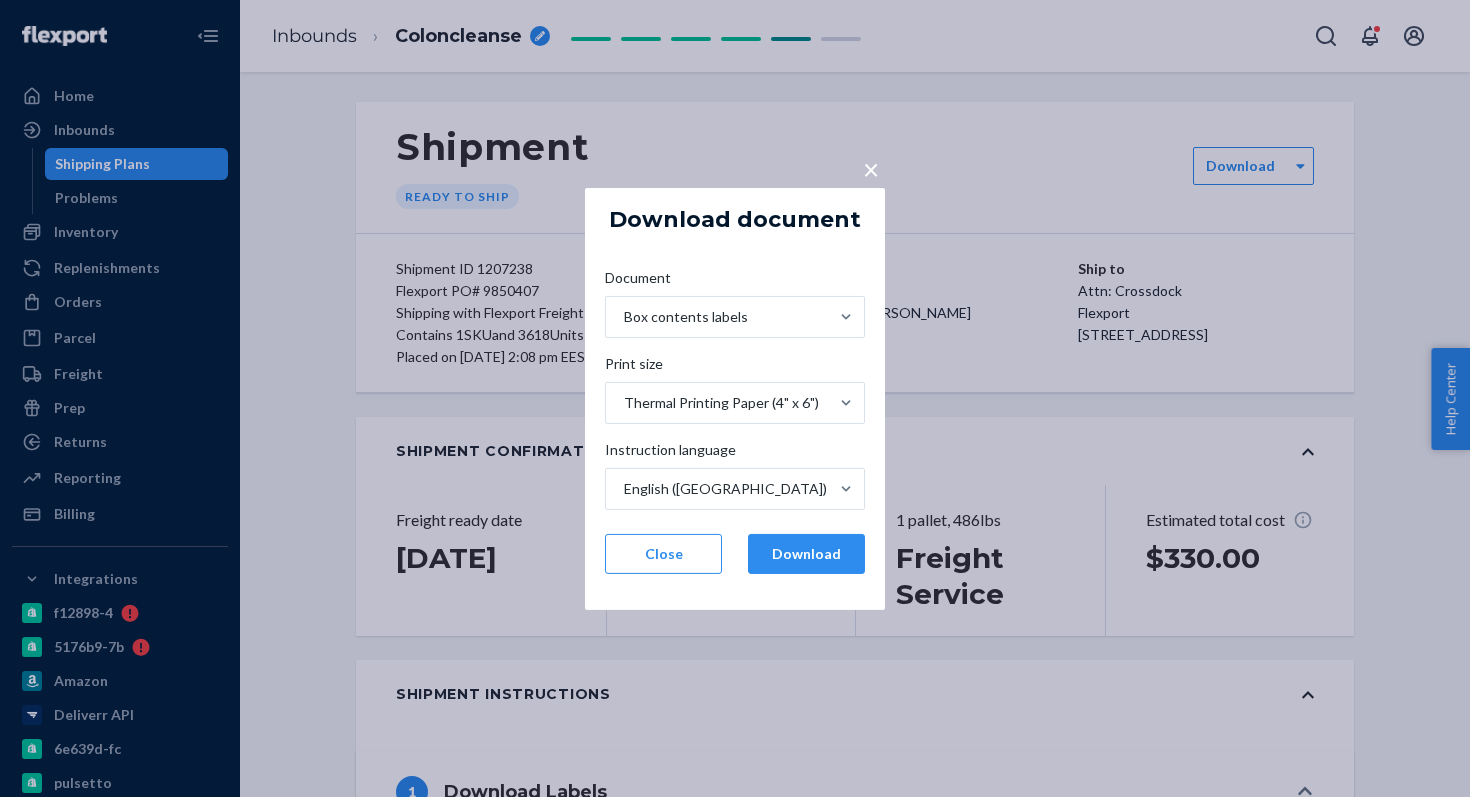 click on "Document Box contents labels Print size Thermal Printing Paper (4" x 6") Instruction language English (US) Close Download" at bounding box center (735, 421) 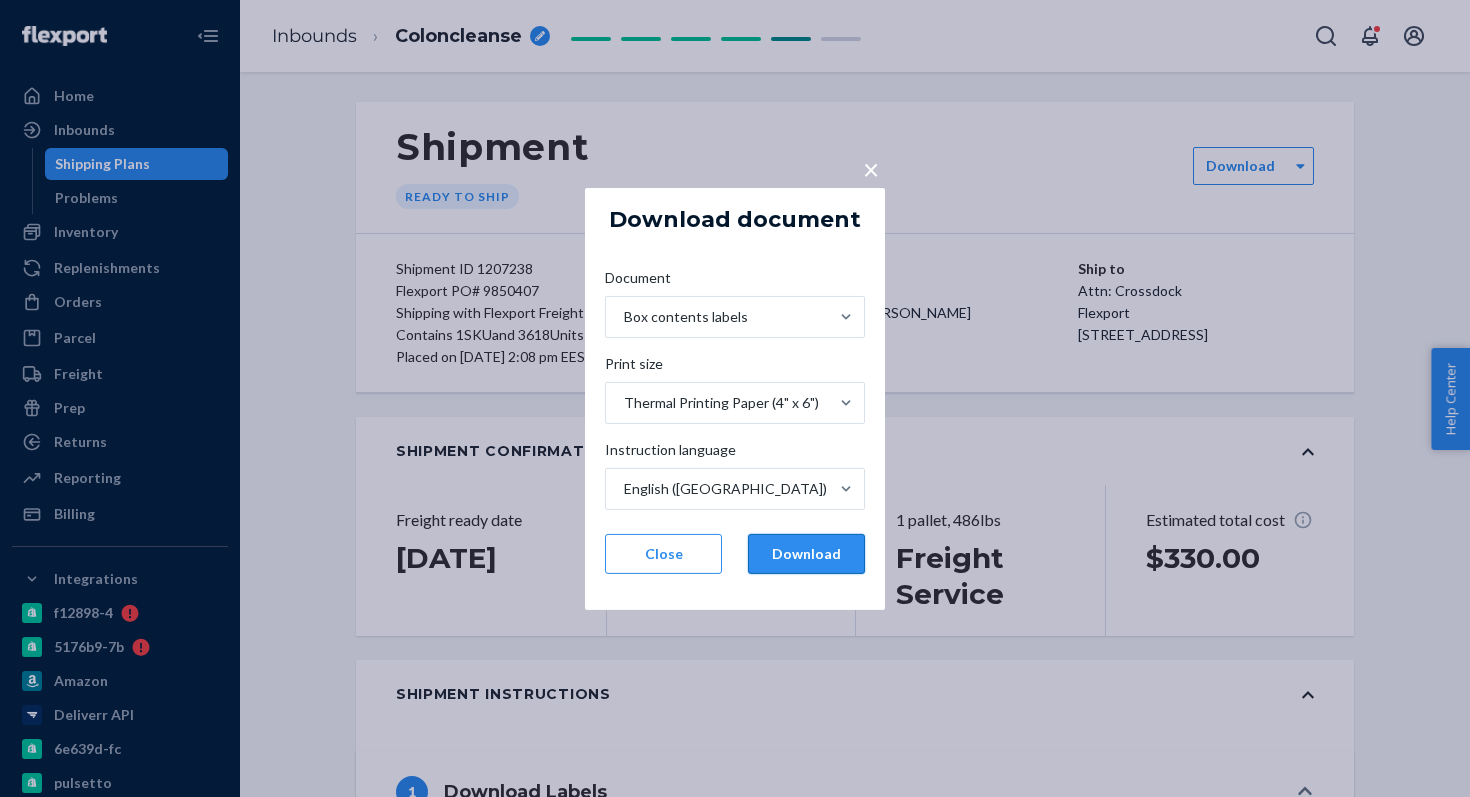 click on "Download" at bounding box center [806, 554] 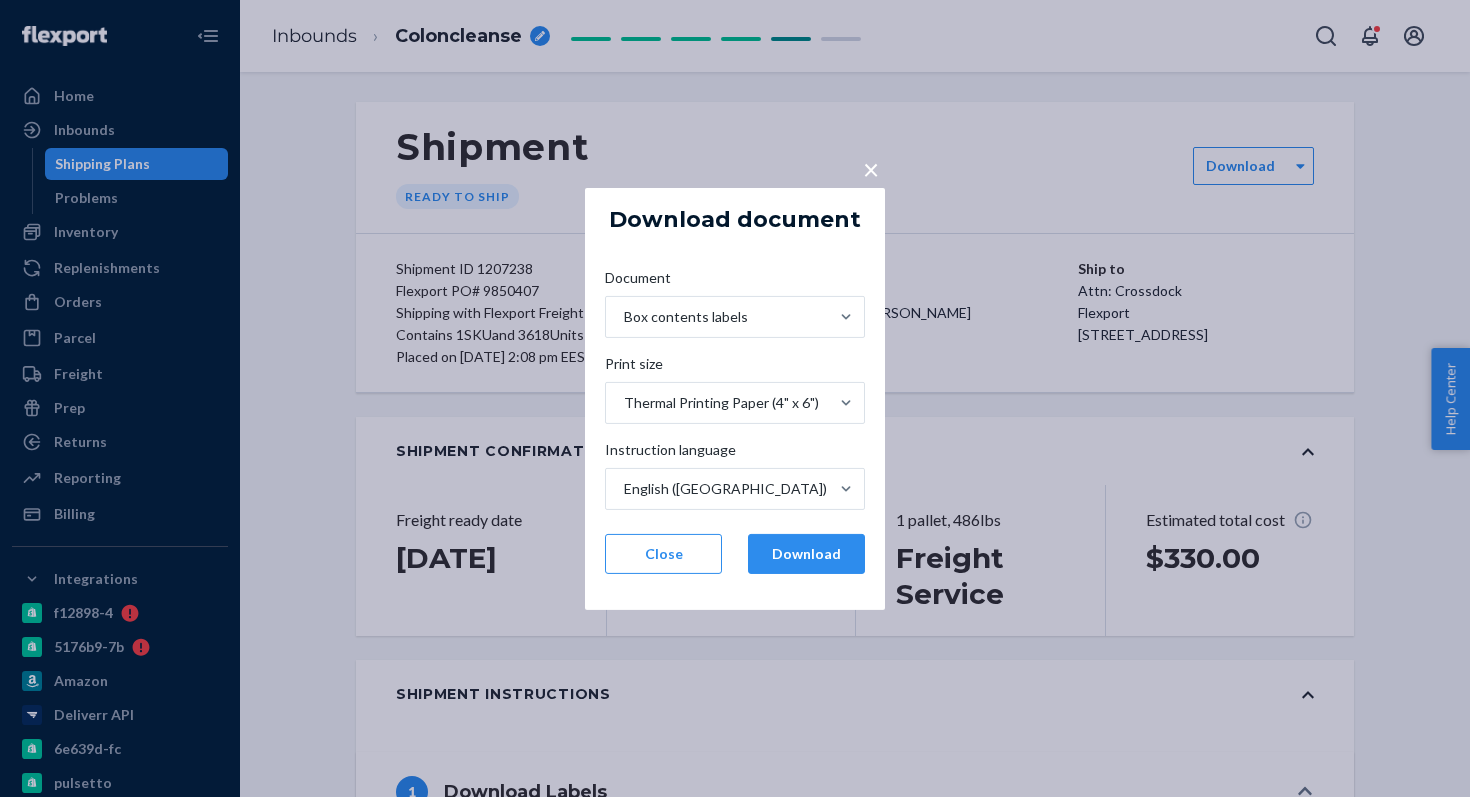 click on "× Download document Document Box contents labels Print size Thermal Printing Paper (4" x 6") Instruction language English (US) Close Download" at bounding box center (735, 398) 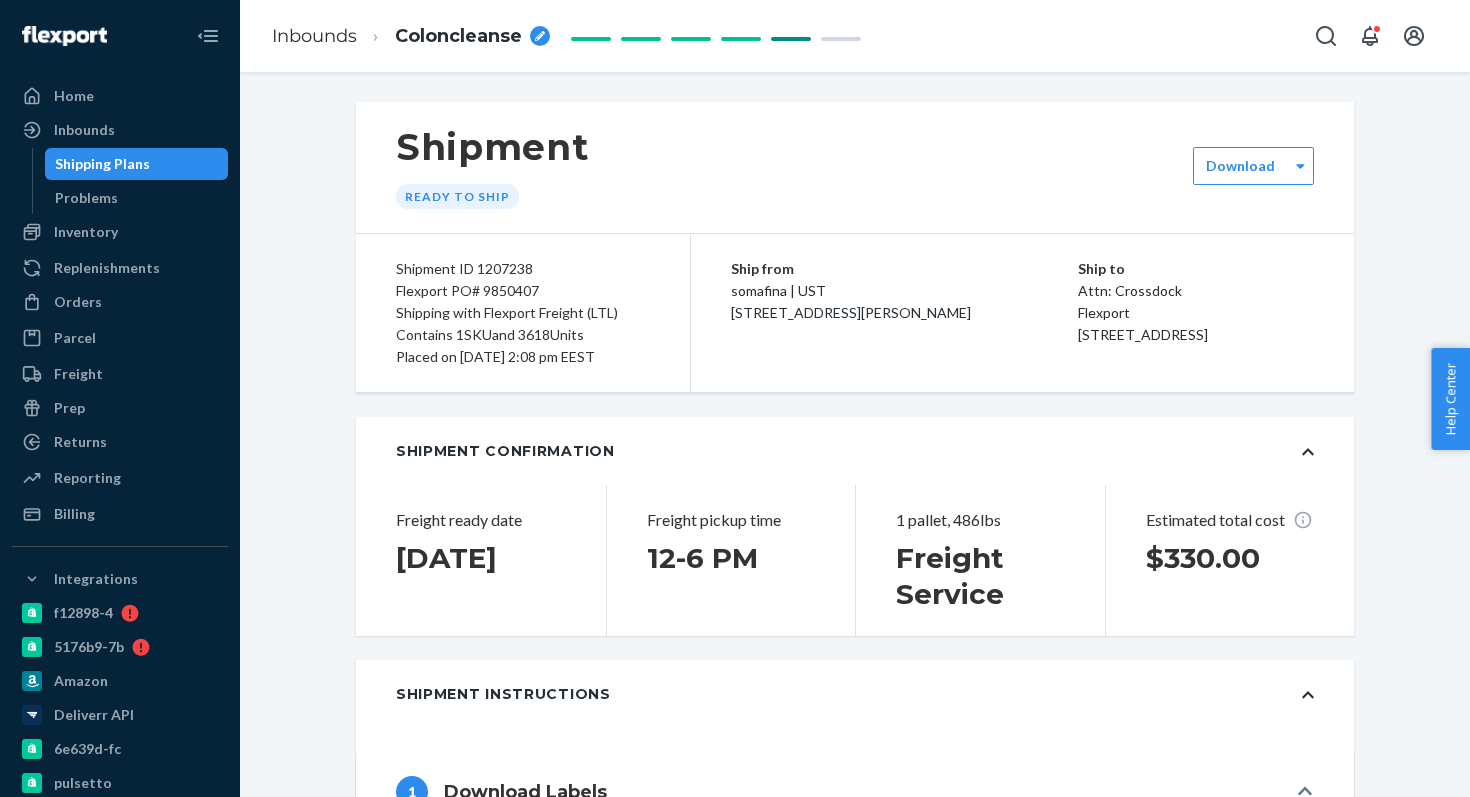 click on "Shipping Plans" at bounding box center [102, 164] 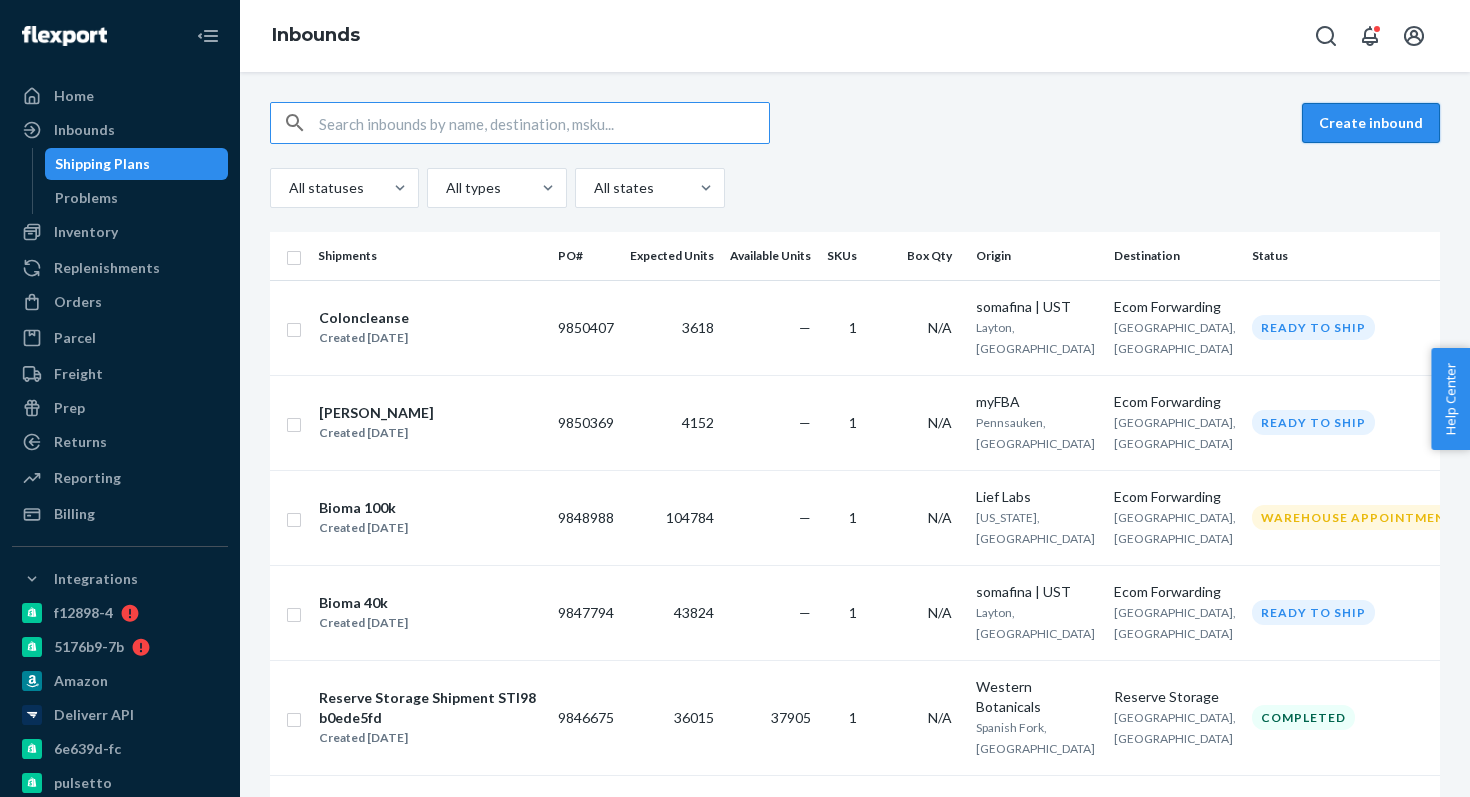 click on "Create inbound" at bounding box center (1371, 123) 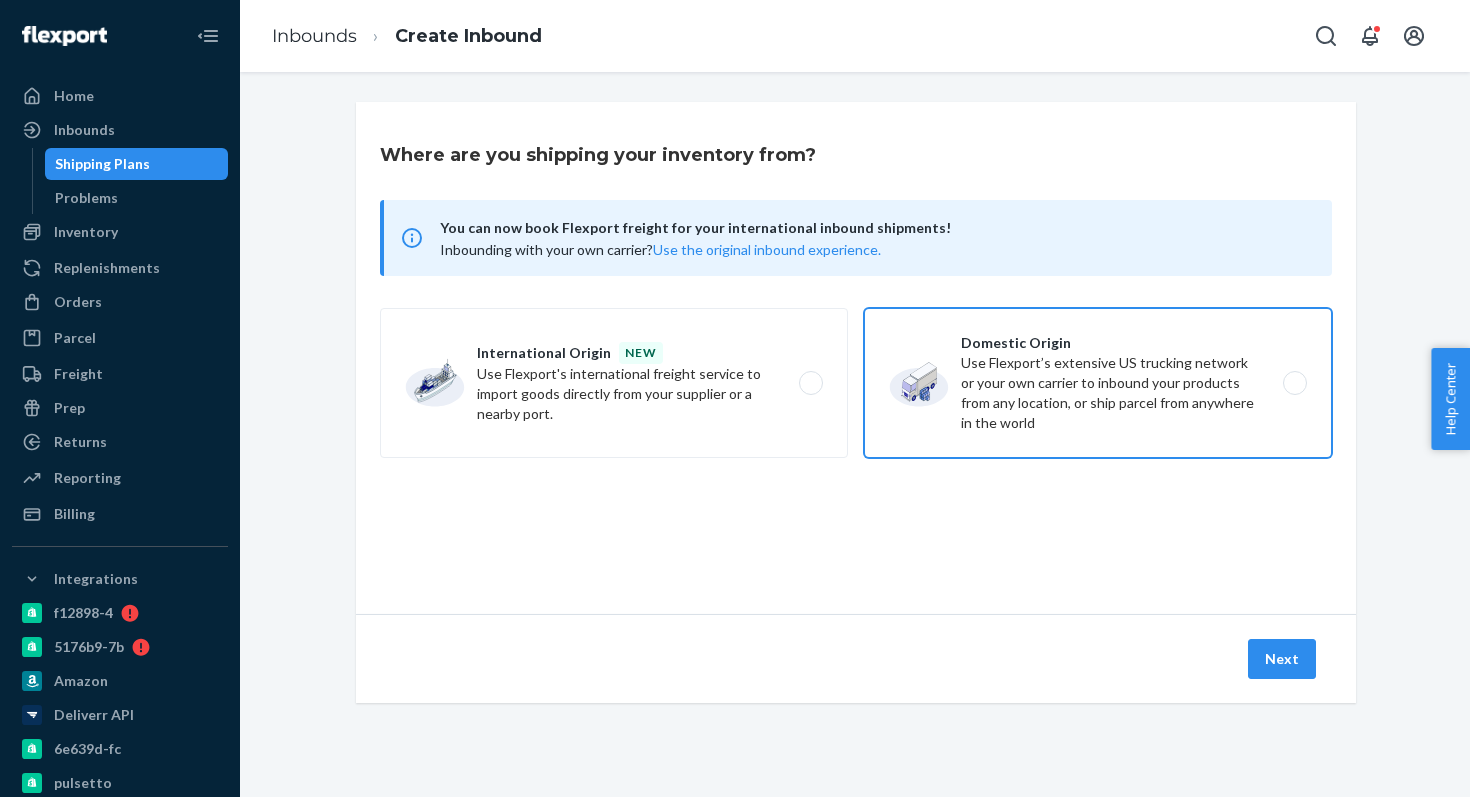 click on "Domestic Origin Use Flexport’s extensive US trucking network or your own carrier to inbound your products from any location, or ship parcel from anywhere in the world" at bounding box center [1098, 383] 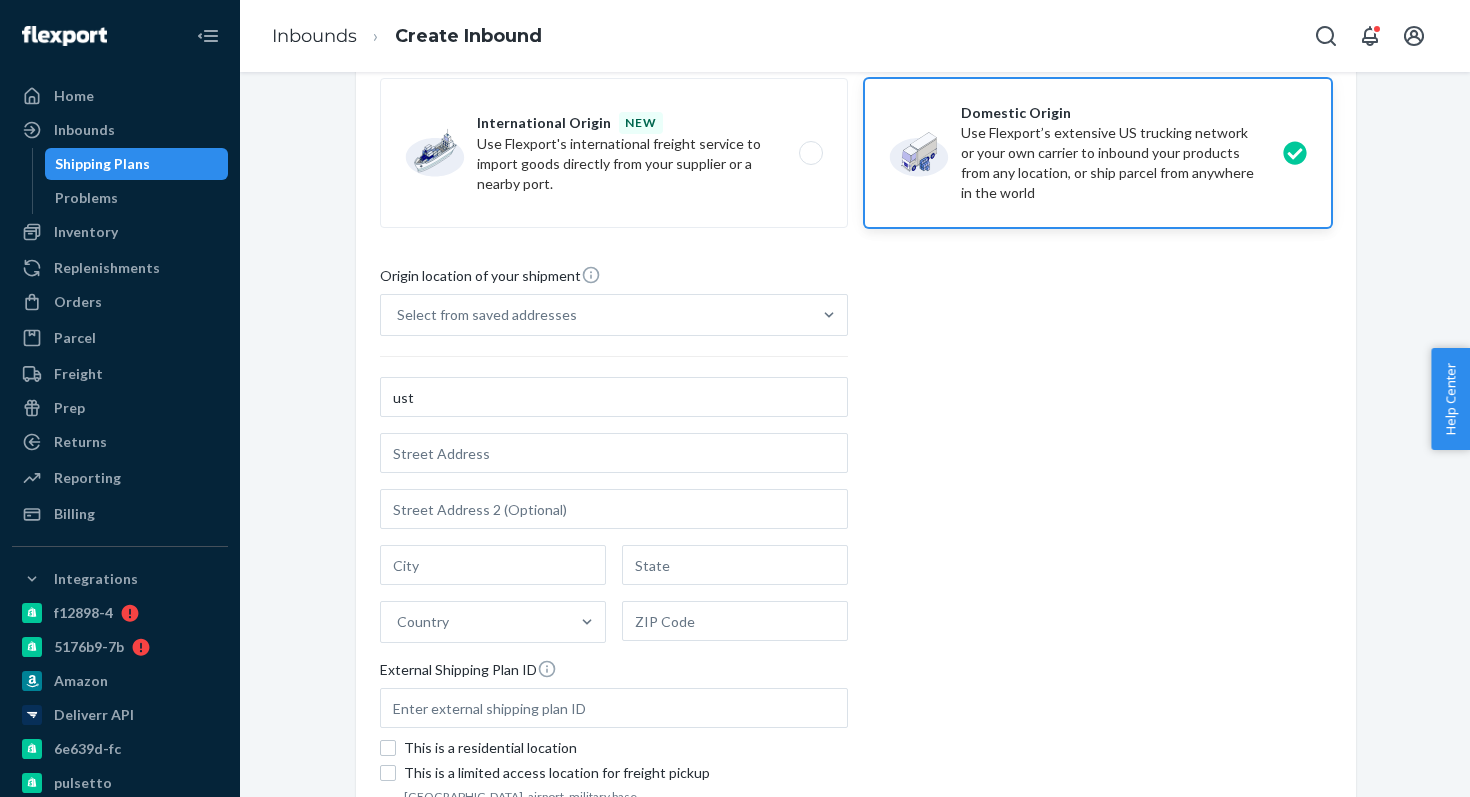 scroll, scrollTop: 231, scrollLeft: 0, axis: vertical 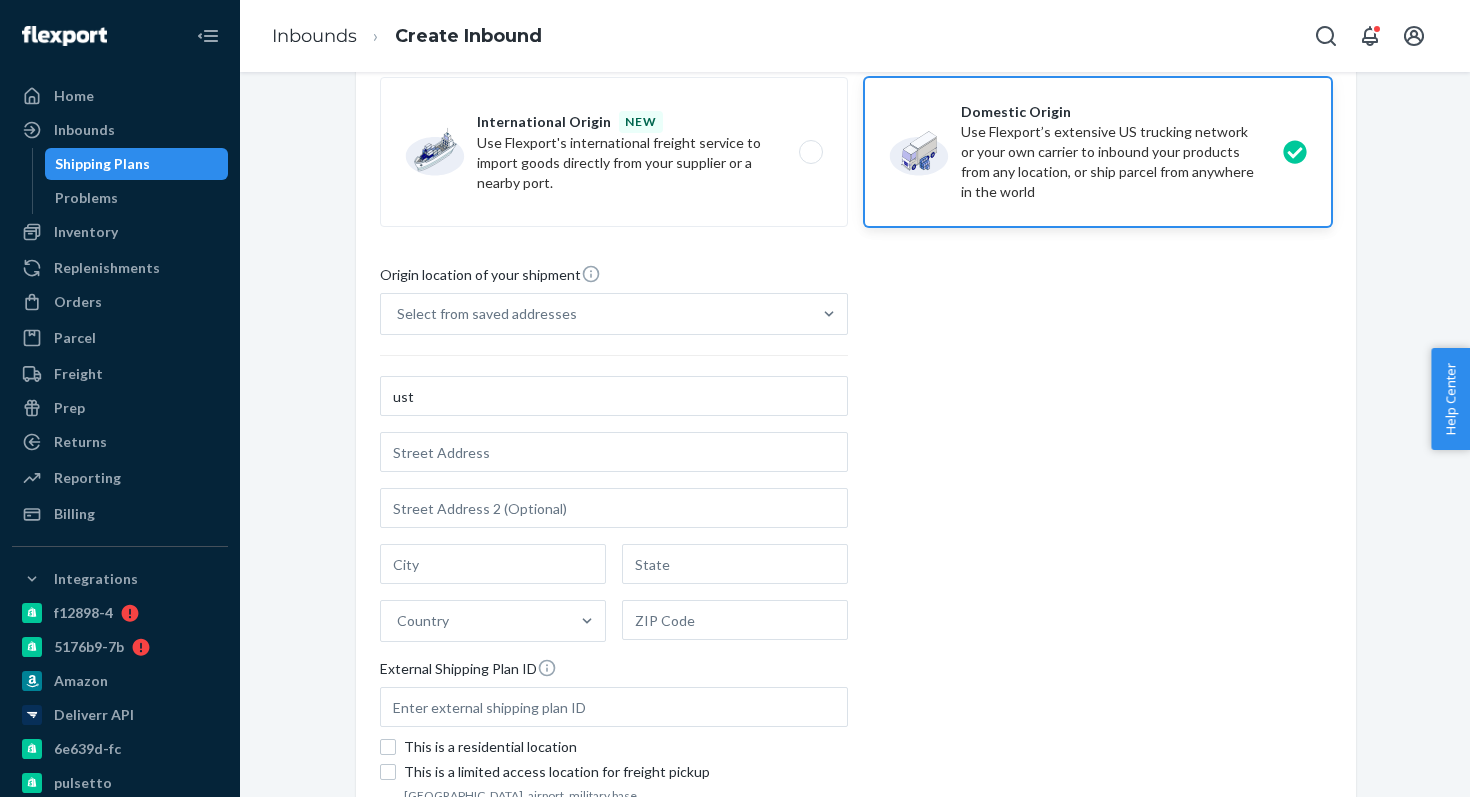 click on "ust" at bounding box center [614, 396] 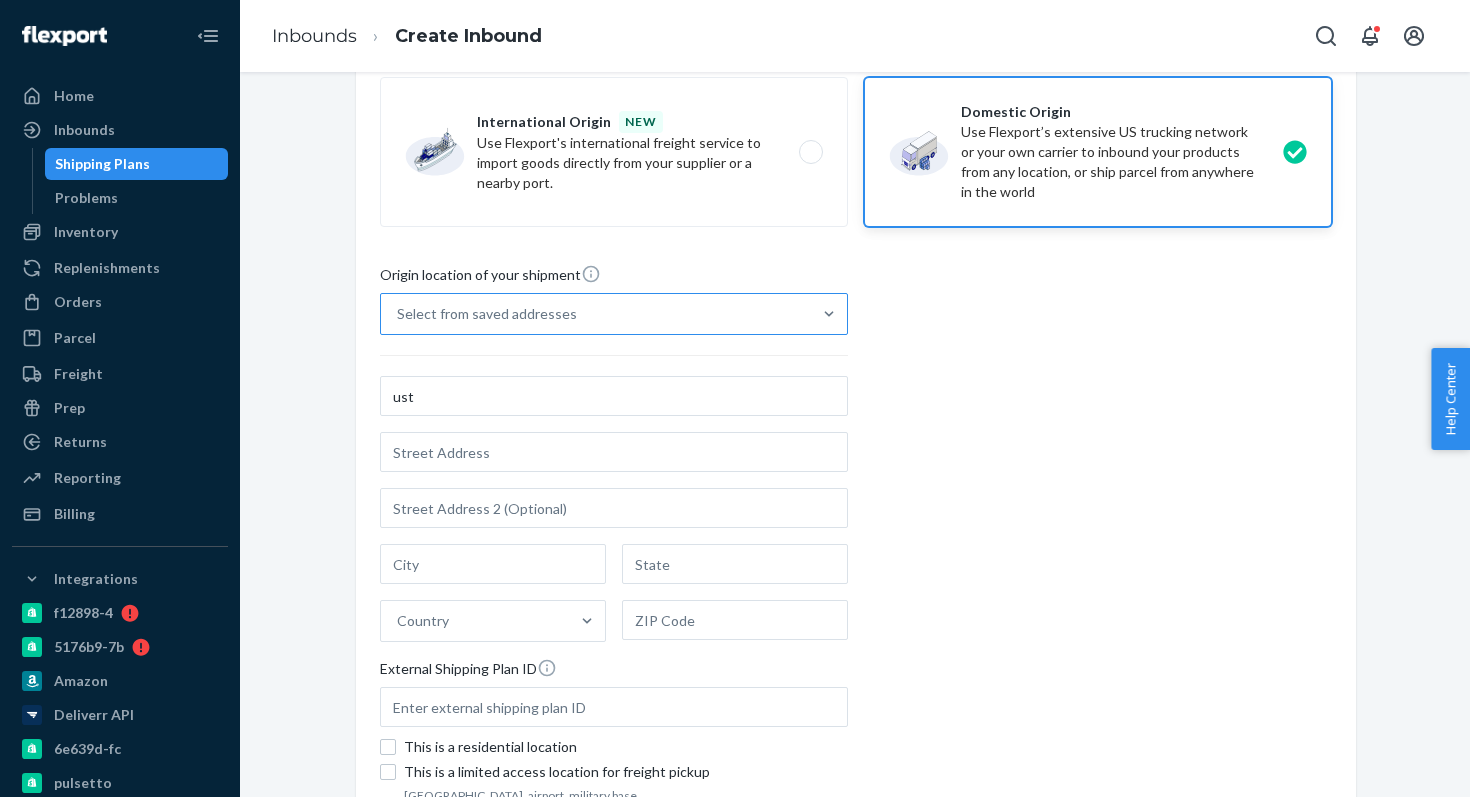 click on "Select from saved addresses" at bounding box center (487, 314) 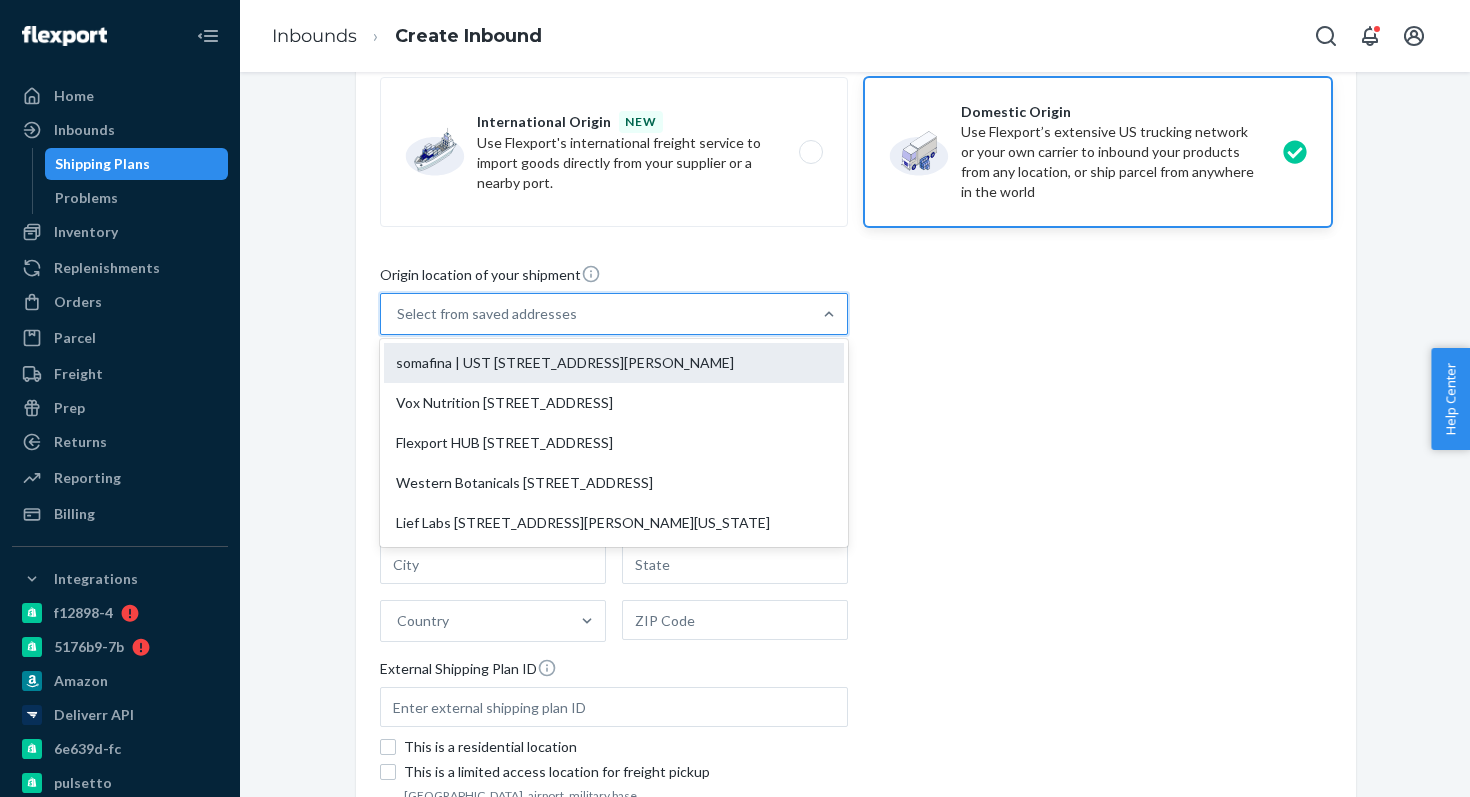 click on "somafina | UST
[STREET_ADDRESS][PERSON_NAME]" at bounding box center (614, 363) 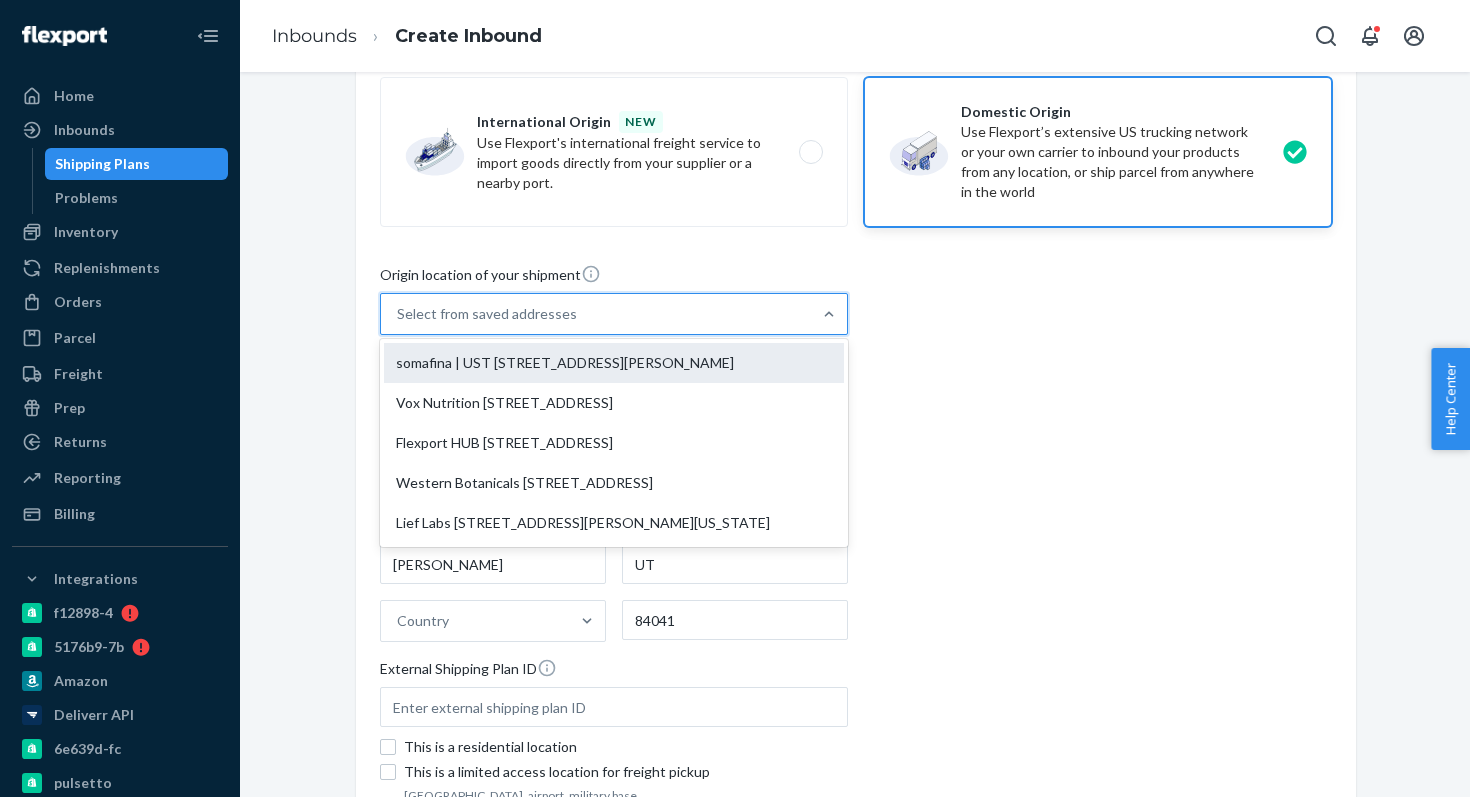 type on "[STREET_ADDRESS][PERSON_NAME]" 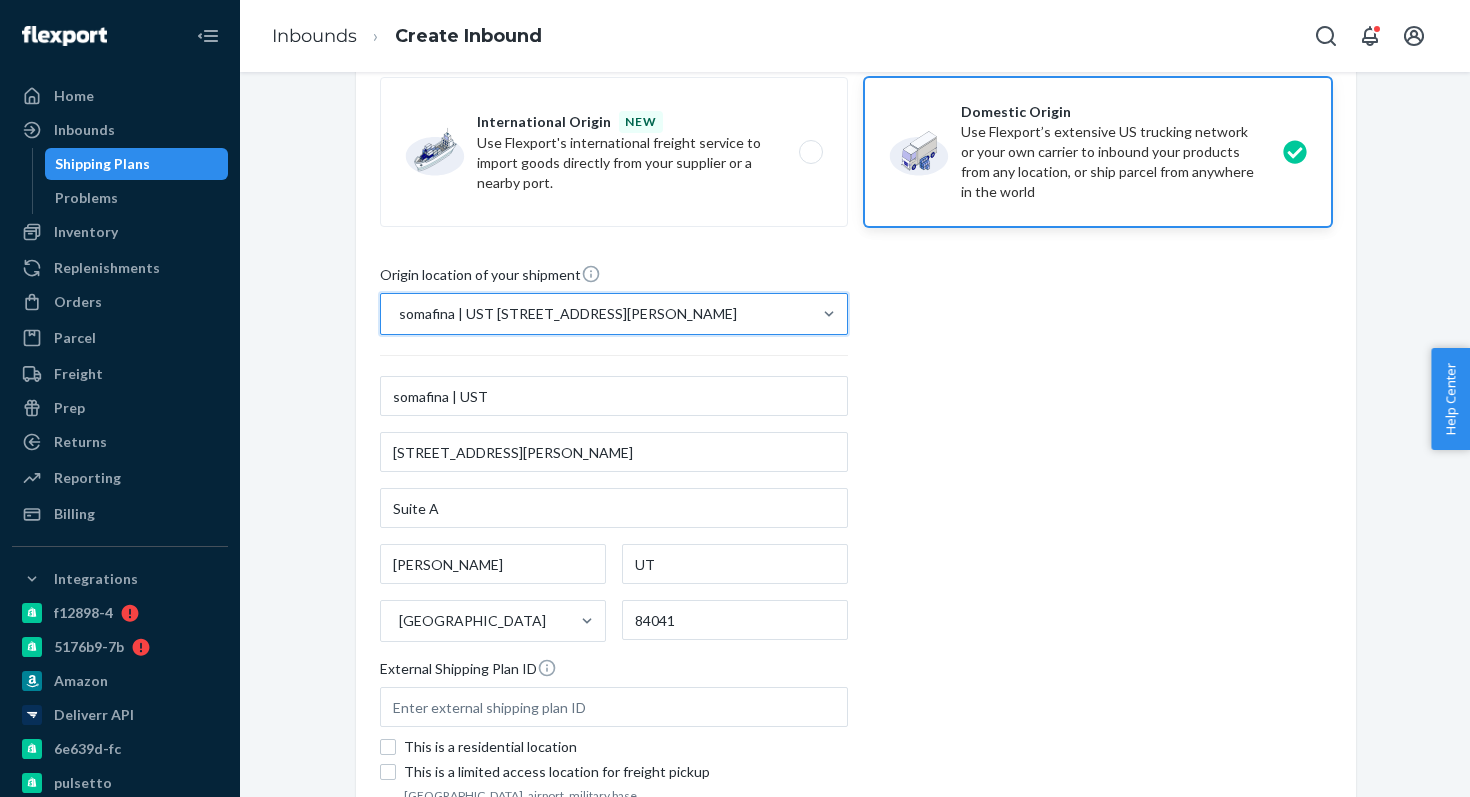 scroll, scrollTop: 371, scrollLeft: 0, axis: vertical 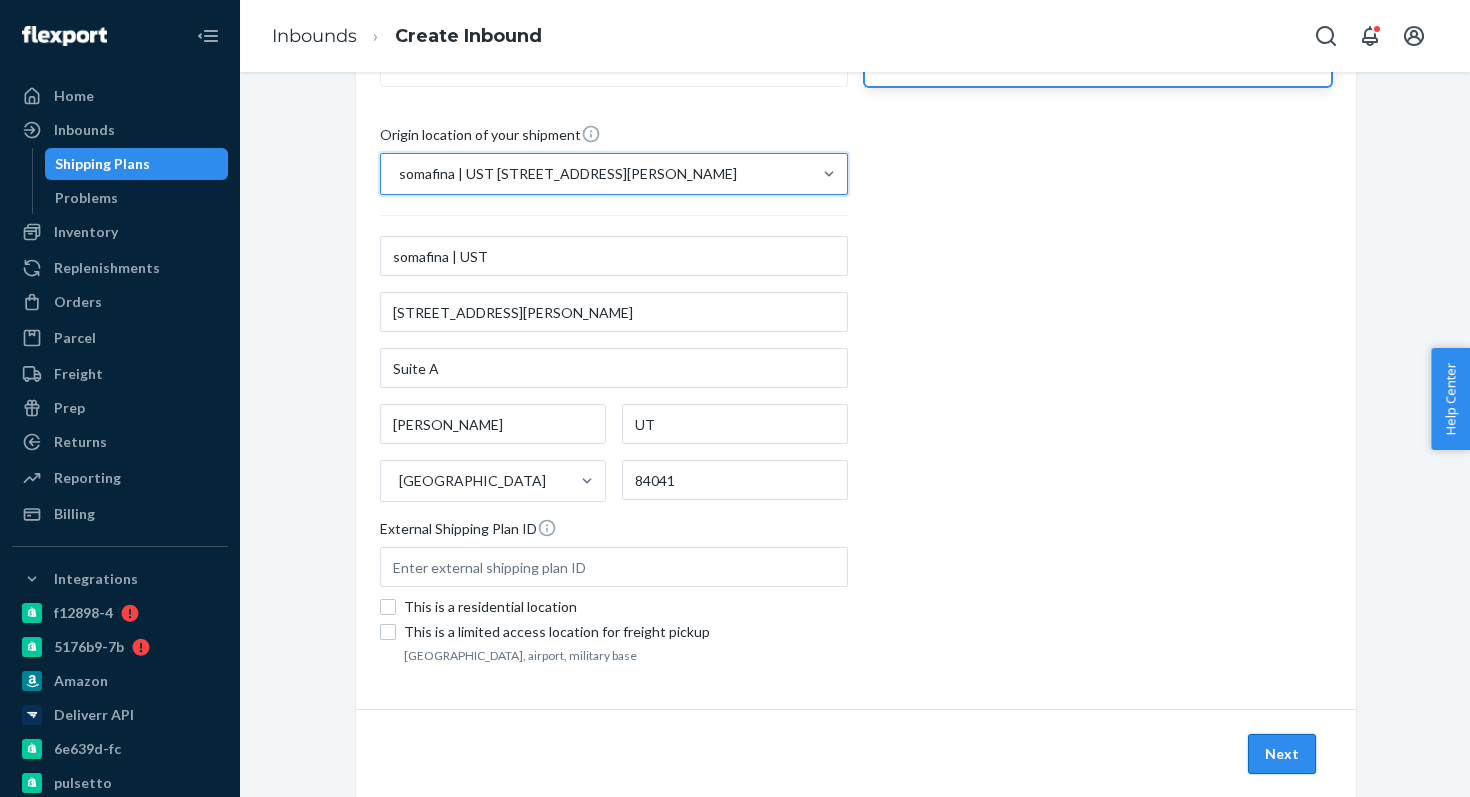 click on "Next" at bounding box center (1282, 754) 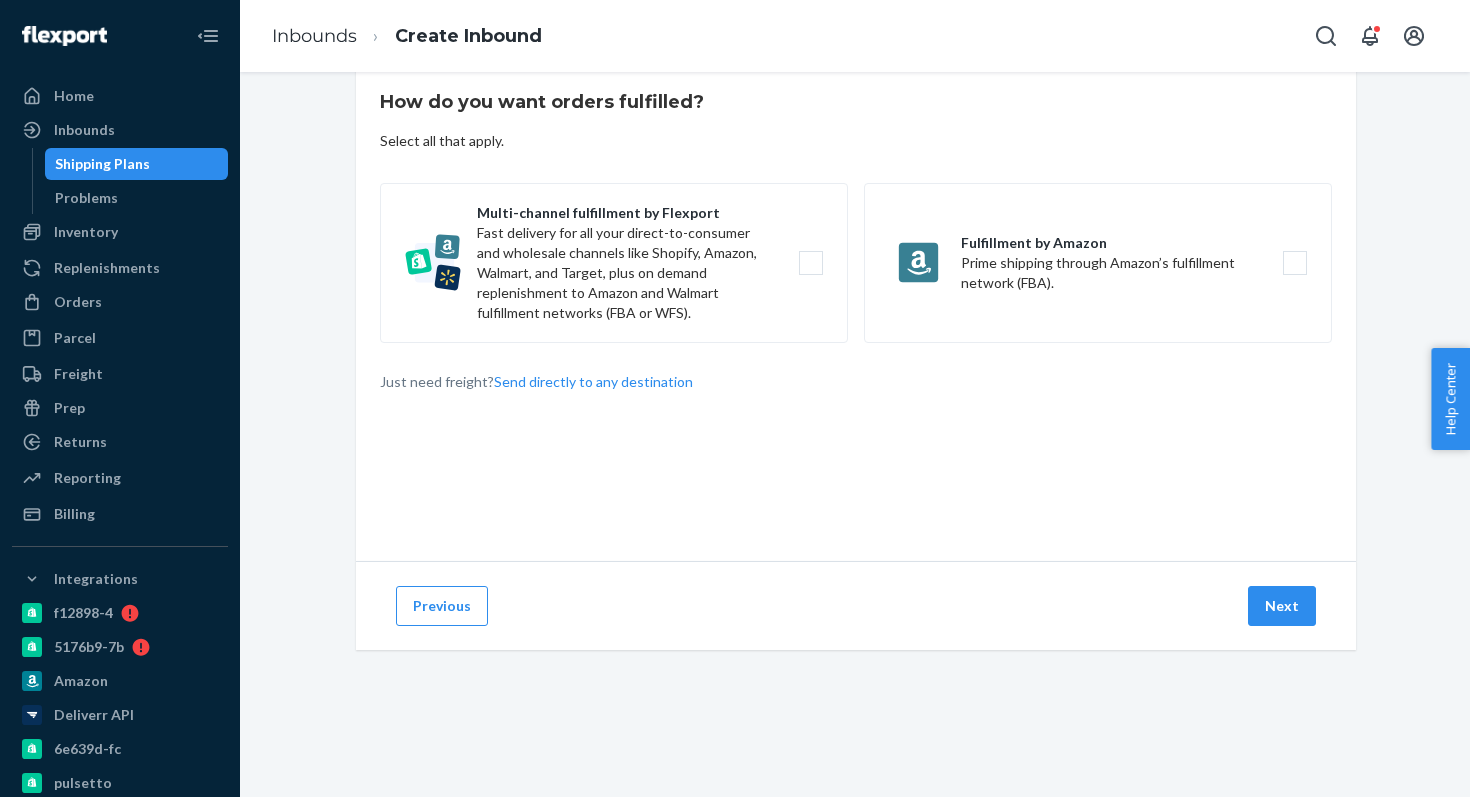 scroll, scrollTop: 0, scrollLeft: 0, axis: both 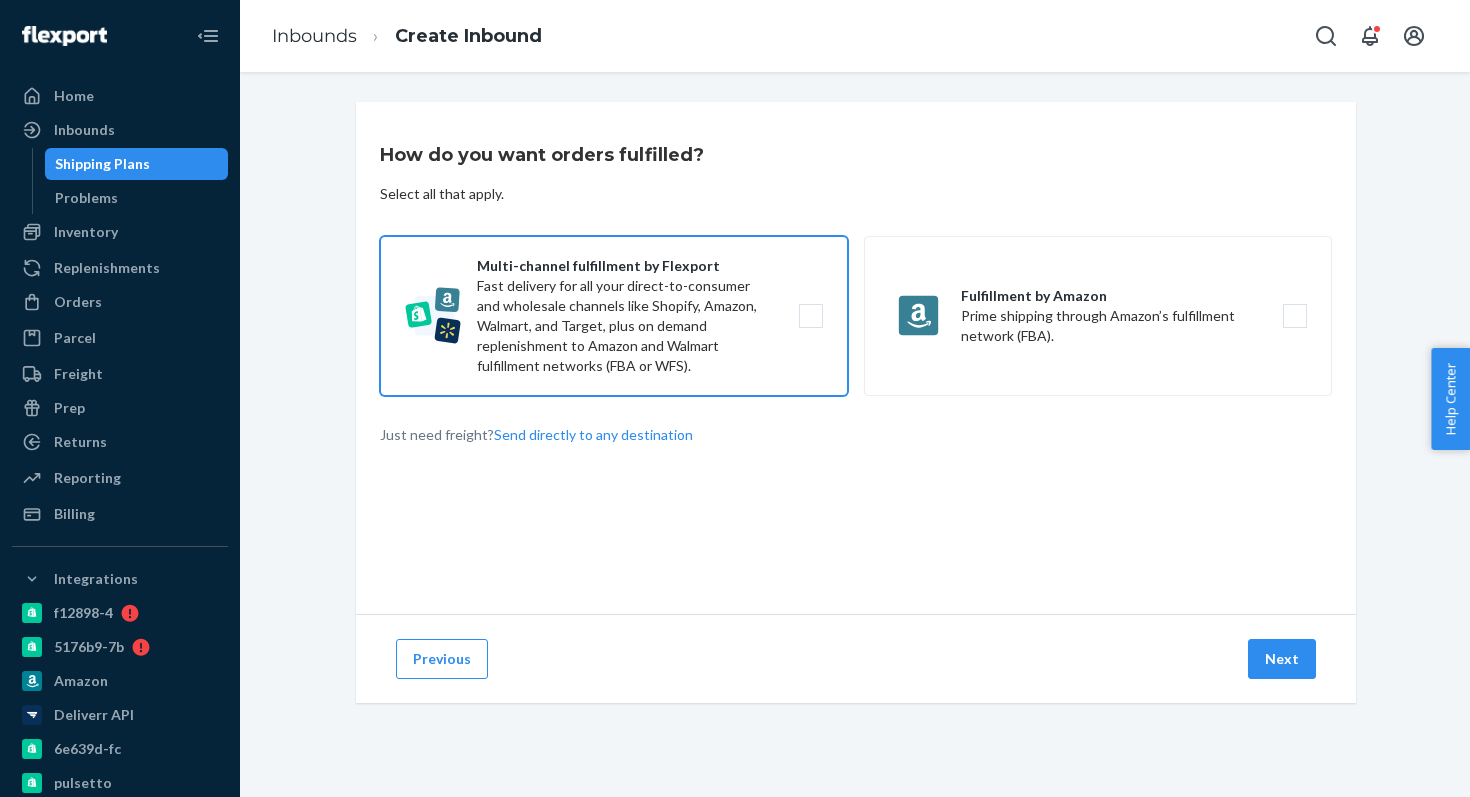click on "Multi-channel fulfillment by Flexport Fast delivery for all your direct-to-consumer and wholesale channels like Shopify, Amazon, Walmart, and Target, plus on demand replenishment to Amazon and Walmart fulfillment networks (FBA or WFS)." at bounding box center (614, 316) 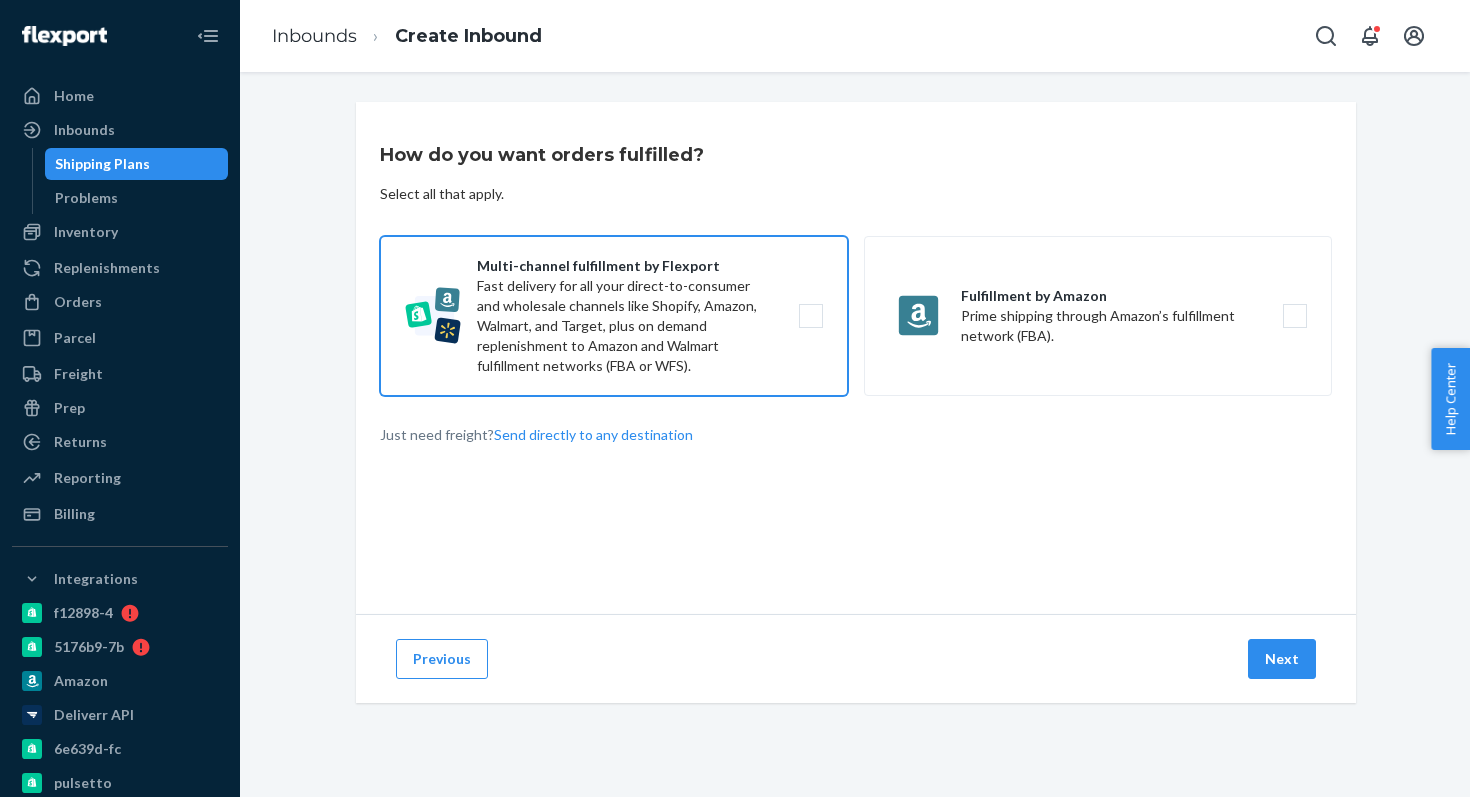 checkbox on "true" 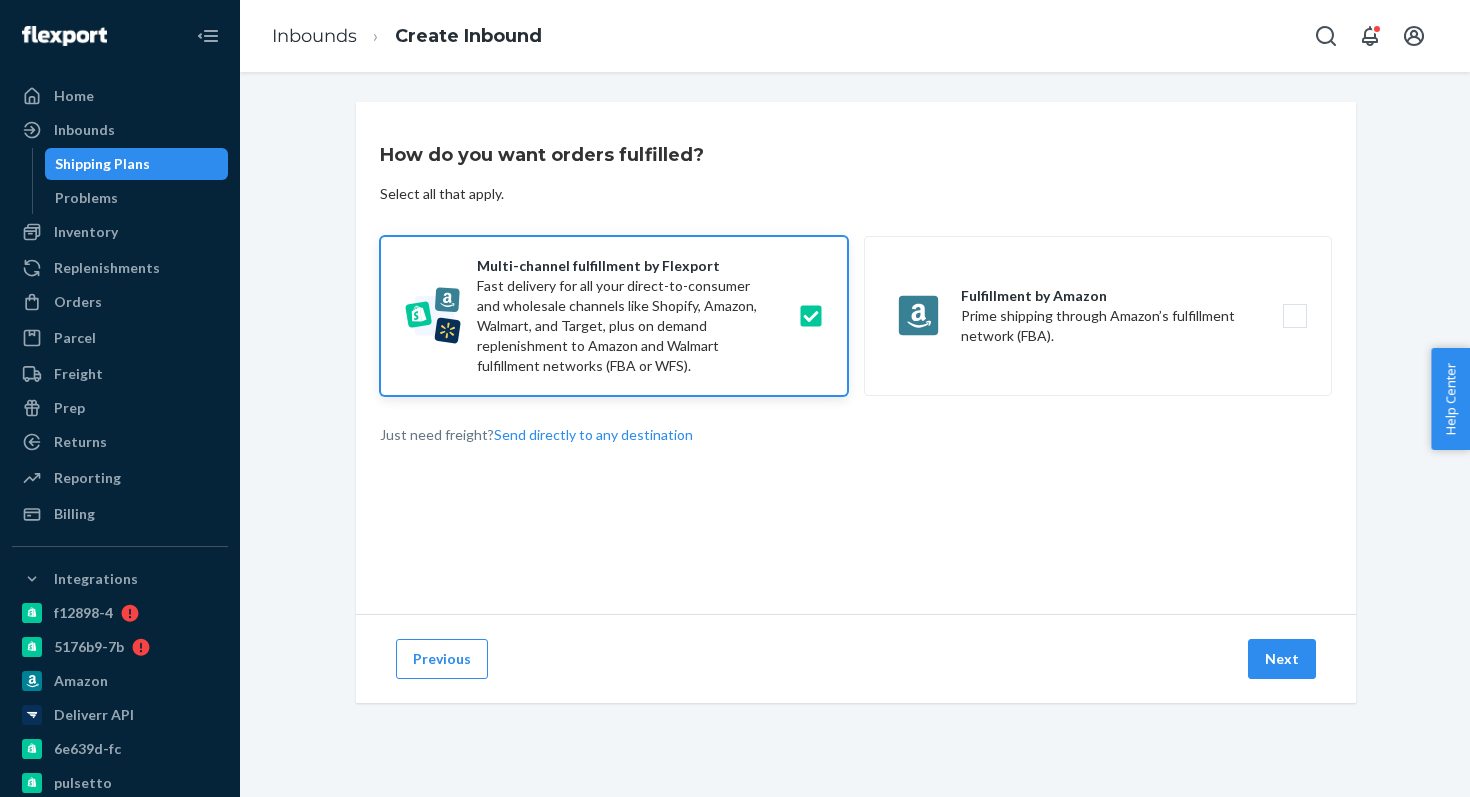 click on "Previous Next" at bounding box center (856, 658) 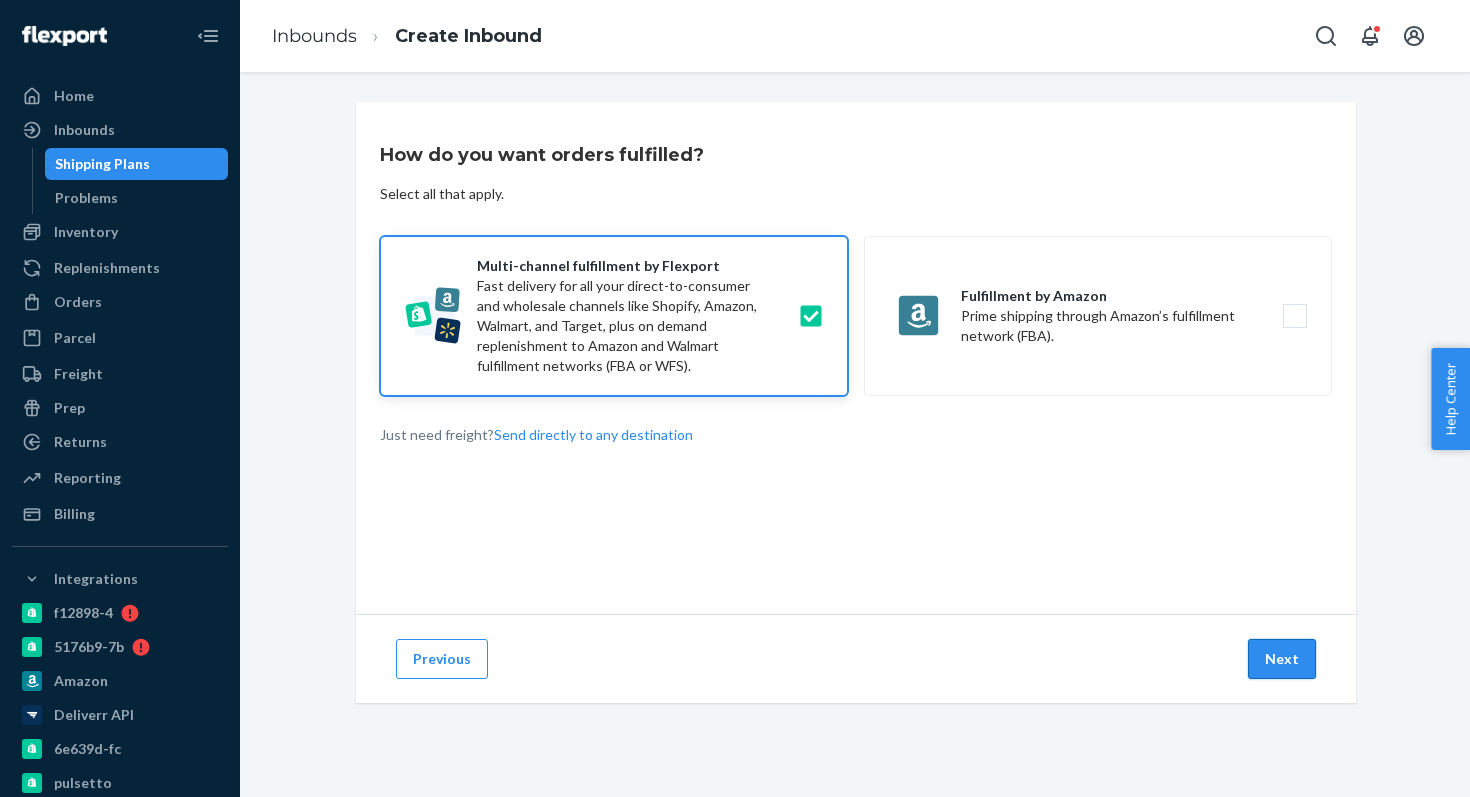 click on "Next" at bounding box center (1282, 659) 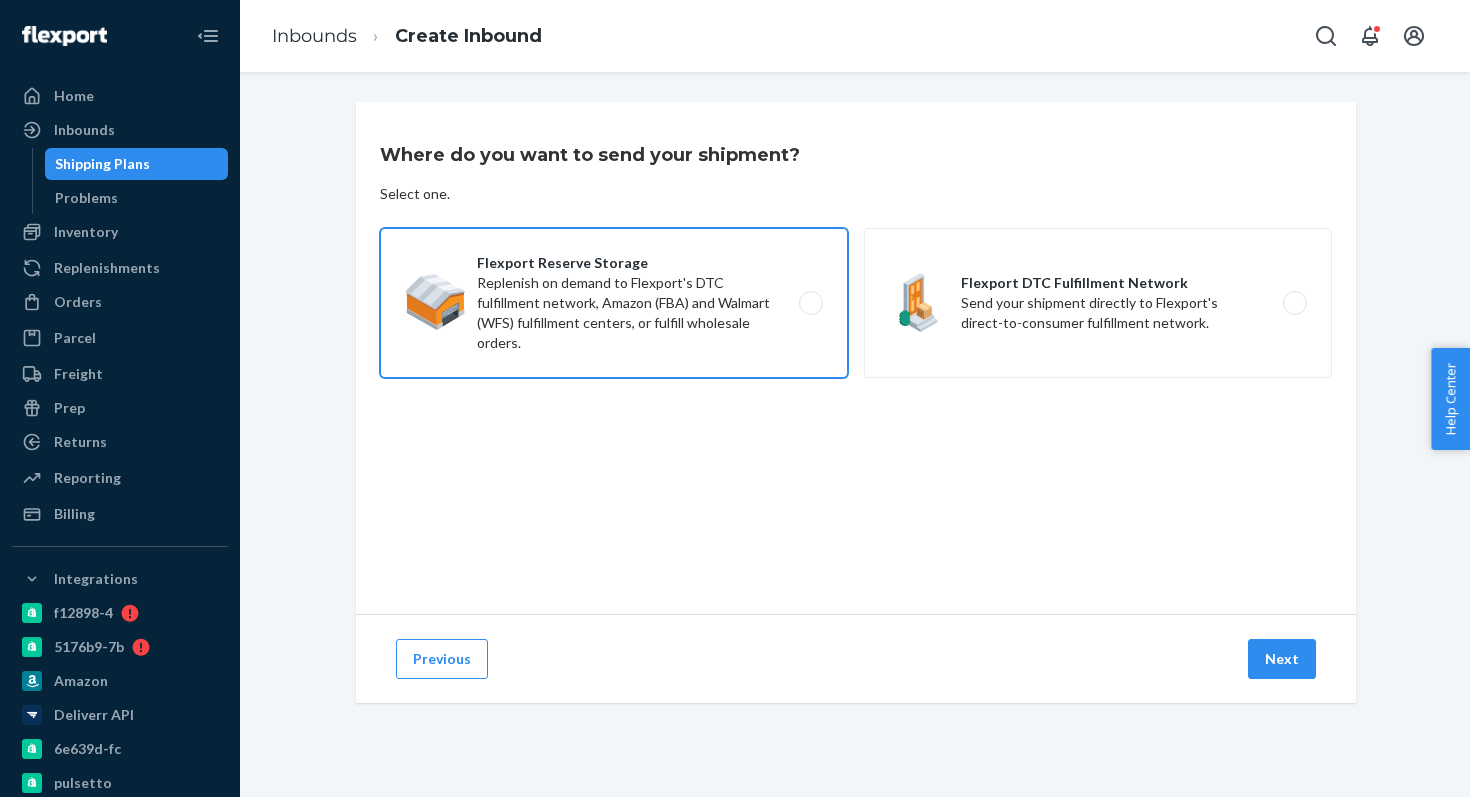 click on "Flexport Reserve Storage Replenish on demand to Flexport's DTC fulfillment network, Amazon (FBA) and Walmart (WFS) fulfillment centers, or fulfill wholesale orders." at bounding box center (614, 303) 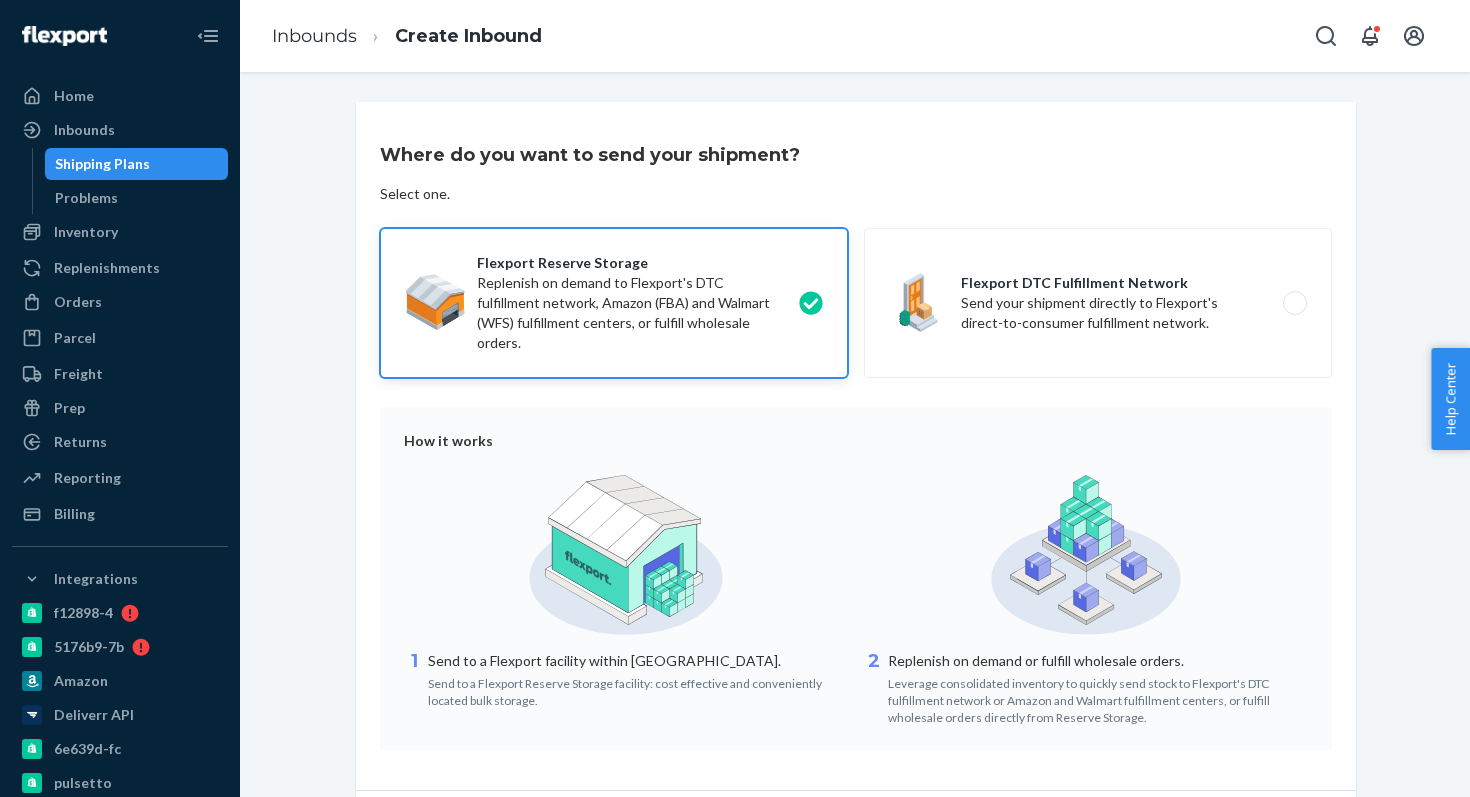 scroll, scrollTop: 82, scrollLeft: 0, axis: vertical 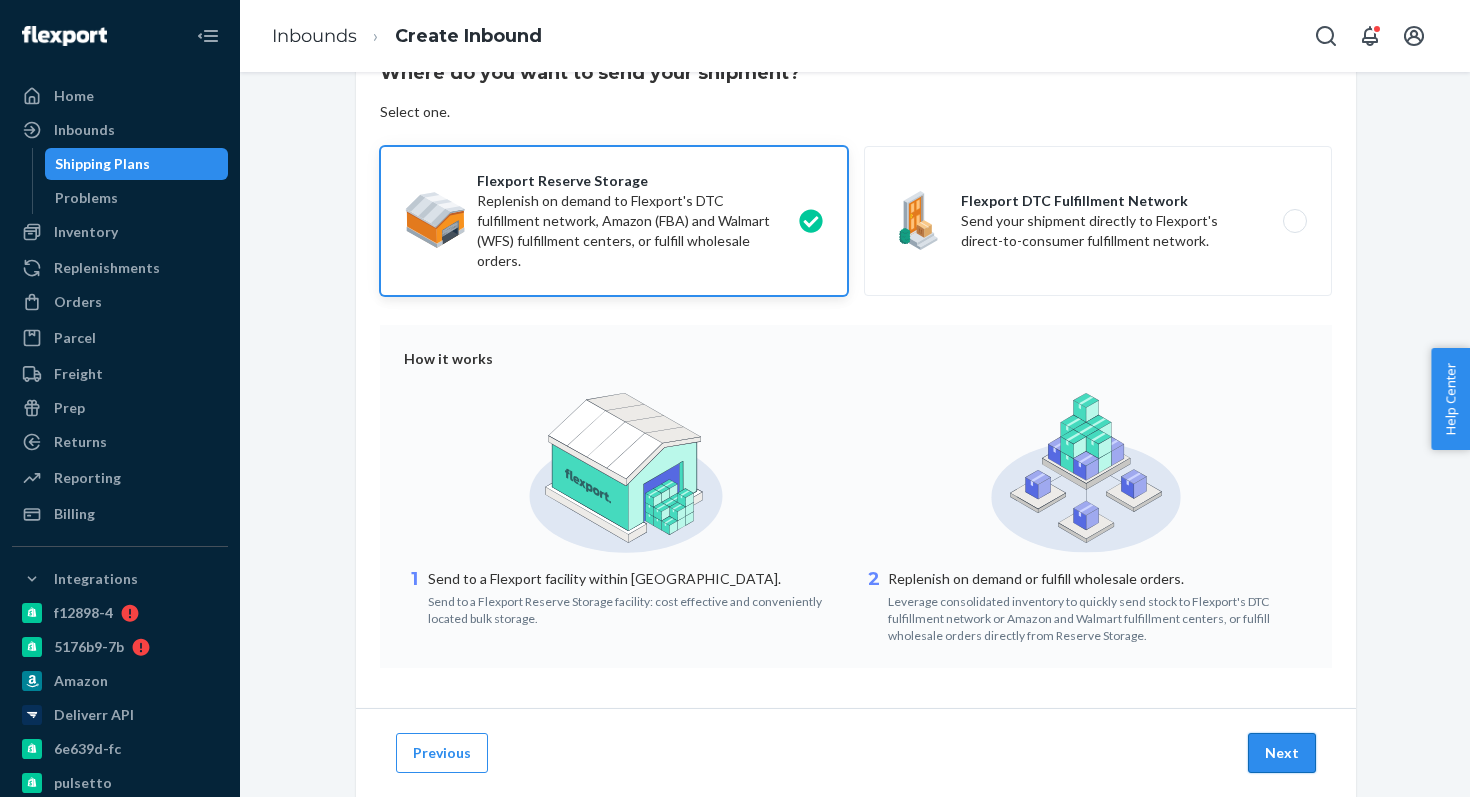 click on "Next" at bounding box center (1282, 753) 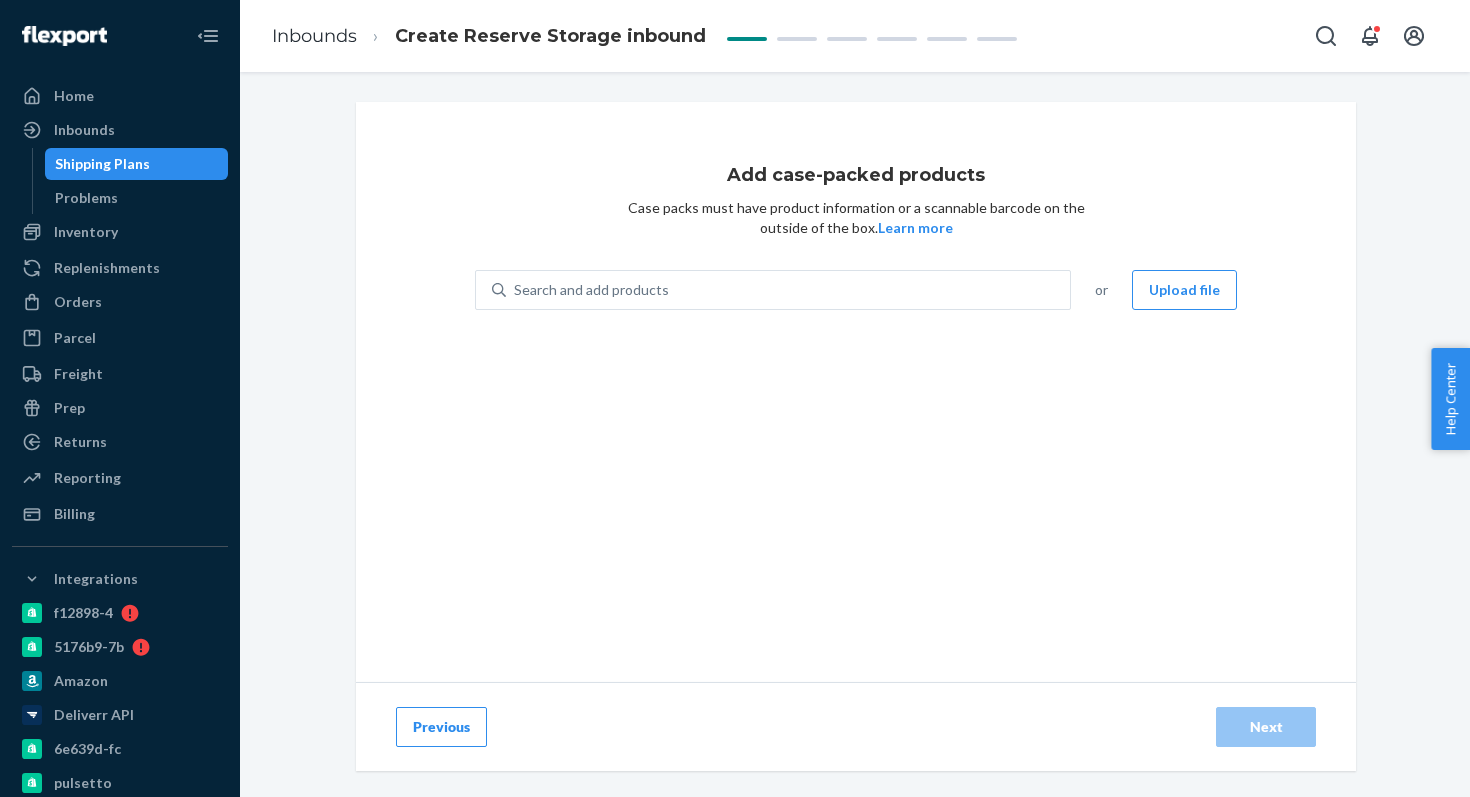 click on "Add case-packed products Case packs must have product information or a scannable barcode on the outside of the box.  Learn more Search and add products or Upload file" at bounding box center (856, 392) 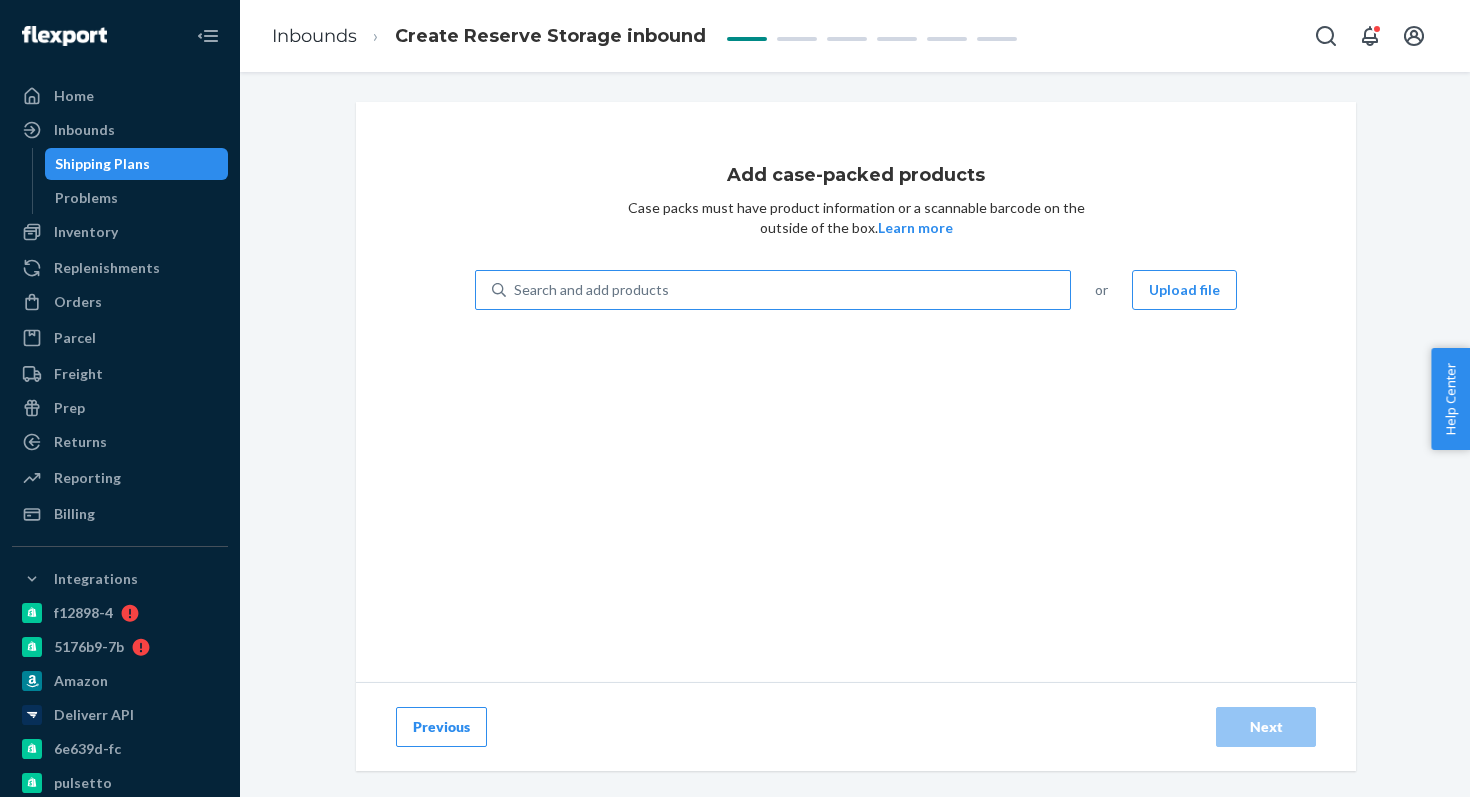 click on "Search and add products" at bounding box center (591, 290) 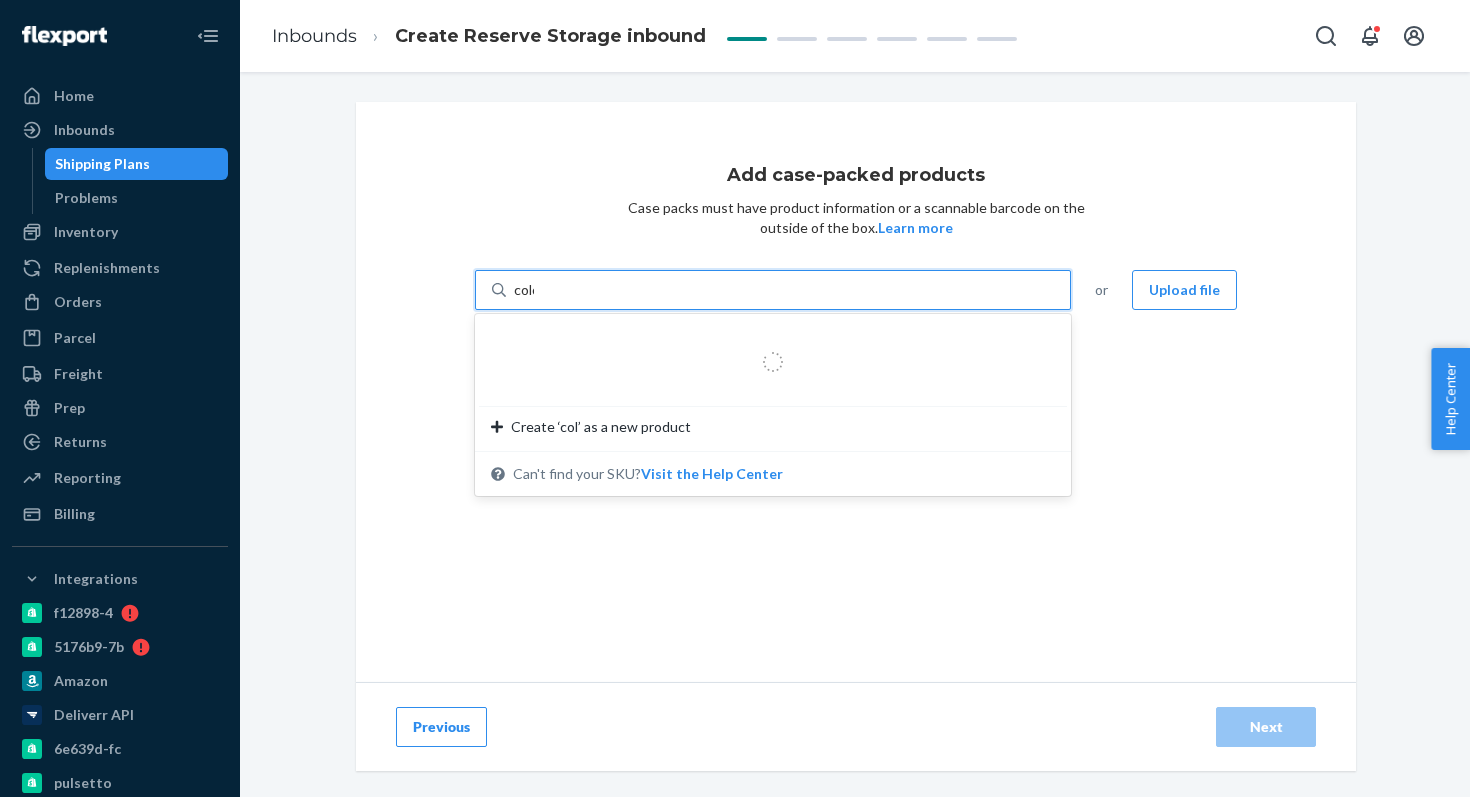 type on "colon" 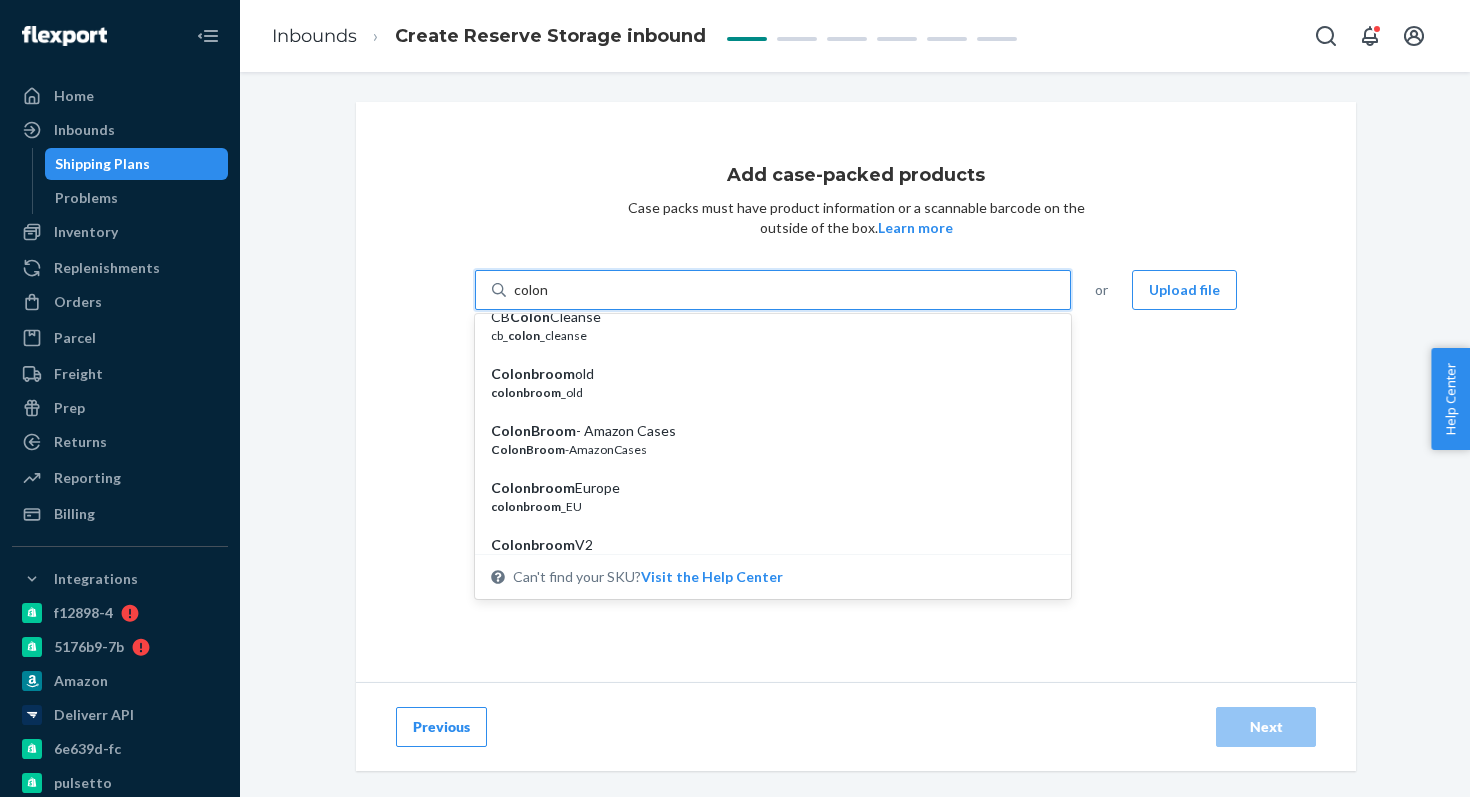 scroll, scrollTop: 251, scrollLeft: 0, axis: vertical 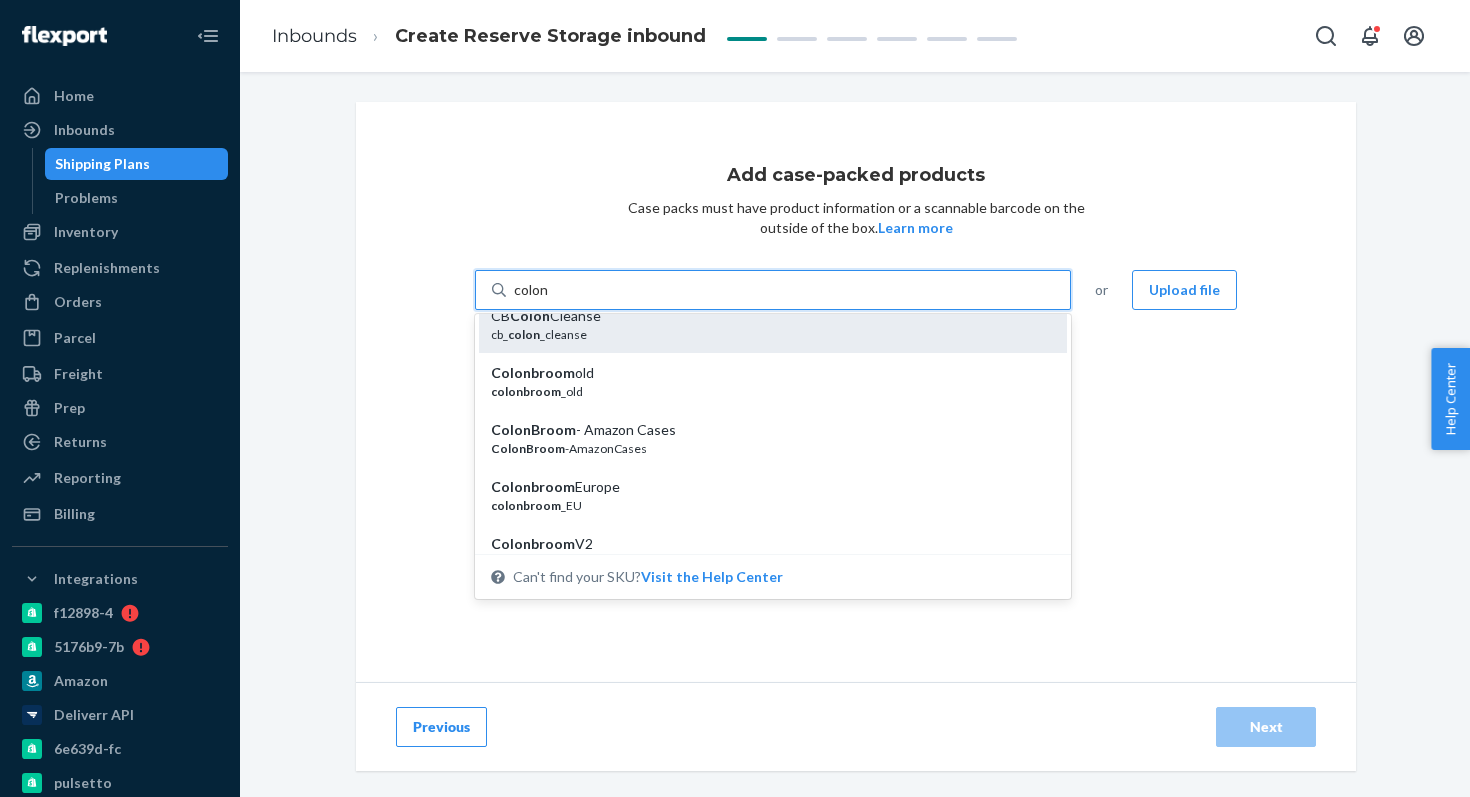 click on "[PERSON_NAME]  Cleanse cb_ colon _cleanse" at bounding box center (773, 324) 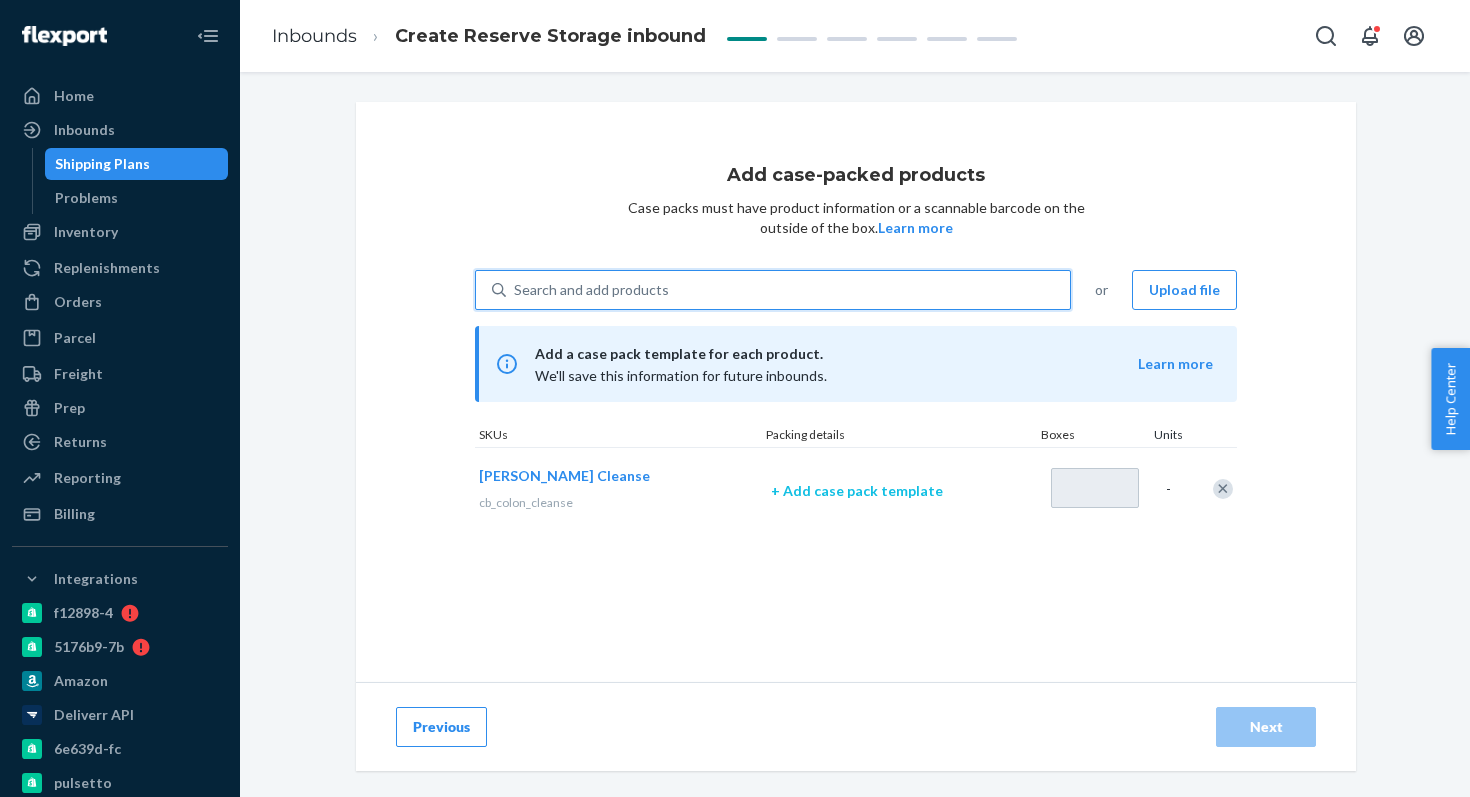 click on "+ Add case pack template" at bounding box center (899, 491) 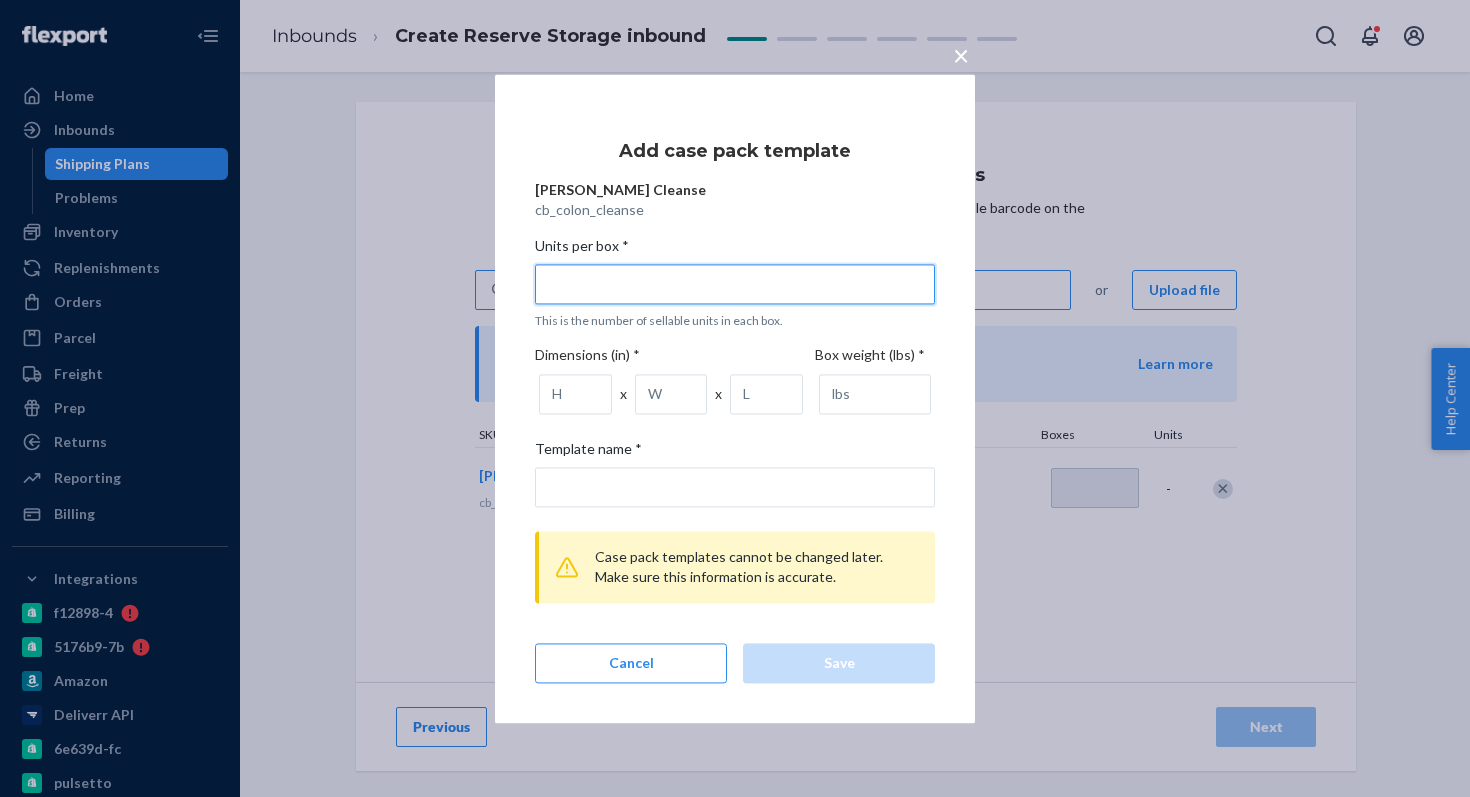 click on "Units per box * This is the number of sellable units in each box." at bounding box center (735, 284) 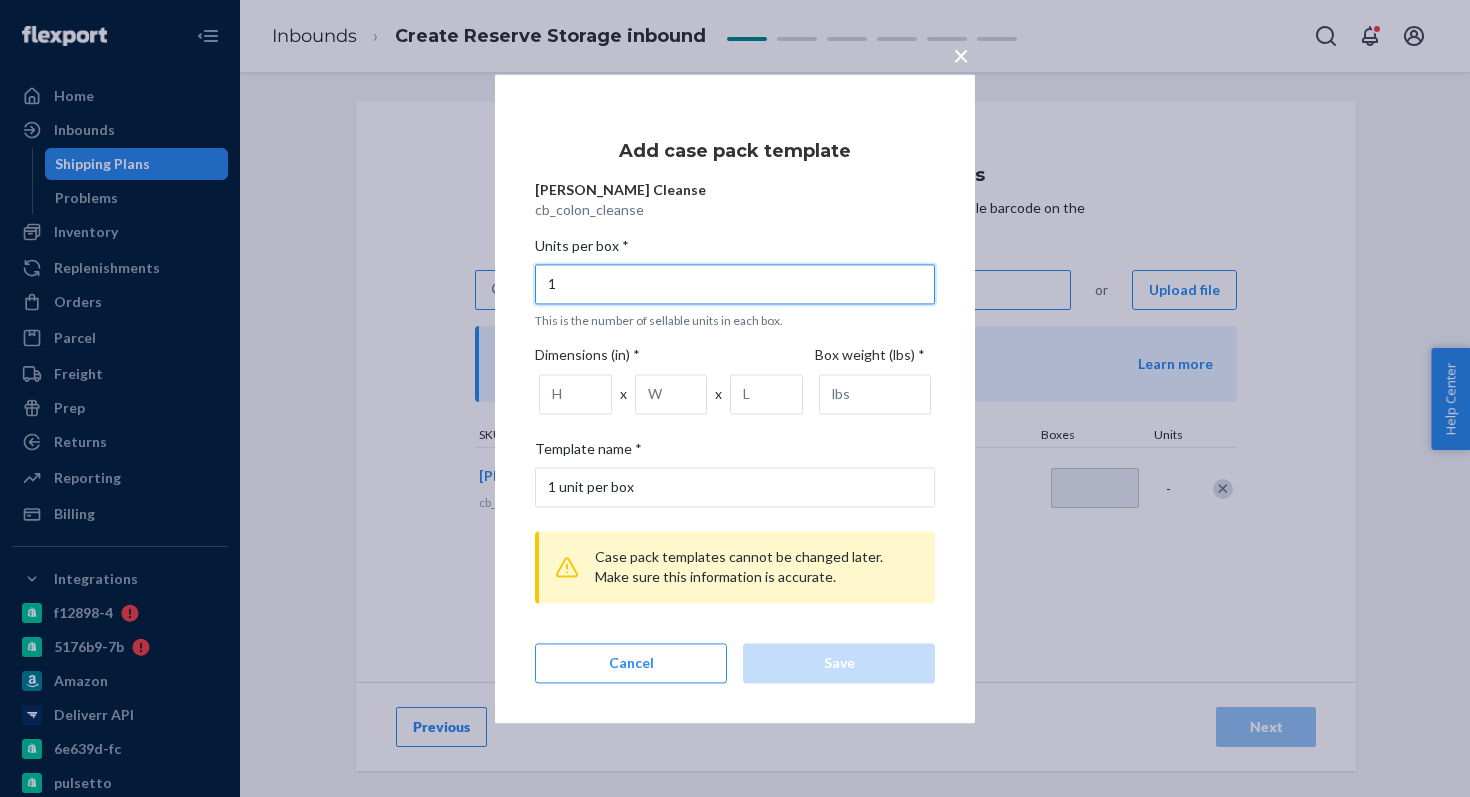 type on "12" 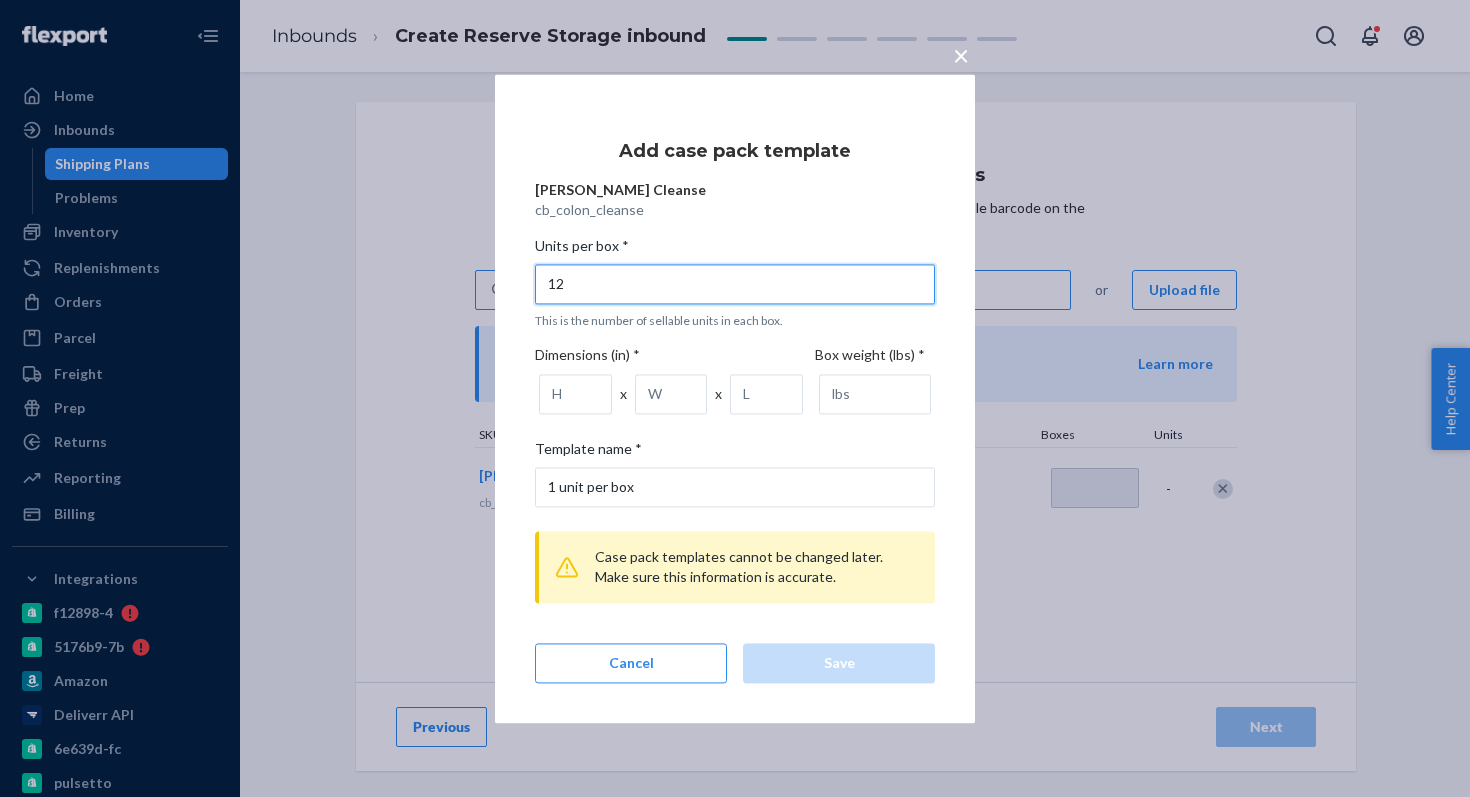 type on "12 units per box" 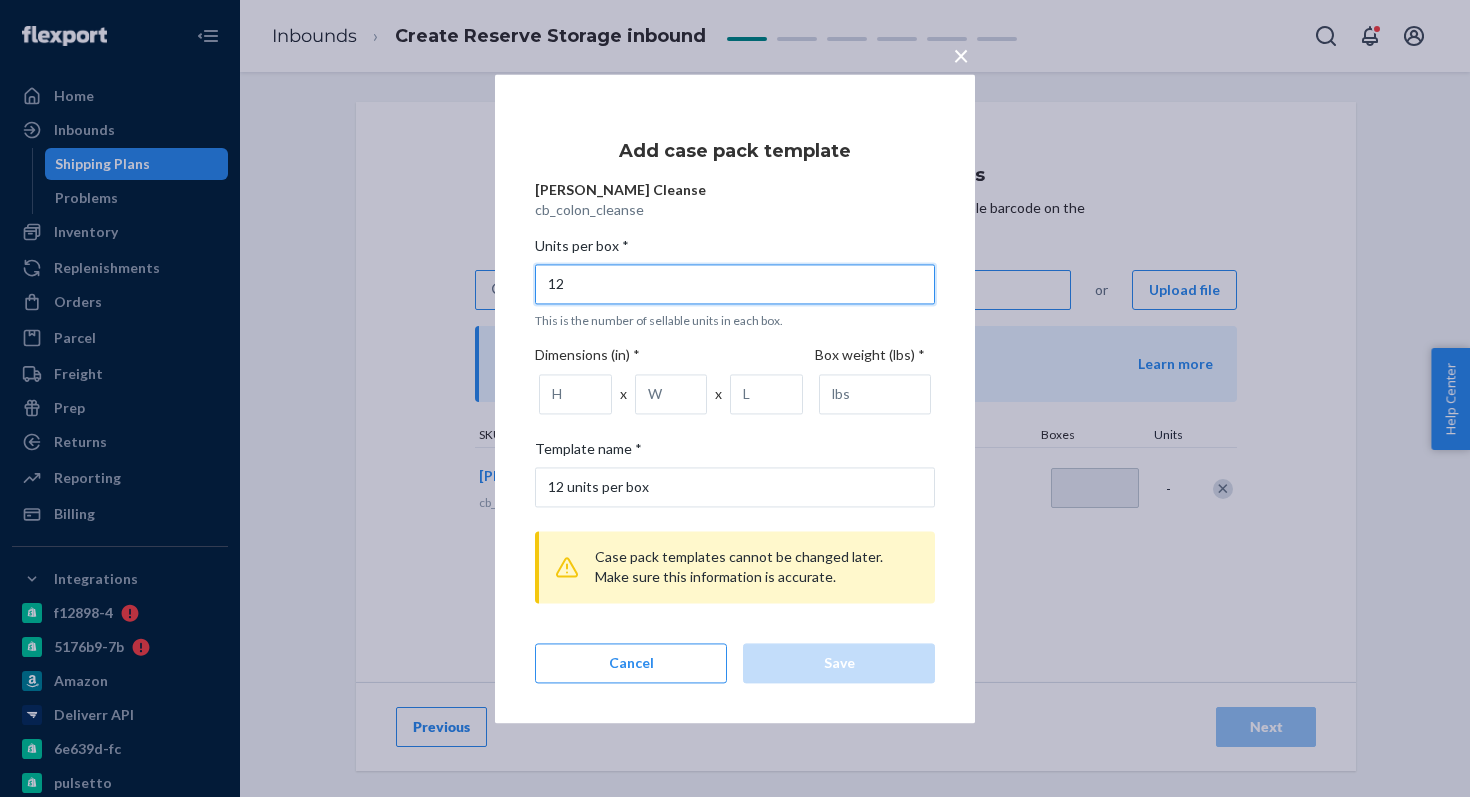 type on "120" 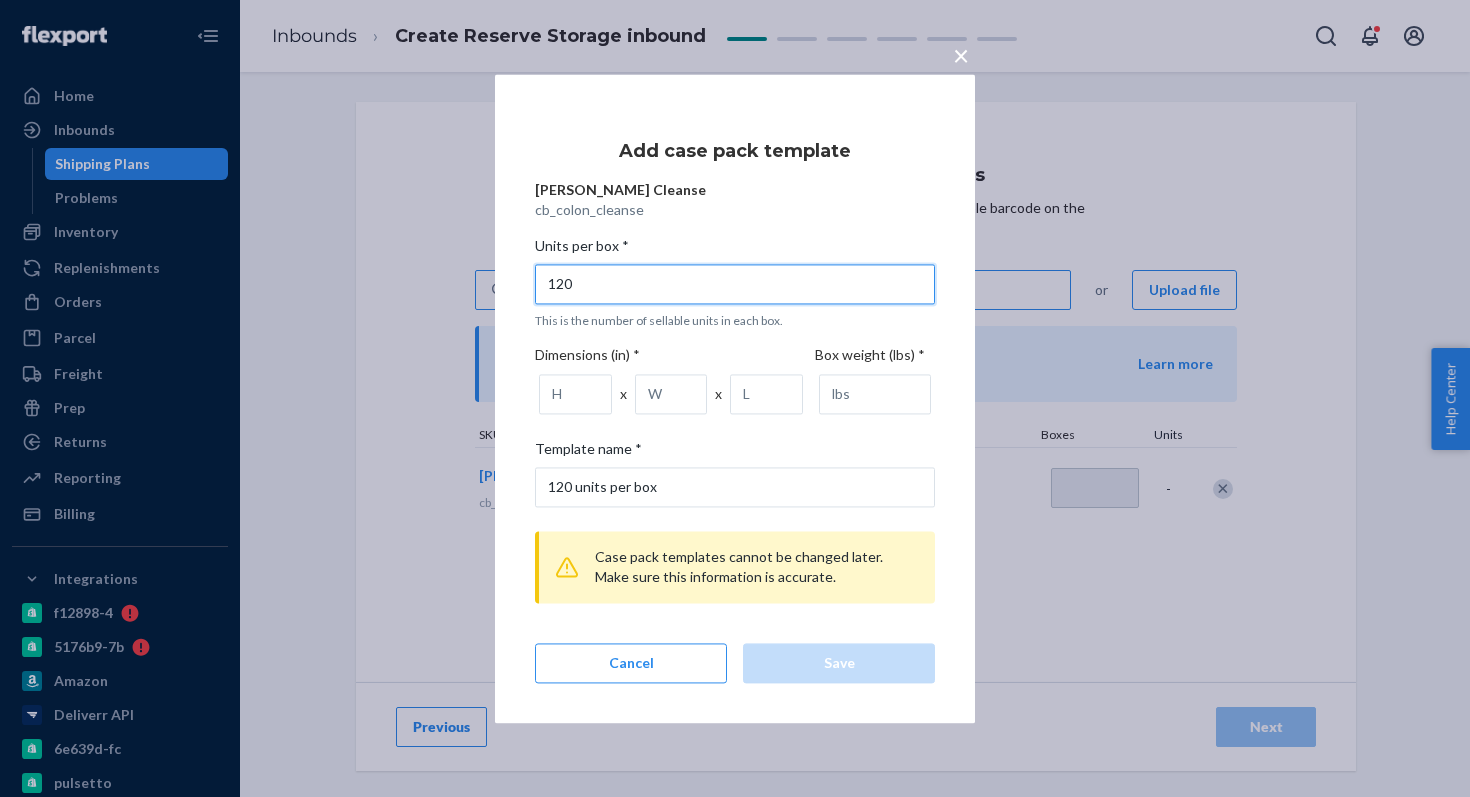 type on "120" 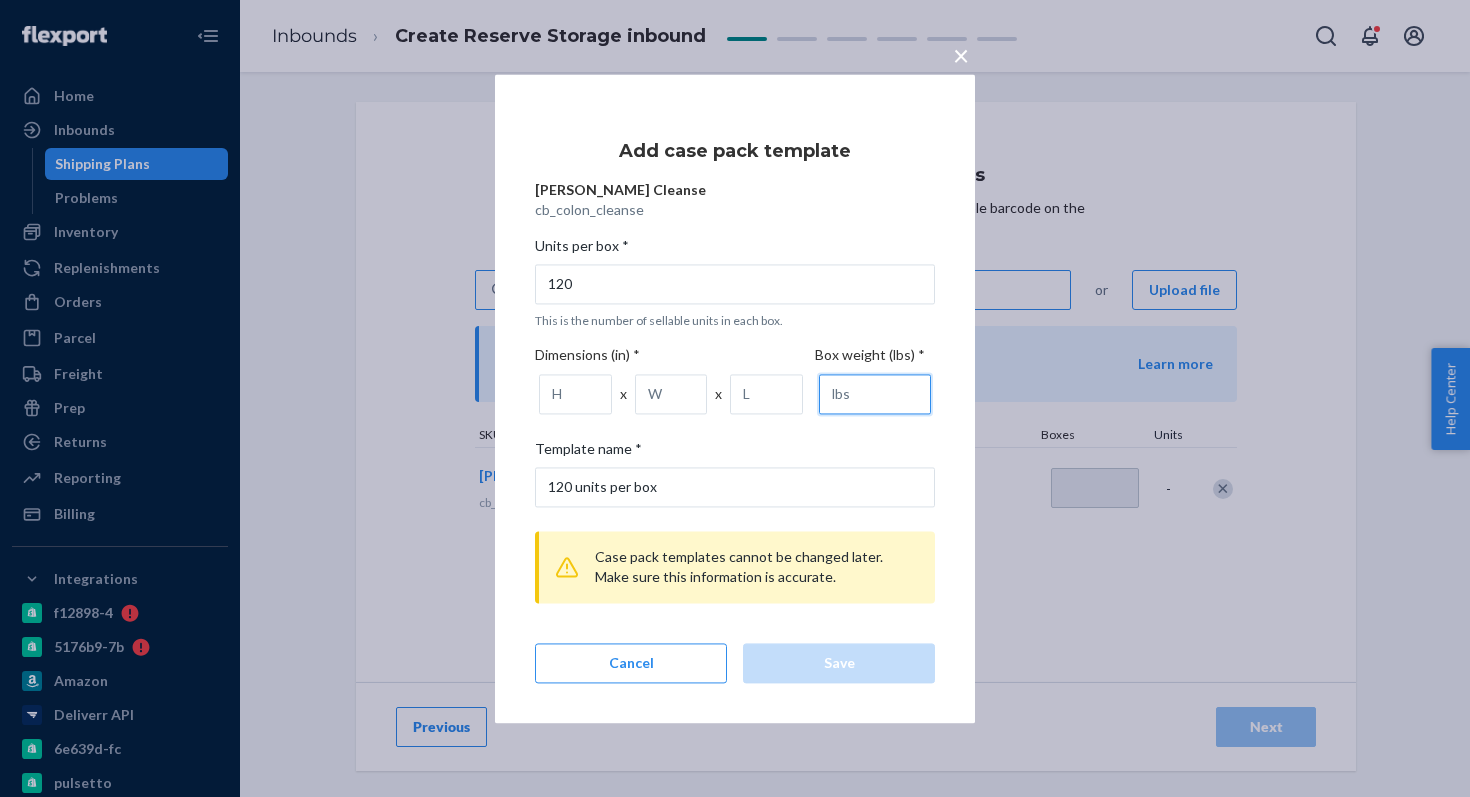 click at bounding box center [875, 394] 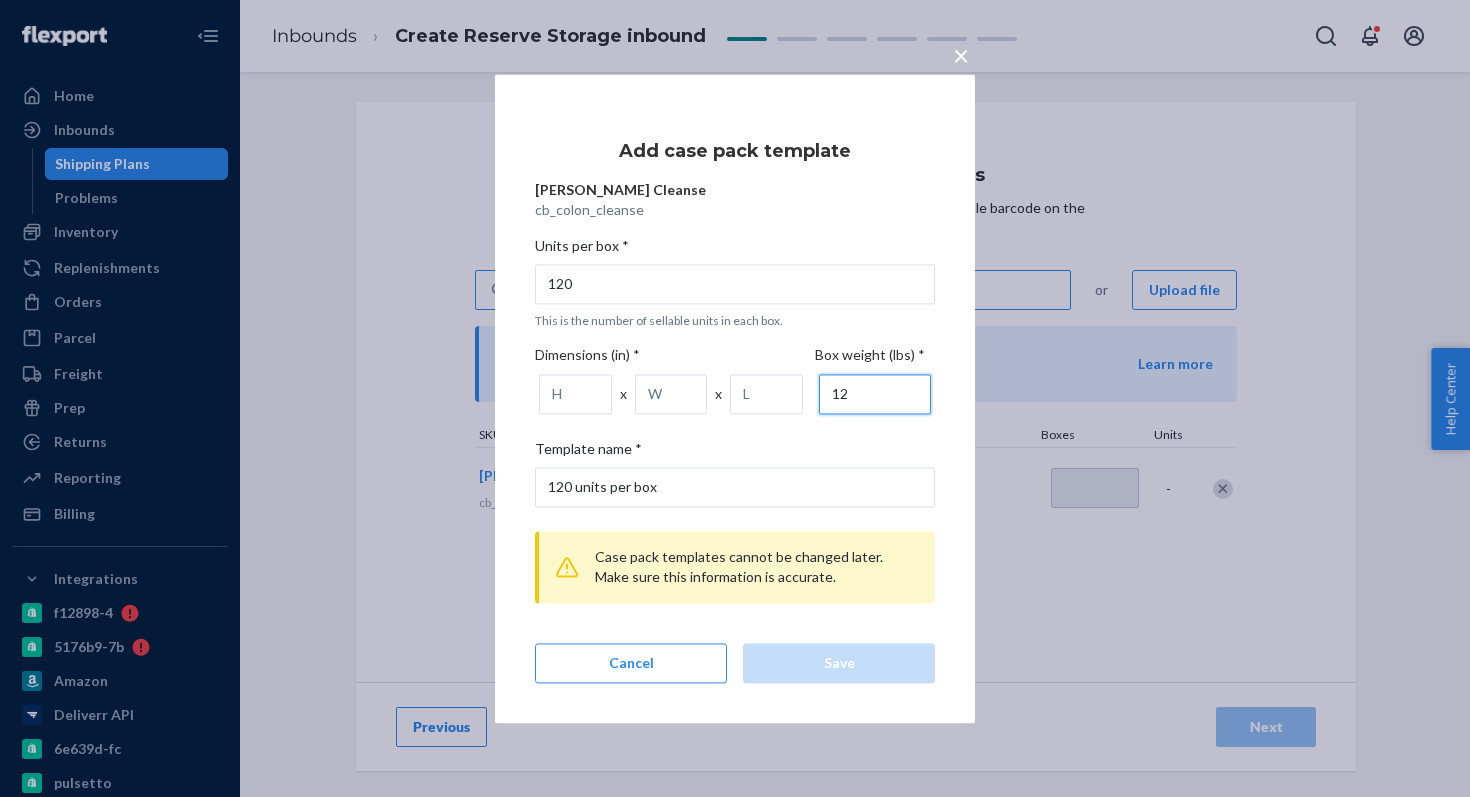 type on "12" 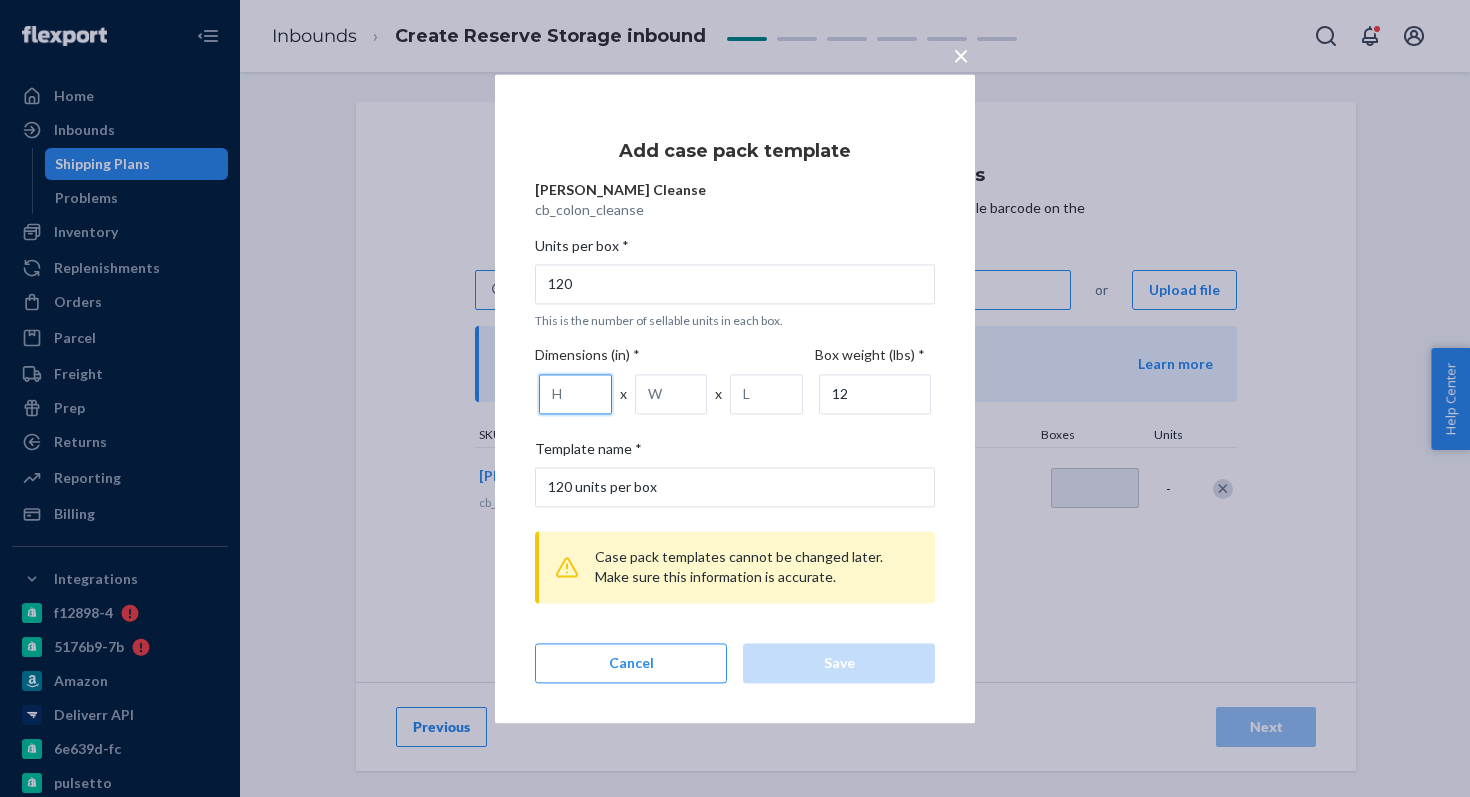 click at bounding box center (575, 394) 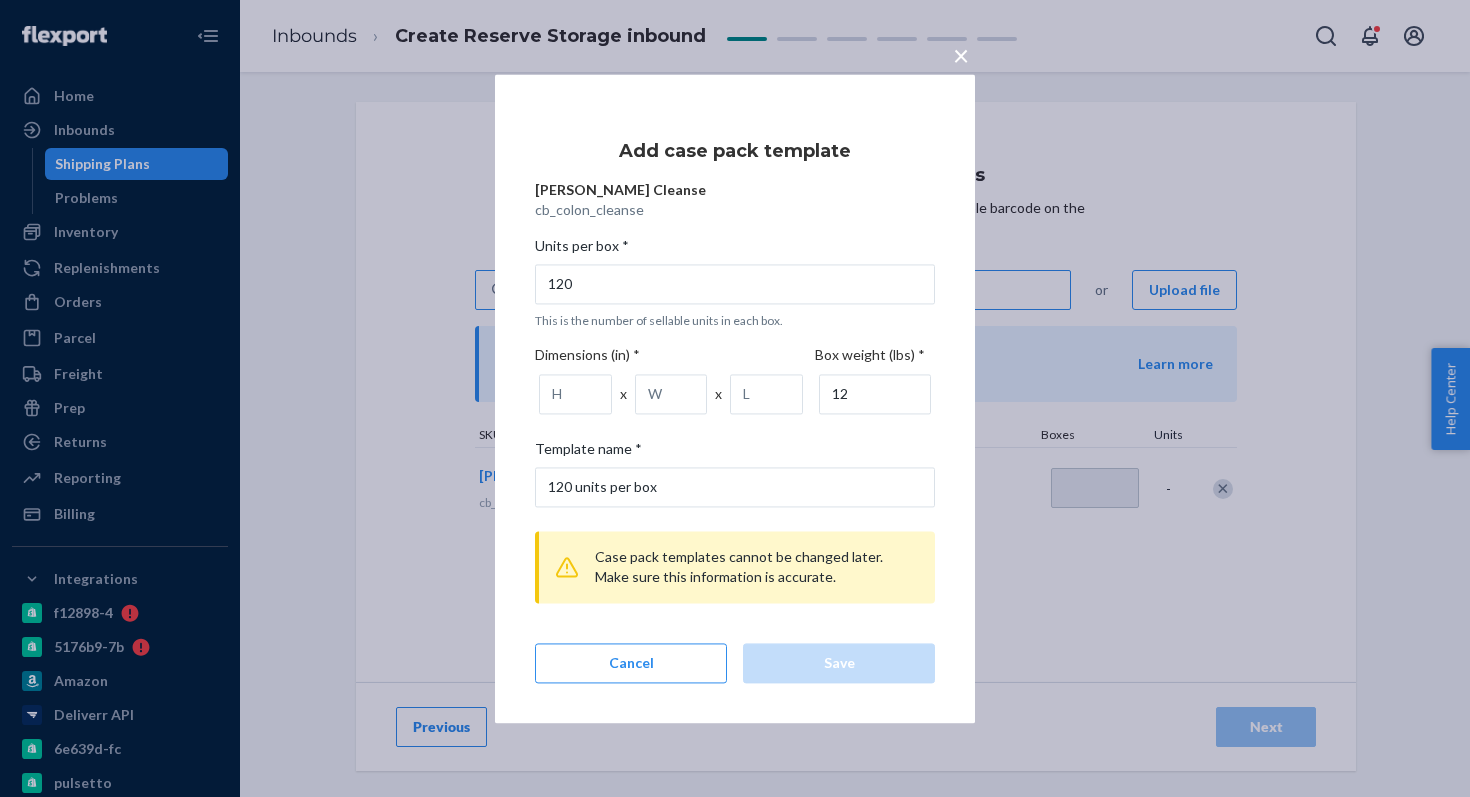 click on "Dimensions (in) * x x" at bounding box center (675, 384) 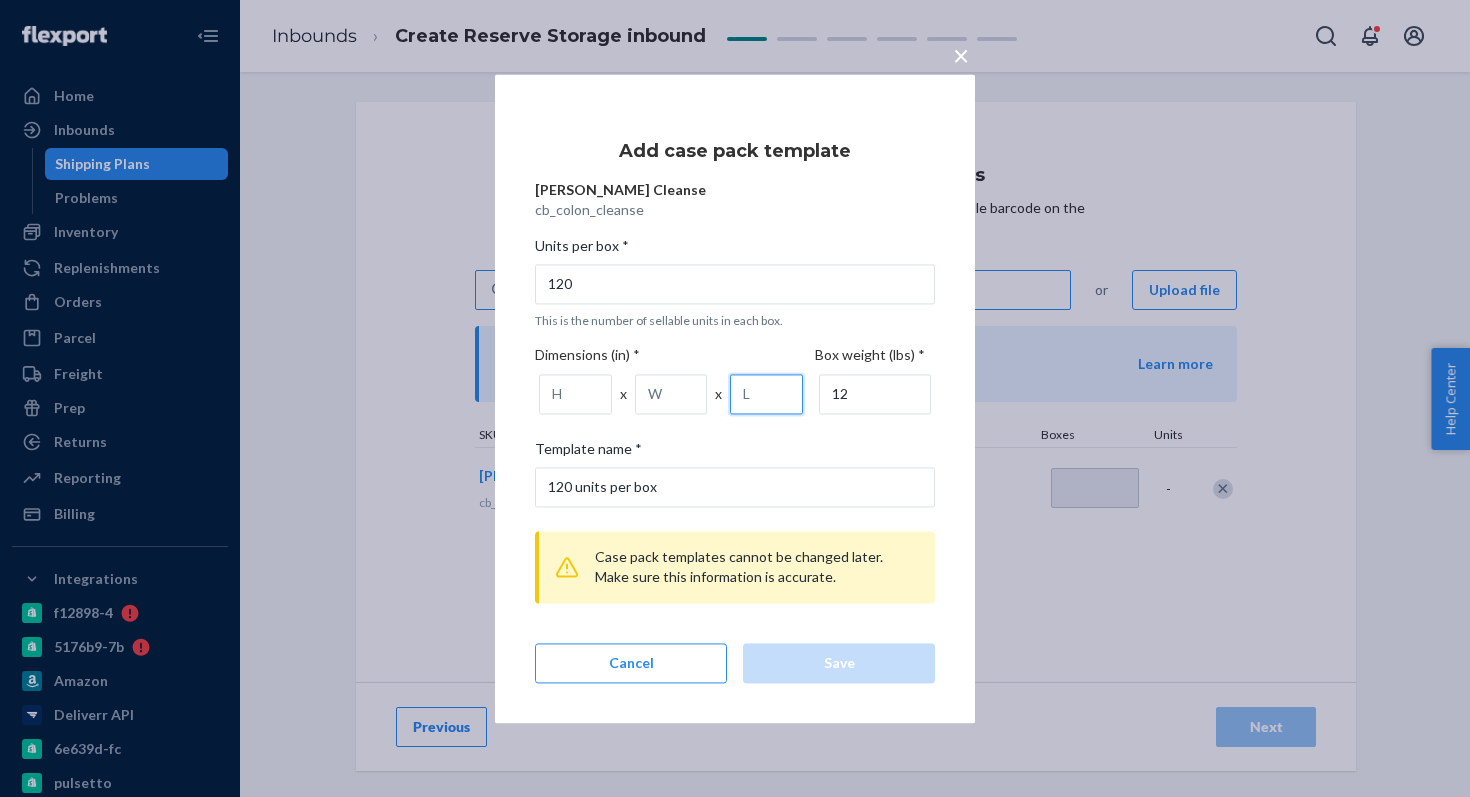 click at bounding box center (766, 394) 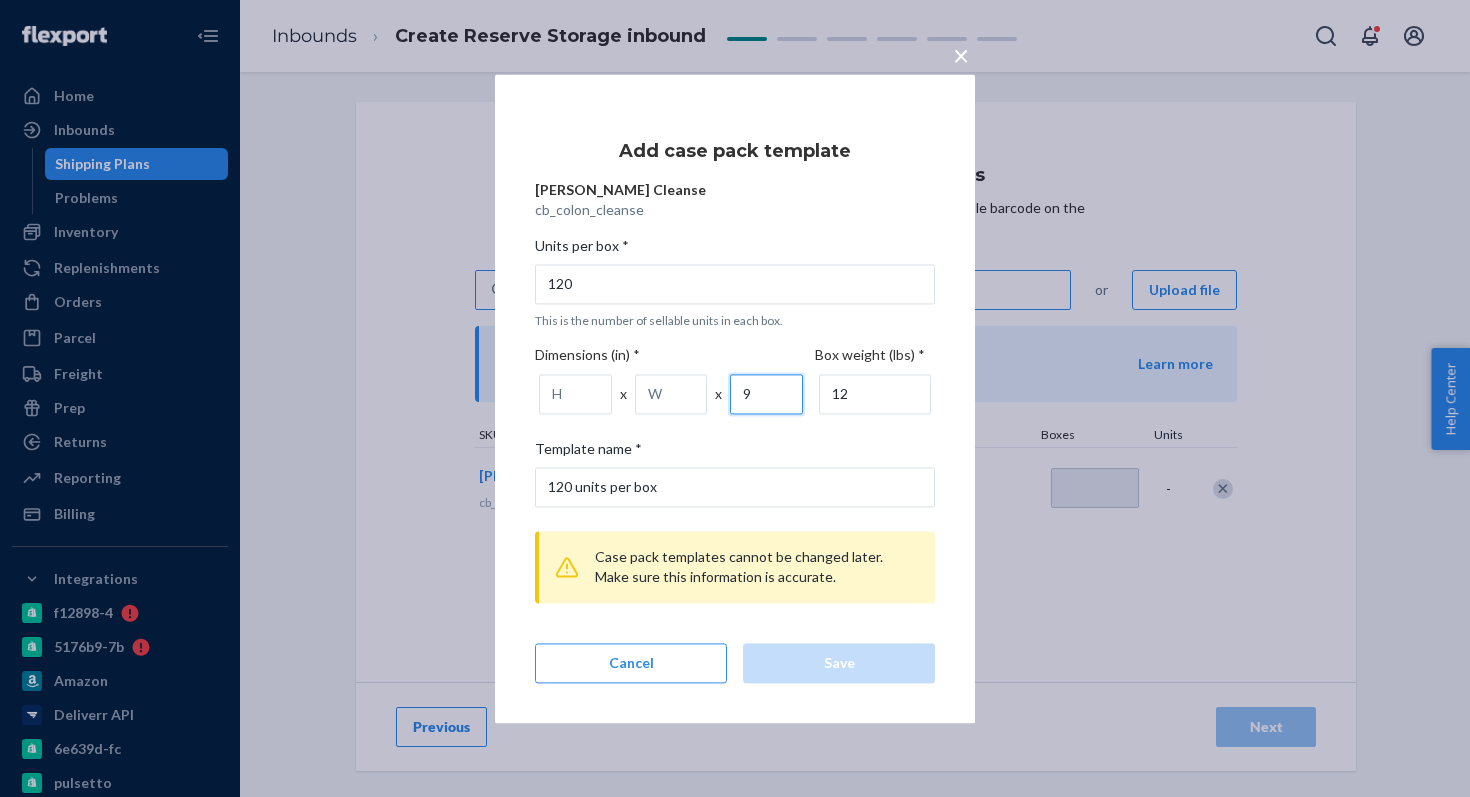 type on "9" 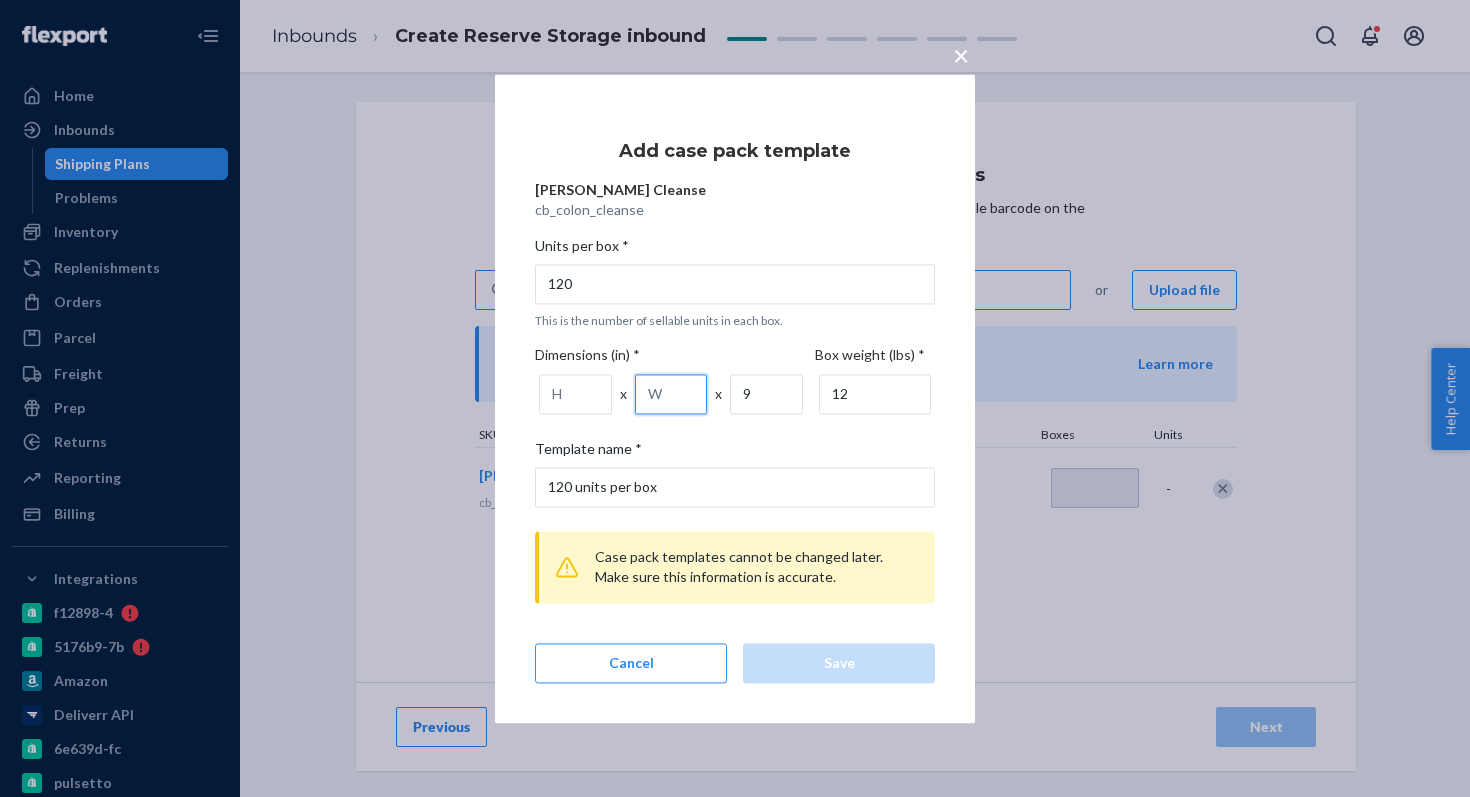 click at bounding box center (671, 394) 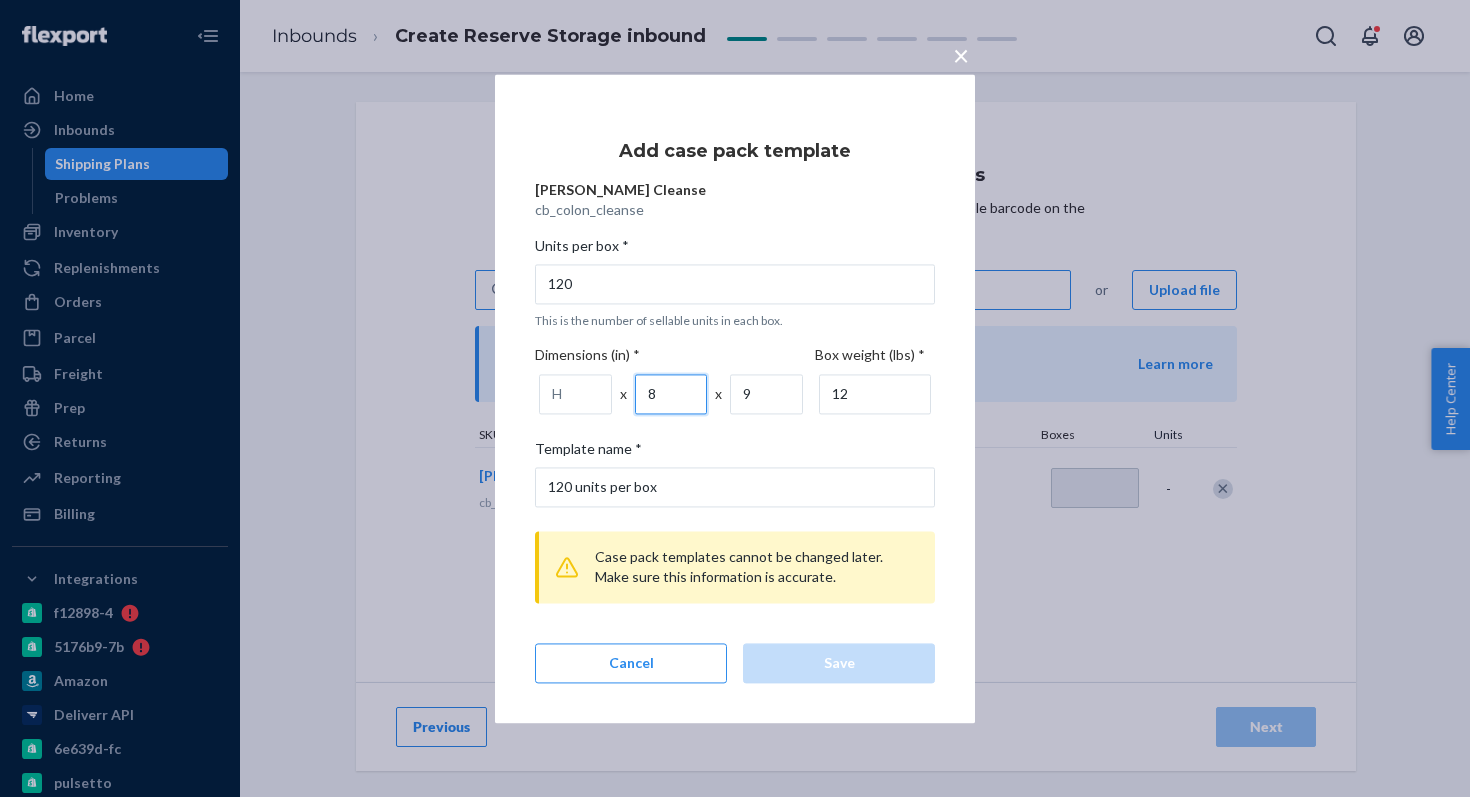 type on "8" 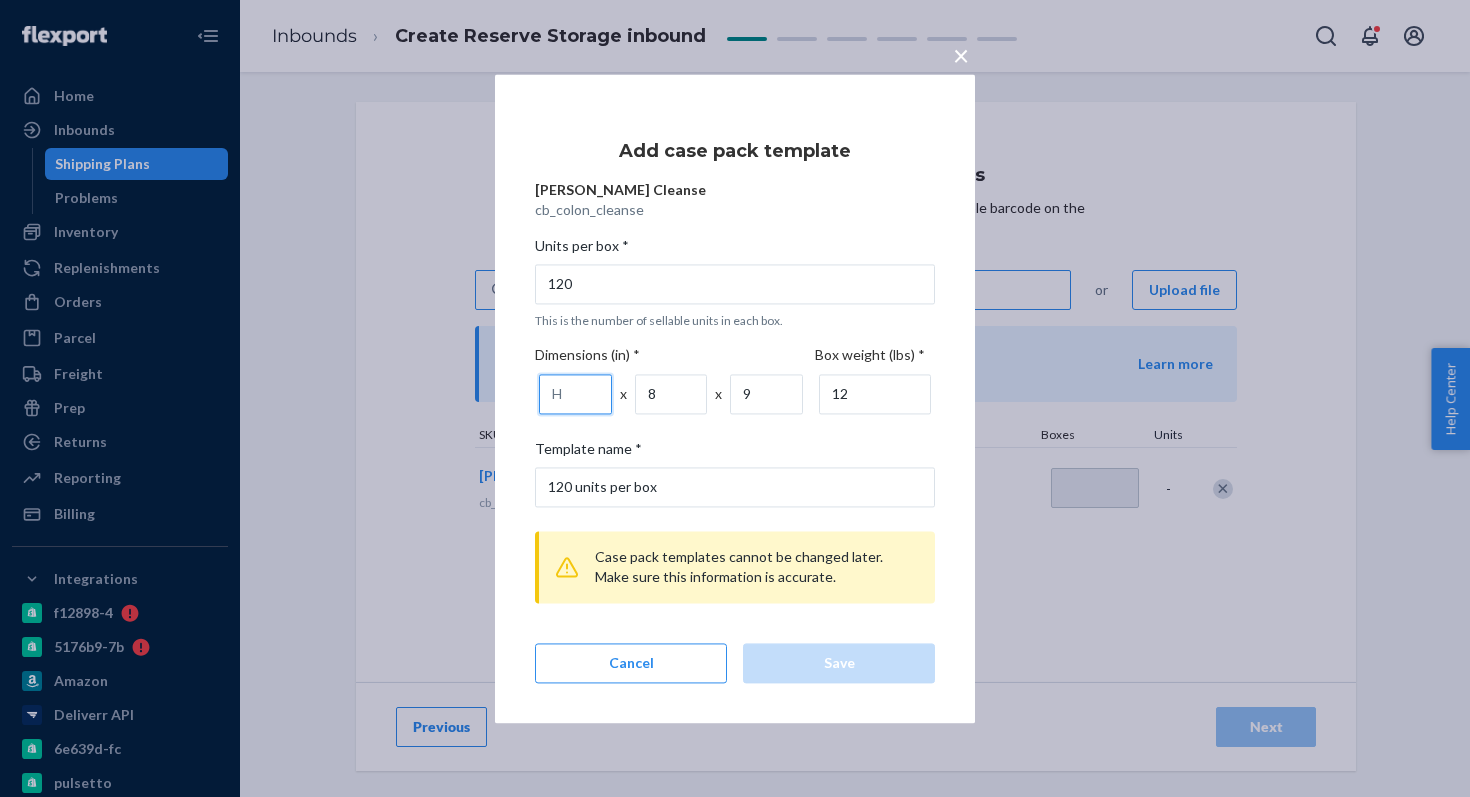 click at bounding box center (575, 394) 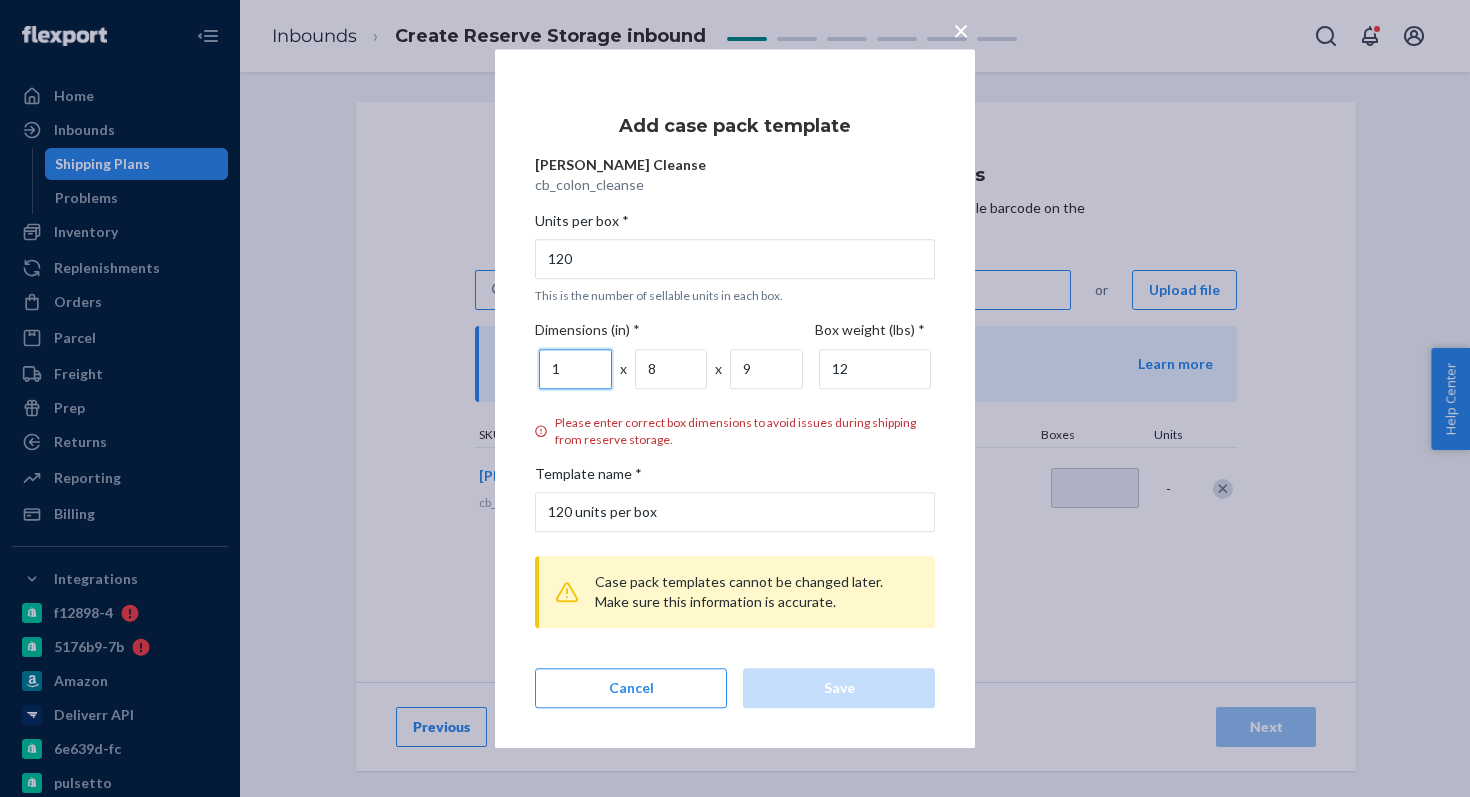 type on "17" 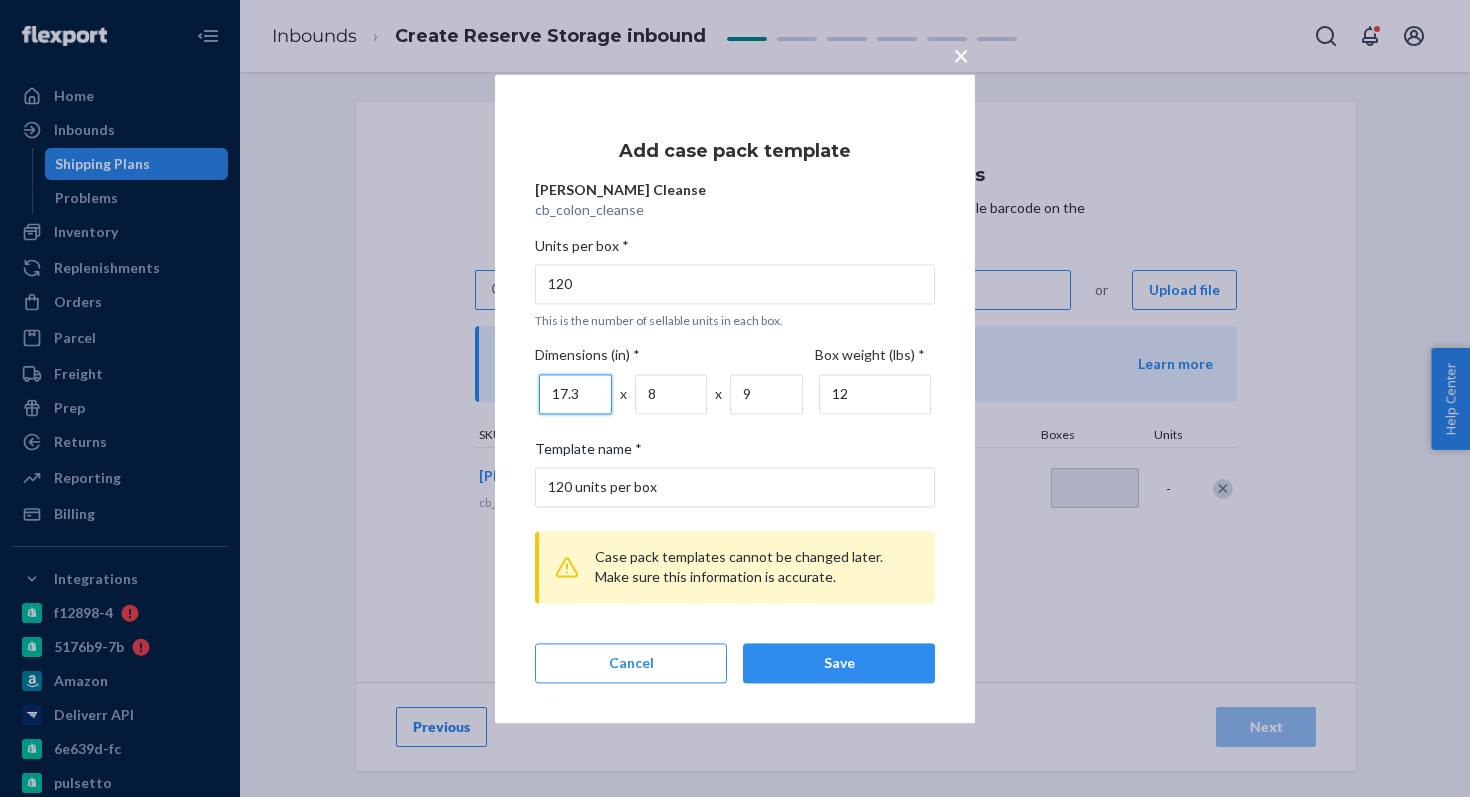 type on "17.3" 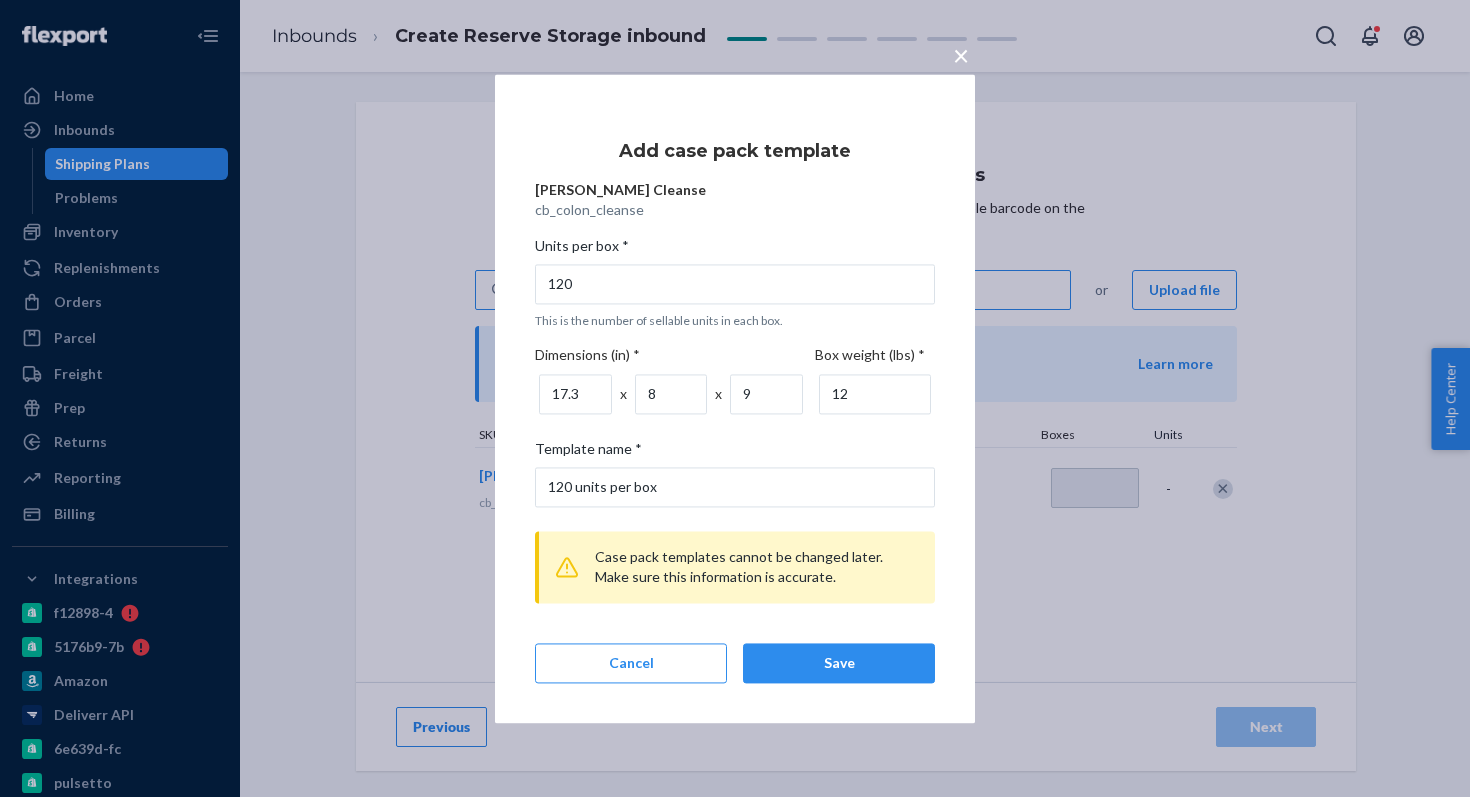 click on "Case pack templates cannot be changed later. Make sure this information is accurate. Cancel Save" at bounding box center (735, 603) 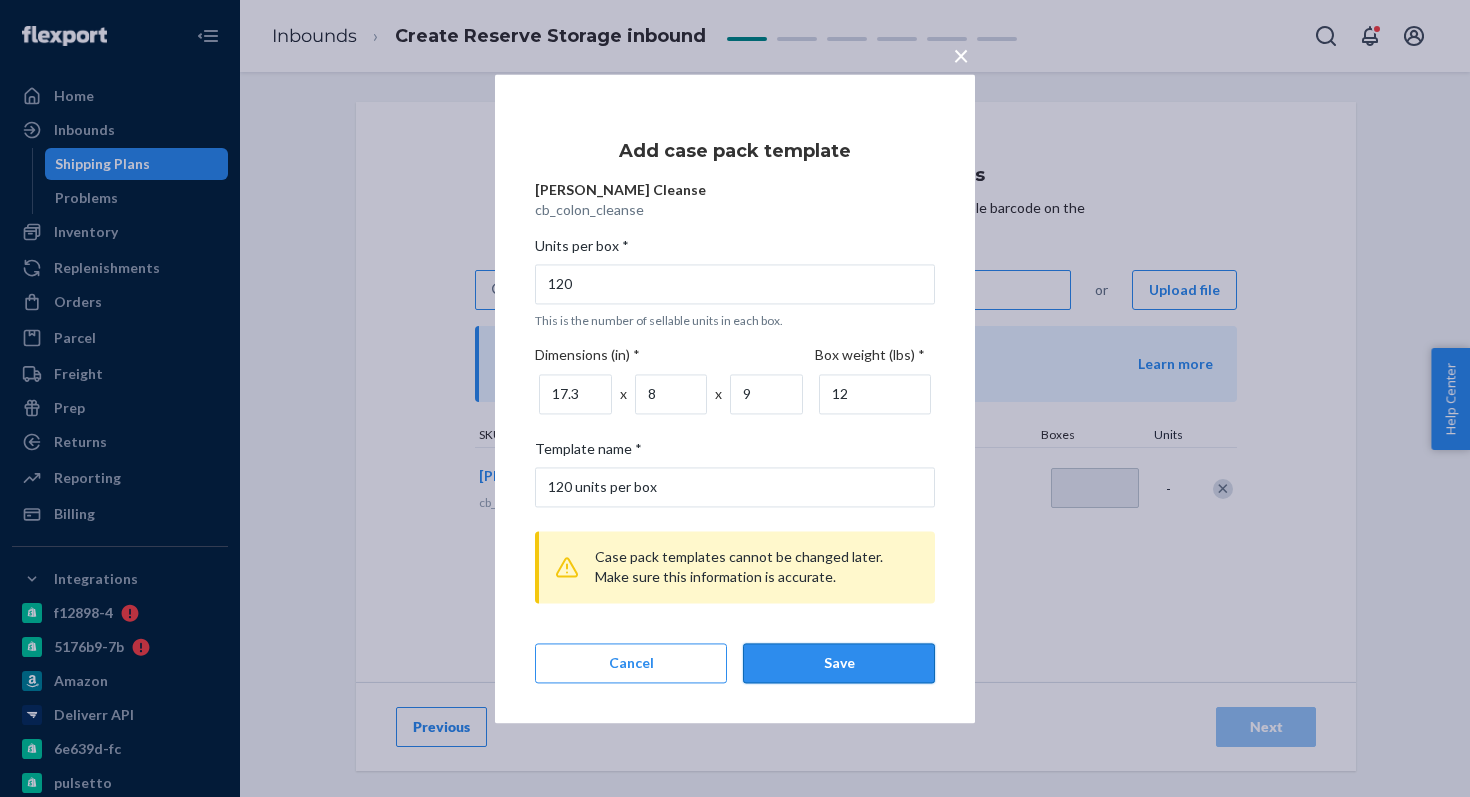 click on "Save" at bounding box center (839, 663) 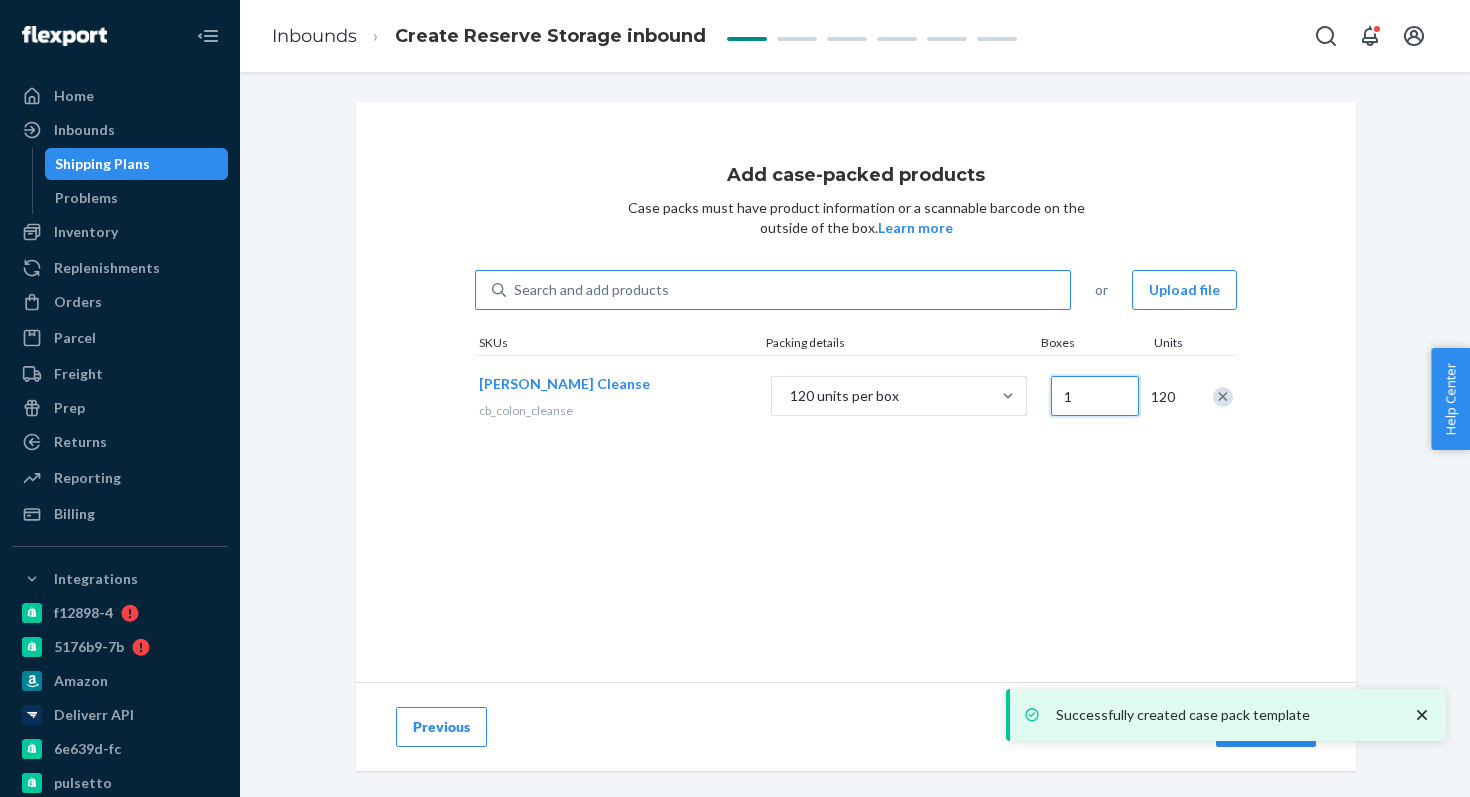 click on "1" at bounding box center [1095, 396] 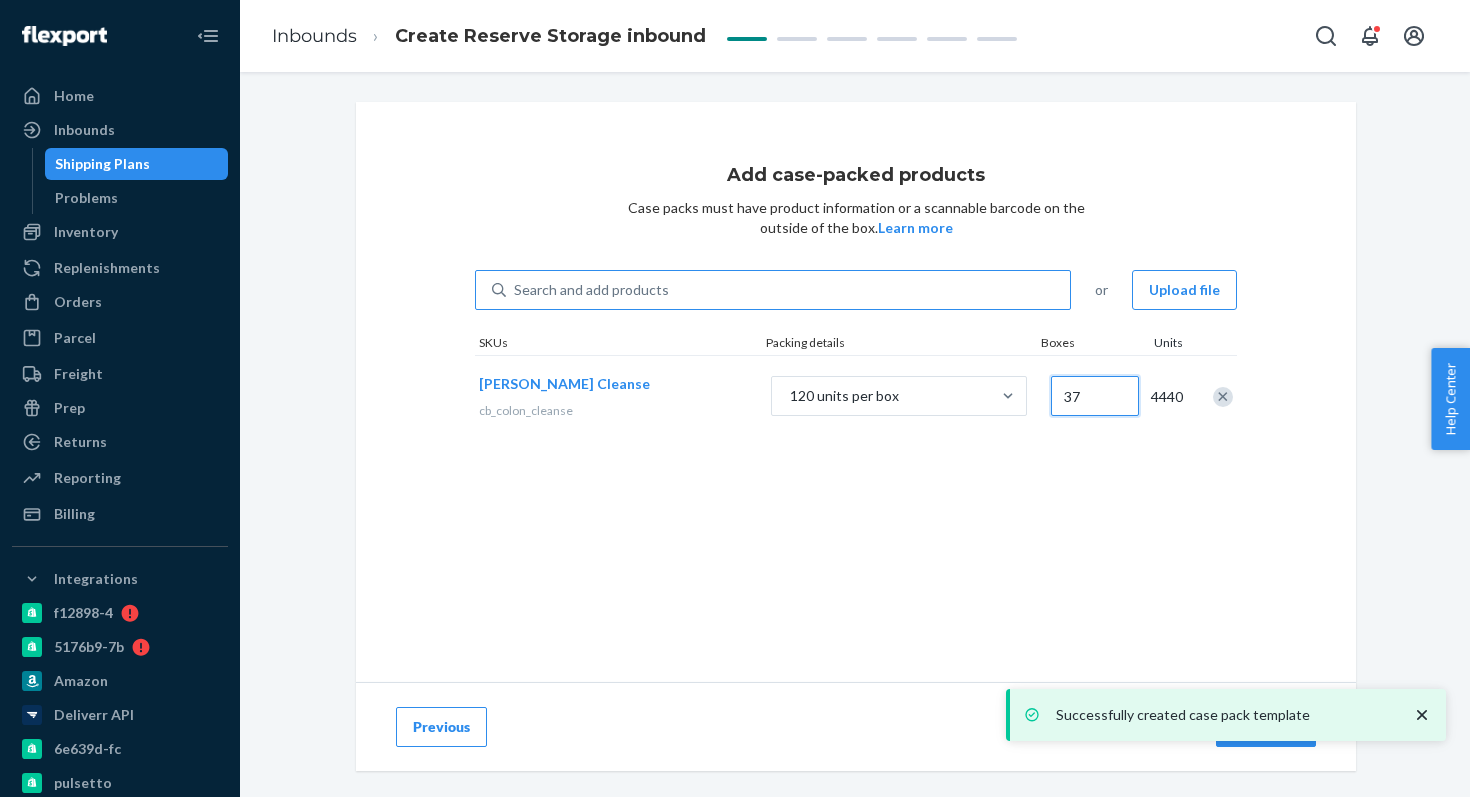 type on "37" 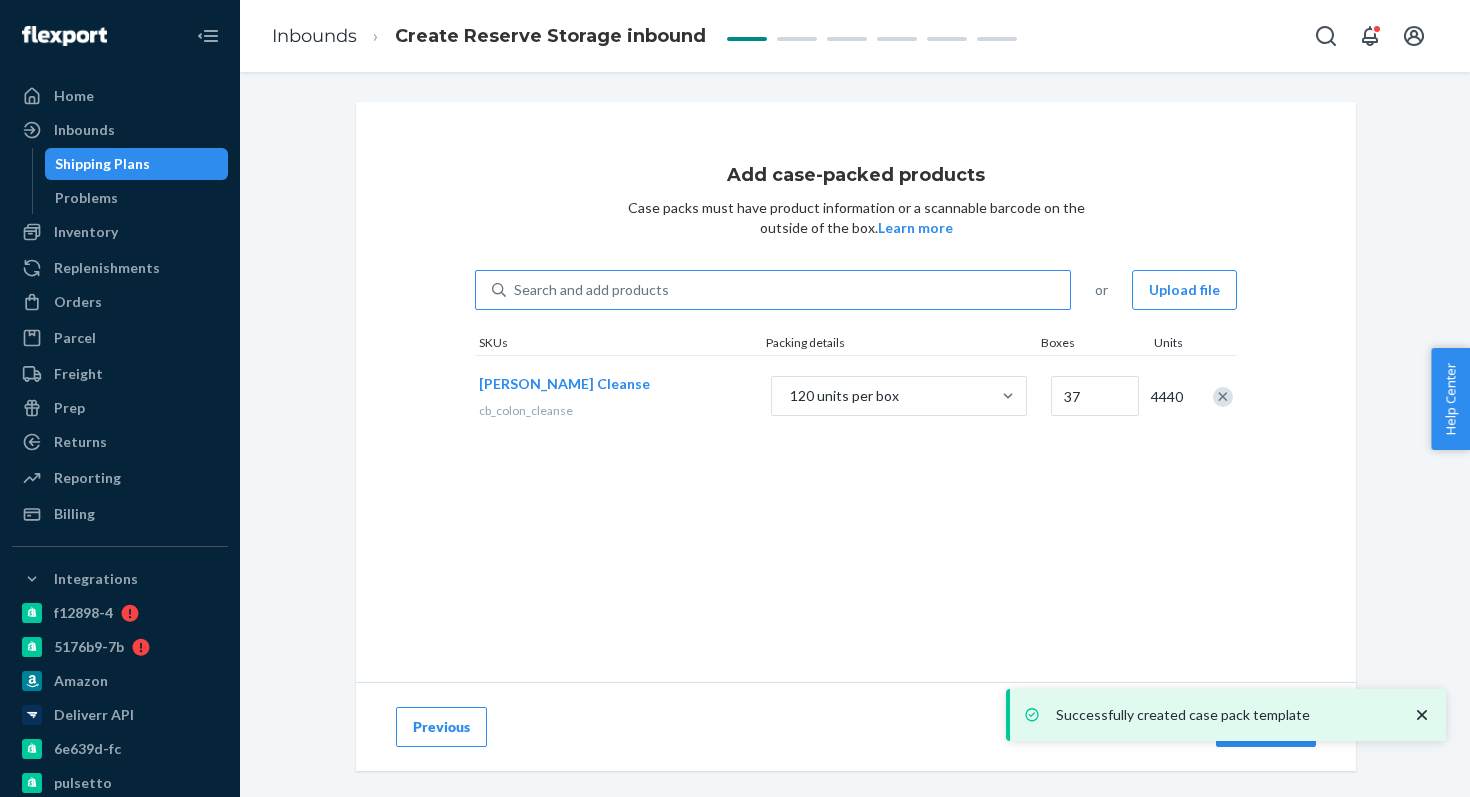 click on "Add case-packed products Case packs must have product information or a scannable barcode on the outside of the box.  Learn more Search and add products or Upload file SKUs Packing details Boxes Units [PERSON_NAME] Cleanse cb_colon_cleanse 120 units per box 37 4440" at bounding box center [856, 392] 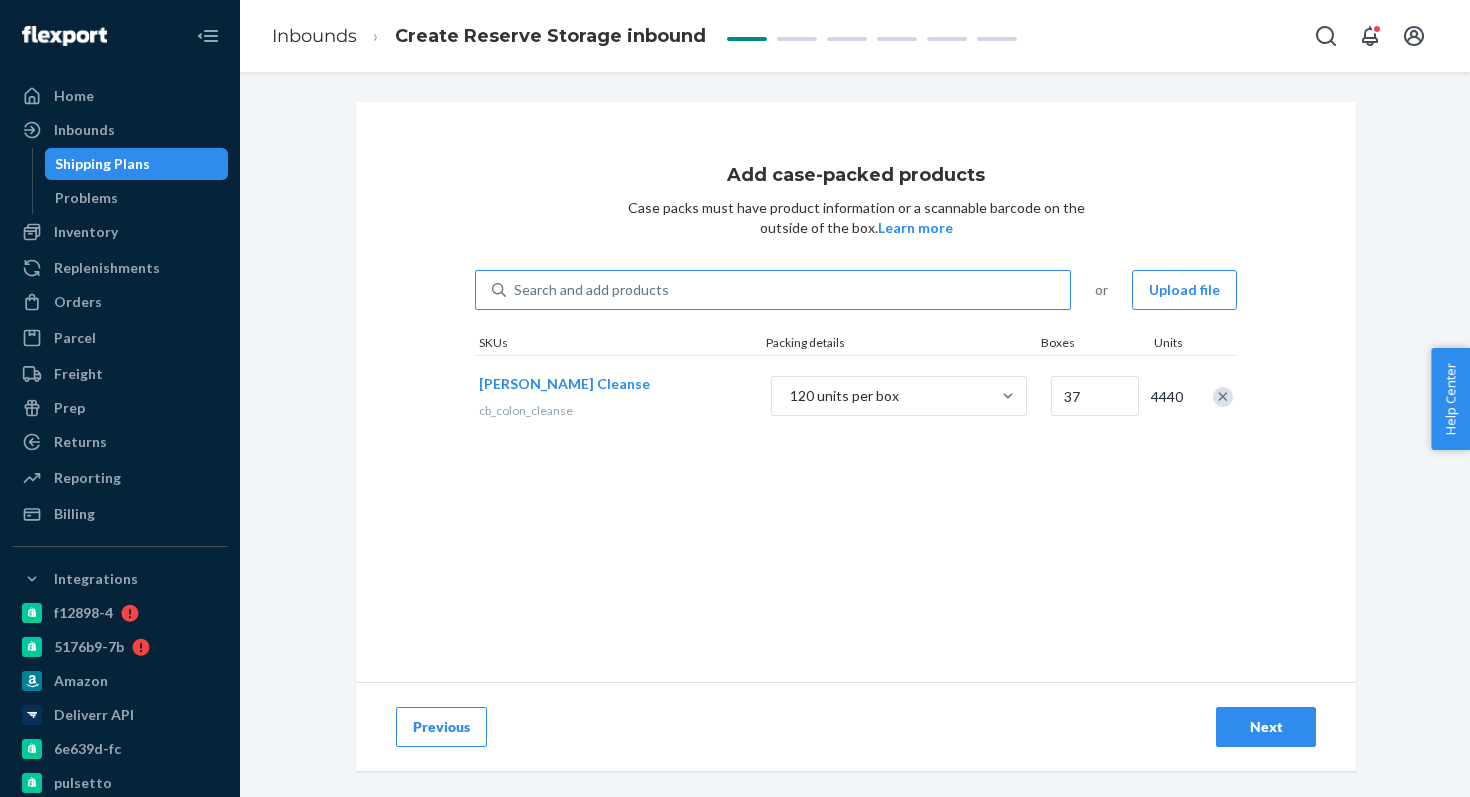 click on "Next" at bounding box center (1266, 727) 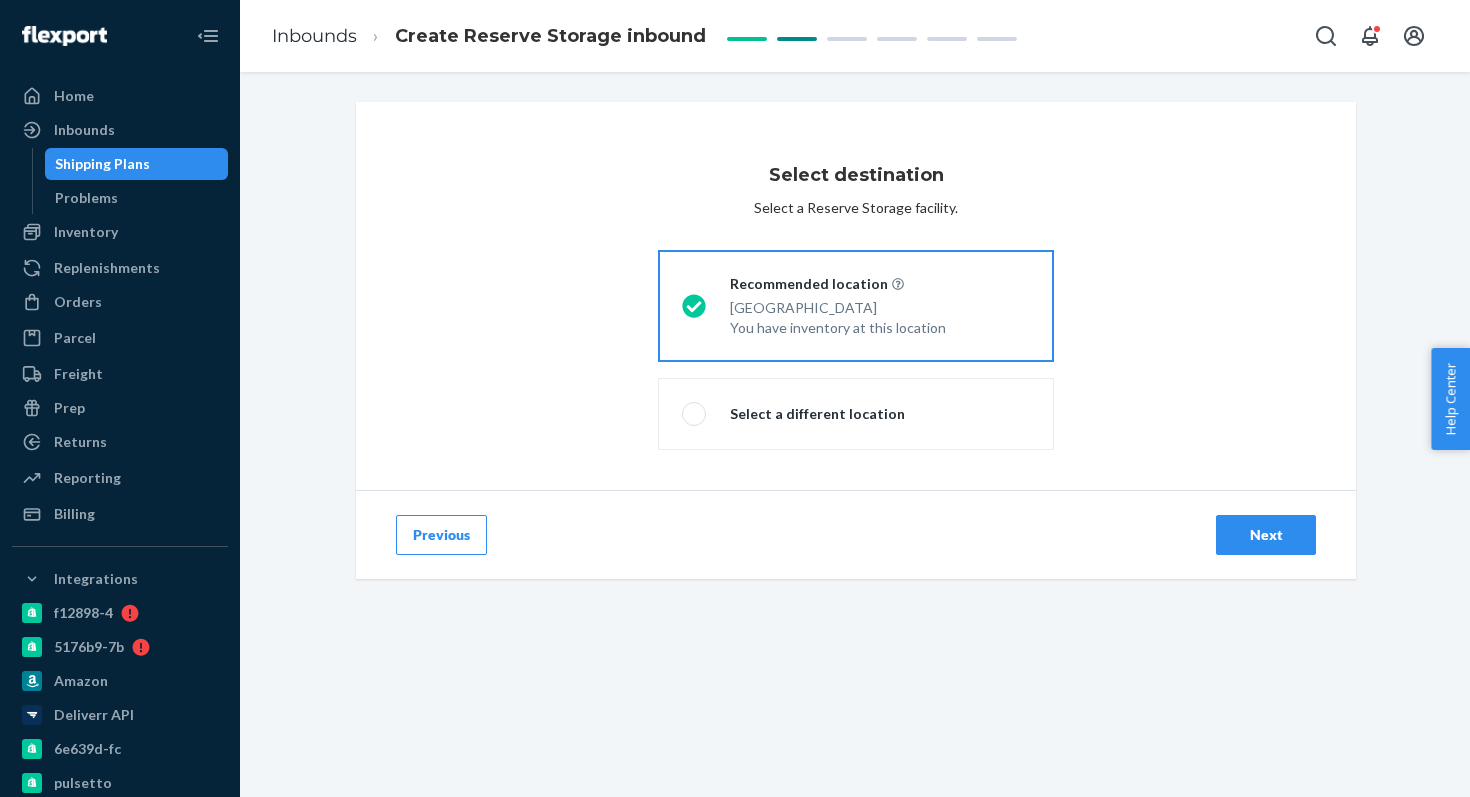 click on "Next" at bounding box center [1266, 535] 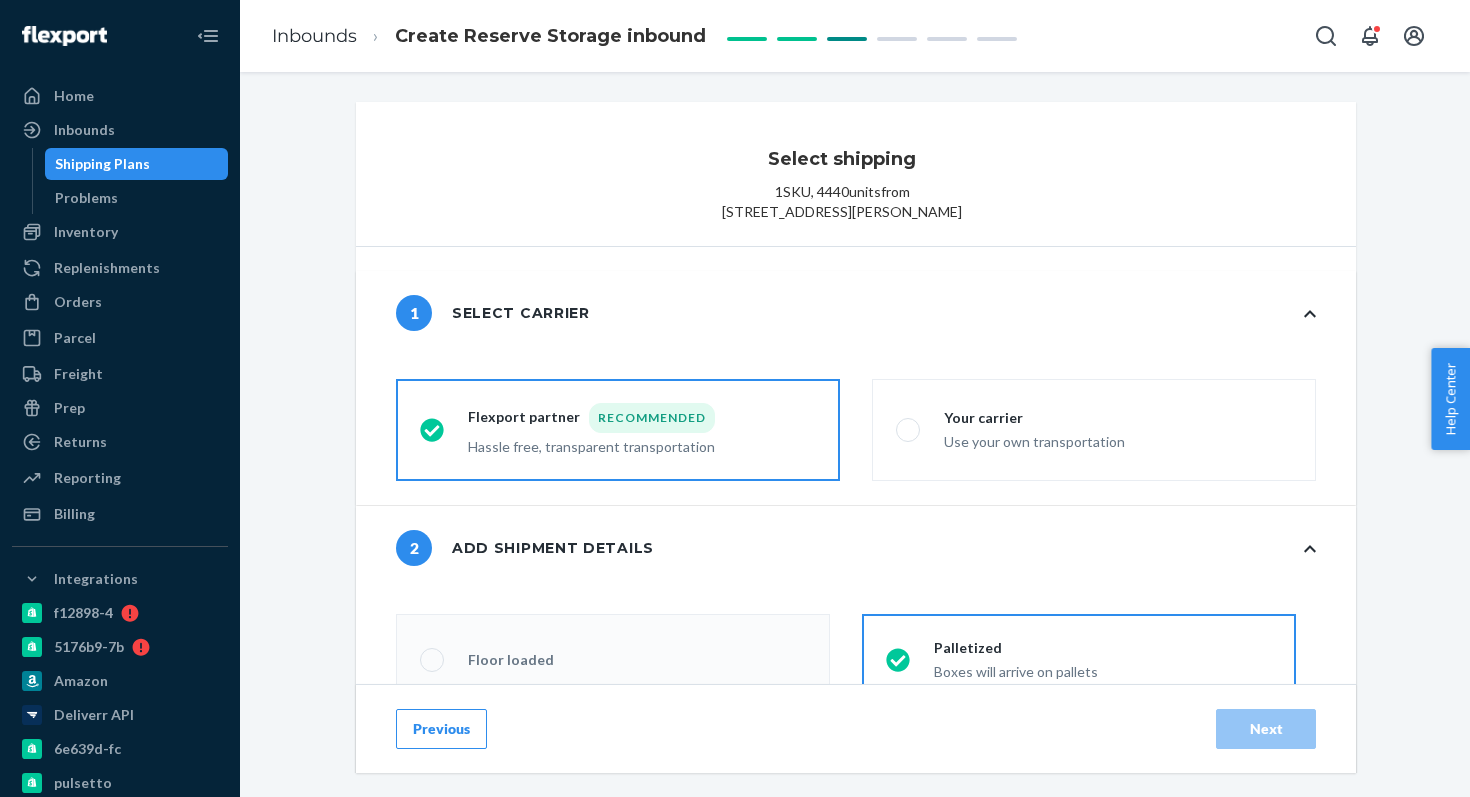 radio on "false" 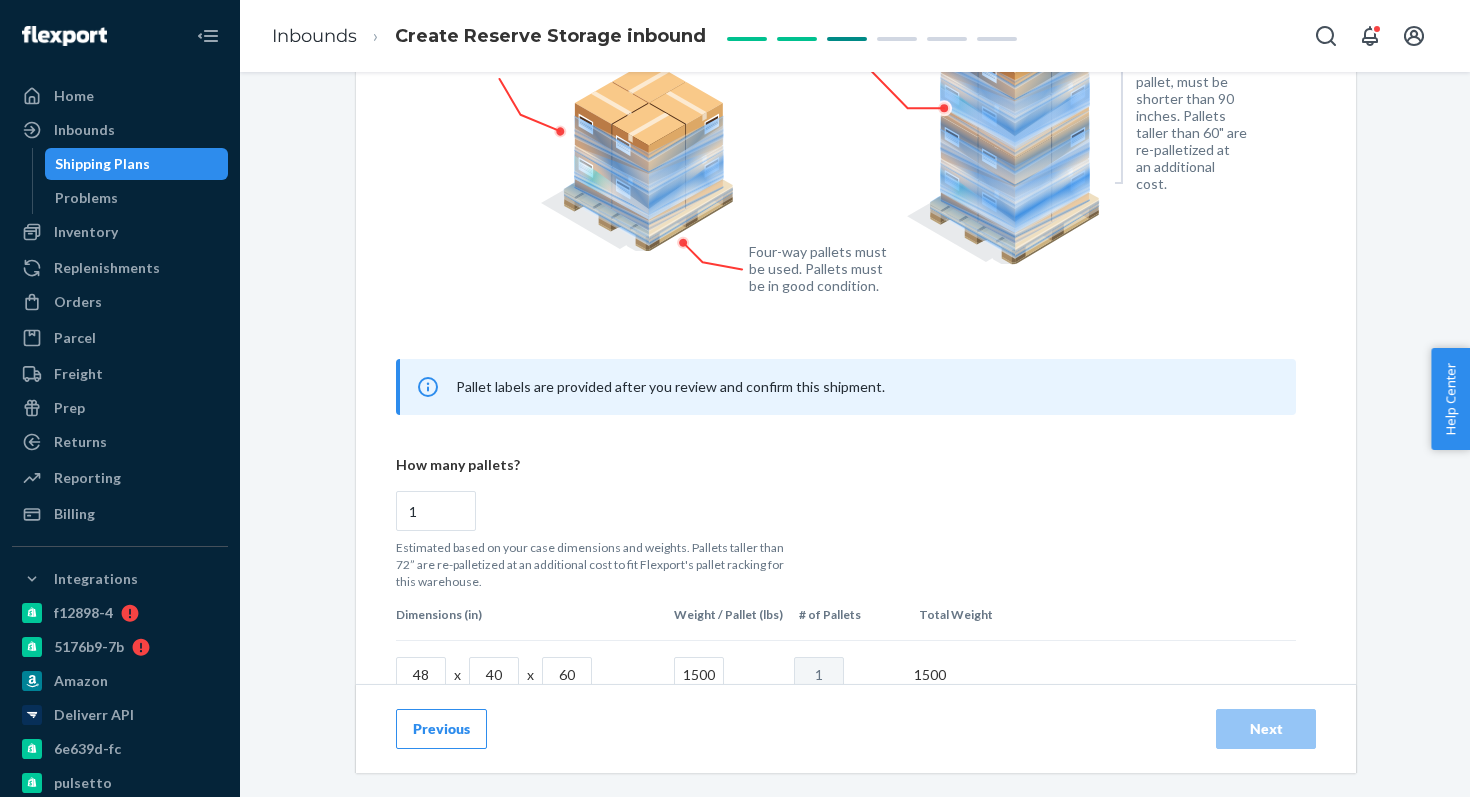 scroll, scrollTop: 1020, scrollLeft: 0, axis: vertical 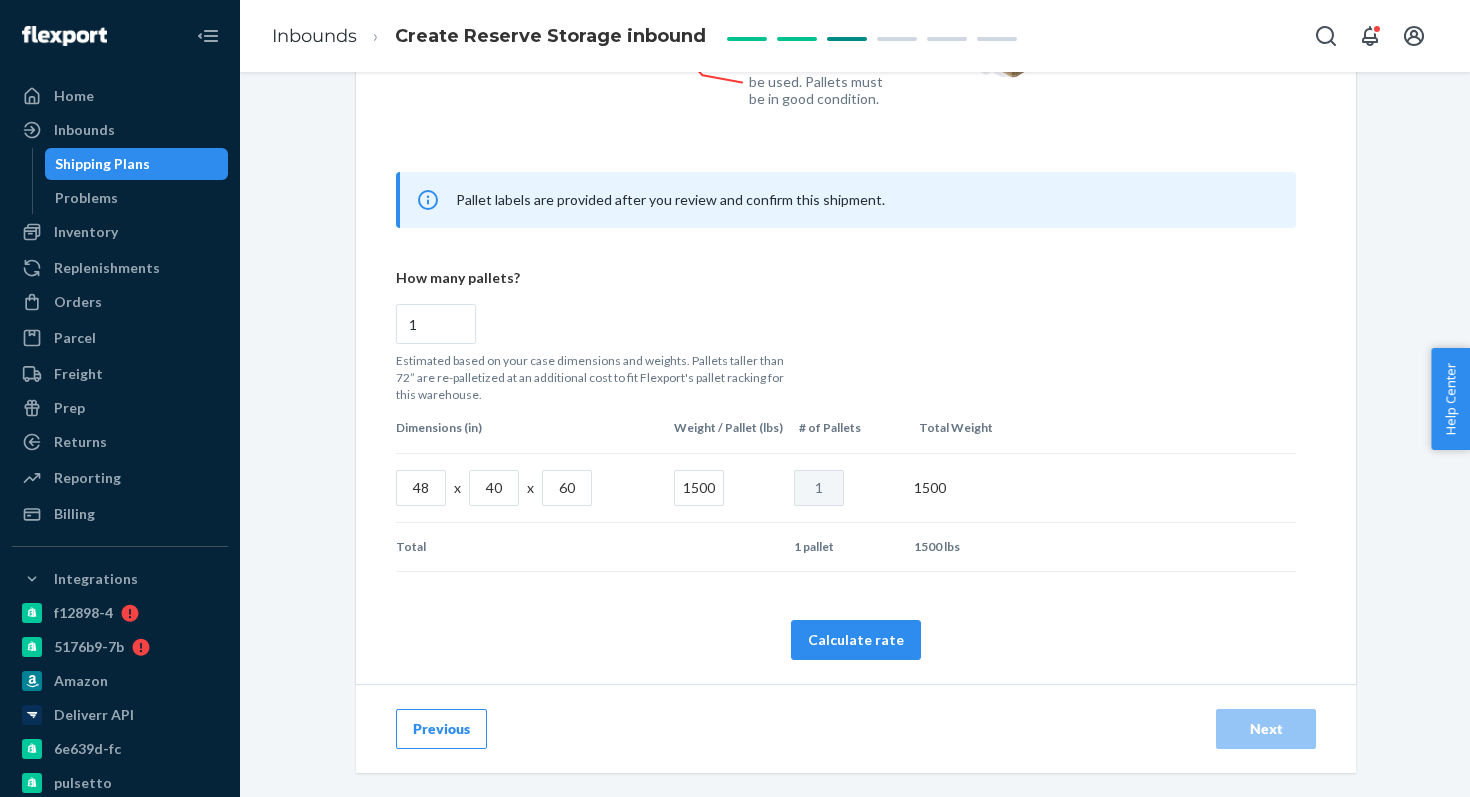 click on "1500" at bounding box center (699, 488) 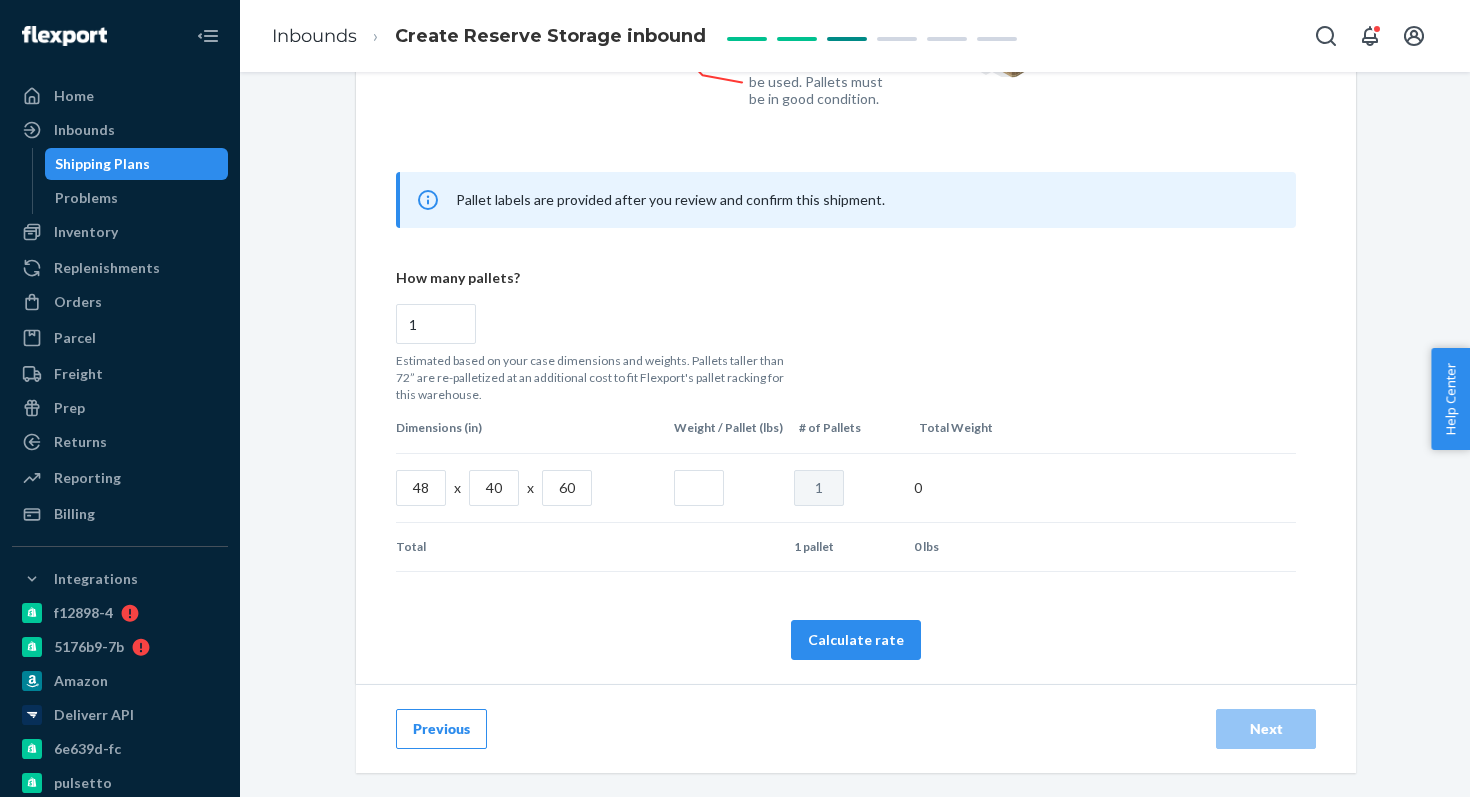 click at bounding box center [699, 488] 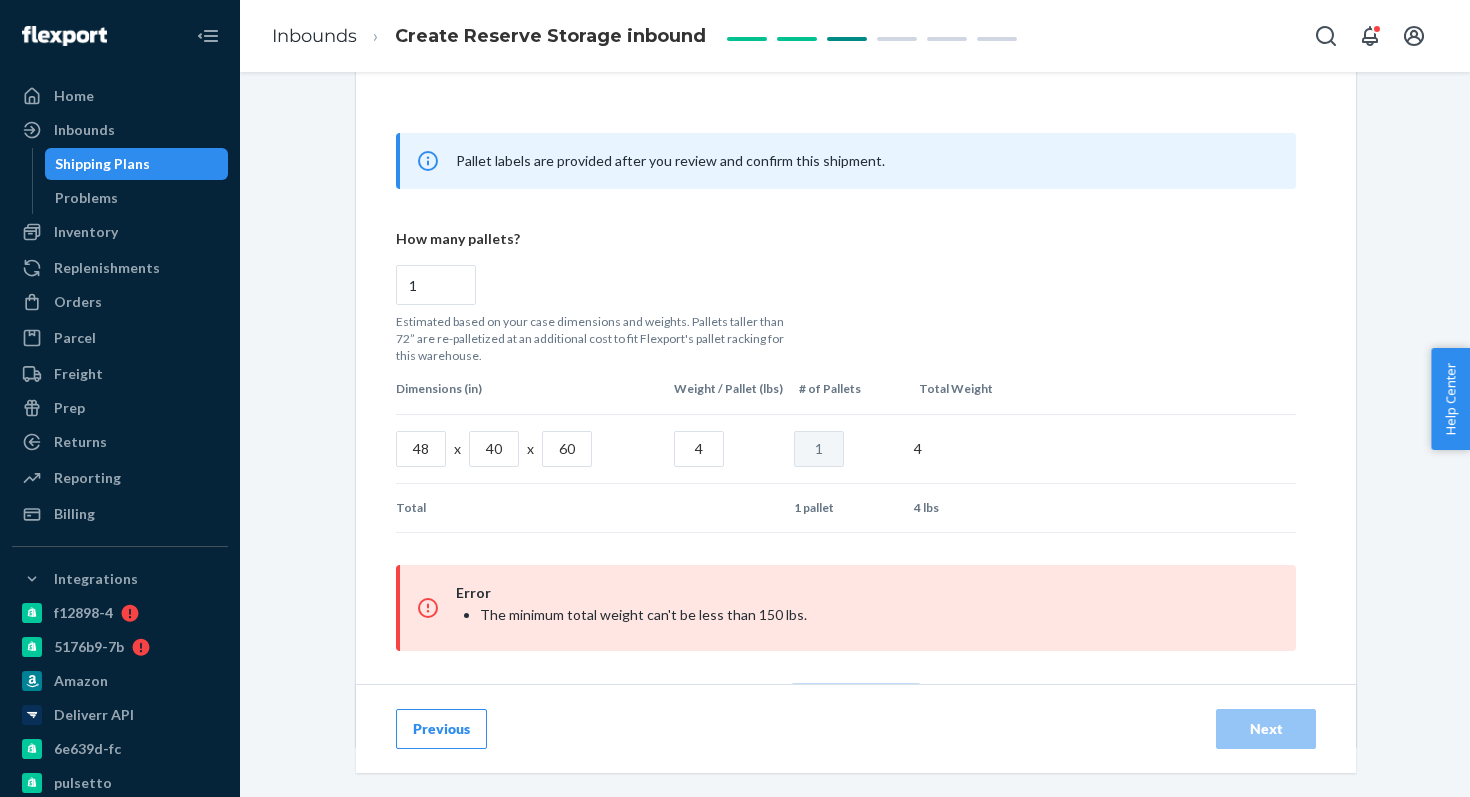 radio on "false" 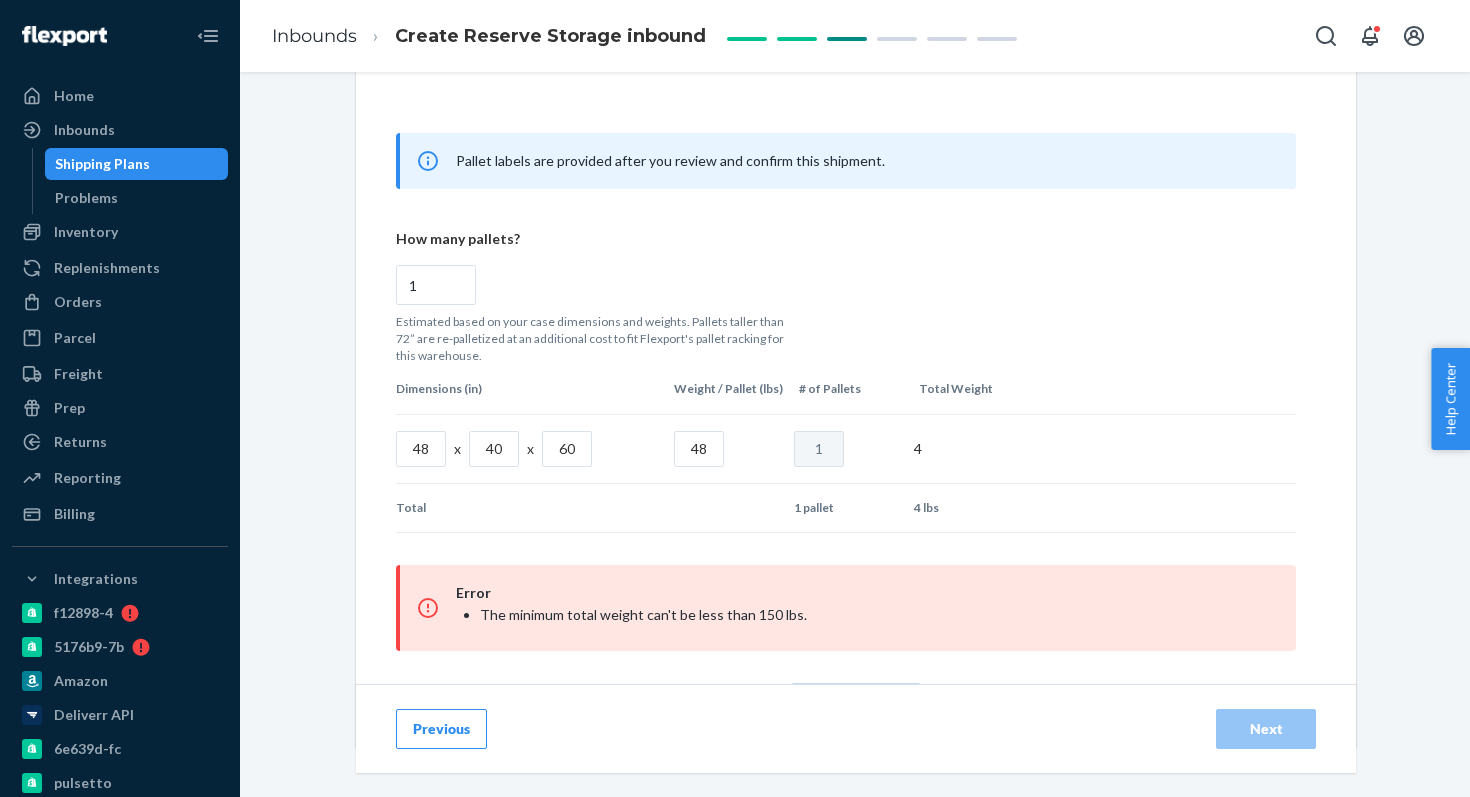 radio on "false" 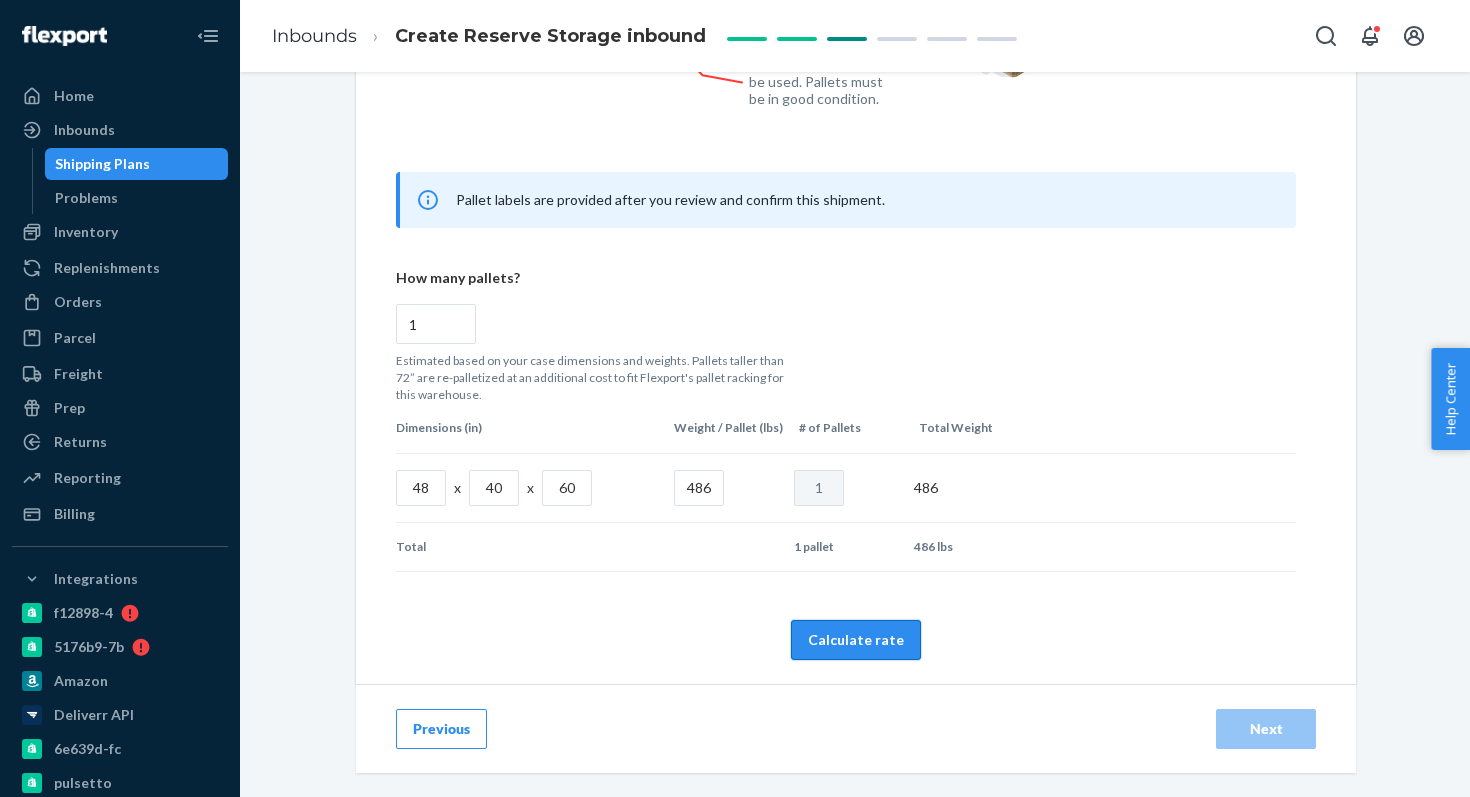 type on "486" 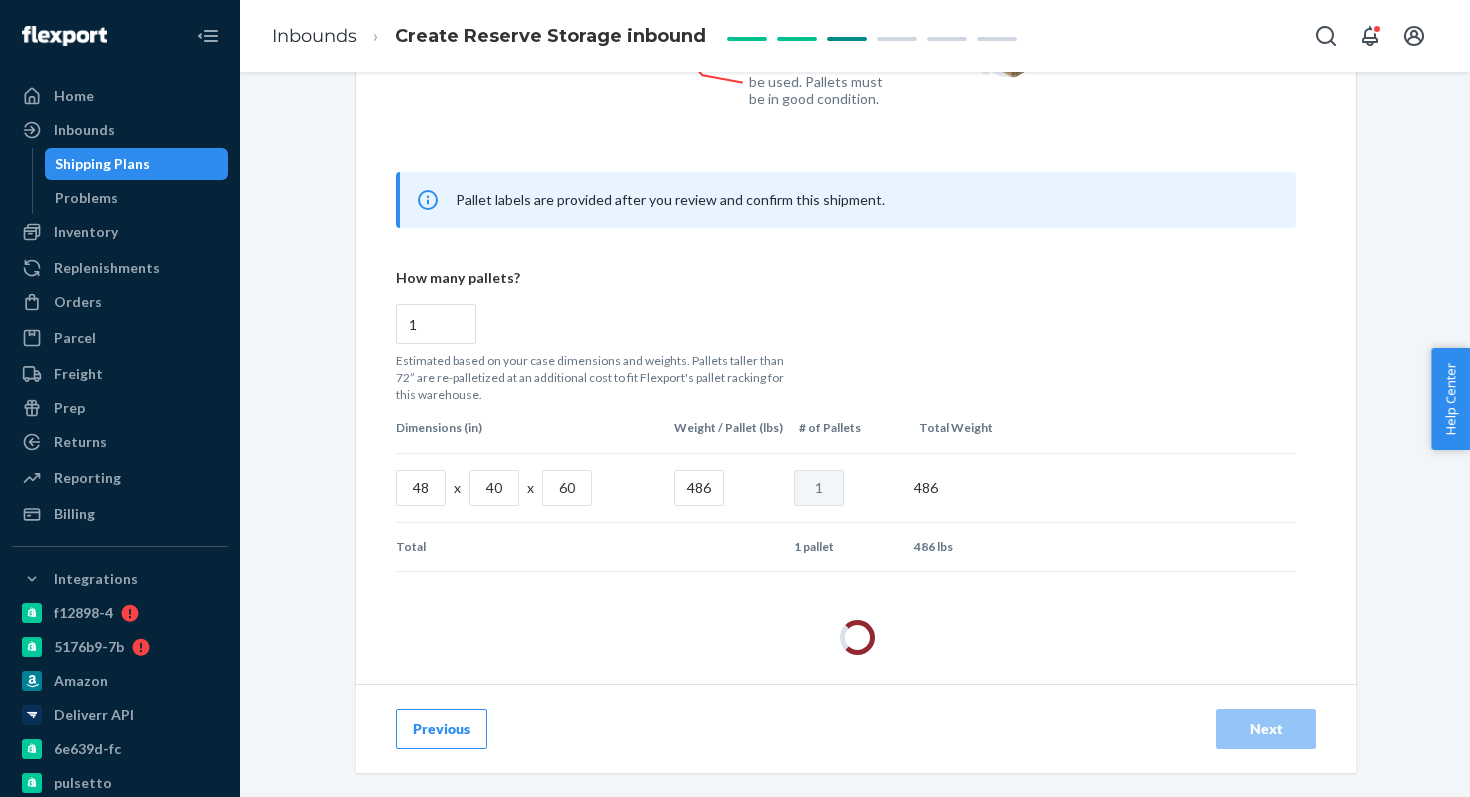 scroll, scrollTop: 1020, scrollLeft: 0, axis: vertical 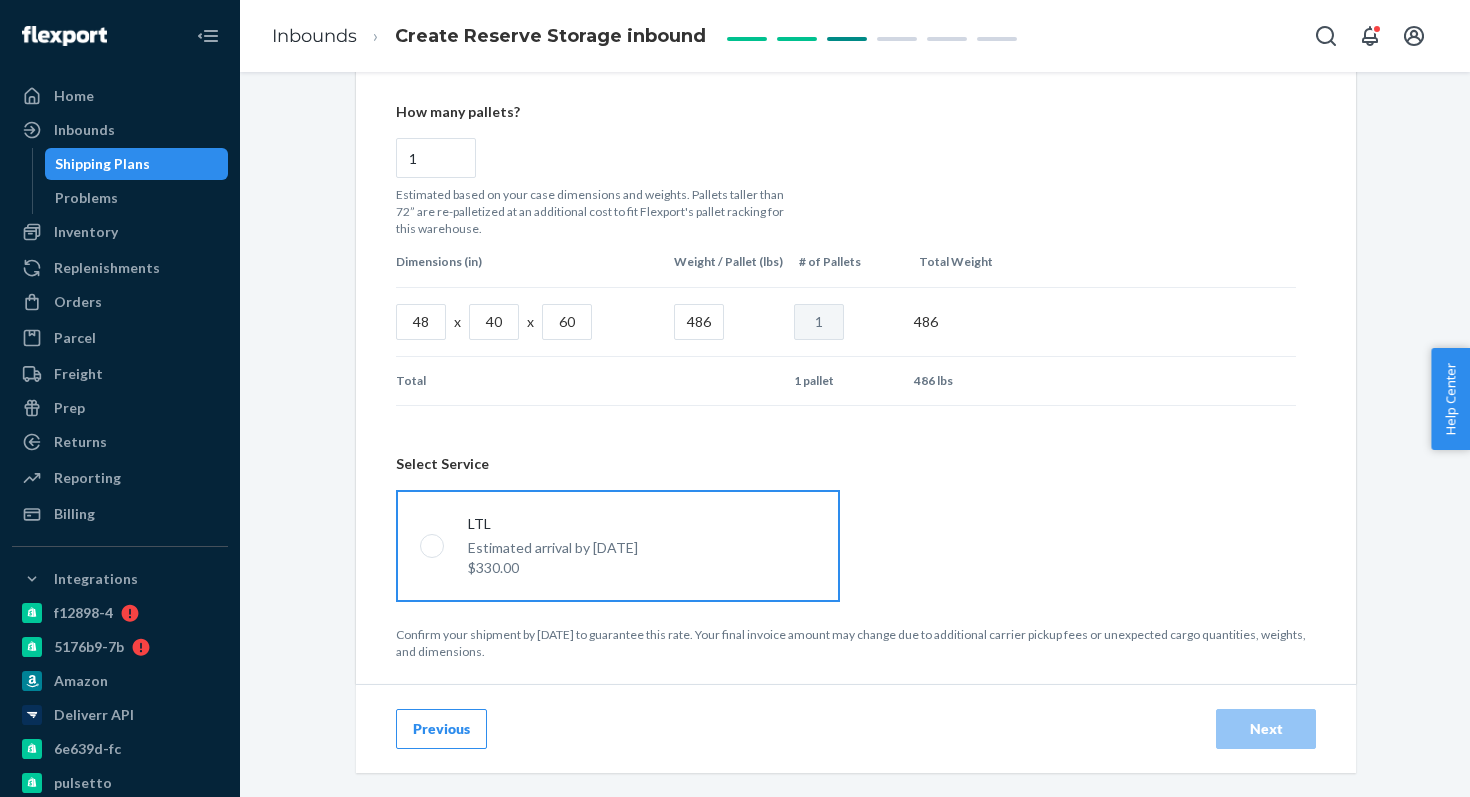 click on "LTL Estimated arrival by [DATE] $330.00" at bounding box center (618, 546) 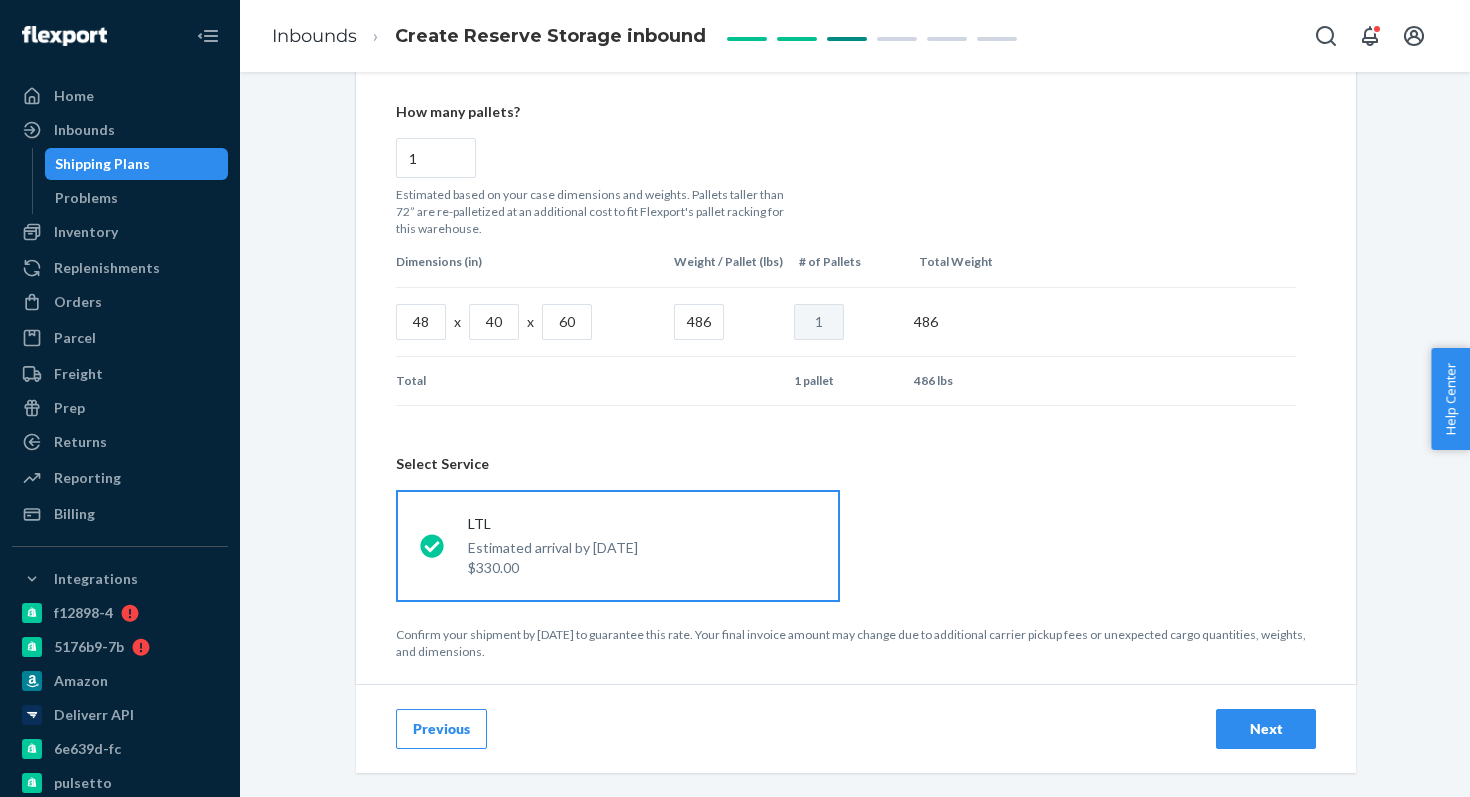 click on "Next" at bounding box center (1266, 729) 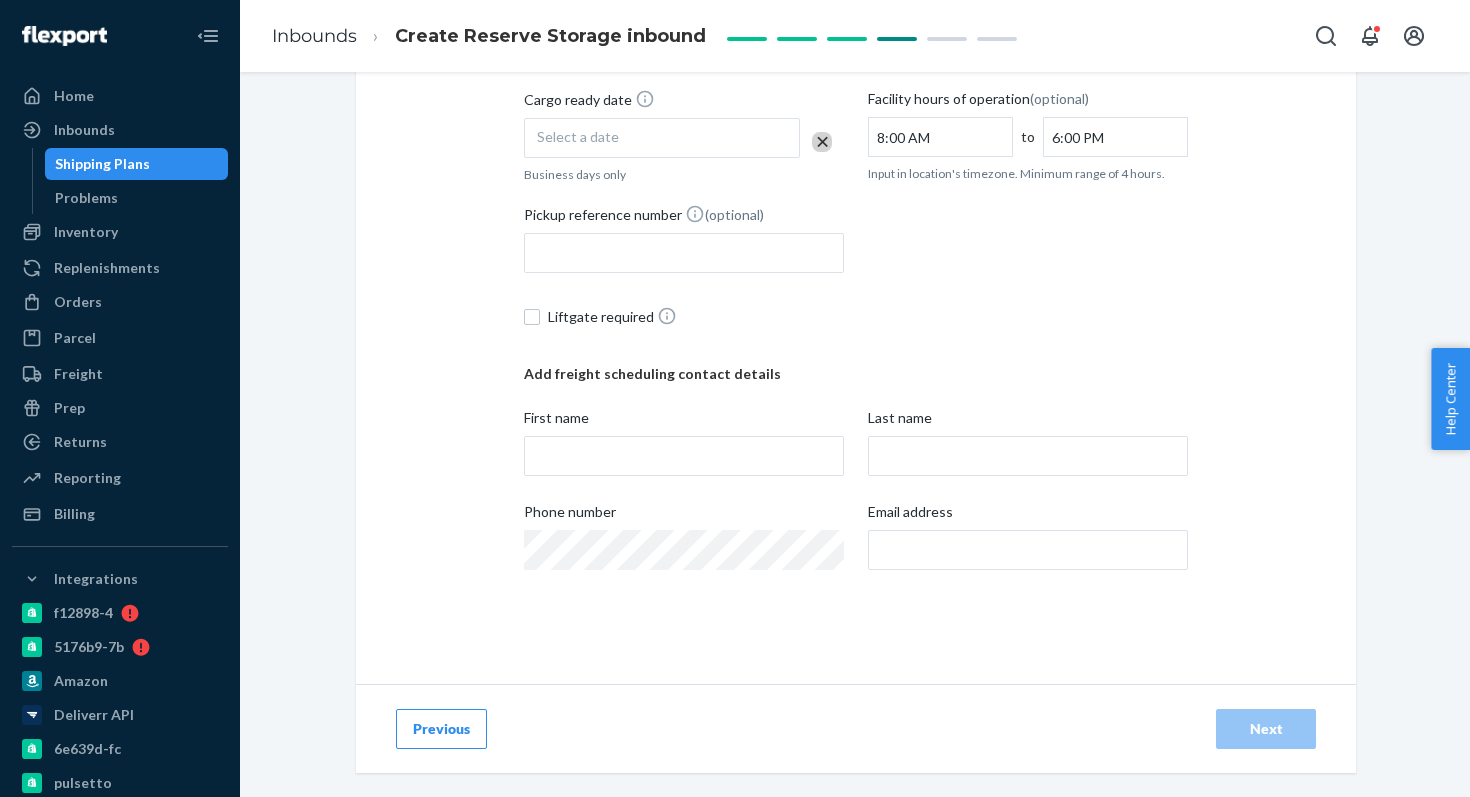 scroll, scrollTop: 0, scrollLeft: 0, axis: both 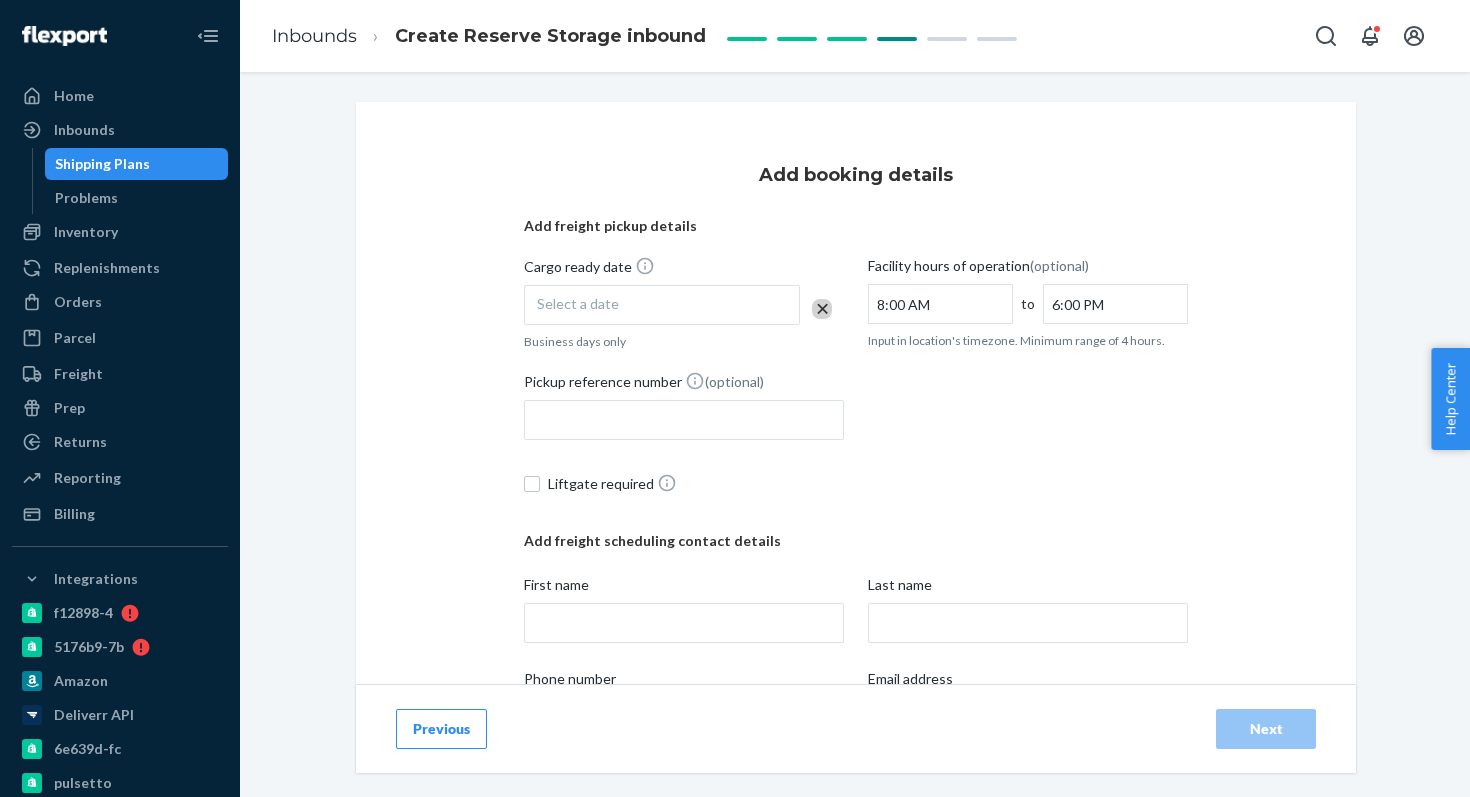 click on "Select a date" at bounding box center [662, 305] 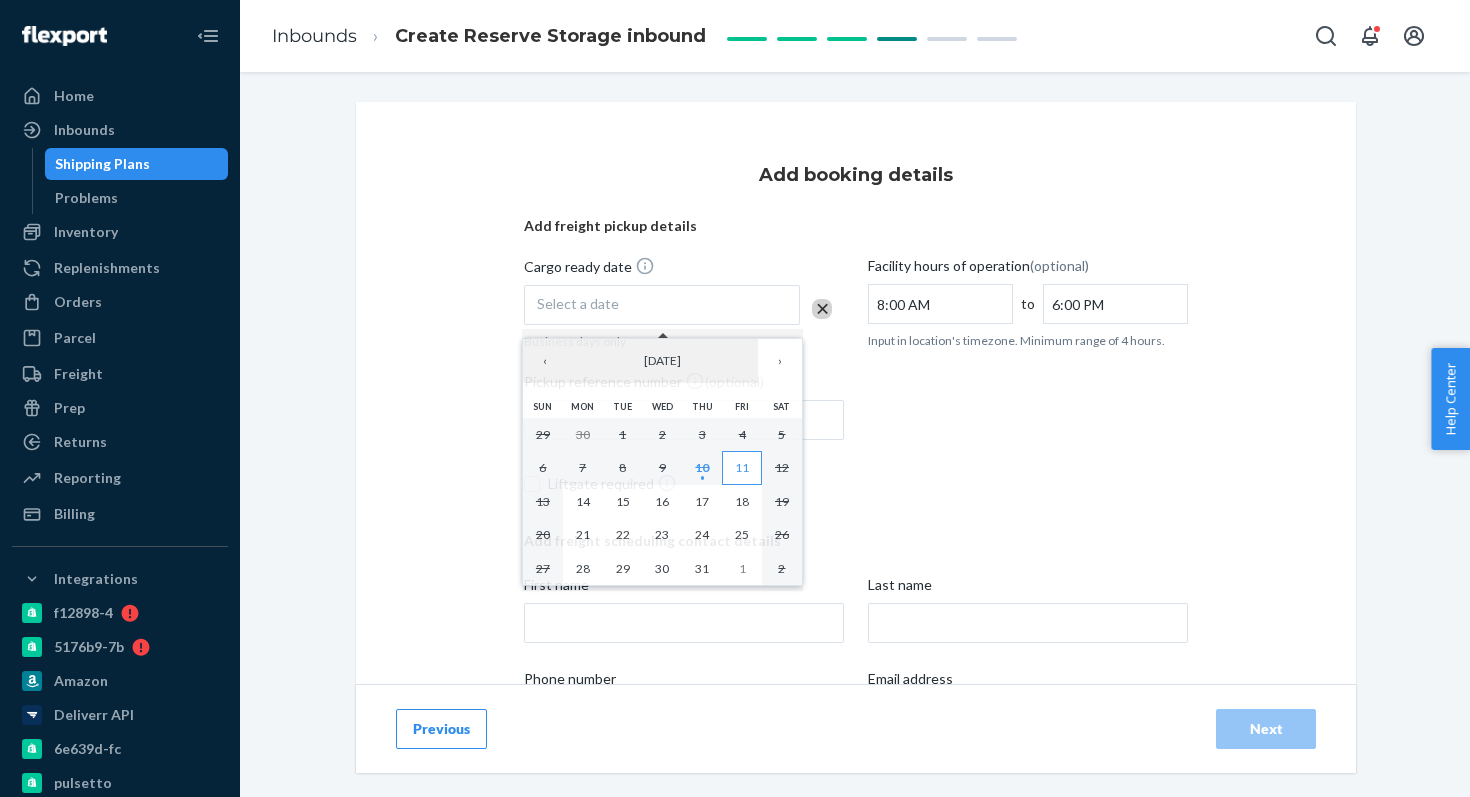 click on "11" at bounding box center [742, 467] 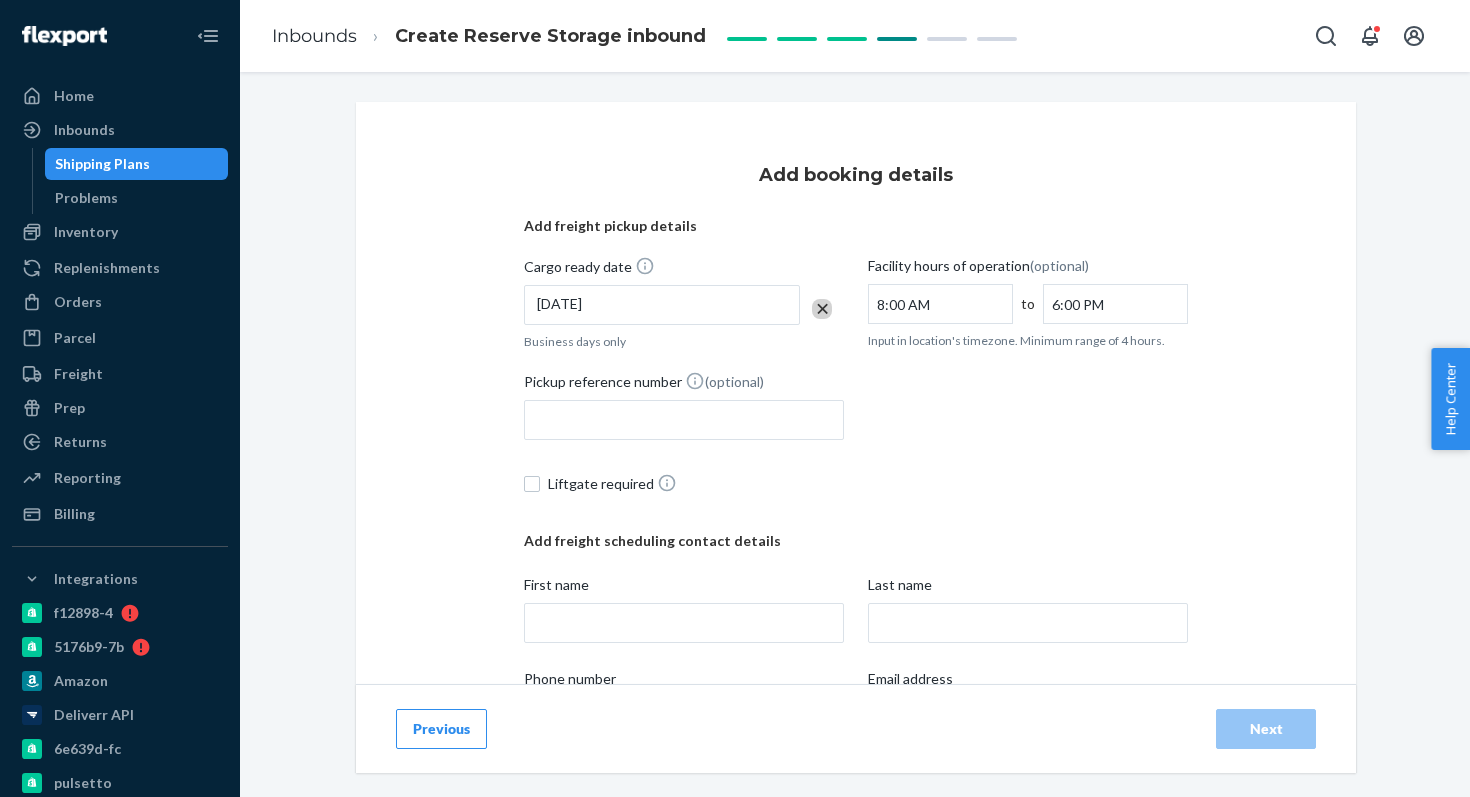 scroll, scrollTop: 166, scrollLeft: 0, axis: vertical 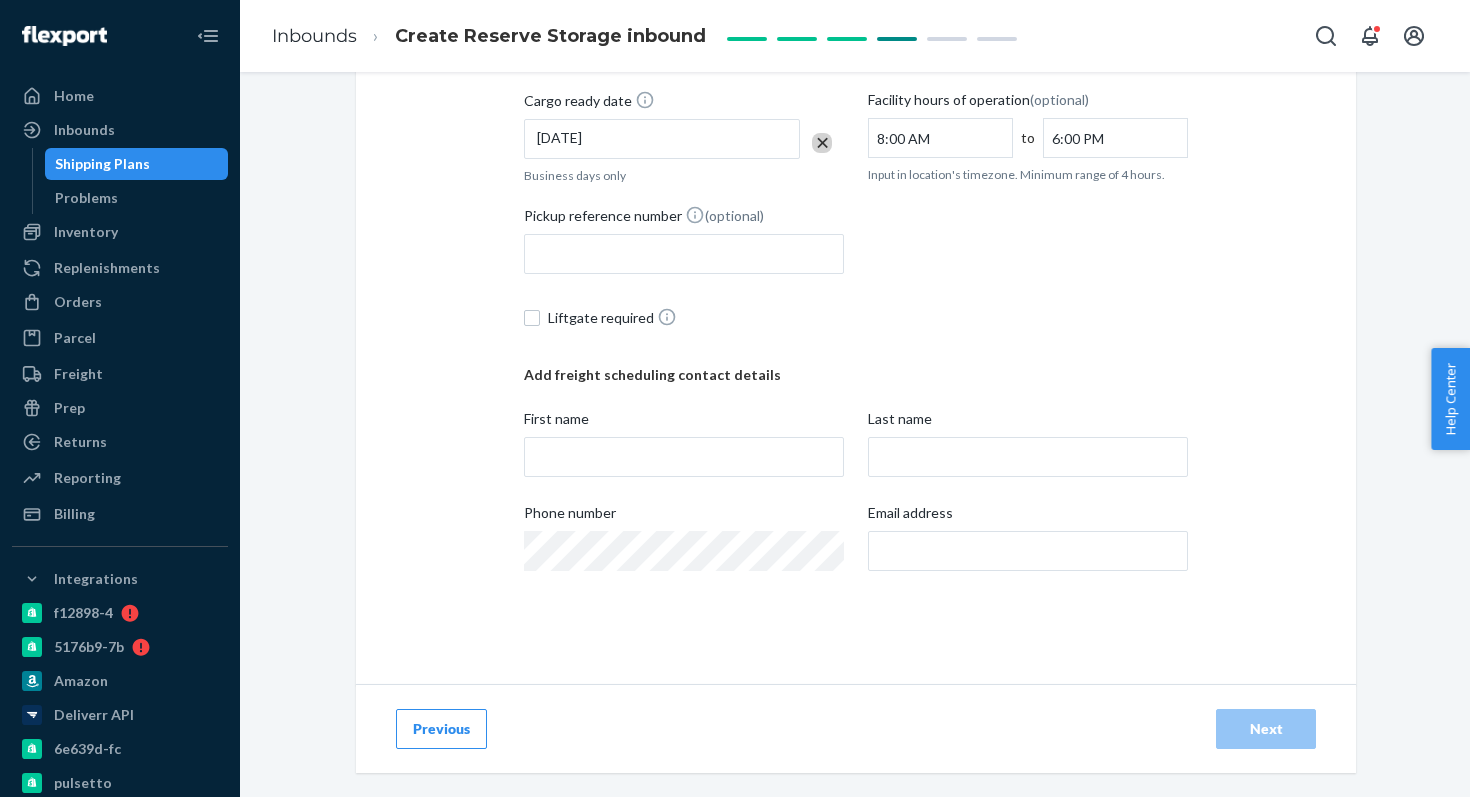 click on "6:00 PM" at bounding box center [1115, 138] 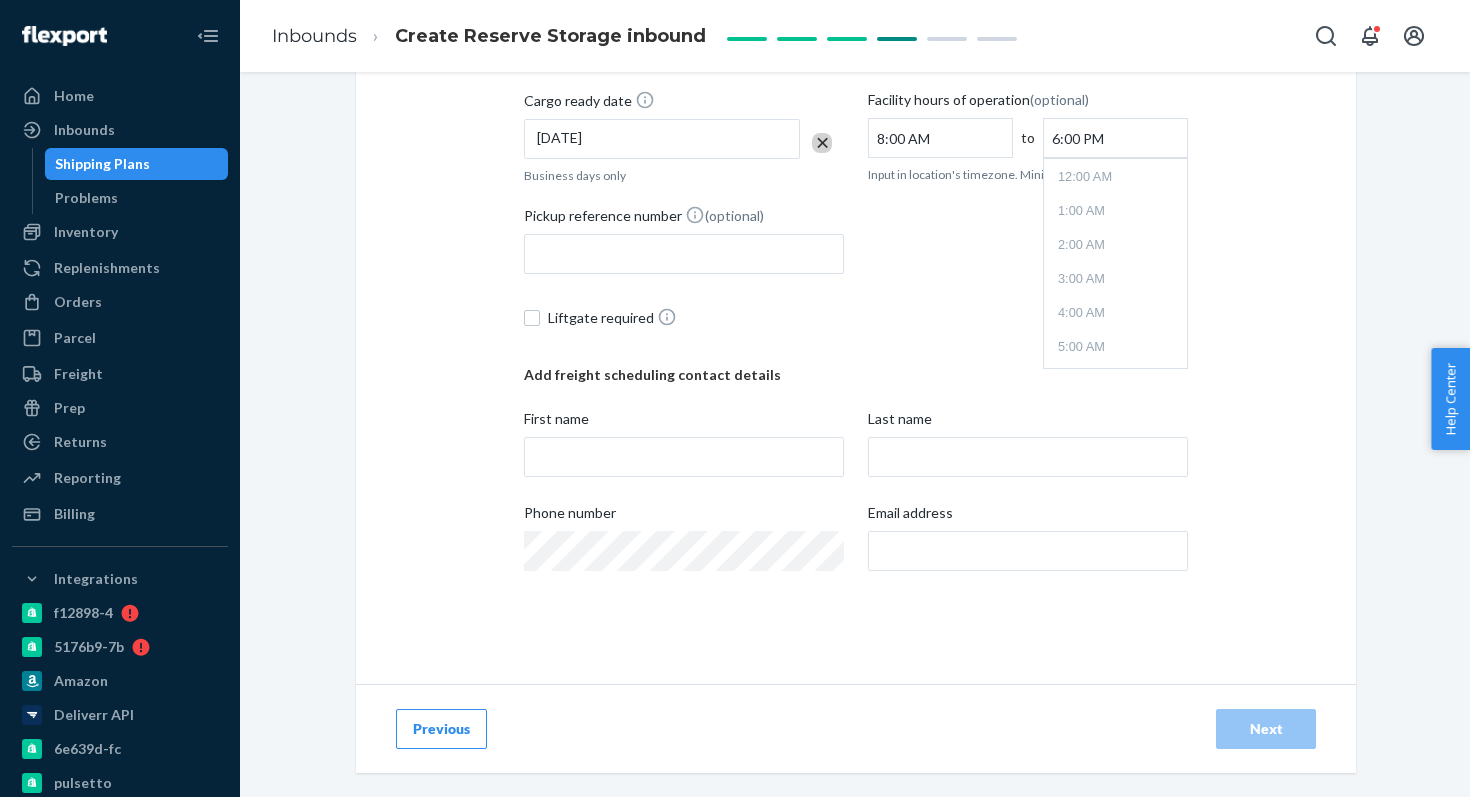 click on "6:00 PM" at bounding box center [1115, 138] 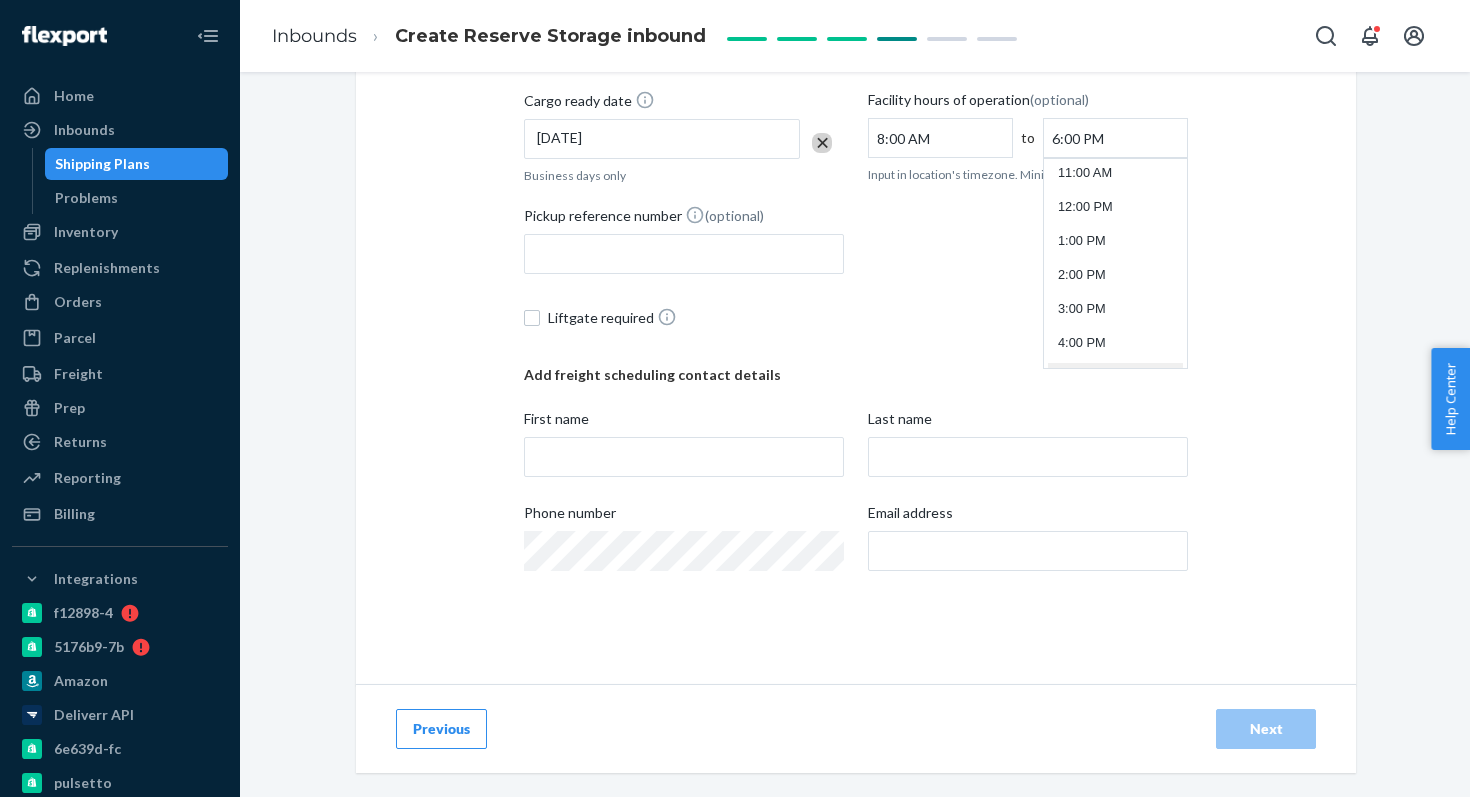 scroll, scrollTop: 376, scrollLeft: 0, axis: vertical 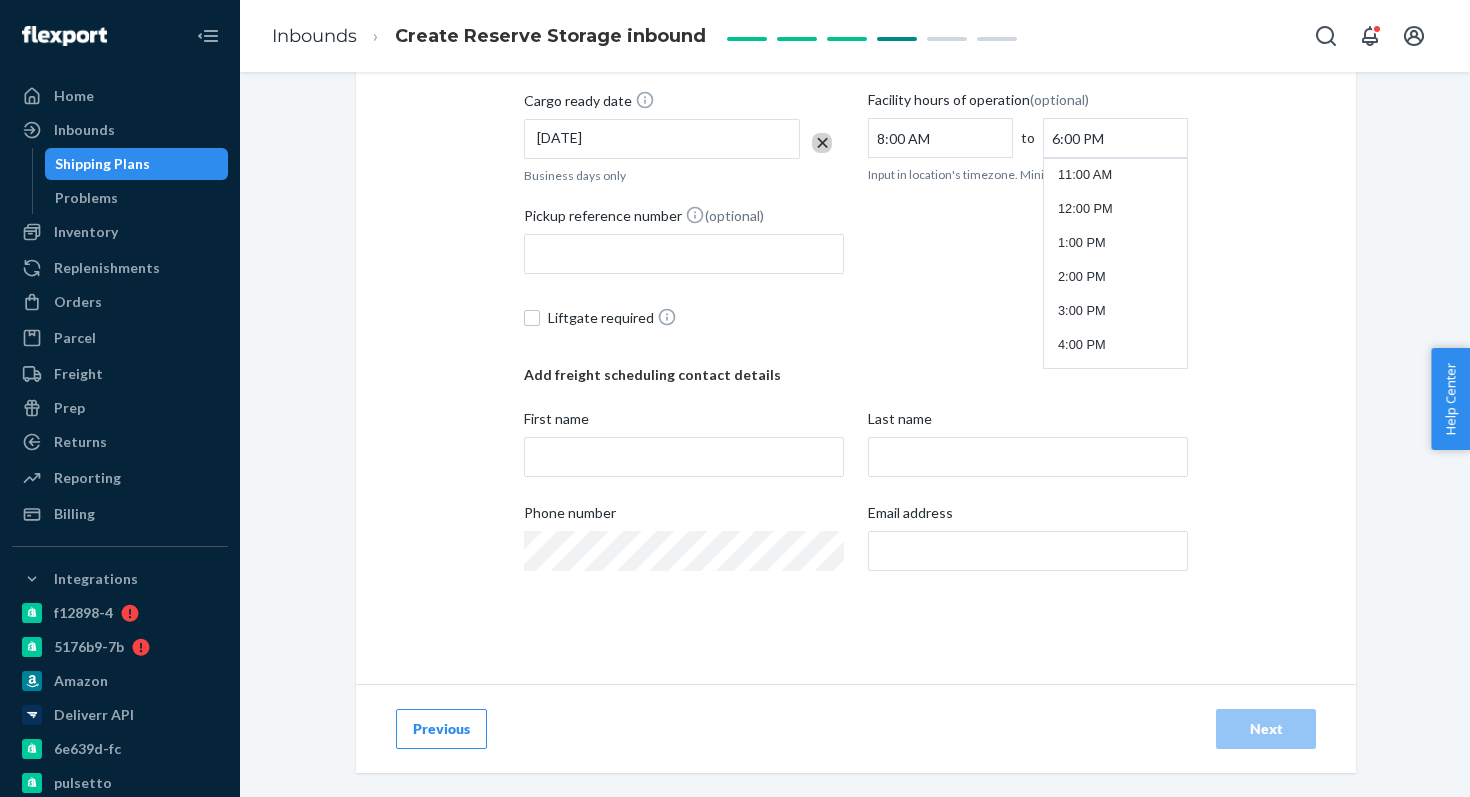 click on "6:00 PM" at bounding box center [1115, 138] 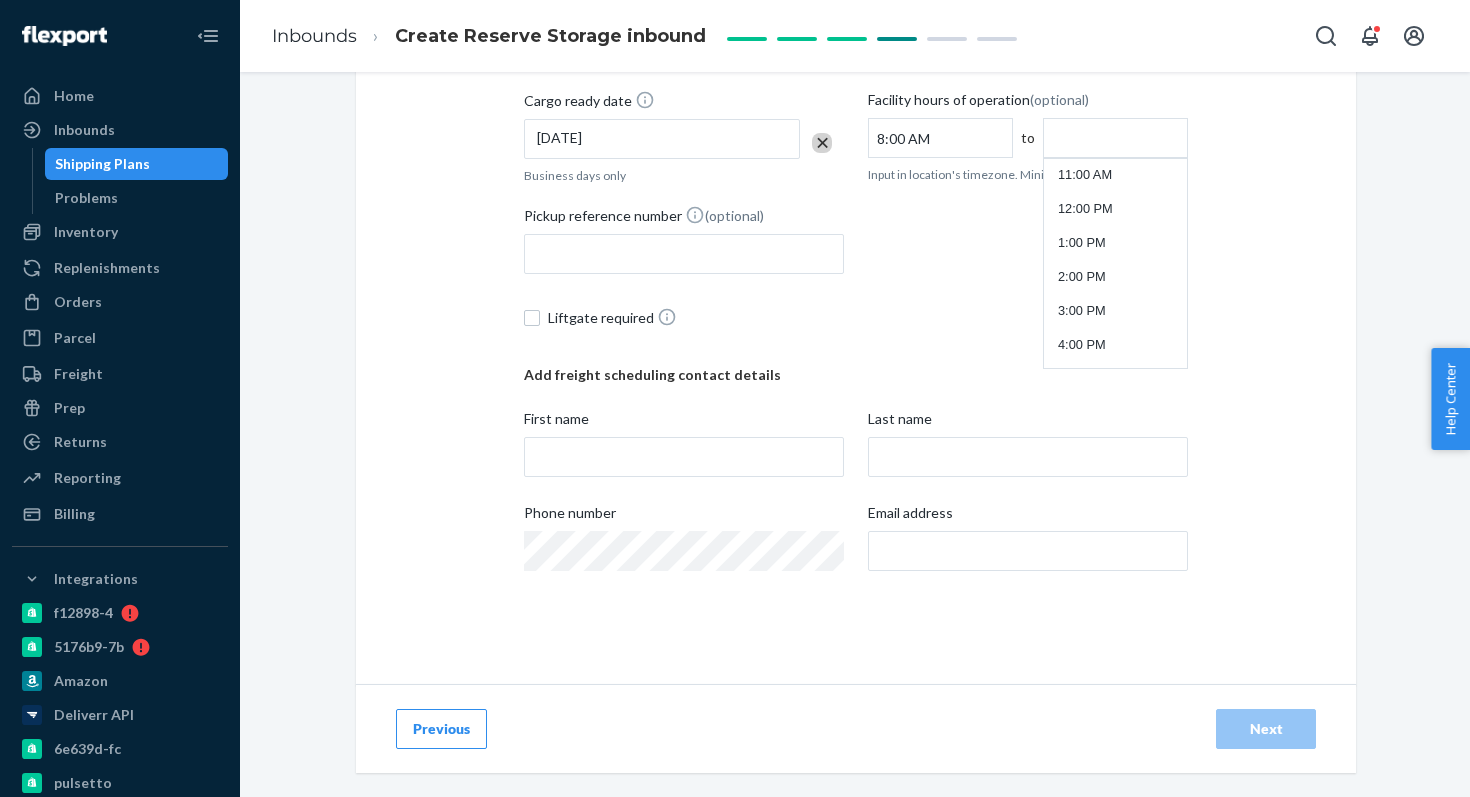 type 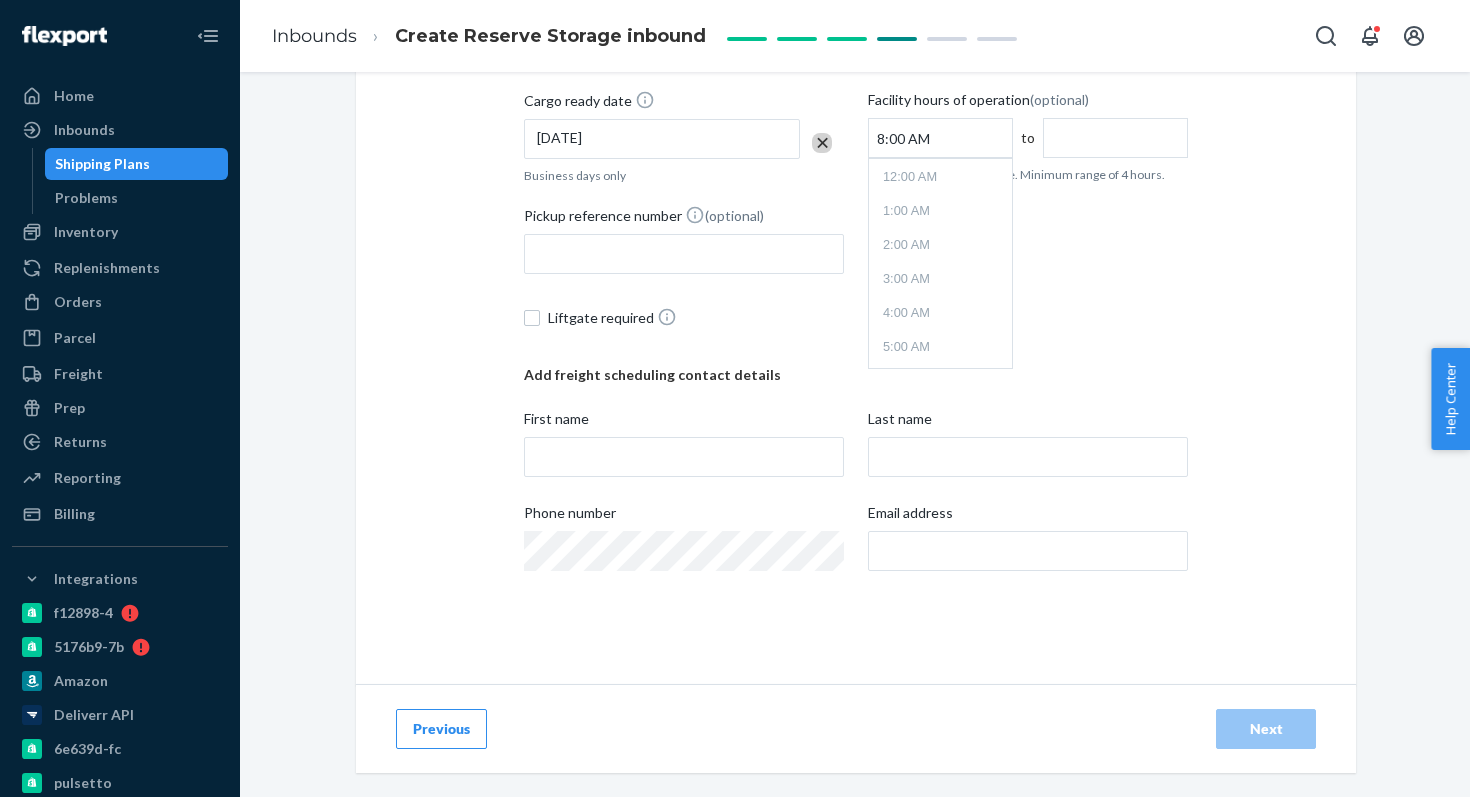 click on "8:00 AM" at bounding box center (940, 138) 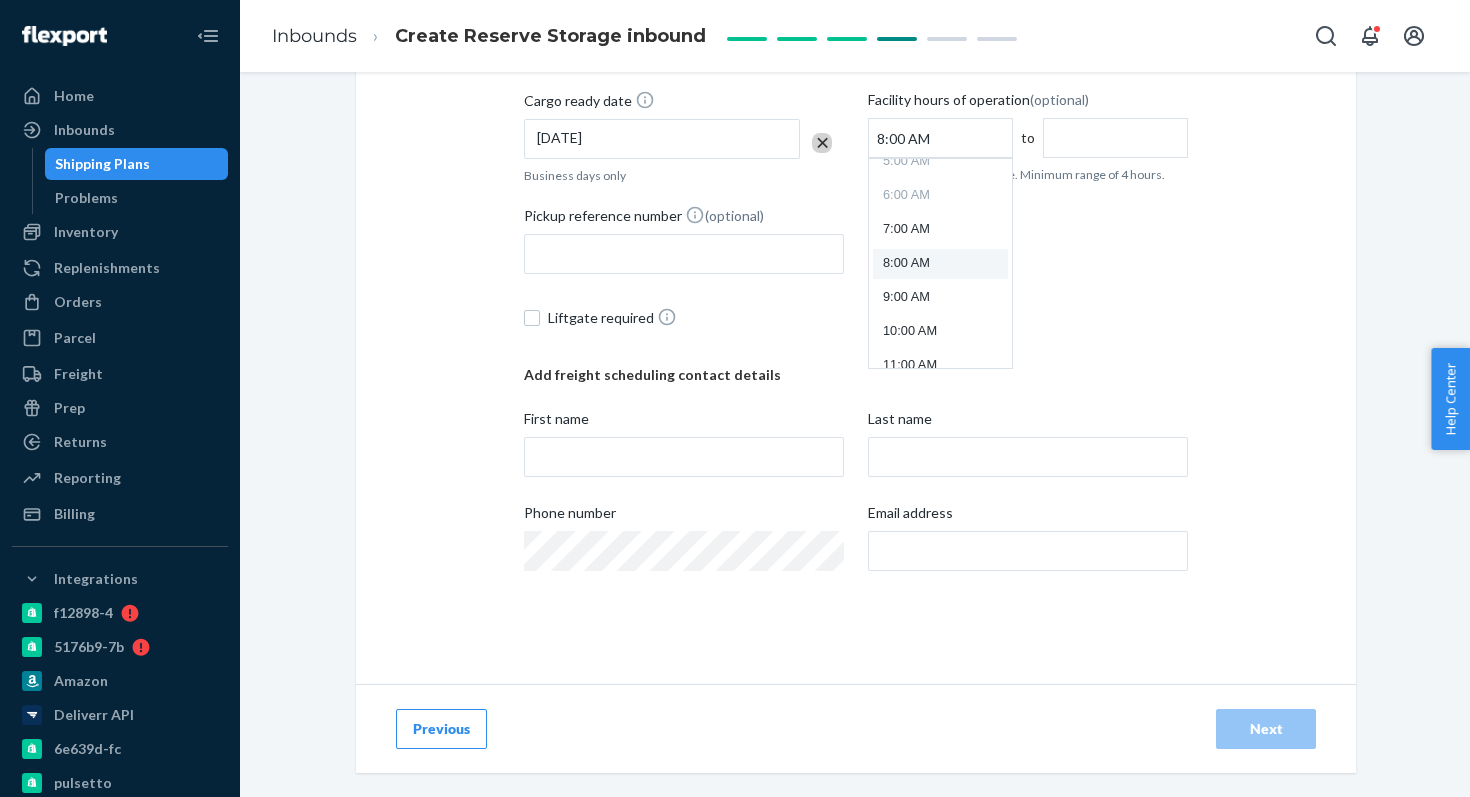 click on "8:00 AM" at bounding box center [940, 138] 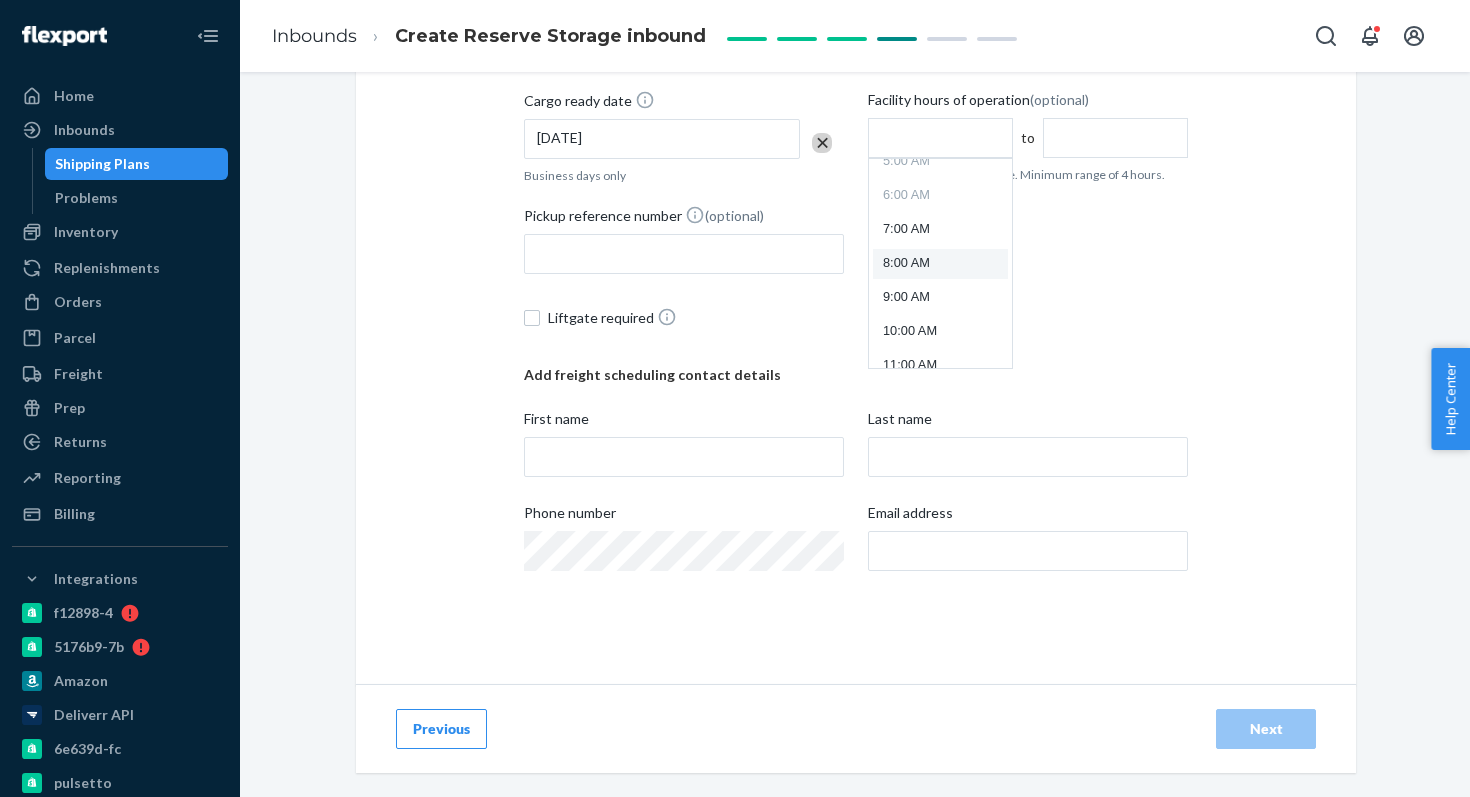 type on "8:00 AM" 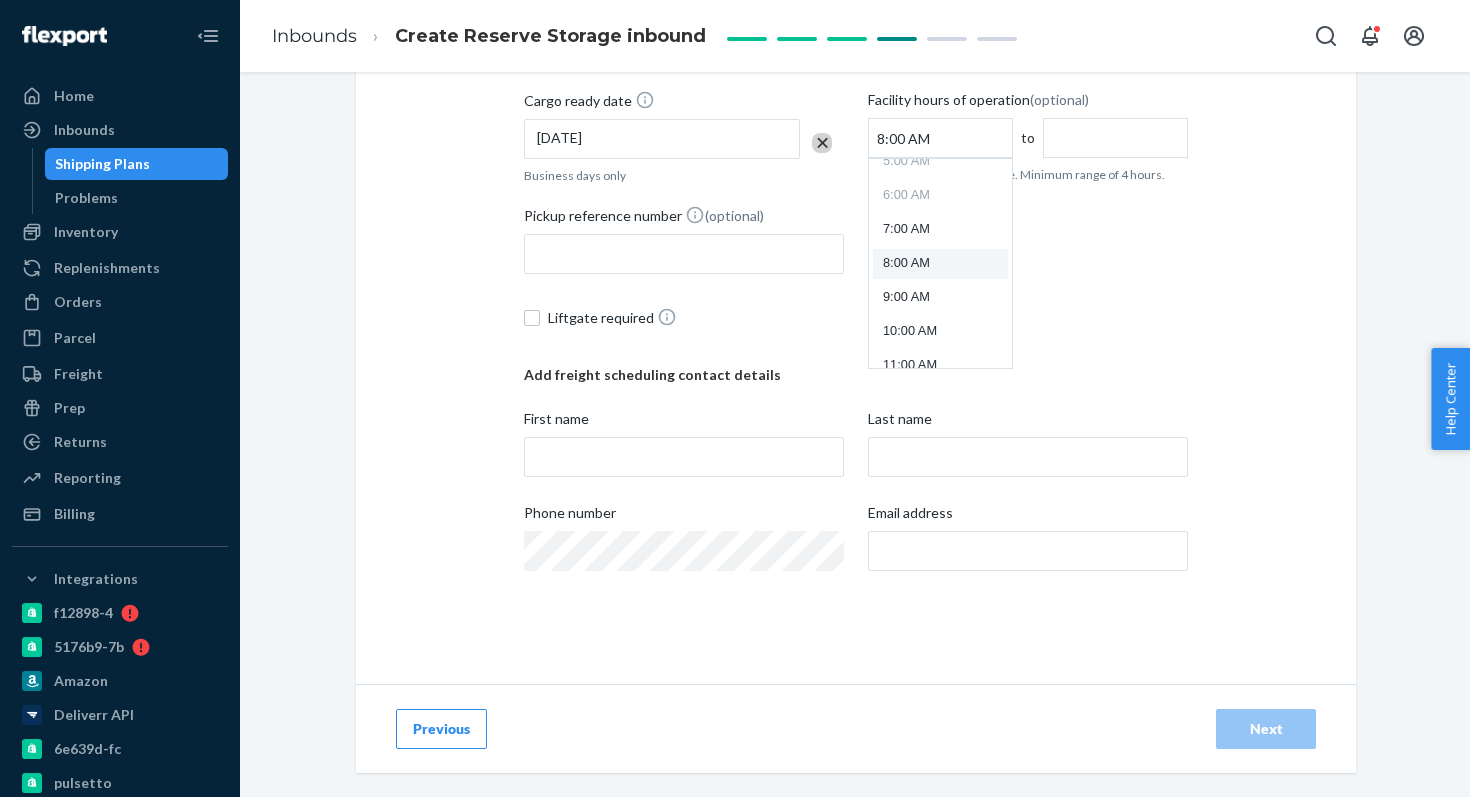 click on "Add booking details Add freight pickup details Cargo ready date   [DATE]   Business days only Facility hours of operation  (optional) 8:00 AM Time 12:00 AM 1:00 AM 2:00 AM 3:00 AM 4:00 AM 5:00 AM 6:00 AM 7:00 AM 8:00 AM 9:00 AM 10:00 AM 11:00 AM 12:00 PM 1:00 PM 2:00 PM 3:00 PM 4:00 PM 5:00 PM 6:00 PM 7:00 PM 8:00 PM 9:00 PM 10:00 PM 11:00 PM to Input in location's timezone. Minimum range of 4 hours. Pickup reference number    (optional) Liftgate required   Add freight scheduling contact details First name Last name Phone number Email address" at bounding box center (856, 310) 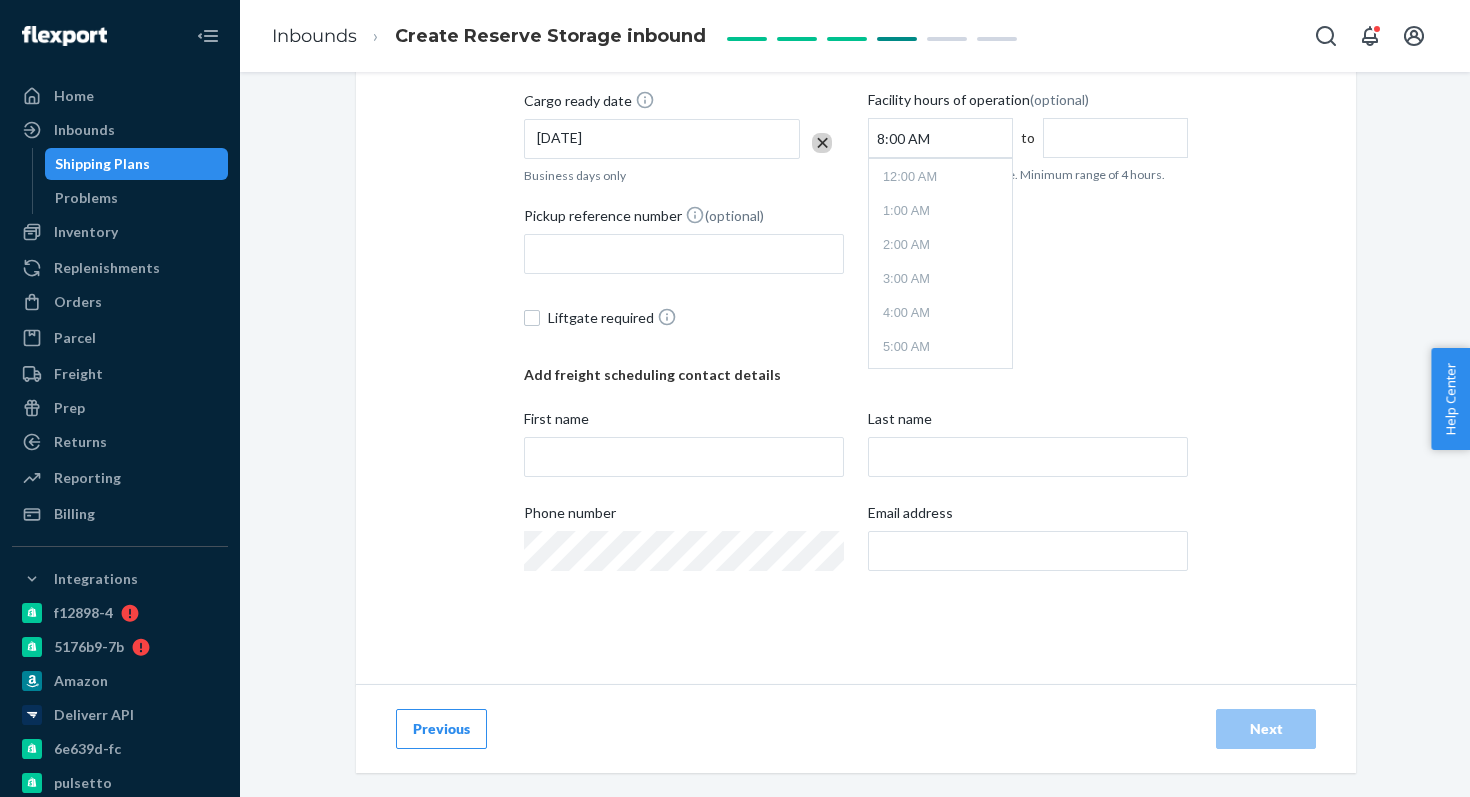 click on "8:00 AM" at bounding box center (940, 138) 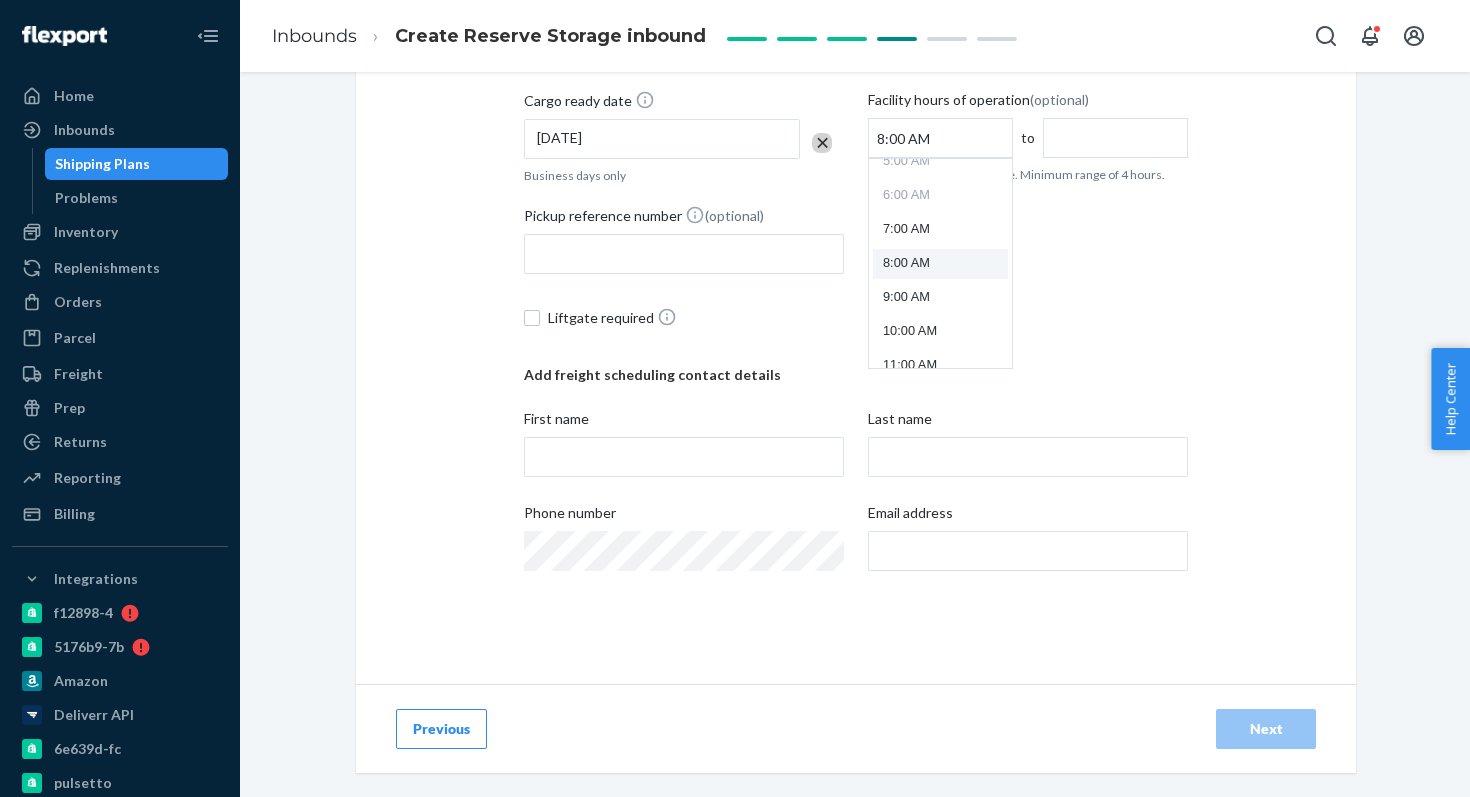 click on "8:00 AM" at bounding box center [940, 138] 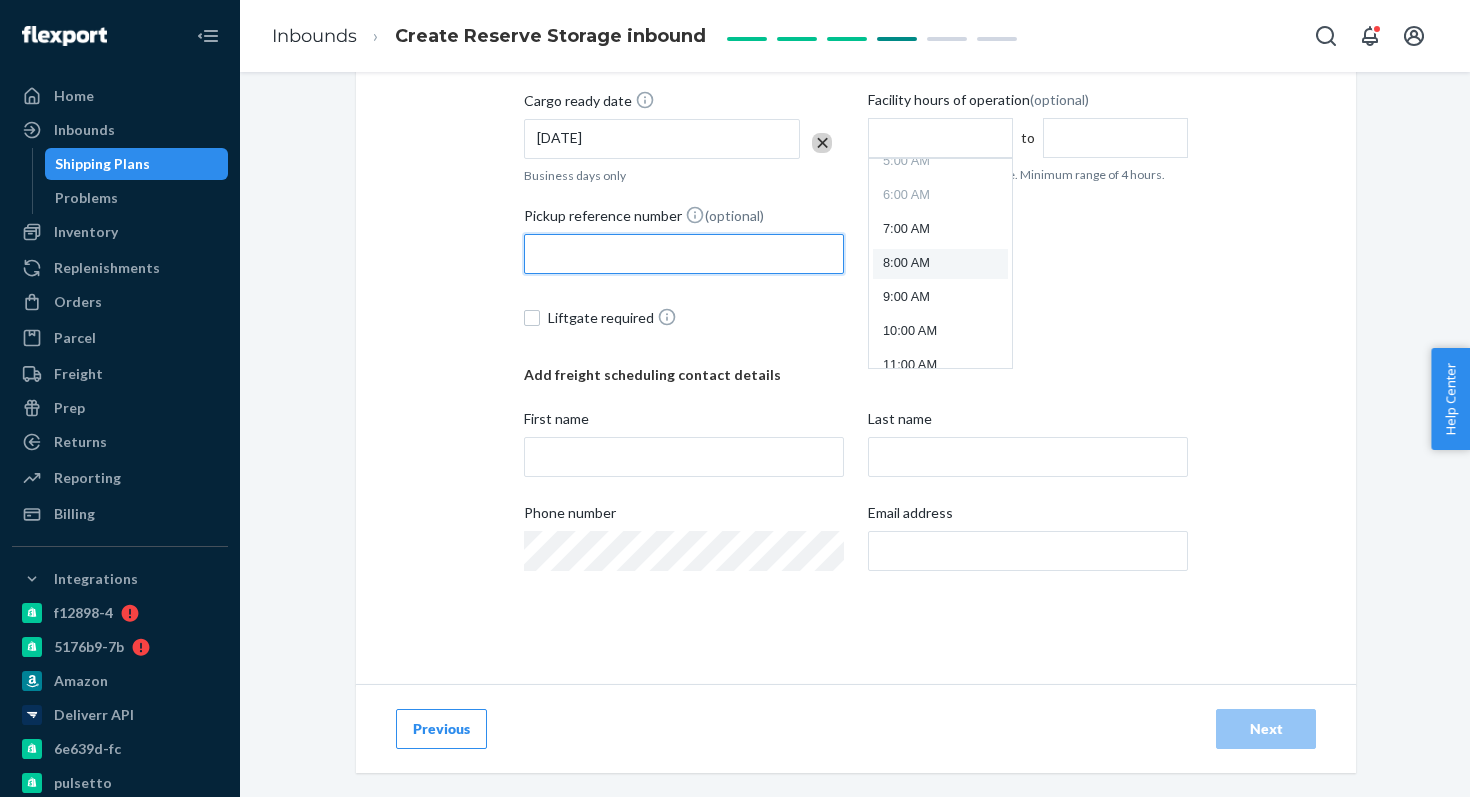 type on "8:00 AM" 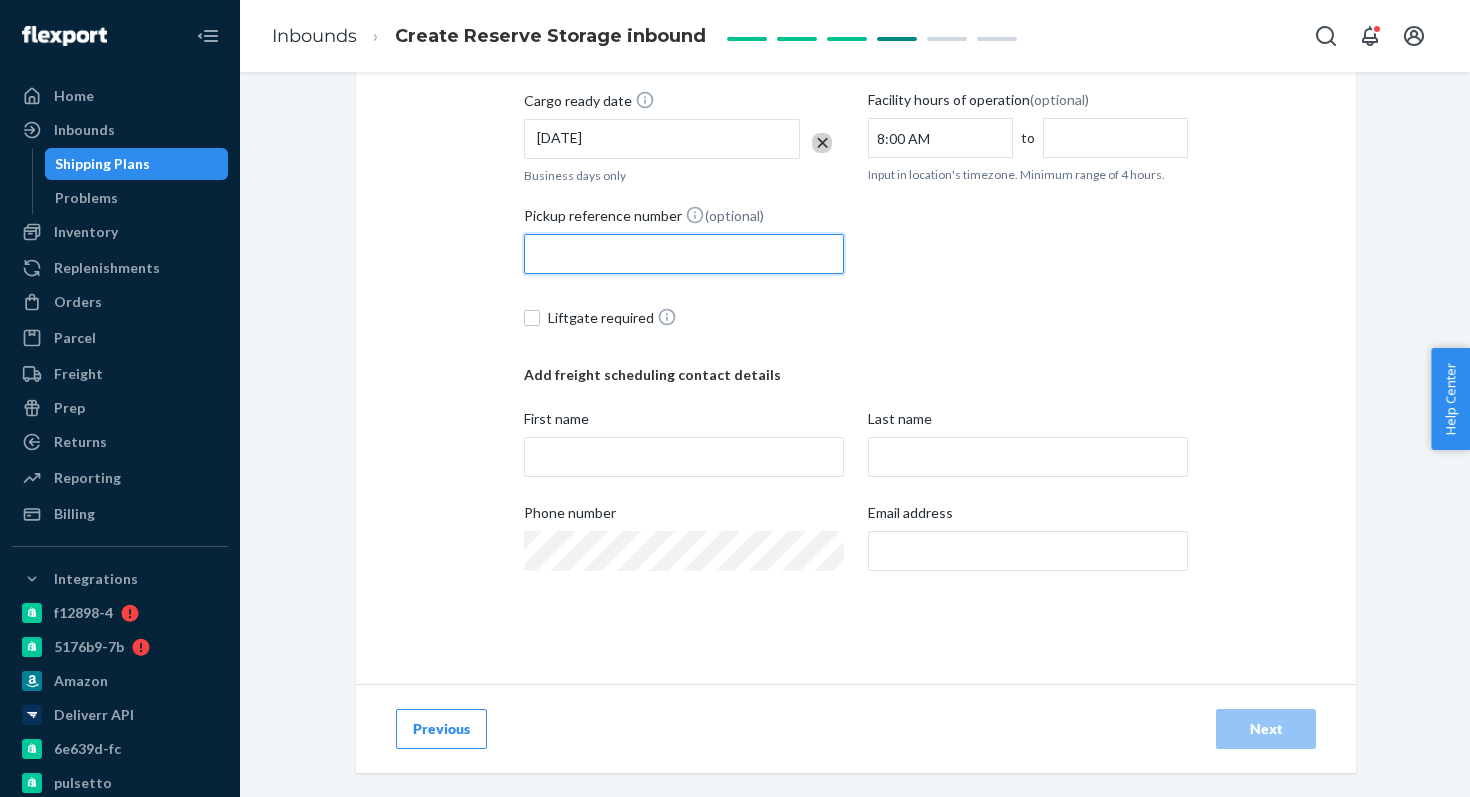 click on "Pickup reference number    (optional)" at bounding box center (684, 254) 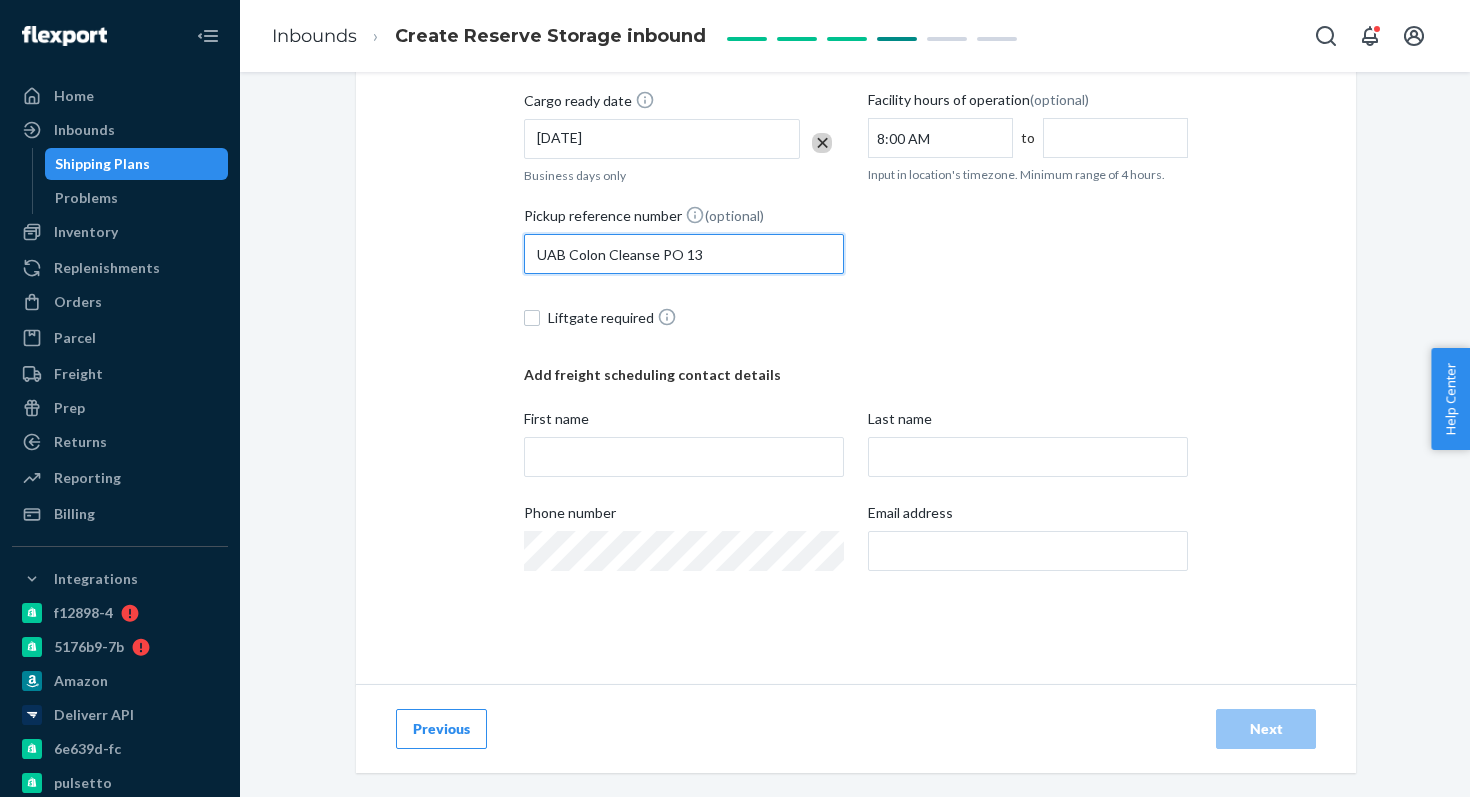 type on "UAB Colon Cleanse PO 13" 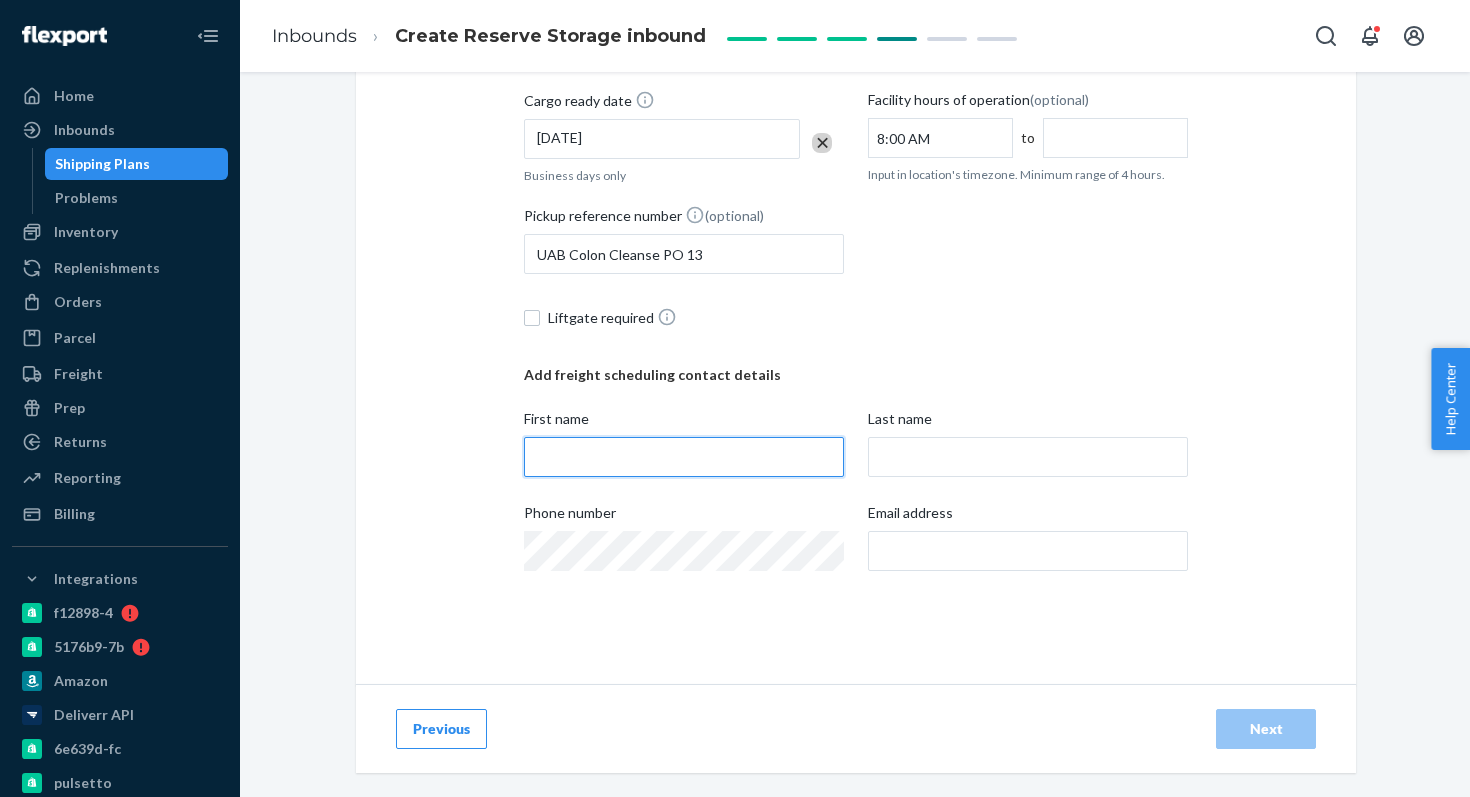 click on "First name" at bounding box center [684, 457] 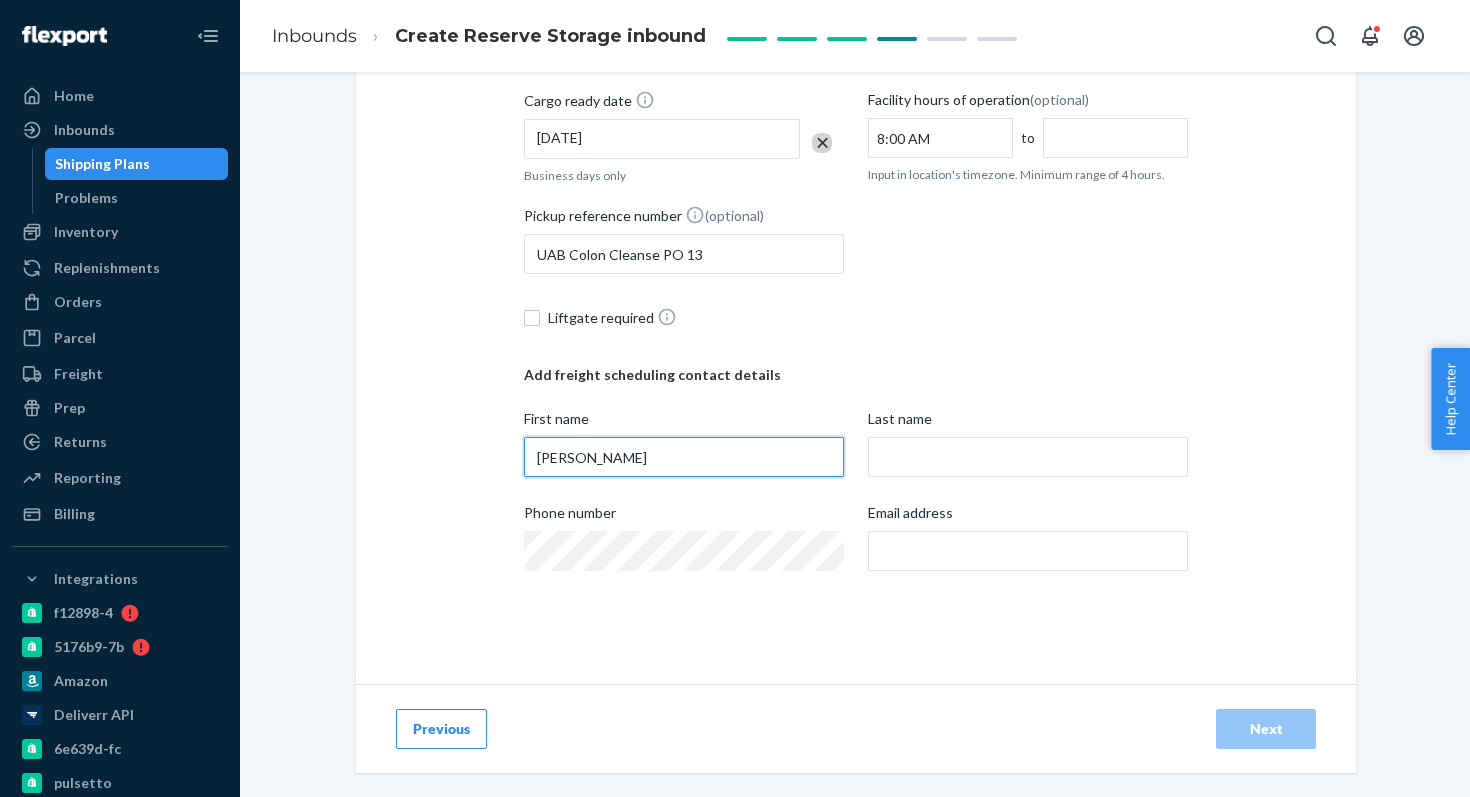 click on "[PERSON_NAME]" at bounding box center [684, 457] 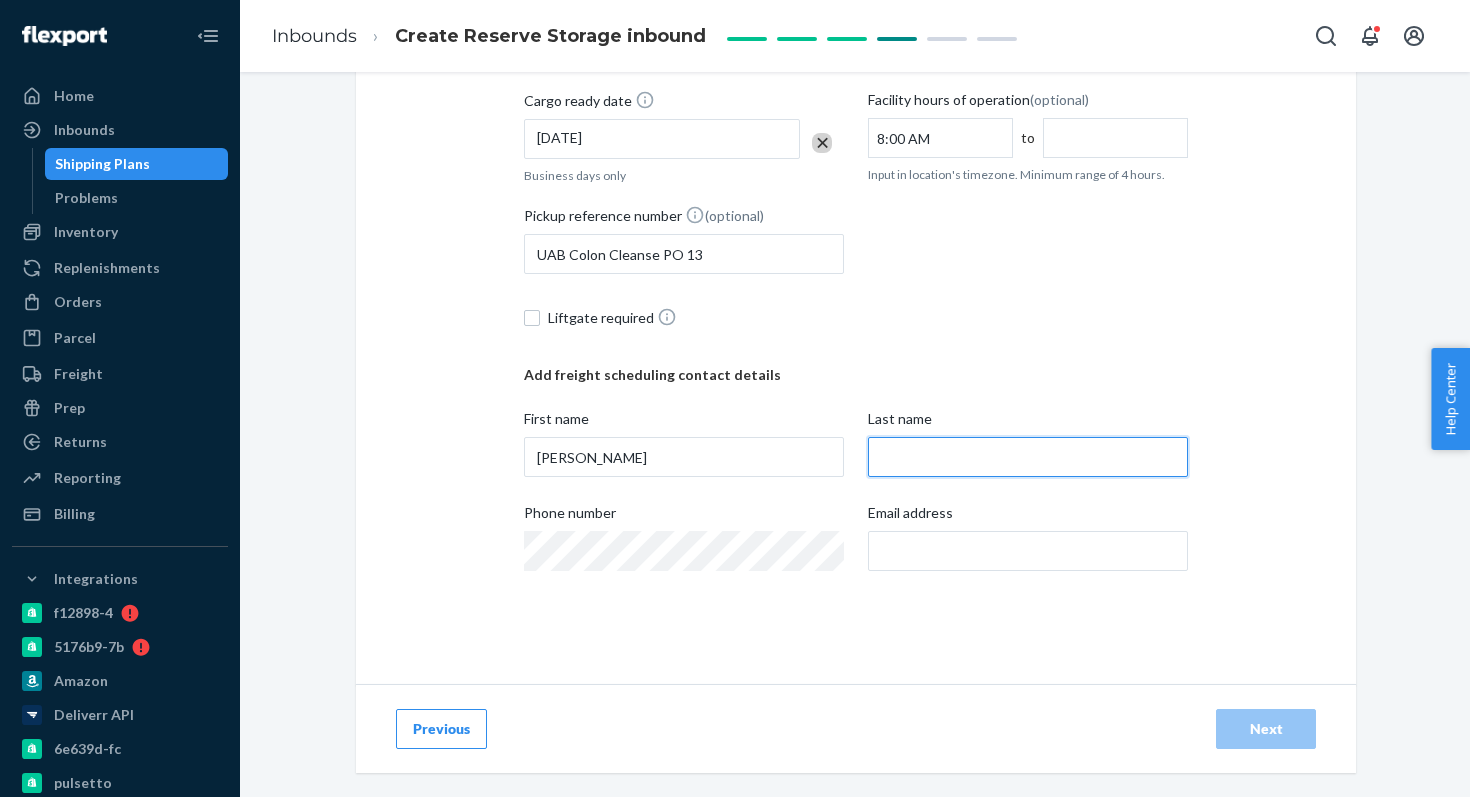 click on "Last name" at bounding box center (1028, 457) 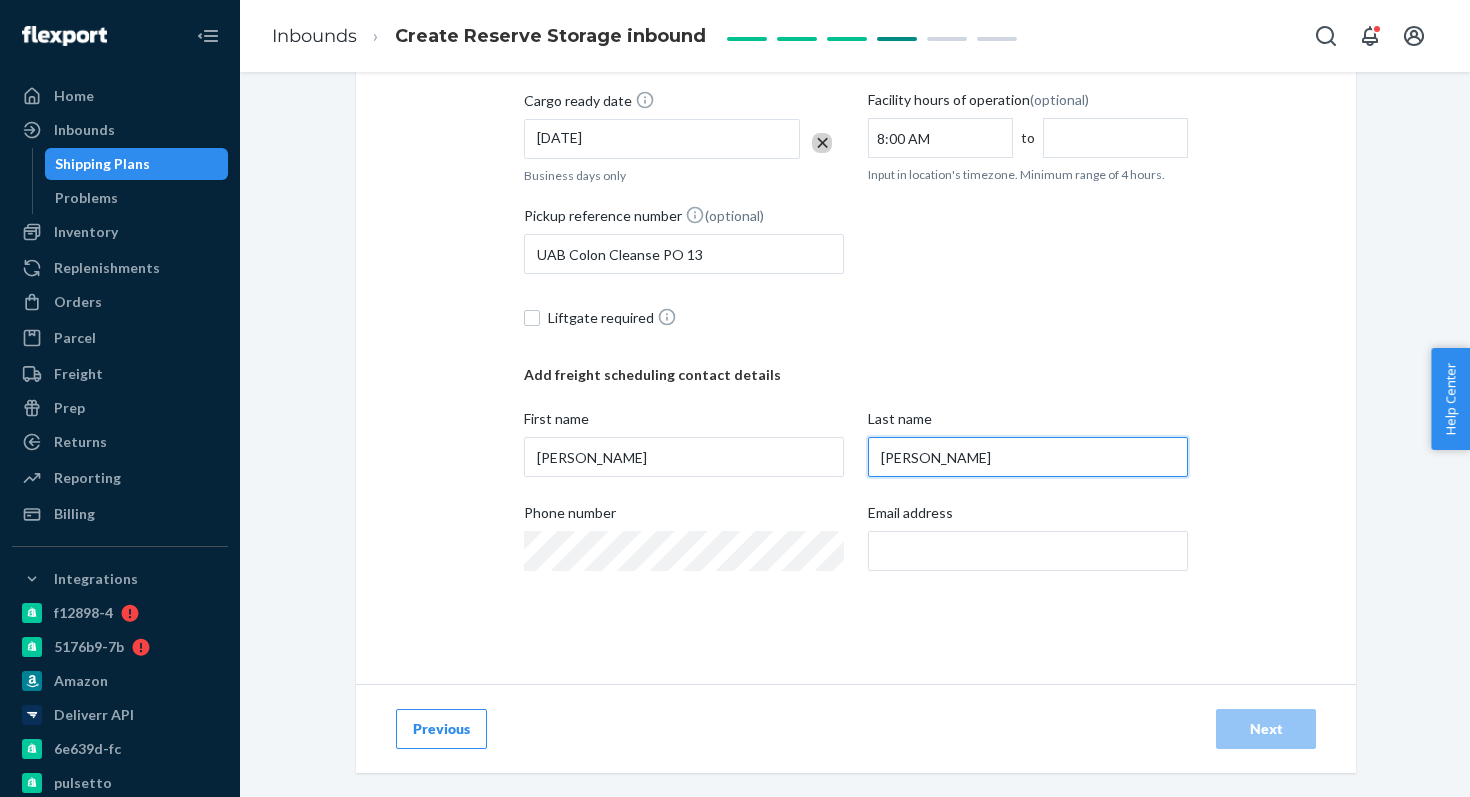 type on "[PERSON_NAME]" 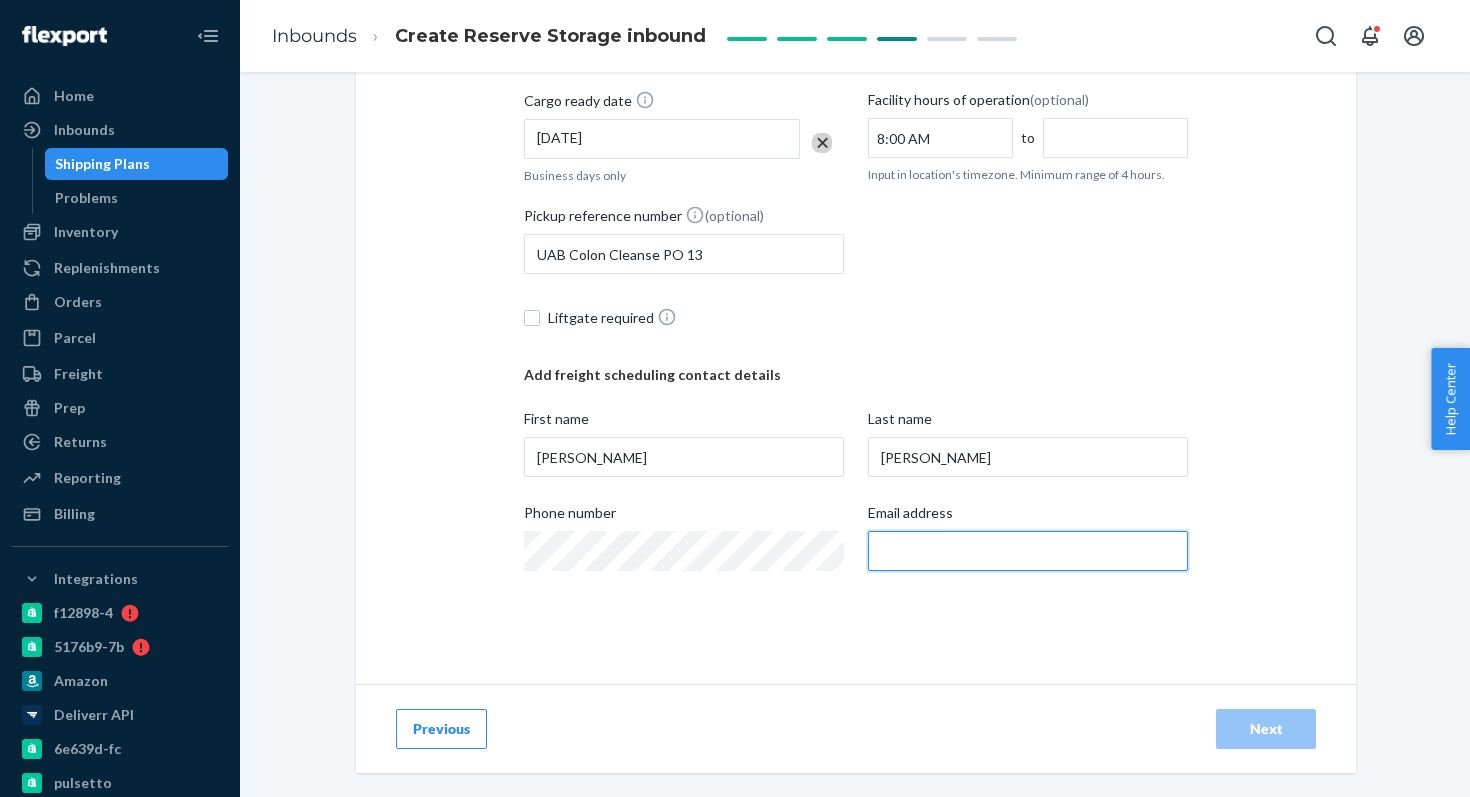 click on "Email address" at bounding box center [1028, 551] 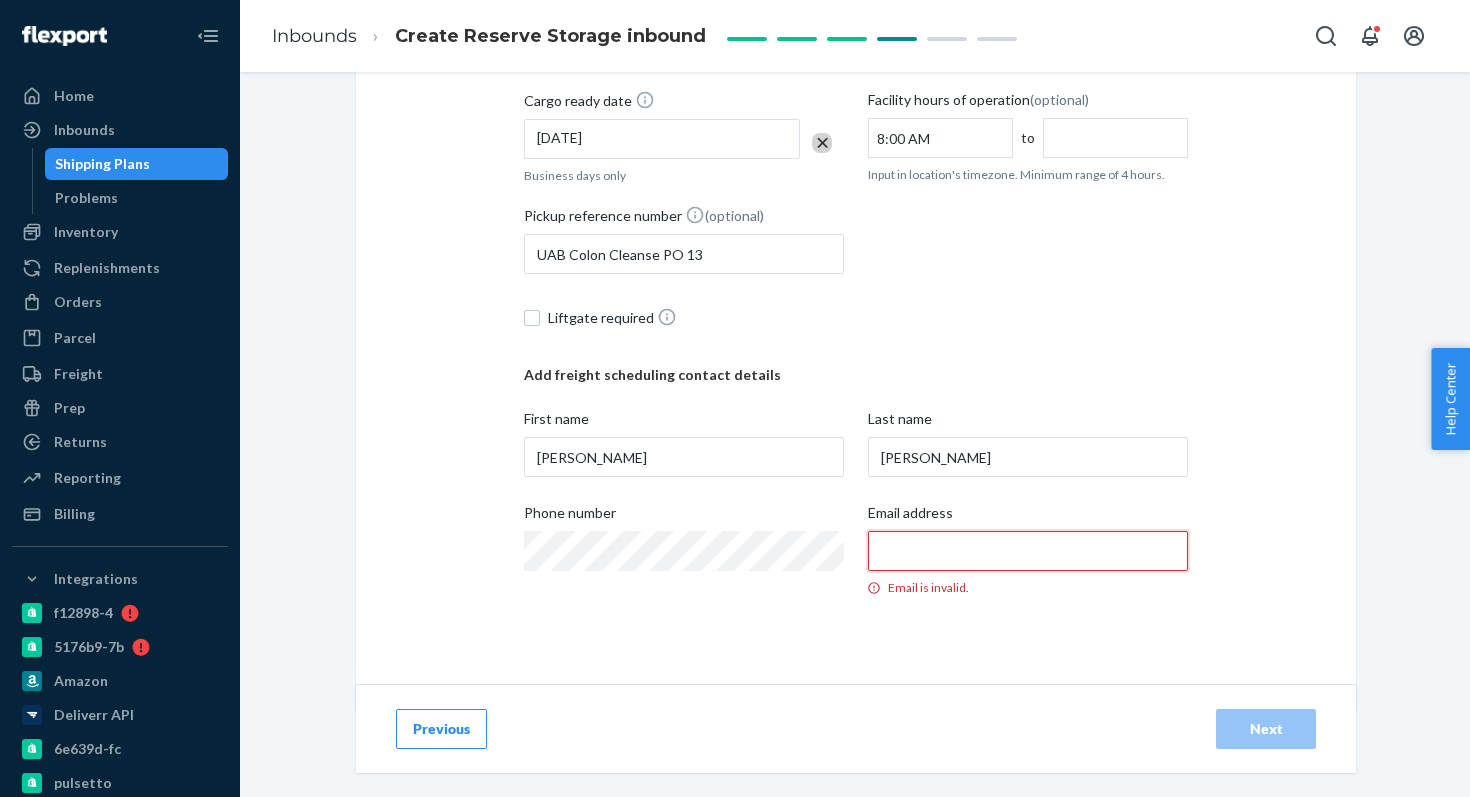 paste on "[EMAIL_ADDRESS][DOMAIN_NAME]" 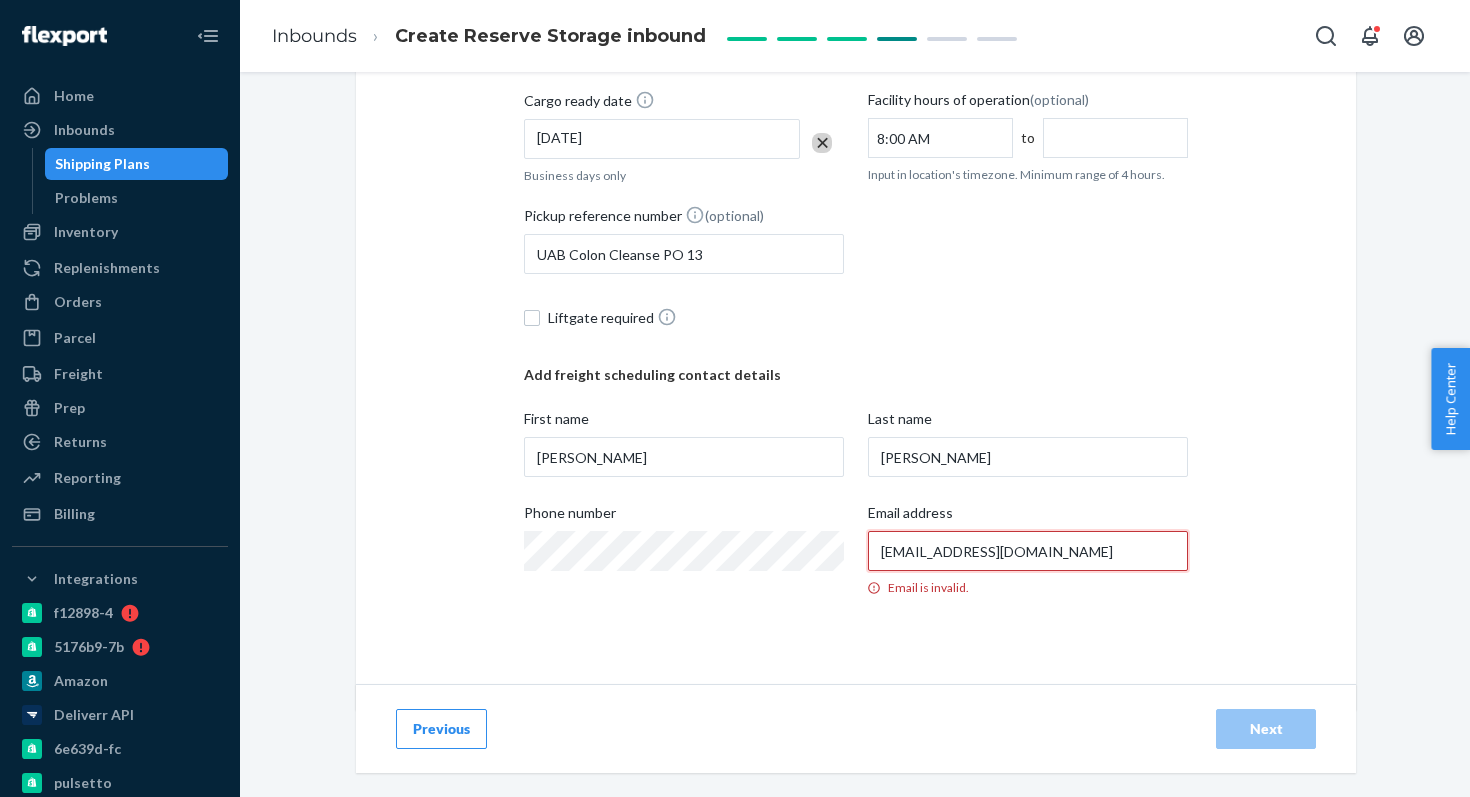 type on "[EMAIL_ADDRESS][DOMAIN_NAME]" 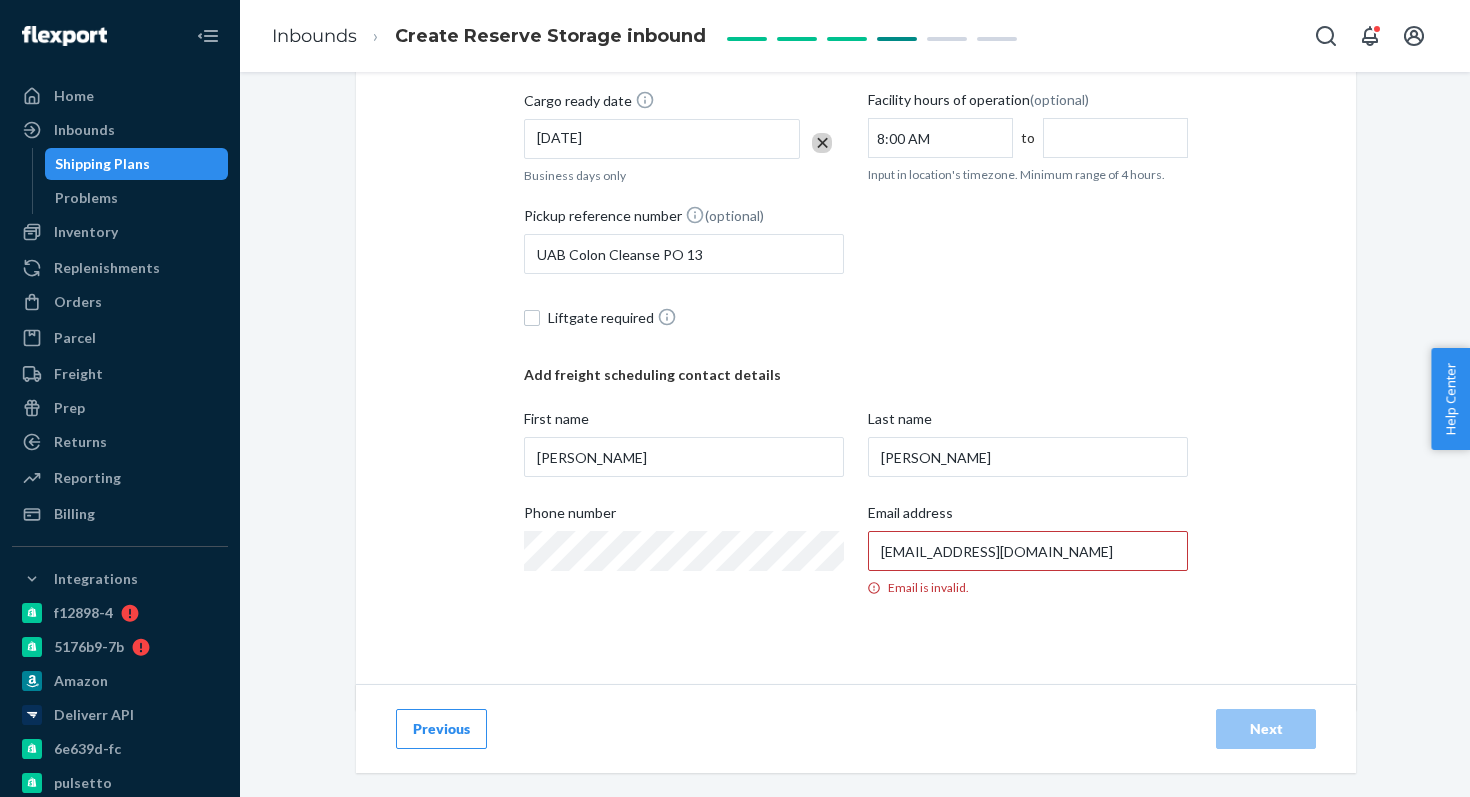 click on "Add booking details Add freight pickup details Cargo ready date   [DATE]   Business days only Facility hours of operation  (optional) 8:00 AM to Input in location's timezone. Minimum range of 4 hours. Pickup reference number    (optional) UAB Colon Cleanse PO 13 Liftgate required   Add freight scheduling contact details First name [PERSON_NAME] Last name [PERSON_NAME] Phone number Email address [EMAIL_ADDRESS][DOMAIN_NAME]   Email is invalid." at bounding box center [856, 323] 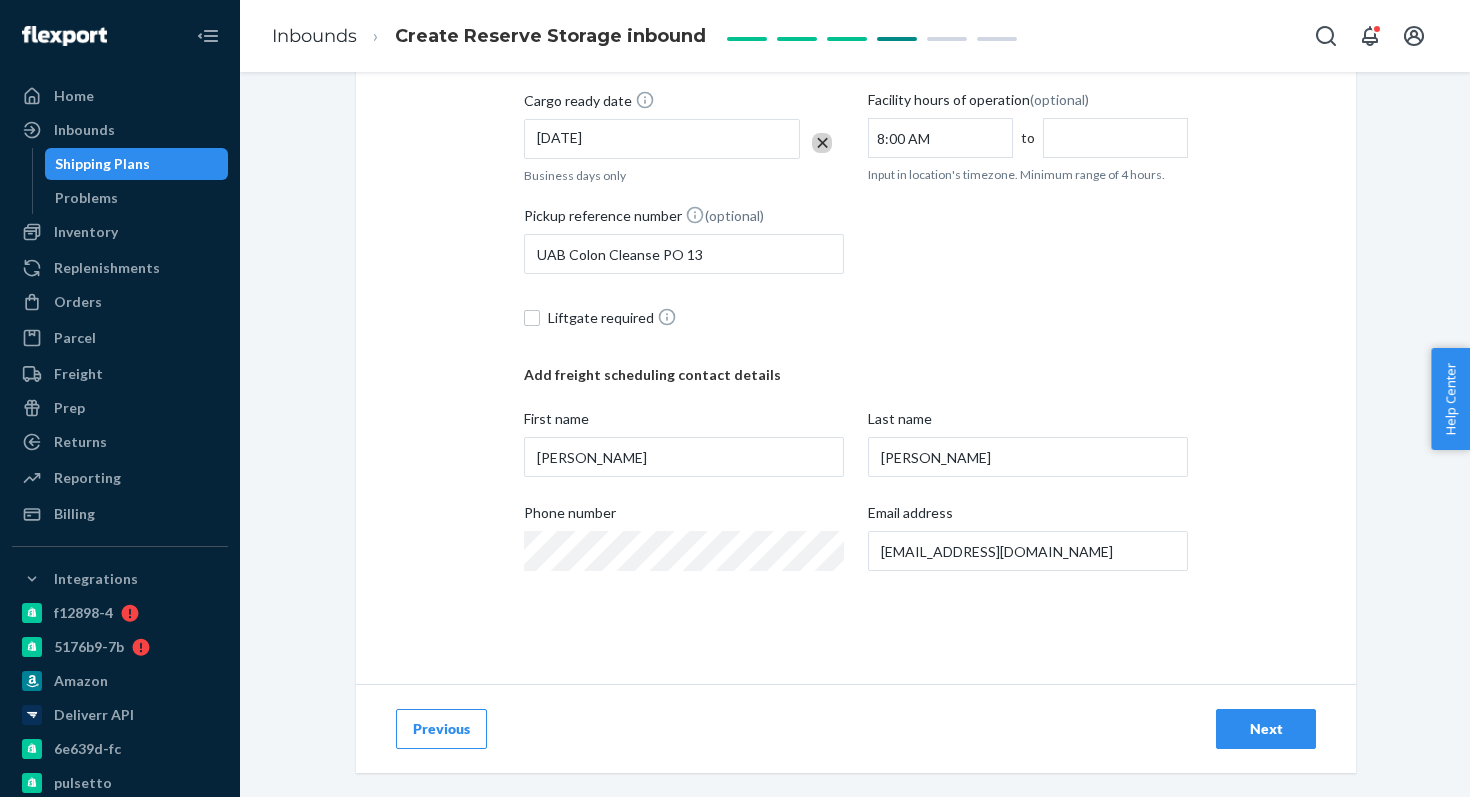click on "Next" at bounding box center [1266, 729] 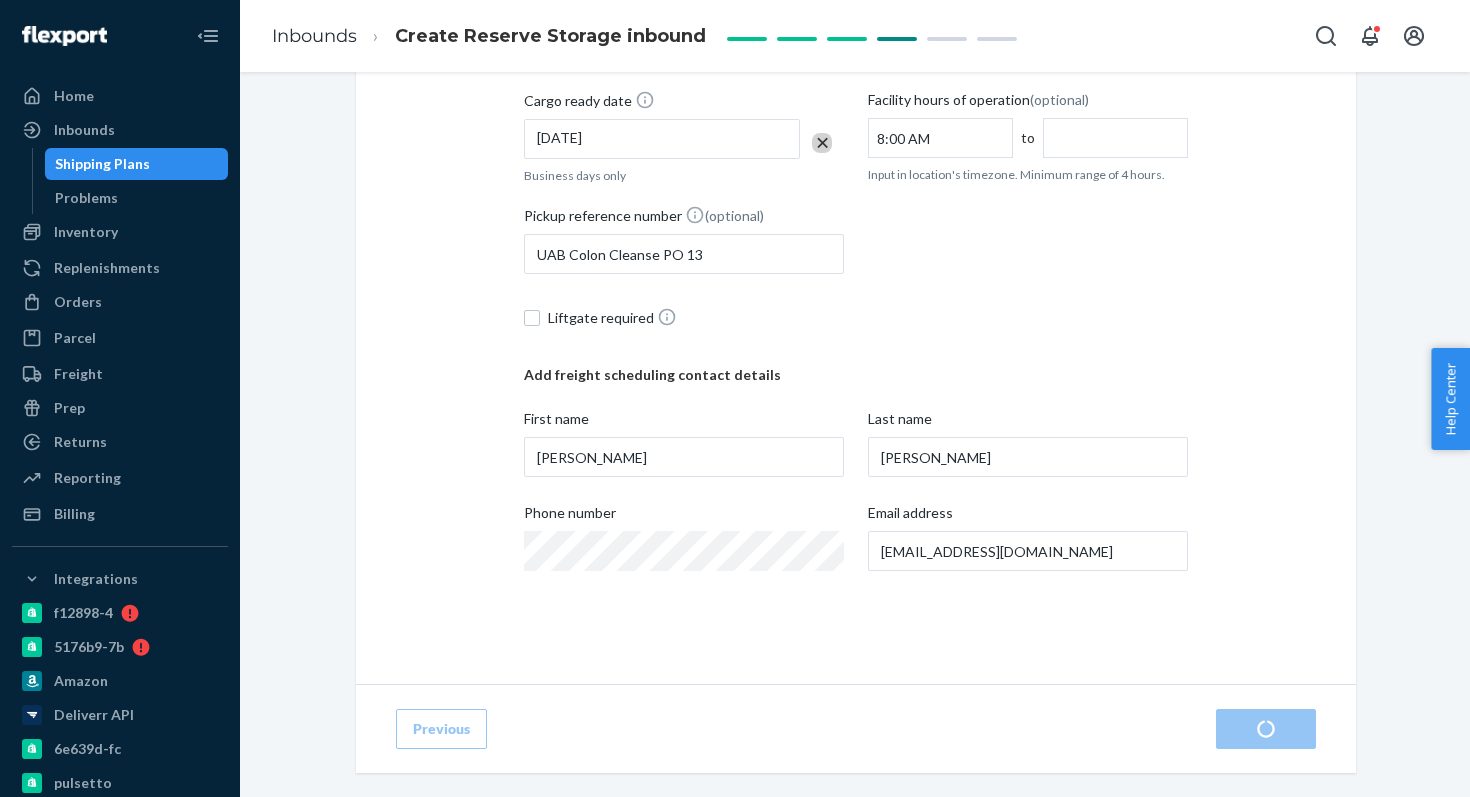 scroll, scrollTop: 0, scrollLeft: 0, axis: both 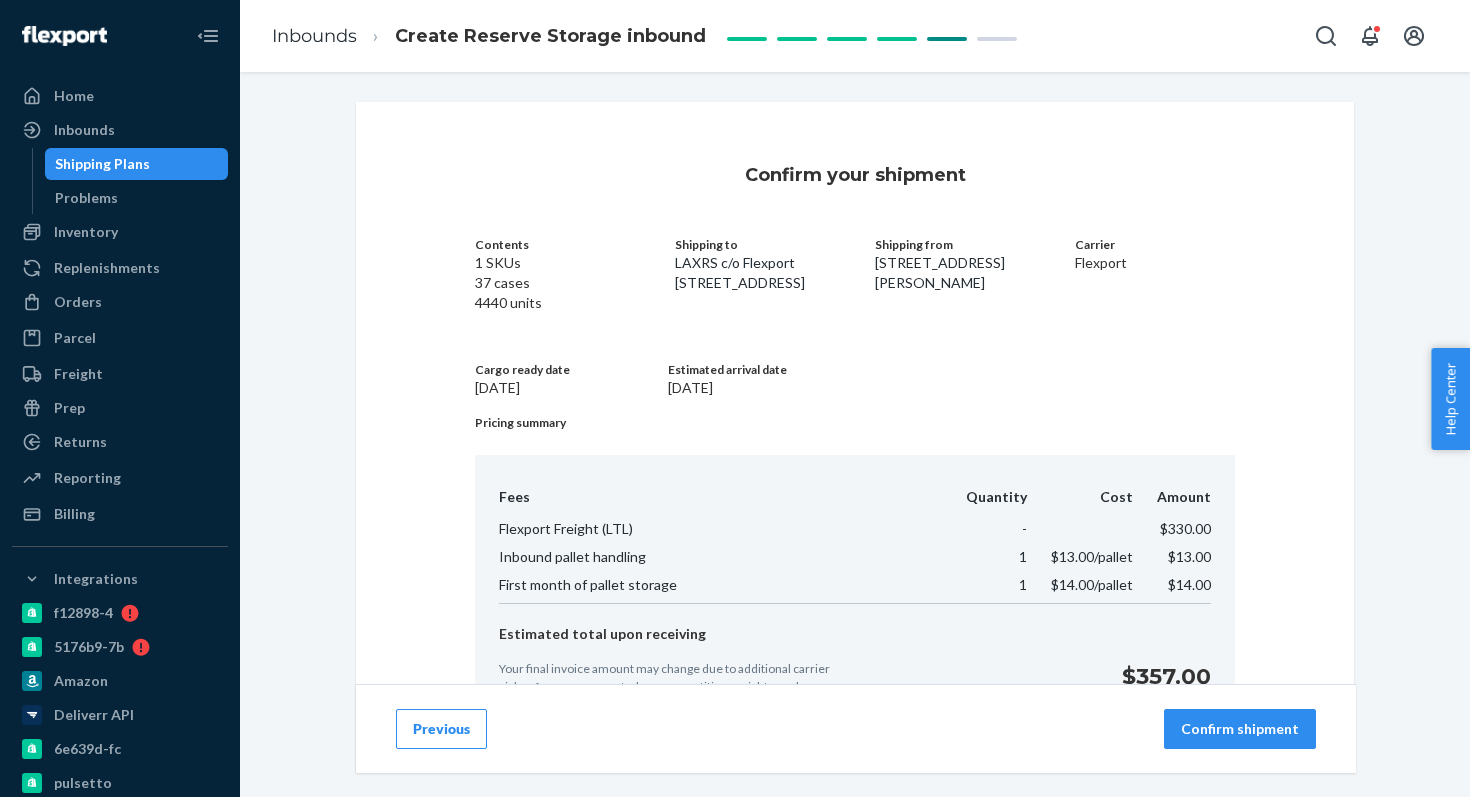 click on "Confirm shipment" at bounding box center (1240, 729) 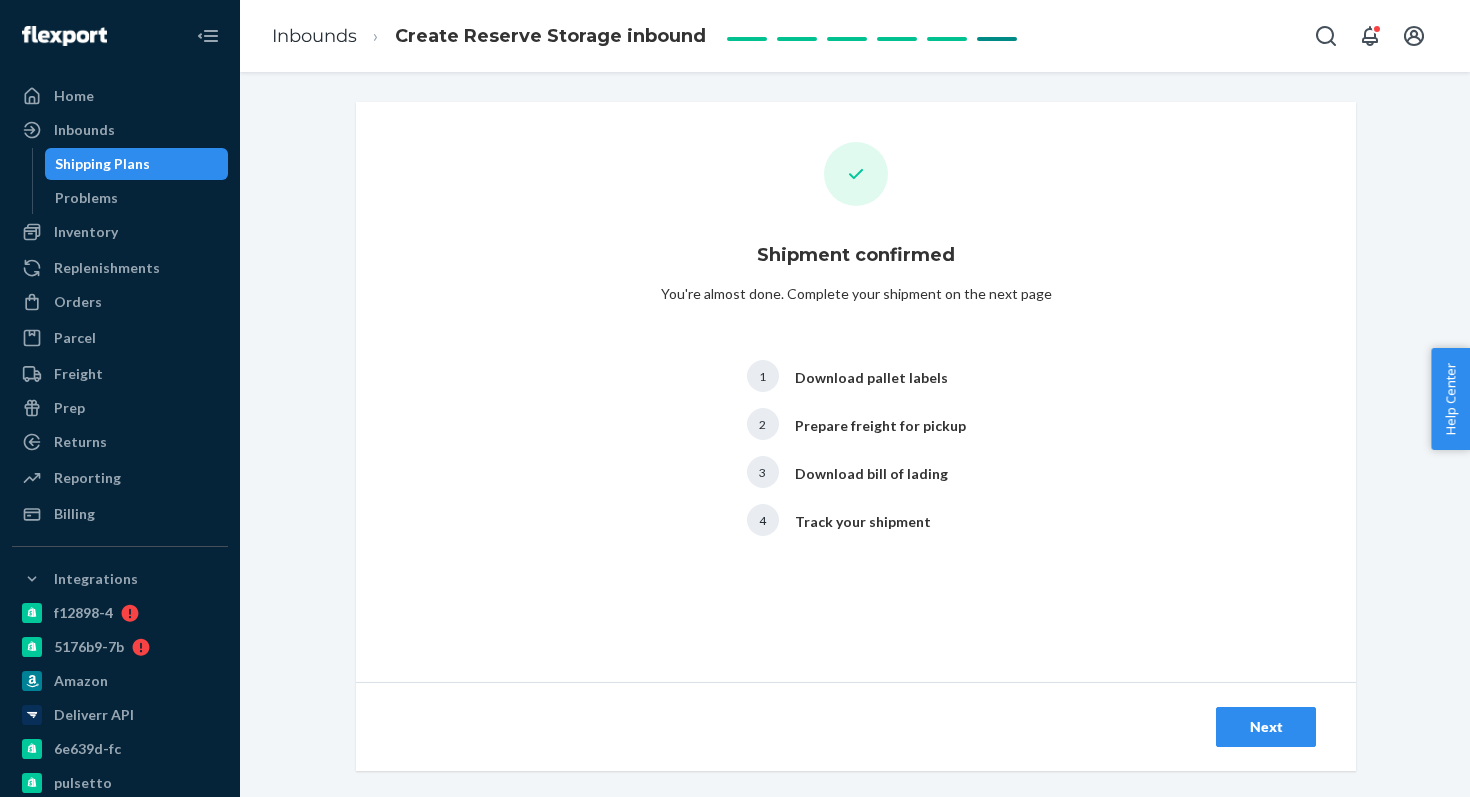 click on "Next" at bounding box center [1266, 727] 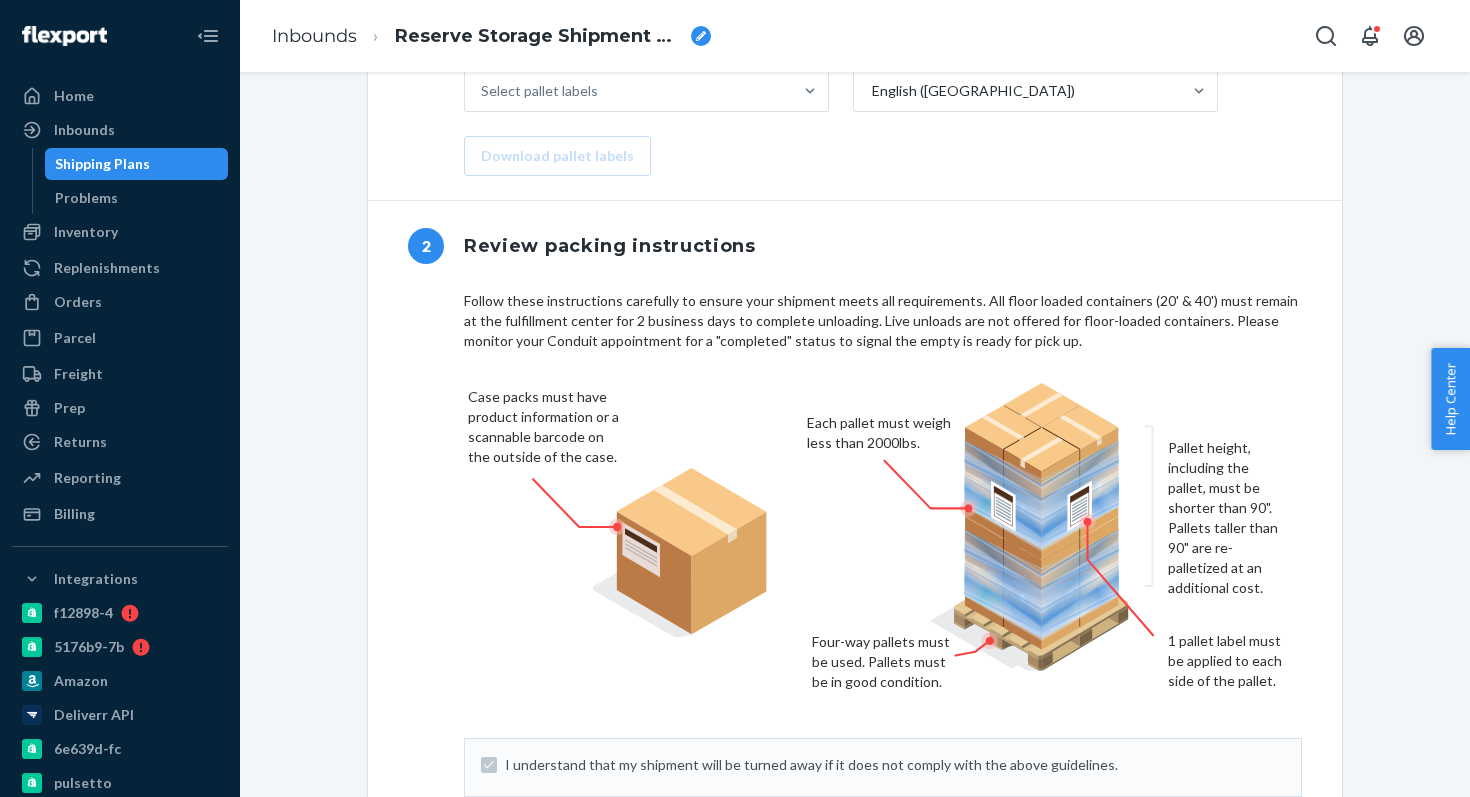 scroll, scrollTop: 878, scrollLeft: 0, axis: vertical 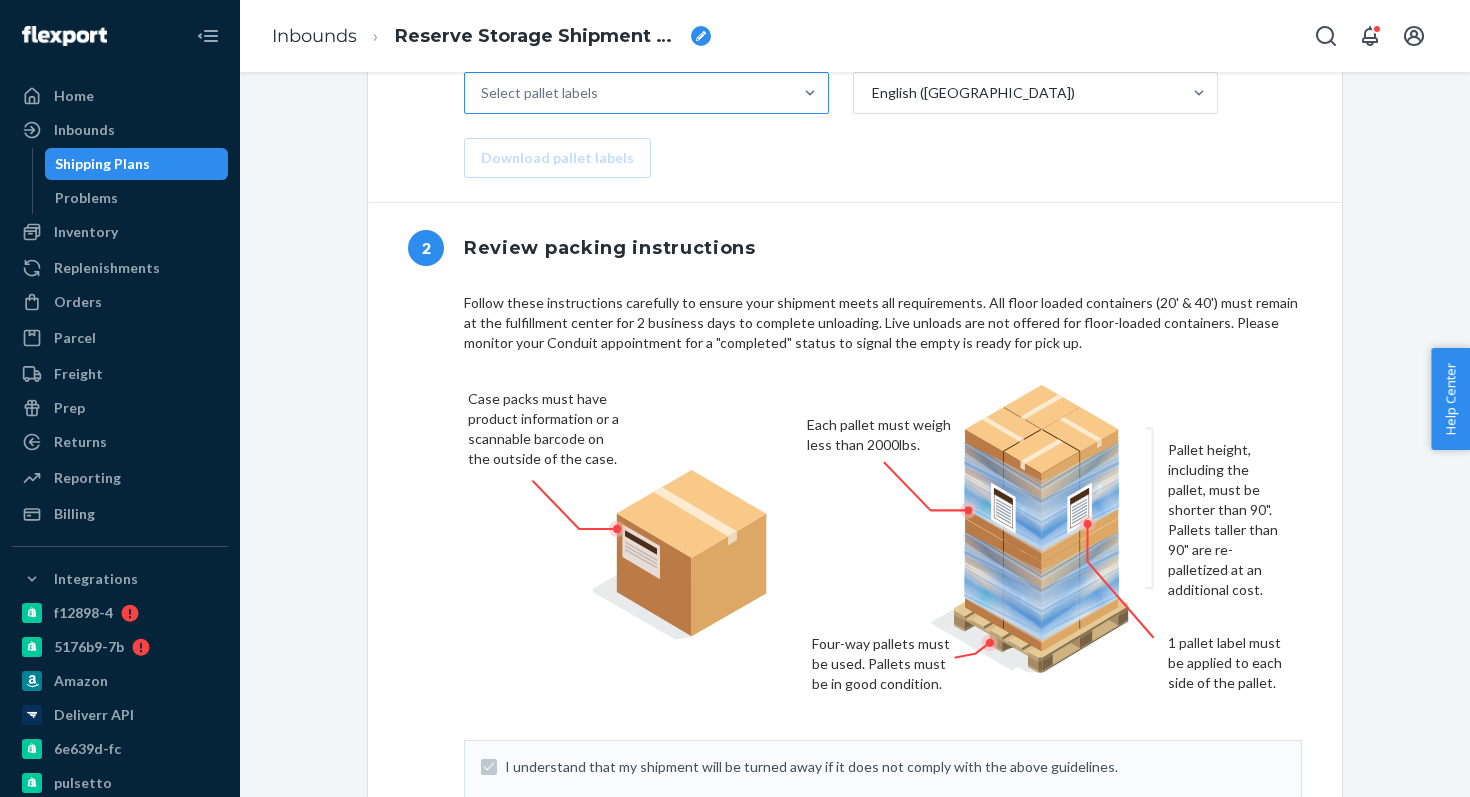 click on "Select pallet labels" at bounding box center (628, 93) 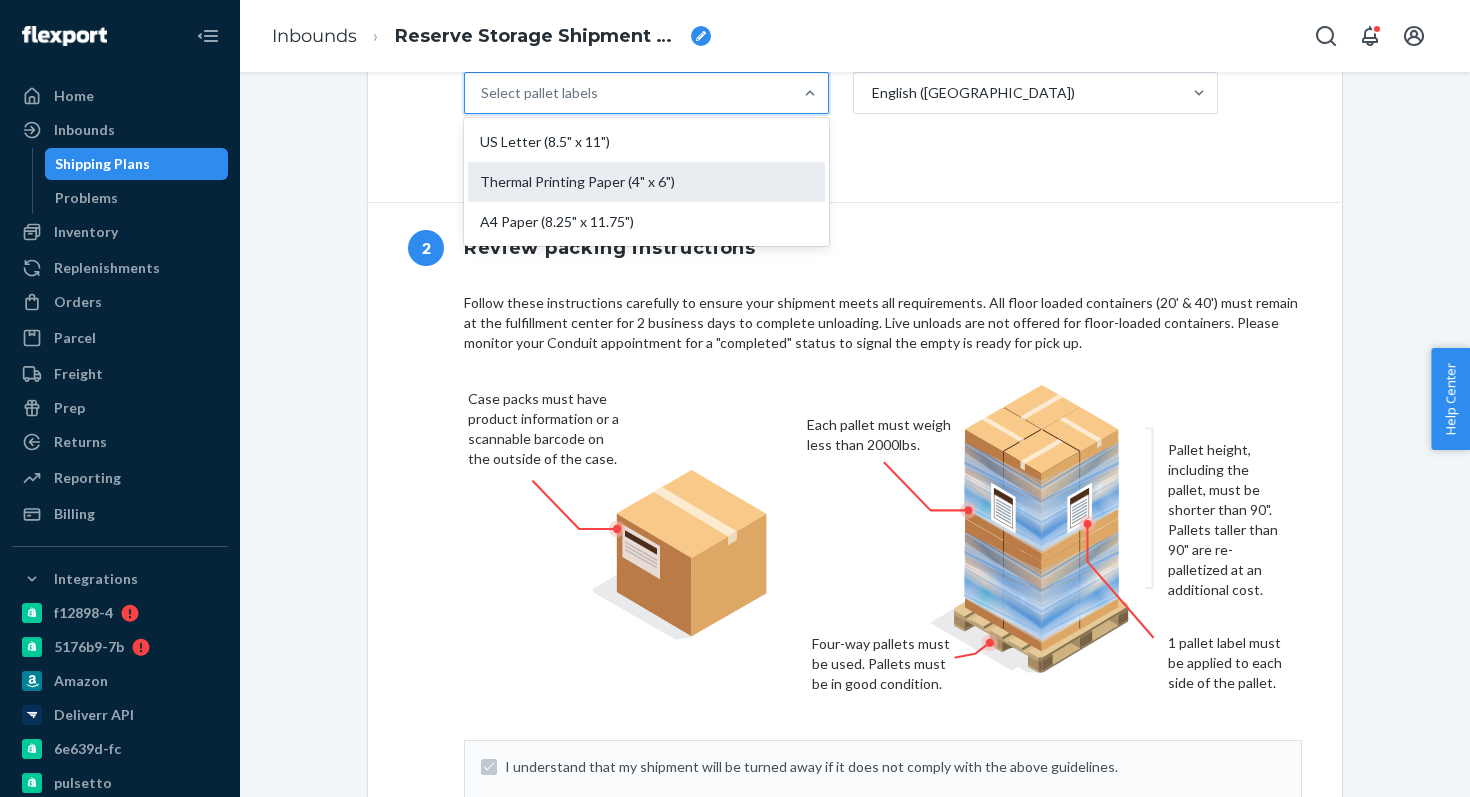 click on "Thermal Printing Paper (4" x 6")" at bounding box center [646, 182] 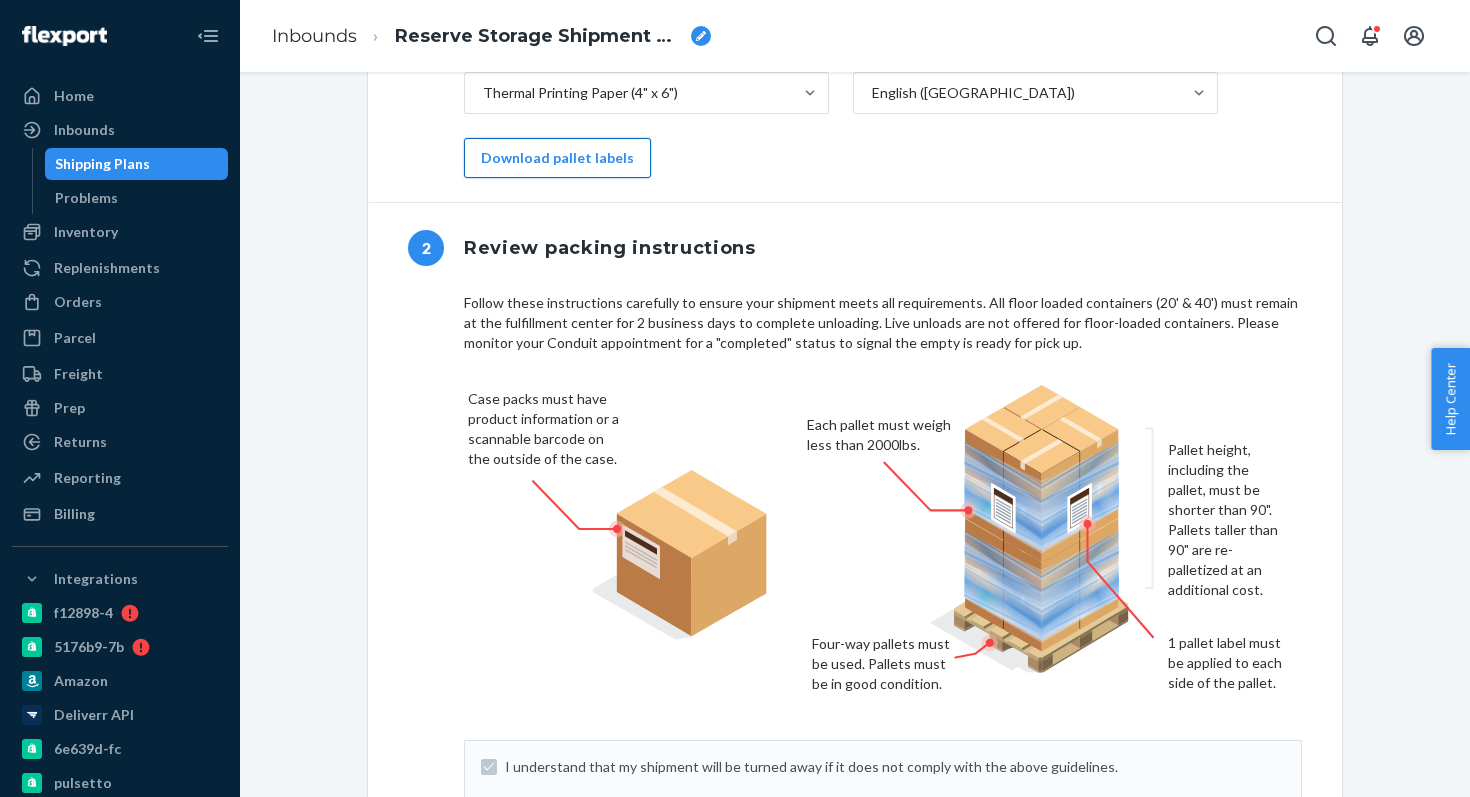 click on "Download pallet labels" at bounding box center [557, 158] 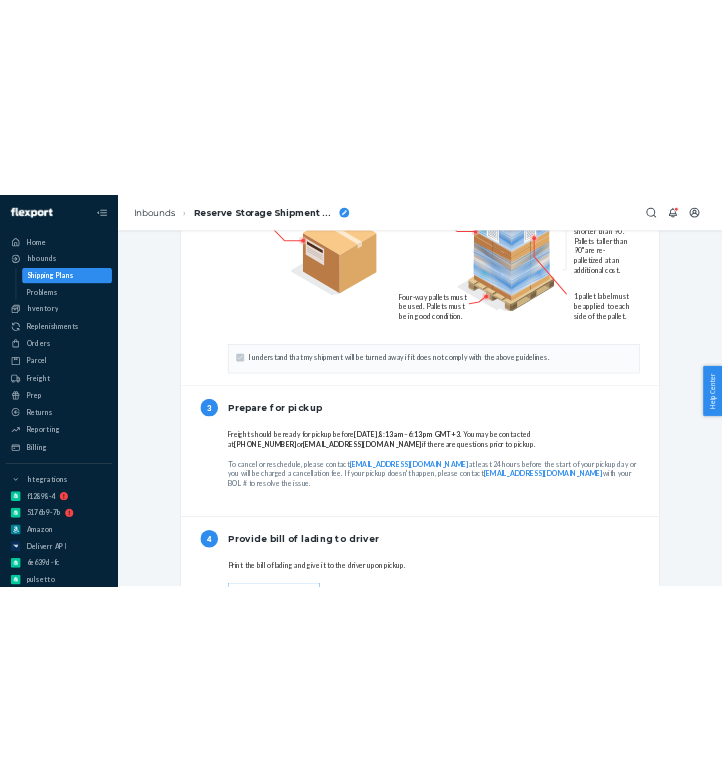scroll, scrollTop: 1691, scrollLeft: 0, axis: vertical 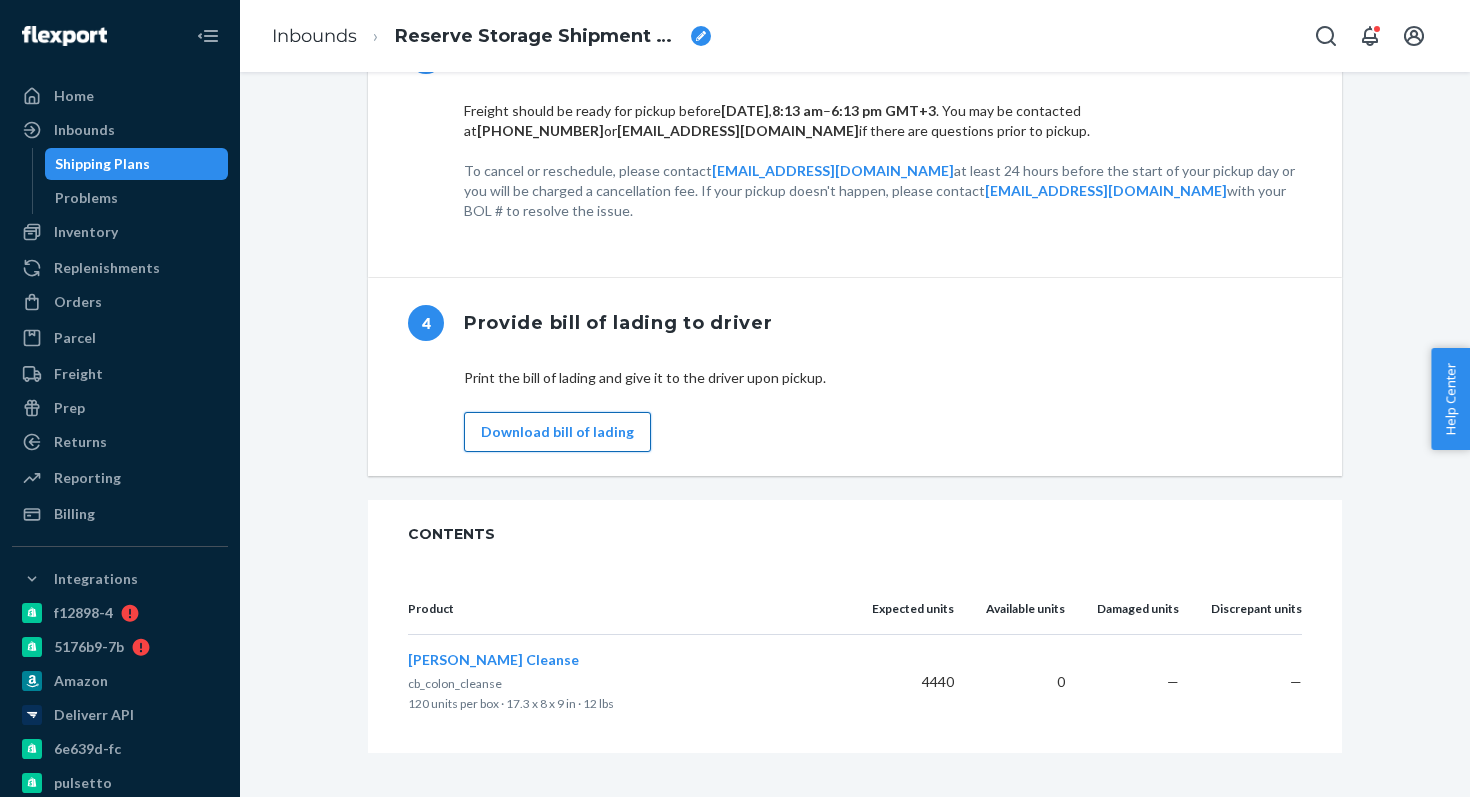 click on "Download bill of lading" at bounding box center (557, 432) 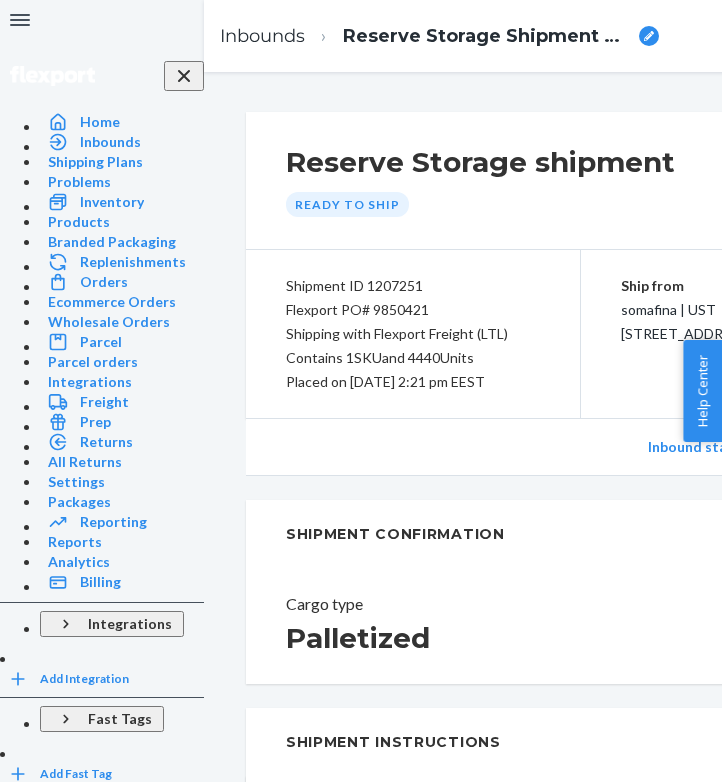scroll, scrollTop: 1799, scrollLeft: 0, axis: vertical 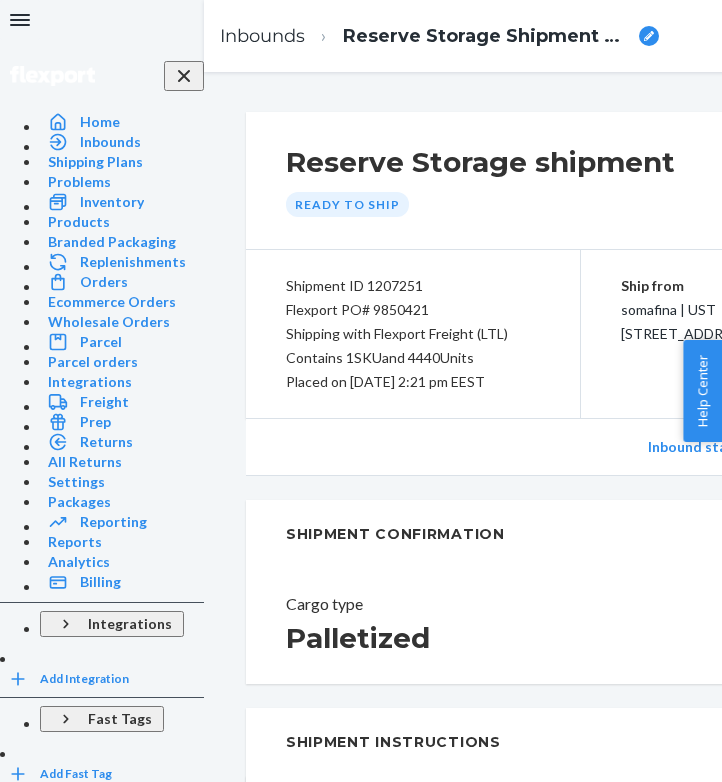 click 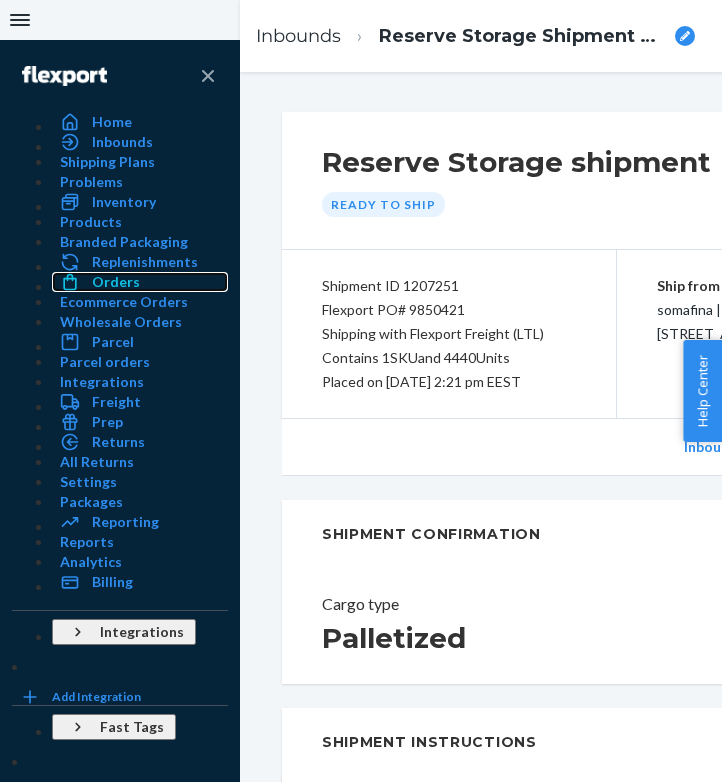 click on "Orders" at bounding box center (140, 282) 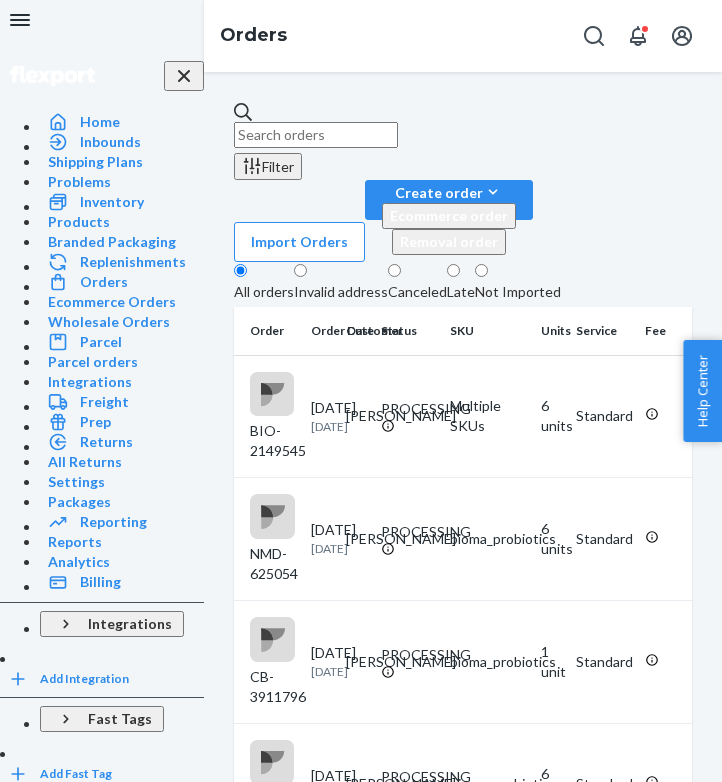 click 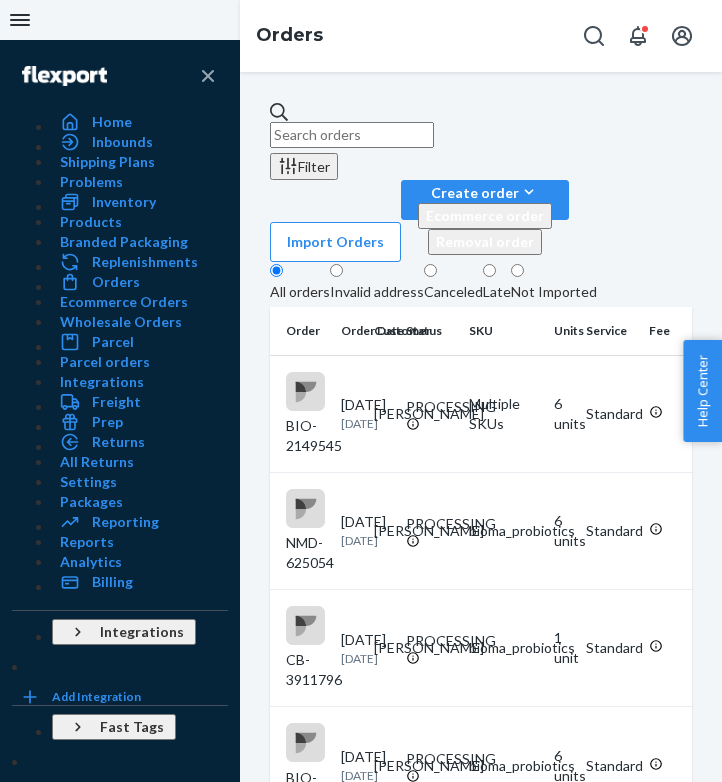 click on "Home Inbounds Shipping Plans Problems Inventory Products Branded Packaging Replenishments Orders Ecommerce Orders Wholesale Orders Parcel Parcel orders Integrations Freight Prep Returns All Returns Settings Packages Reporting Reports Analytics Billing" at bounding box center [120, 352] 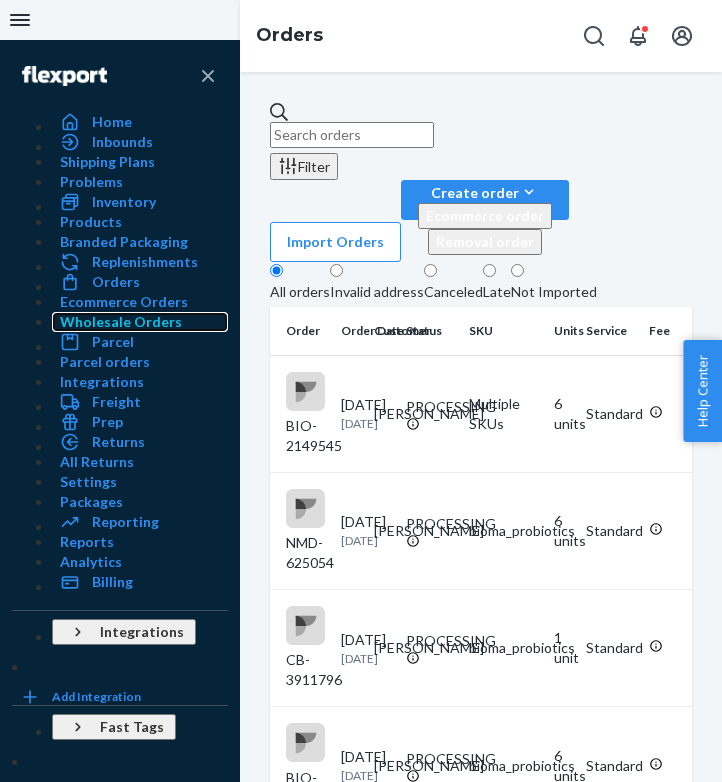 click on "Wholesale Orders" at bounding box center (140, 322) 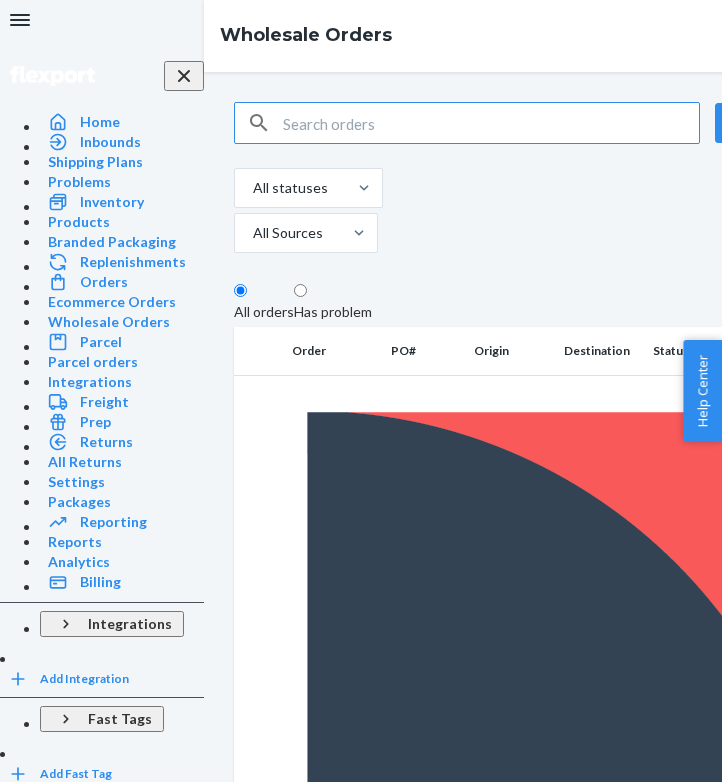 scroll, scrollTop: 286, scrollLeft: 0, axis: vertical 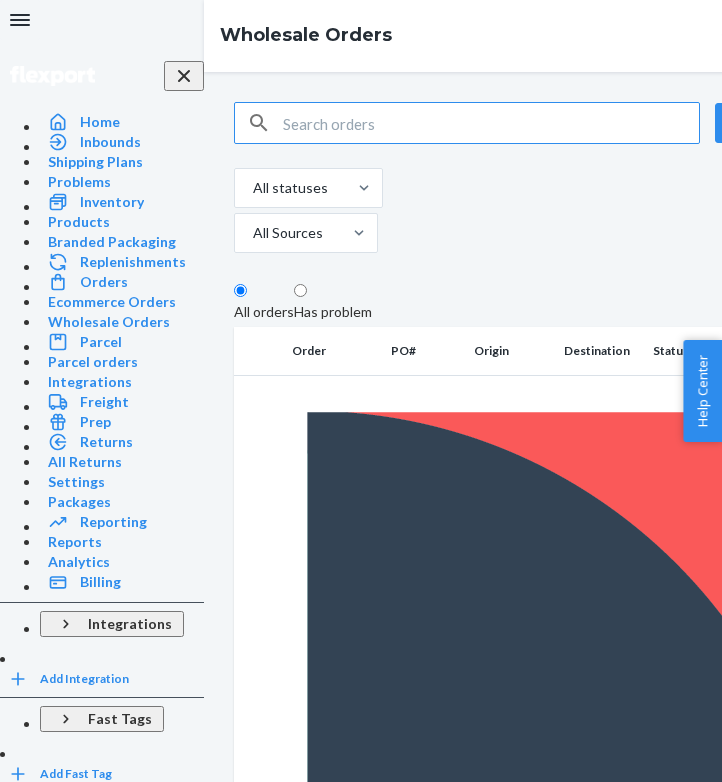 click on "Flexport Reserve [GEOGRAPHIC_DATA] ,  [GEOGRAPHIC_DATA]" at bounding box center (510, 5757) 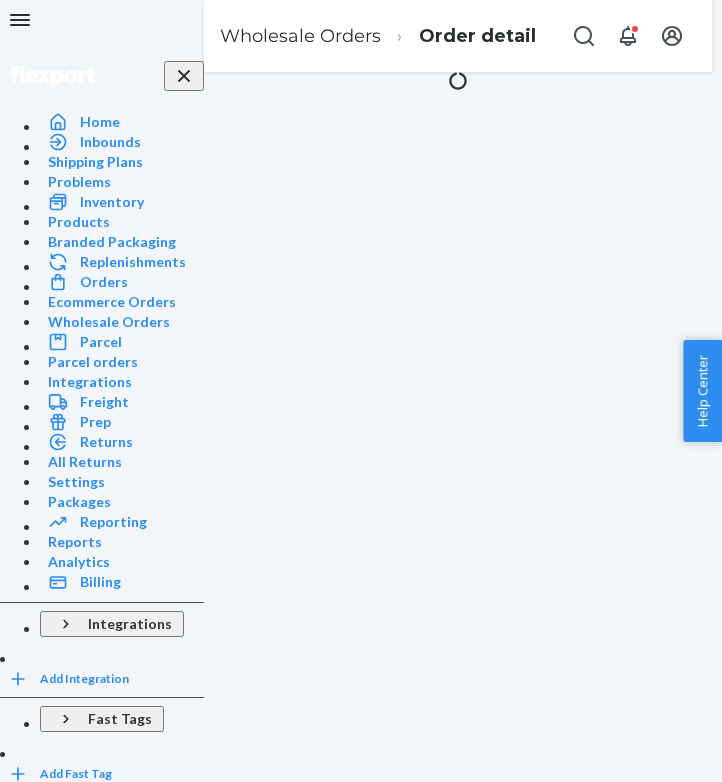 scroll, scrollTop: 0, scrollLeft: 0, axis: both 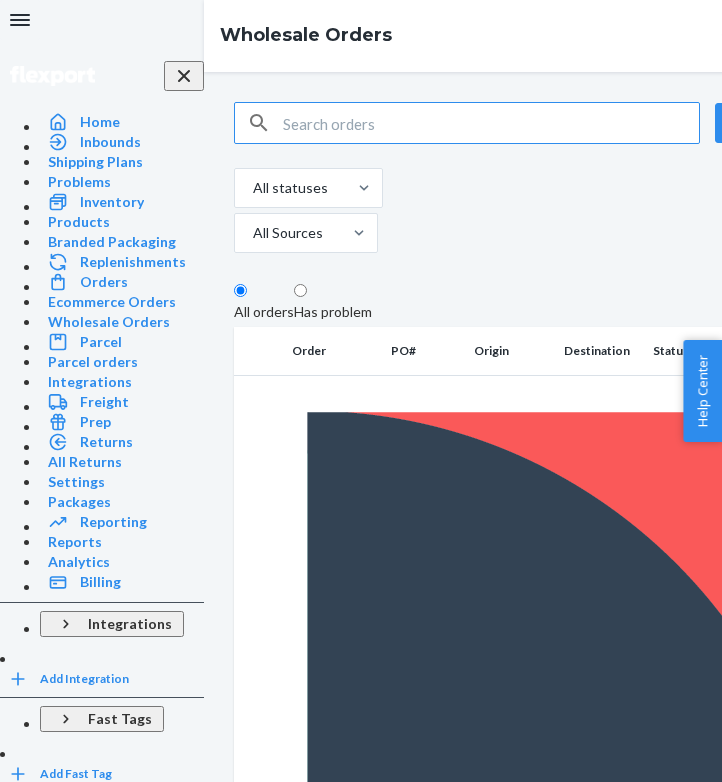 click on "[GEOGRAPHIC_DATA] ,  [GEOGRAPHIC_DATA]" at bounding box center [510, 18933] 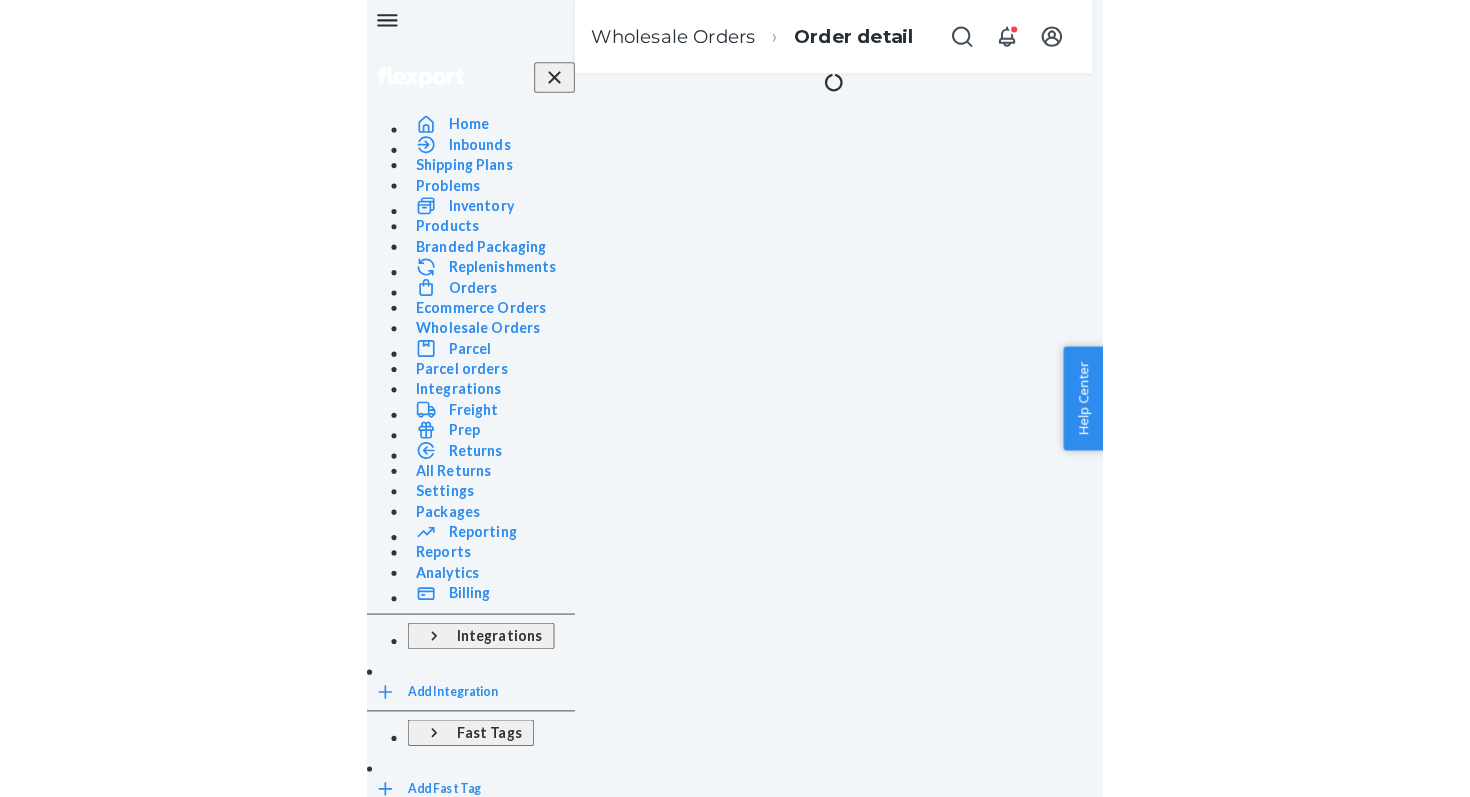 scroll, scrollTop: 0, scrollLeft: 0, axis: both 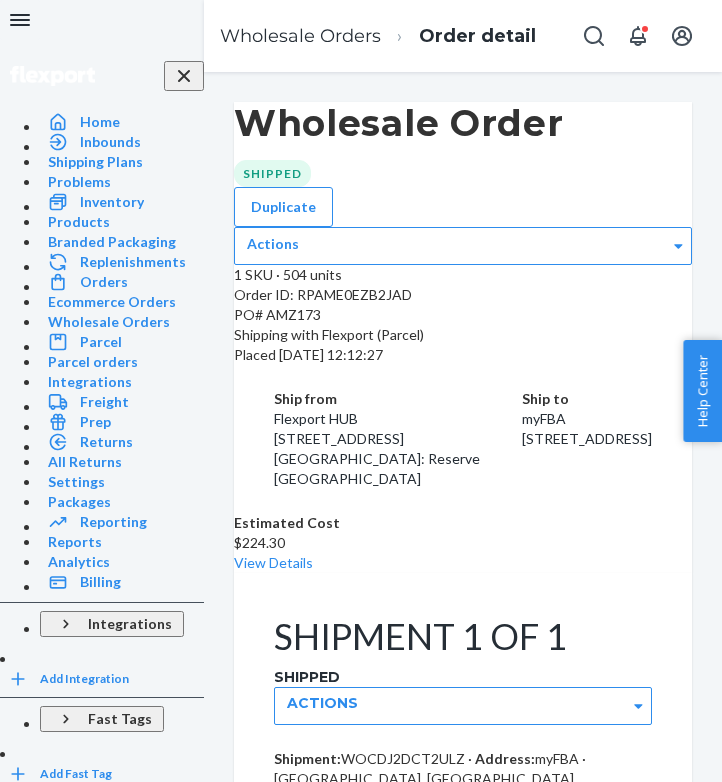click on "myFBA
[STREET_ADDRESS]" at bounding box center (587, 428) 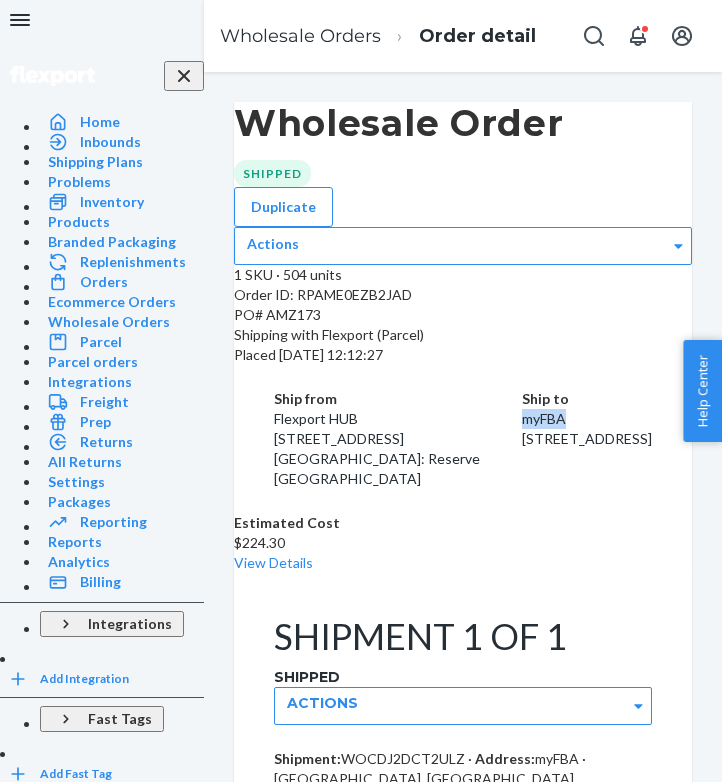 click on "myFBA
965 Bethel Ave
Pennsauken Township, NJ 08110" at bounding box center (587, 428) 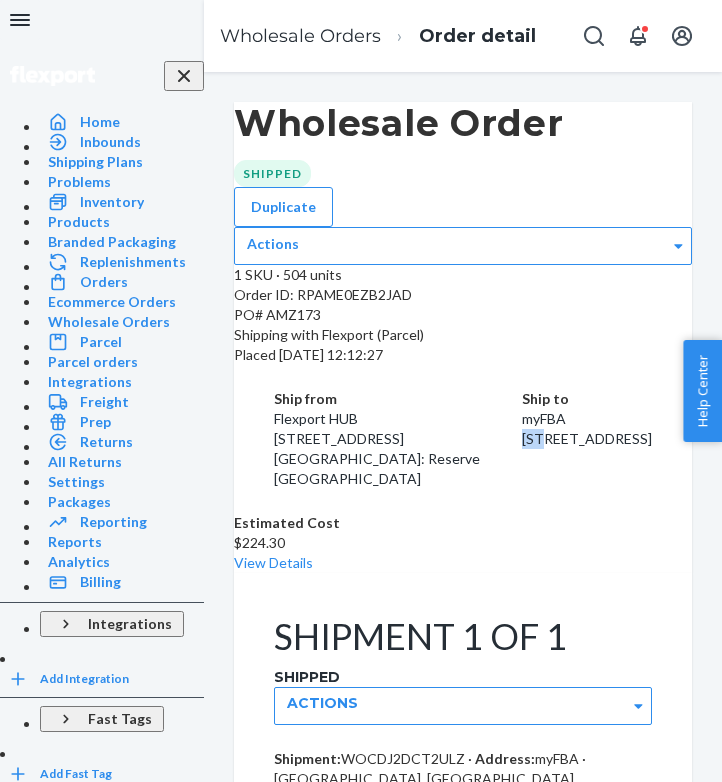 drag, startPoint x: 431, startPoint y: 331, endPoint x: 432, endPoint y: 347, distance: 16.03122 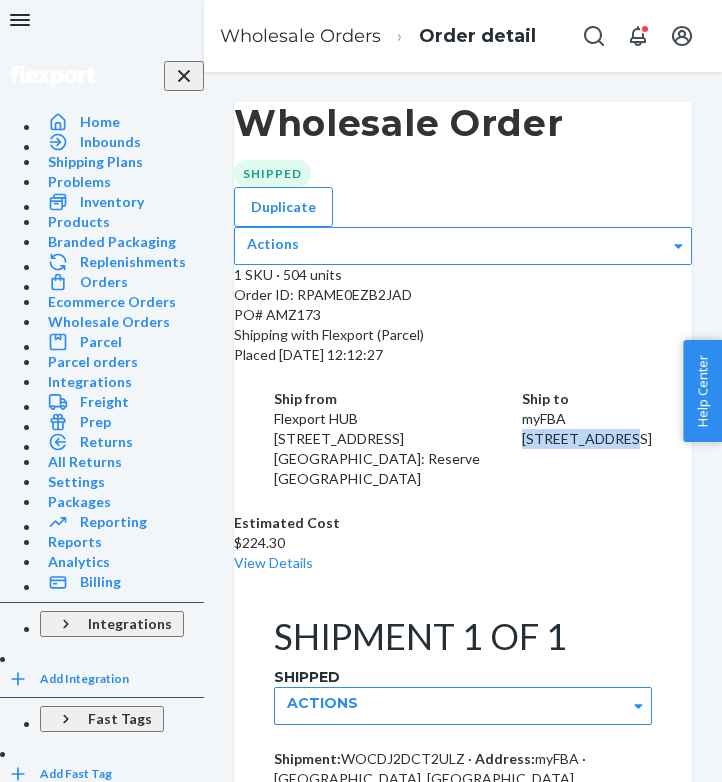 drag, startPoint x: 423, startPoint y: 329, endPoint x: 422, endPoint y: 348, distance: 19.026299 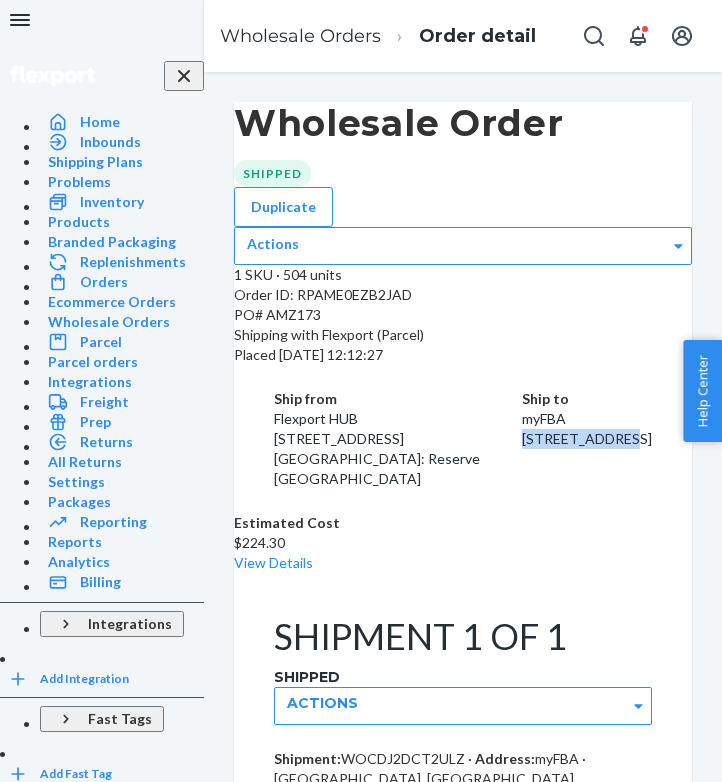 click on "Ship to myFBA
965 Bethel Ave
Pennsauken Township, NJ 08110" at bounding box center (587, 419) 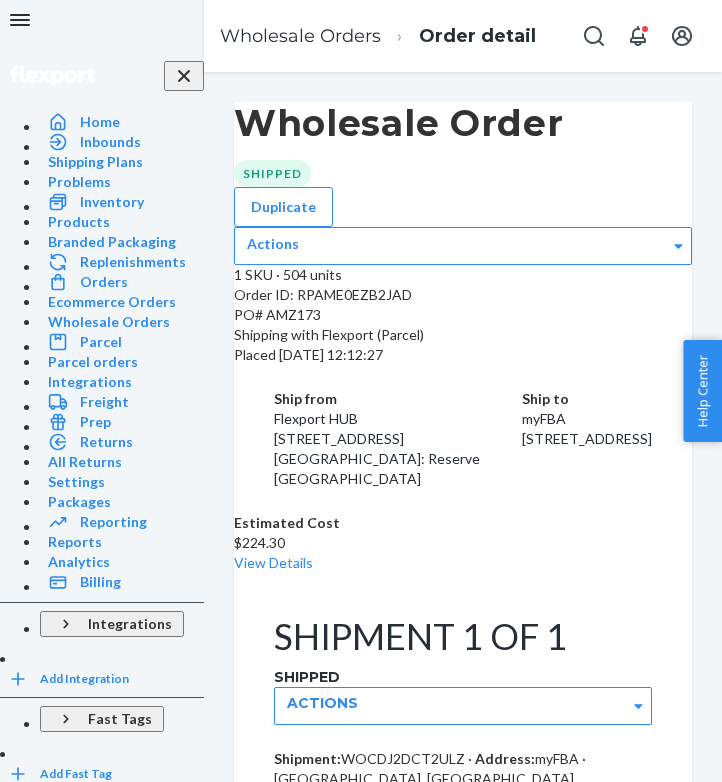 click on "Ship to myFBA
965 Bethel Ave
Pennsauken Township, NJ 08110" at bounding box center (587, 419) 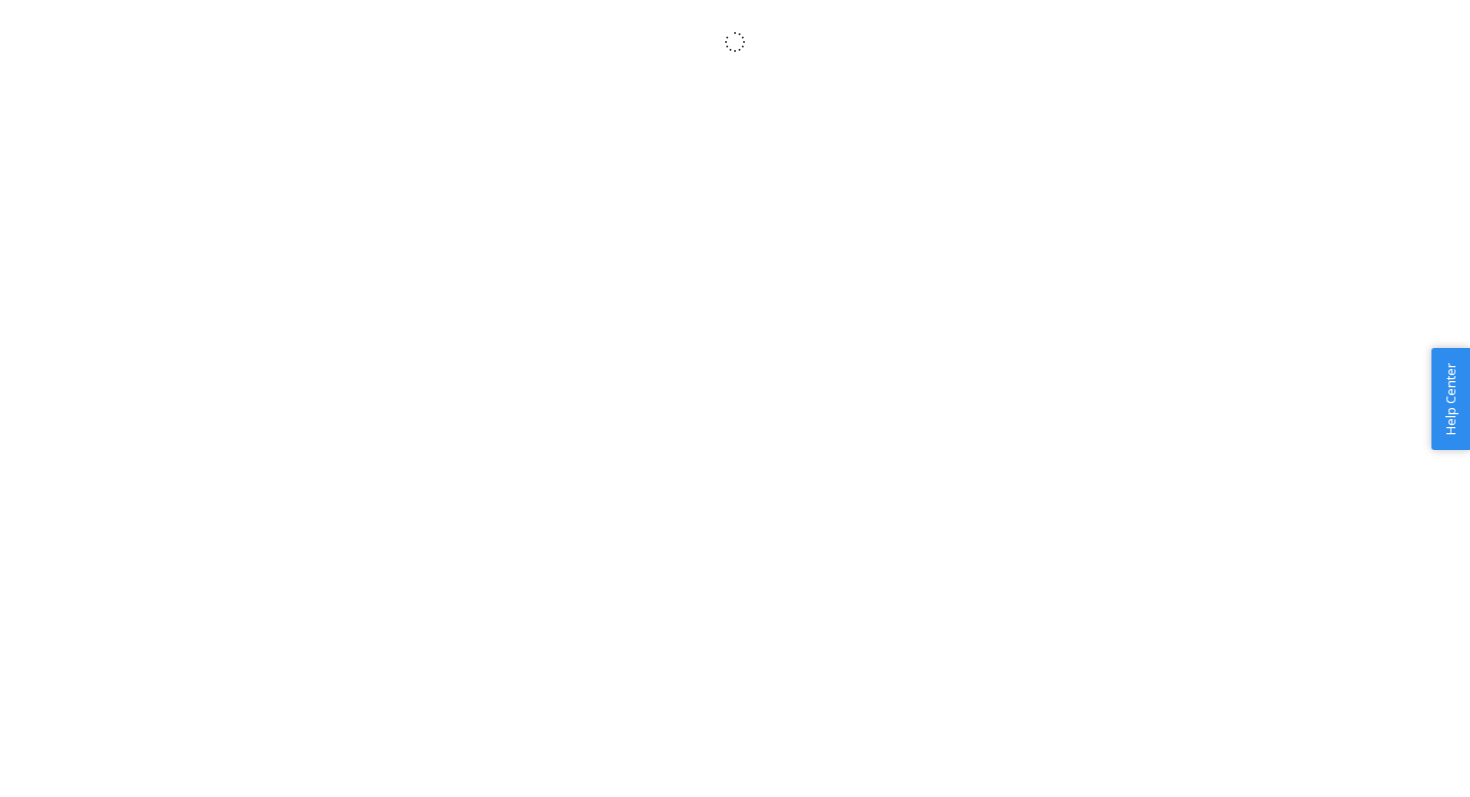 scroll, scrollTop: 0, scrollLeft: 0, axis: both 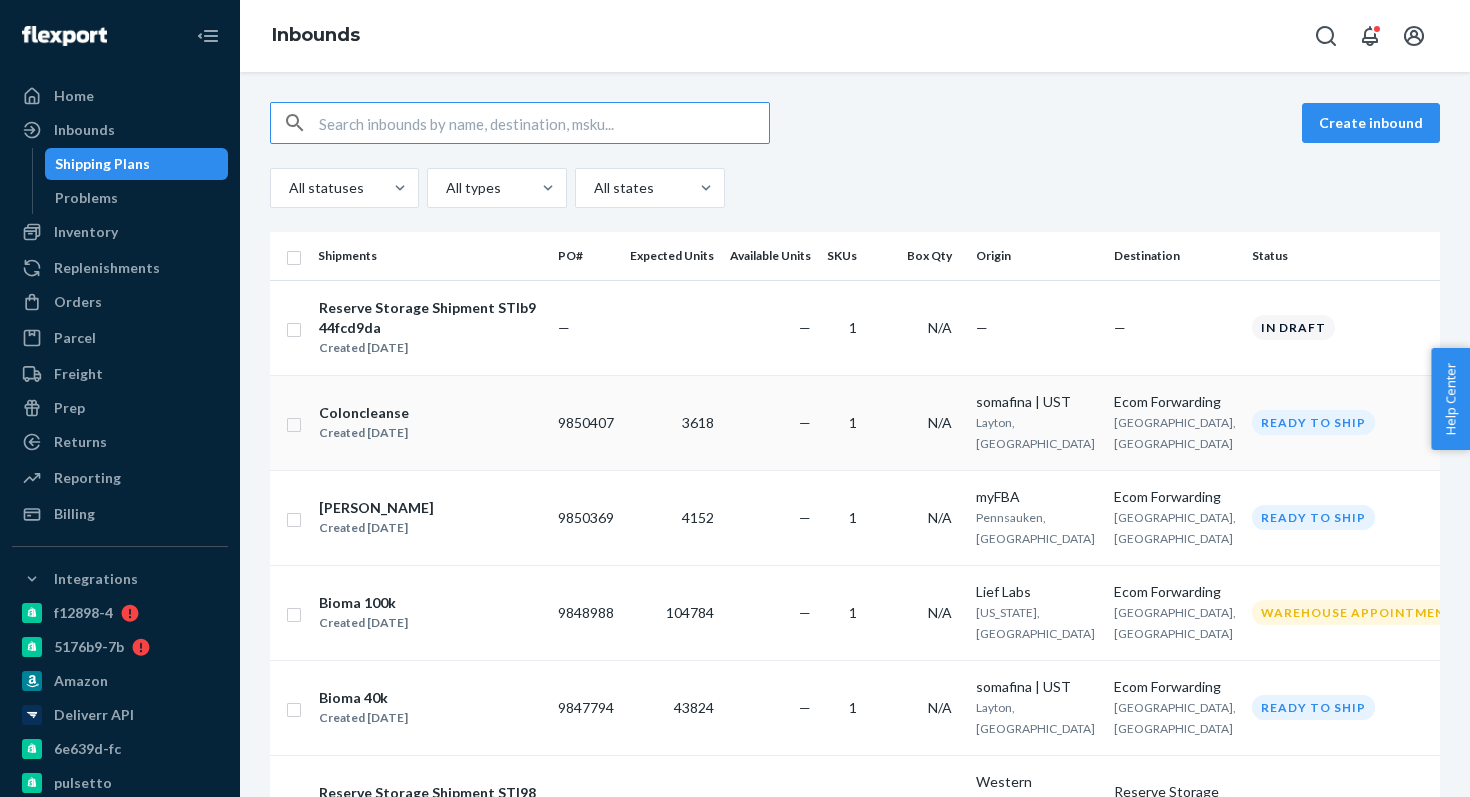 click on "3618" at bounding box center (672, 422) 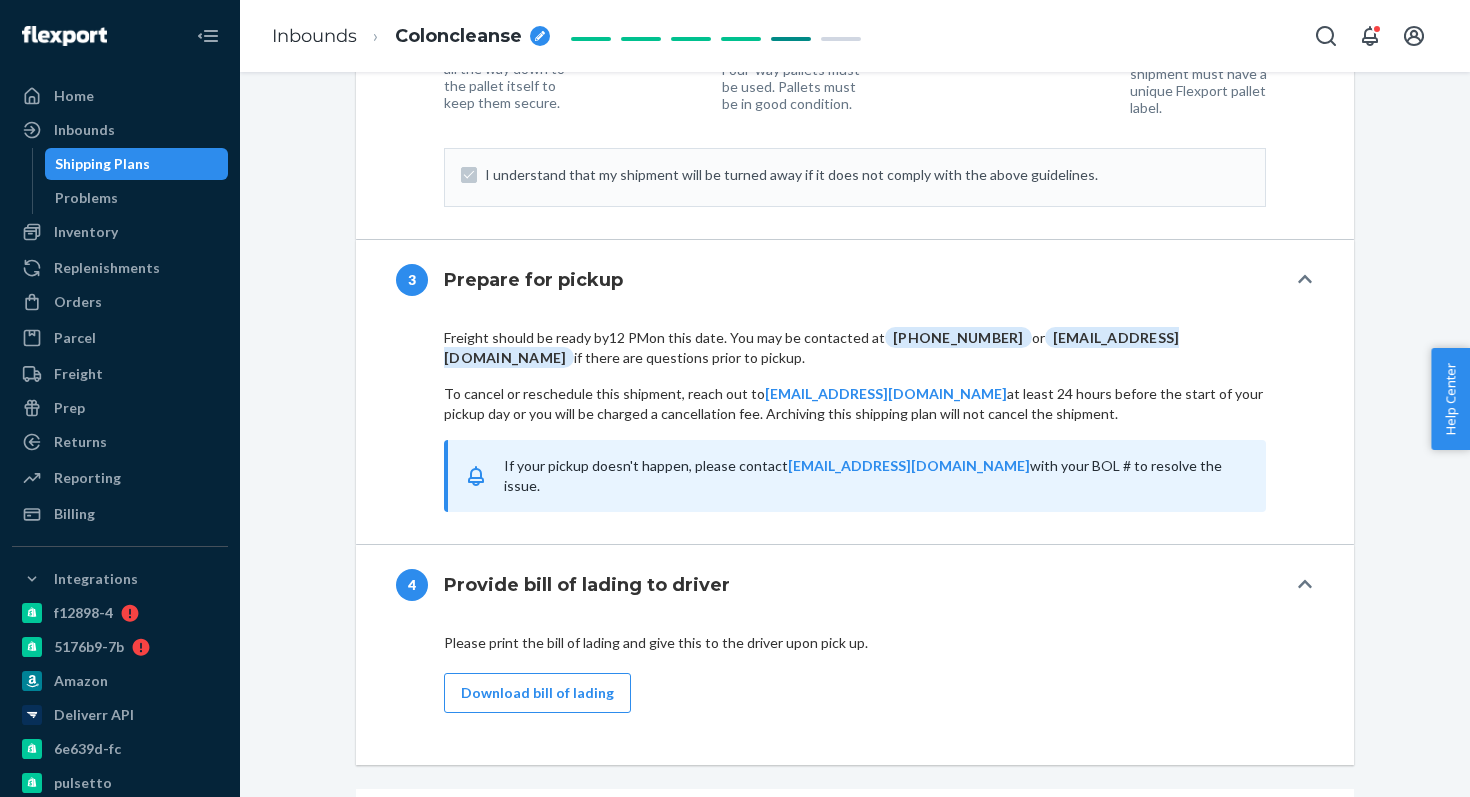 scroll, scrollTop: 1626, scrollLeft: 0, axis: vertical 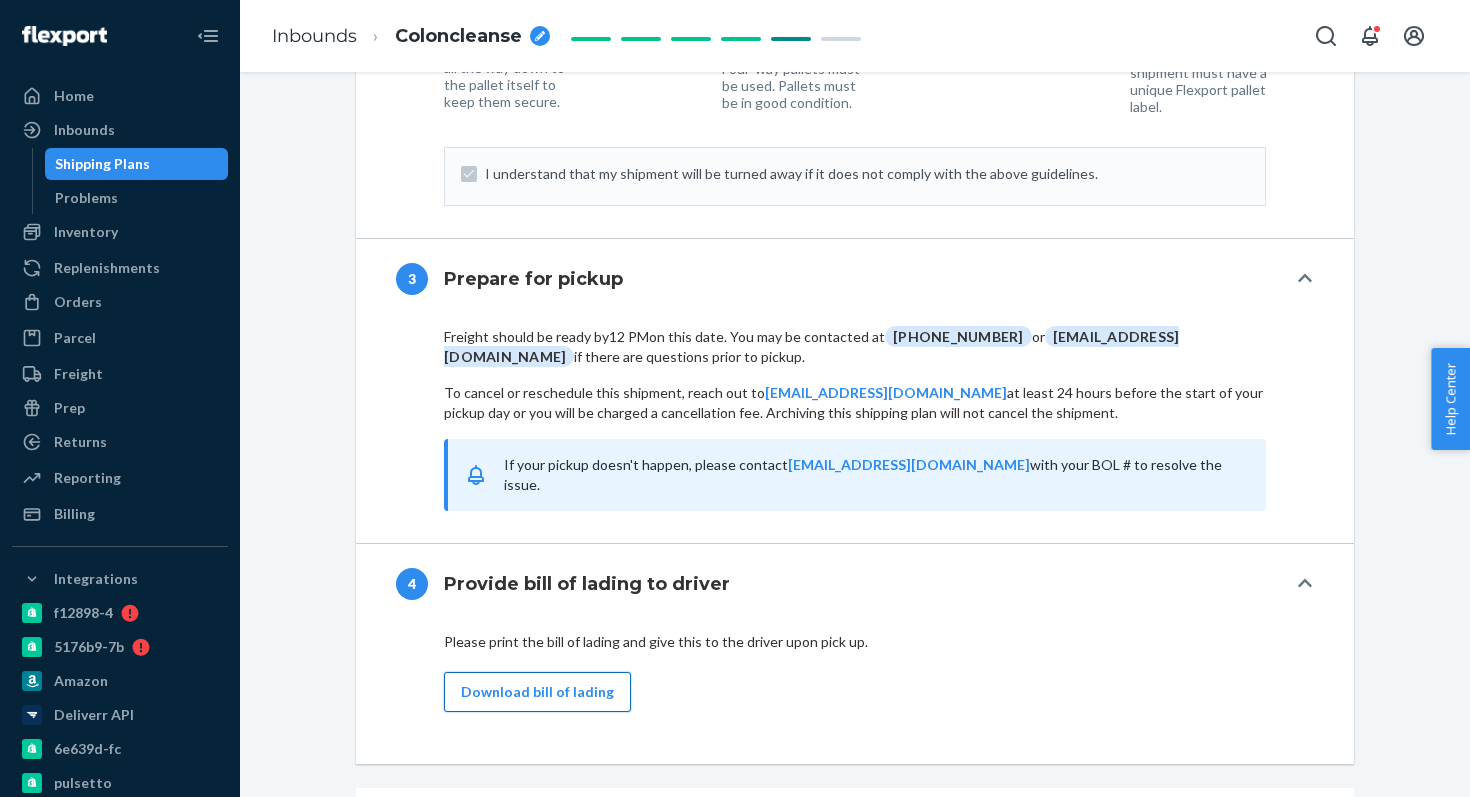 click on "Download bill of lading" at bounding box center (537, 692) 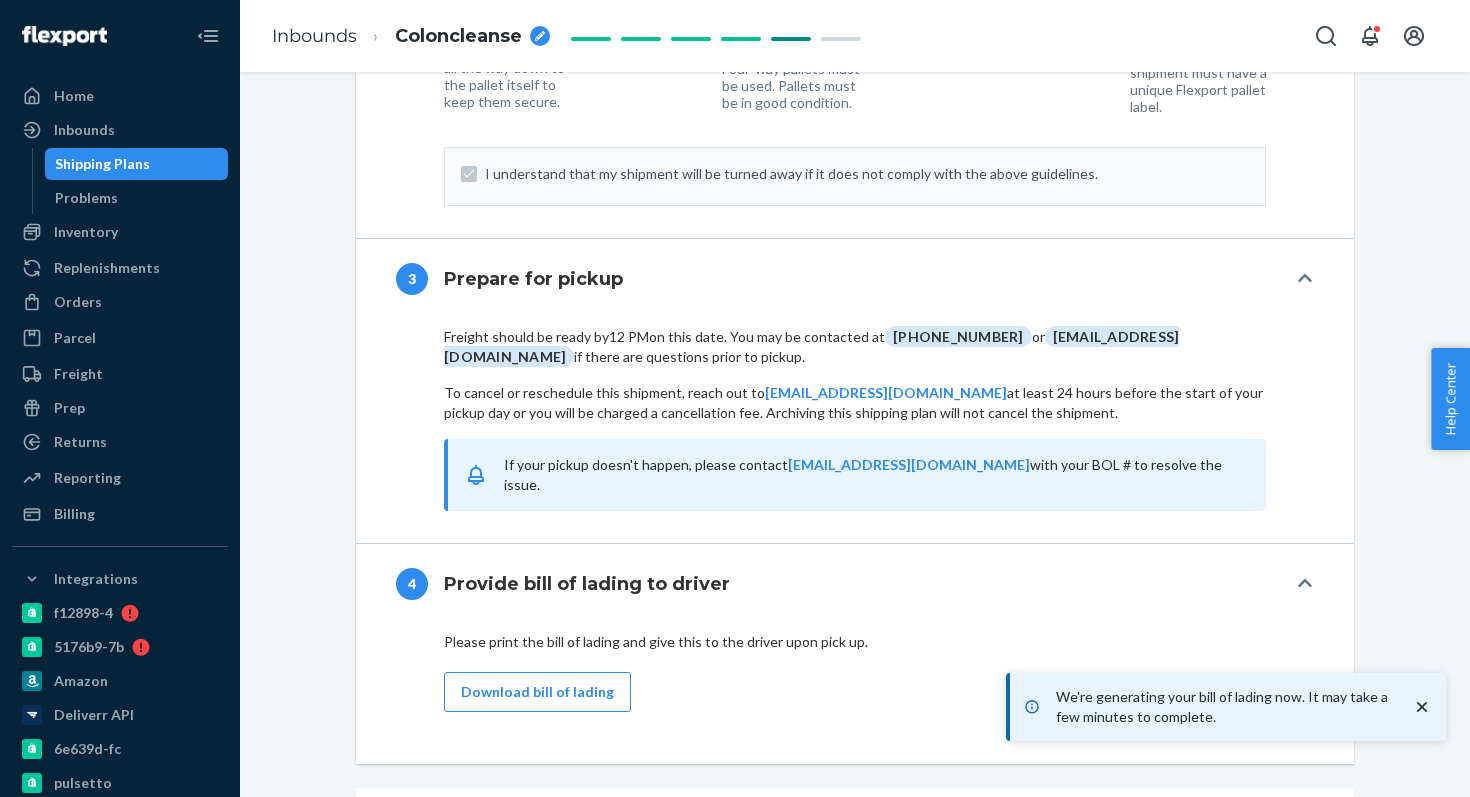 click on "Please print the bill of lading and give this to the driver upon pick up. Download bill of lading" at bounding box center [855, 694] 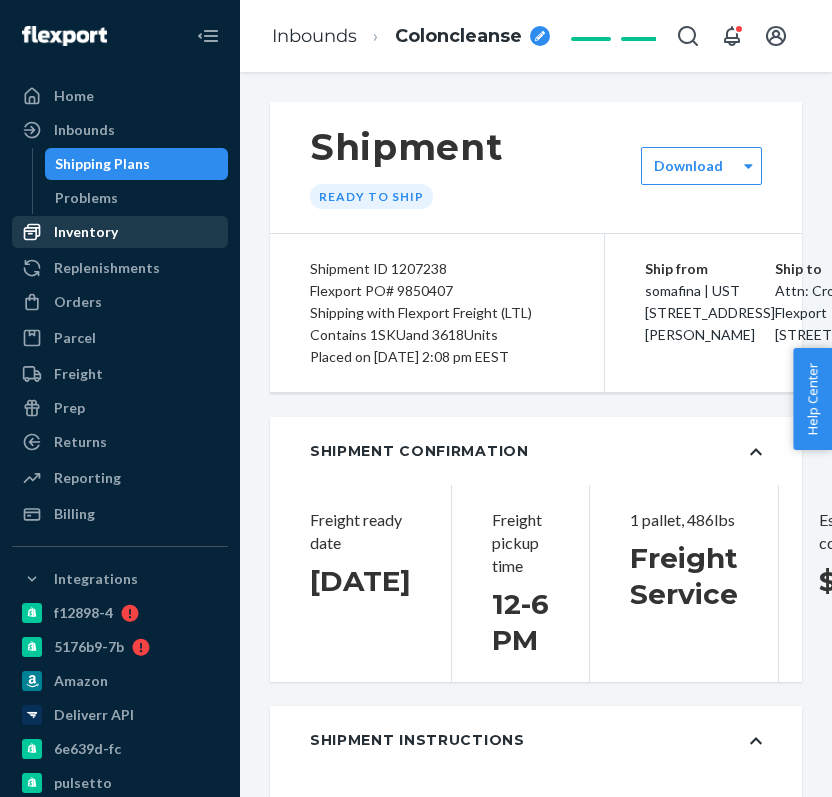 scroll, scrollTop: 0, scrollLeft: 0, axis: both 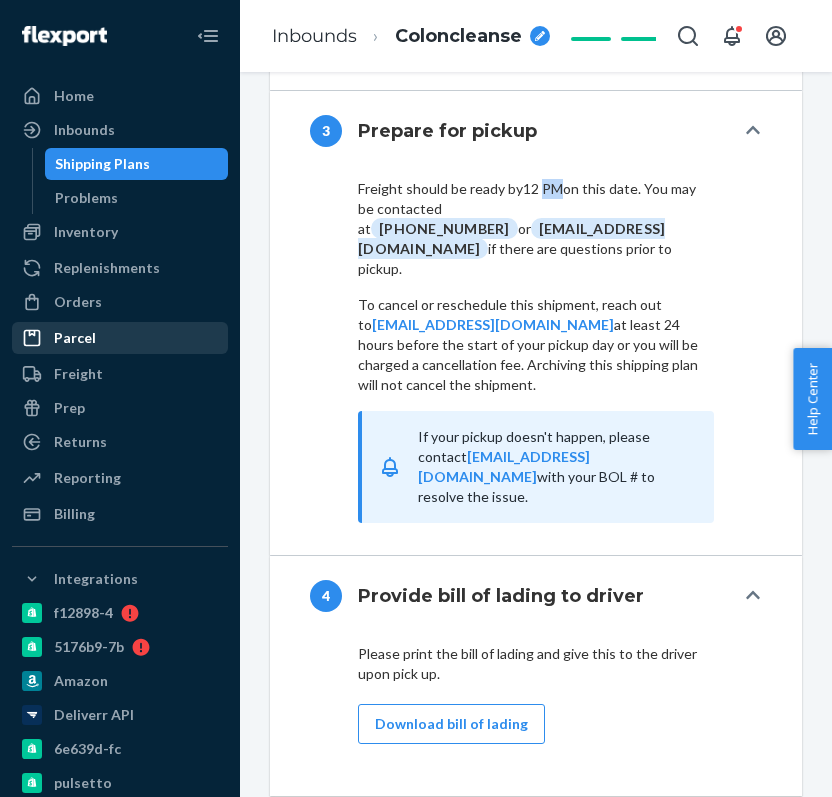 click on "Parcel" at bounding box center (120, 338) 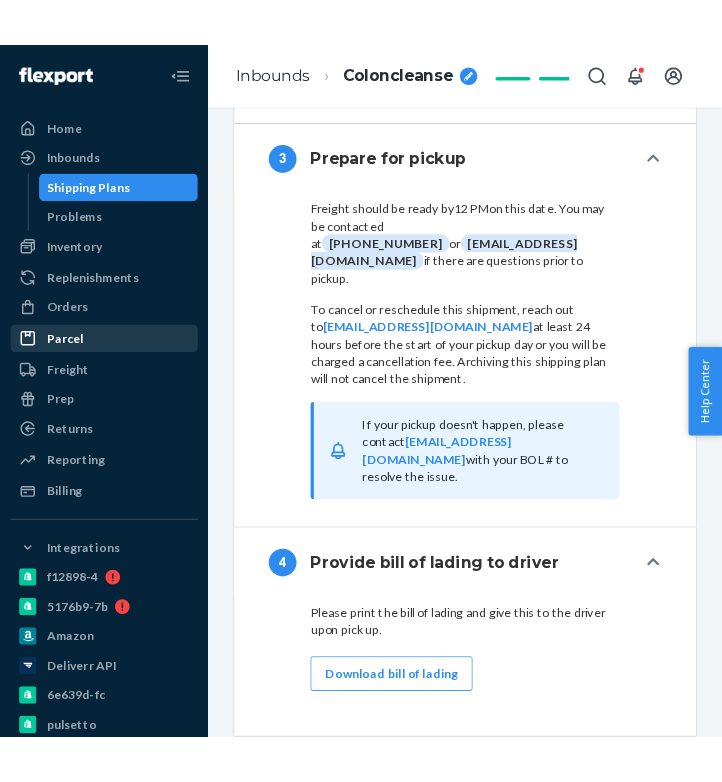 scroll, scrollTop: 0, scrollLeft: 0, axis: both 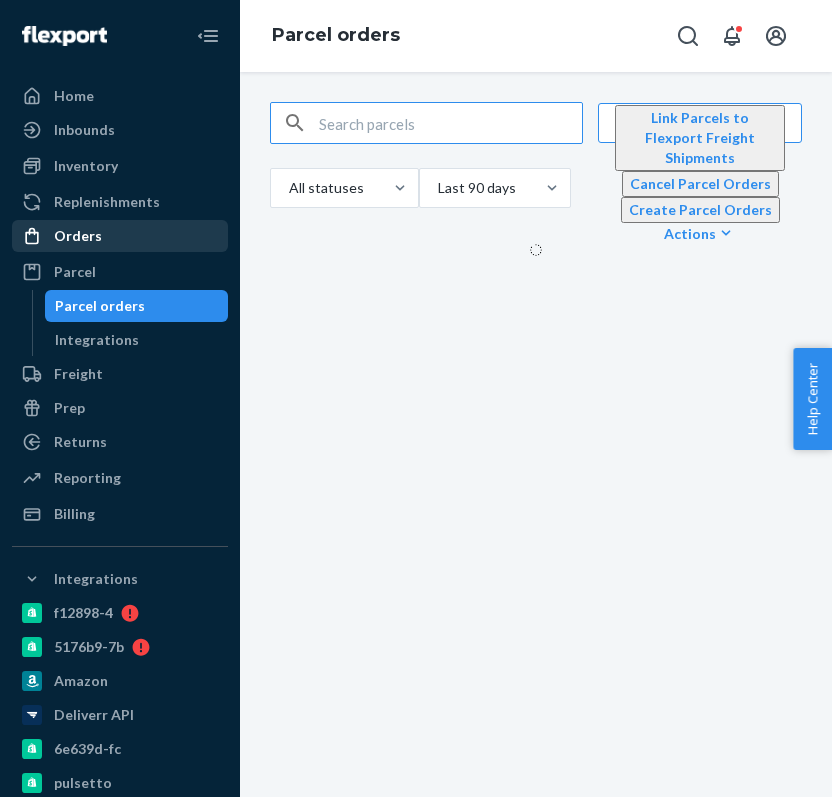 click on "Orders" at bounding box center (120, 236) 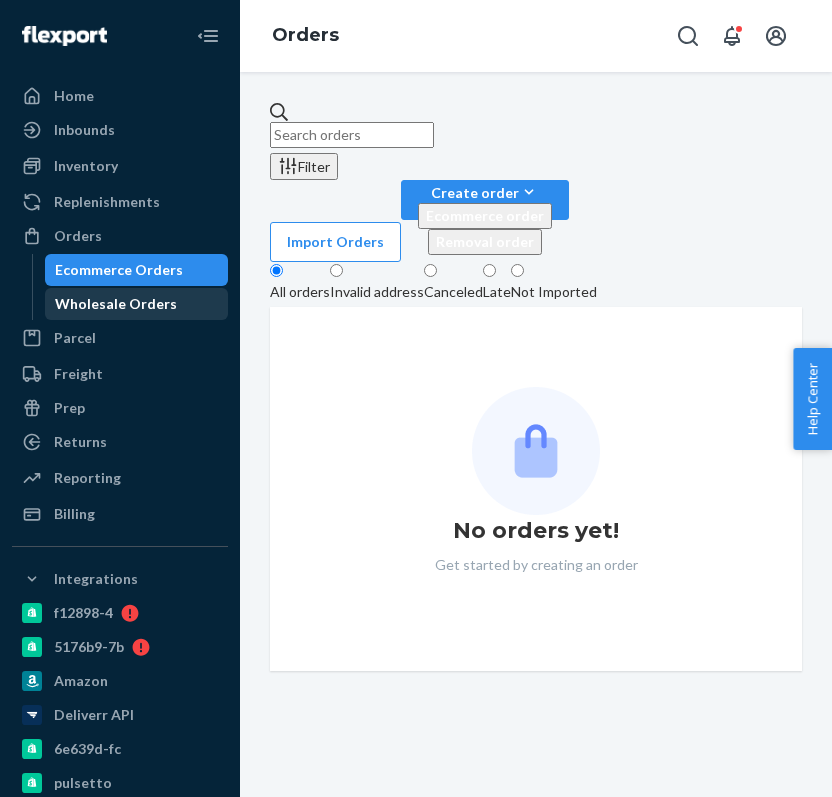 click on "Wholesale Orders" at bounding box center [116, 304] 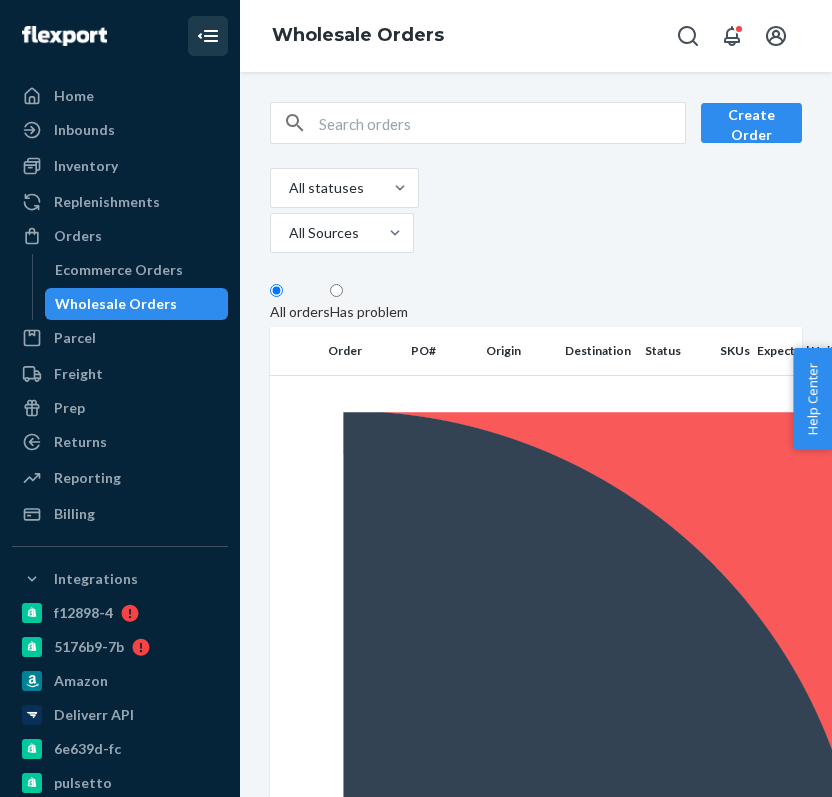 click at bounding box center (208, 36) 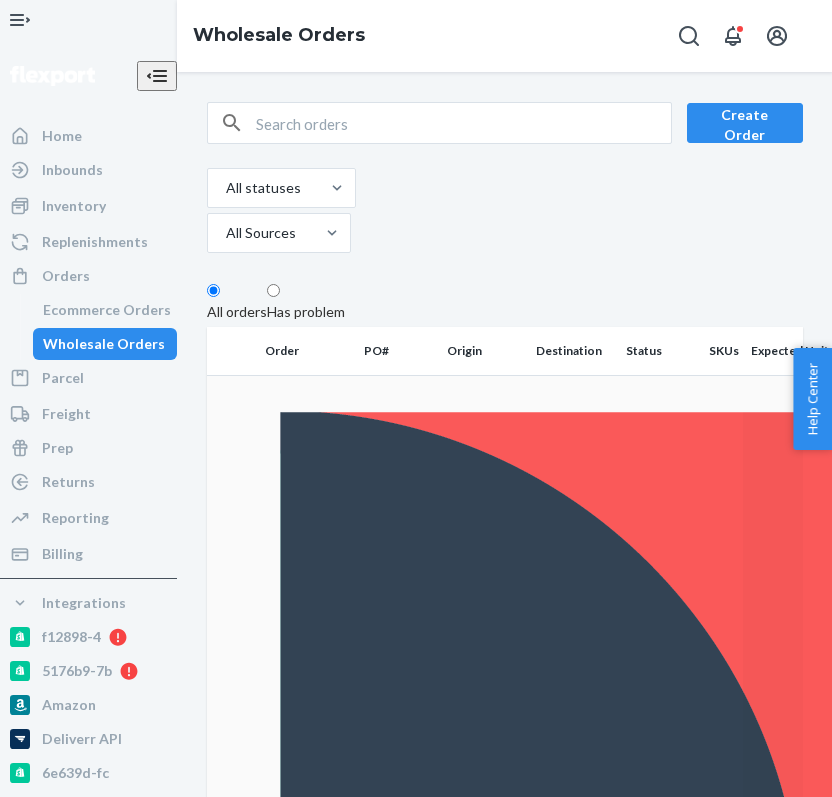 click on "[GEOGRAPHIC_DATA] ,  [GEOGRAPHIC_DATA]" at bounding box center [483, 1003] 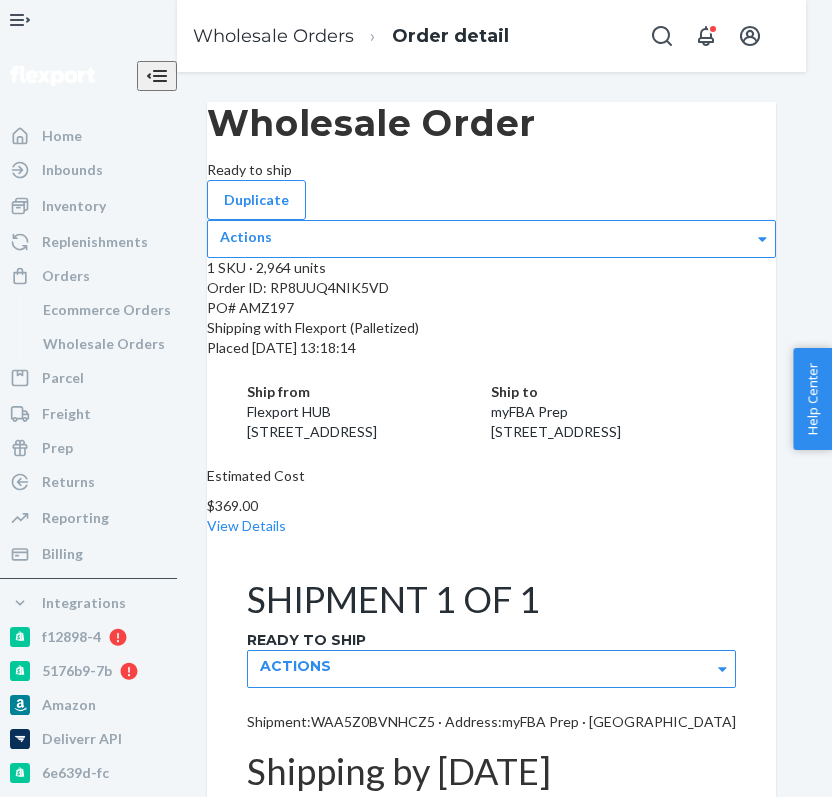 click on "myFBA Prep
[STREET_ADDRESS]" at bounding box center [556, 421] 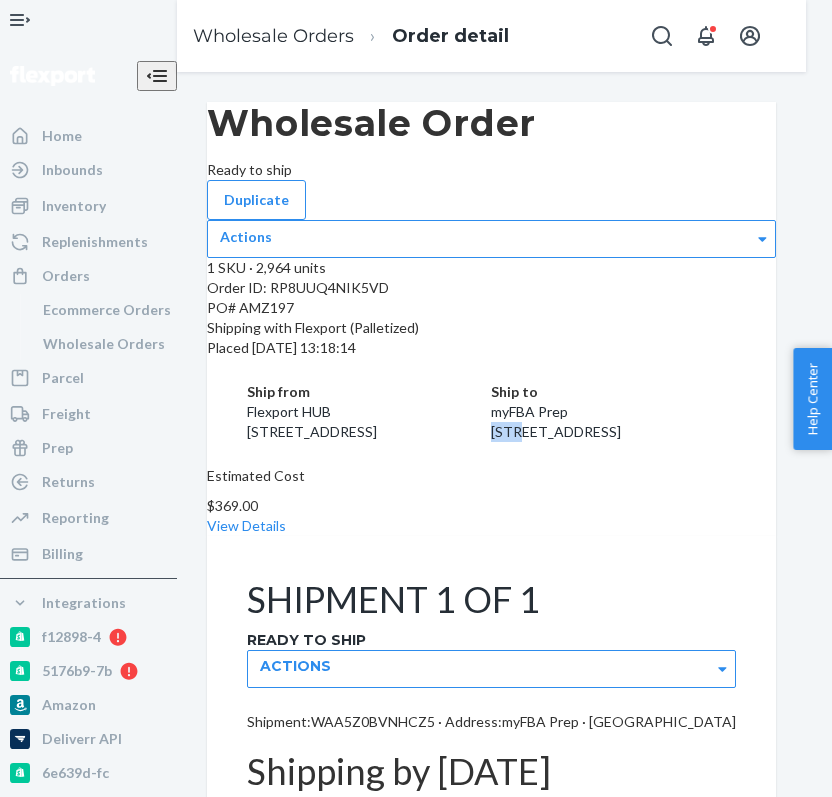 click on "myFBA Prep
[STREET_ADDRESS]" at bounding box center (556, 421) 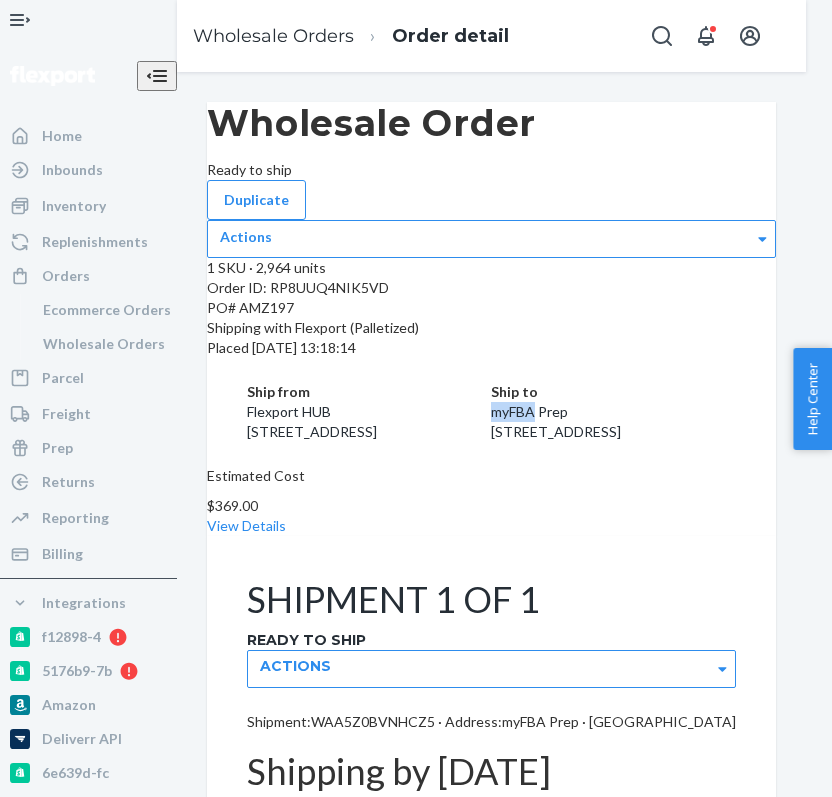 click on "myFBA Prep
[STREET_ADDRESS]" at bounding box center (556, 421) 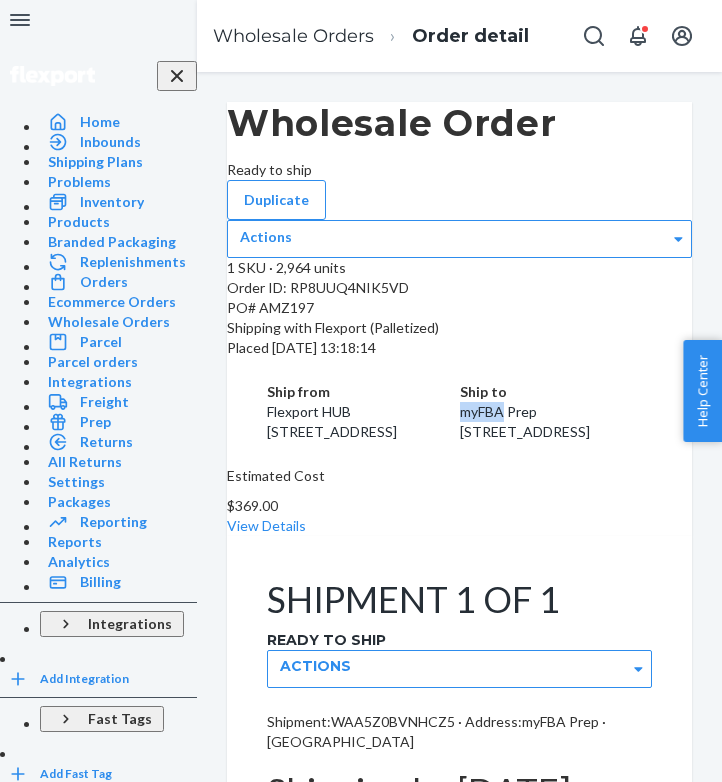 click on "myFBA Prep
[STREET_ADDRESS]" at bounding box center (525, 421) 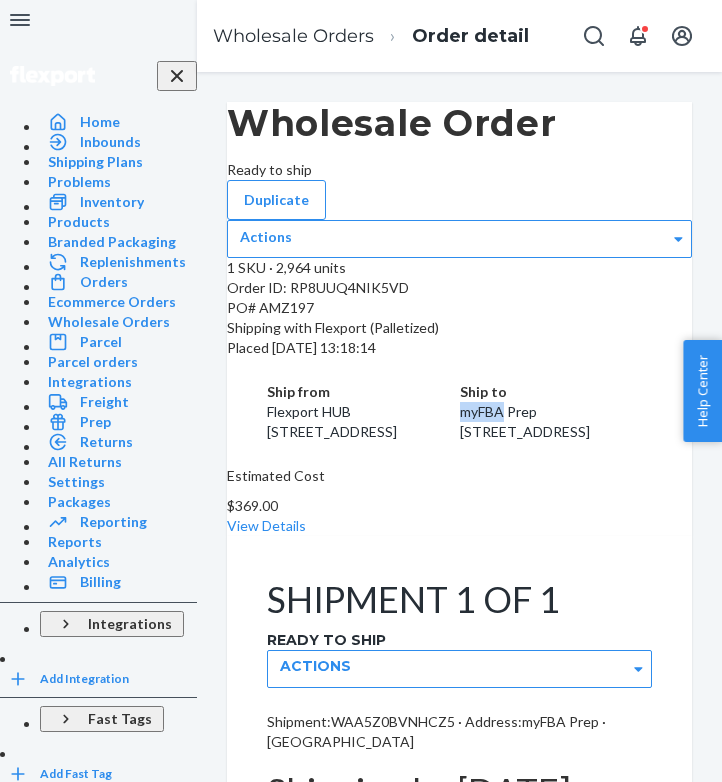 click on "myFBA Prep
[STREET_ADDRESS]" at bounding box center [525, 421] 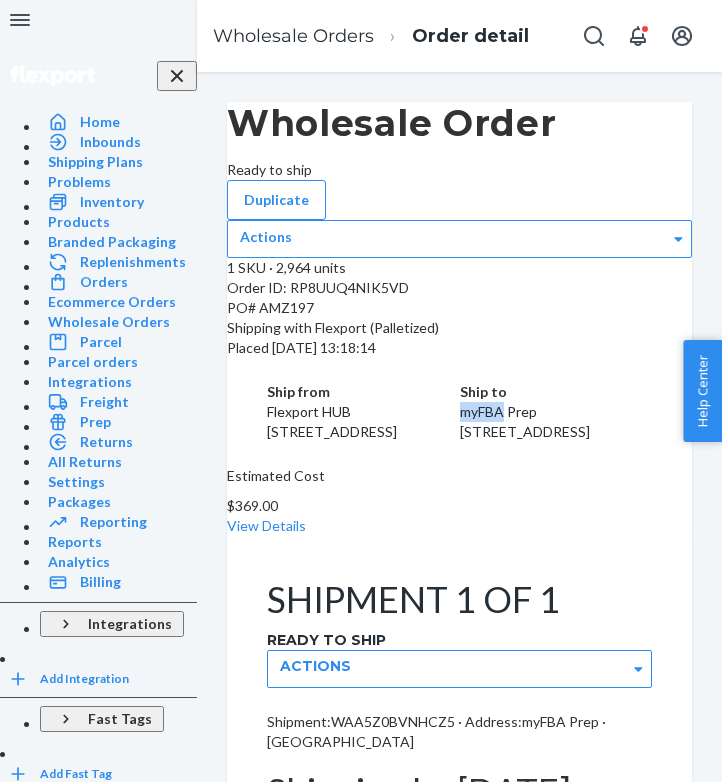 drag, startPoint x: 457, startPoint y: 438, endPoint x: 457, endPoint y: 453, distance: 15 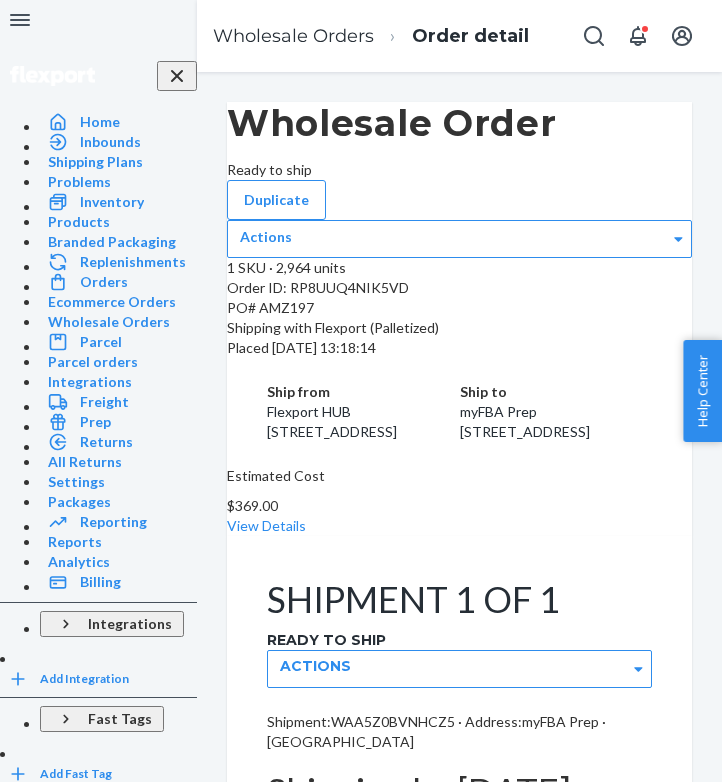 click on "Ship to myFBA Prep
[STREET_ADDRESS]" at bounding box center [556, 412] 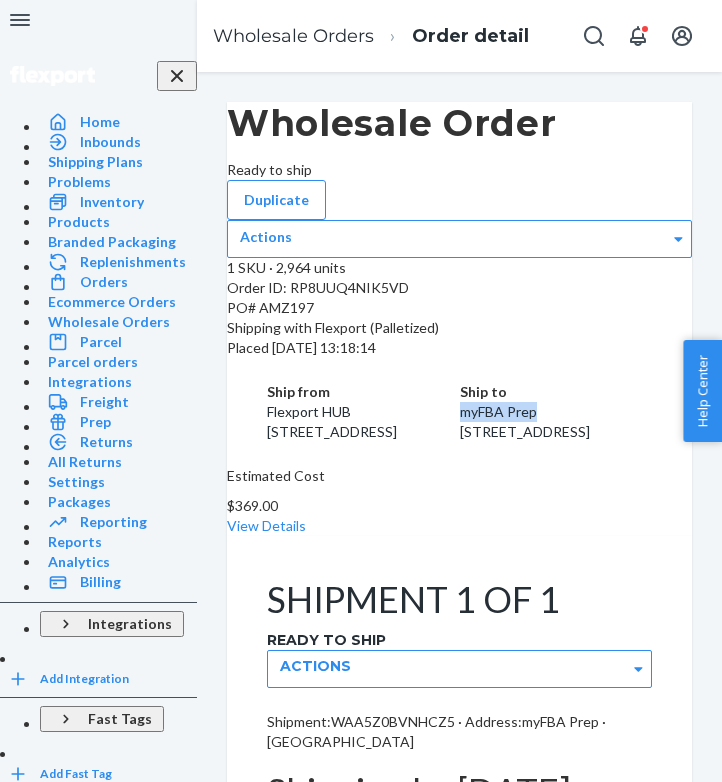 copy on "myFBA Prep" 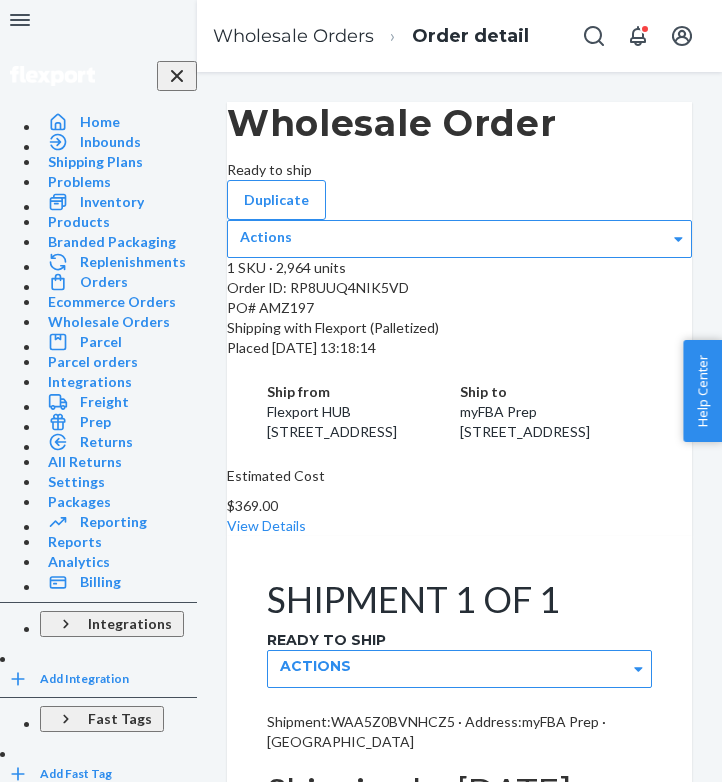 click on "Ship to myFBA Prep
[STREET_ADDRESS]" at bounding box center [556, 412] 